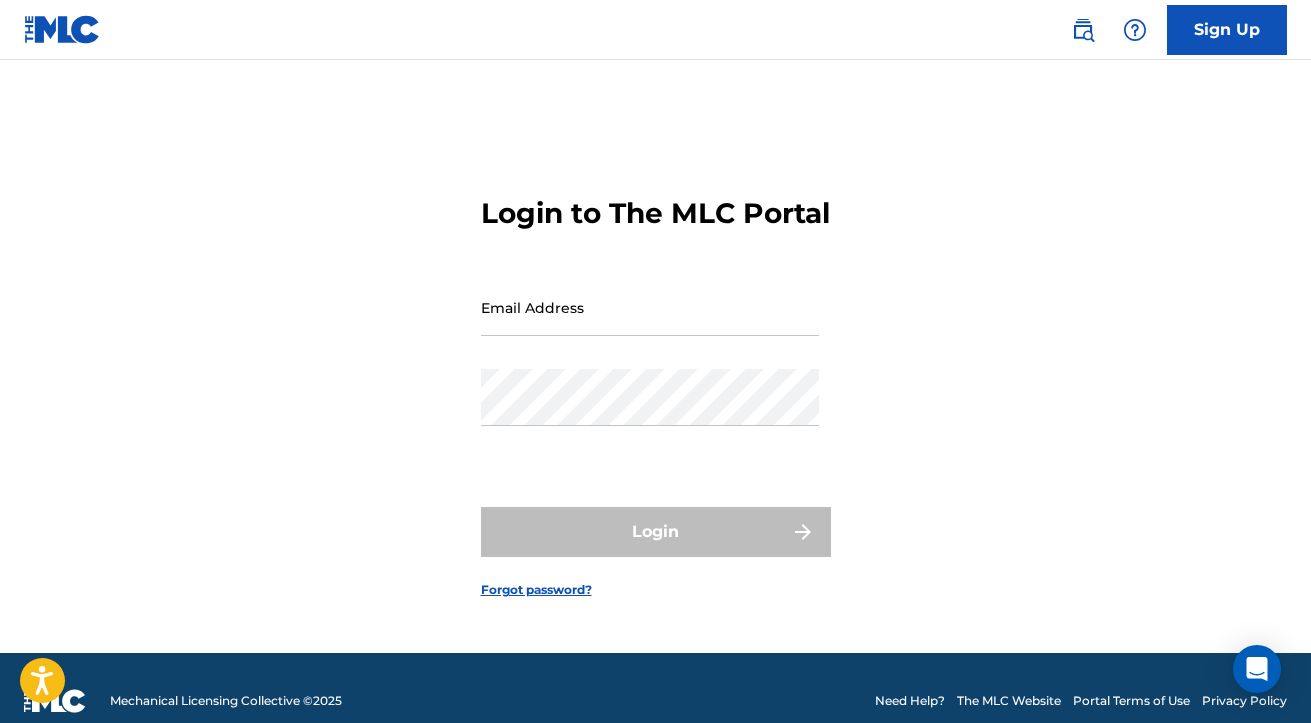 scroll, scrollTop: 0, scrollLeft: 0, axis: both 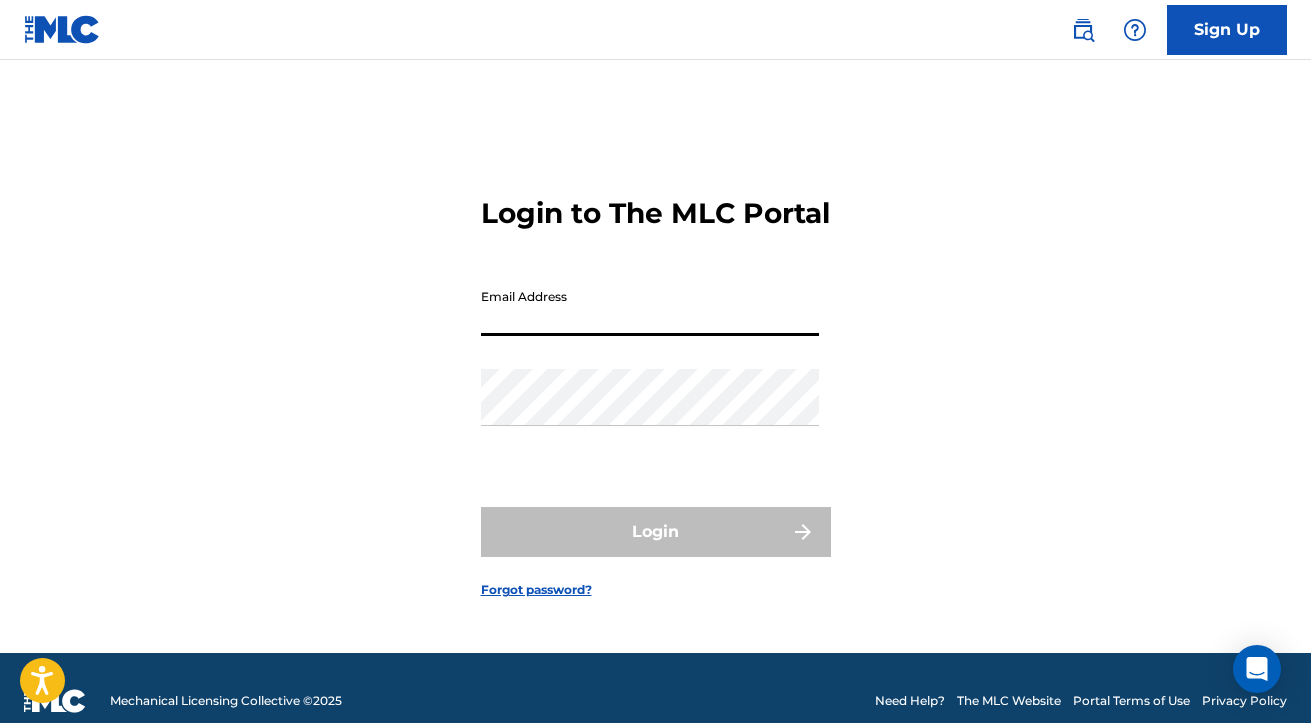 type on "[PERSON_NAME][EMAIL_ADDRESS][DOMAIN_NAME]" 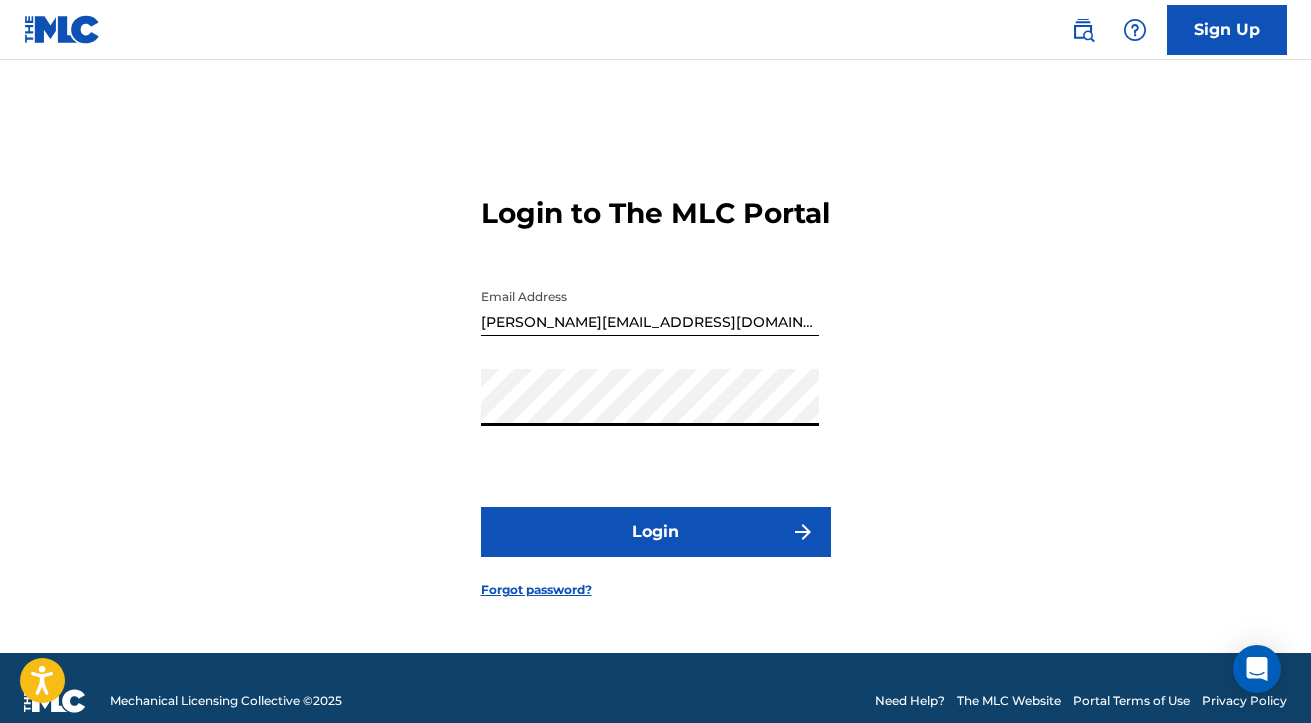click on "Login" at bounding box center [656, 532] 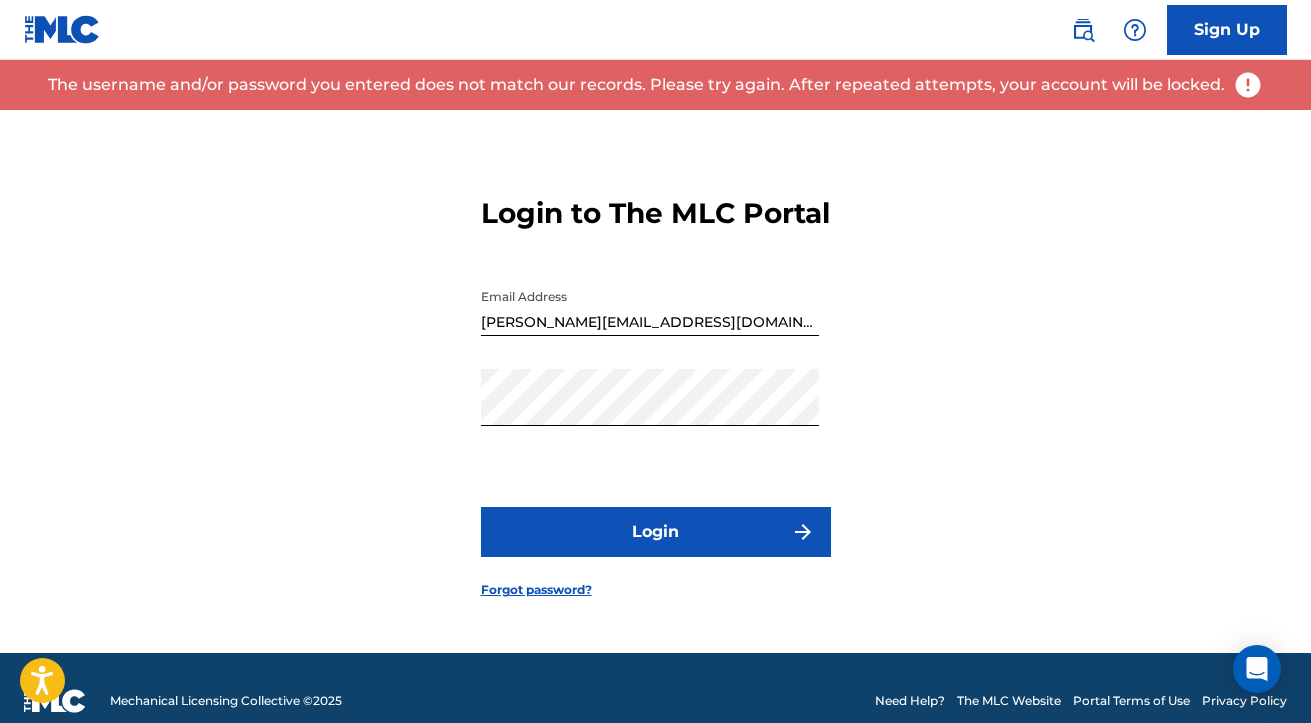 click on "Forgot password?" at bounding box center (536, 590) 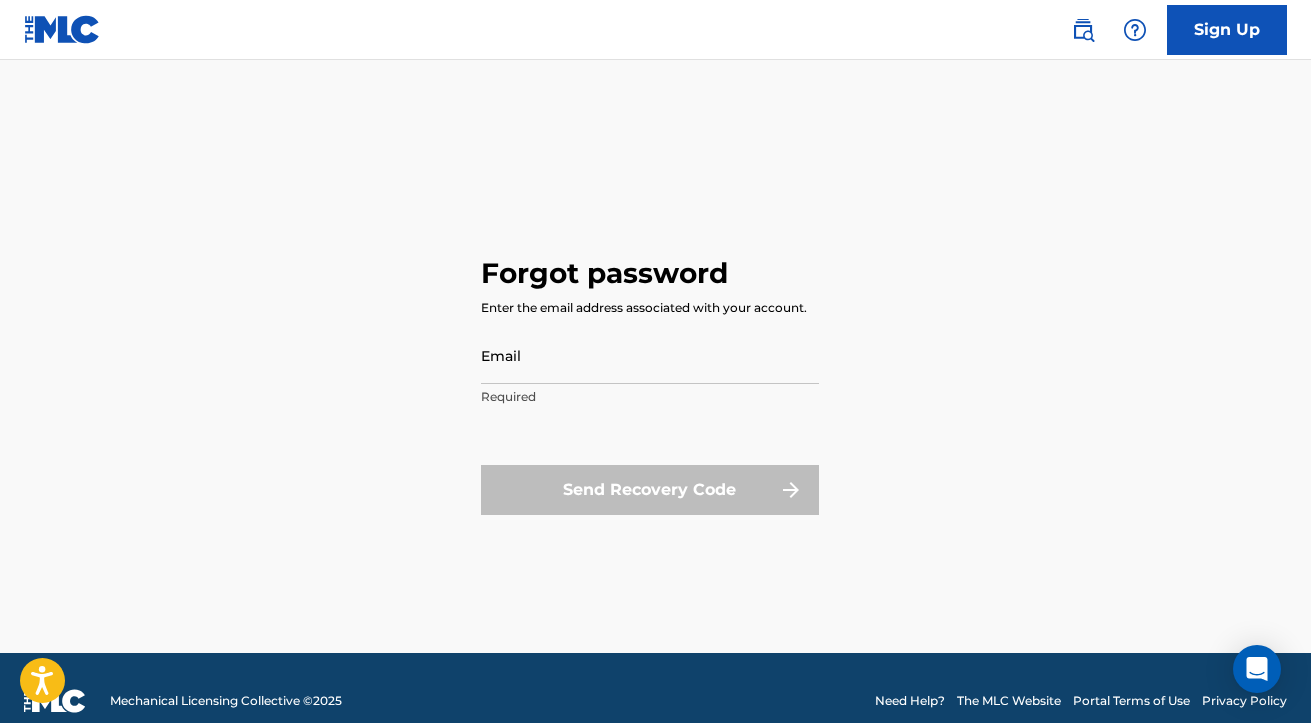 click on "Send Recovery Code" at bounding box center (650, 490) 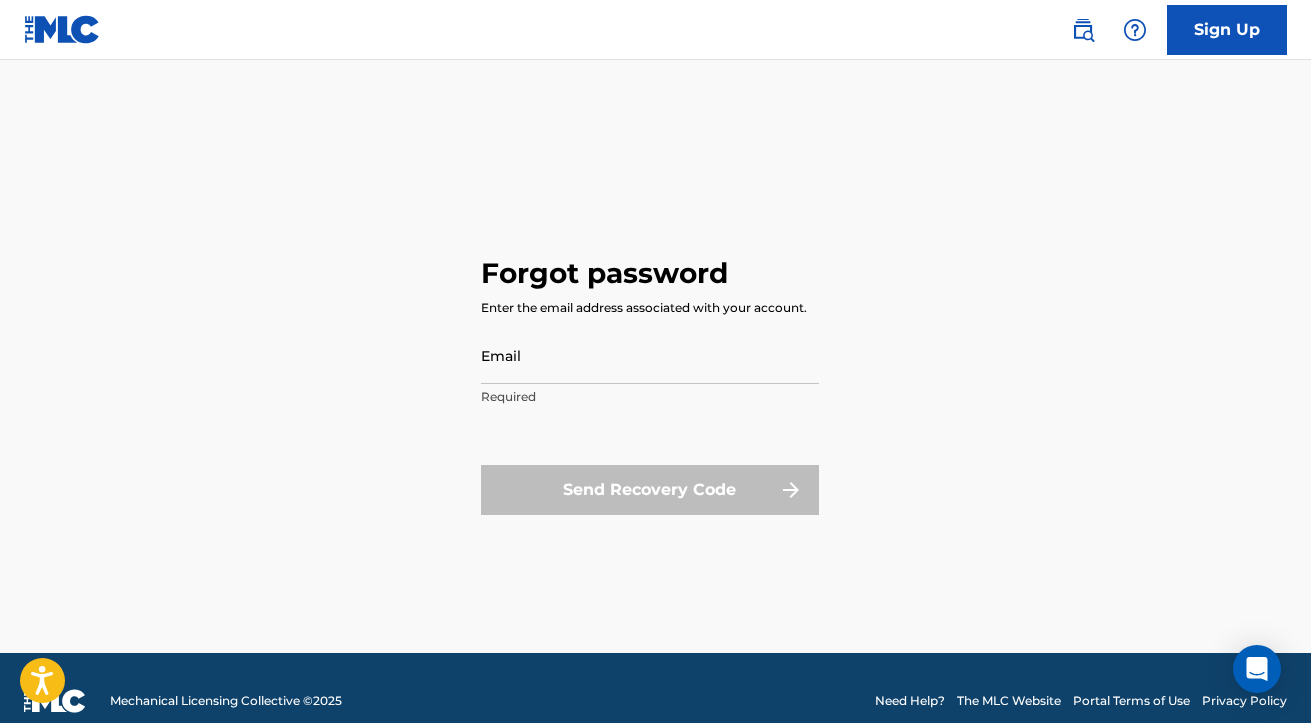 click on "Email" at bounding box center [650, 355] 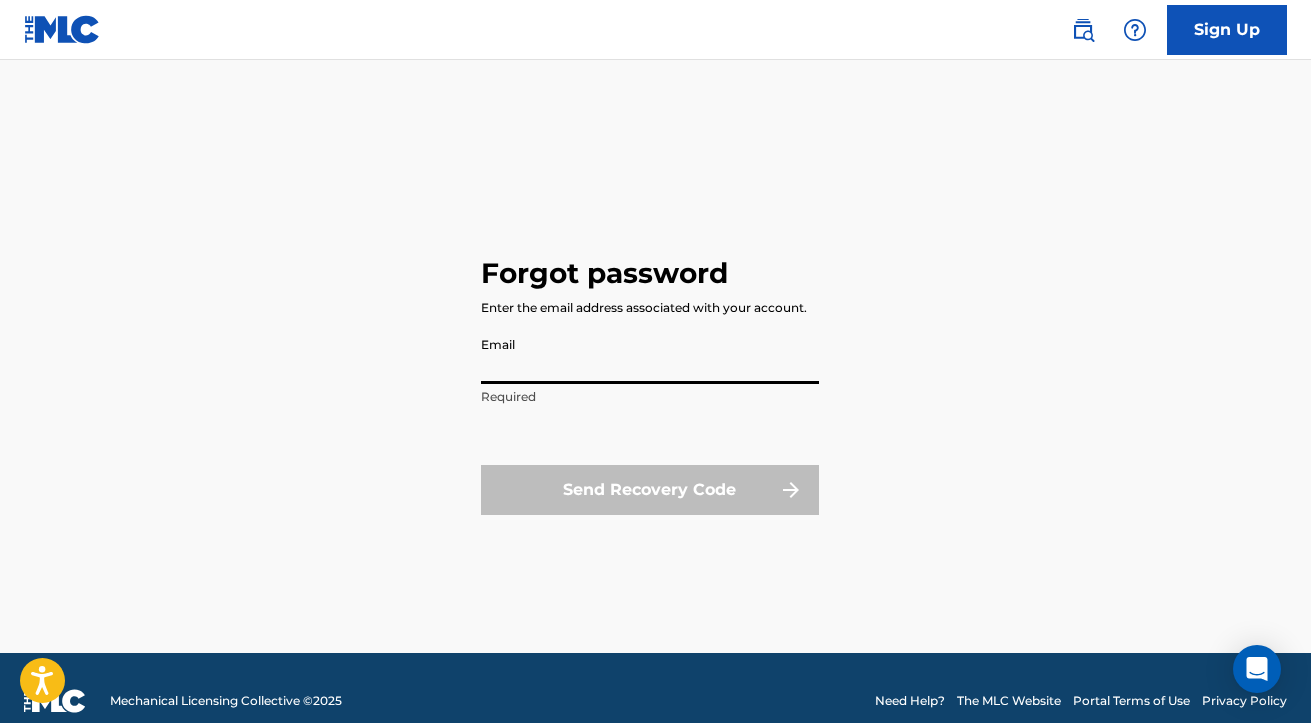 type on "[PERSON_NAME][EMAIL_ADDRESS][DOMAIN_NAME]" 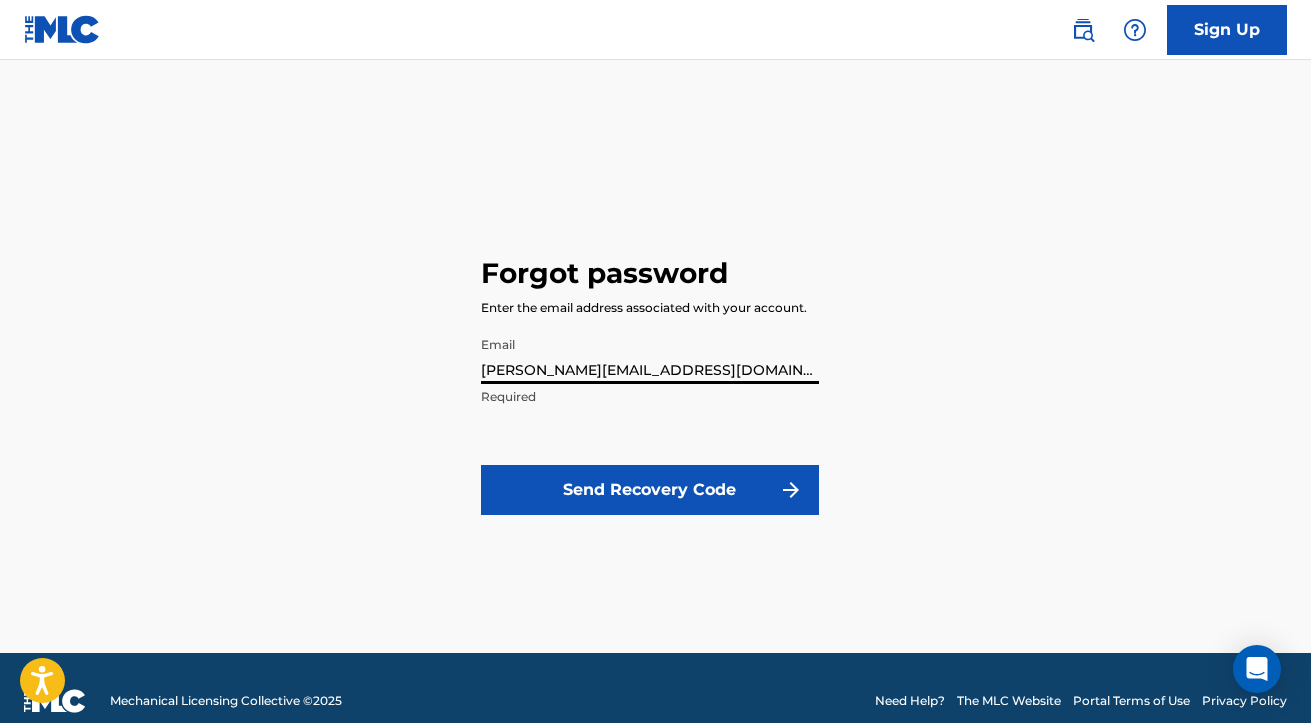 click on "Send Recovery Code" at bounding box center [650, 490] 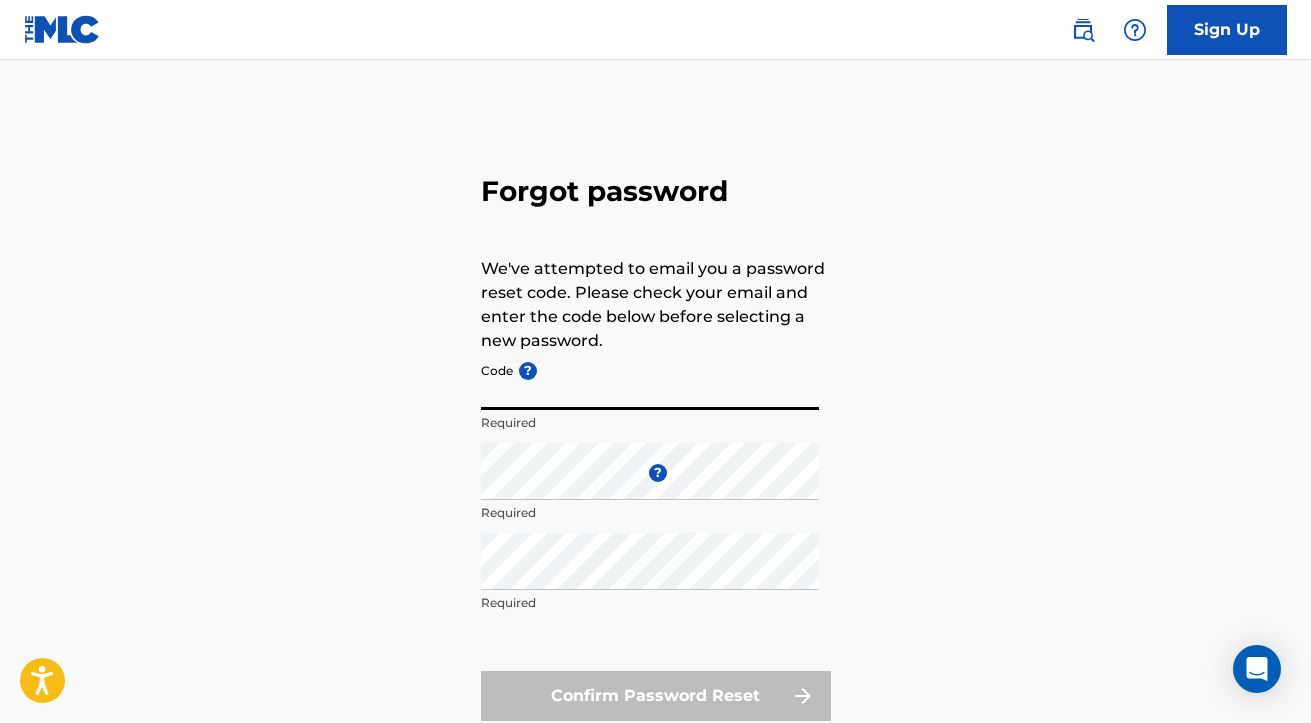 click on "Code ?" at bounding box center [650, 381] 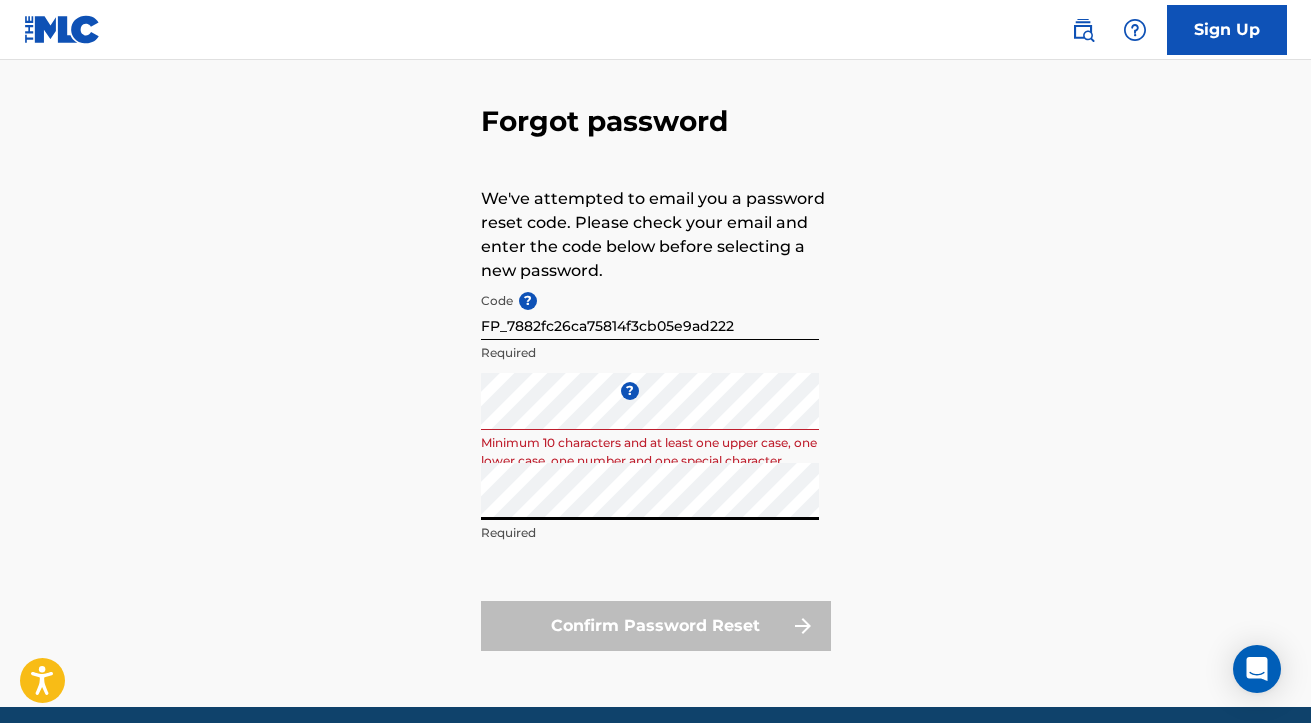scroll, scrollTop: 73, scrollLeft: 0, axis: vertical 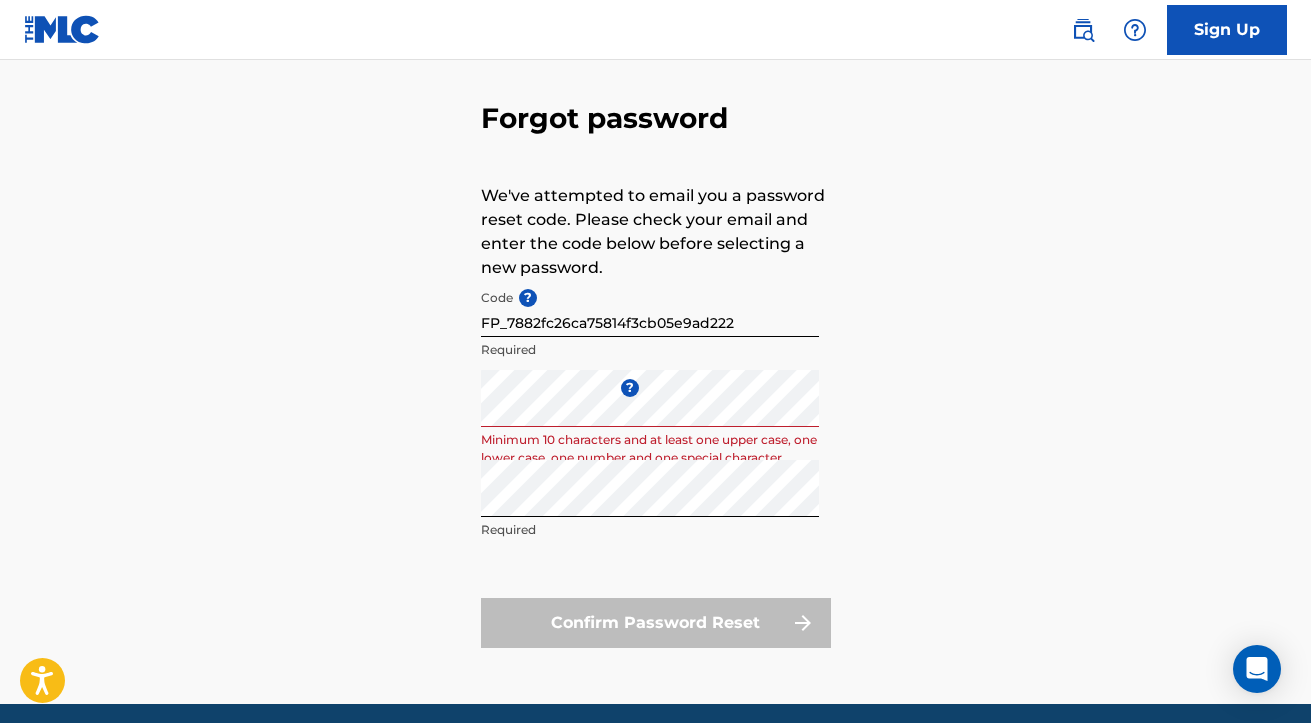 click on "Confirm Password Reset" at bounding box center [656, 623] 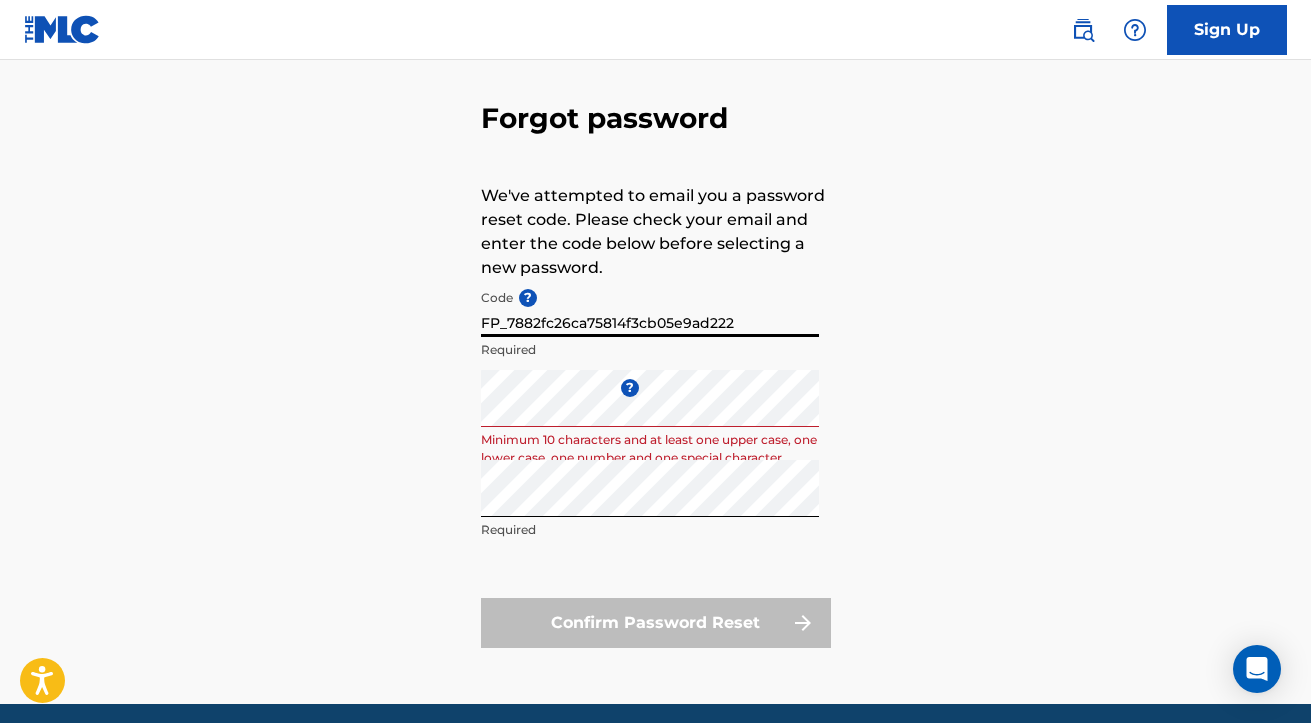 click on "FP_7882fc26ca75814f3cb05e9ad222" at bounding box center [650, 308] 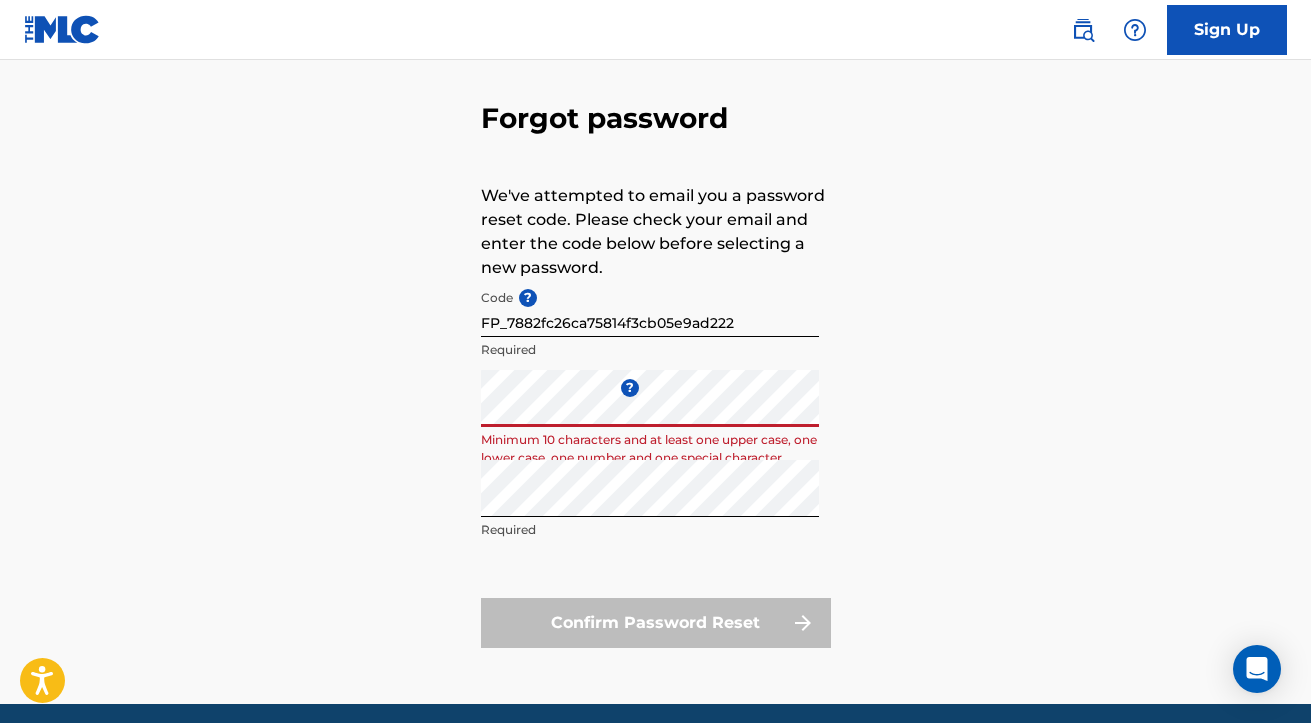 click on "Forgot password We've attempted to email you a password reset code. Please check your email and enter the code below before selecting a new password. Code ? FP_7882fc26ca75814f3cb05e9ad222 Required Enter a new password ? Minimum 10 characters and at least one upper case, one lower case, one number and one special character Repeat the password Required Confirm Password Reset" at bounding box center (655, 370) 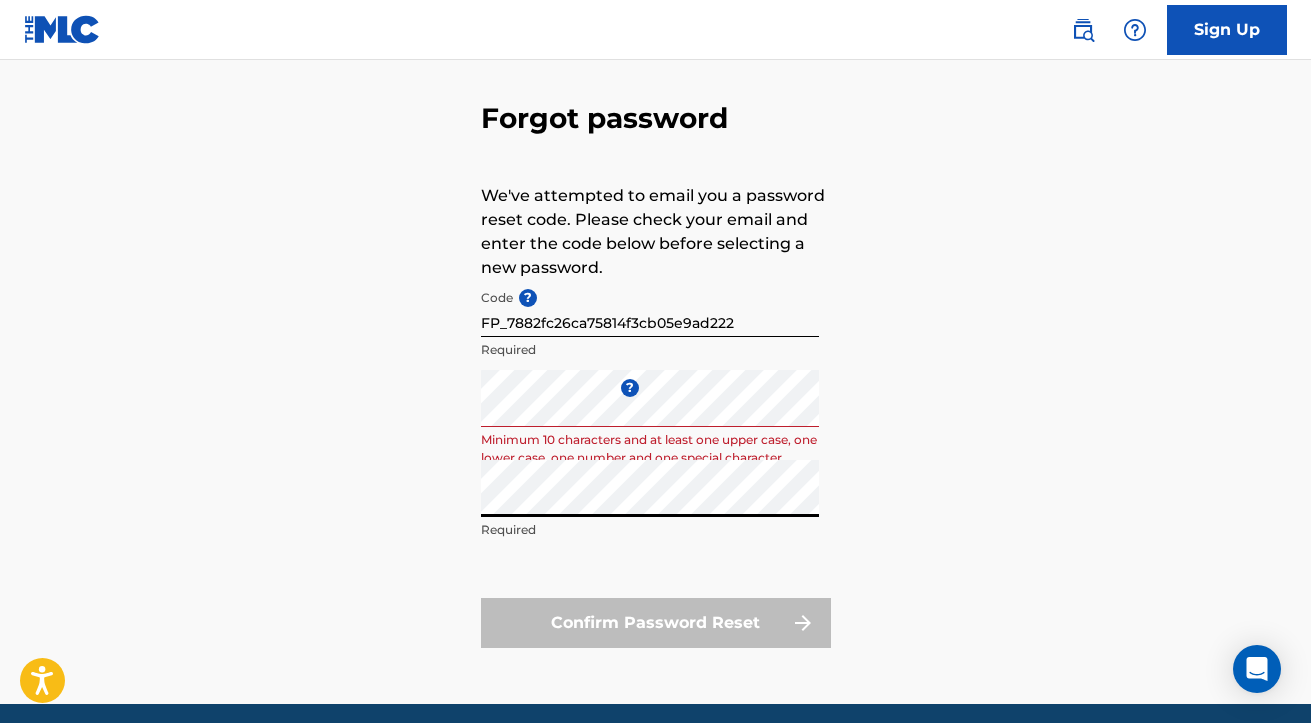 click on "Forgot password We've attempted to email you a password reset code. Please check your email and enter the code below before selecting a new password. Code ? FP_7882fc26ca75814f3cb05e9ad222 Required Enter a new password ? Minimum 10 characters and at least one upper case, one lower case, one number and one special character Repeat the password Required Confirm Password Reset" at bounding box center (655, 370) 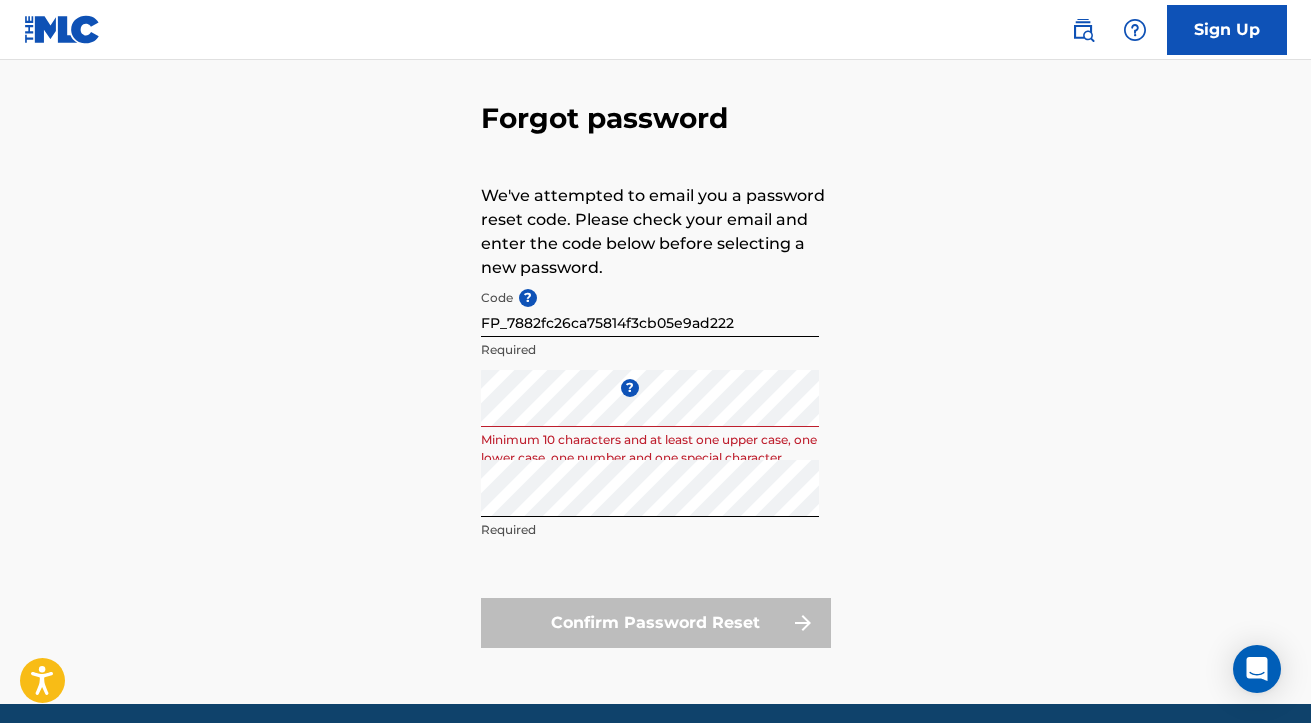 click on "Confirm Password Reset" at bounding box center [656, 623] 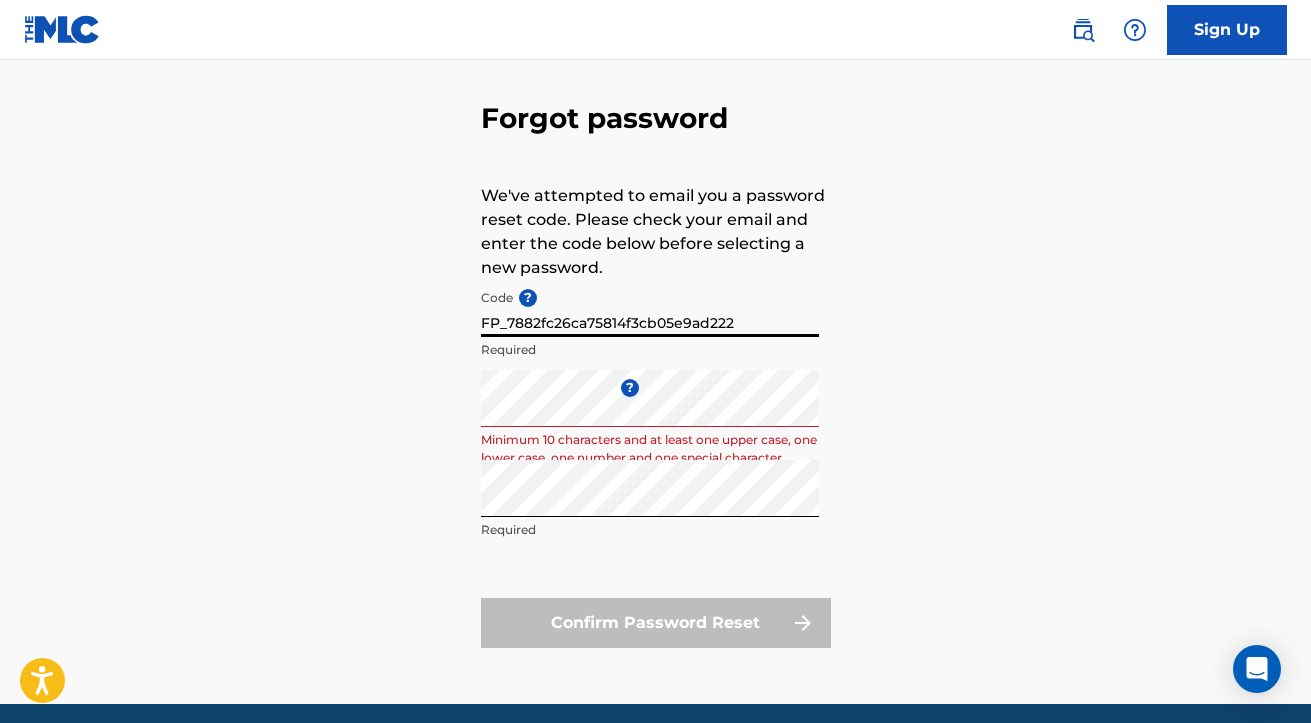 click on "FP_7882fc26ca75814f3cb05e9ad222" at bounding box center (650, 308) 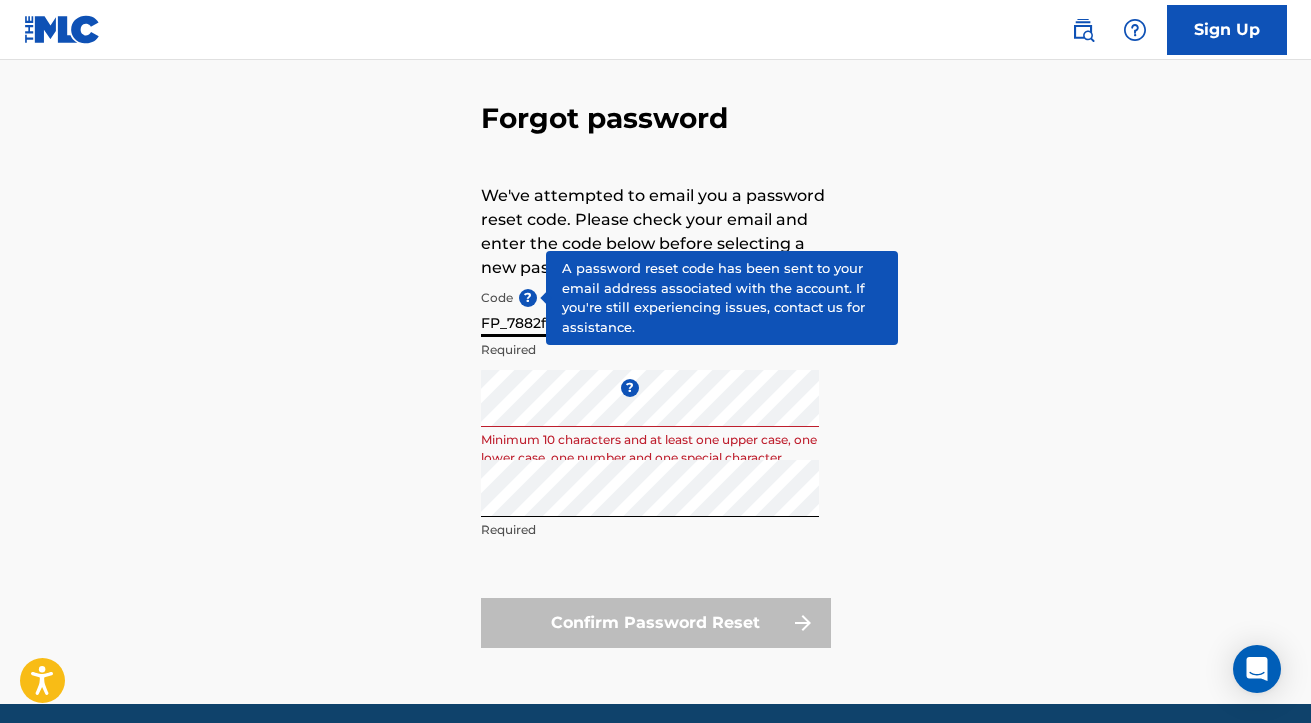 click on "?" at bounding box center (528, 298) 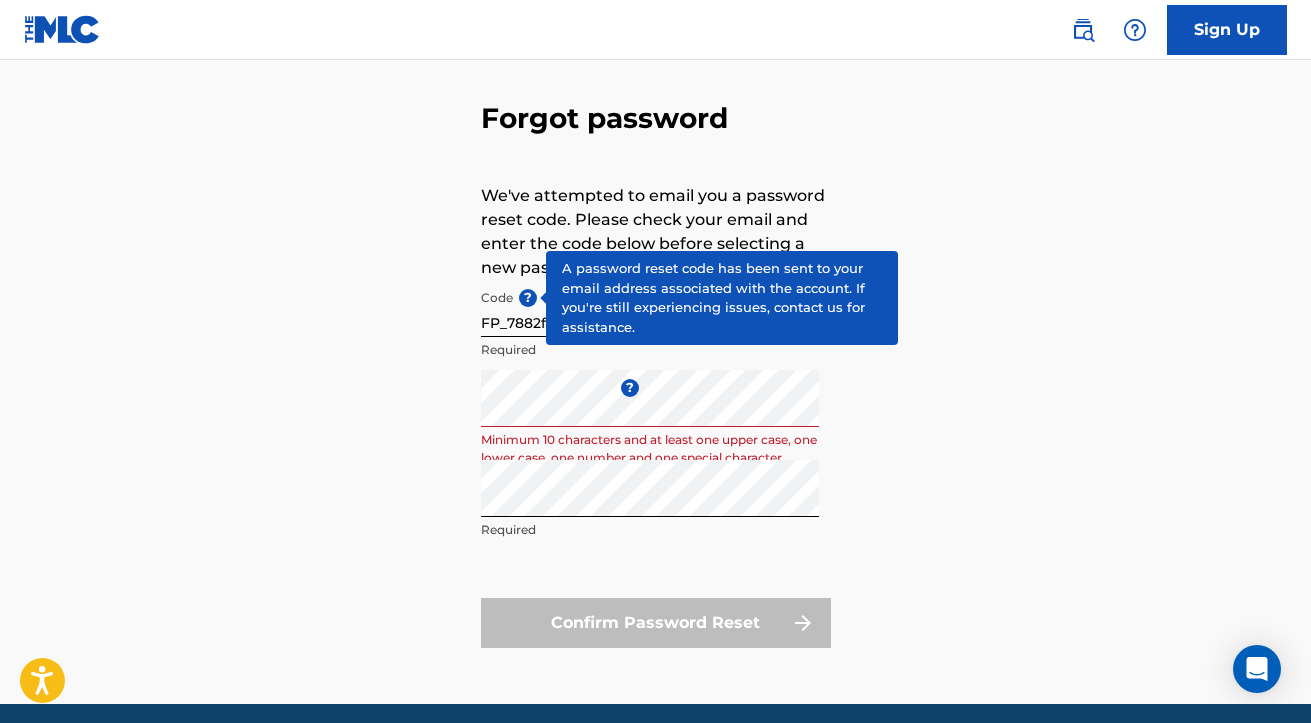 click on "?" at bounding box center (528, 298) 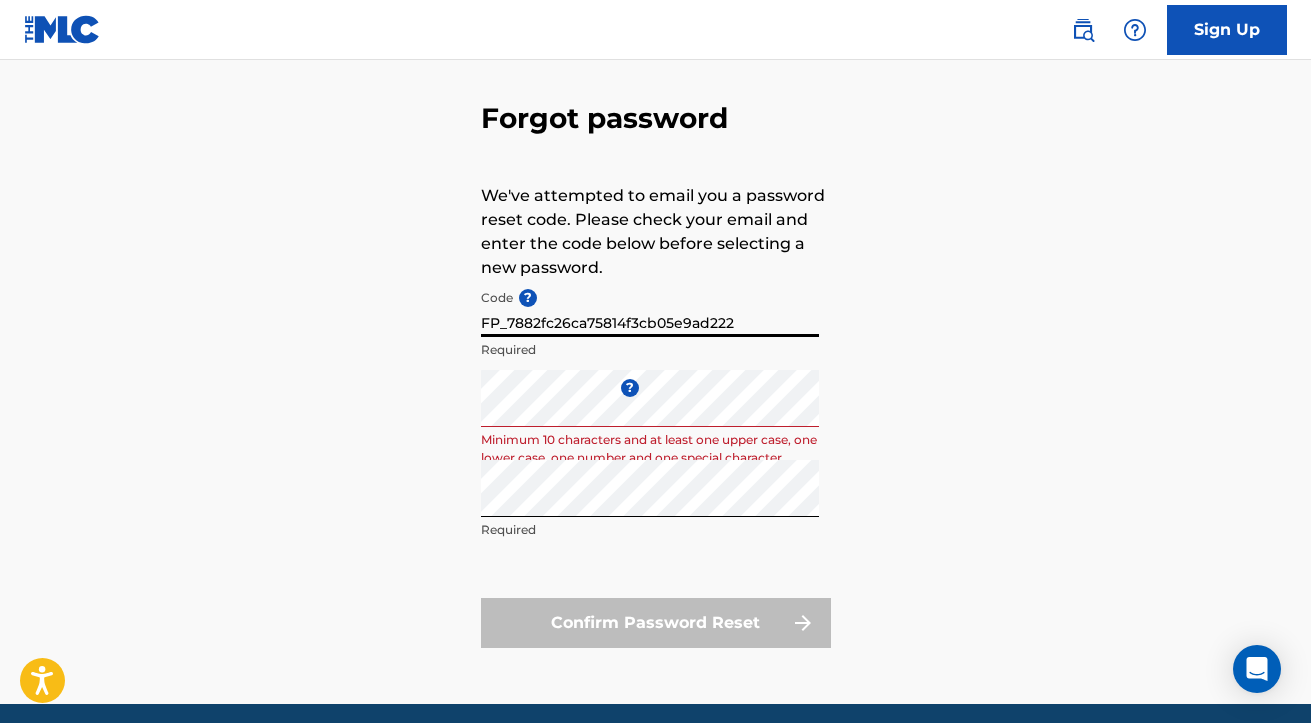 click on "Required" at bounding box center [650, 350] 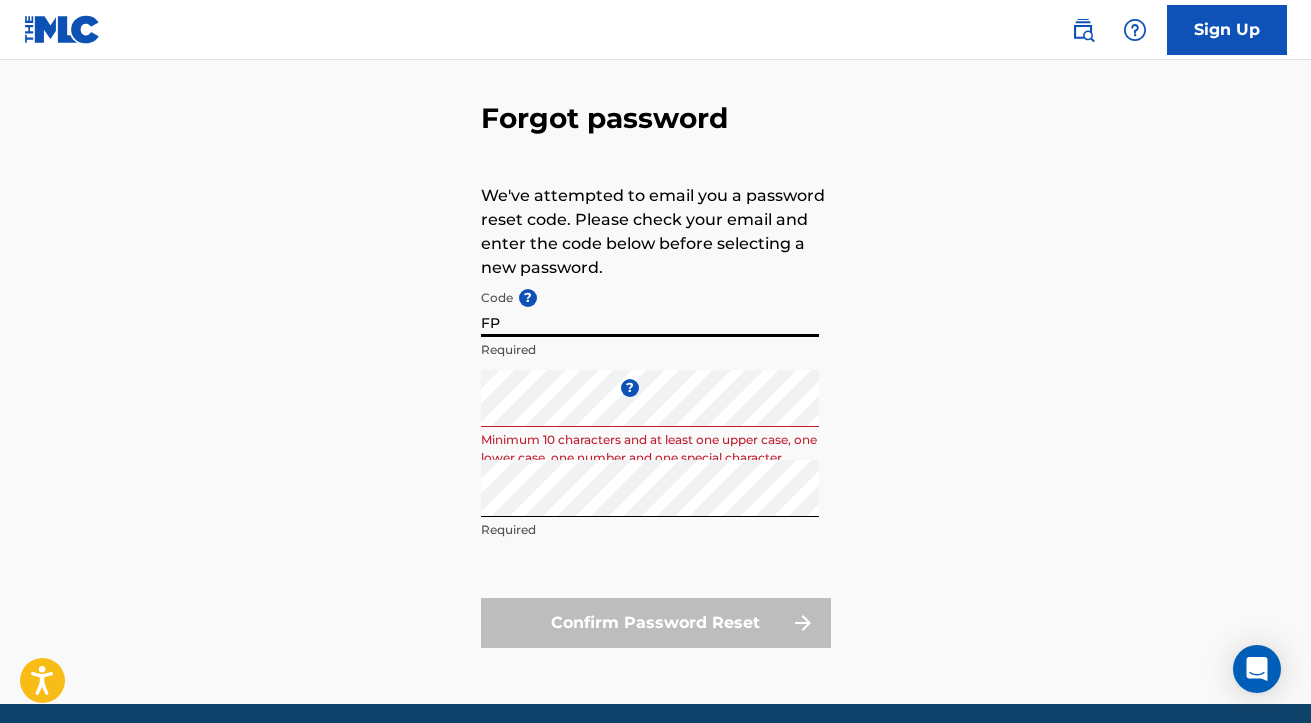 type on "F" 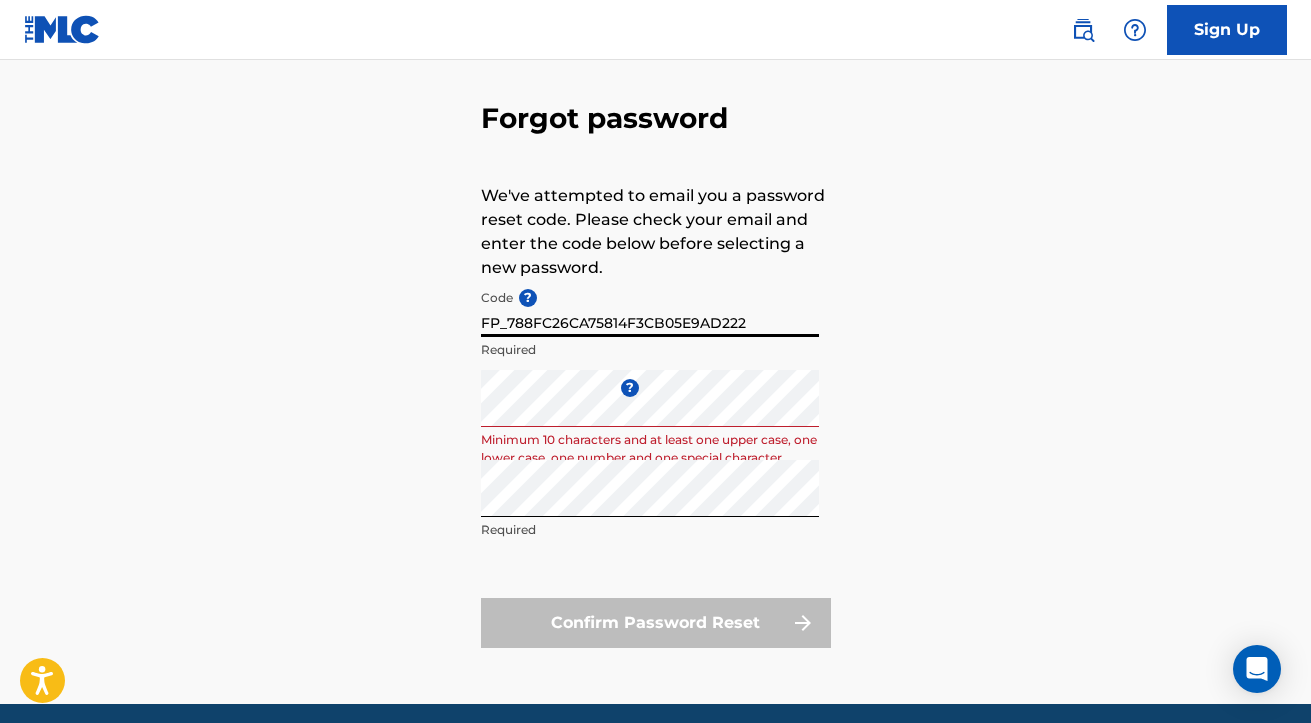 type on "FP_788FC26CA75814F3CB05E9AD222" 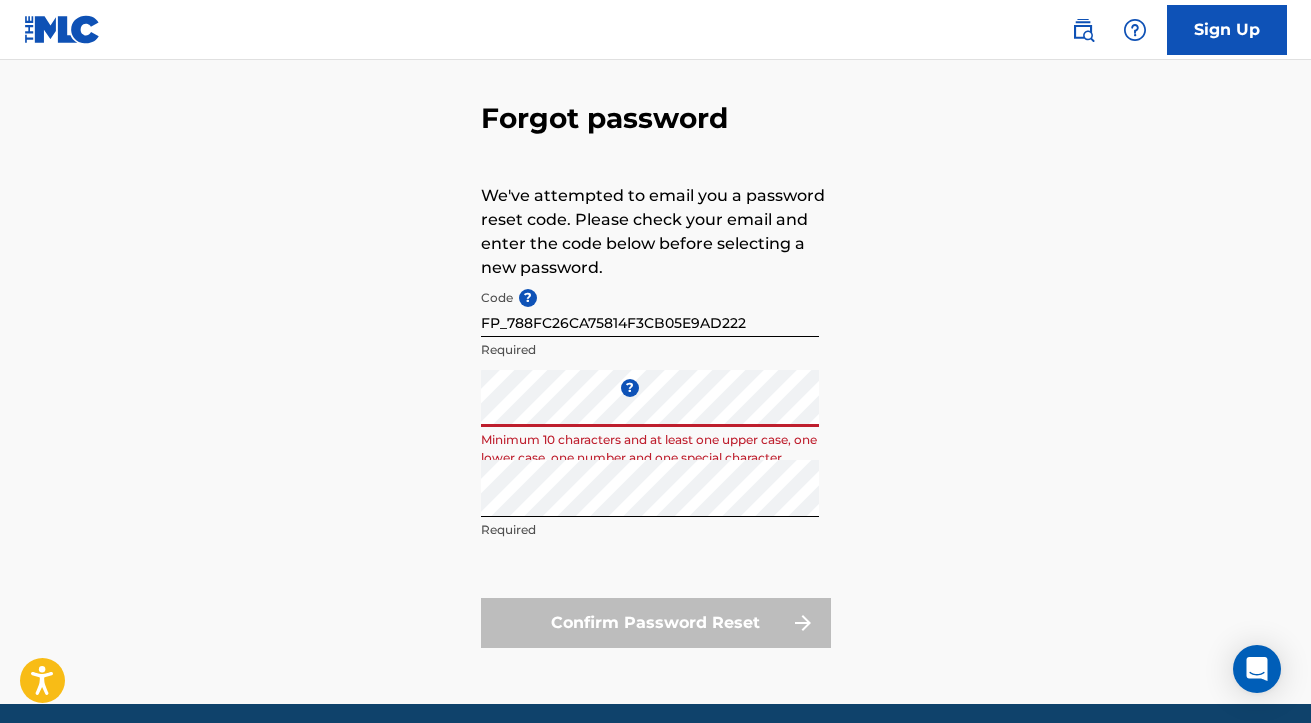click on "Confirm Password Reset" at bounding box center (656, 623) 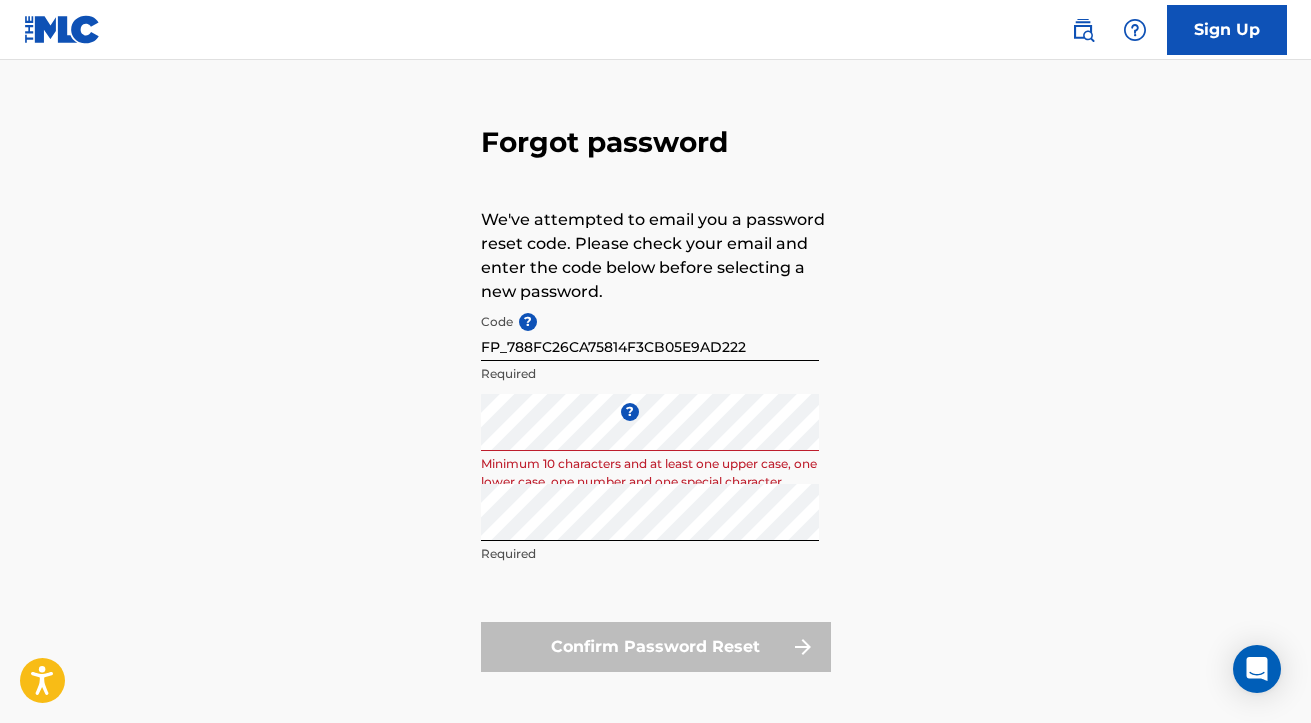 scroll, scrollTop: 50, scrollLeft: 0, axis: vertical 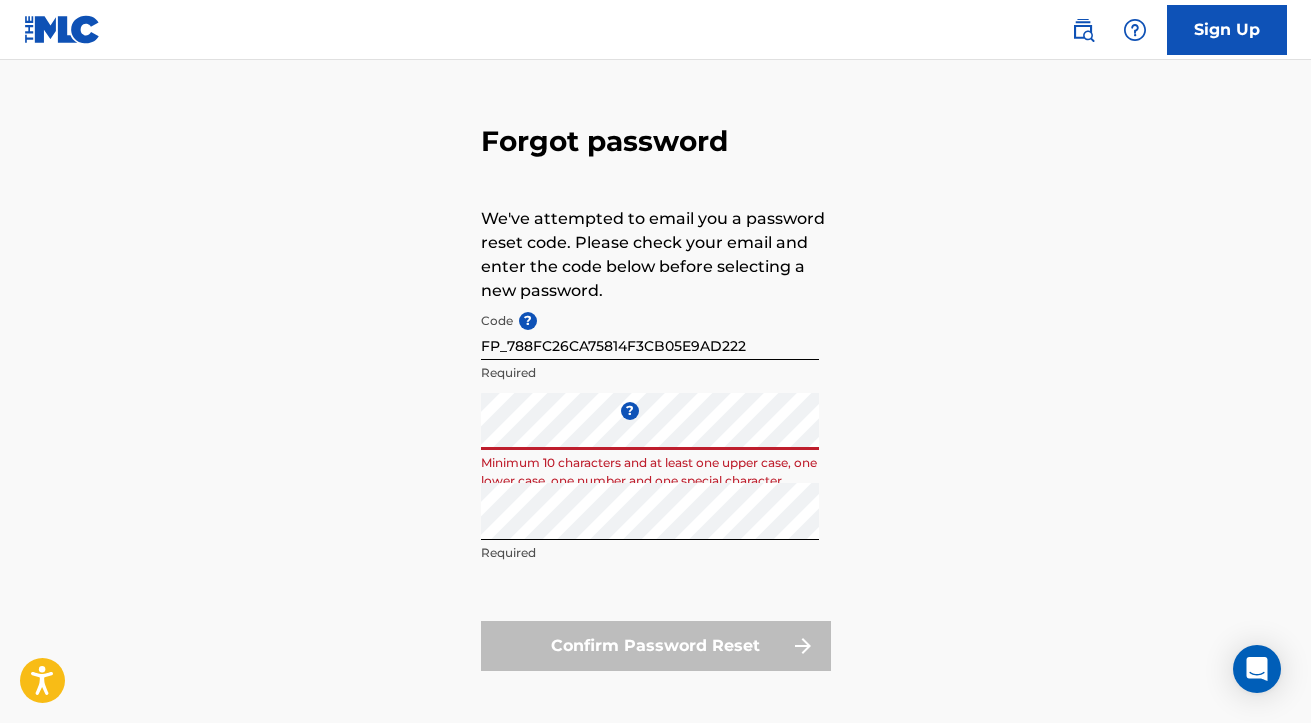 click on "Forgot password We've attempted to email you a password reset code. Please check your email and enter the code below before selecting a new password. Code ? FP_788FC26CA75814F3CB05E9AD222 Required Enter a new password ? Minimum 10 characters and at least one upper case, one lower case, one number and one special character Repeat the password Required Confirm Password Reset" at bounding box center [655, 393] 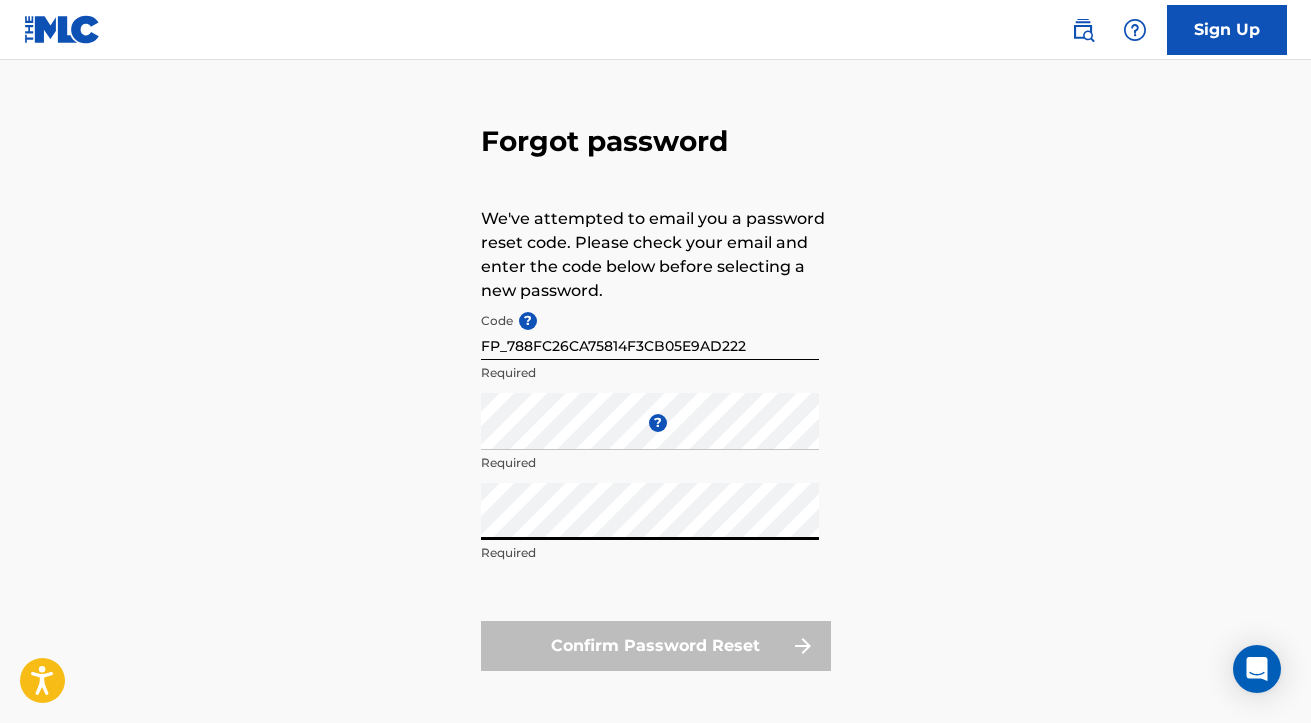 click on "Forgot password We've attempted to email you a password reset code. Please check your email and enter the code below before selecting a new password. Code ? FP_788FC26CA75814F3CB05E9AD222 Required Enter a new password ? Required Repeat the password Required Confirm Password Reset" at bounding box center [655, 393] 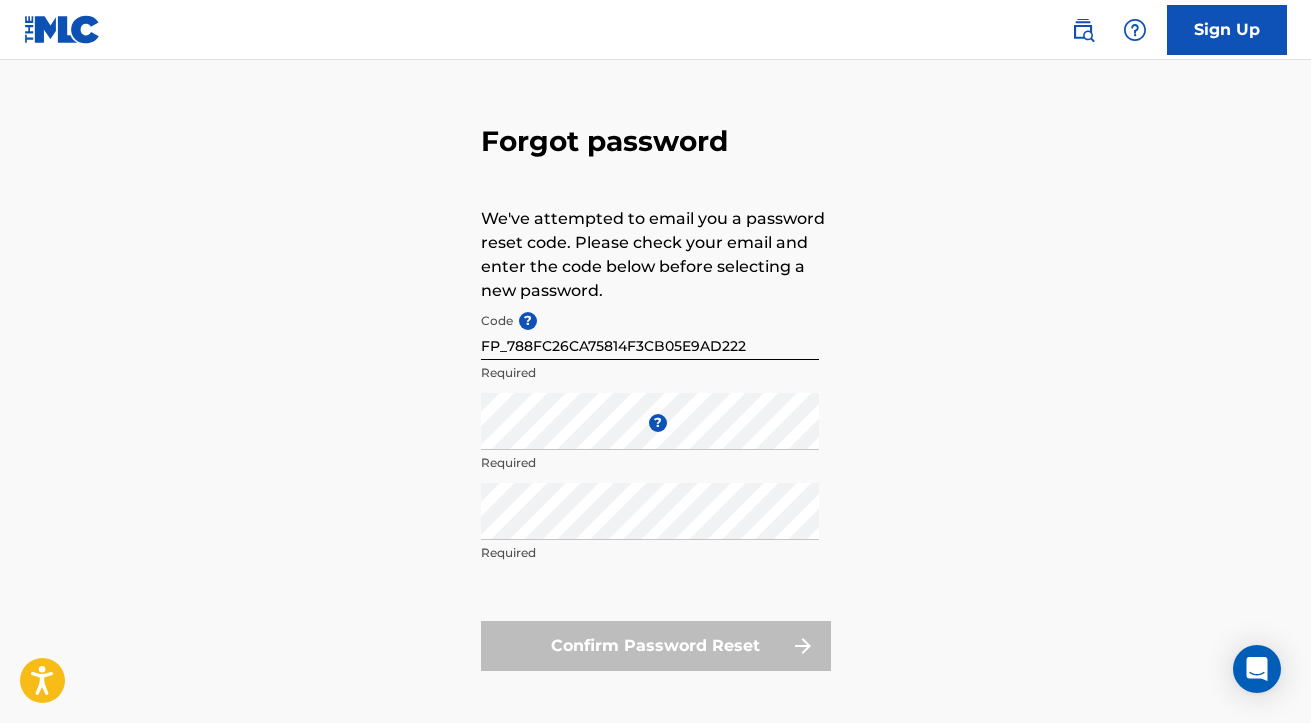 click on "FP_788FC26CA75814F3CB05E9AD222" at bounding box center (650, 331) 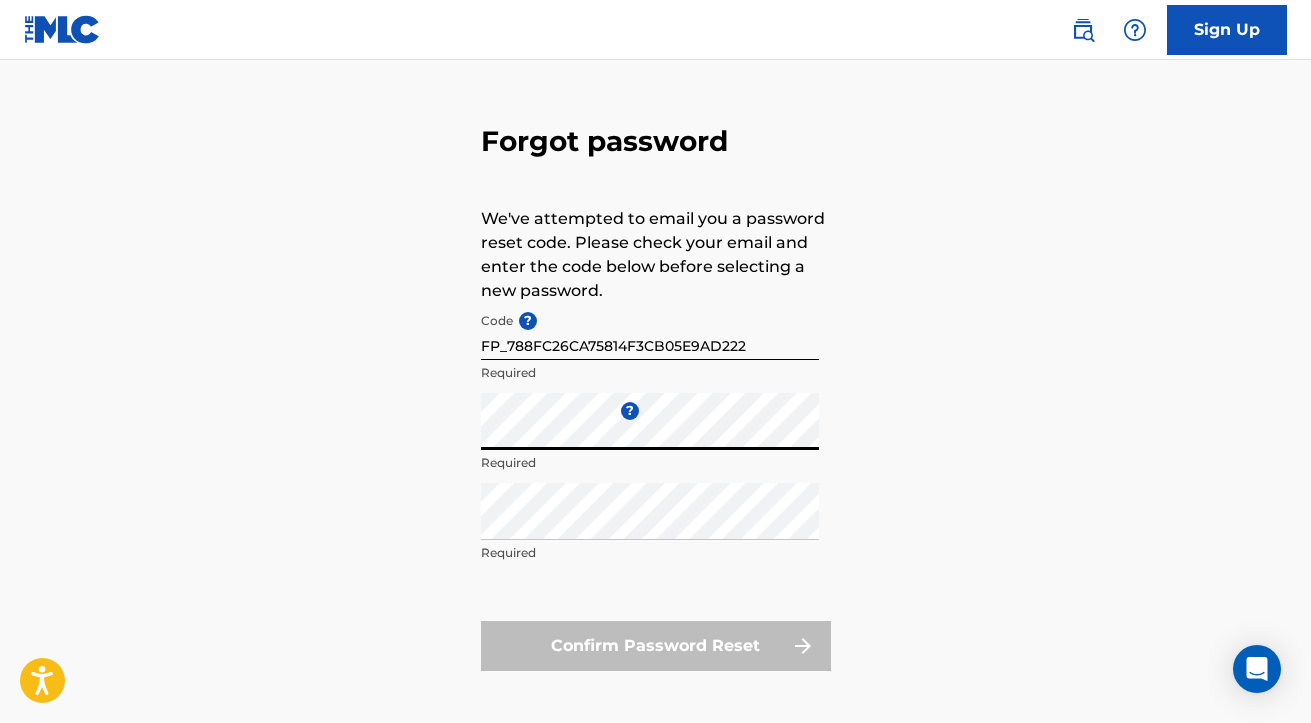 click on "Required" at bounding box center [650, 373] 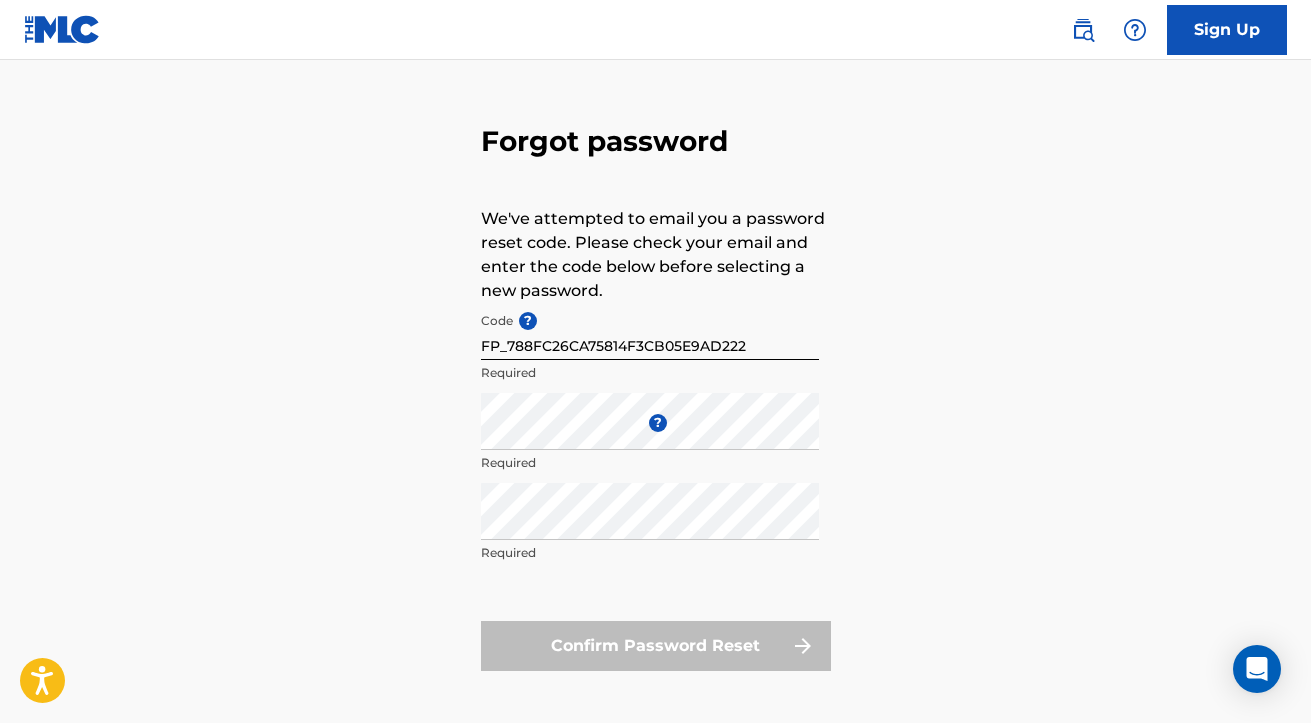 click on "Forgot password We've attempted to email you a password reset code. Please check your email and enter the code below before selecting a new password. Code ? FP_788FC26CA75814F3CB05E9AD222 Required Enter a new password ? Required Repeat the password Required Confirm Password Reset" at bounding box center [655, 393] 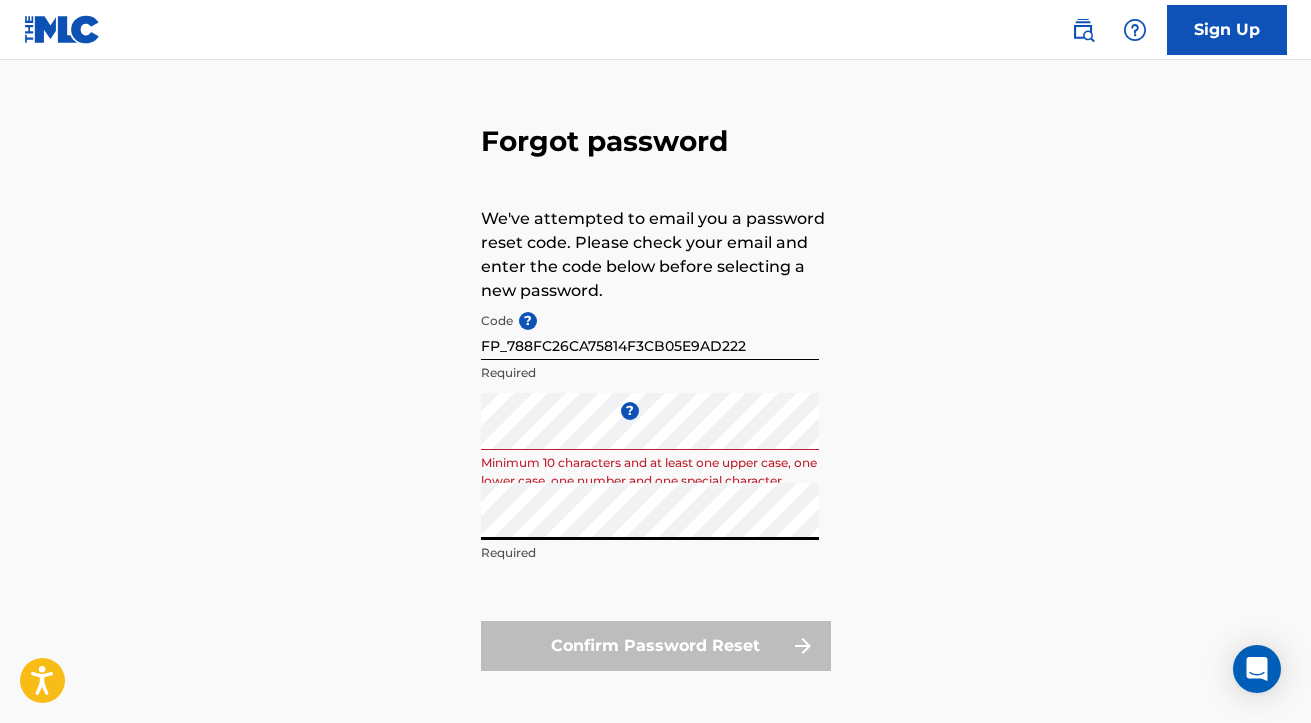 click on "Confirm Password Reset" at bounding box center (656, 646) 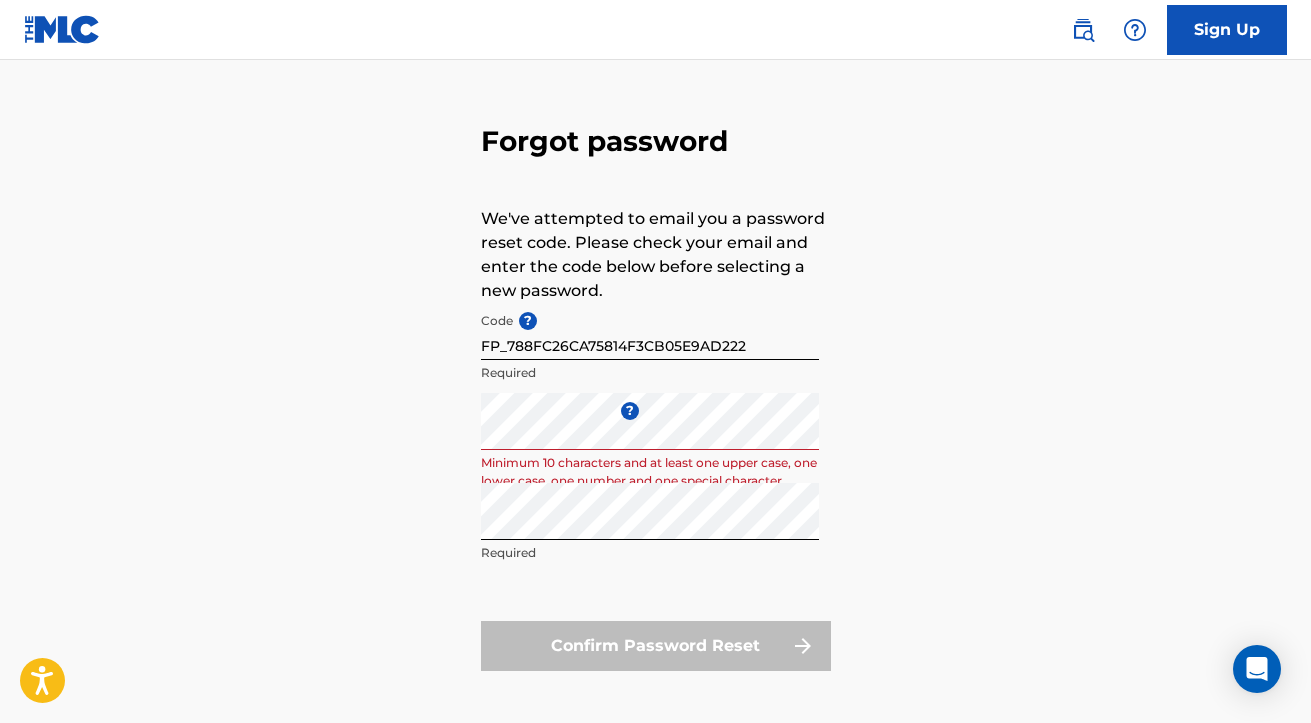 click on "Confirm Password Reset" at bounding box center (656, 646) 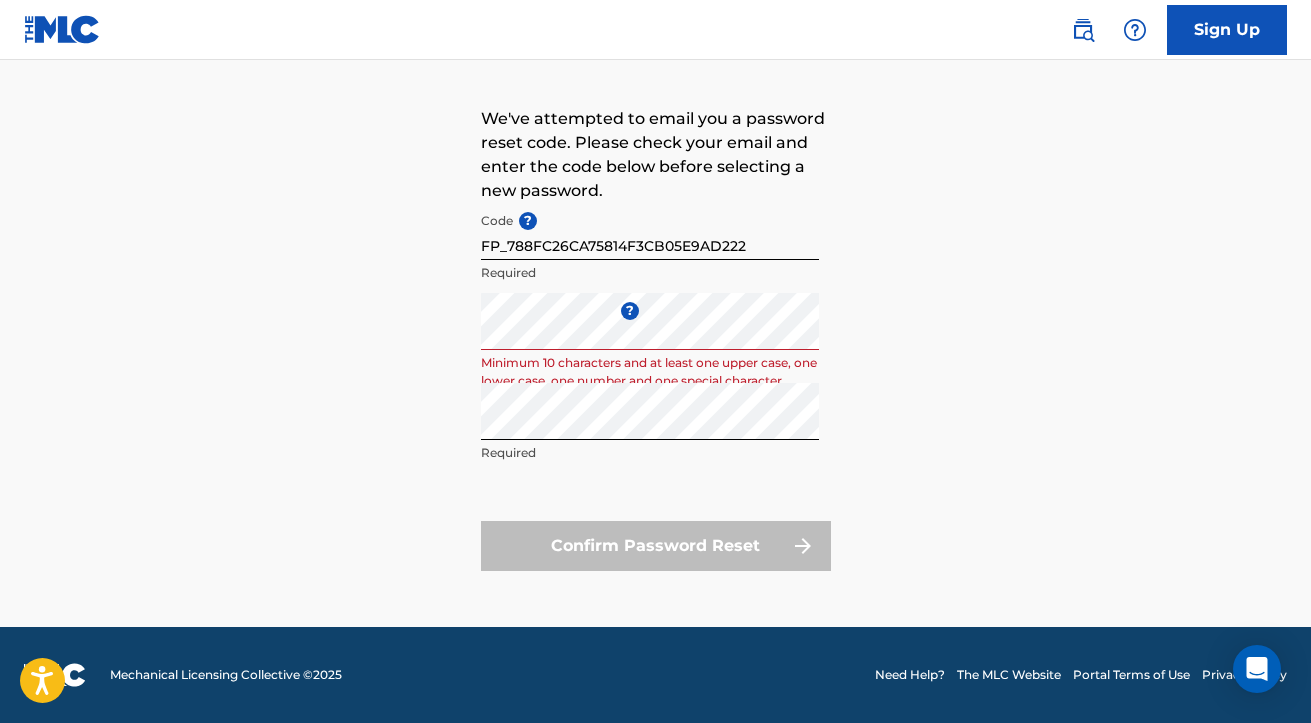 scroll, scrollTop: 0, scrollLeft: 0, axis: both 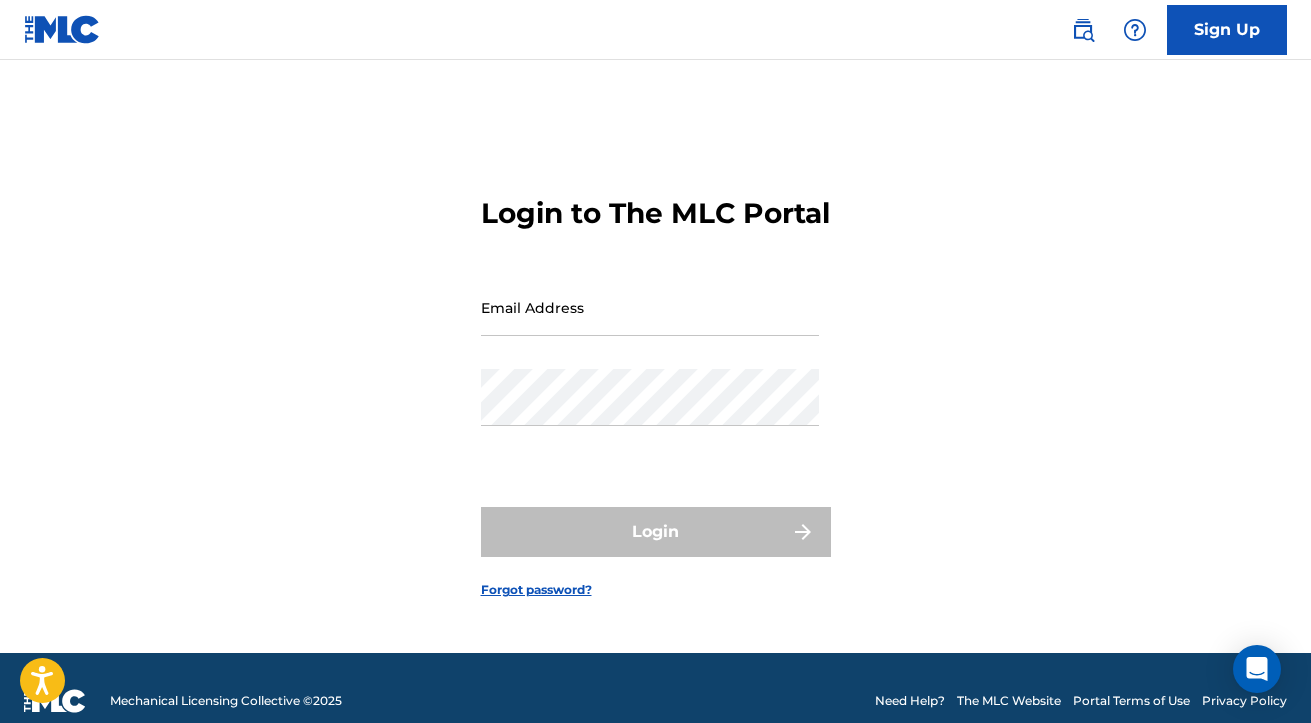 click on "Email Address" at bounding box center [650, 307] 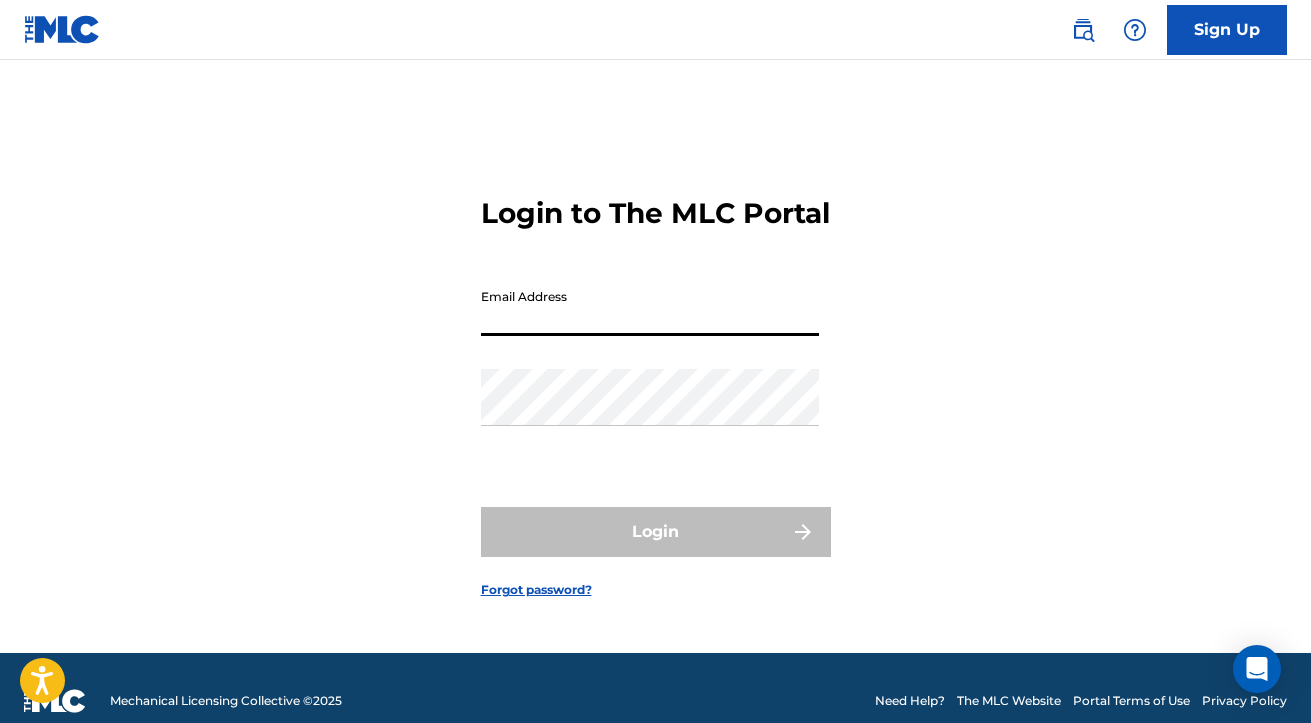 type on "[PERSON_NAME][EMAIL_ADDRESS][DOMAIN_NAME]" 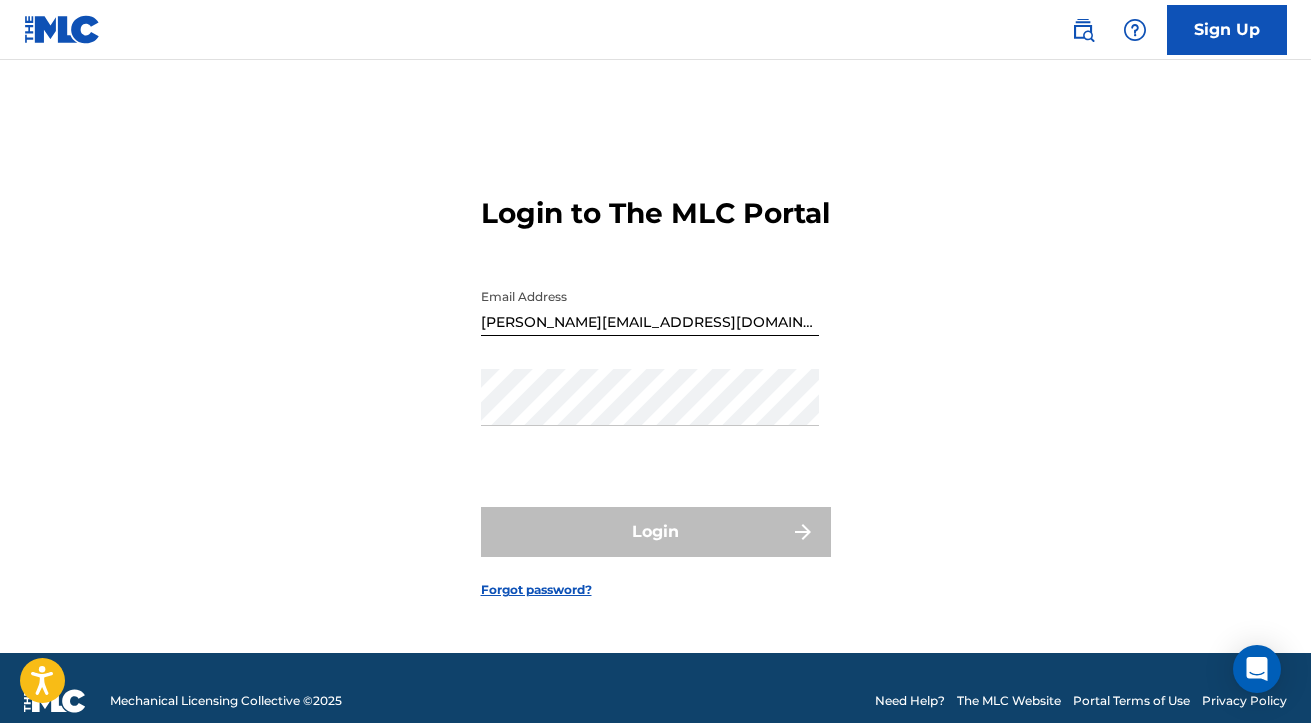 click on "Login to The MLC Portal Email Address [EMAIL_ADDRESS][DOMAIN_NAME] Password Login Forgot password?" at bounding box center [655, 381] 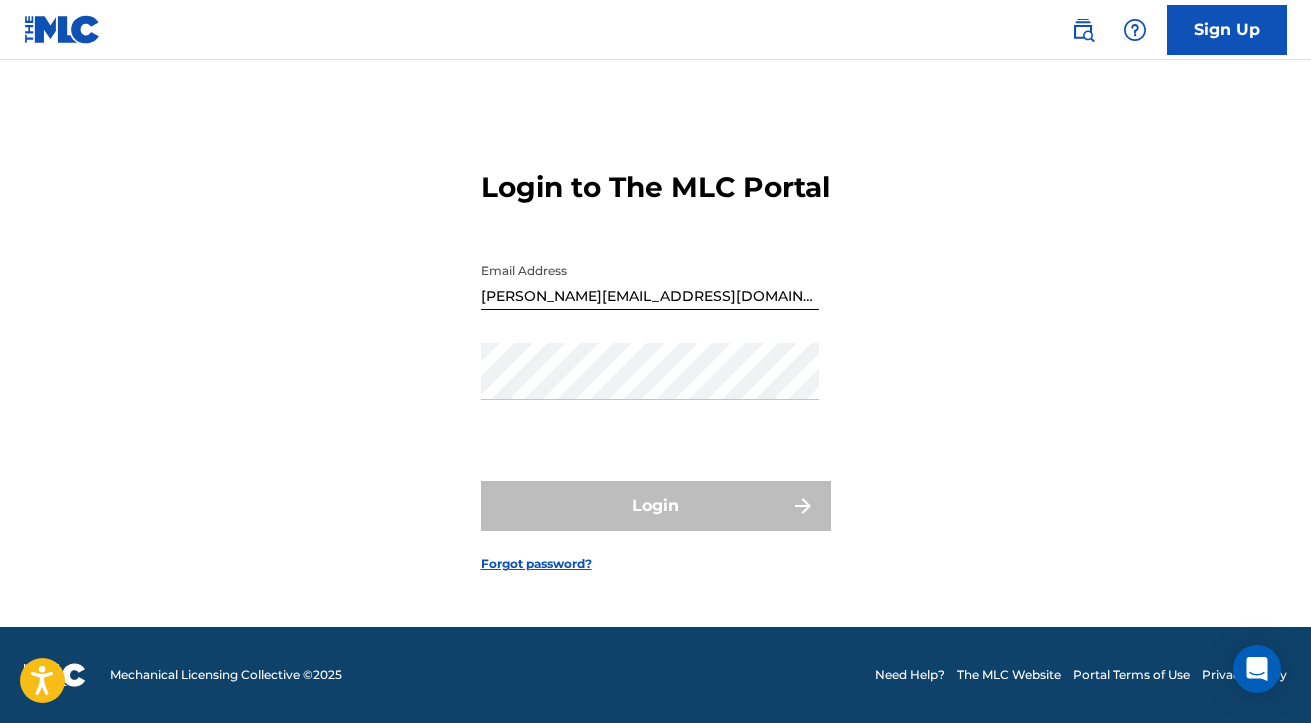 click on "Forgot password?" at bounding box center [536, 564] 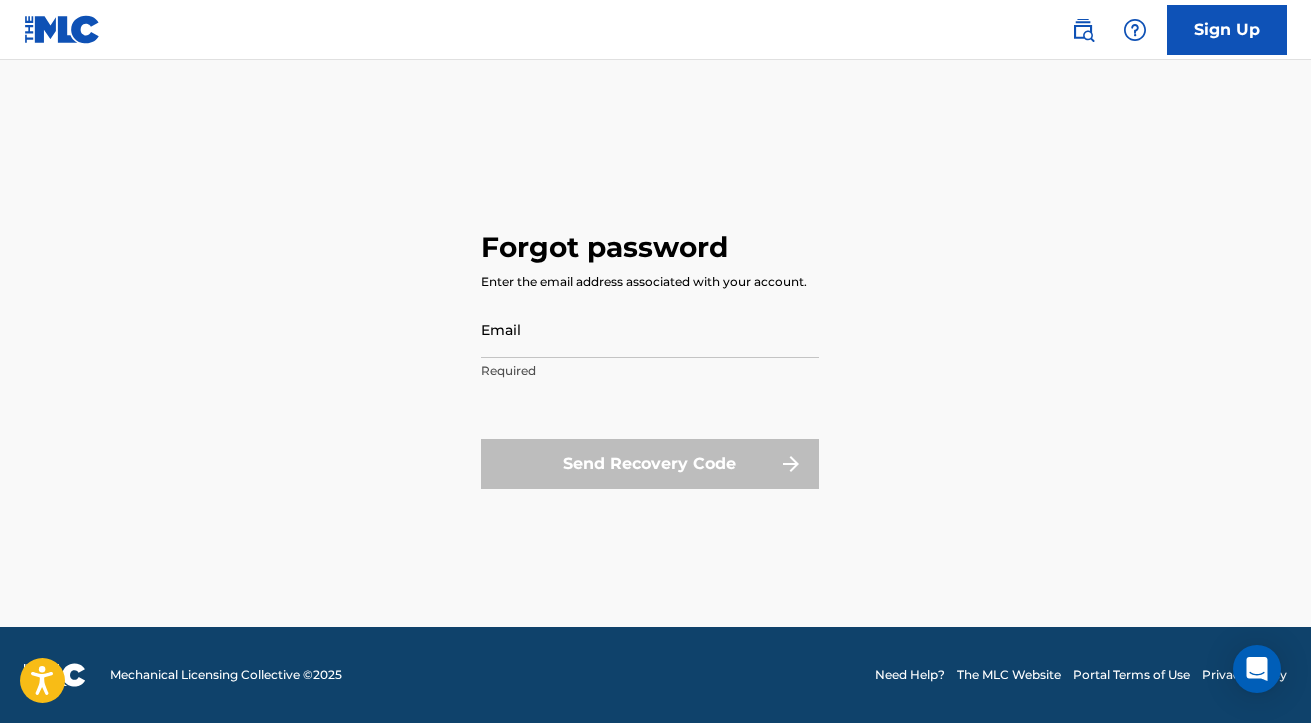 scroll, scrollTop: 0, scrollLeft: 0, axis: both 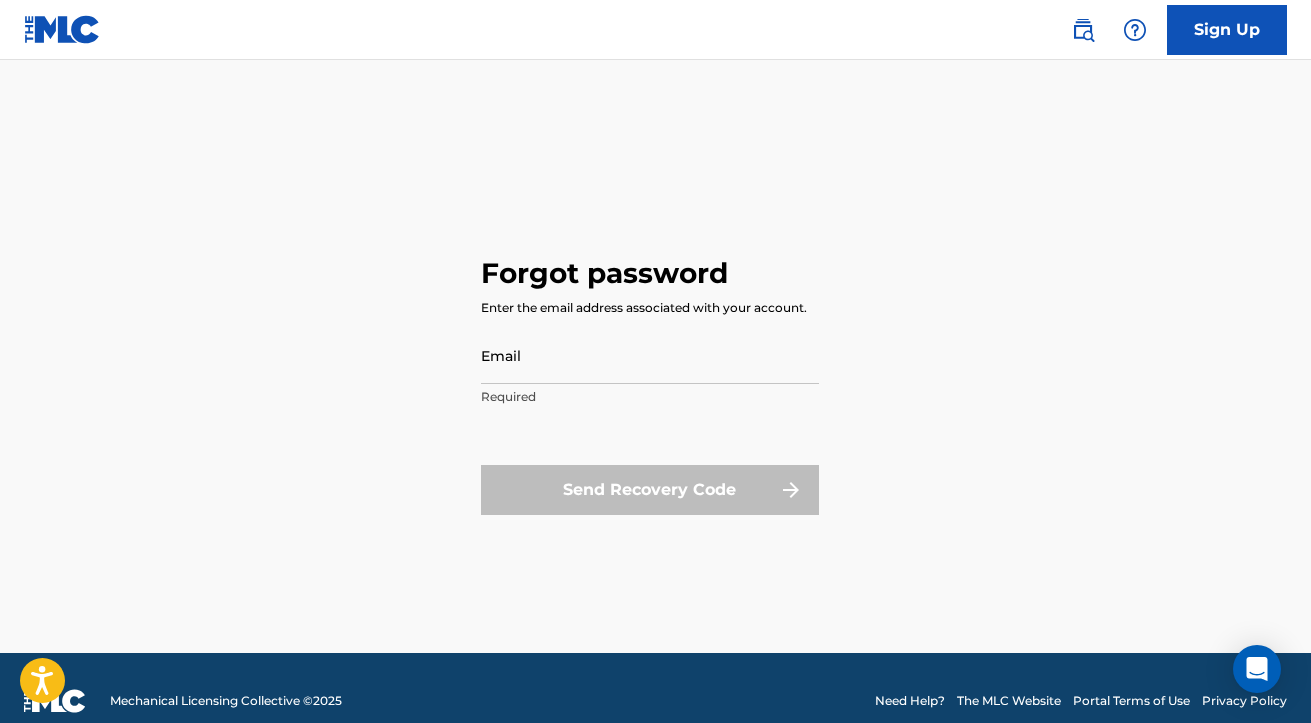 click on "Email" at bounding box center [650, 355] 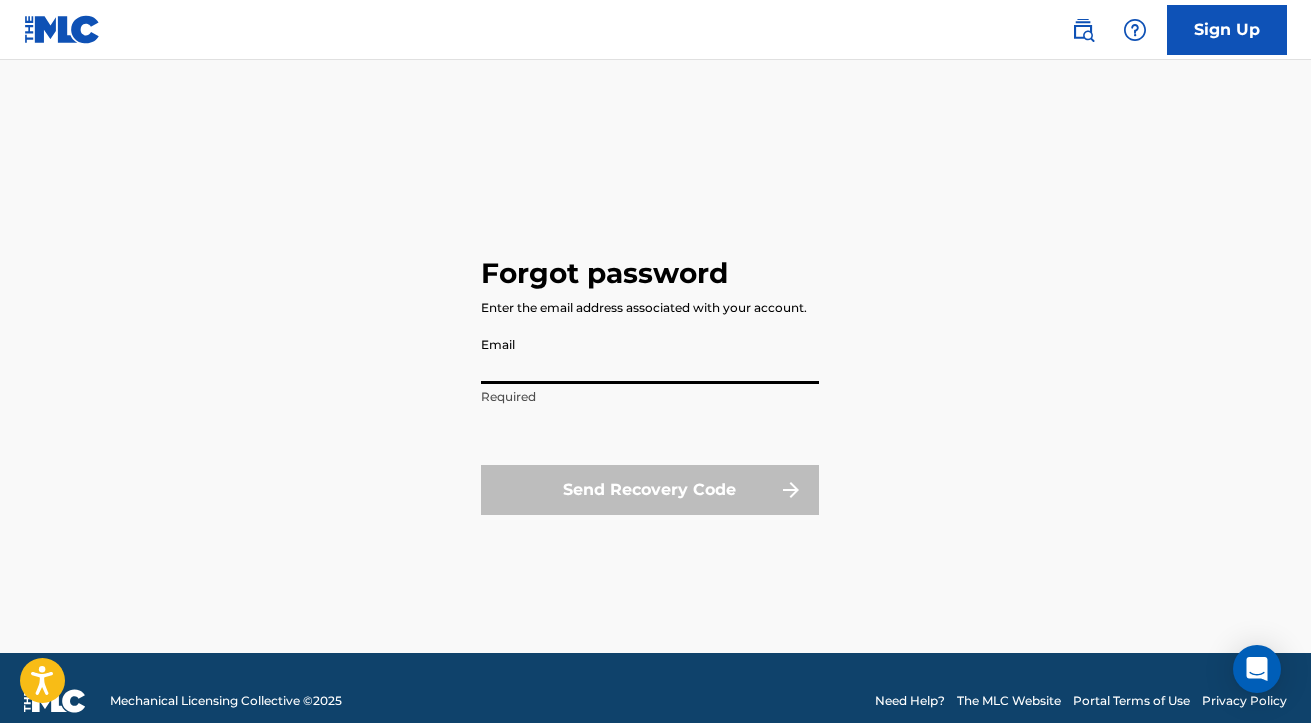 click on "Email" at bounding box center (650, 355) 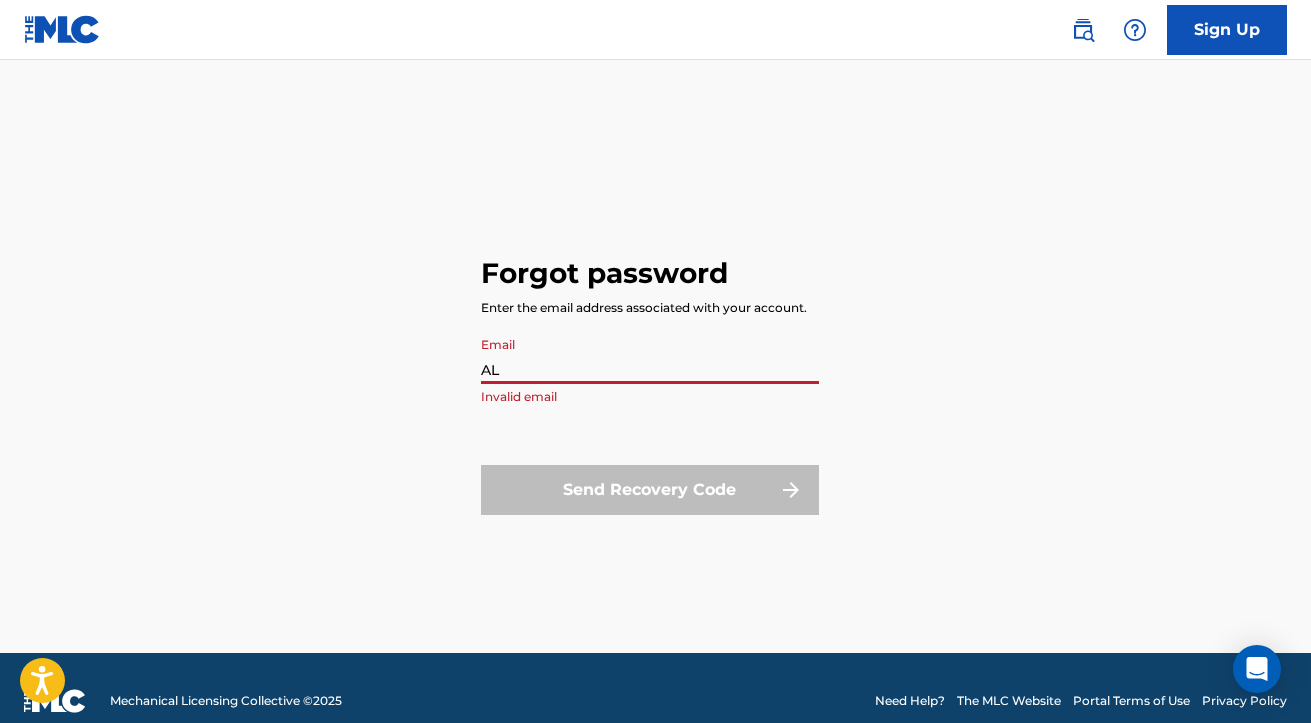 type on "A" 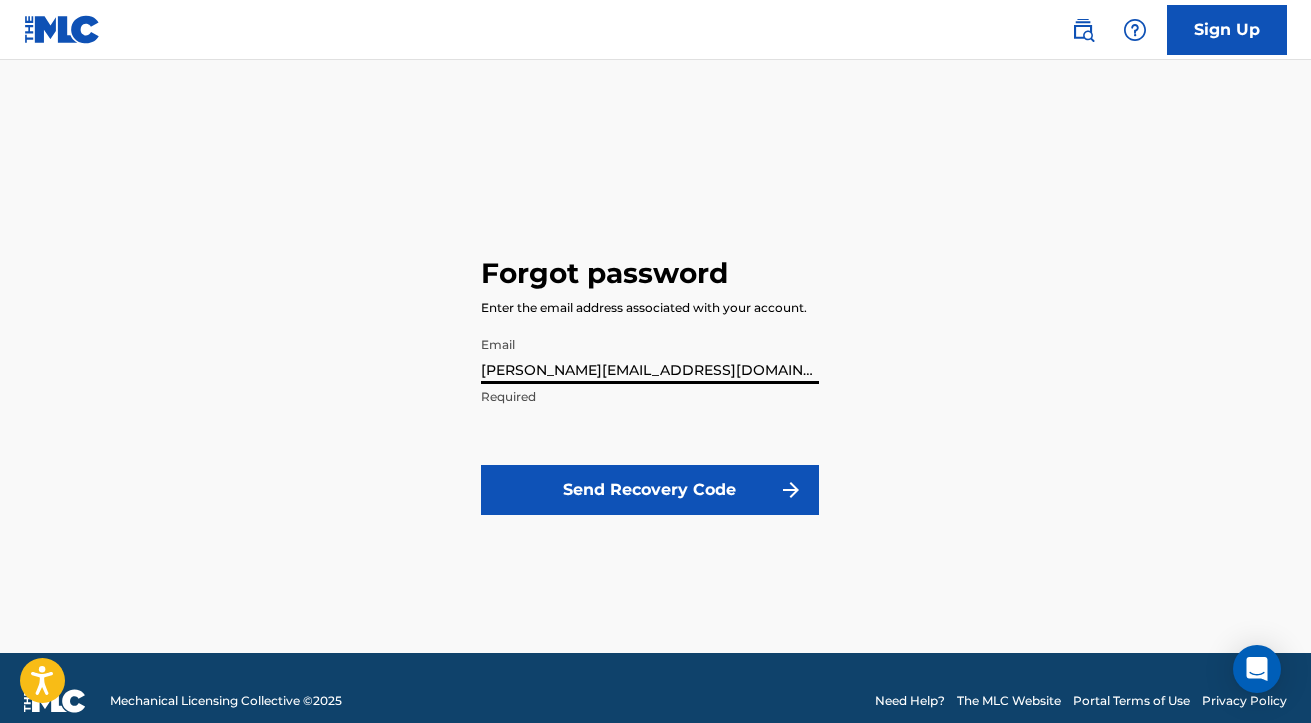 type on "[PERSON_NAME][EMAIL_ADDRESS][DOMAIN_NAME]" 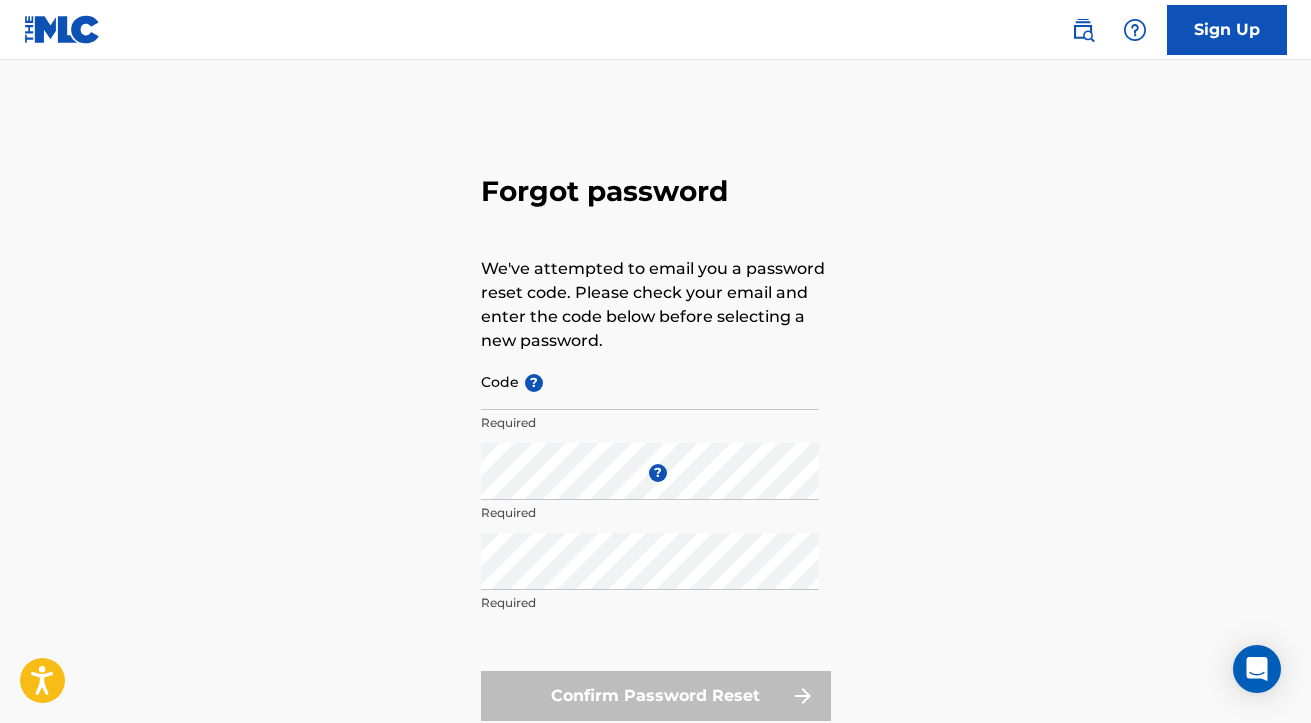 click on "Code ?" at bounding box center (650, 381) 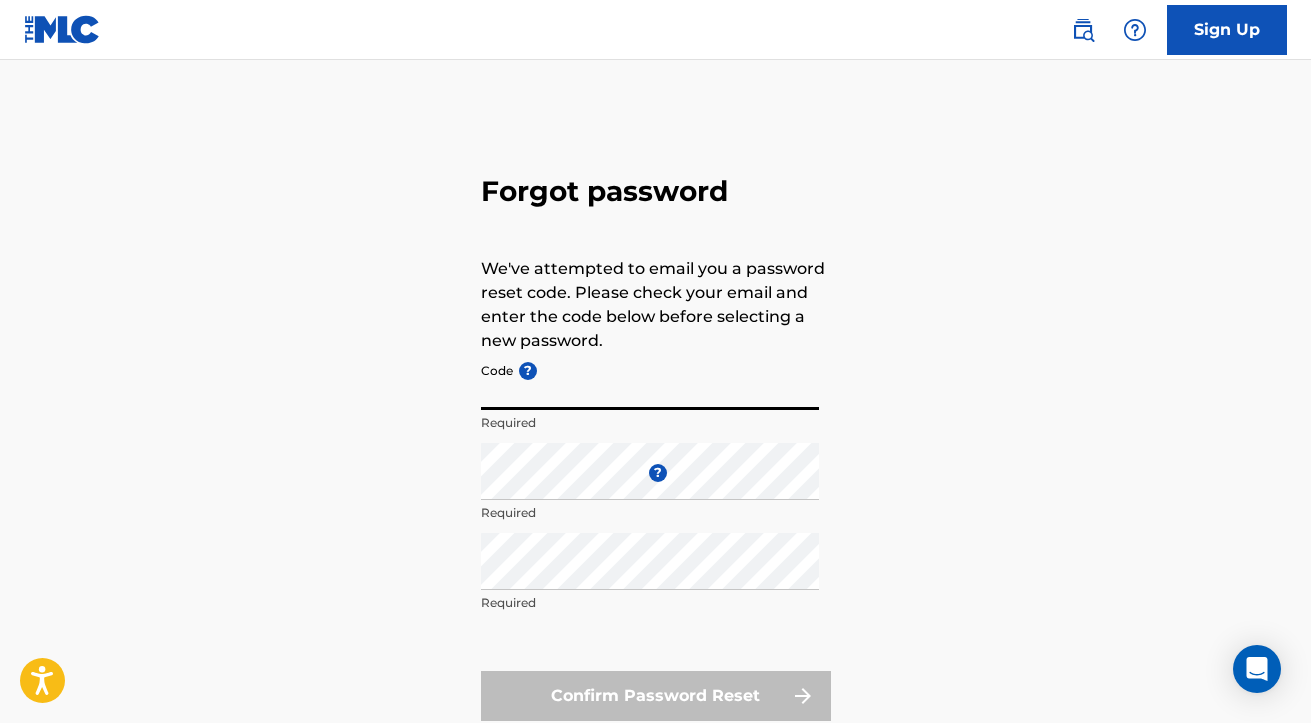 paste on "FP_1923c8747793cb2ec6bc65451a9b" 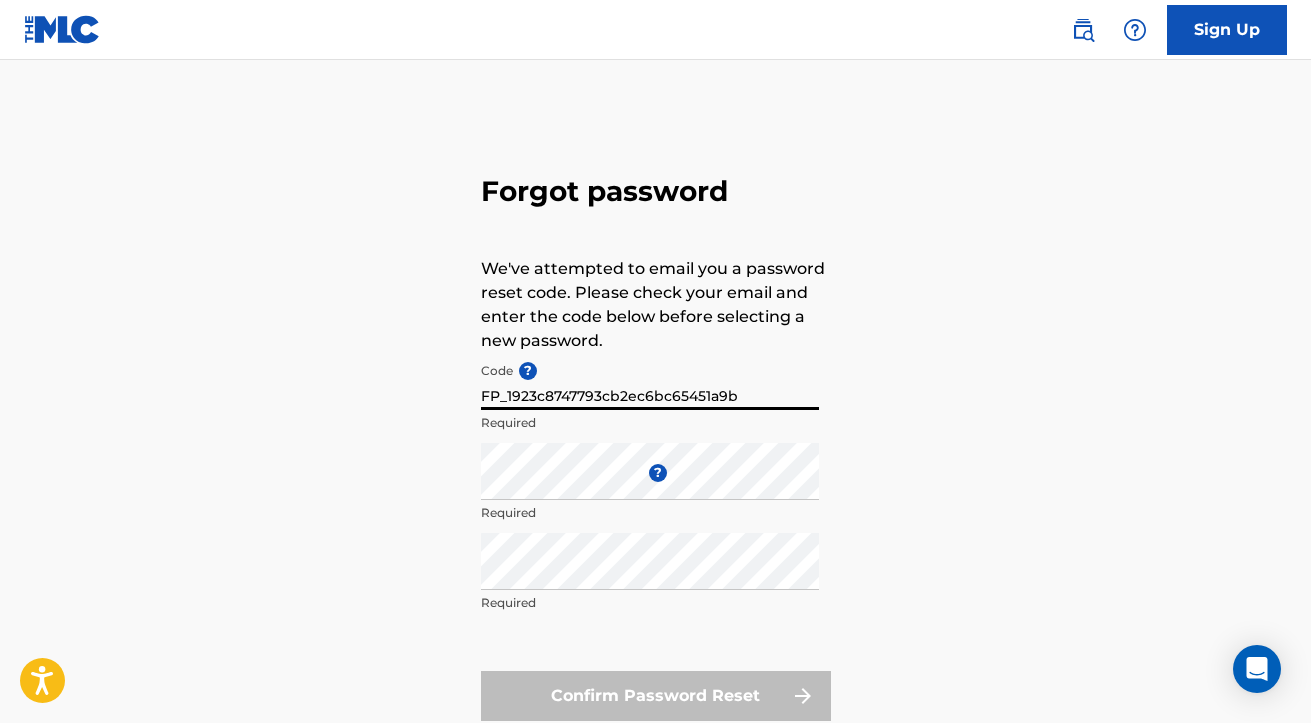 type on "FP_1923c8747793cb2ec6bc65451a9b" 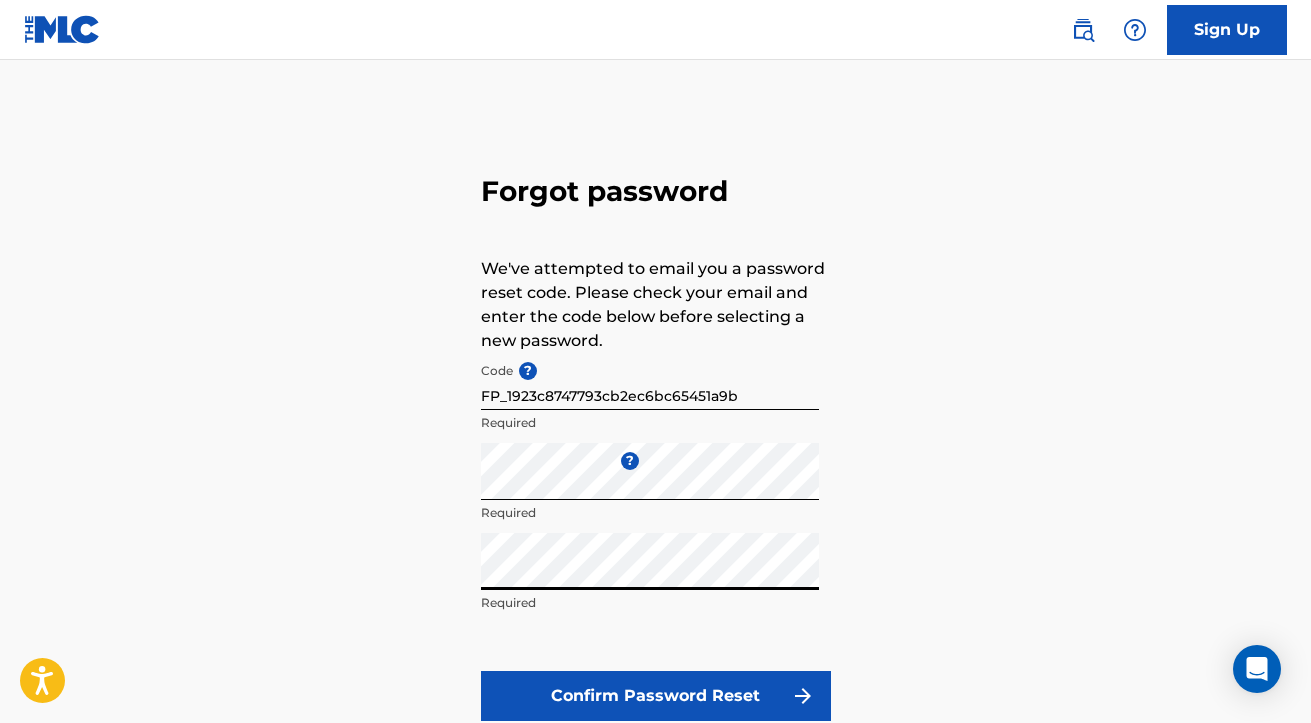 click on "Confirm Password Reset" at bounding box center [656, 696] 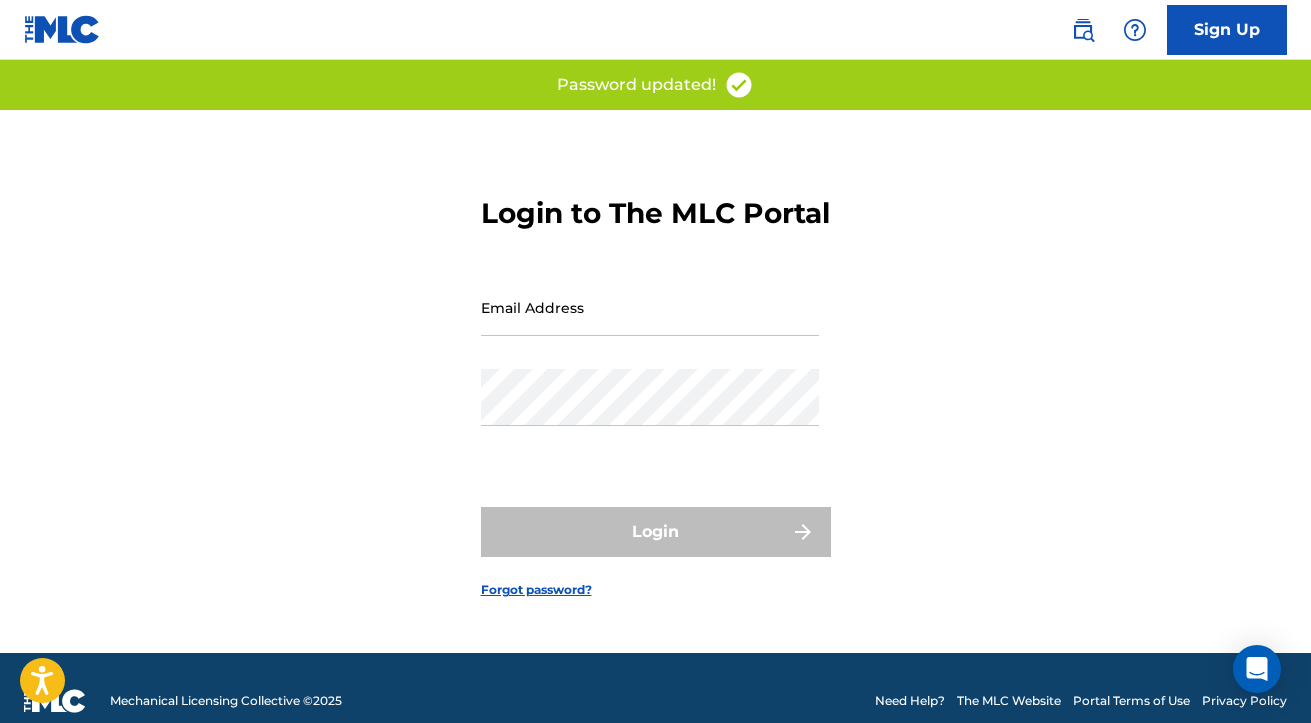 click on "Email Address" at bounding box center (650, 307) 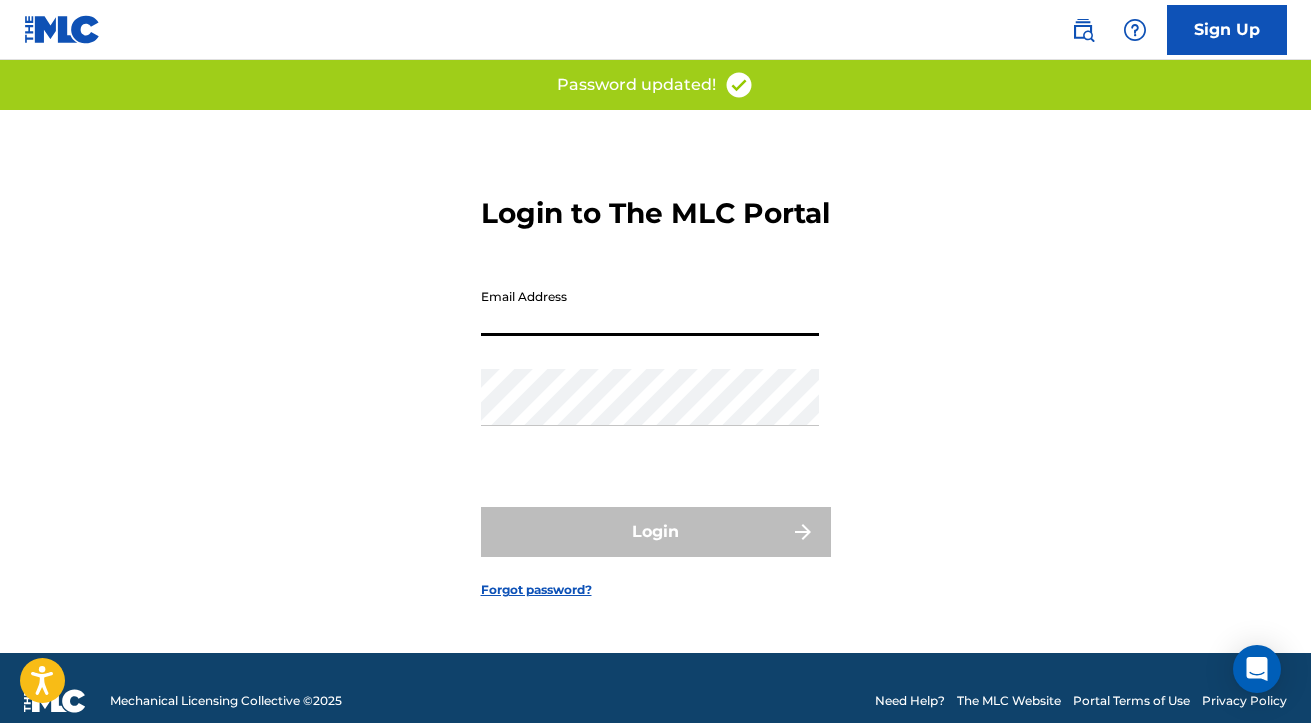 type on "[PERSON_NAME][EMAIL_ADDRESS][DOMAIN_NAME]" 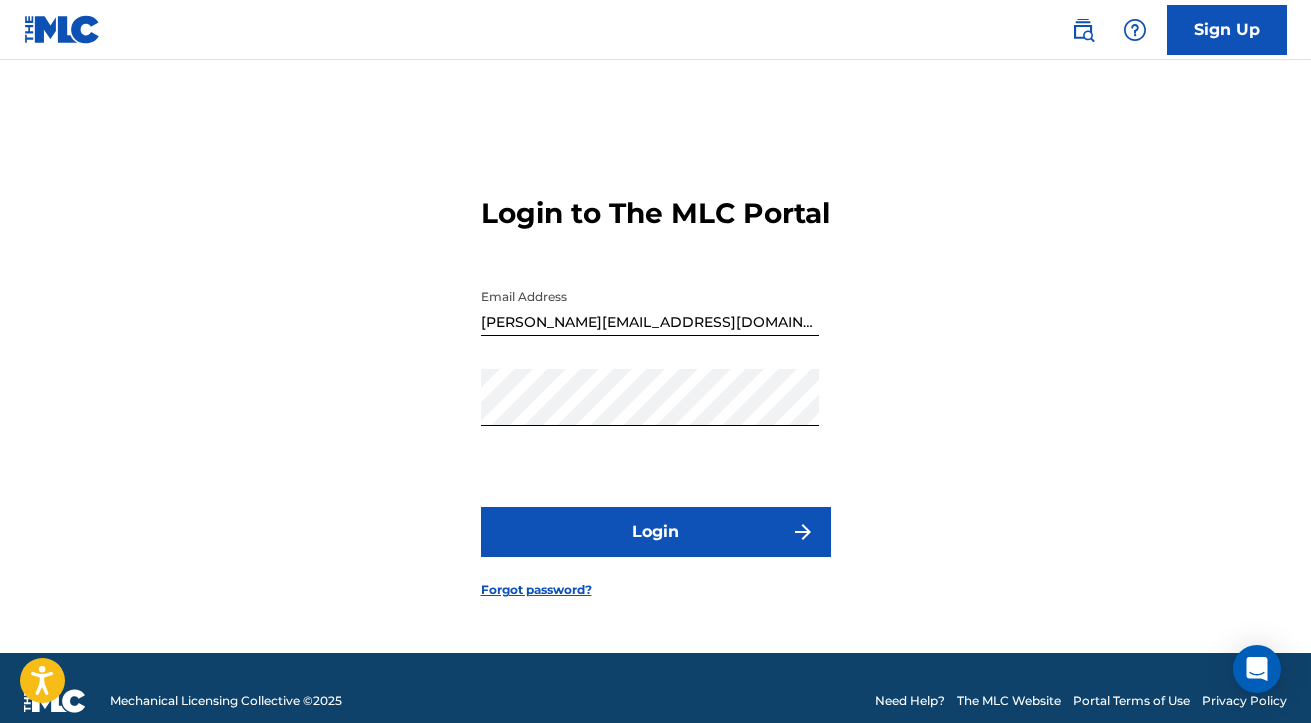 click on "Login" at bounding box center (656, 532) 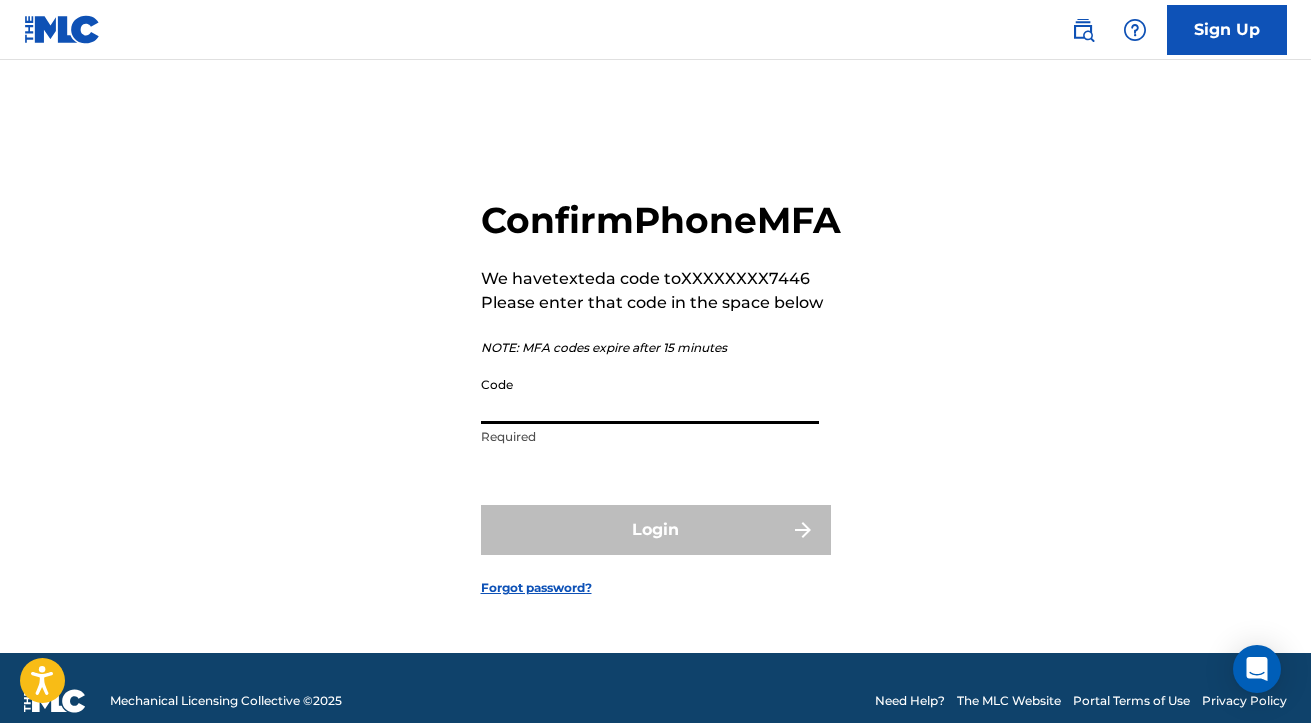 click on "Code" at bounding box center [650, 395] 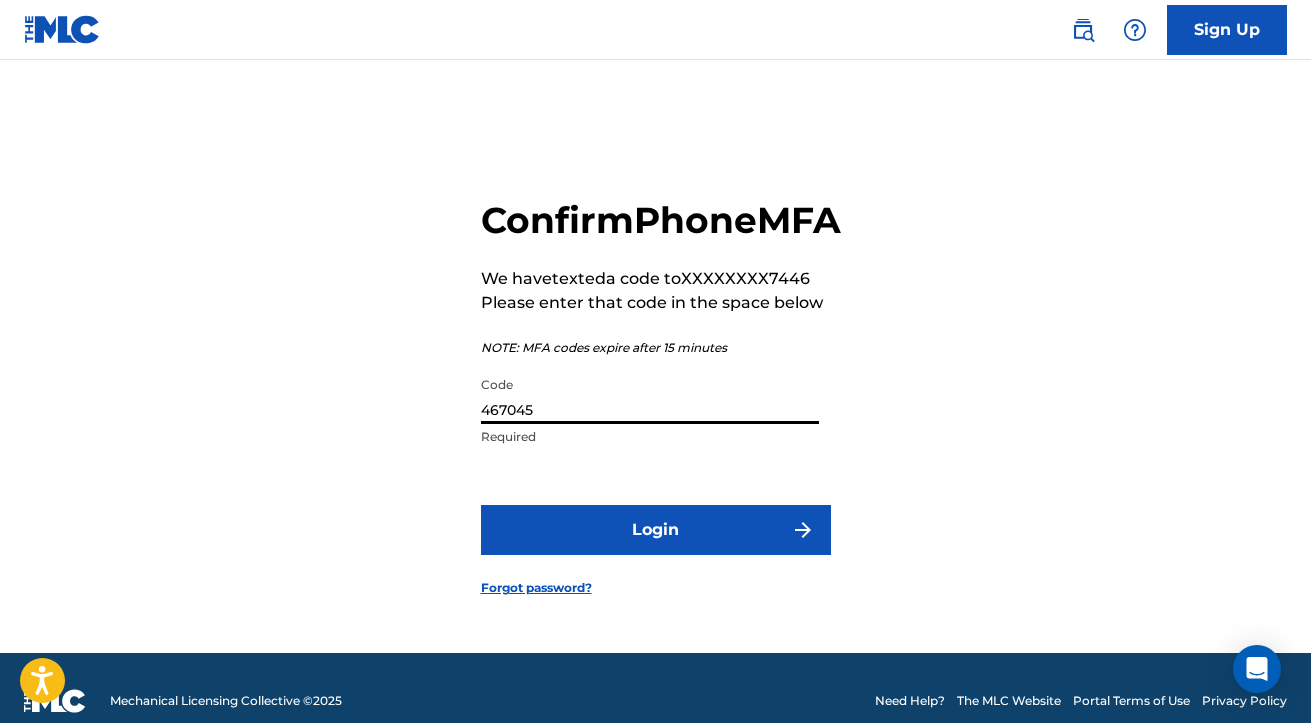type on "467045" 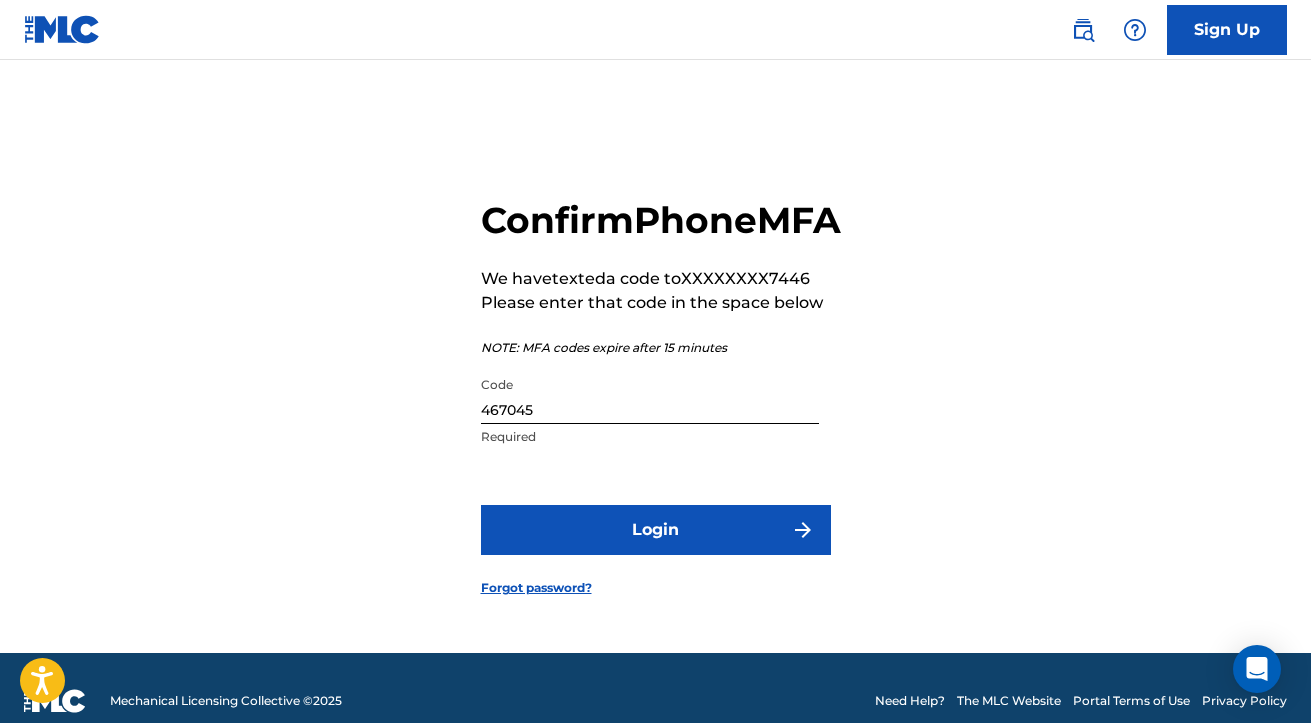 click on "Login" at bounding box center (656, 530) 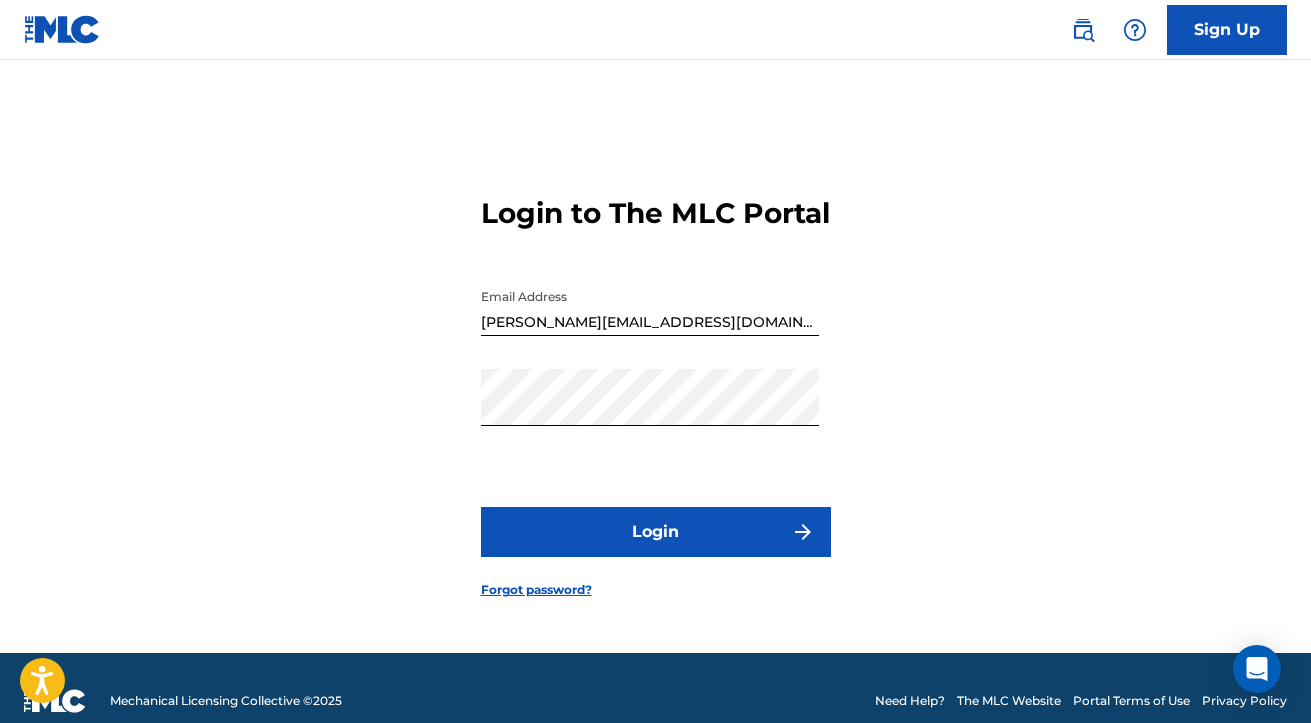 click on "Login" at bounding box center (656, 532) 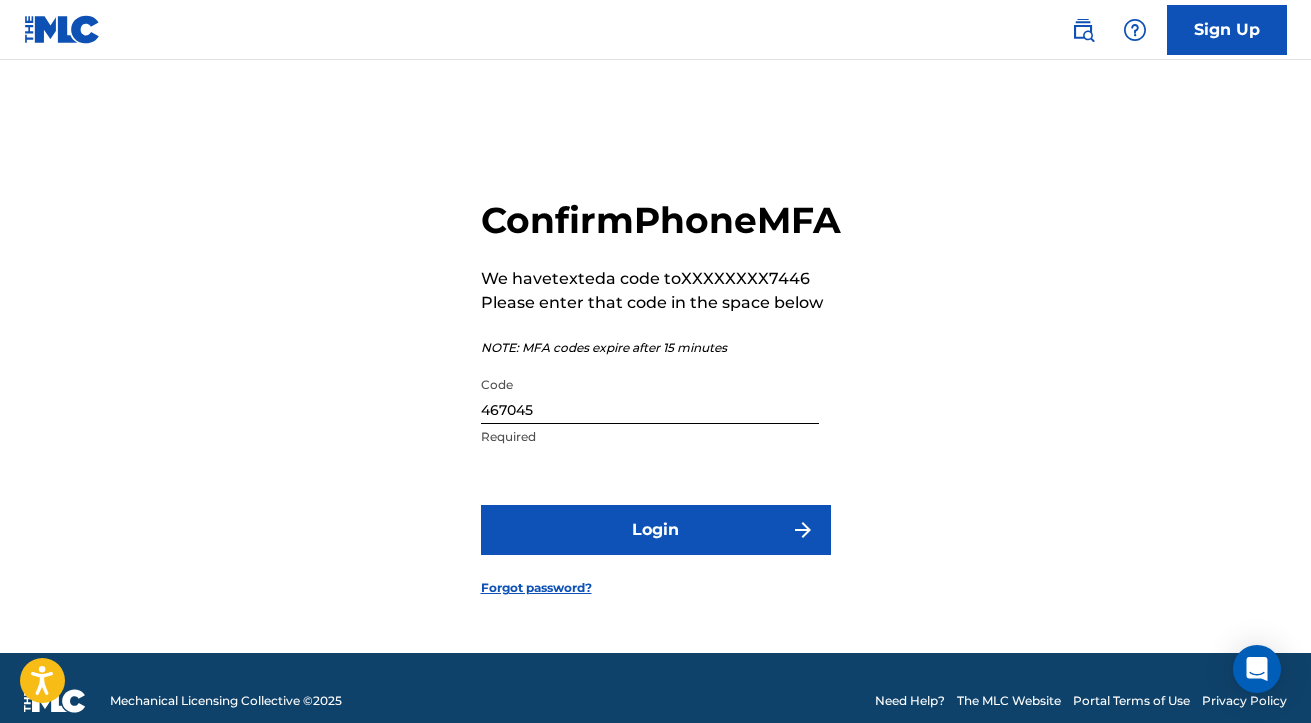click on "467045" at bounding box center (650, 395) 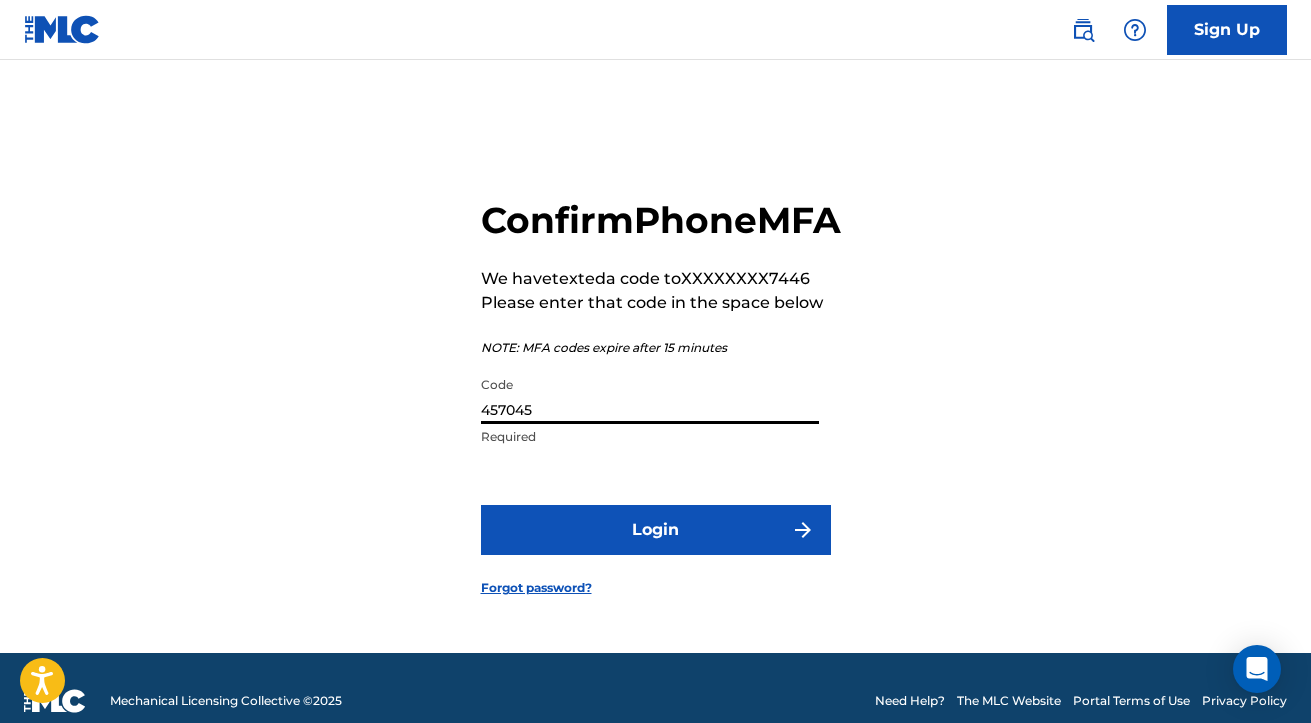 type on "457045" 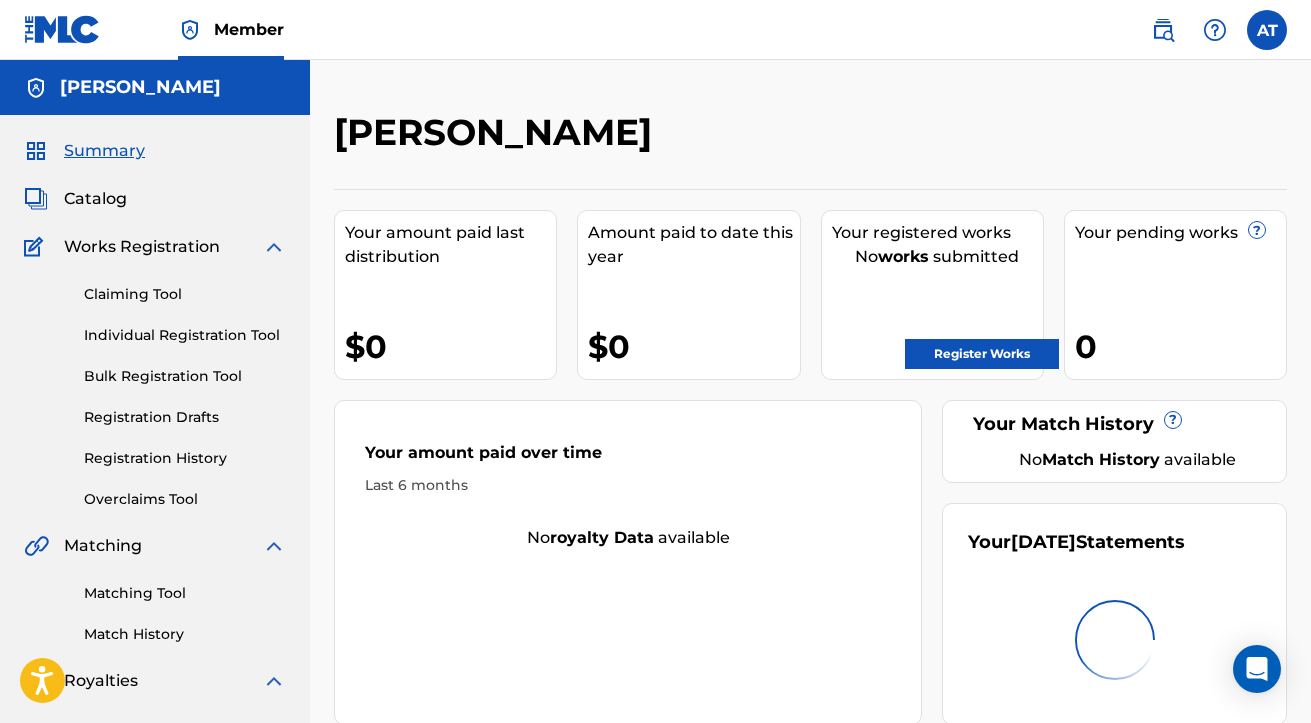 scroll, scrollTop: 0, scrollLeft: 0, axis: both 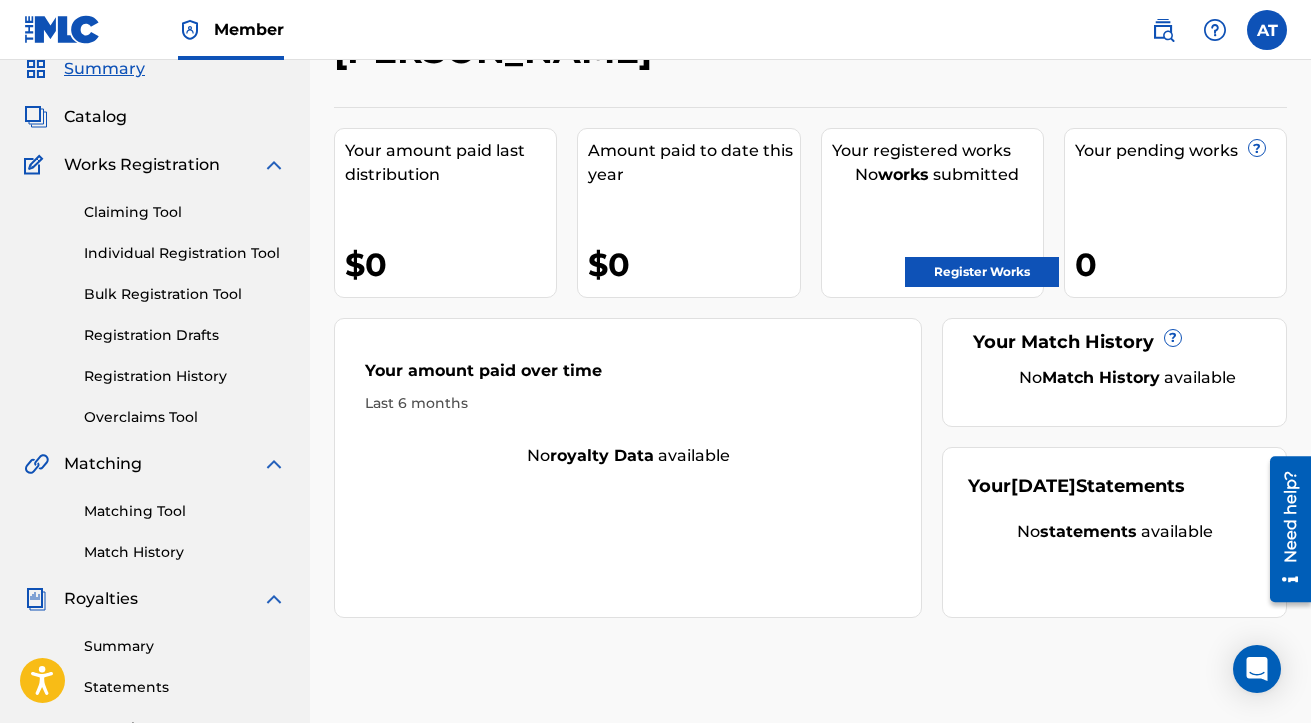 click on "Matching Tool" at bounding box center (185, 511) 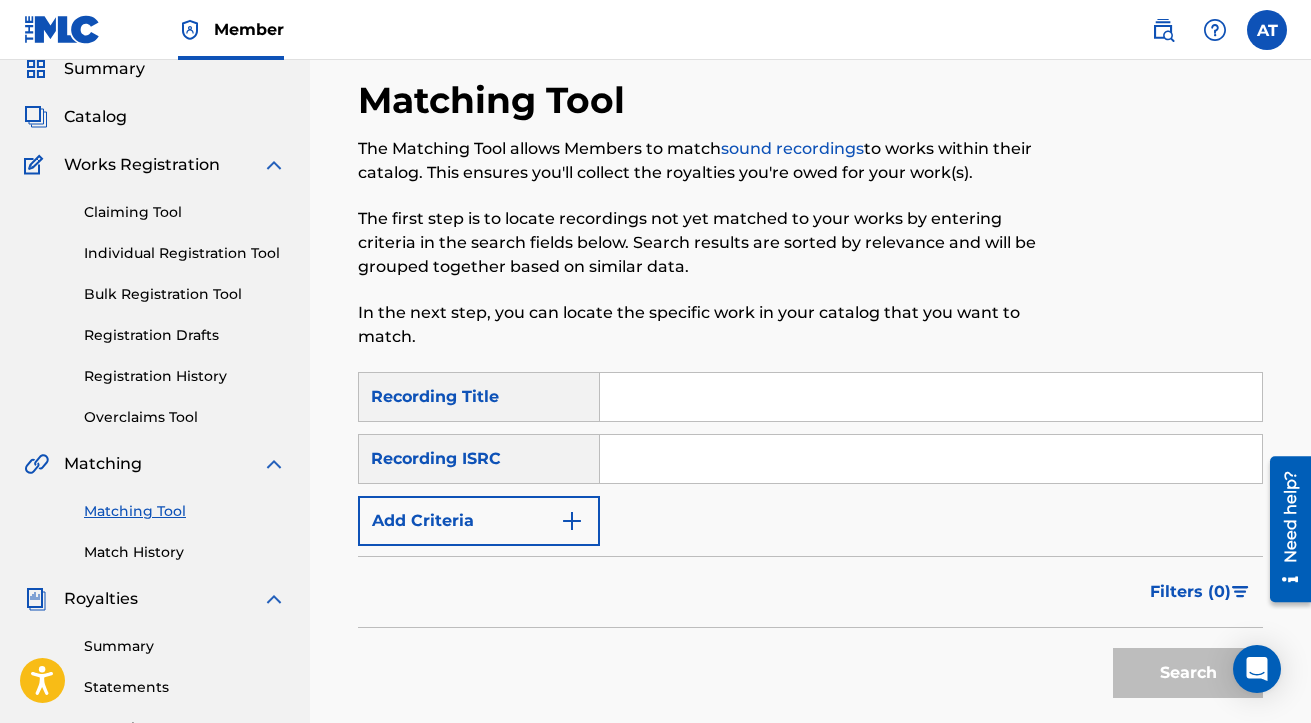 scroll, scrollTop: 0, scrollLeft: 0, axis: both 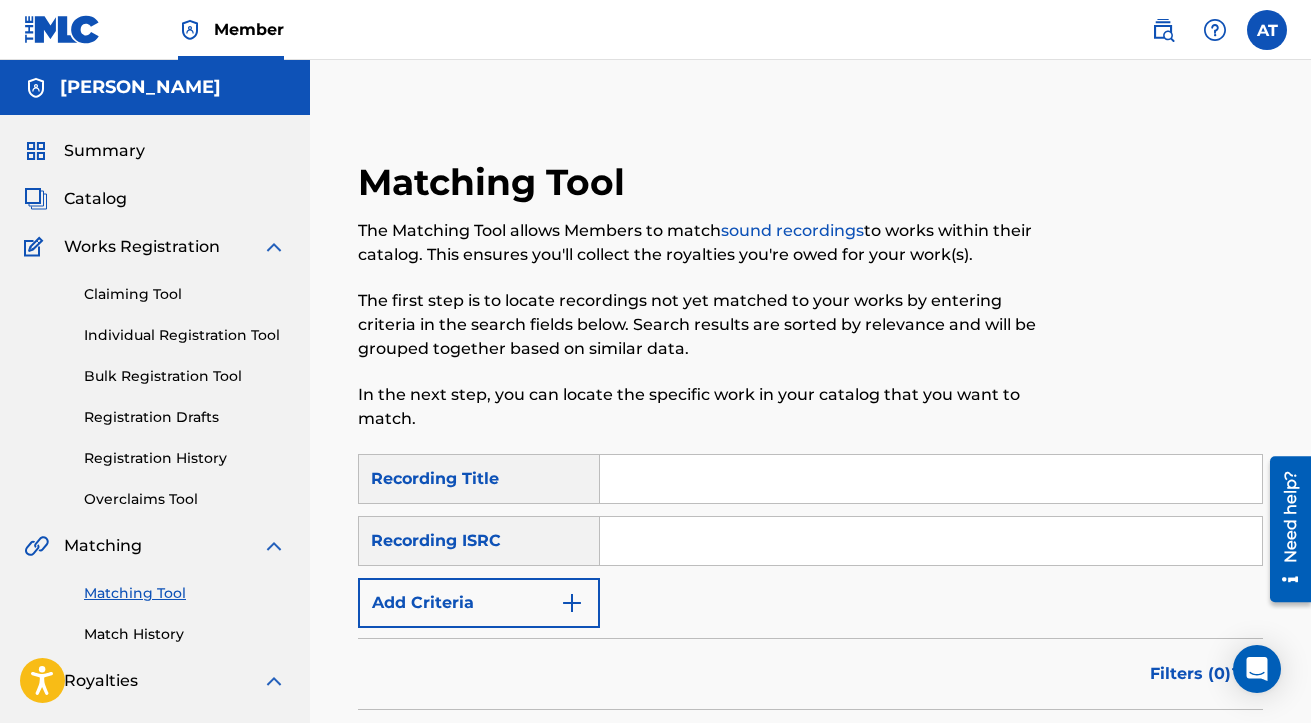 click at bounding box center (572, 603) 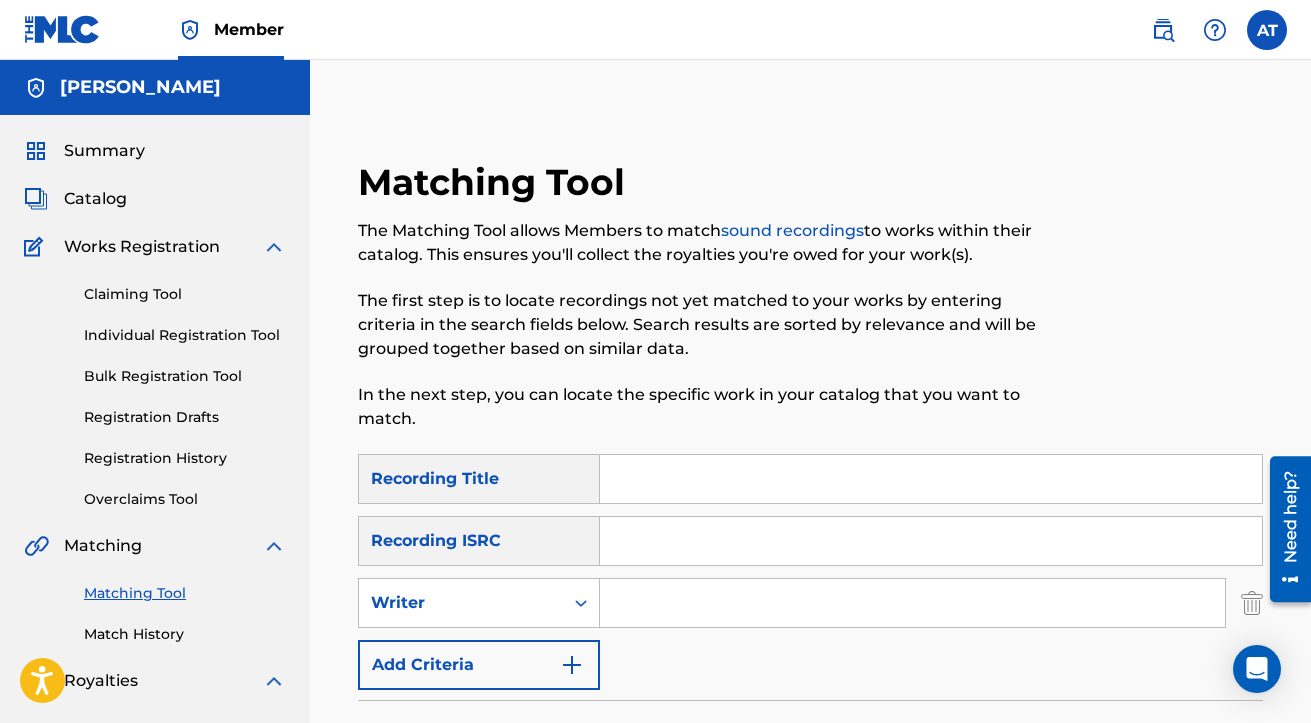 click at bounding box center [912, 603] 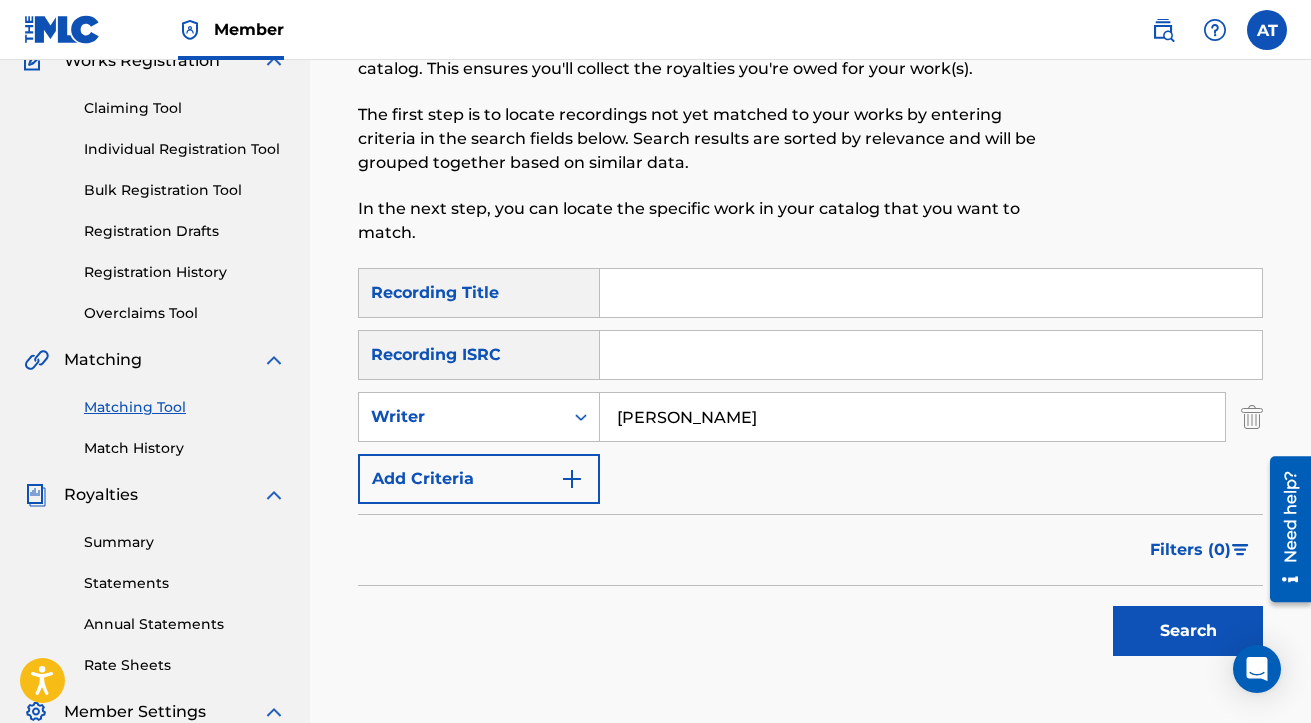 scroll, scrollTop: 188, scrollLeft: 0, axis: vertical 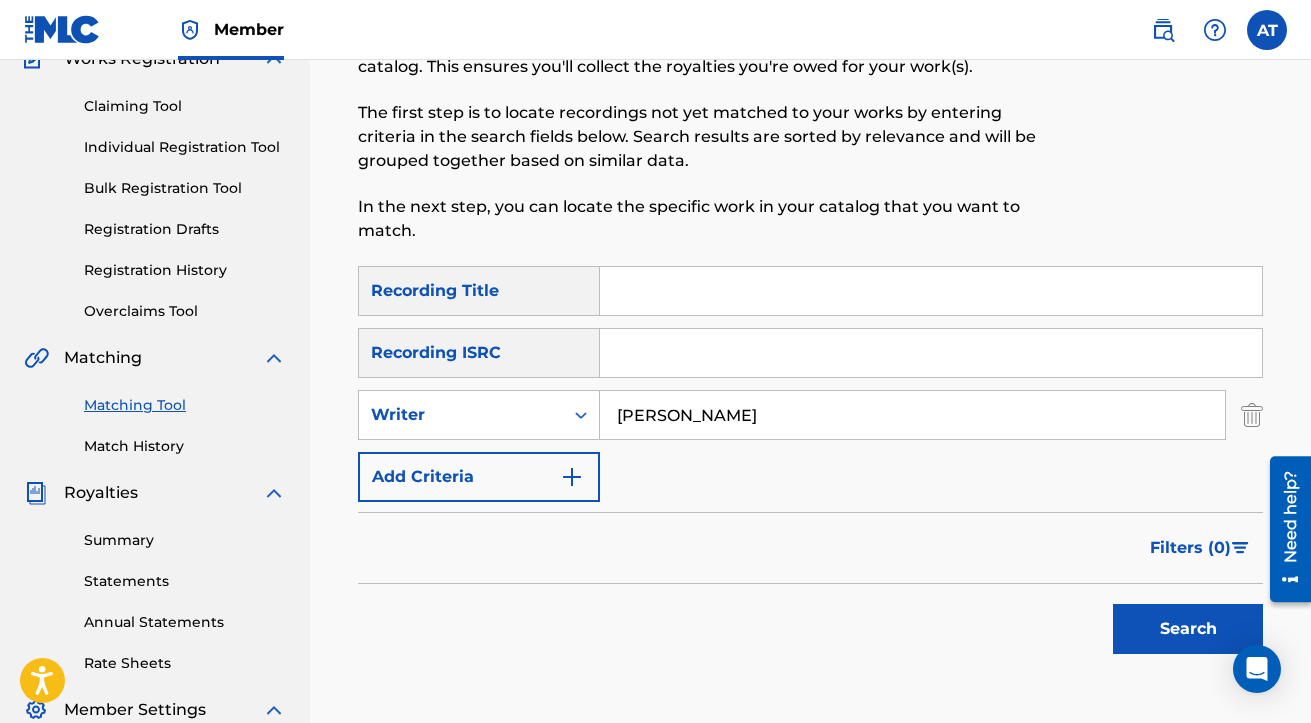 type on "[PERSON_NAME]" 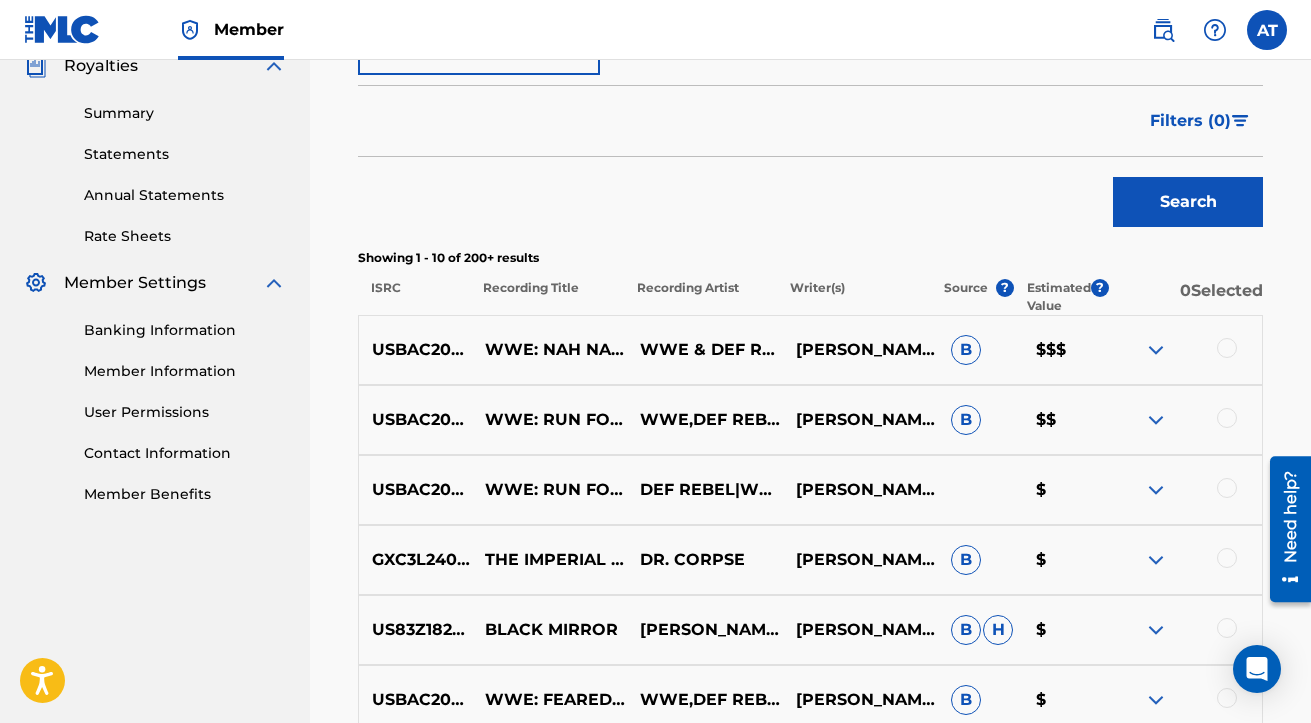 scroll, scrollTop: 616, scrollLeft: 0, axis: vertical 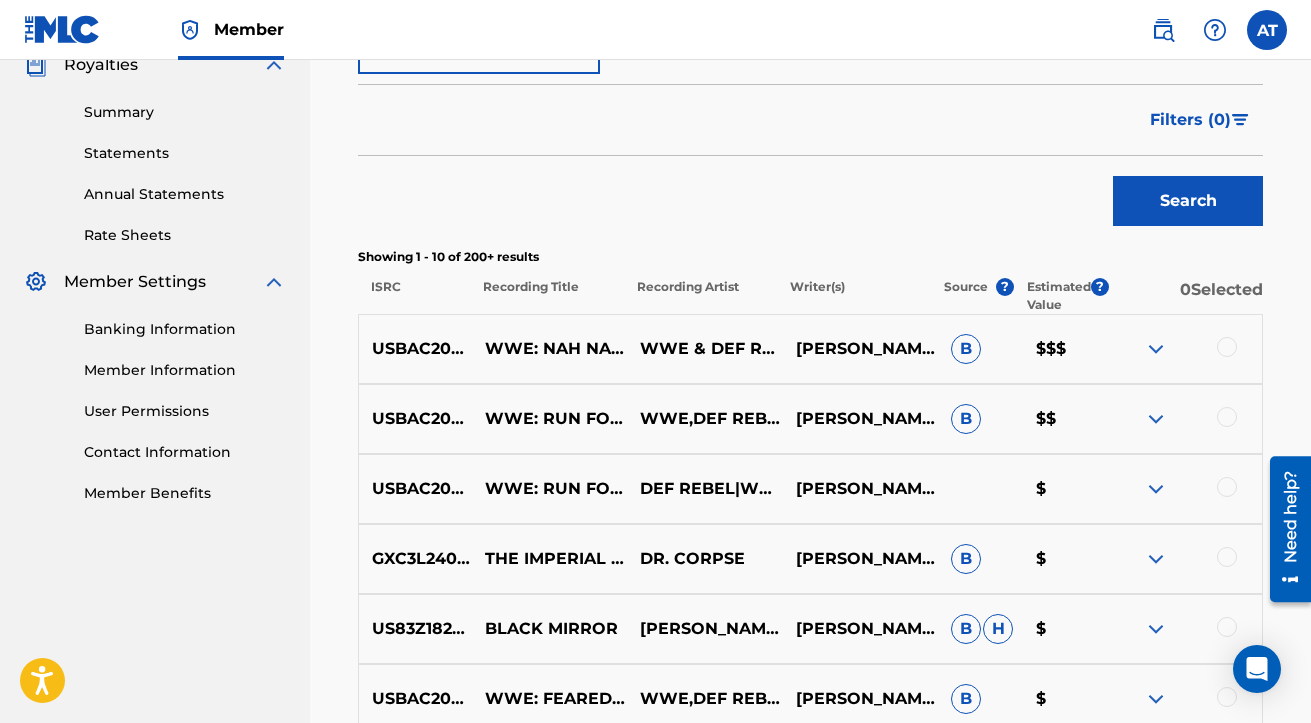 click at bounding box center [1156, 349] 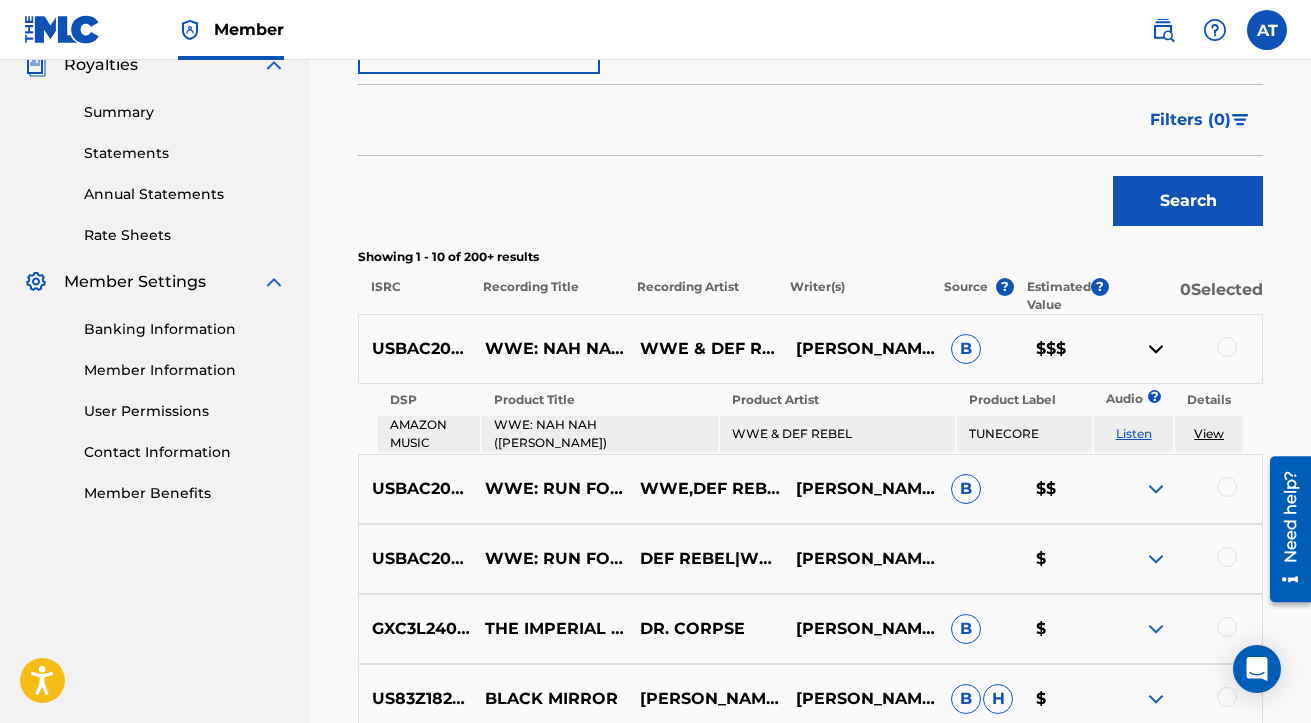 click at bounding box center (1156, 349) 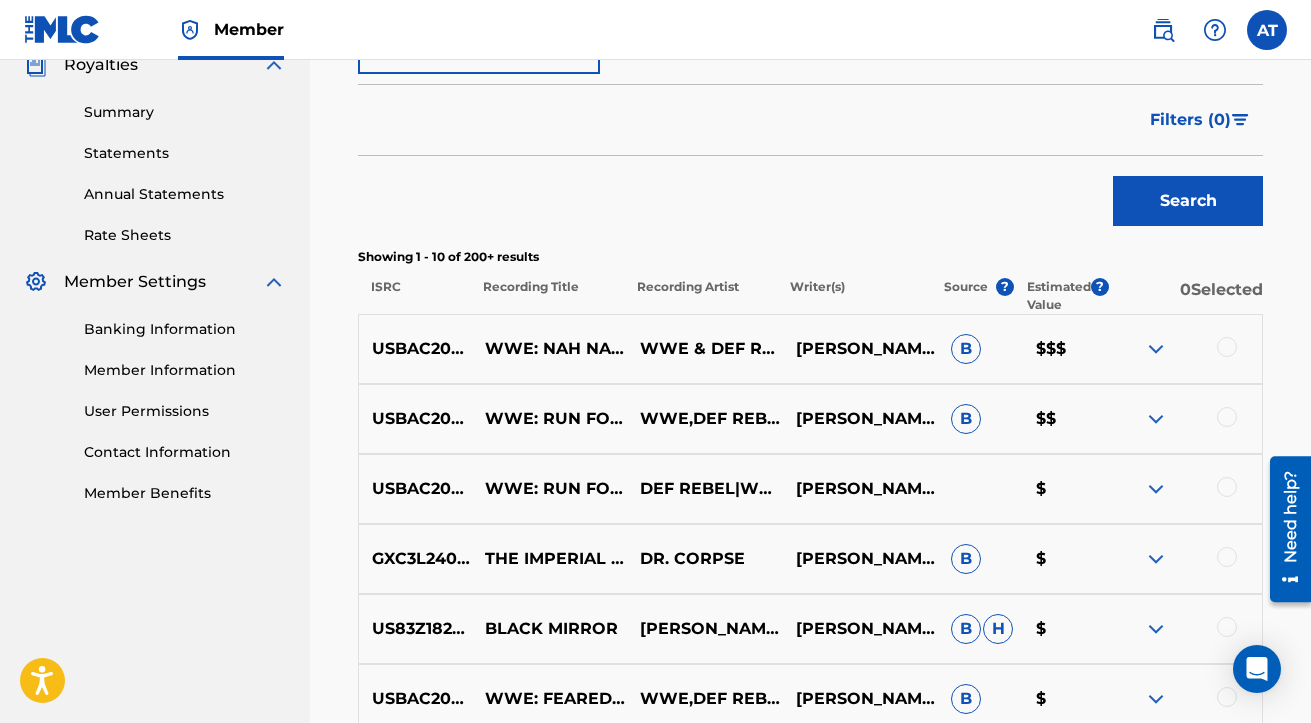 click at bounding box center [1227, 347] 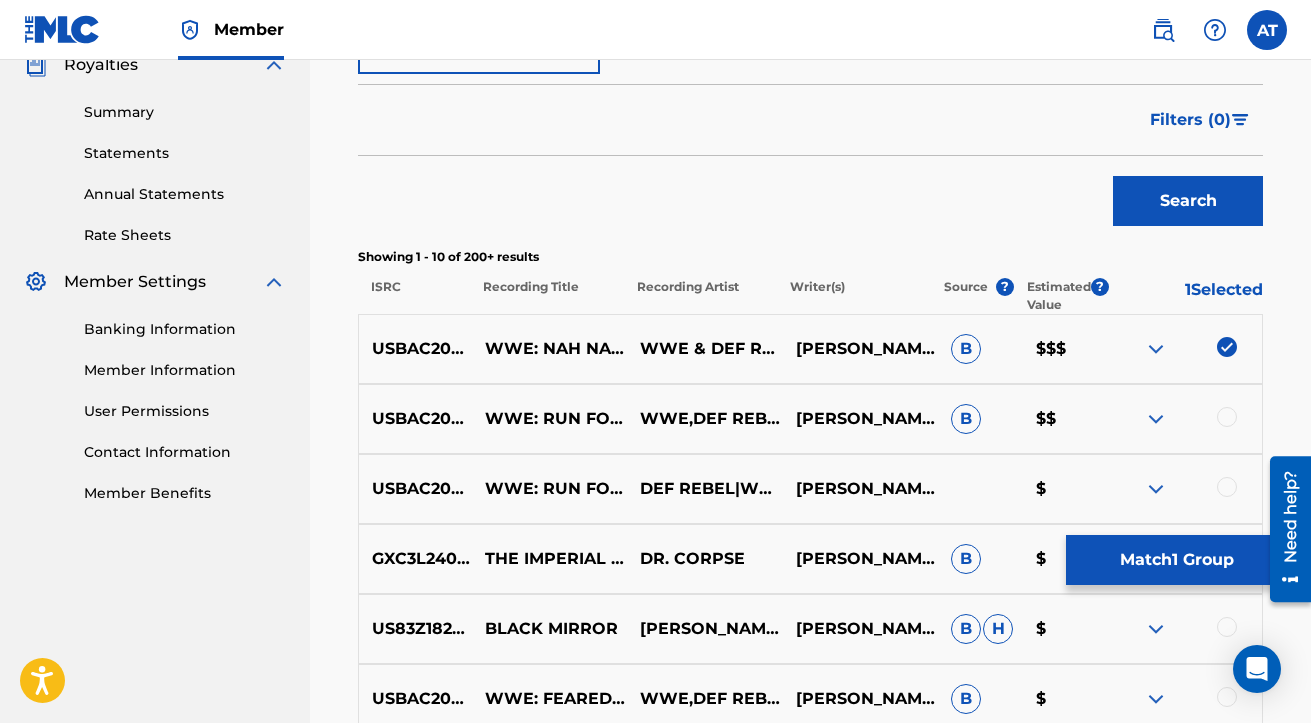 click at bounding box center (1227, 347) 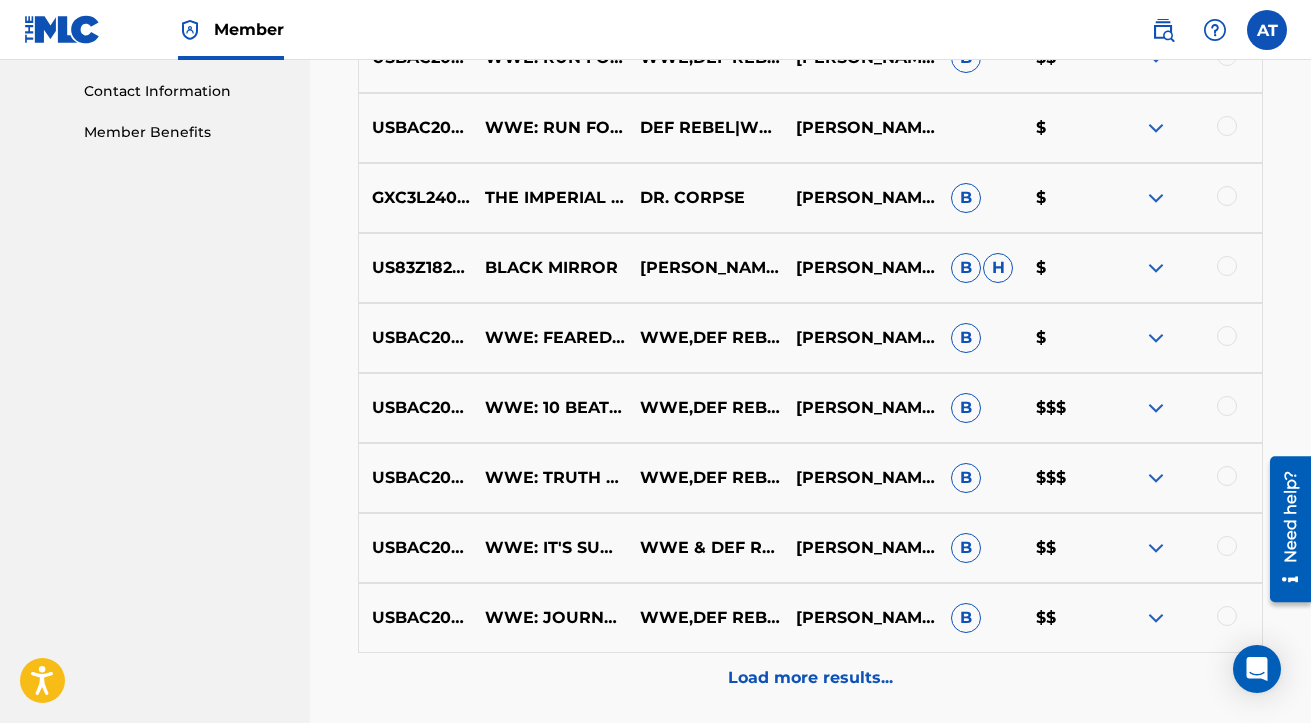 scroll, scrollTop: 1153, scrollLeft: 0, axis: vertical 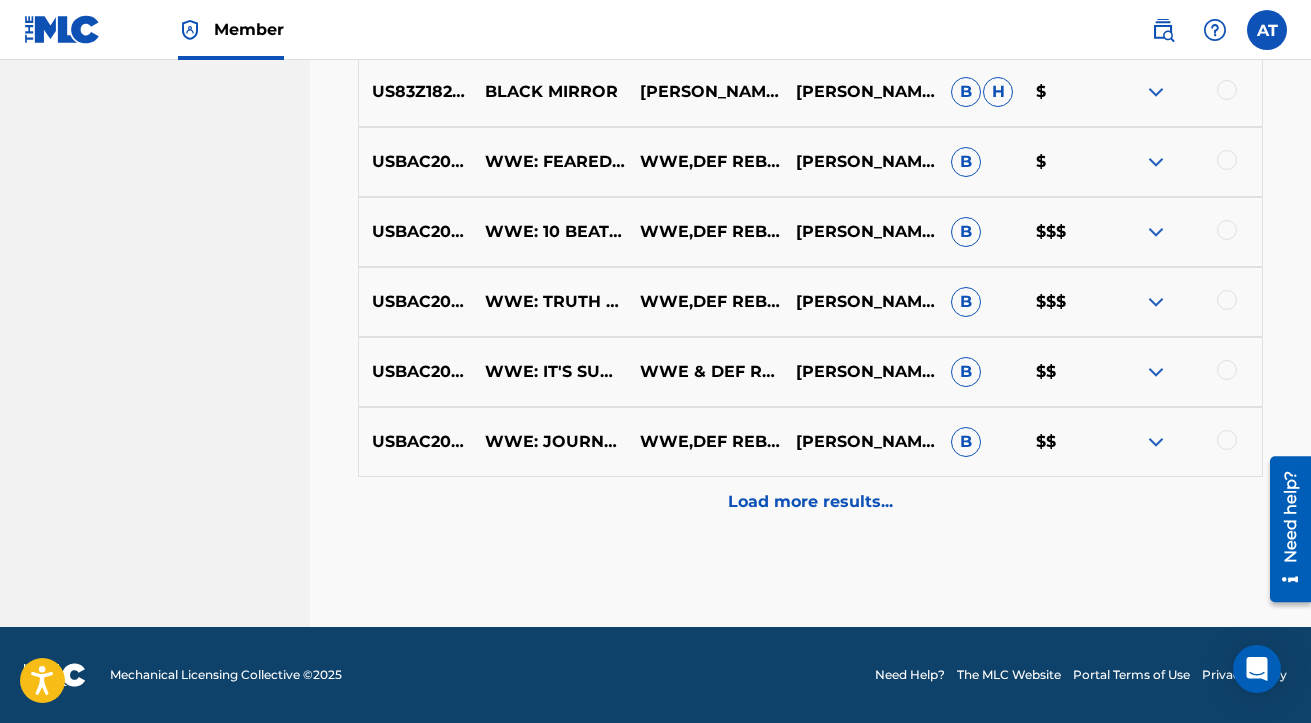 click on "Load more results..." at bounding box center [810, 502] 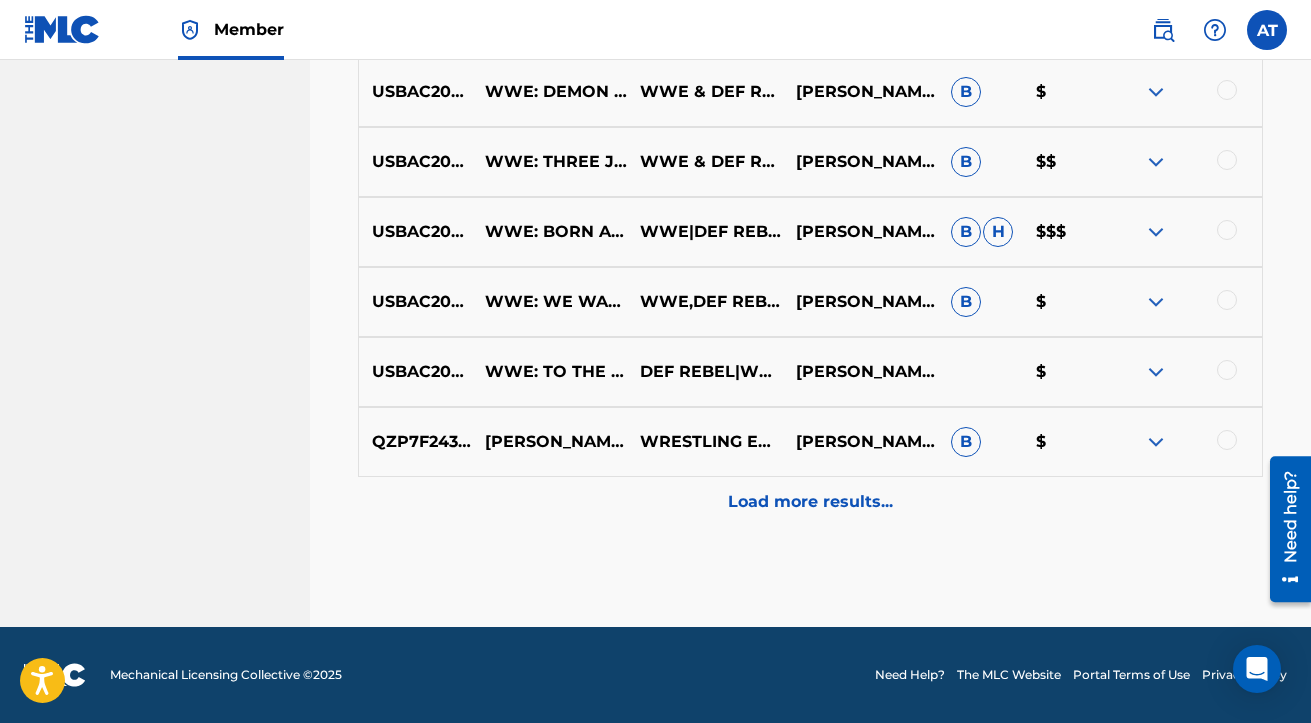 click on "Load more results..." at bounding box center (810, 502) 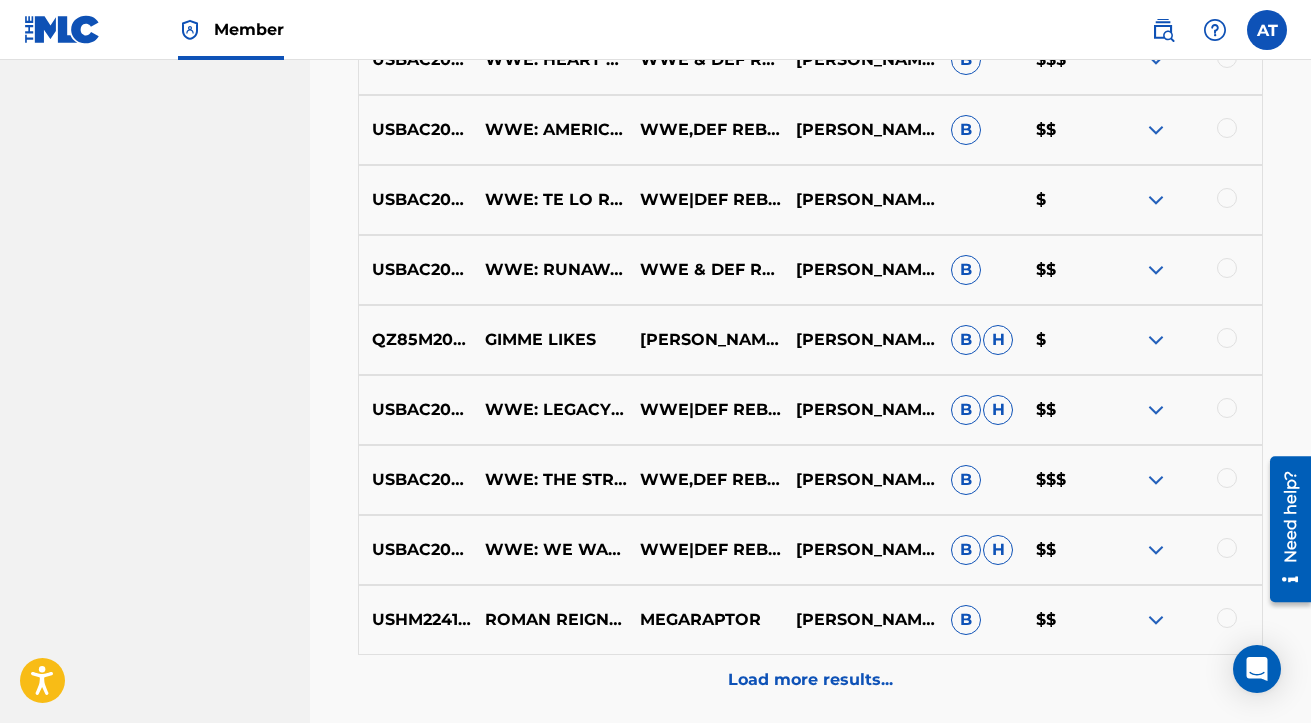scroll, scrollTop: 2553, scrollLeft: 0, axis: vertical 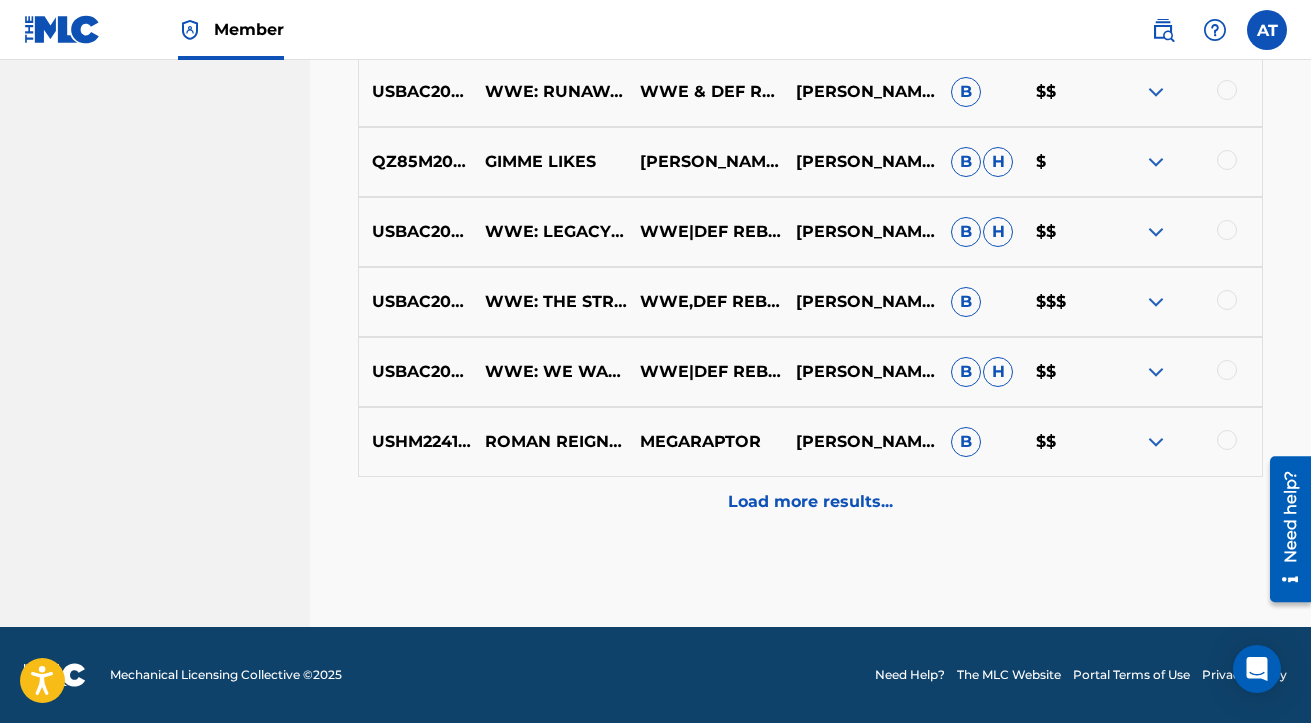 click on "Load more results..." at bounding box center (810, 502) 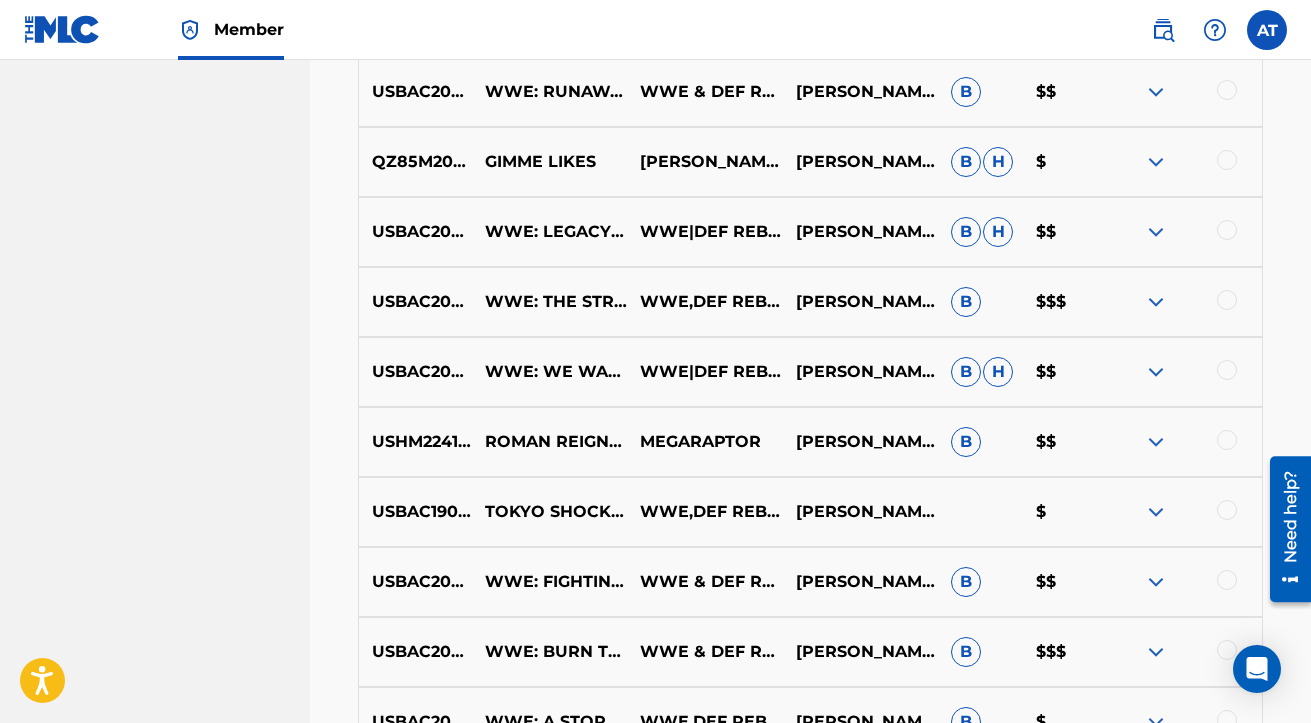 scroll, scrollTop: 3253, scrollLeft: 0, axis: vertical 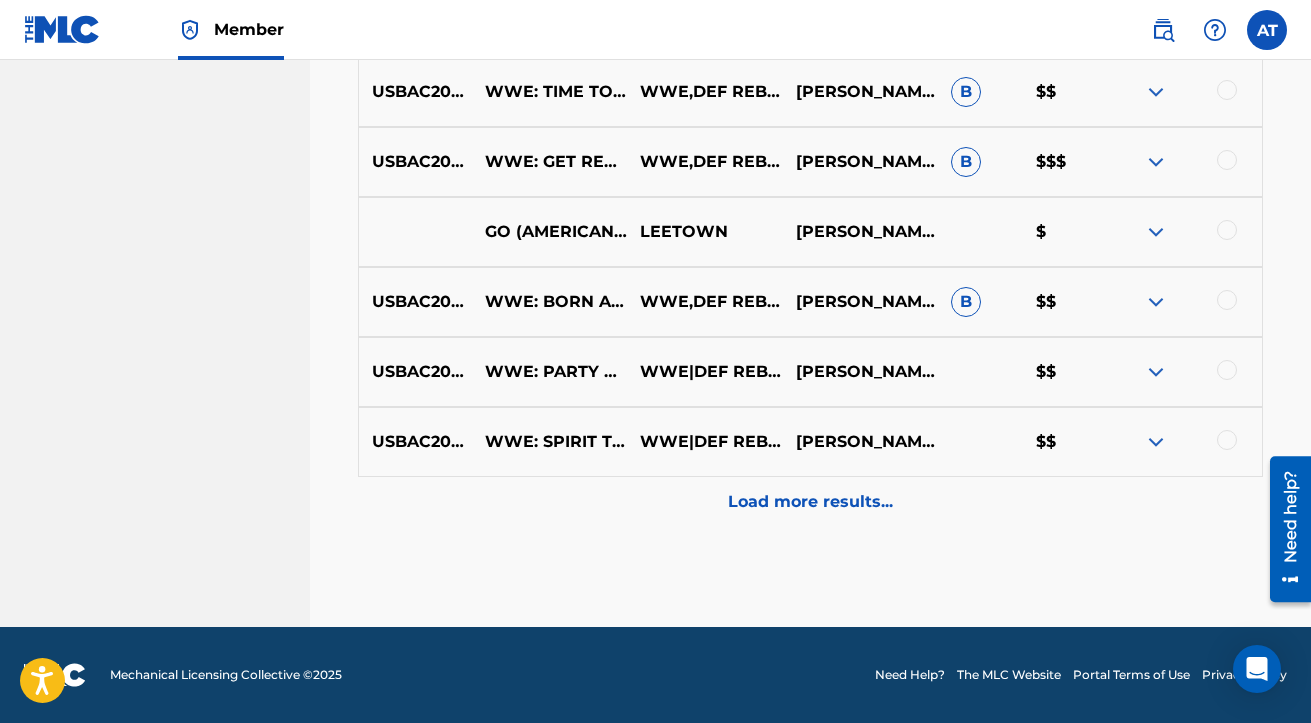 click on "Load more results..." at bounding box center (810, 502) 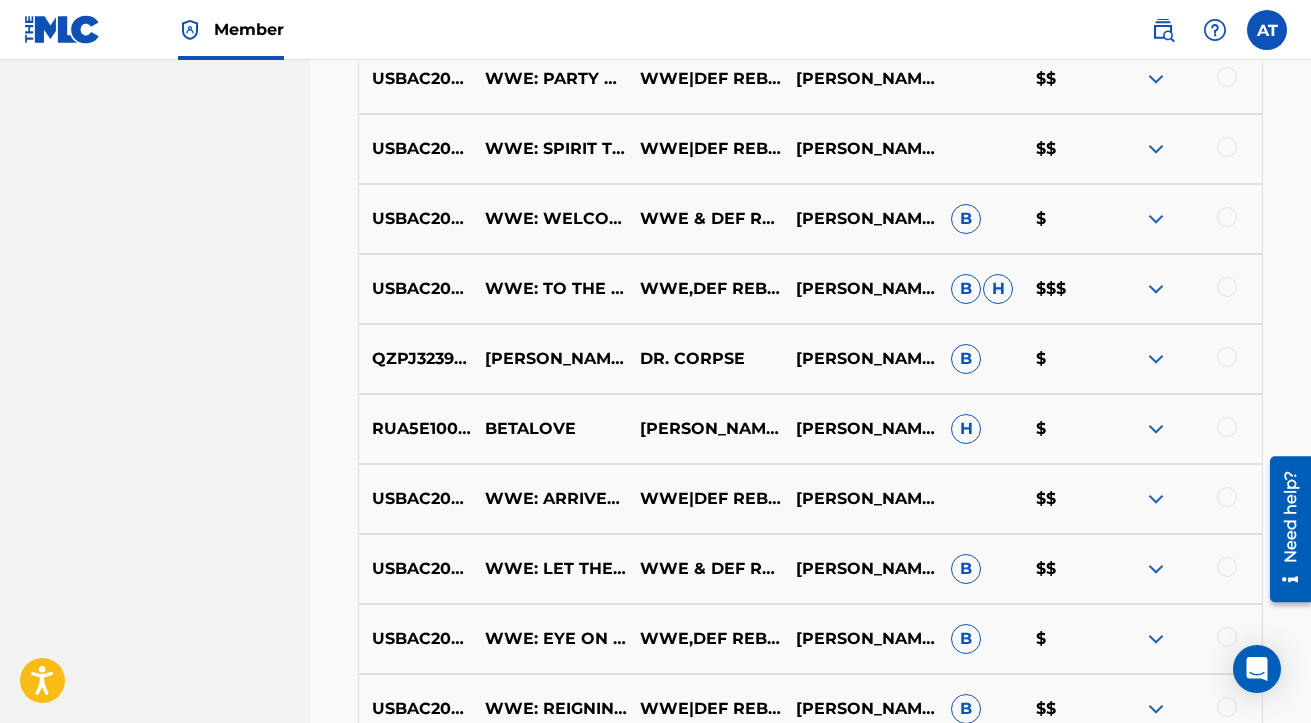 scroll, scrollTop: 3953, scrollLeft: 0, axis: vertical 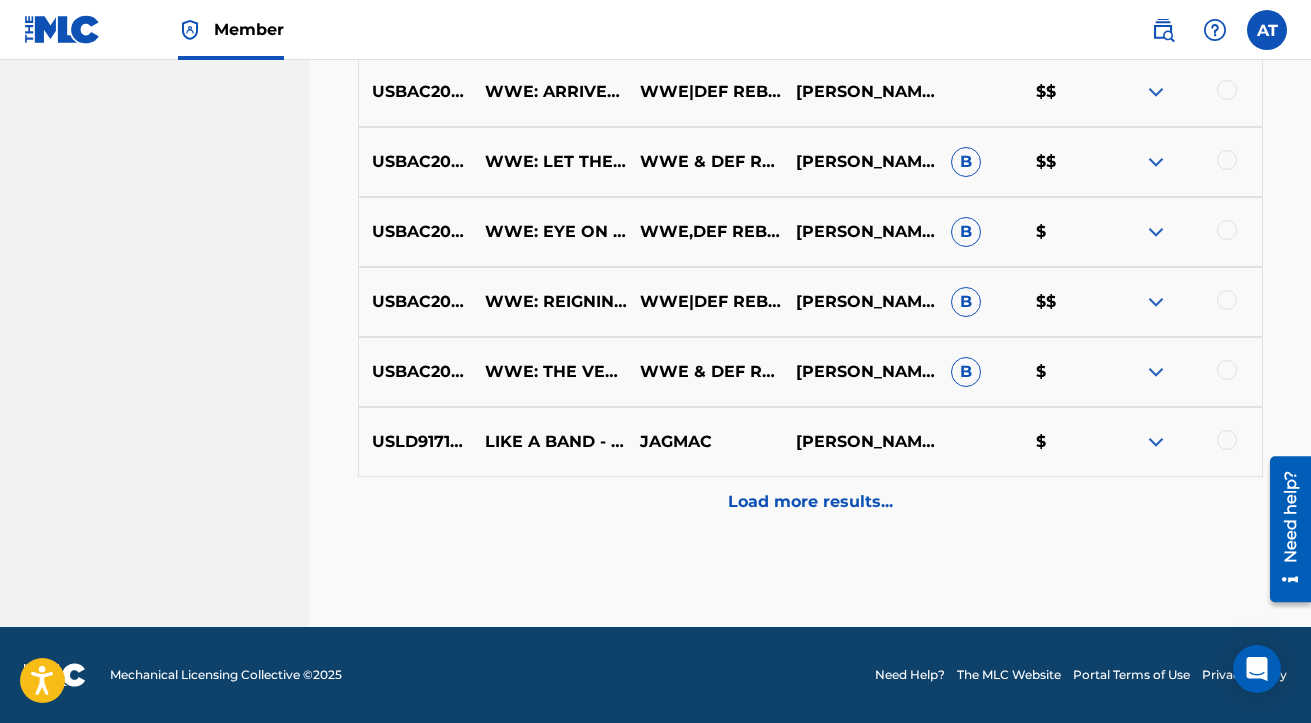 click on "Load more results..." at bounding box center [810, 502] 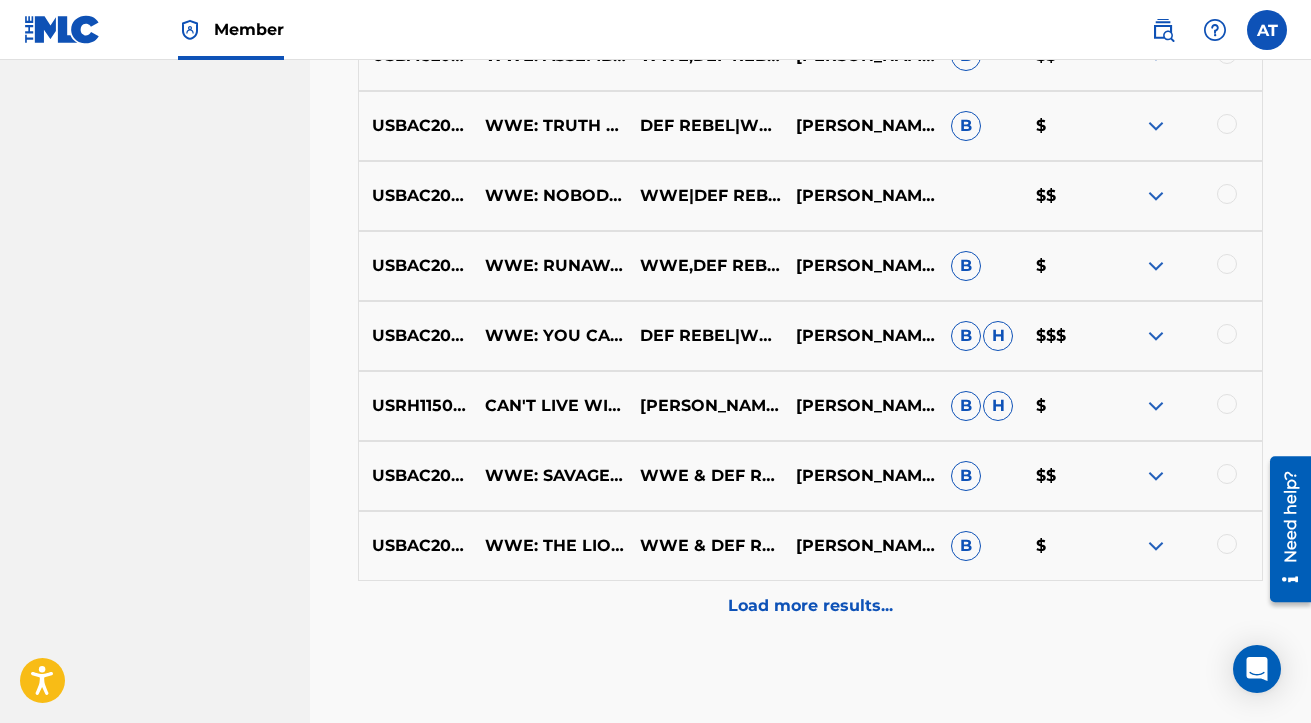 scroll, scrollTop: 4653, scrollLeft: 0, axis: vertical 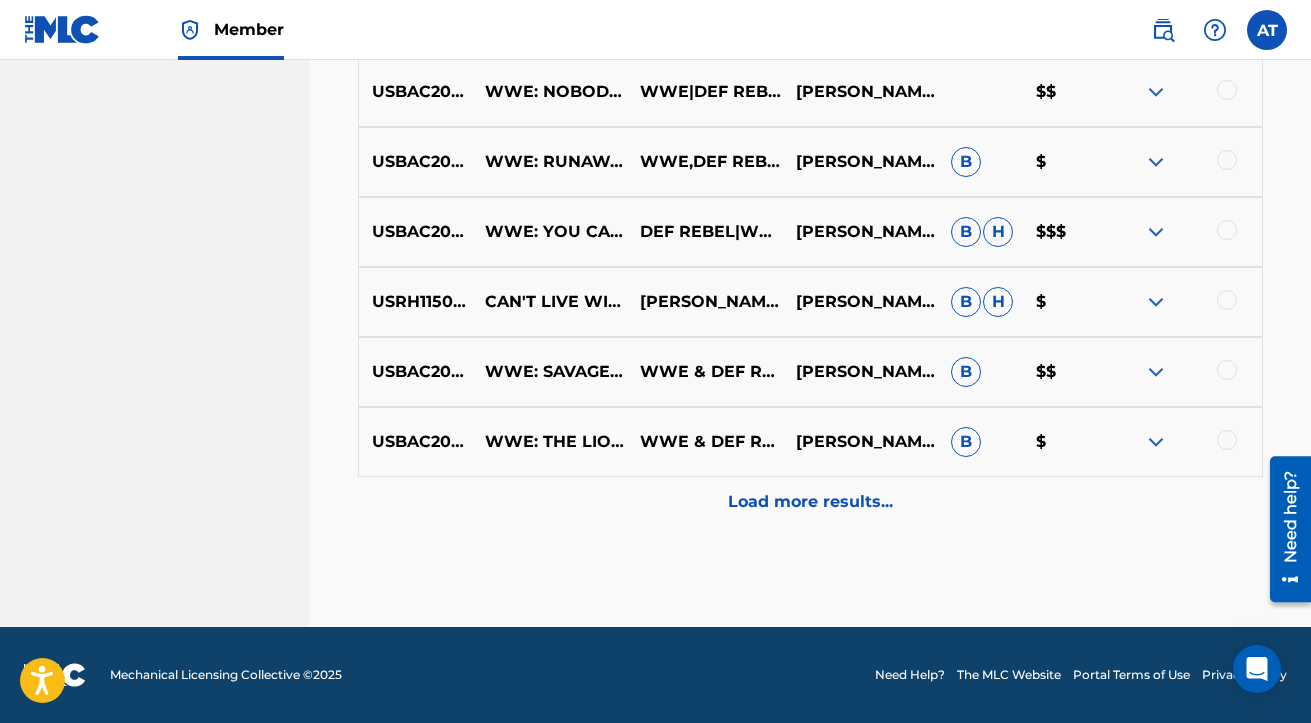 click on "Load more results..." at bounding box center [810, 502] 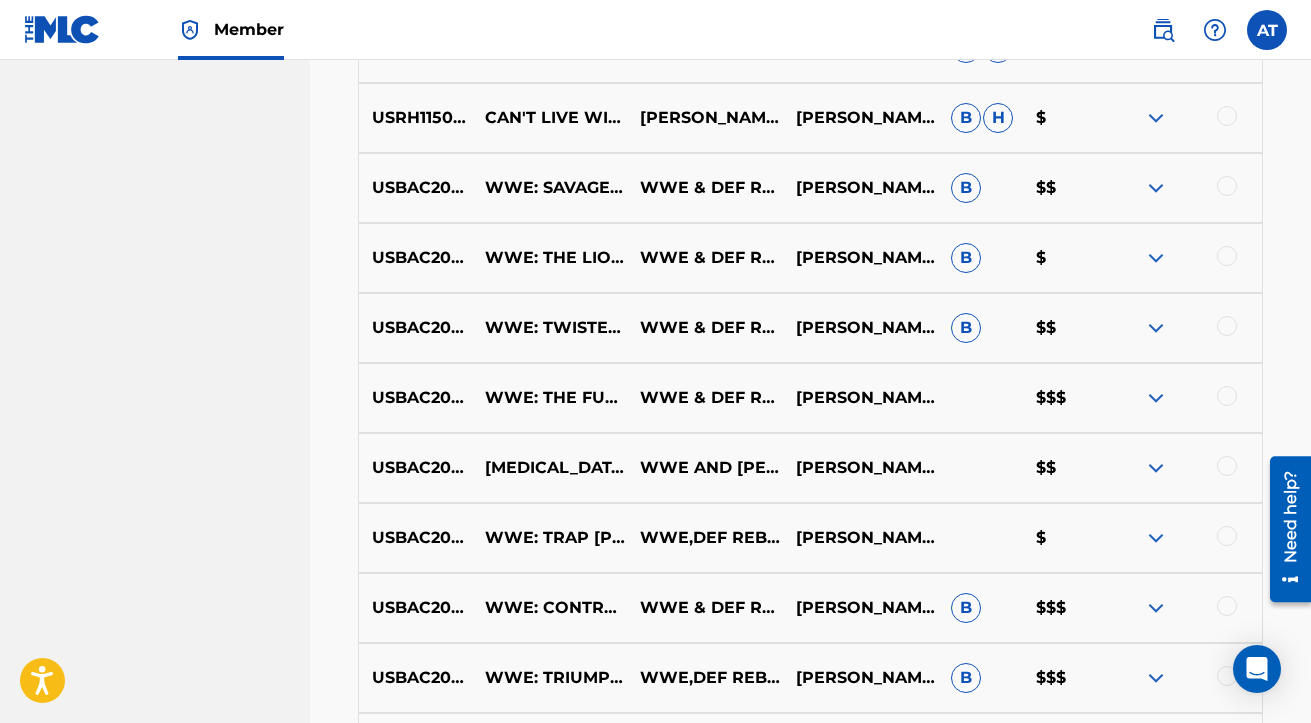 scroll, scrollTop: 5353, scrollLeft: 0, axis: vertical 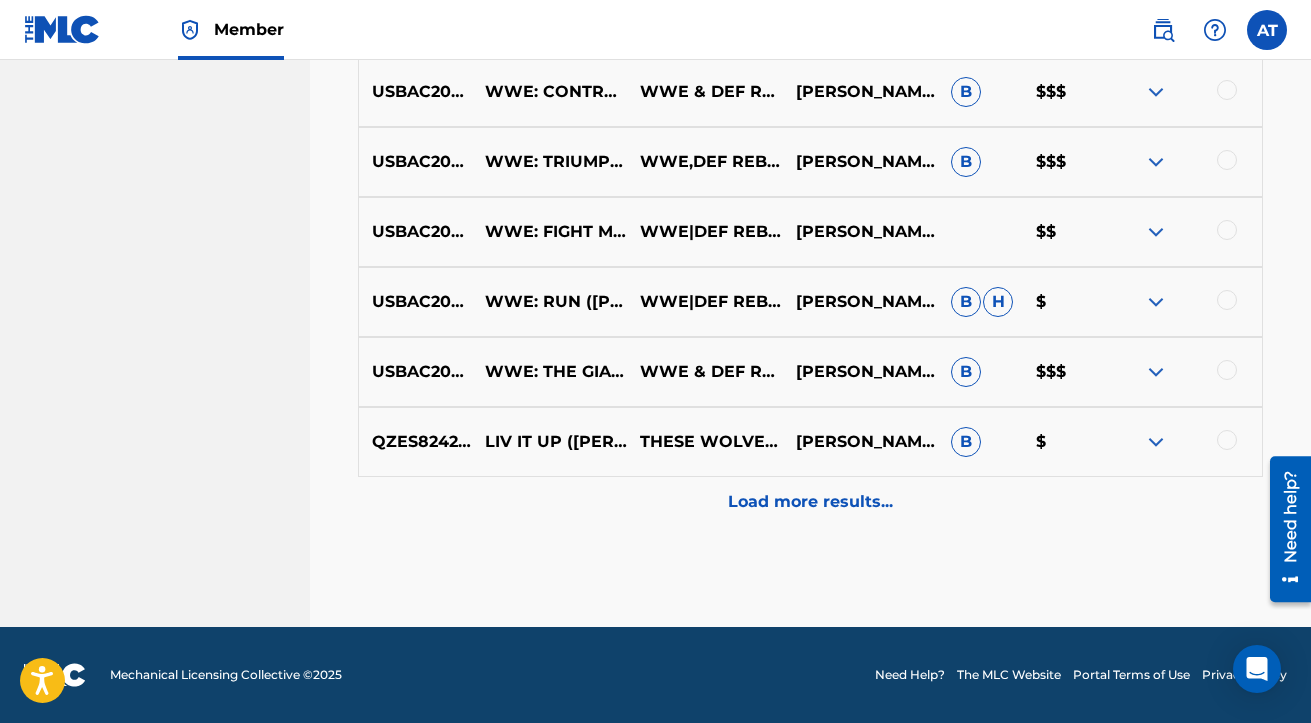 click on "Load more results..." at bounding box center [810, 502] 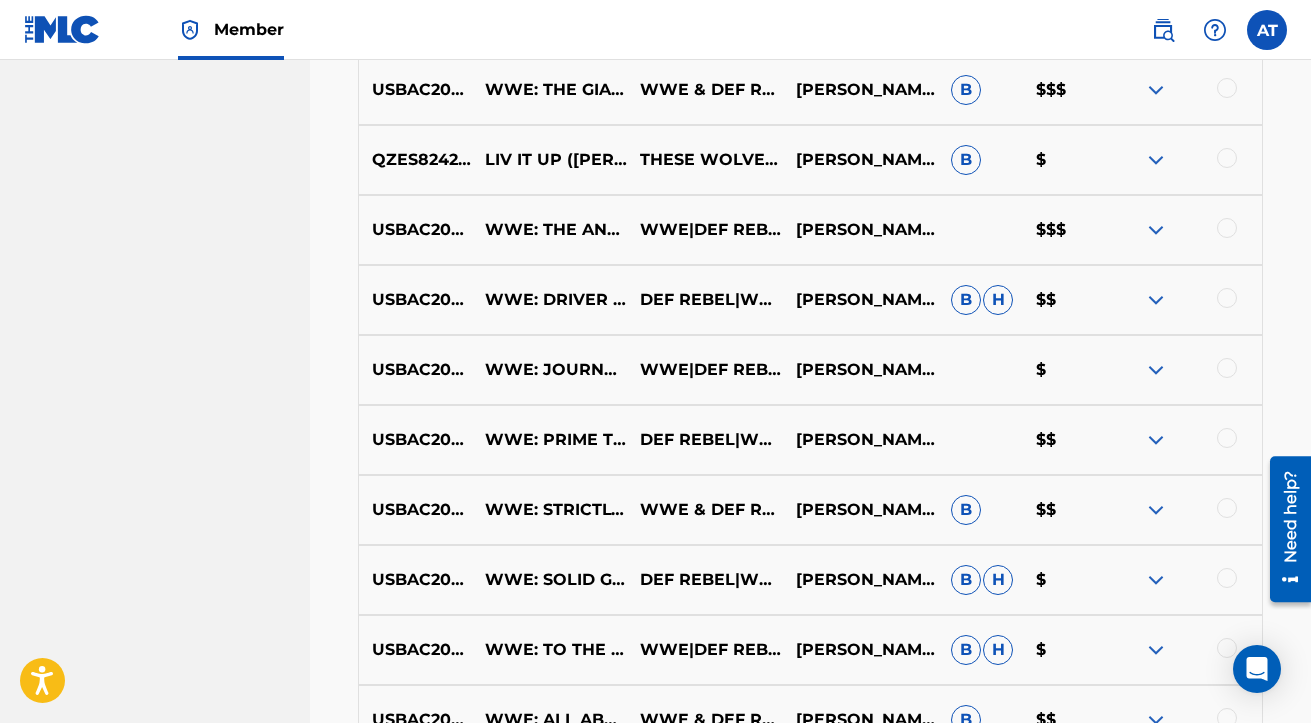 scroll, scrollTop: 6053, scrollLeft: 0, axis: vertical 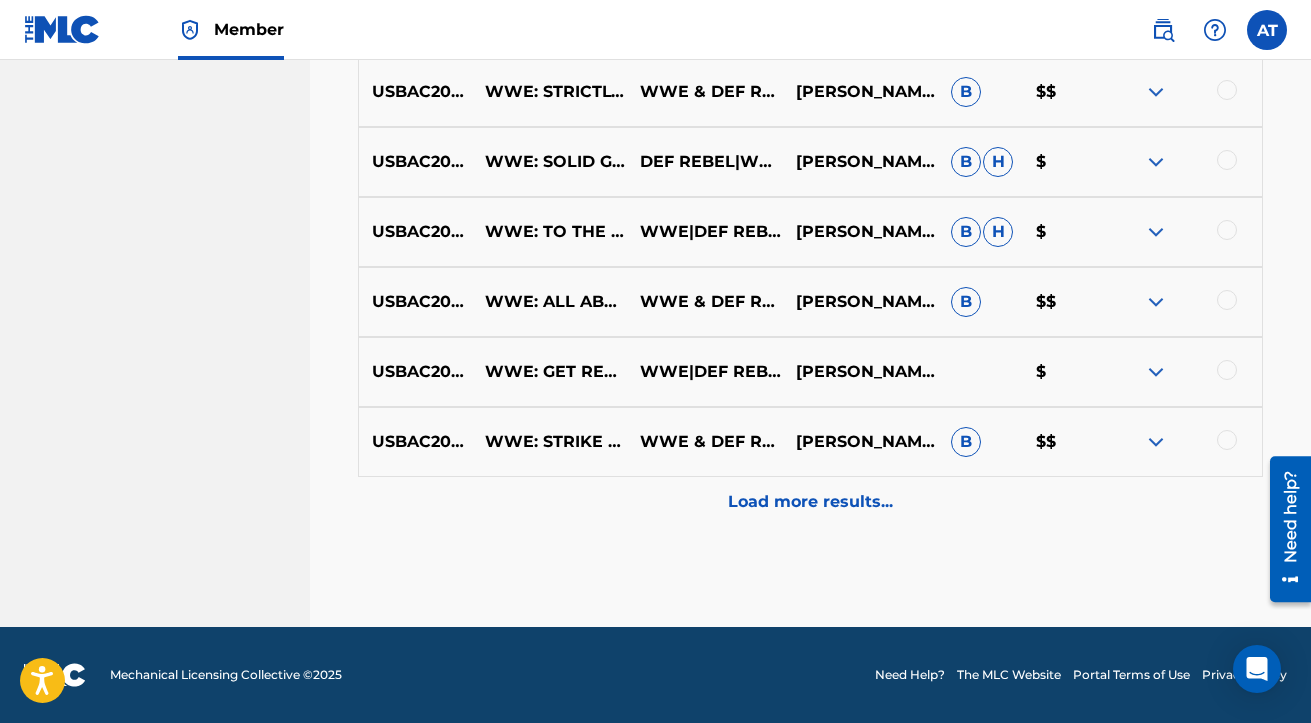 click on "Load more results..." at bounding box center (810, 502) 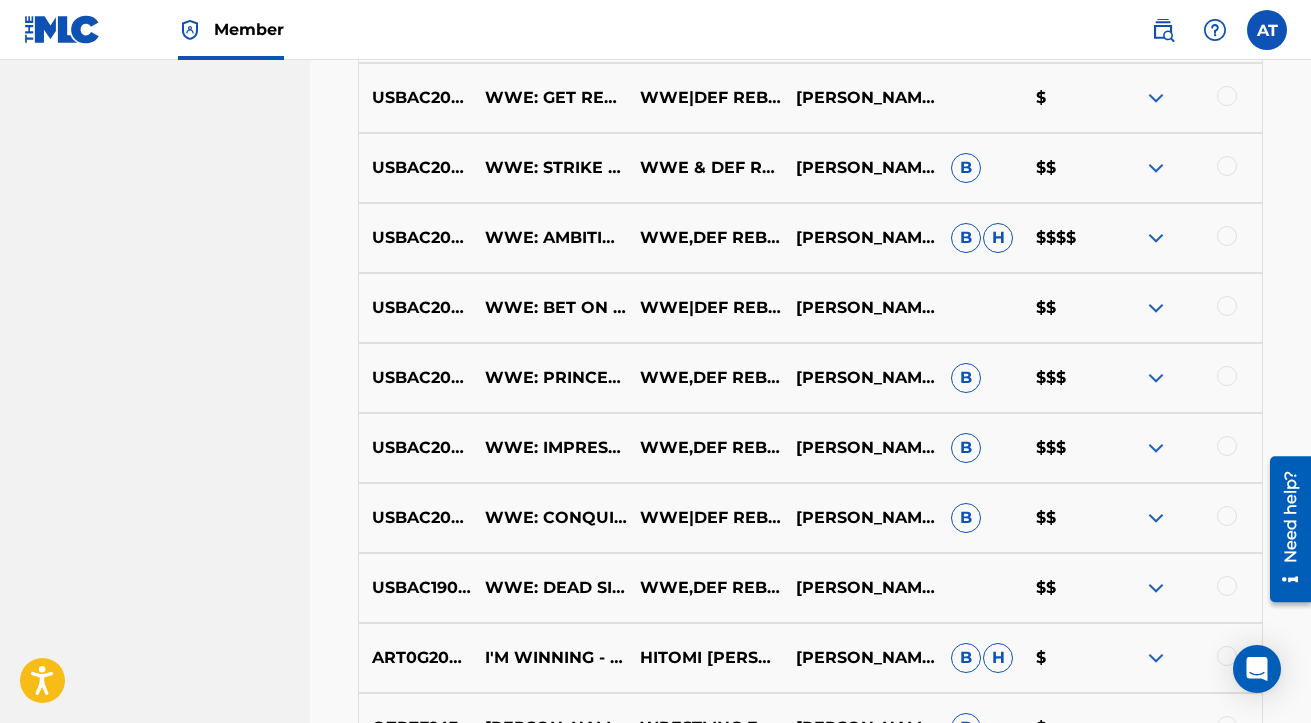scroll, scrollTop: 6753, scrollLeft: 0, axis: vertical 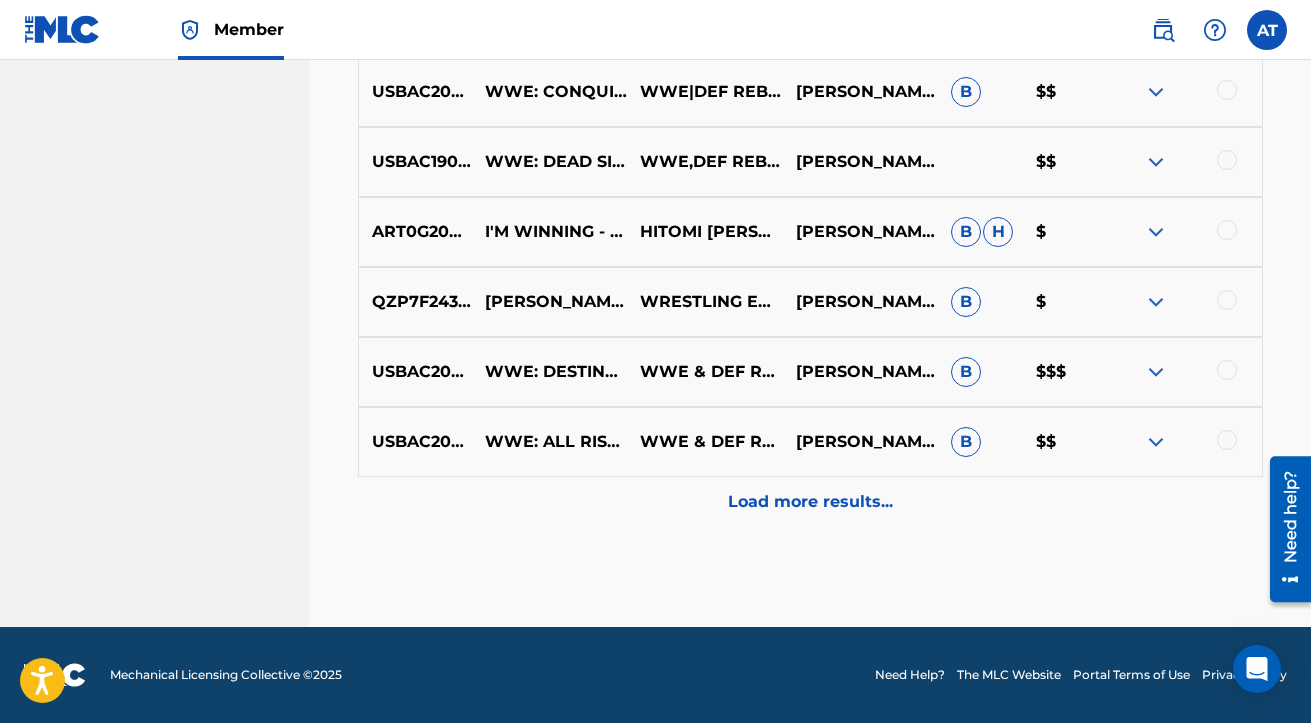 click on "Load more results..." at bounding box center [810, 502] 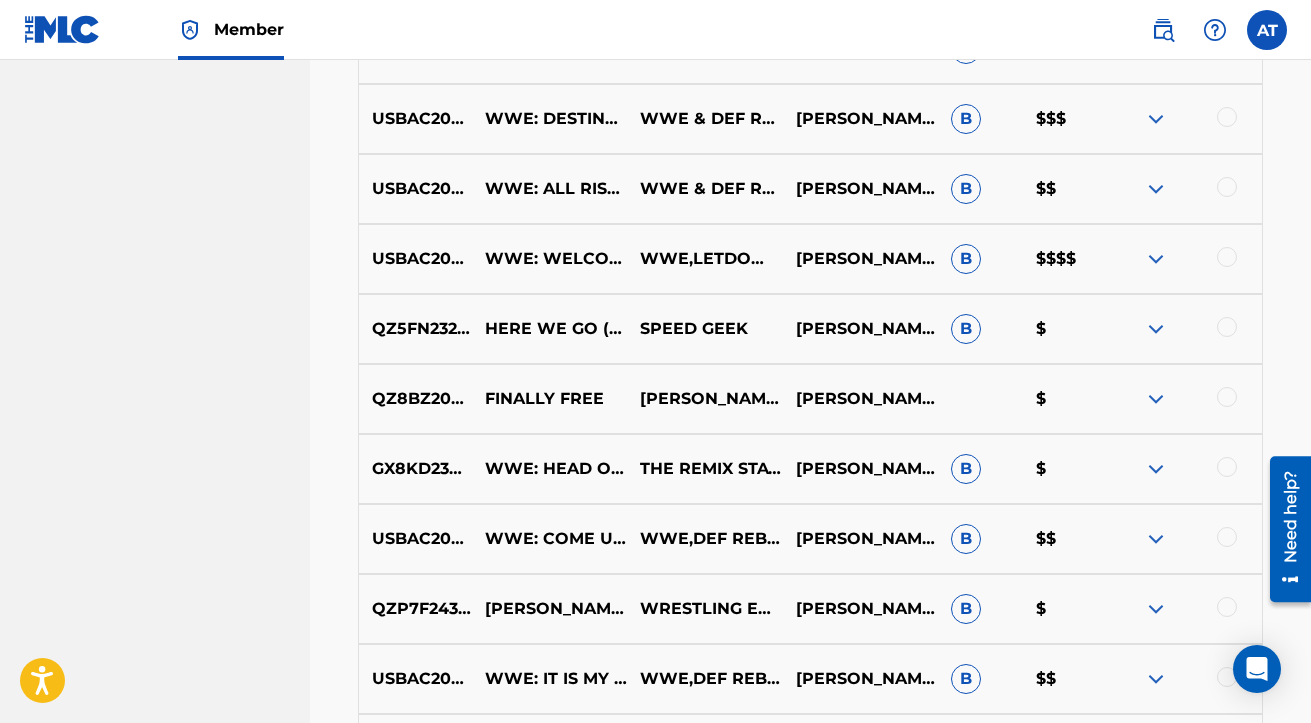 scroll, scrollTop: 7453, scrollLeft: 0, axis: vertical 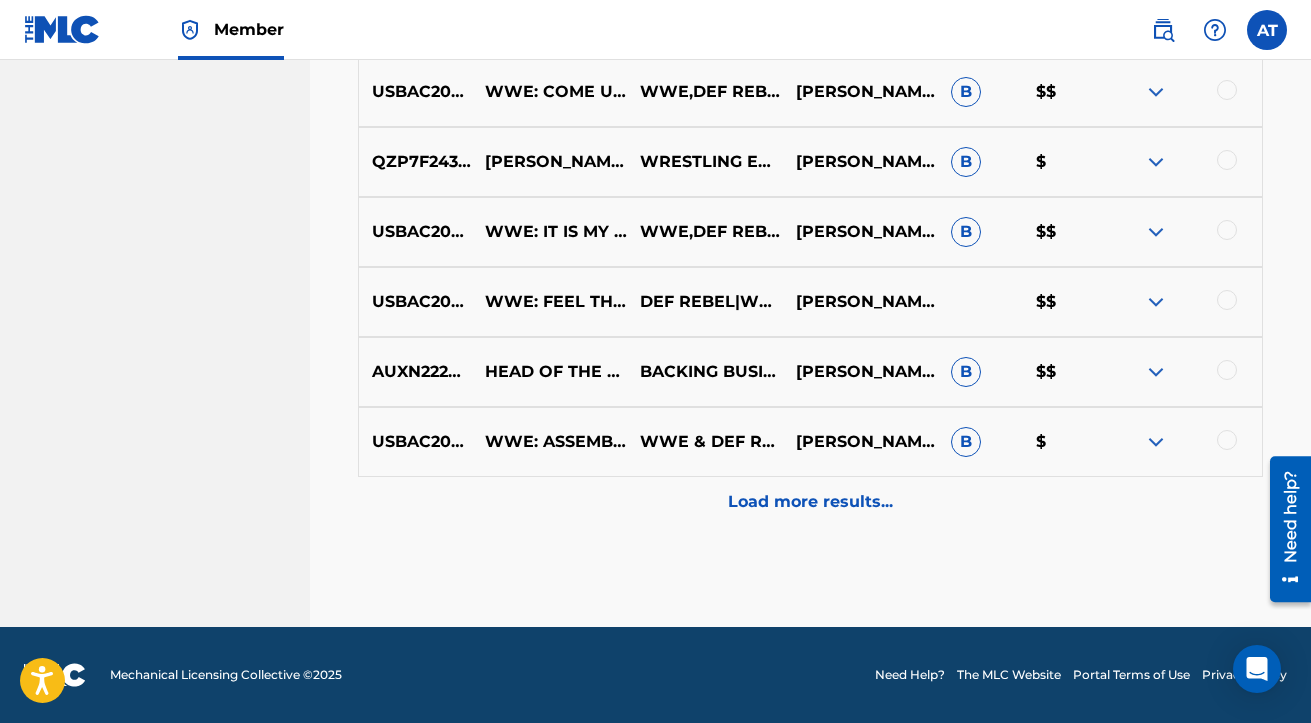 click on "Load more results..." at bounding box center [810, 502] 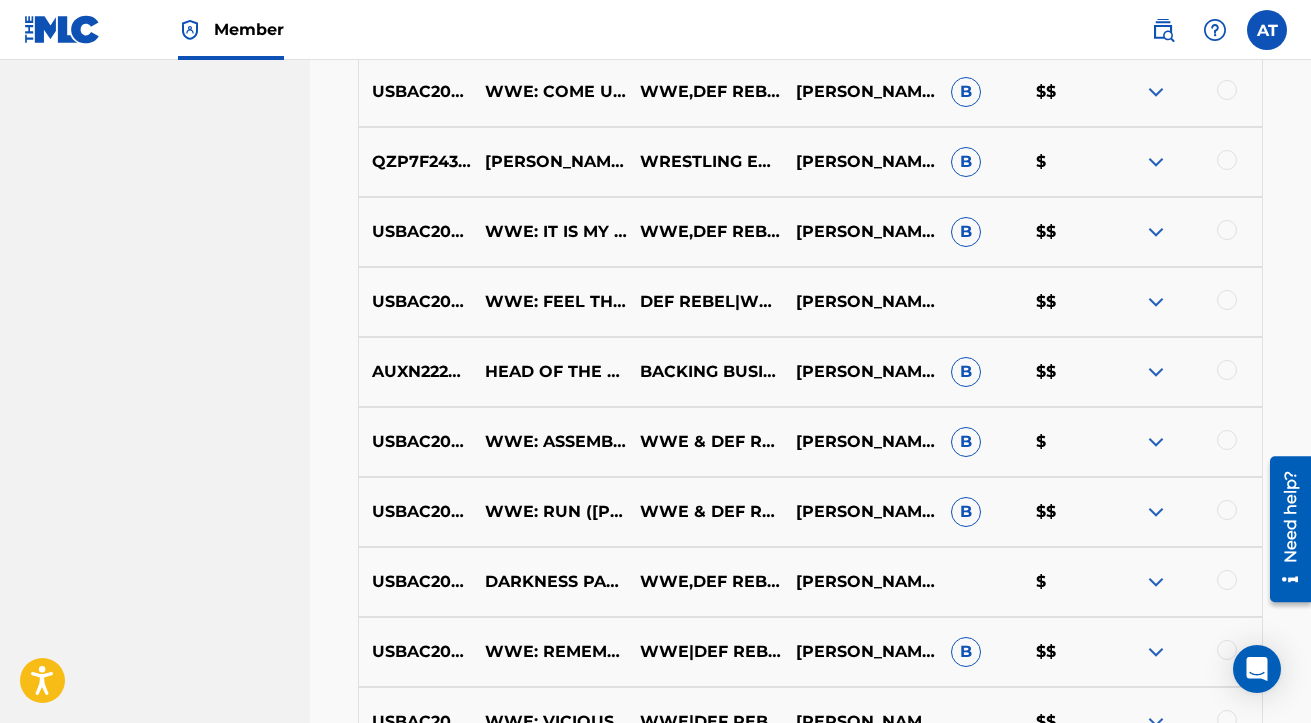 scroll, scrollTop: 8153, scrollLeft: 0, axis: vertical 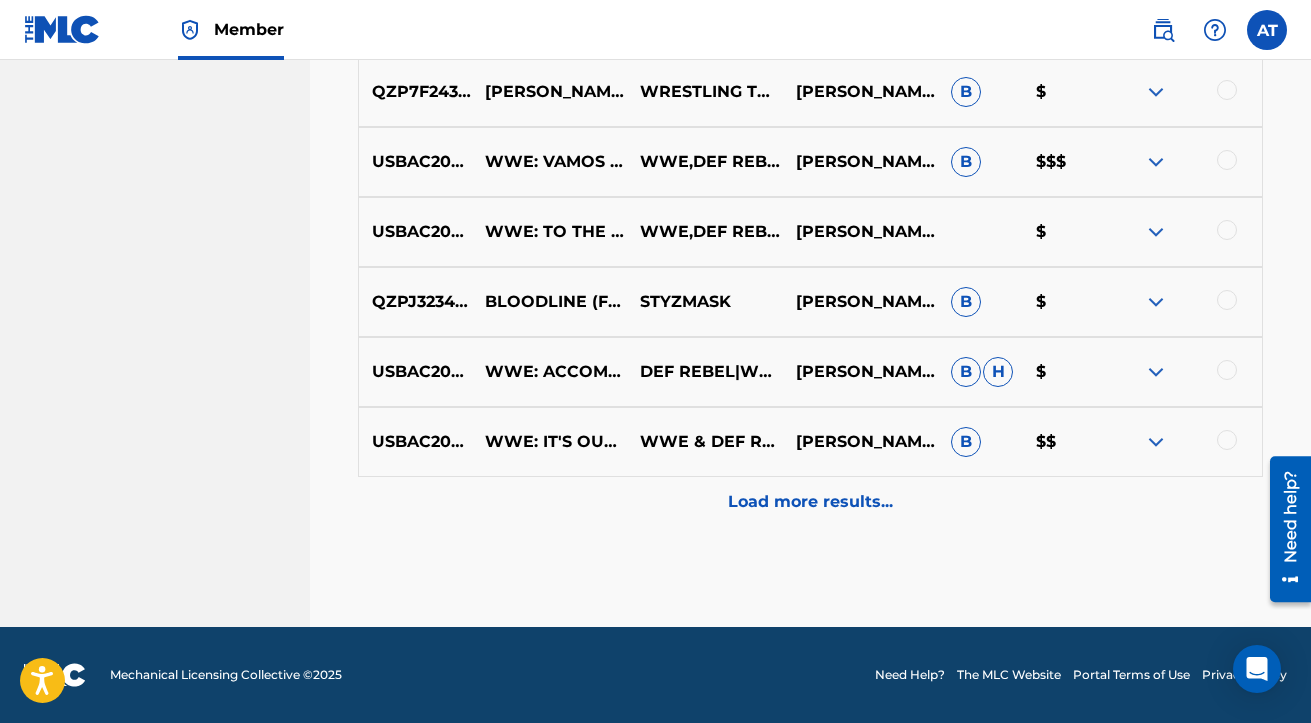 click on "Load more results..." at bounding box center (810, 502) 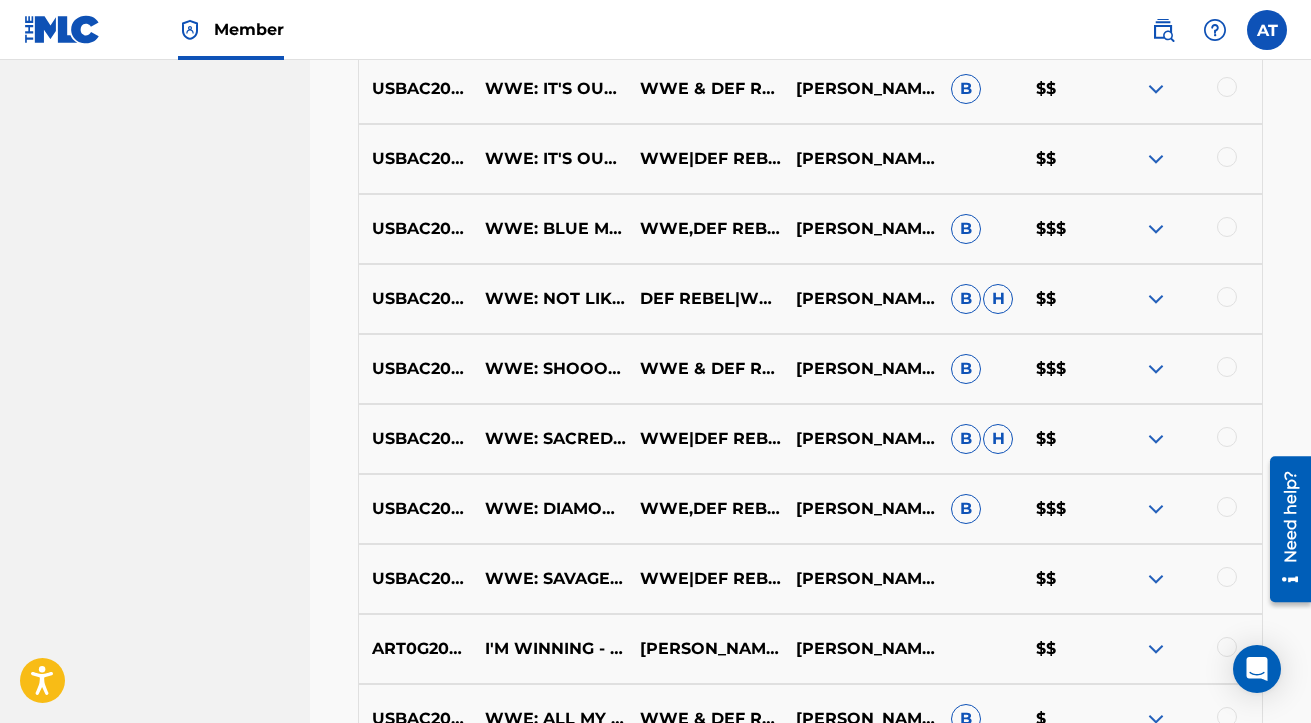 scroll, scrollTop: 8853, scrollLeft: 0, axis: vertical 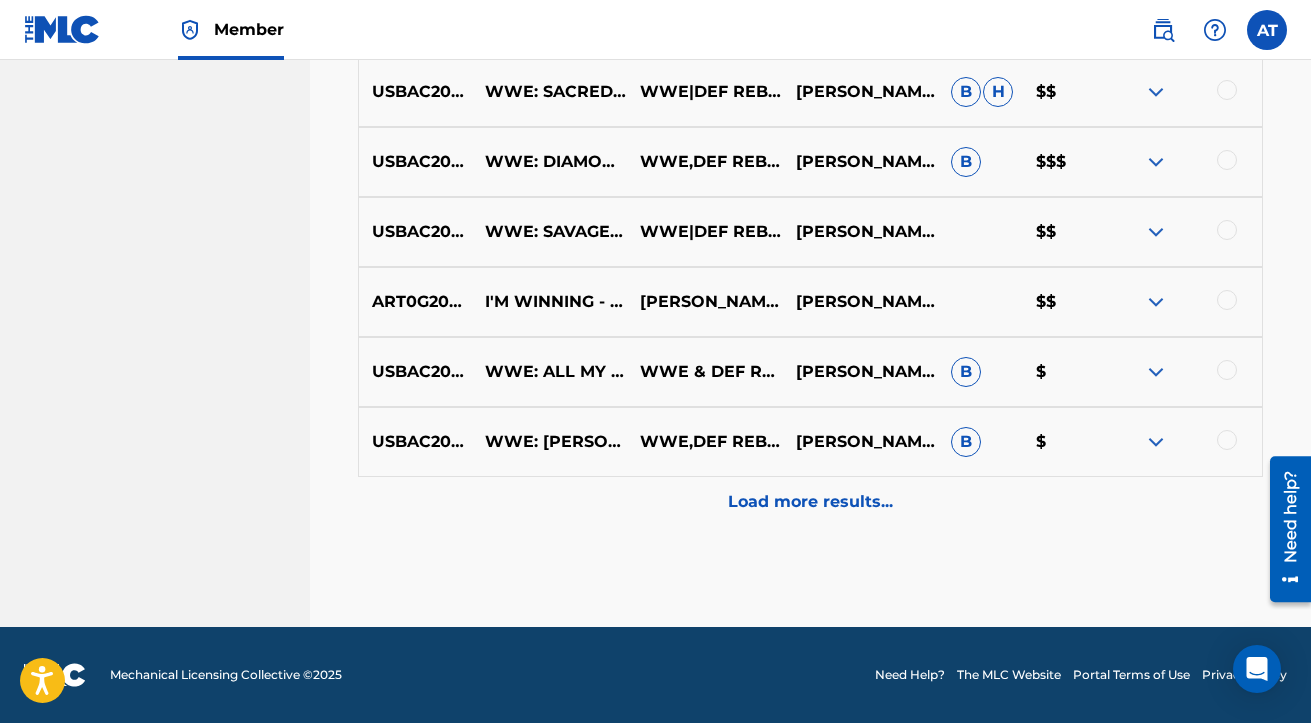 click on "Load more results..." at bounding box center (810, 502) 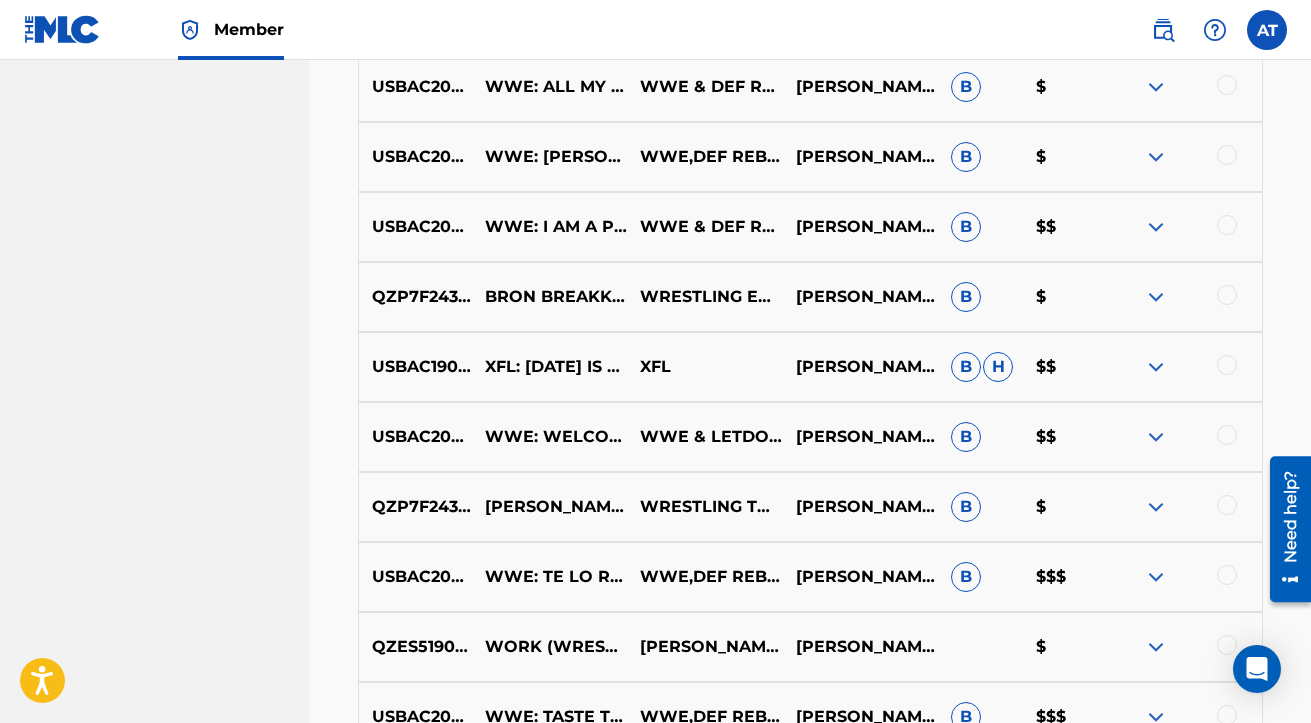 scroll, scrollTop: 9553, scrollLeft: 0, axis: vertical 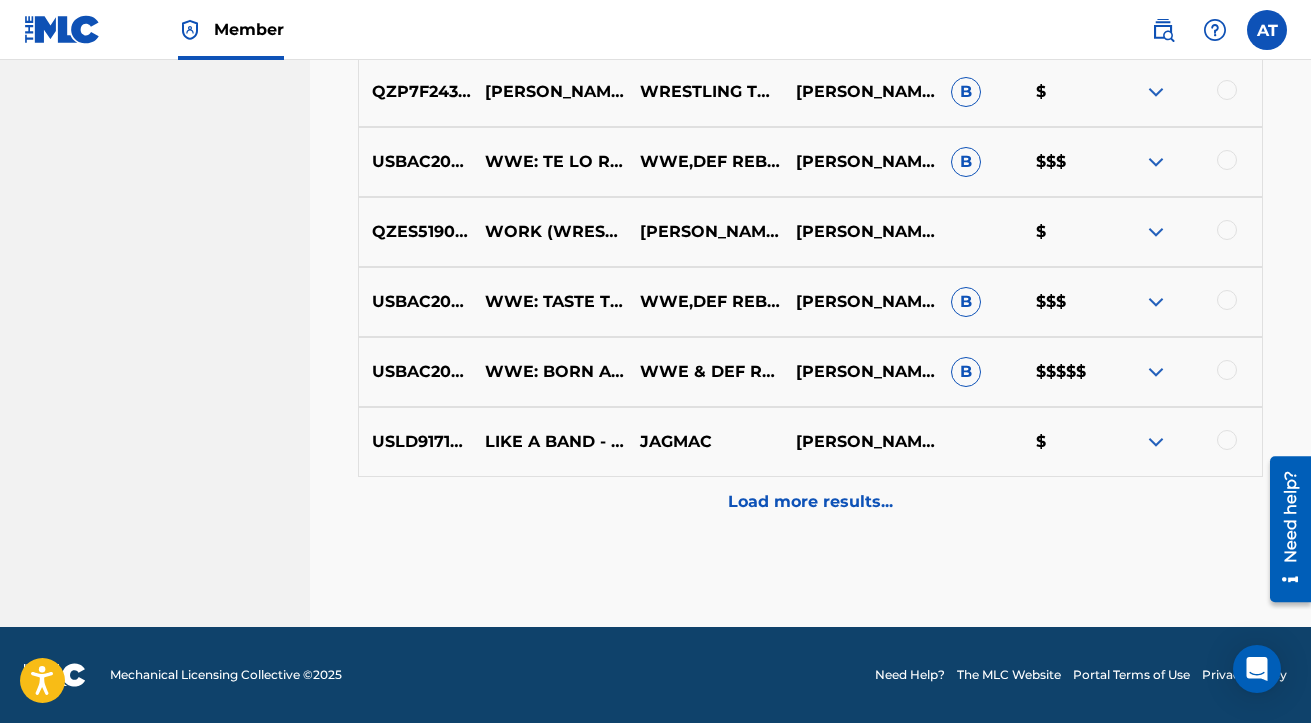 click on "Load more results..." at bounding box center [810, 502] 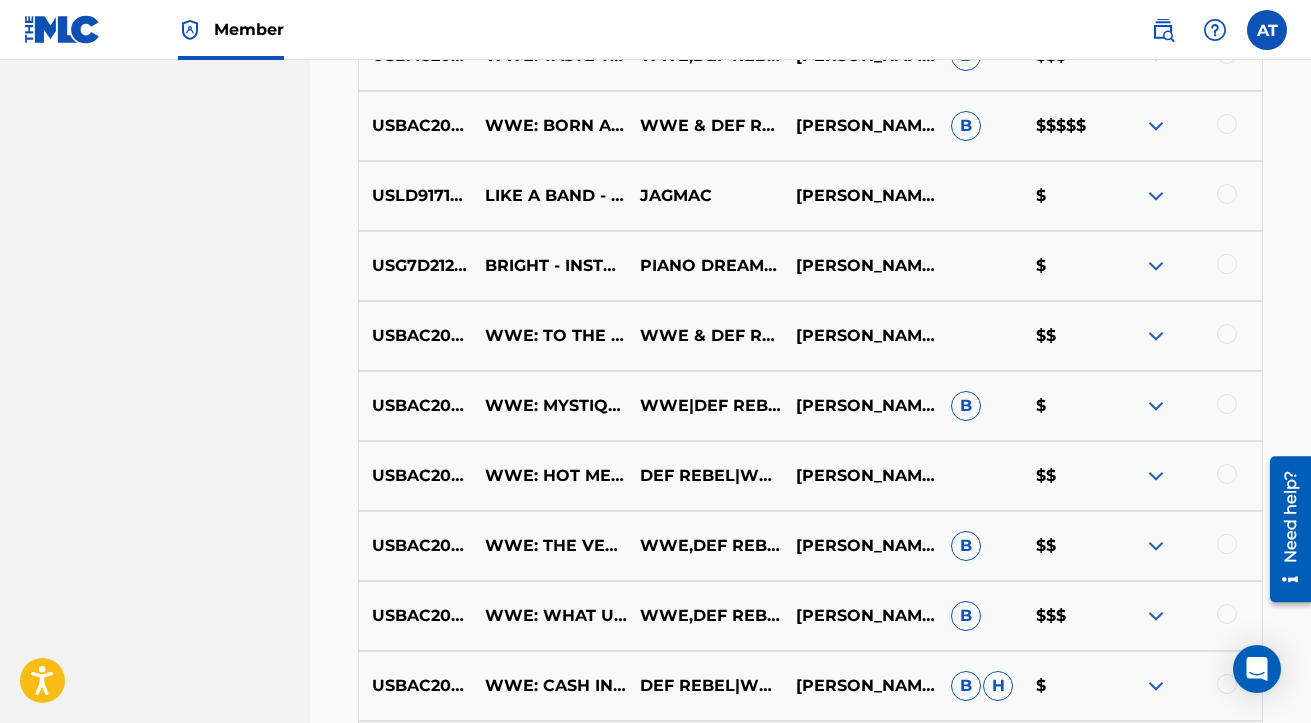 scroll, scrollTop: 10253, scrollLeft: 0, axis: vertical 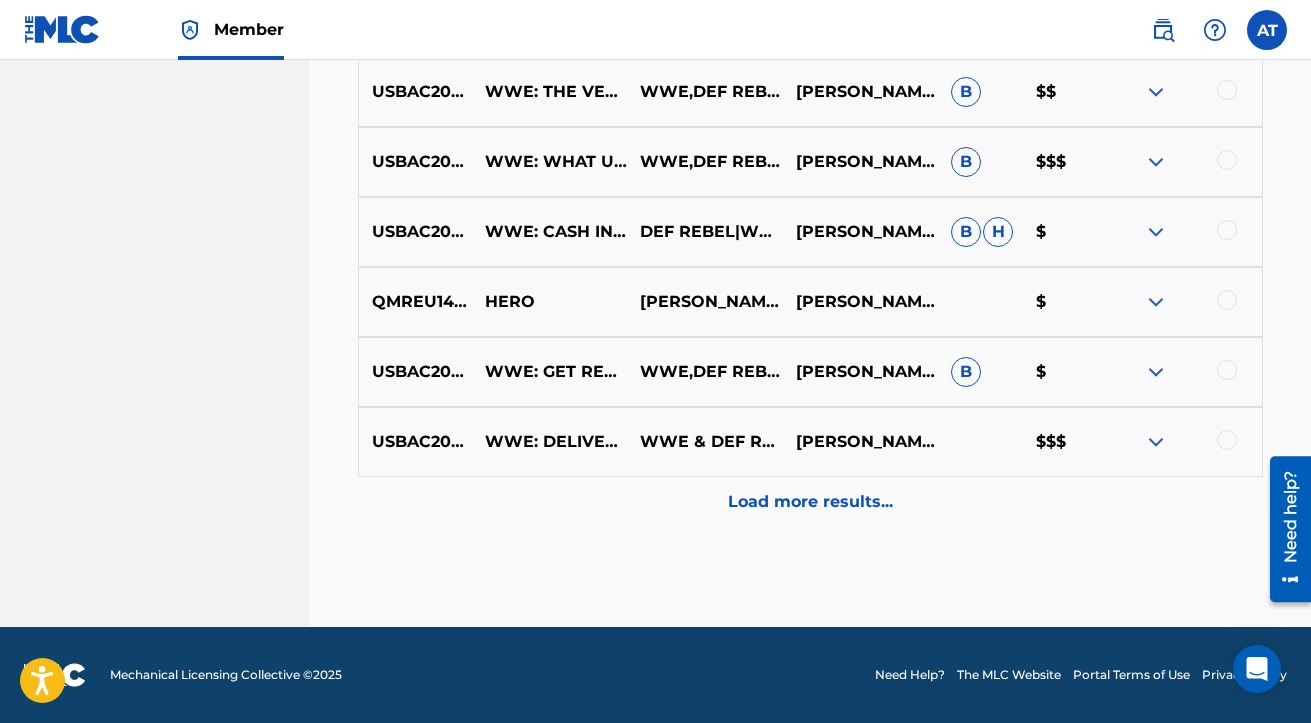 click on "Load more results..." at bounding box center [810, 502] 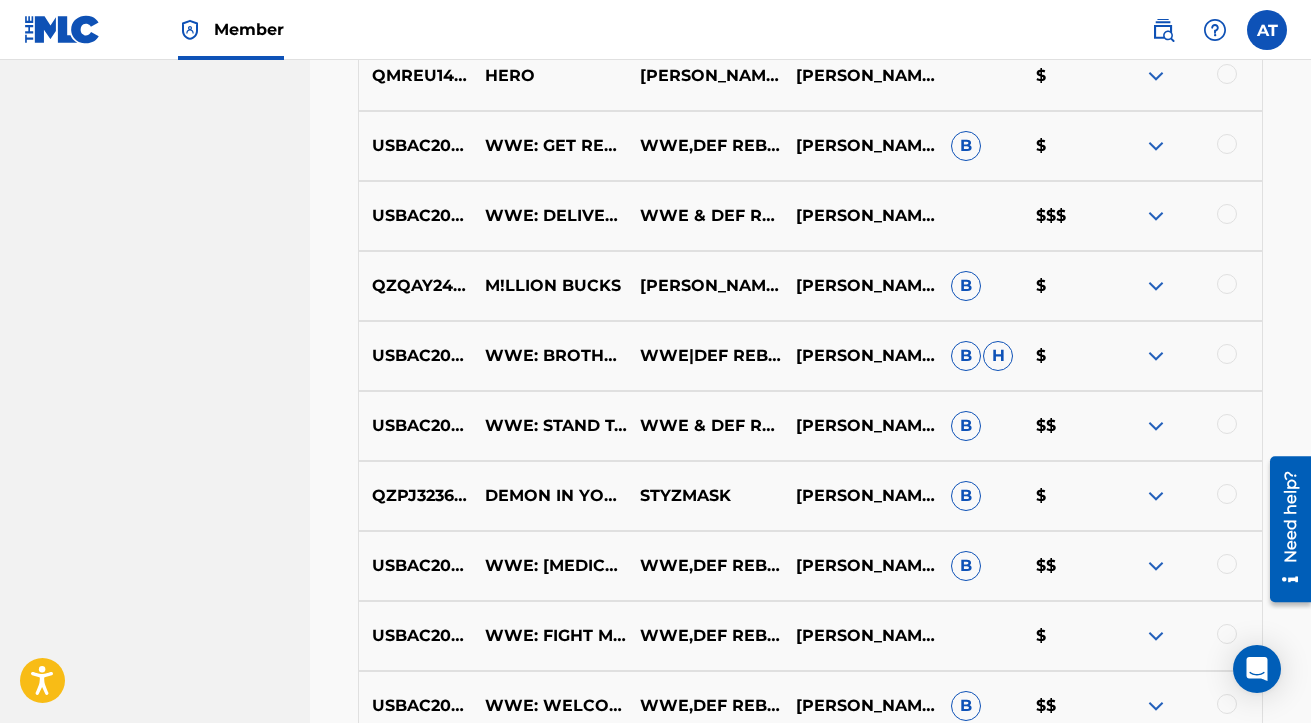 scroll, scrollTop: 10953, scrollLeft: 0, axis: vertical 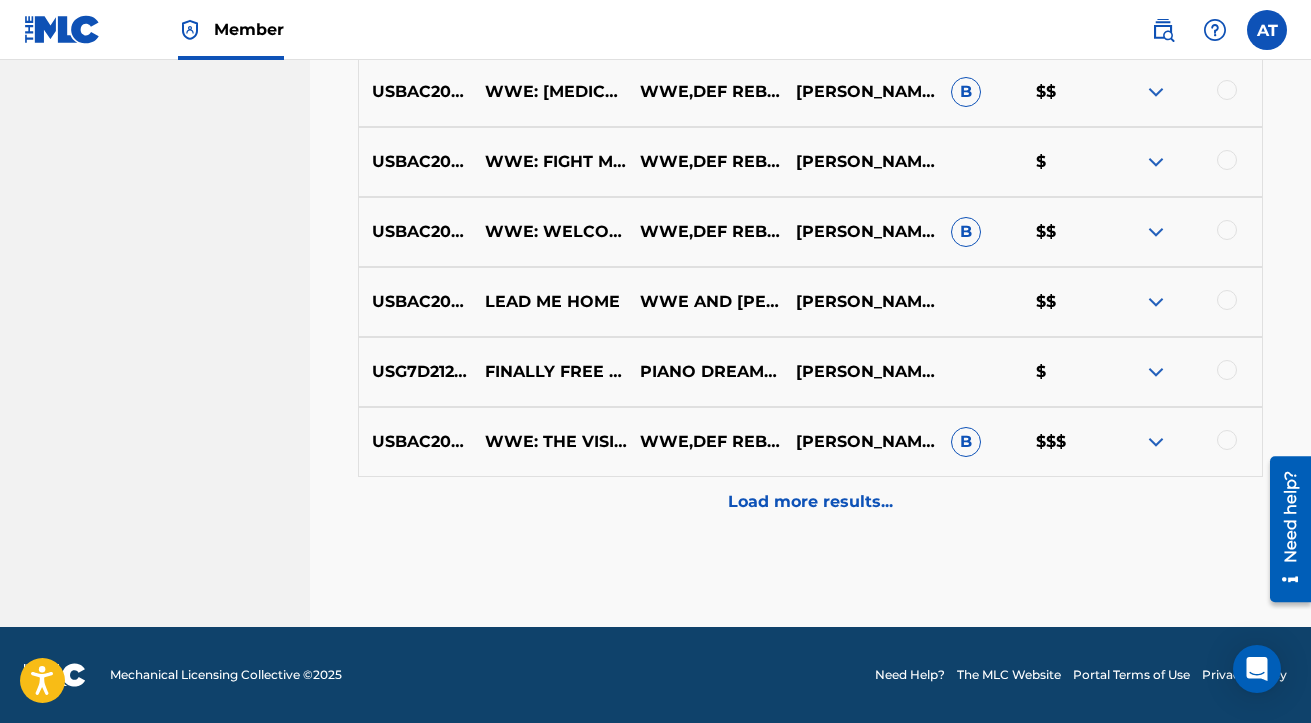 click on "Load more results..." at bounding box center (810, 502) 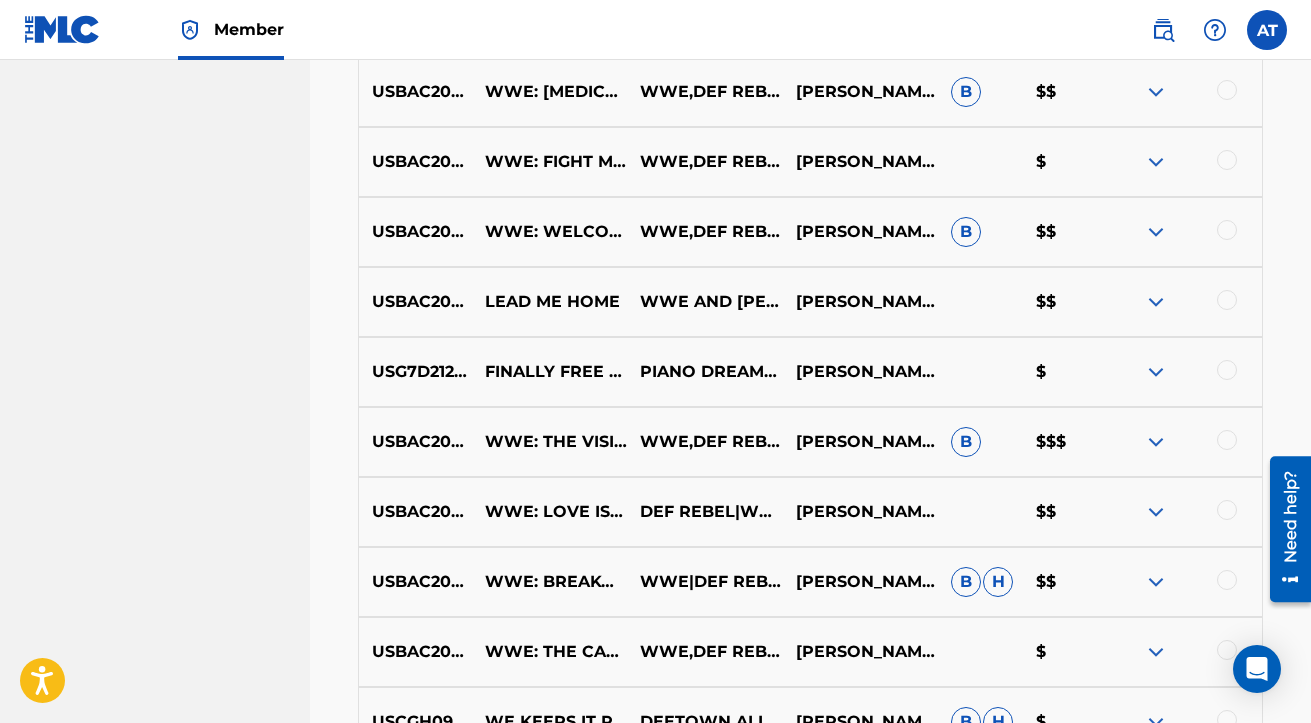 scroll, scrollTop: 11653, scrollLeft: 0, axis: vertical 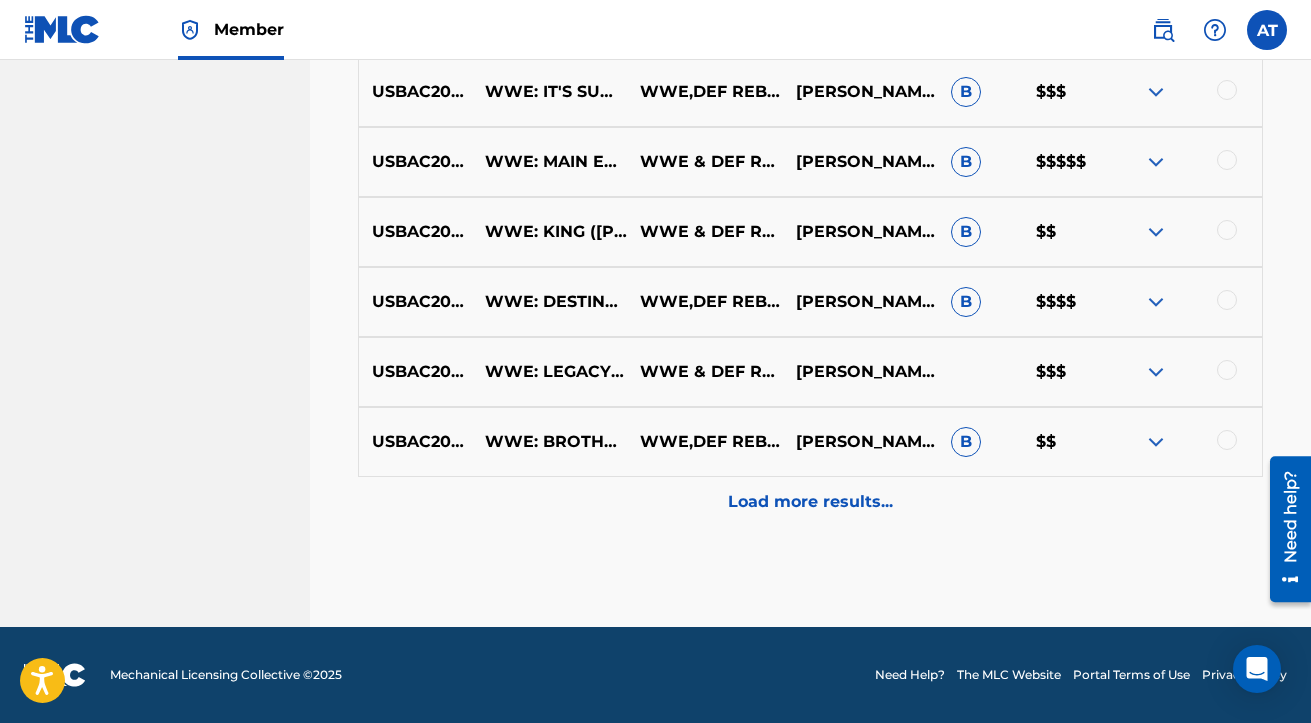 click on "Load more results..." at bounding box center [810, 502] 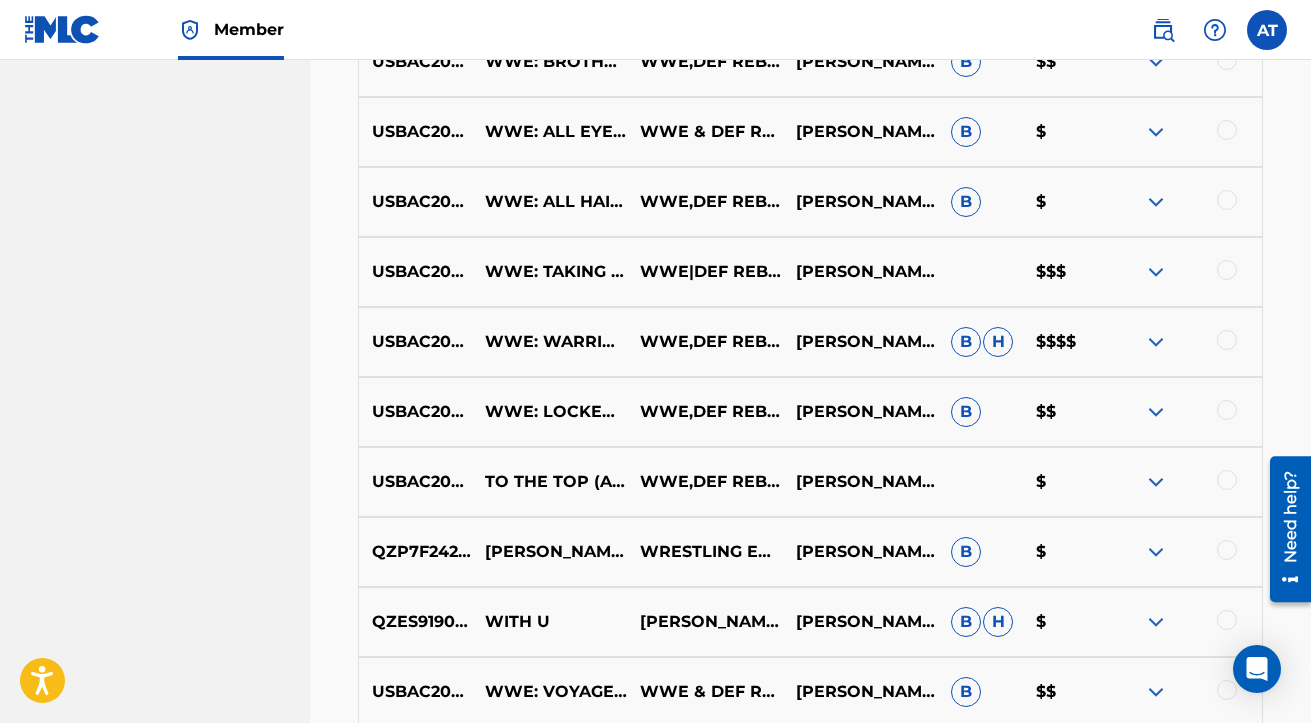 scroll, scrollTop: 12353, scrollLeft: 0, axis: vertical 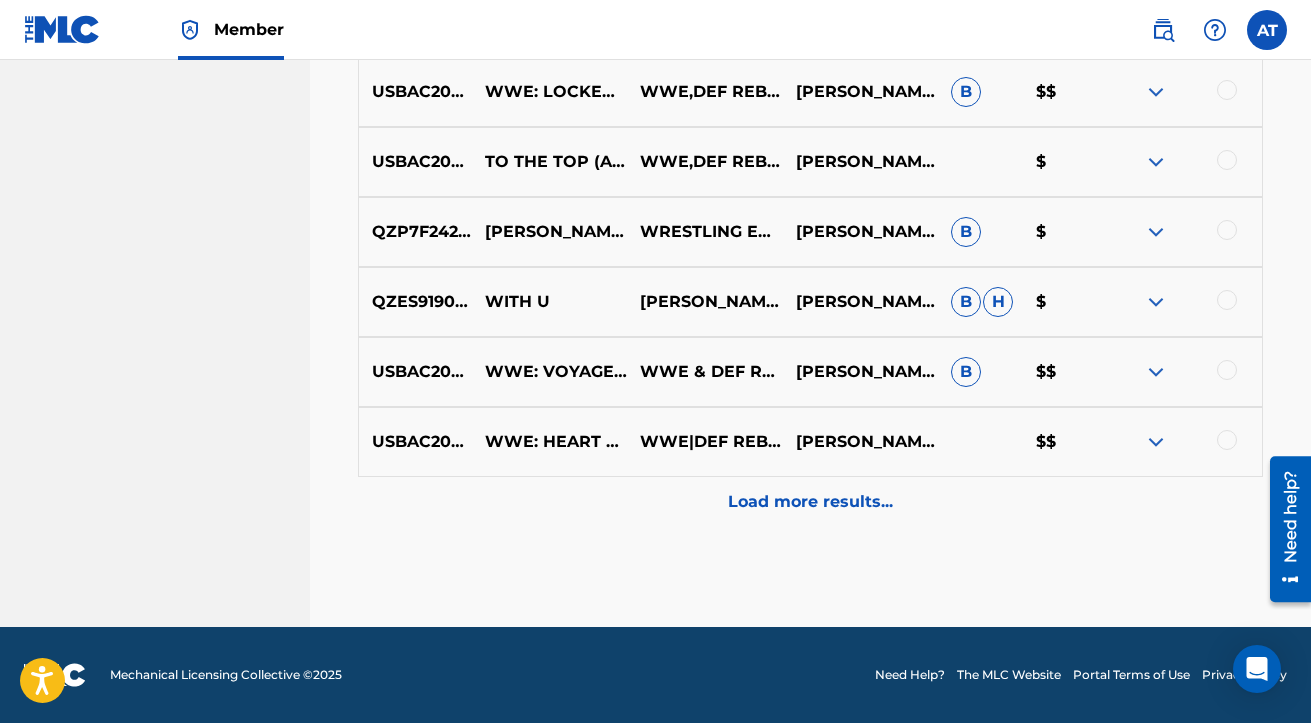 click on "Load more results..." at bounding box center [810, 502] 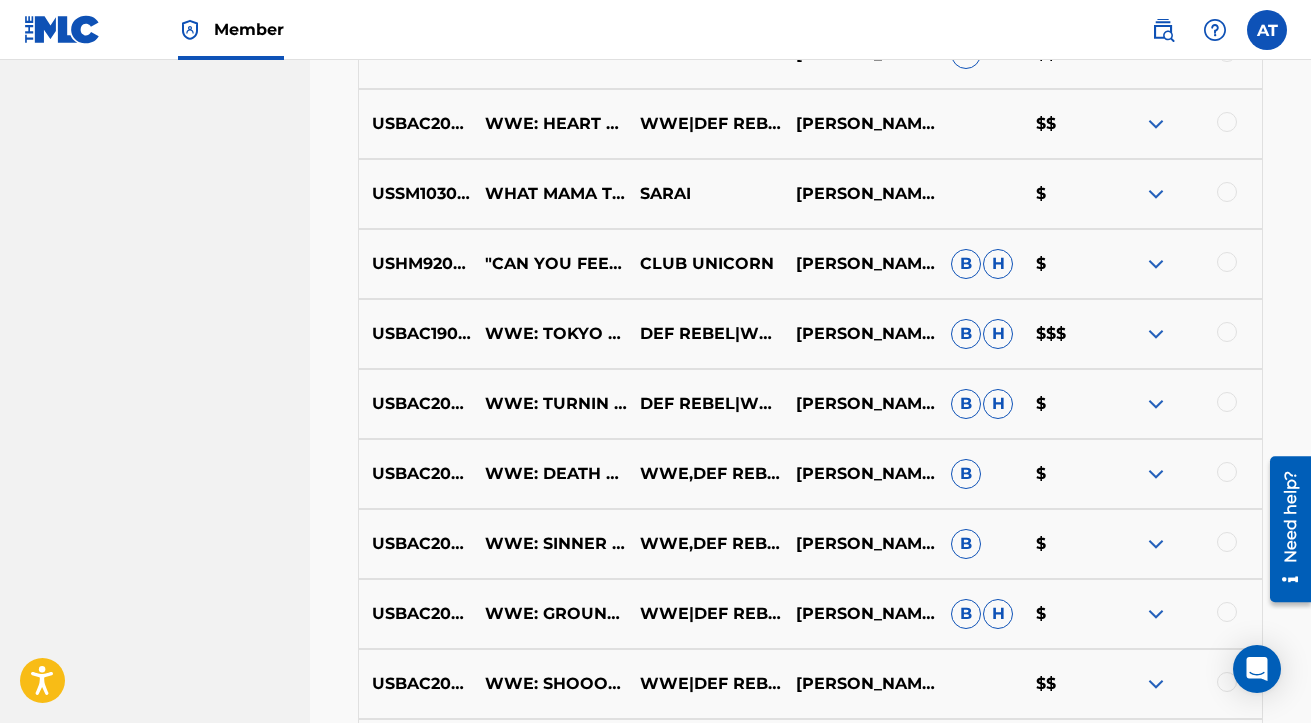 scroll, scrollTop: 13053, scrollLeft: 0, axis: vertical 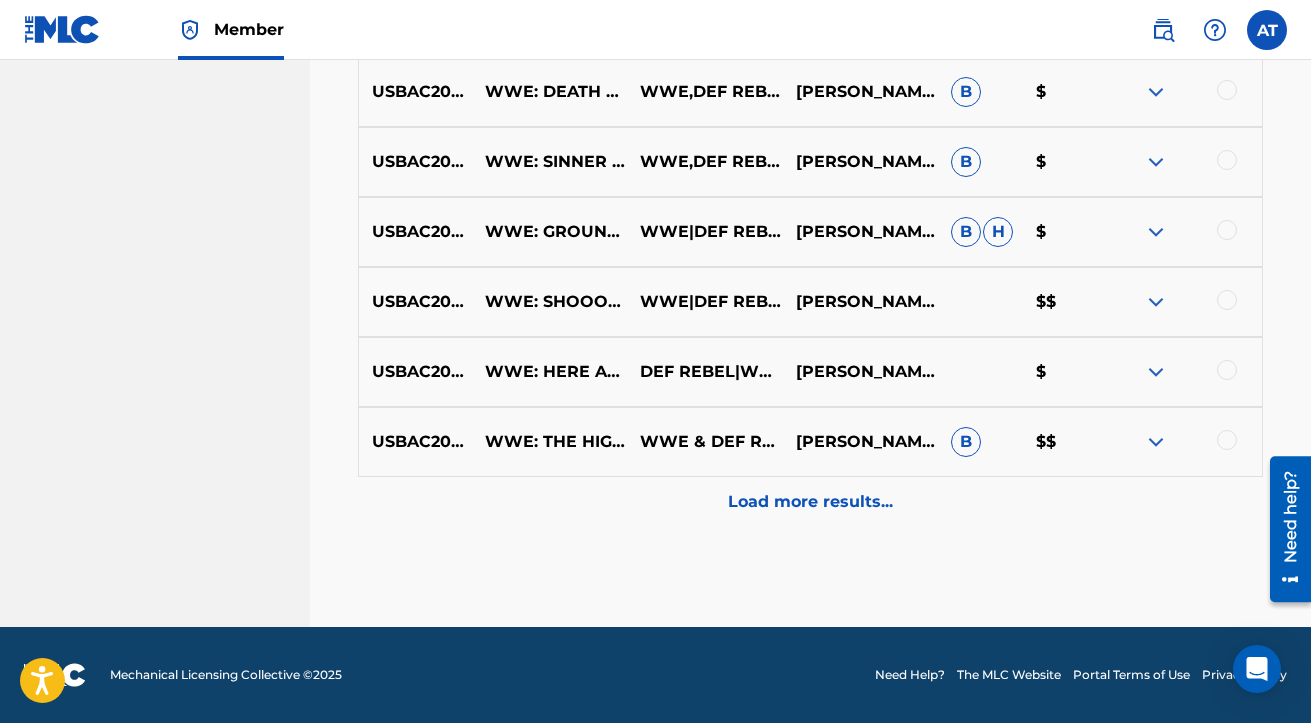 click on "Load more results..." at bounding box center (810, 502) 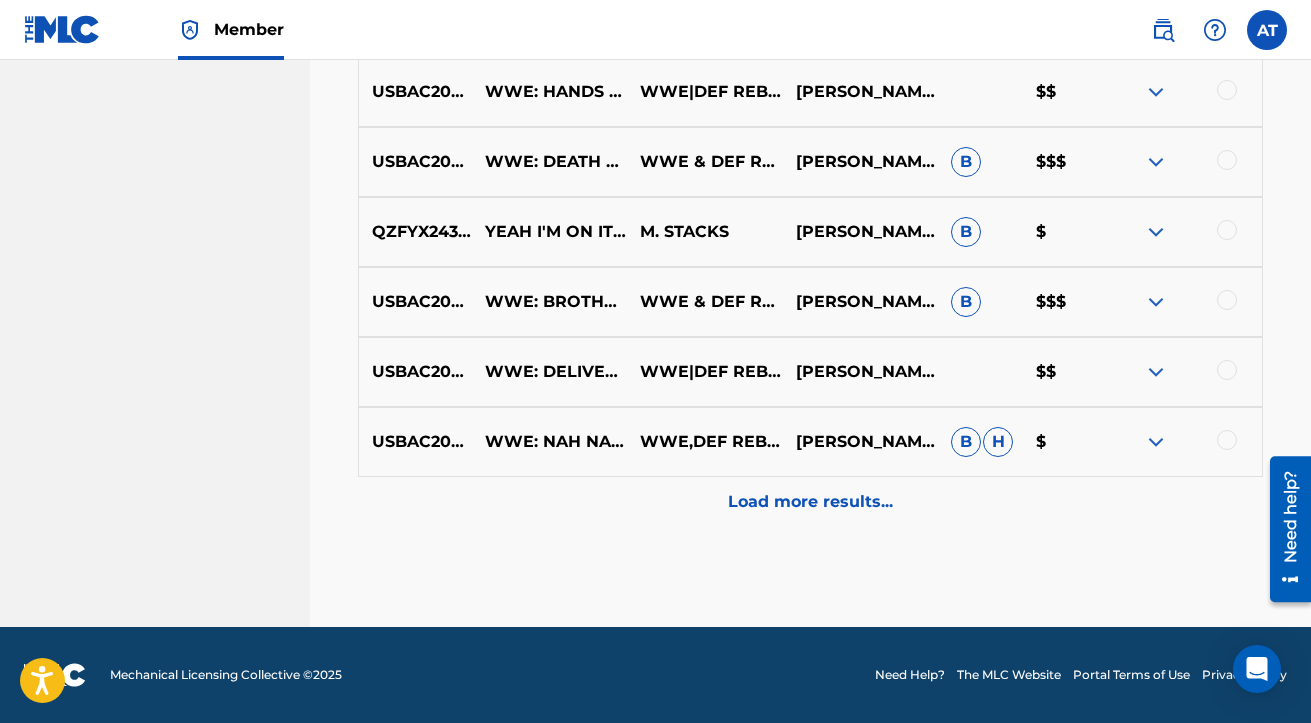 click on "Load more results..." at bounding box center (810, 502) 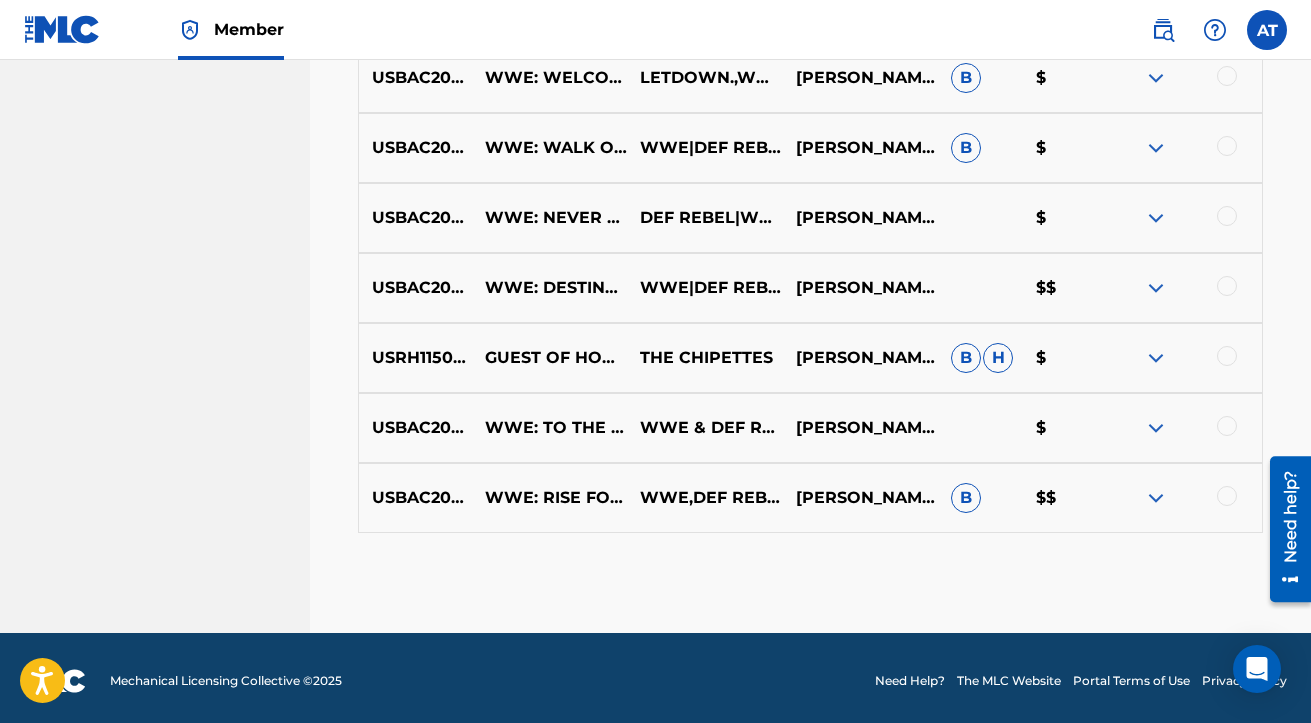 scroll, scrollTop: 14393, scrollLeft: 0, axis: vertical 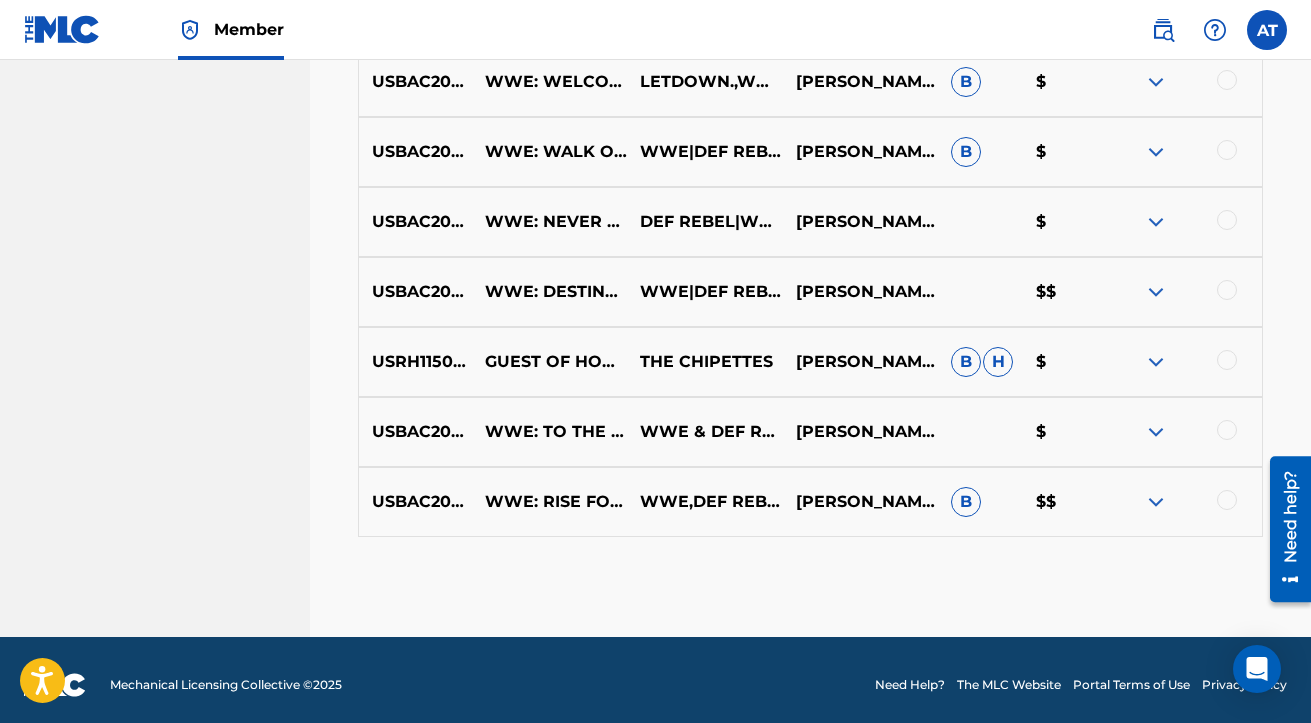click at bounding box center (1227, 500) 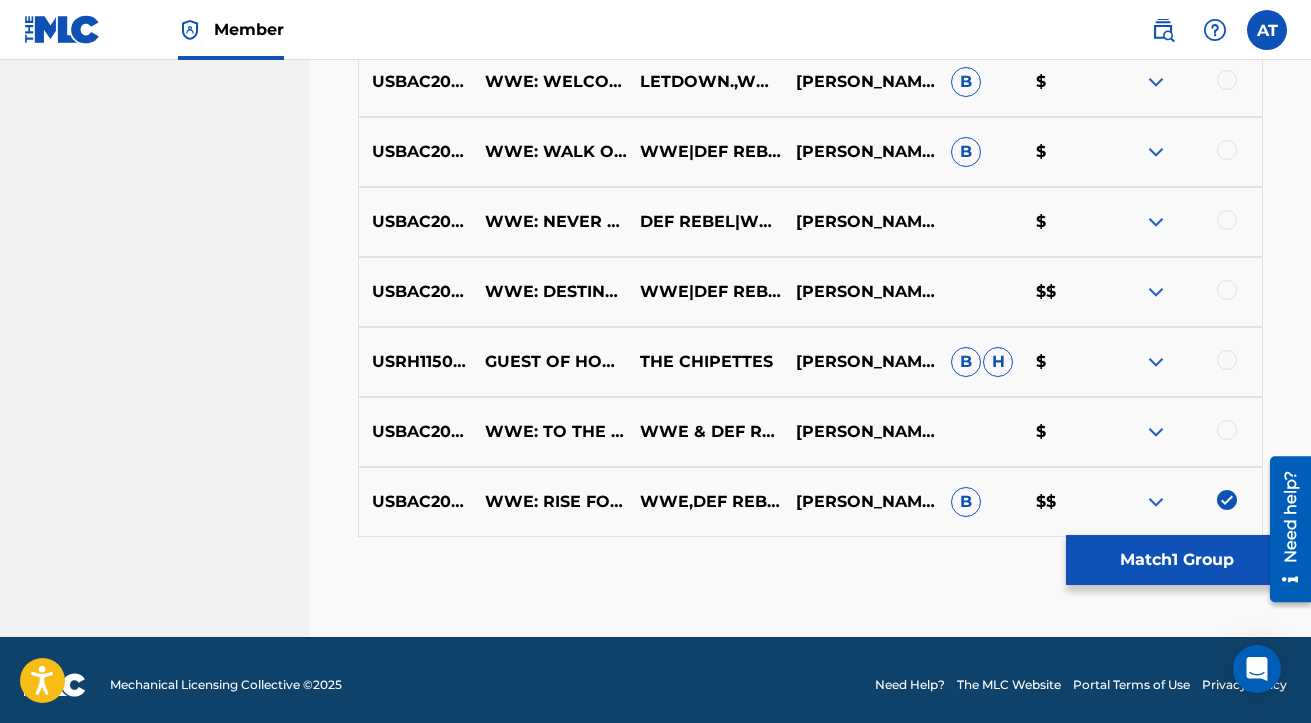 click at bounding box center (1227, 430) 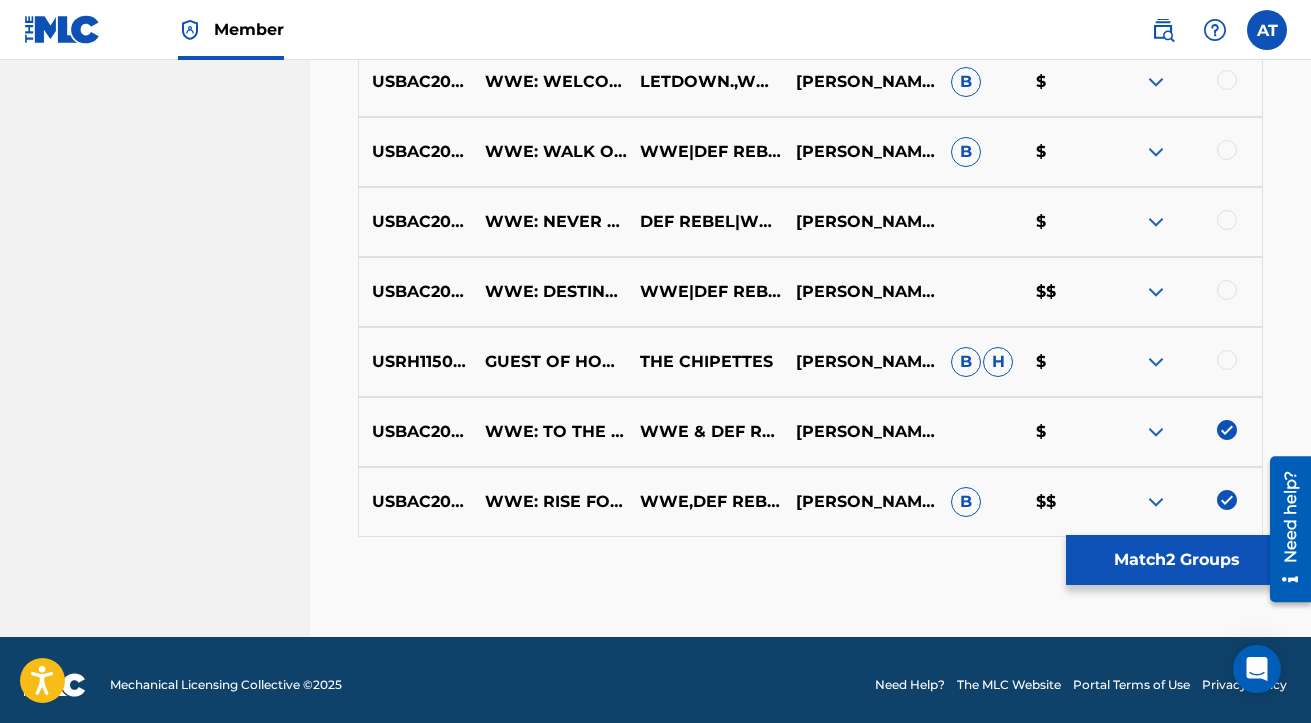 click at bounding box center (1227, 360) 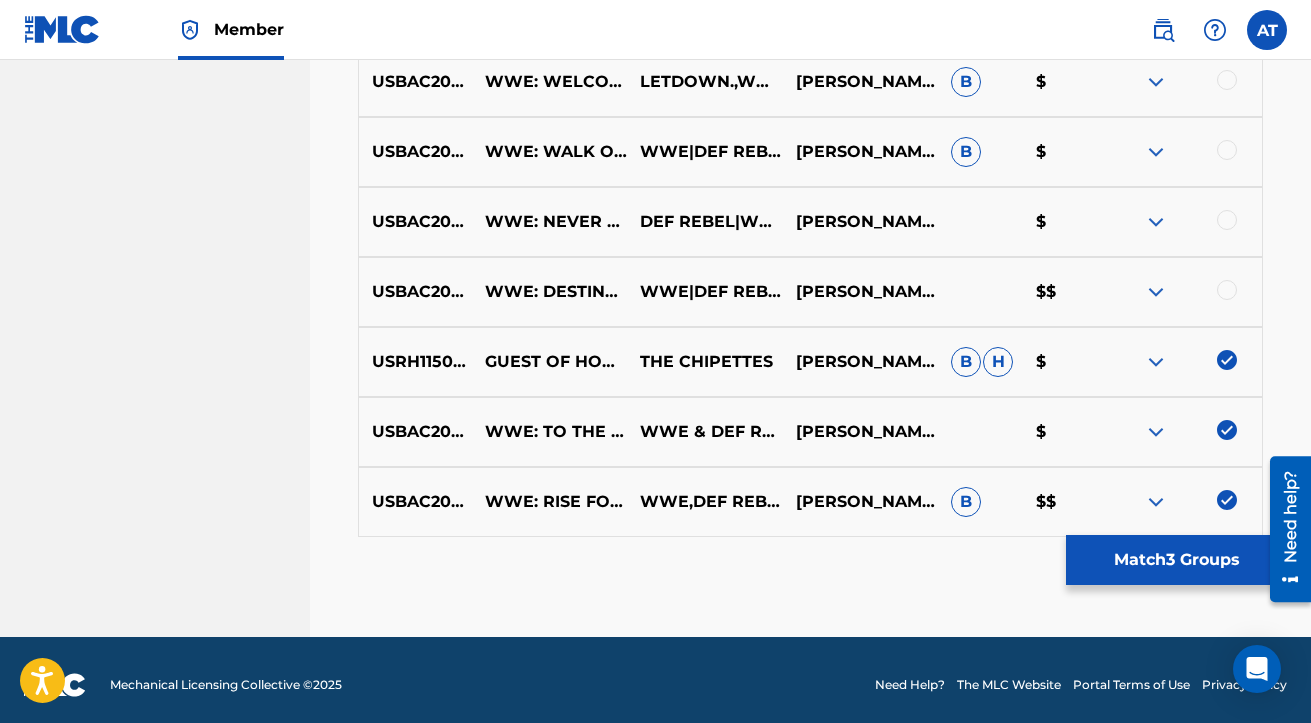 click at bounding box center (1227, 290) 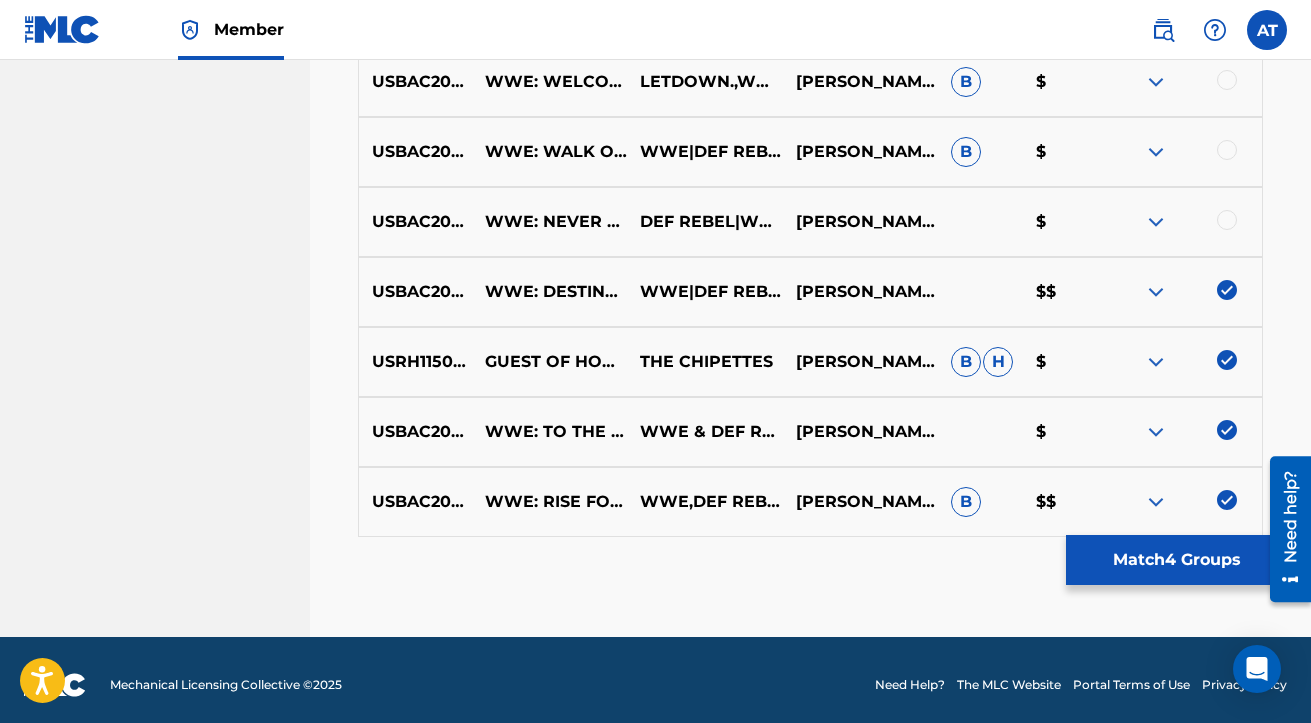 click at bounding box center [1184, 222] 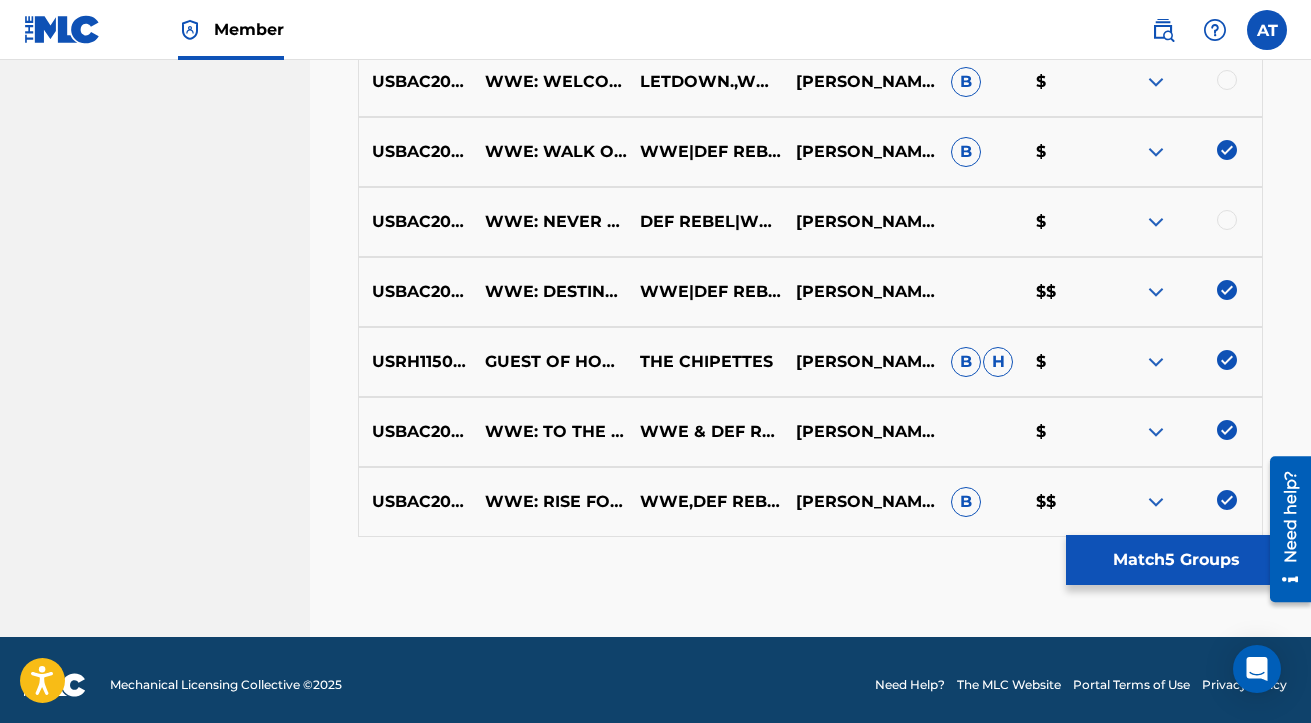 click at bounding box center [1227, 220] 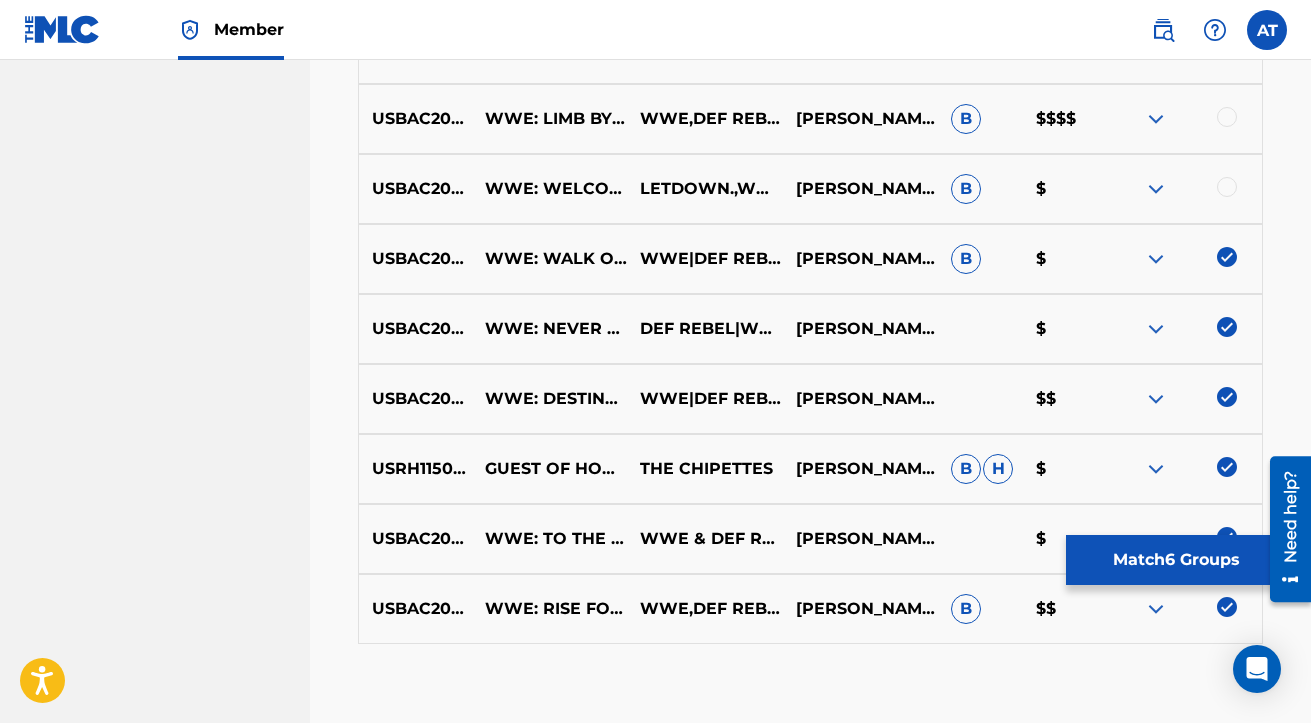 scroll, scrollTop: 14277, scrollLeft: 0, axis: vertical 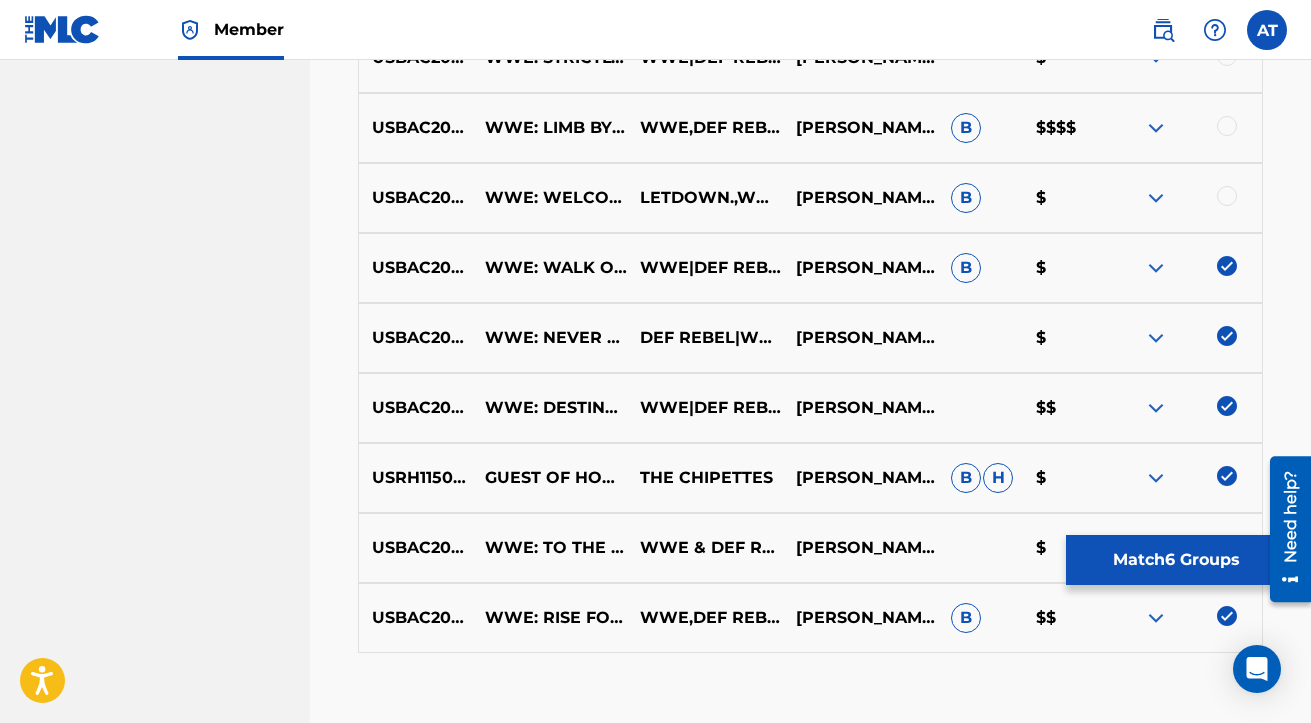 click at bounding box center [1227, 196] 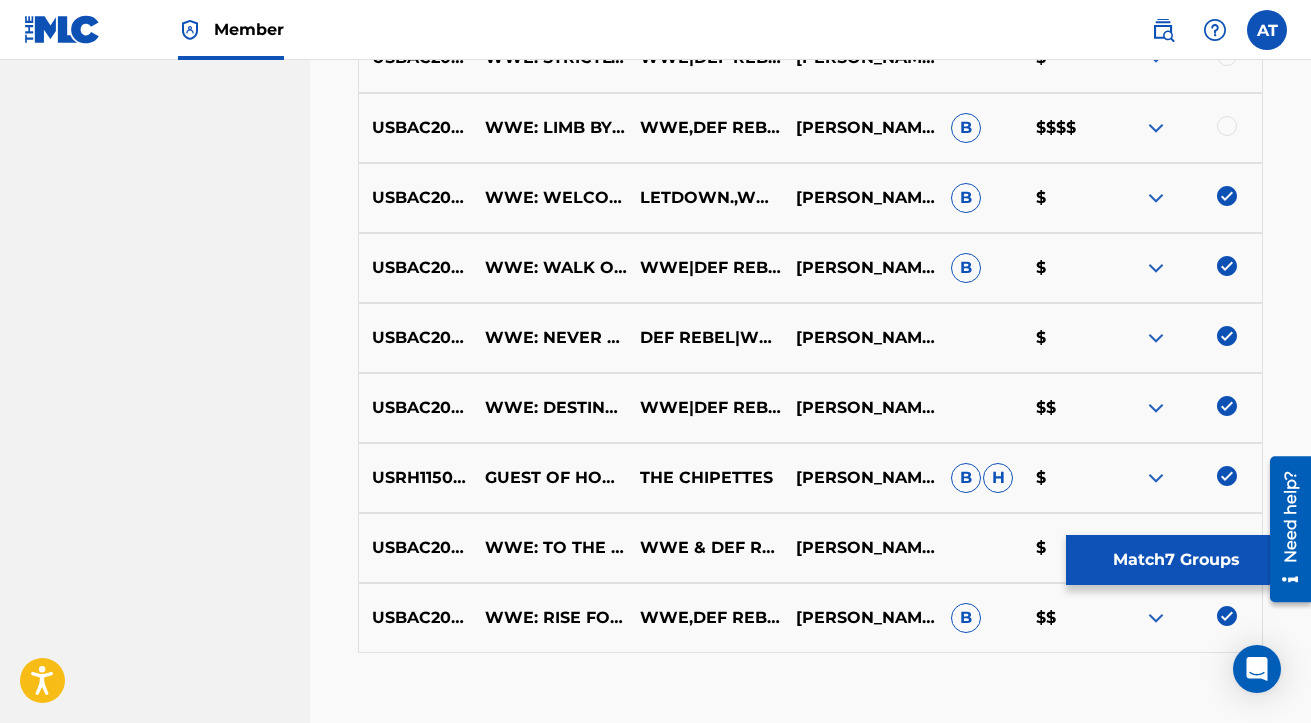 click at bounding box center (1227, 126) 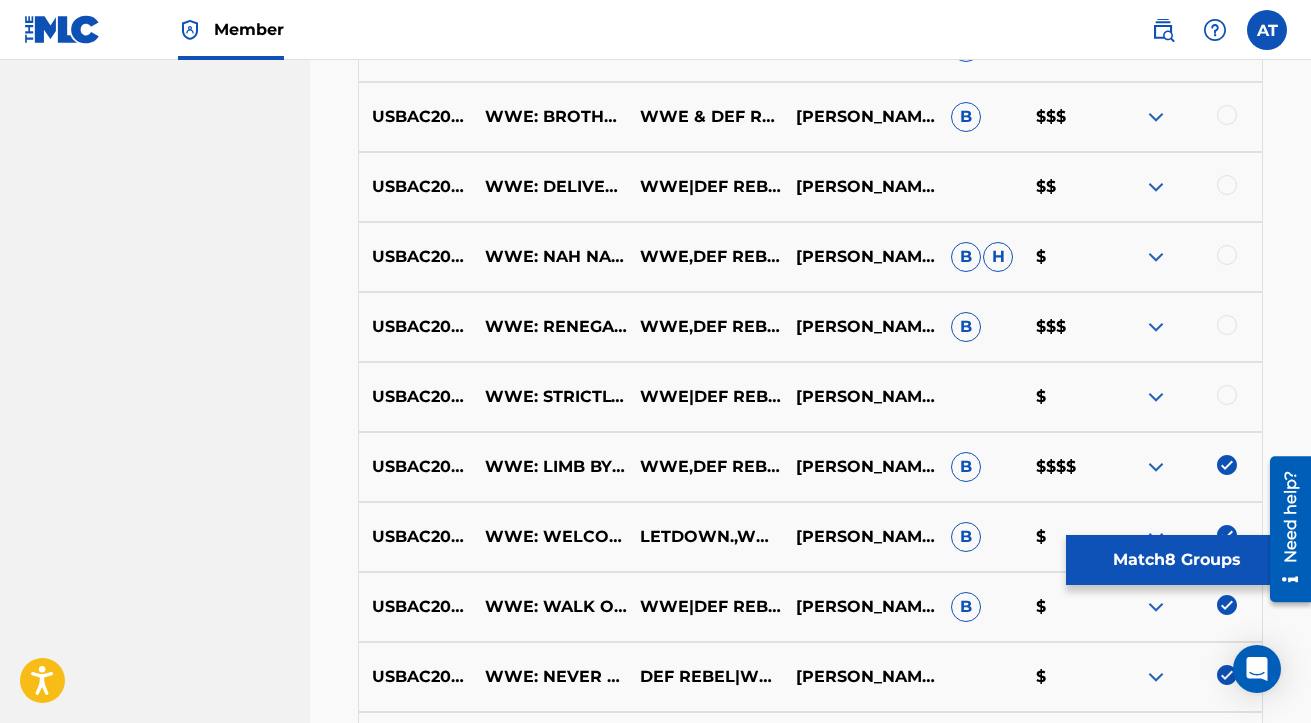 scroll, scrollTop: 13930, scrollLeft: 0, axis: vertical 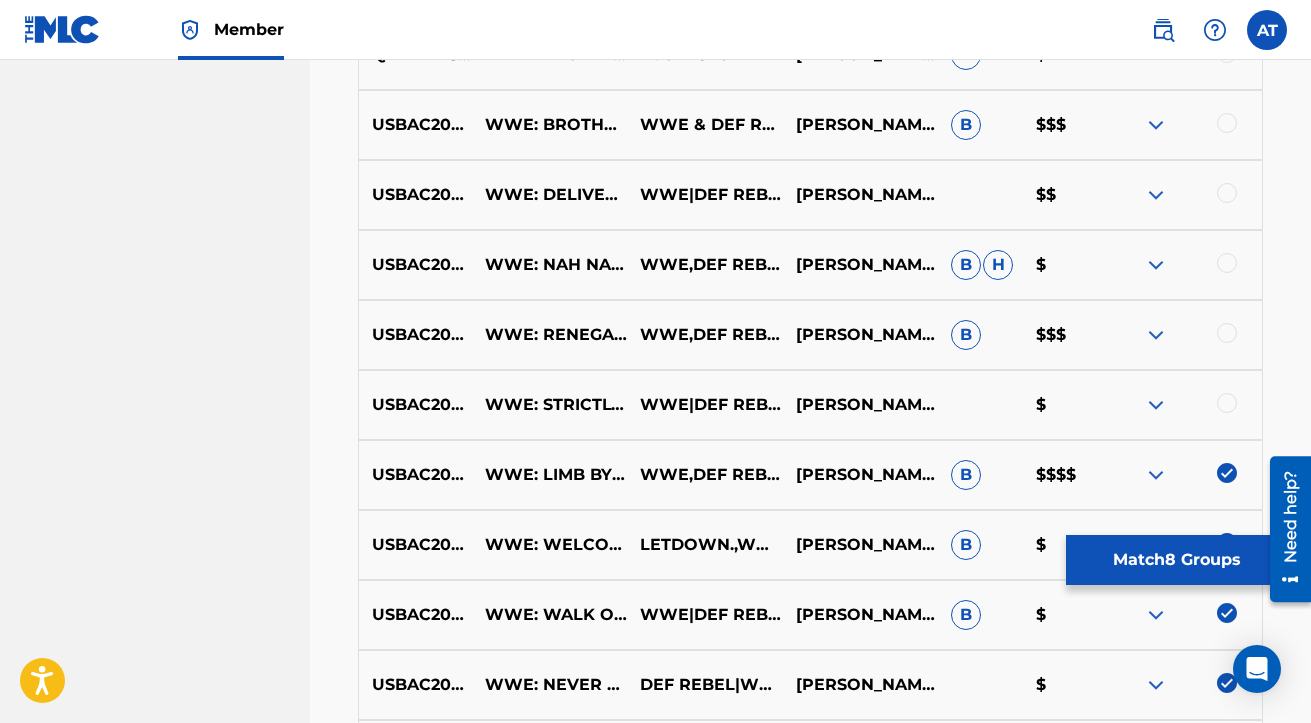 click at bounding box center [1227, 473] 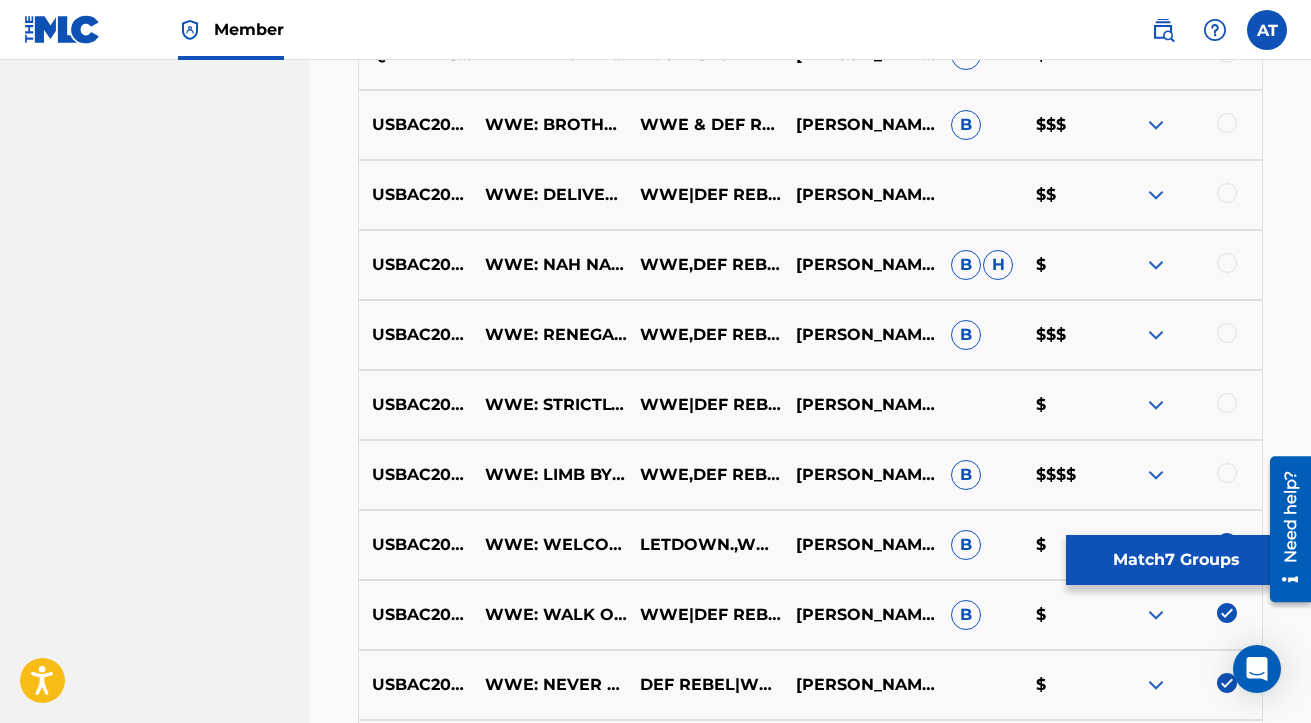 click at bounding box center [1227, 473] 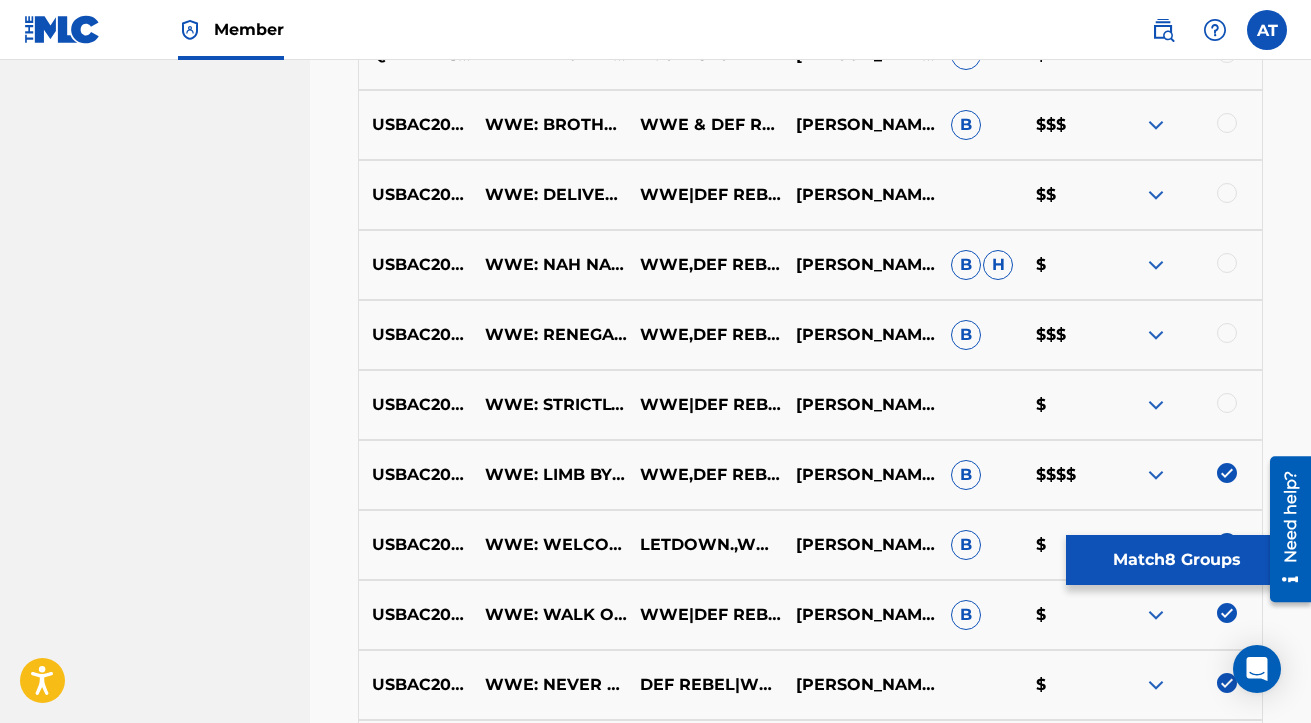 click at bounding box center [1227, 403] 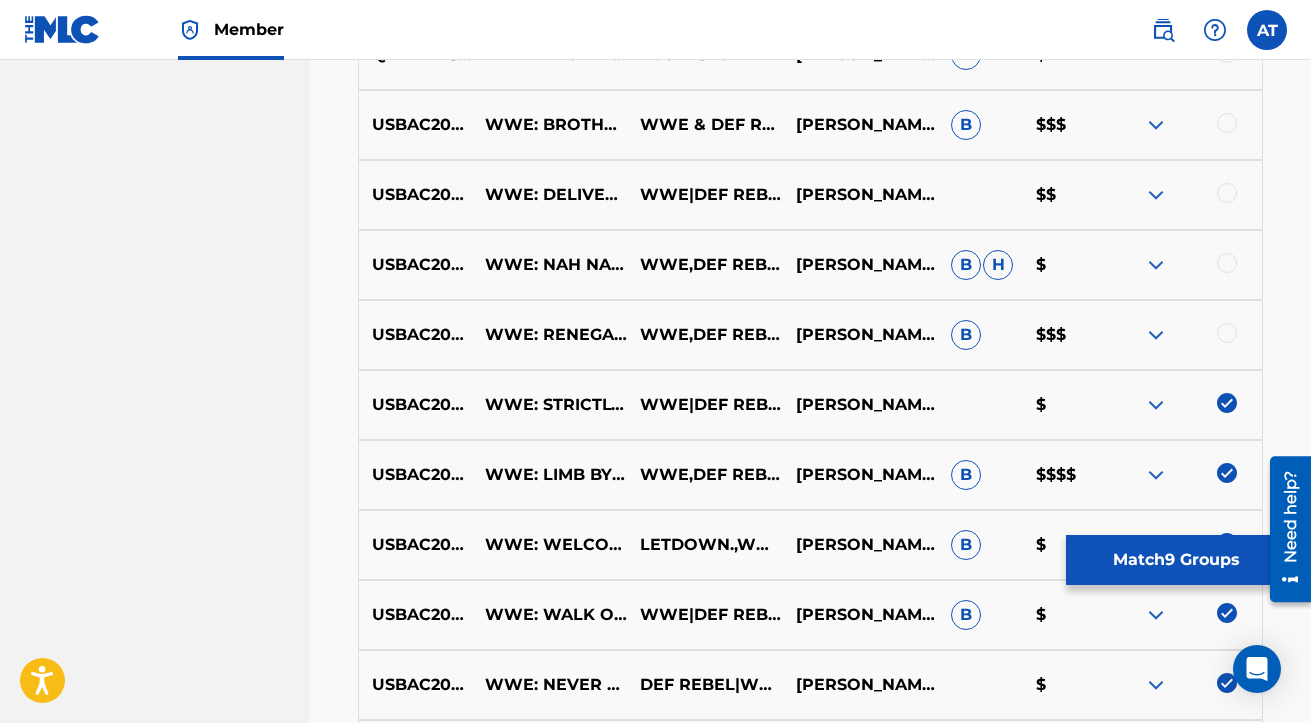 click at bounding box center (1227, 333) 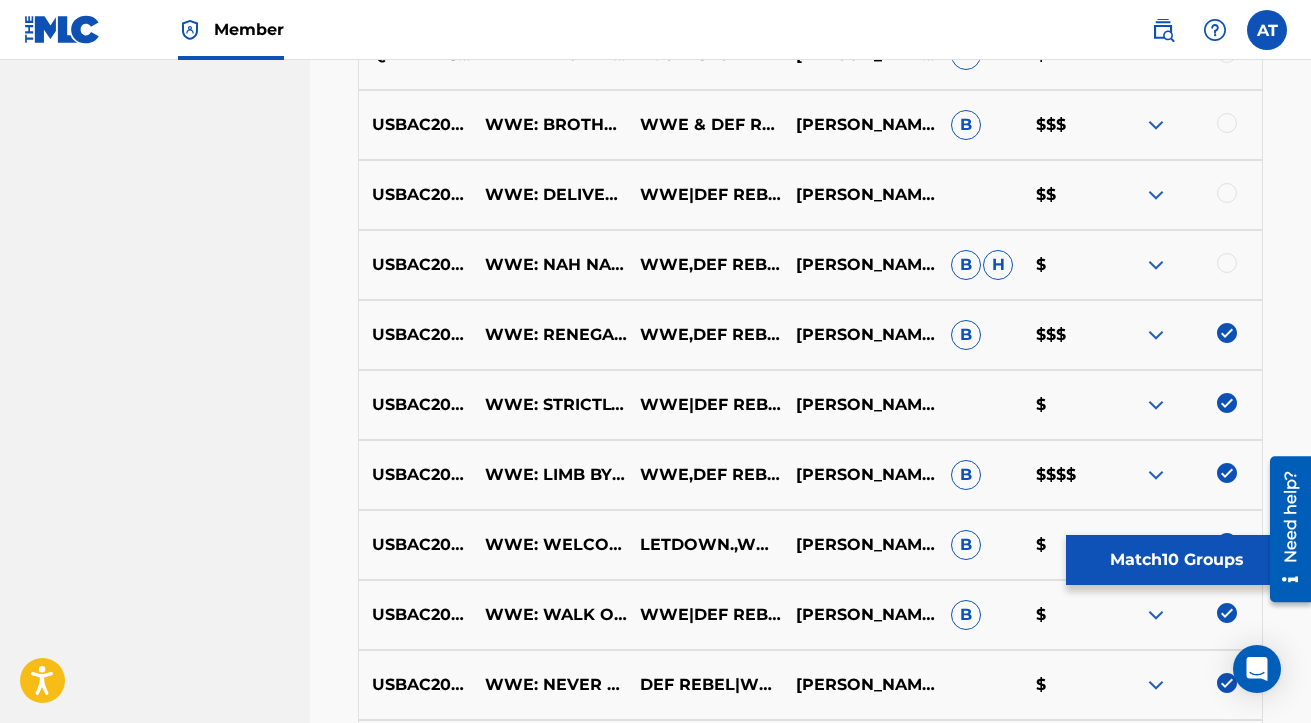 click at bounding box center [1227, 263] 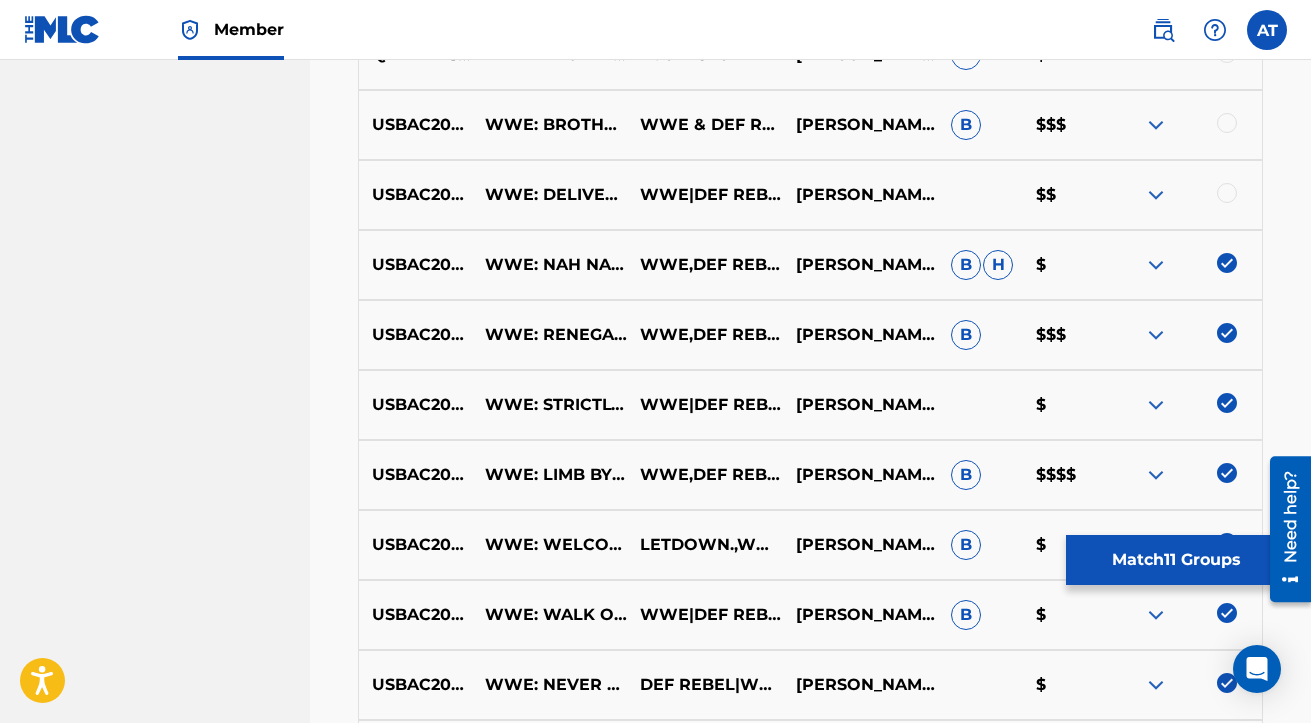 click at bounding box center (1227, 193) 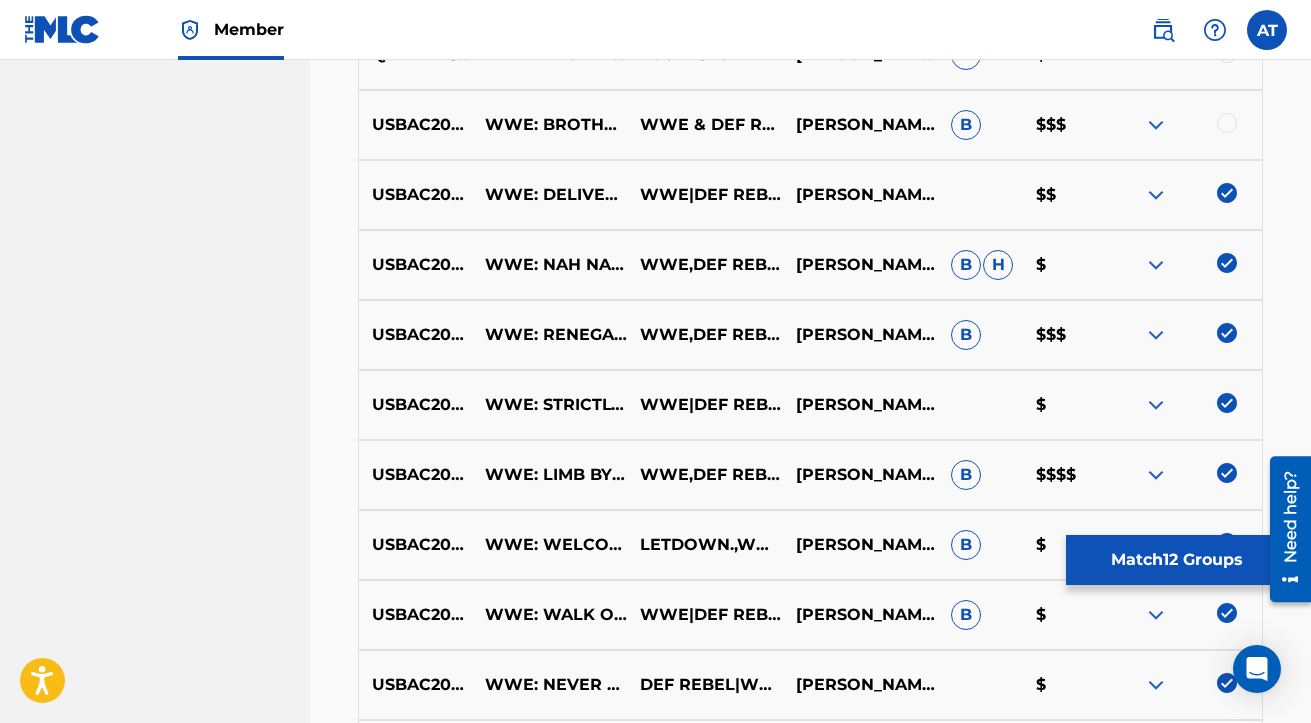 click at bounding box center (1227, 123) 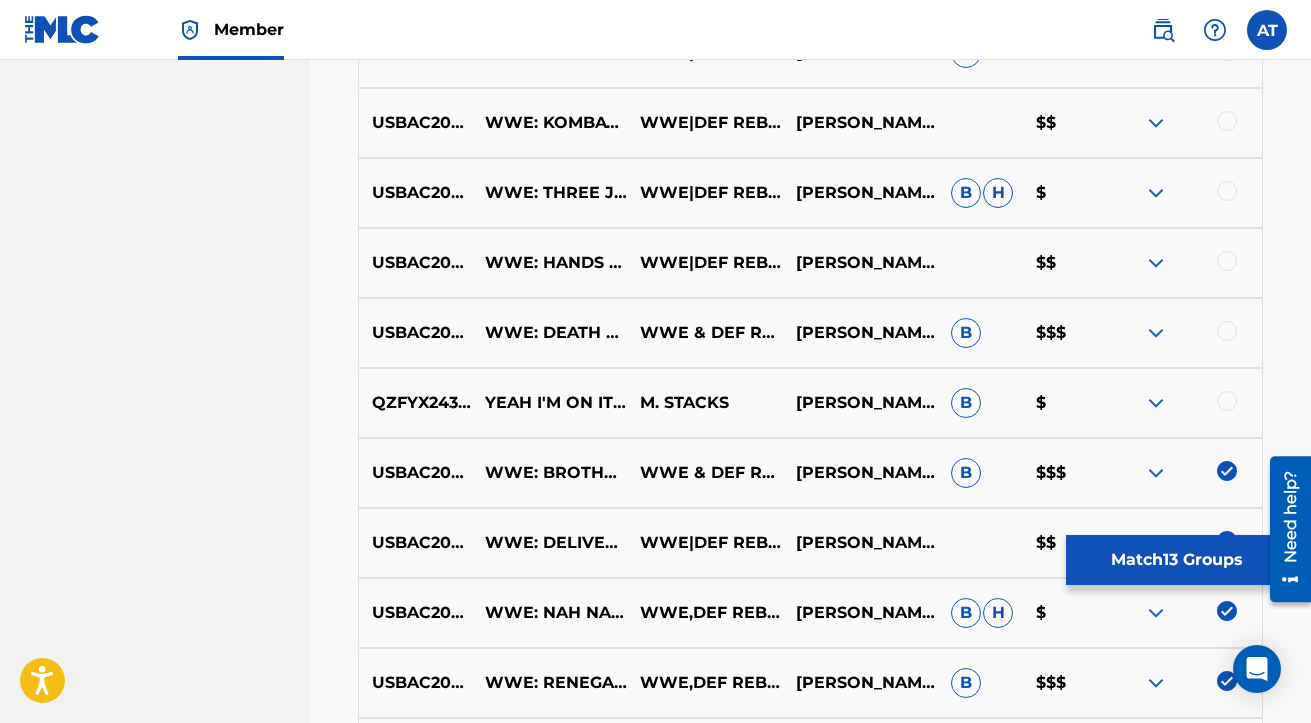 scroll, scrollTop: 13581, scrollLeft: 0, axis: vertical 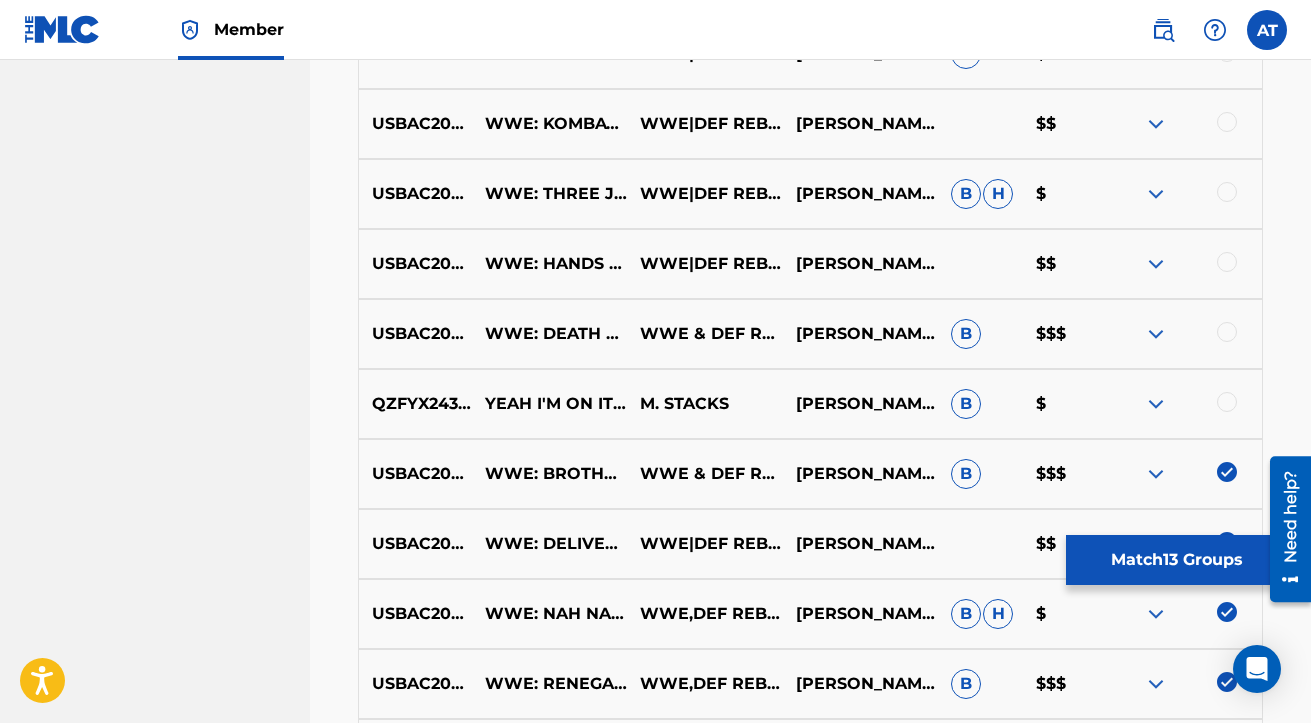 click at bounding box center [1227, 402] 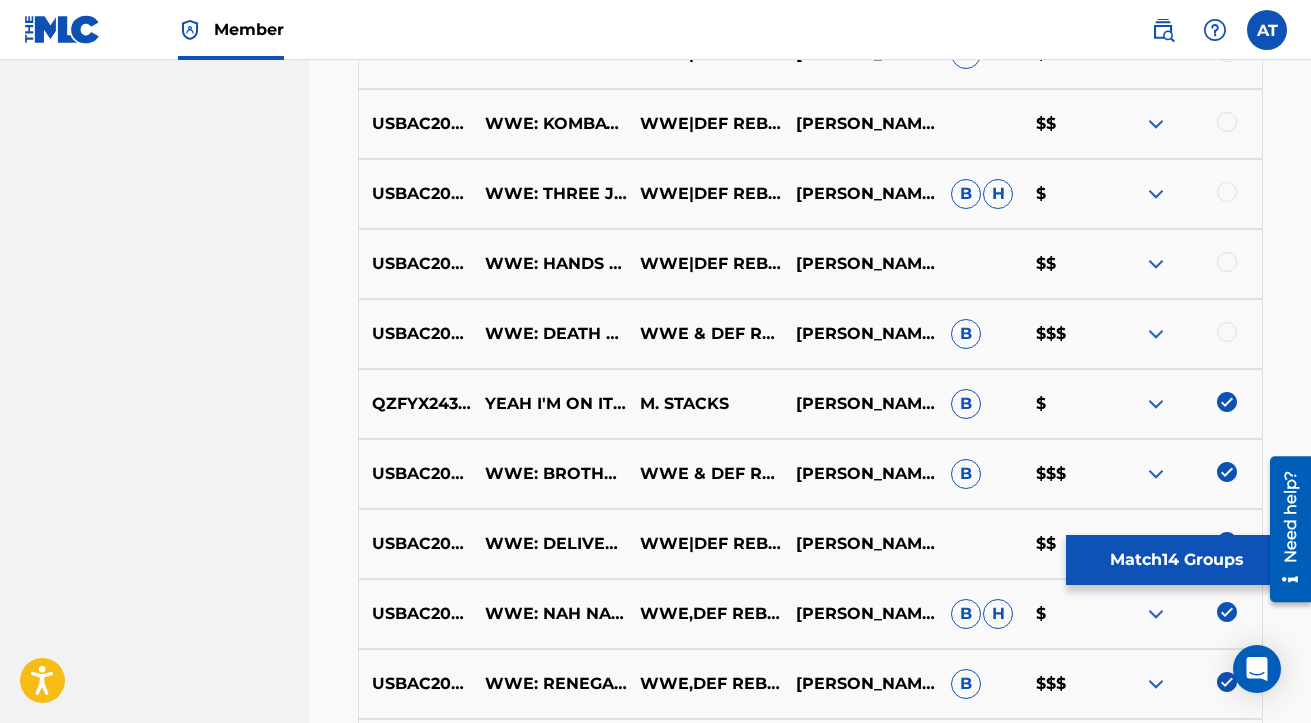 click at bounding box center [1227, 332] 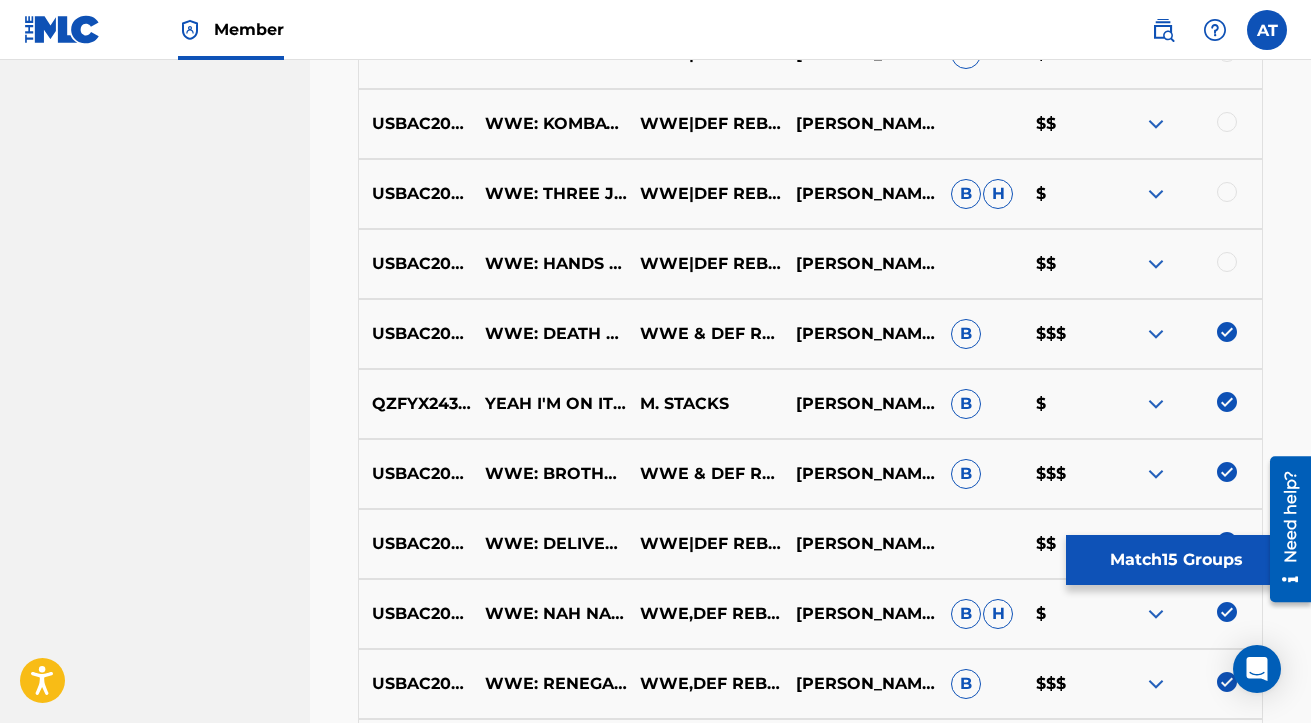 click at bounding box center (1227, 262) 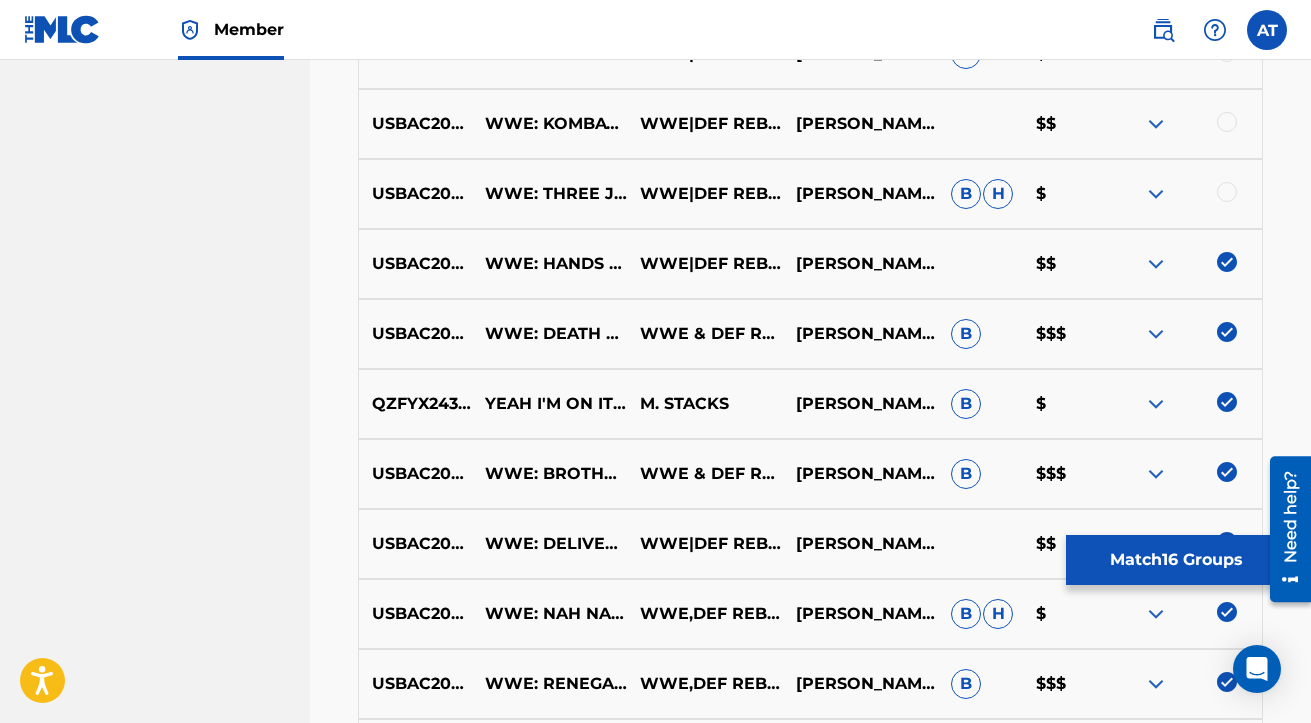 click at bounding box center (1227, 192) 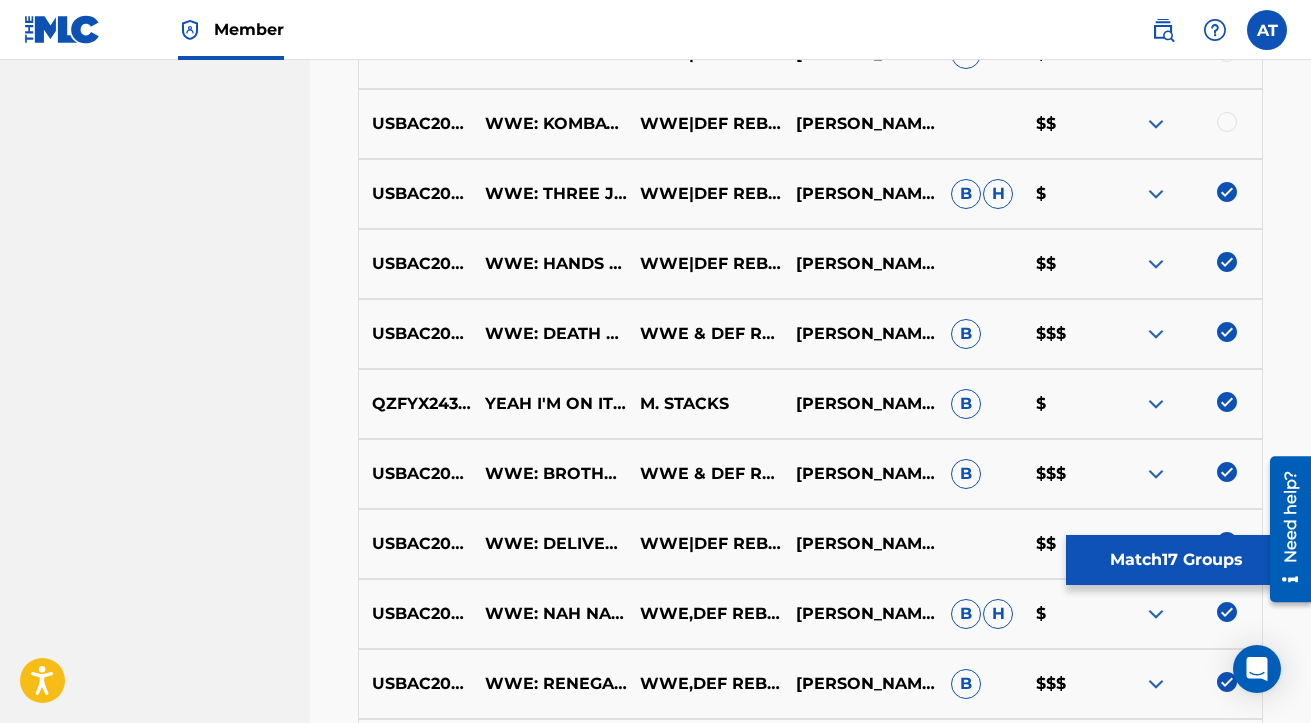 click at bounding box center [1227, 122] 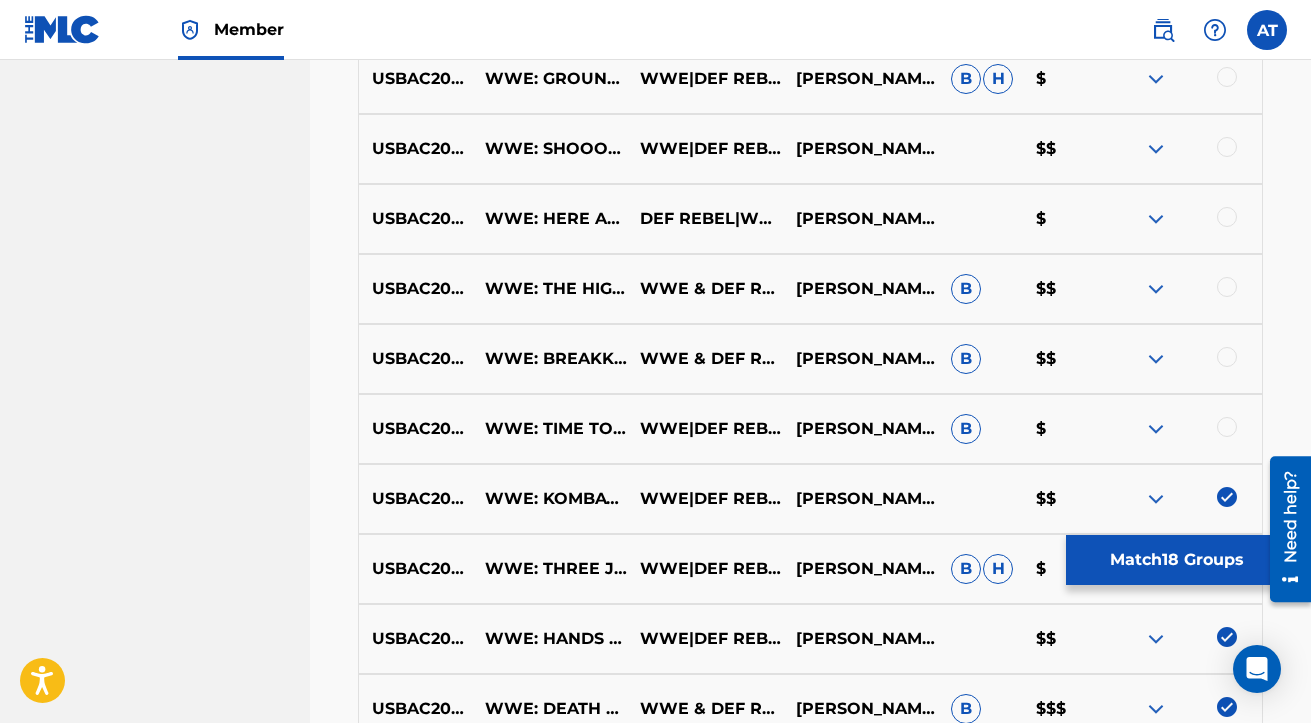 scroll, scrollTop: 13200, scrollLeft: 0, axis: vertical 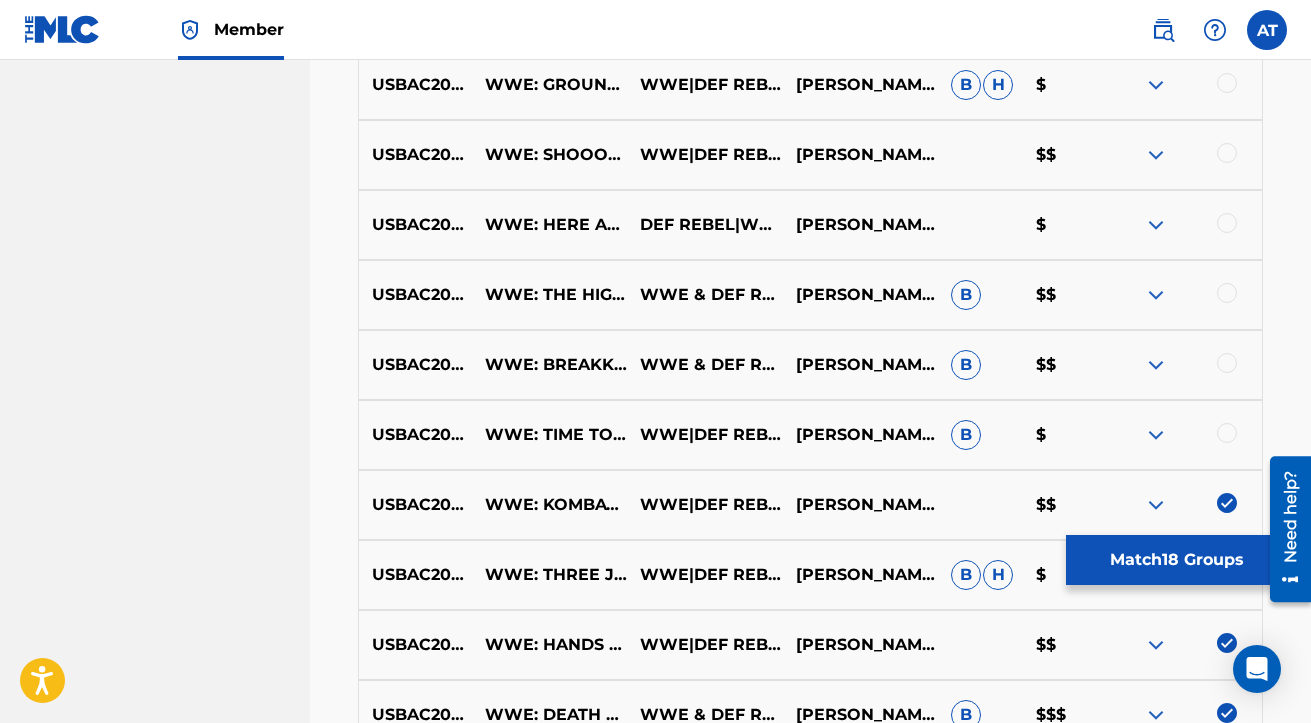 click at bounding box center (1227, 433) 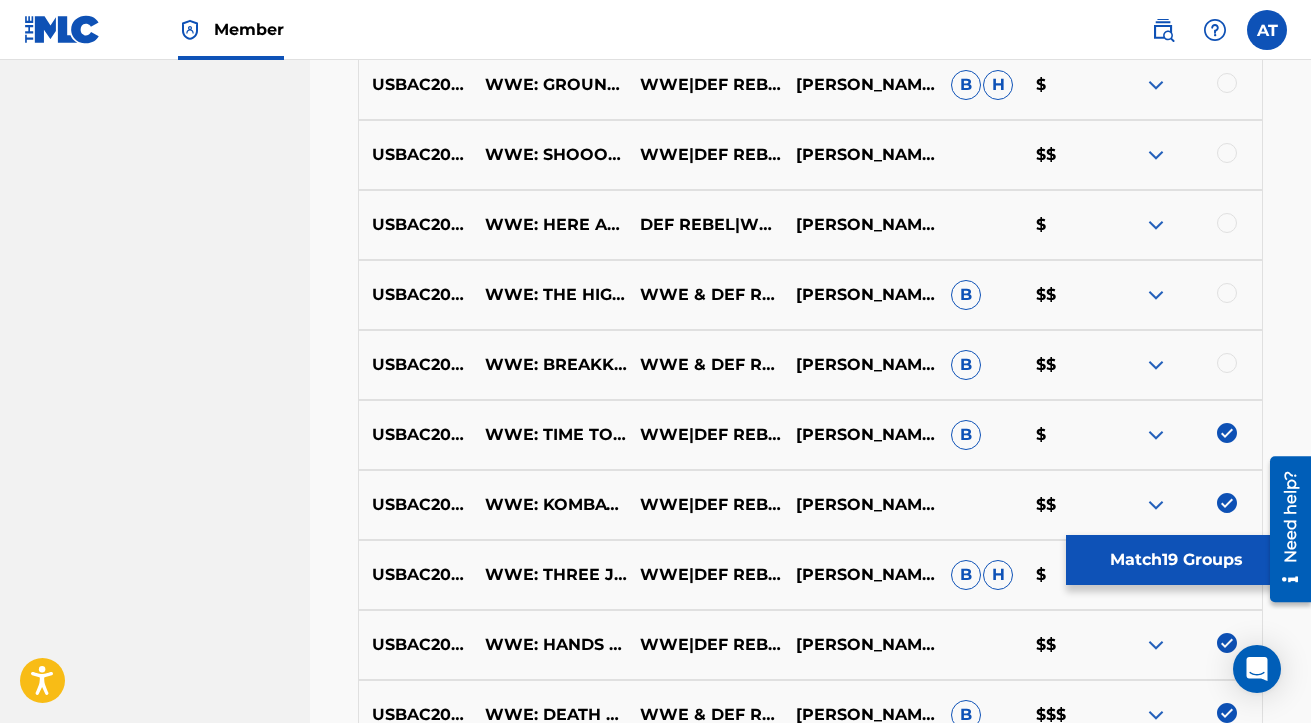 click at bounding box center (1227, 363) 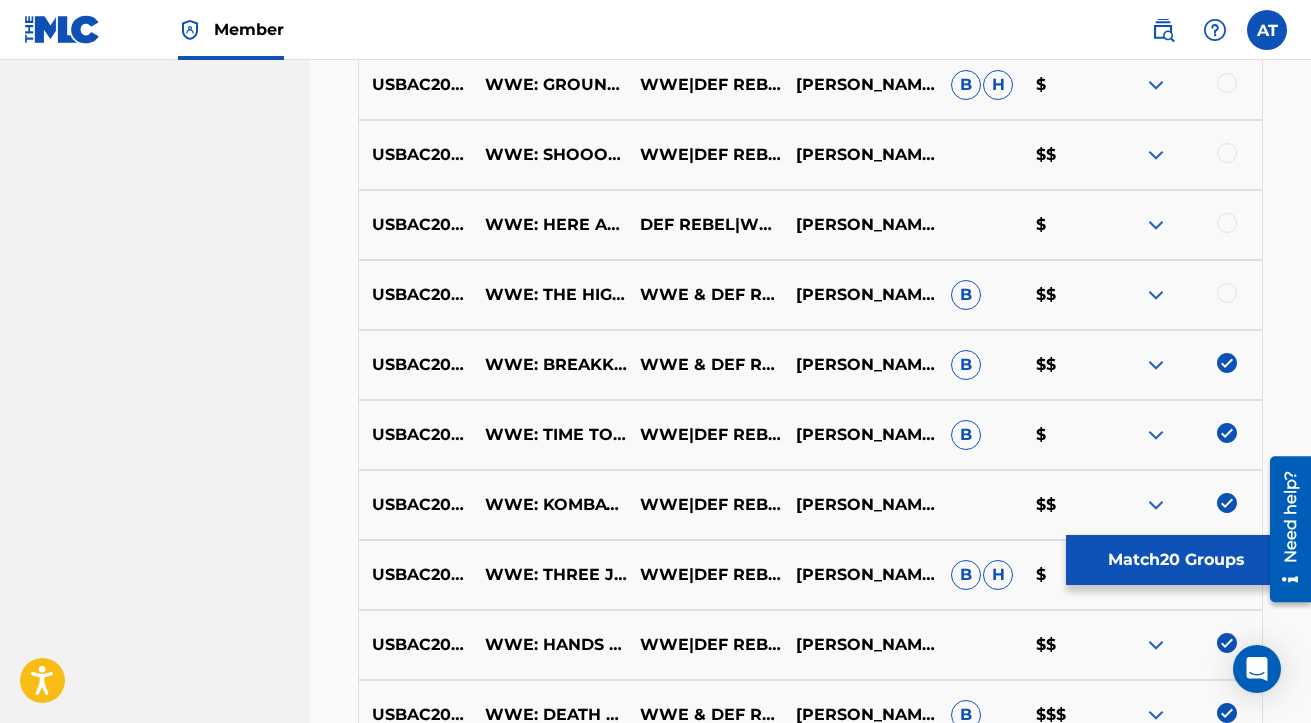 click at bounding box center (1227, 293) 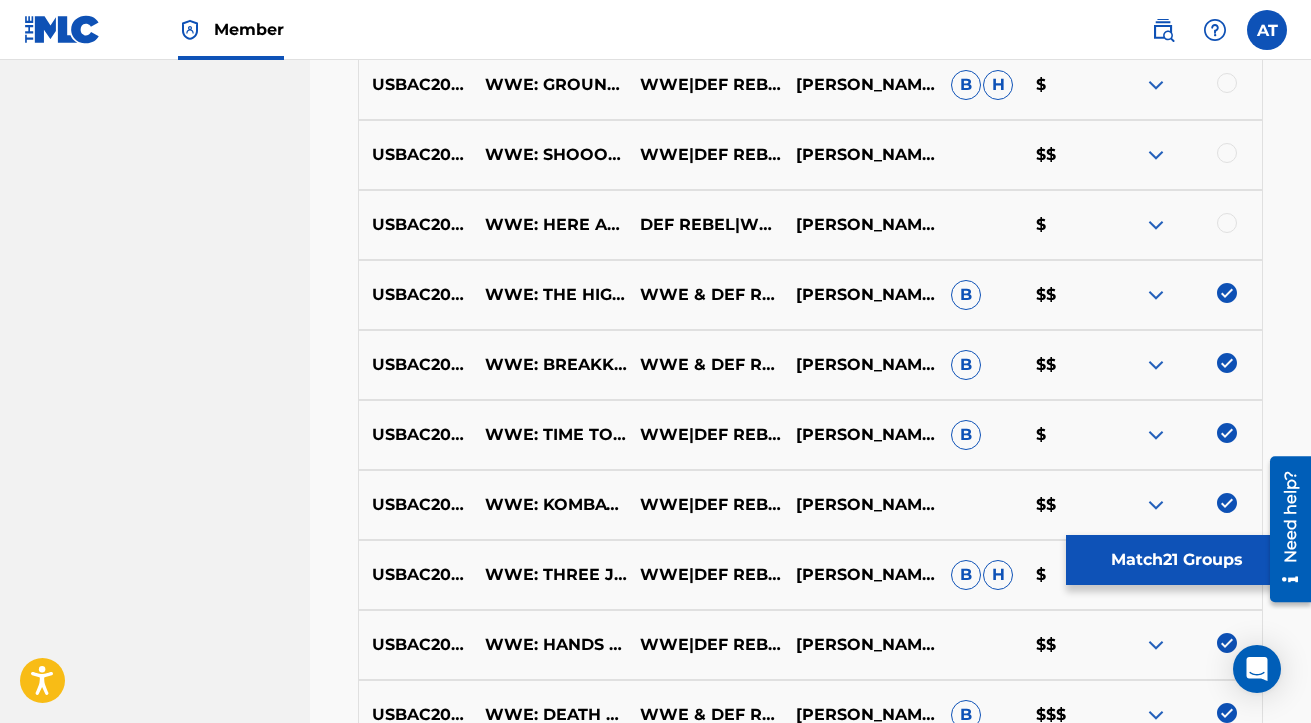 click at bounding box center [1227, 223] 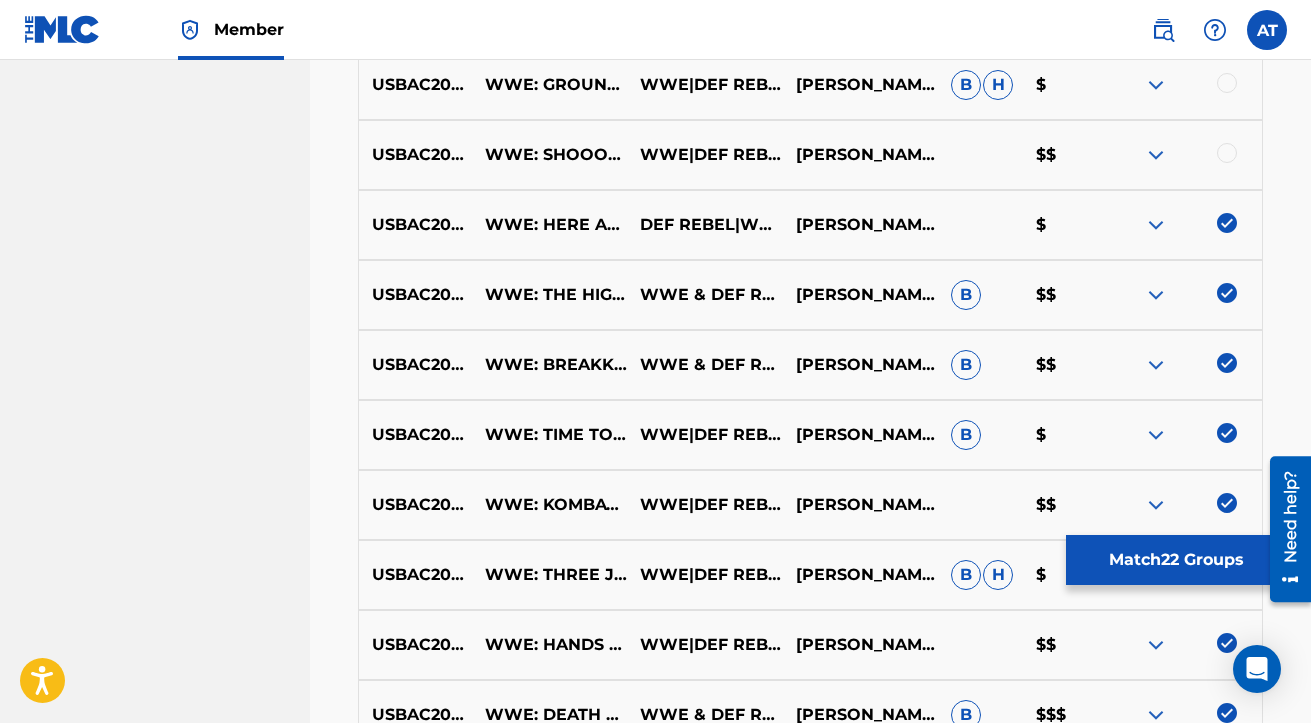 click at bounding box center [1227, 153] 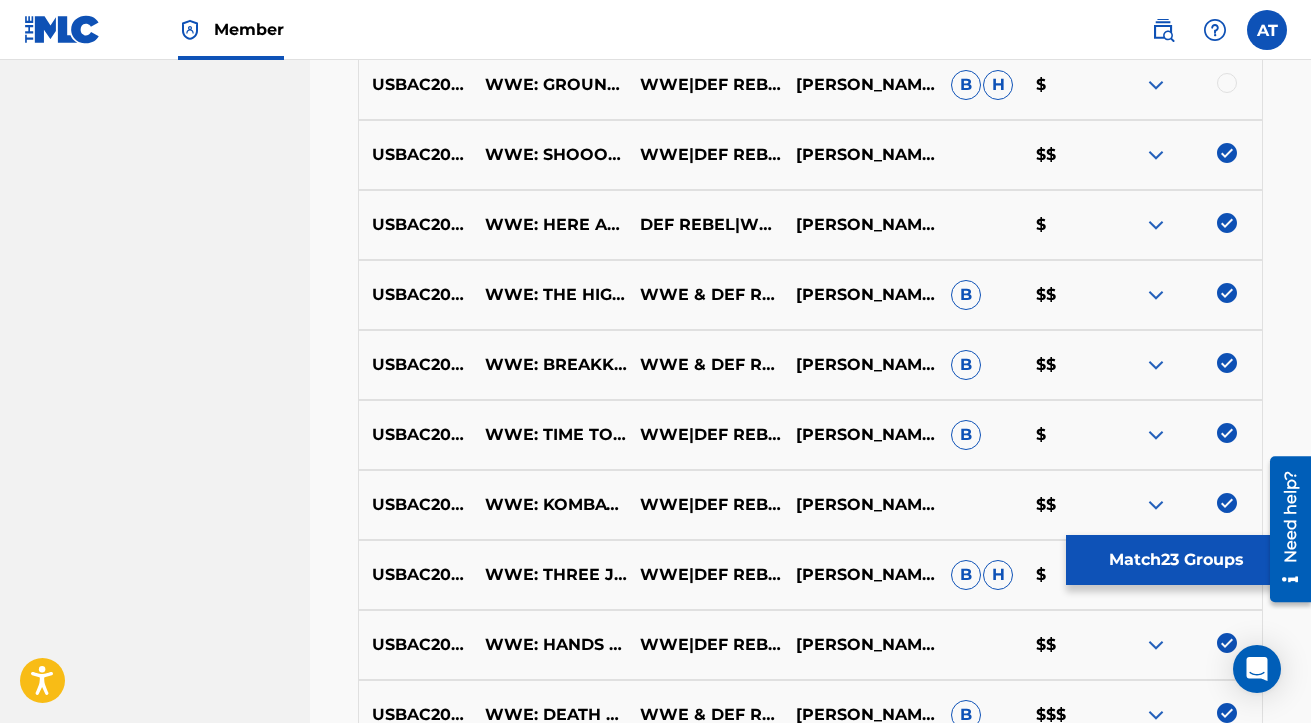 click at bounding box center [1227, 83] 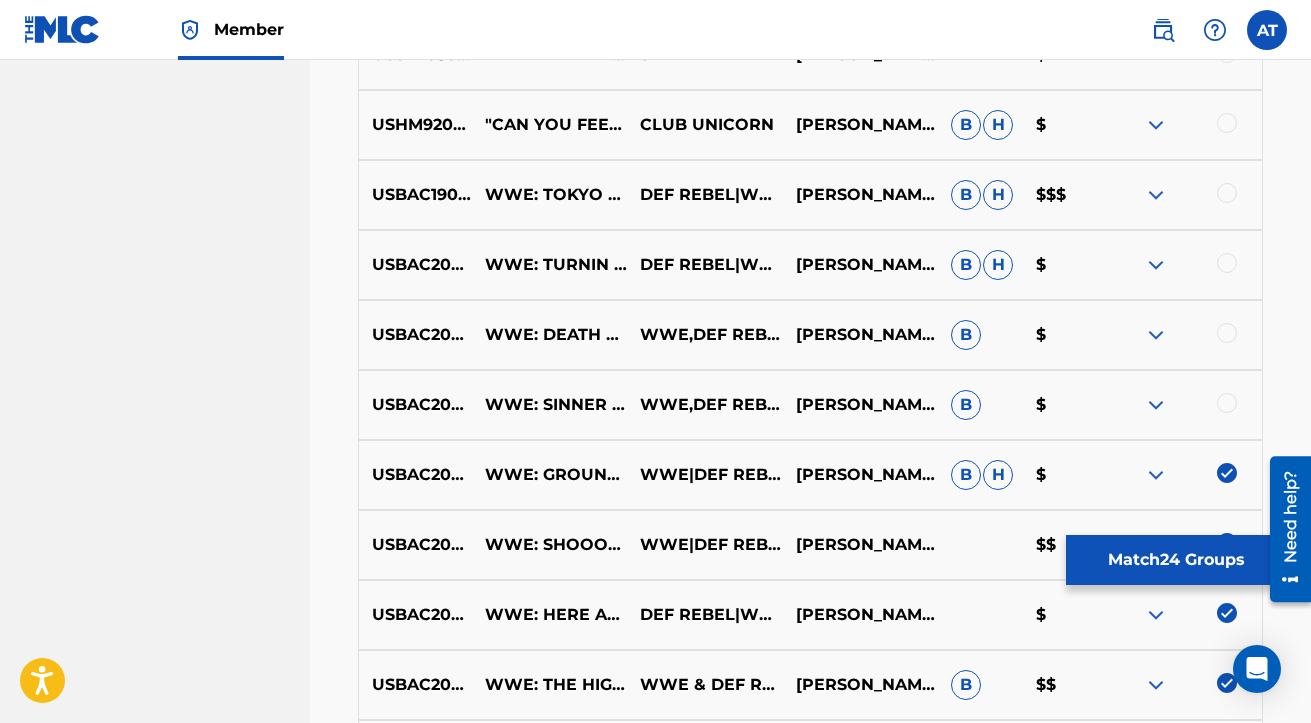 scroll, scrollTop: 12807, scrollLeft: 0, axis: vertical 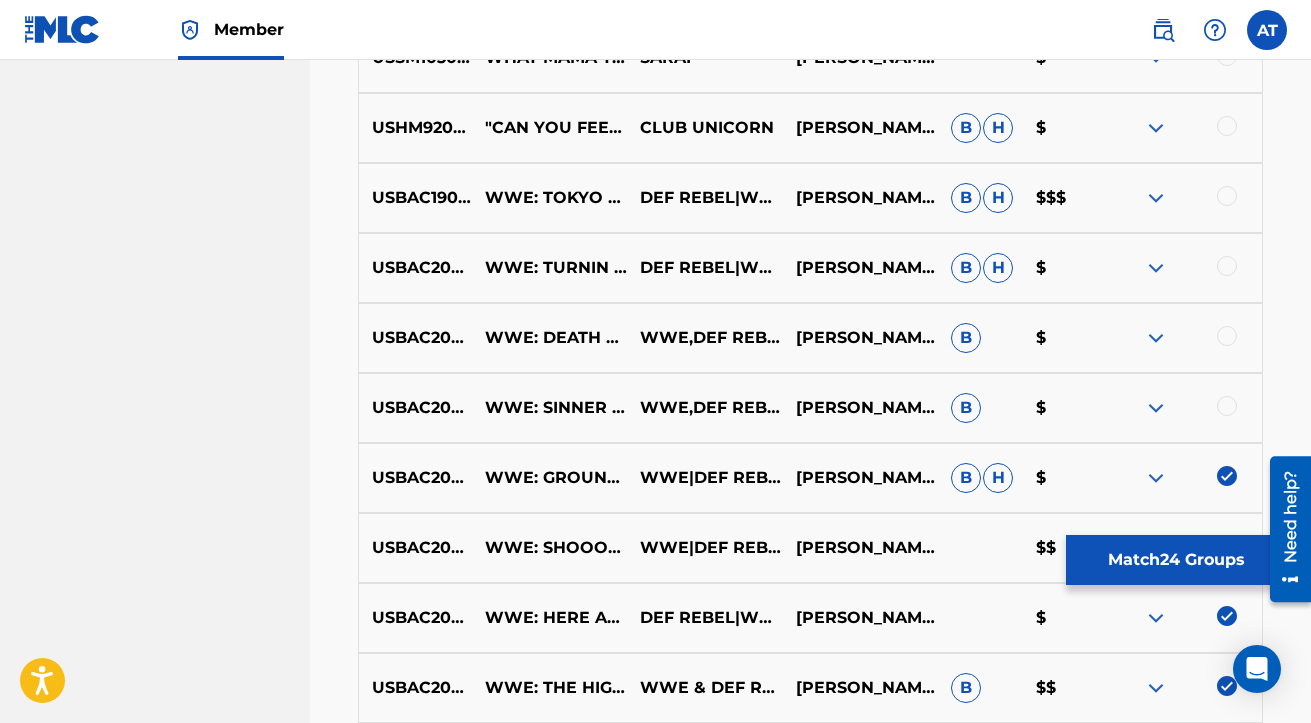click at bounding box center (1227, 406) 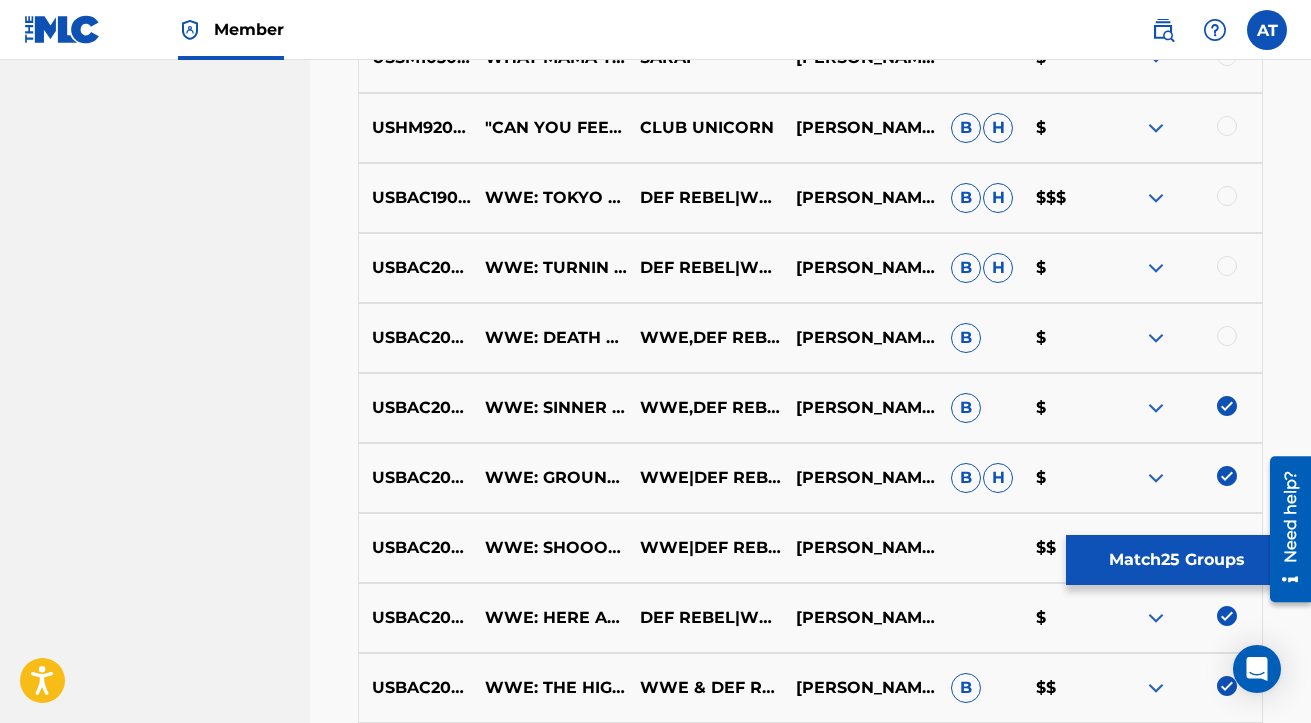 click at bounding box center (1227, 336) 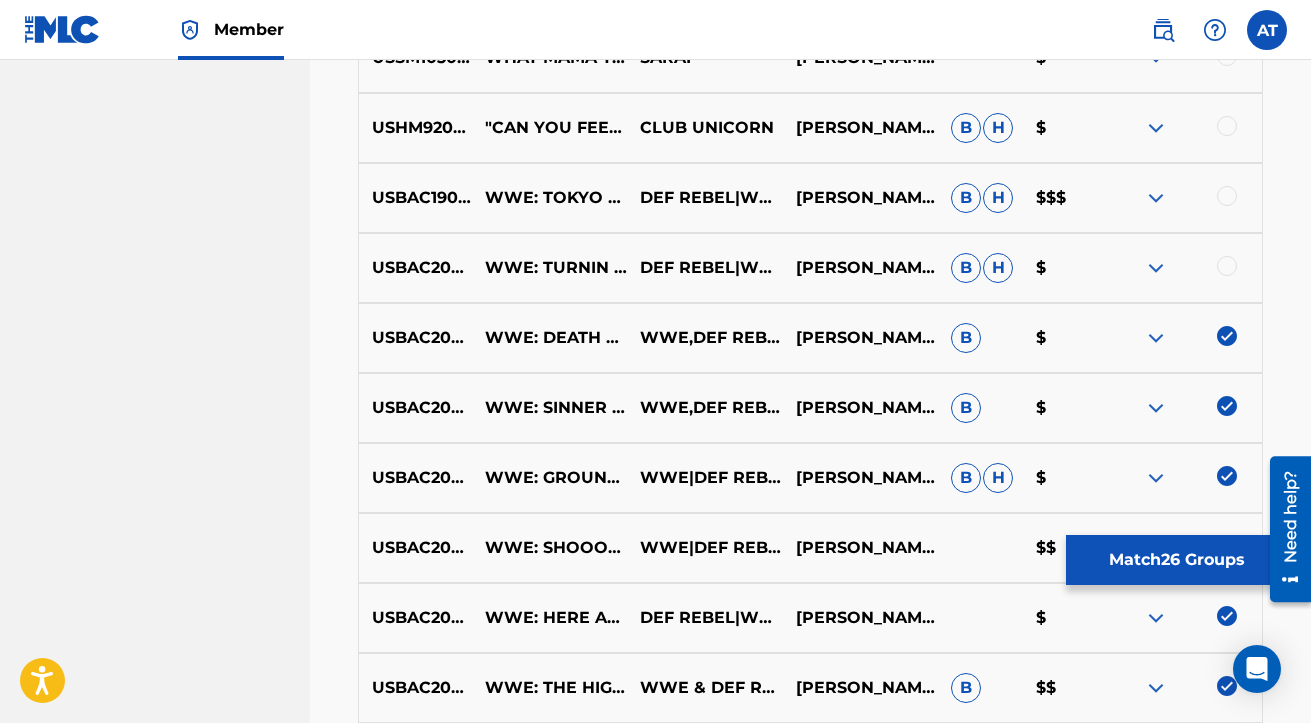 click on "USBAC2000613 WWE: TURNIN HEADS ([PERSON_NAME]) DEF REBEL|WWE [PERSON_NAME],[PERSON_NAME],[PERSON_NAME] [PERSON_NAME] [PERSON_NAME] [PERSON_NAME]" at bounding box center [810, 268] 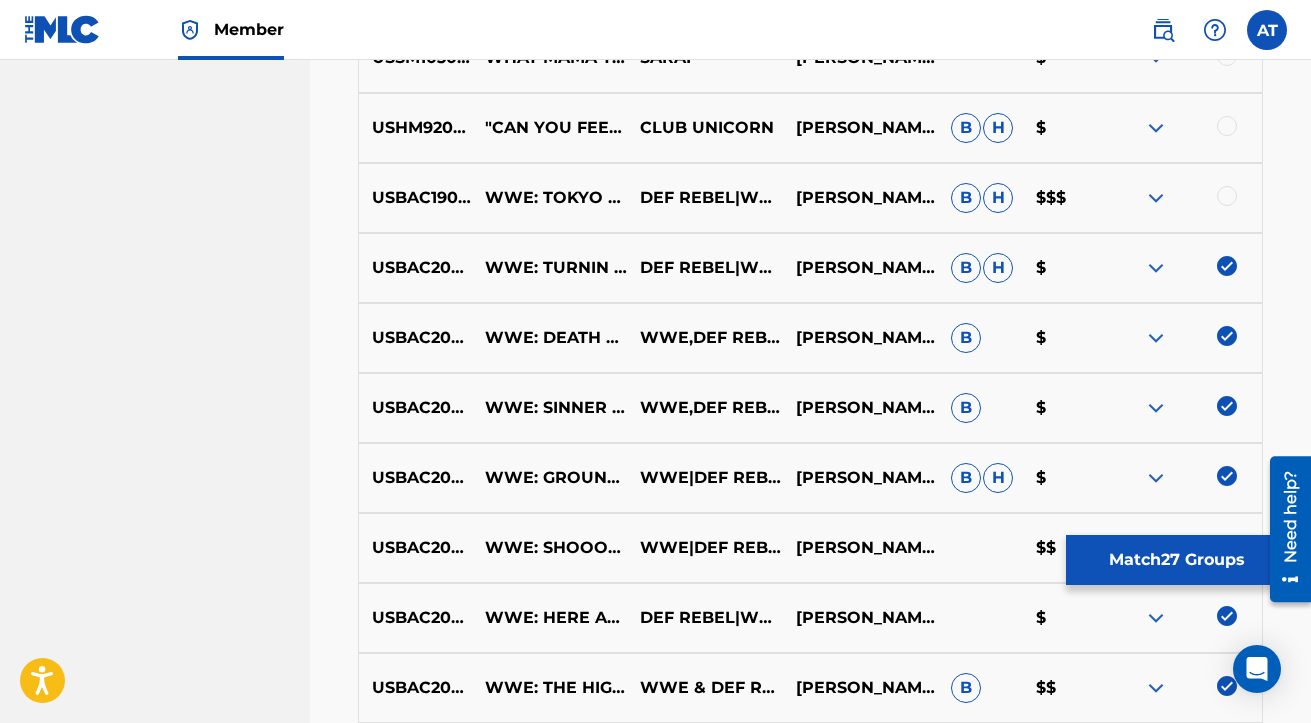 click at bounding box center [1227, 196] 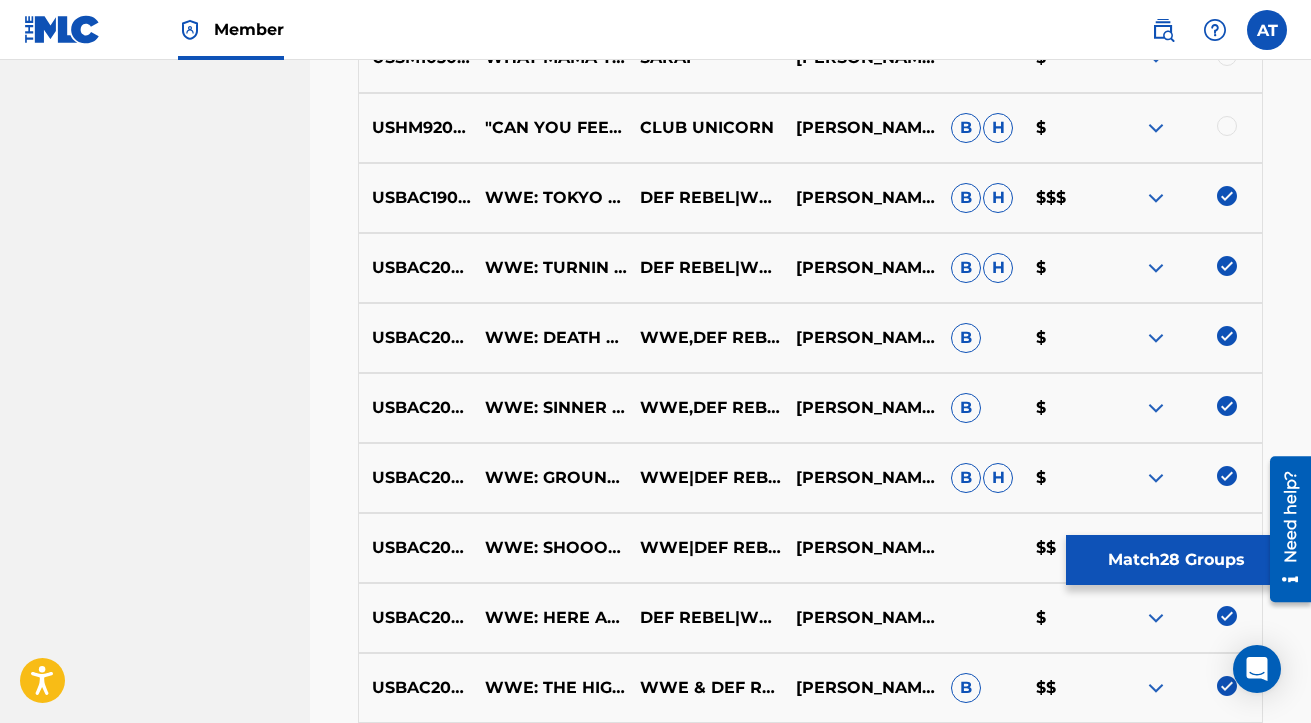 click at bounding box center (1227, 126) 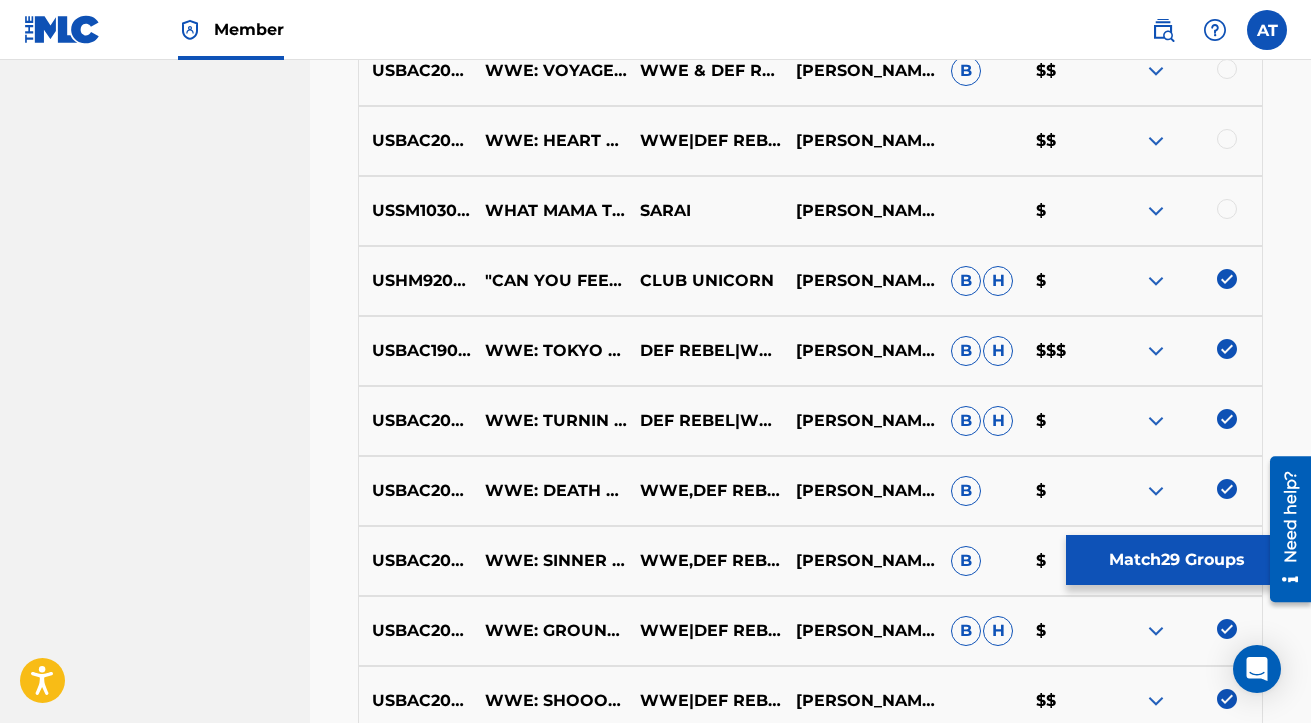 scroll, scrollTop: 12651, scrollLeft: 0, axis: vertical 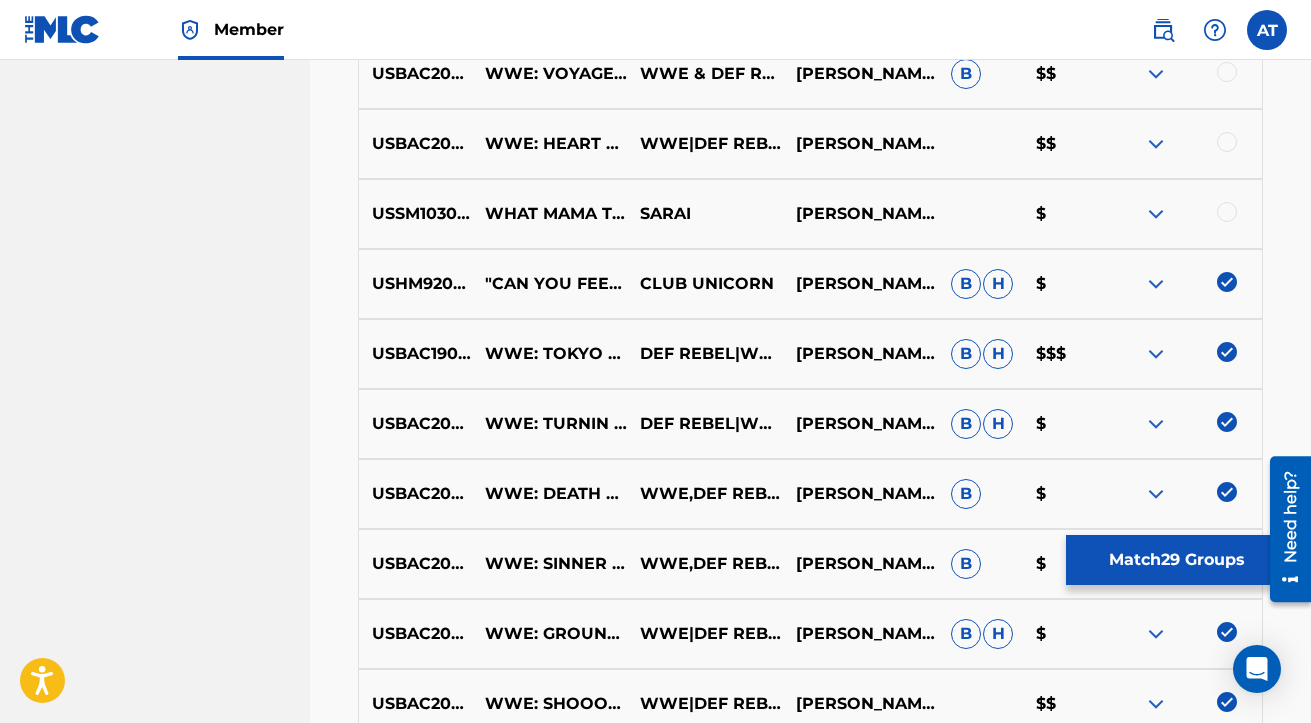 click at bounding box center (1227, 212) 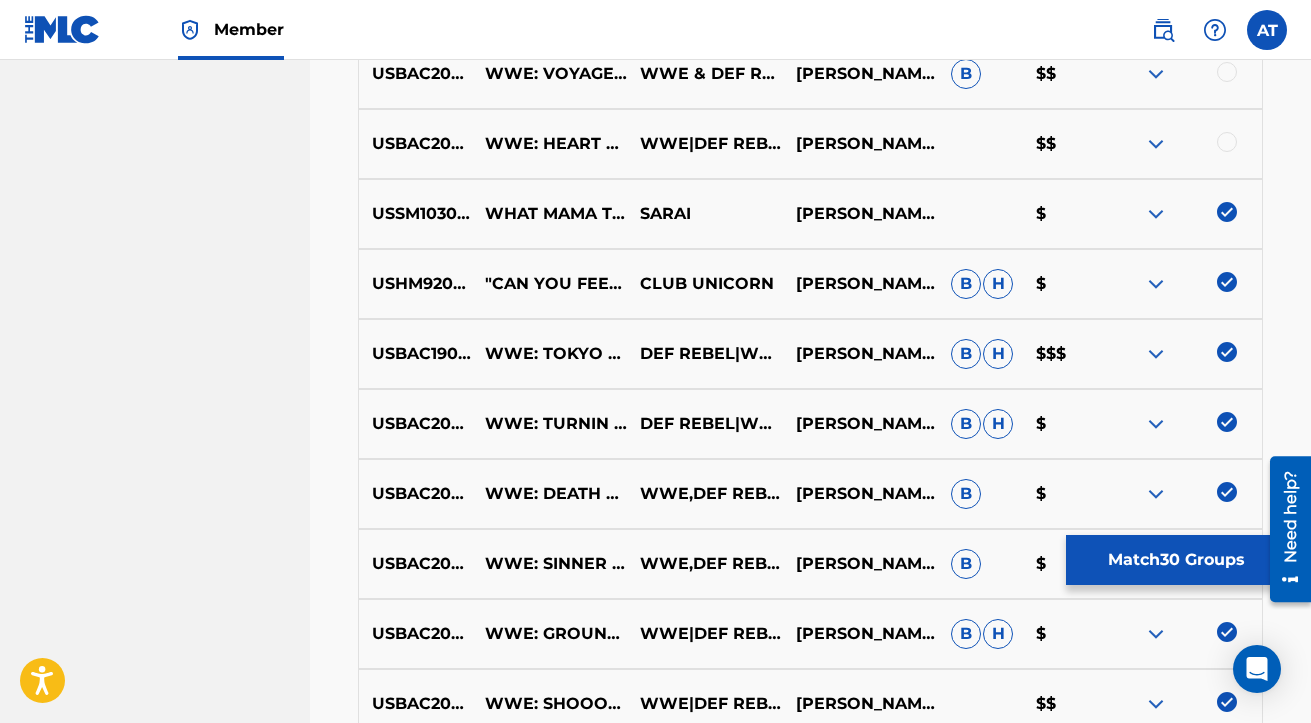 click at bounding box center [1227, 142] 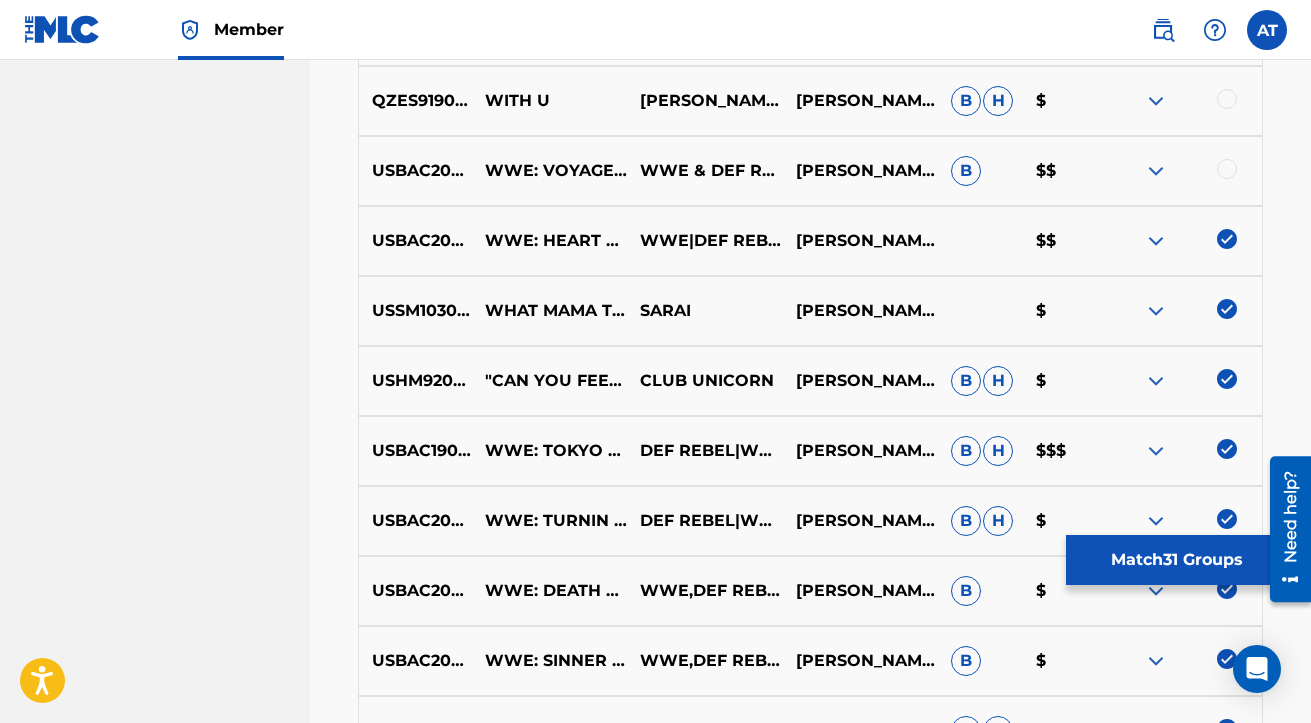 scroll, scrollTop: 12527, scrollLeft: 0, axis: vertical 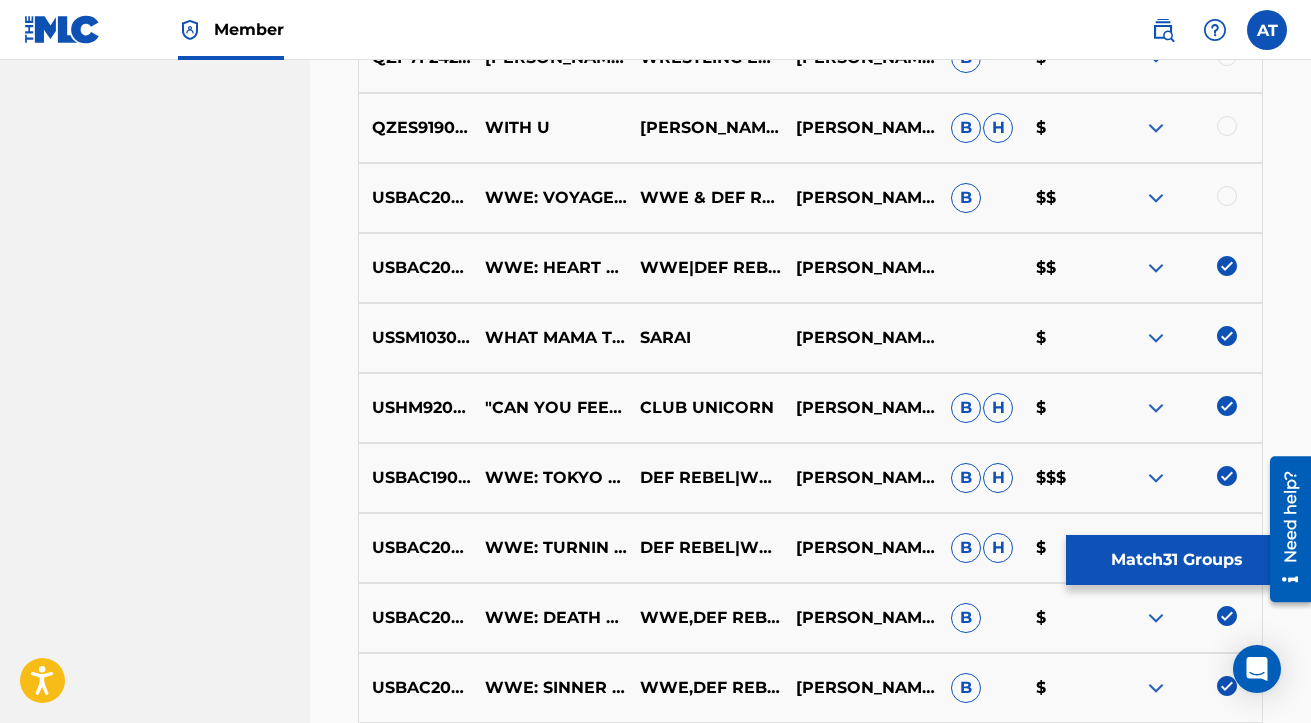 click at bounding box center [1227, 196] 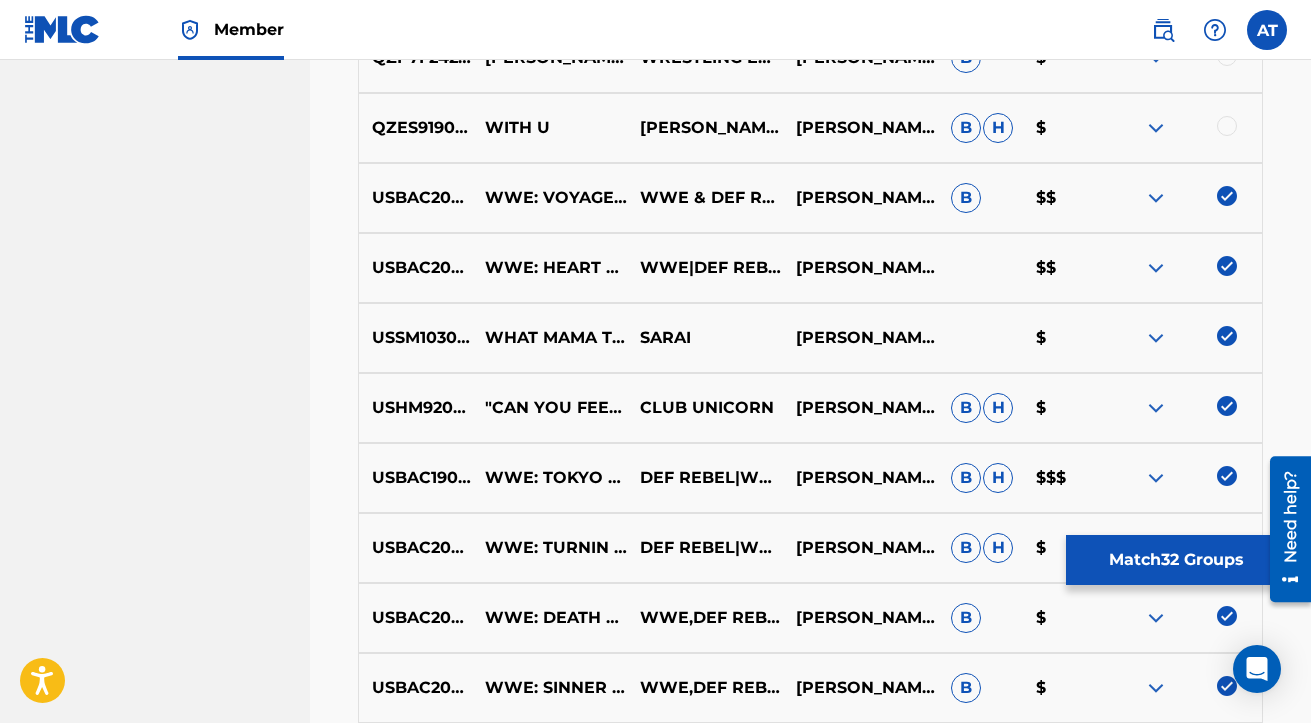 click at bounding box center (1227, 126) 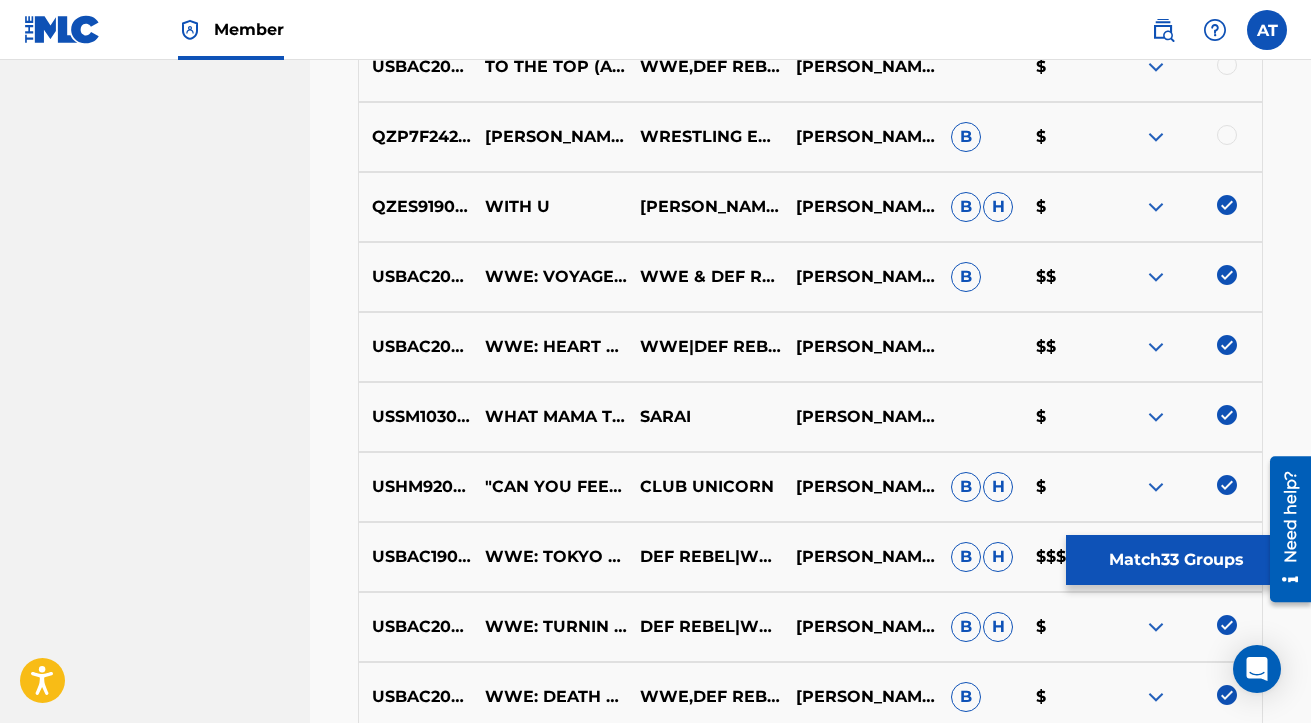 scroll, scrollTop: 12442, scrollLeft: 0, axis: vertical 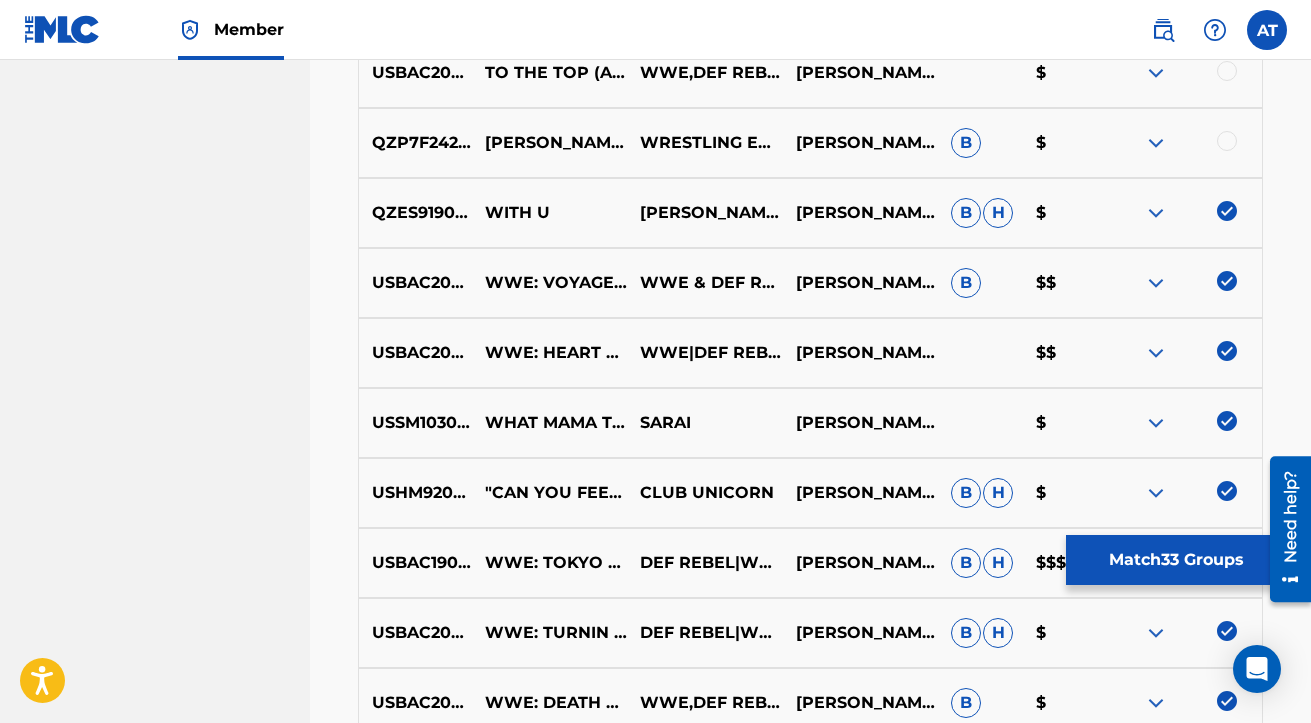 click at bounding box center (1227, 141) 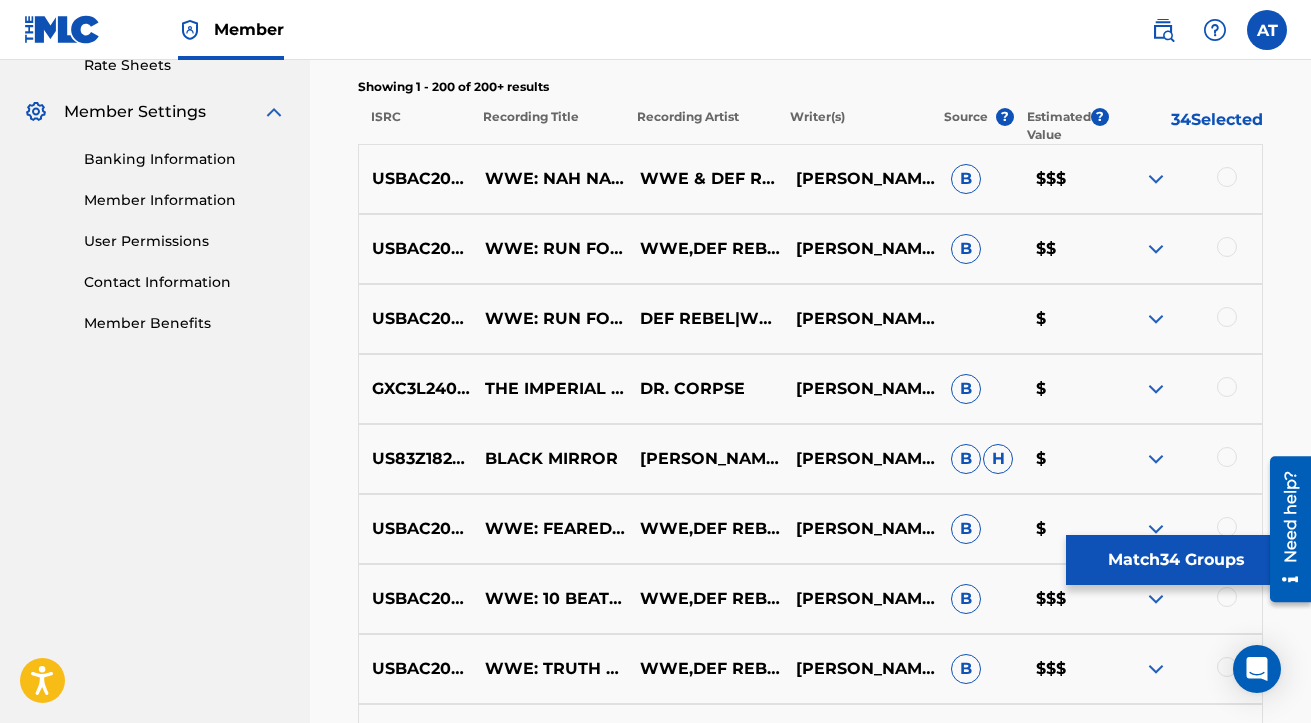 scroll, scrollTop: 790, scrollLeft: 0, axis: vertical 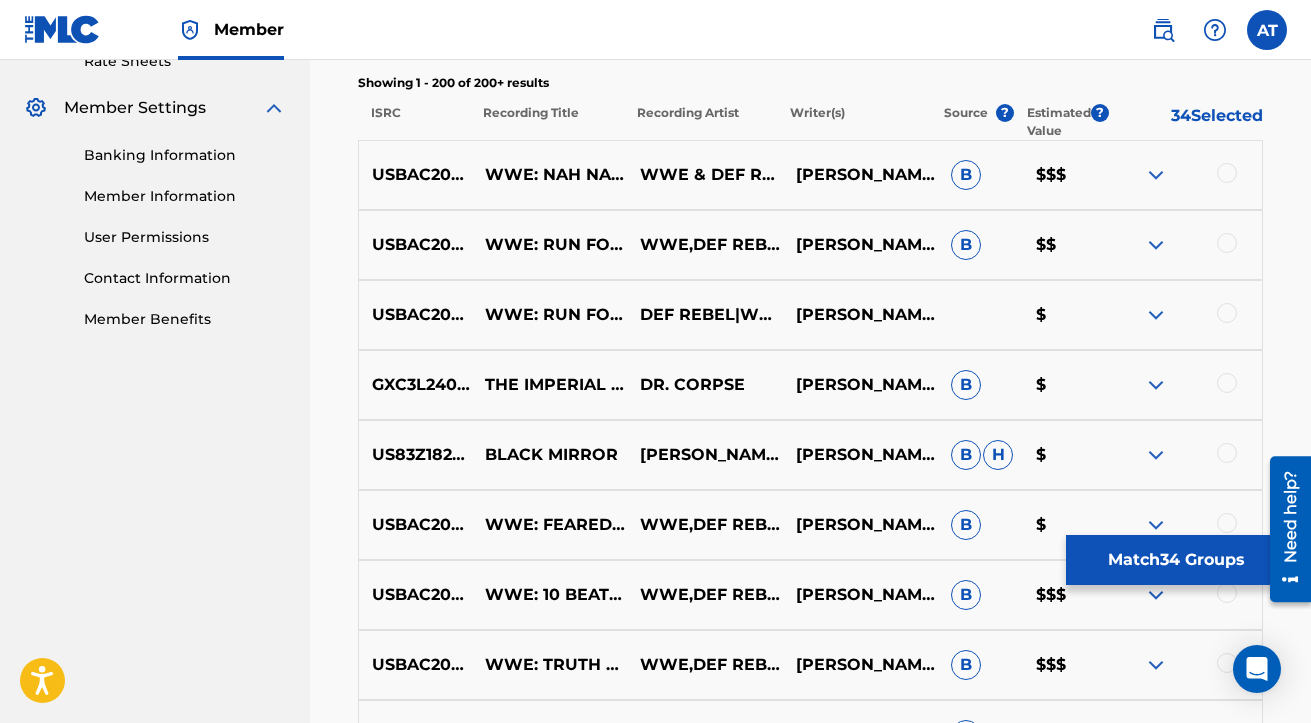 click at bounding box center (1227, 173) 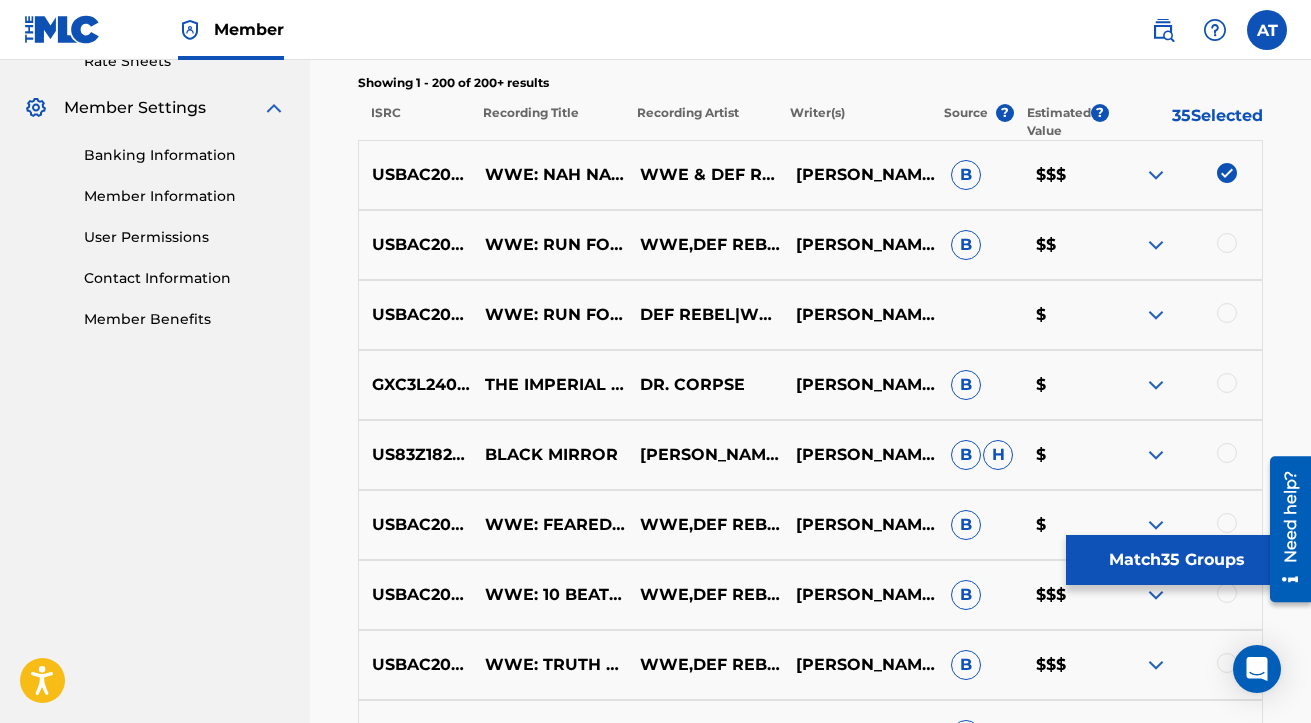 click on "USBAC2000876 WWE: RUN FOR THE HILLS (PURE FUSION COLLECTIVE) WWE,DEF REBEL [PERSON_NAME],[PERSON_NAME],[PERSON_NAME] B $$" at bounding box center (810, 245) 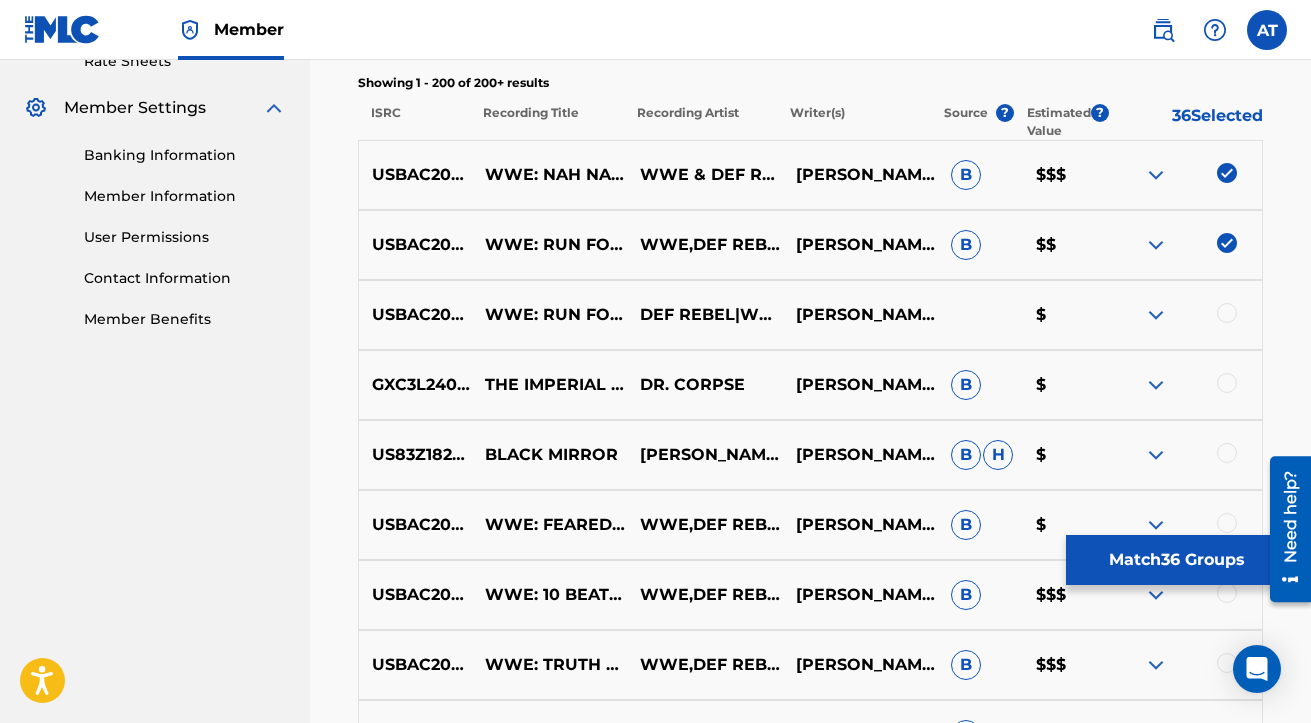 click at bounding box center [1227, 313] 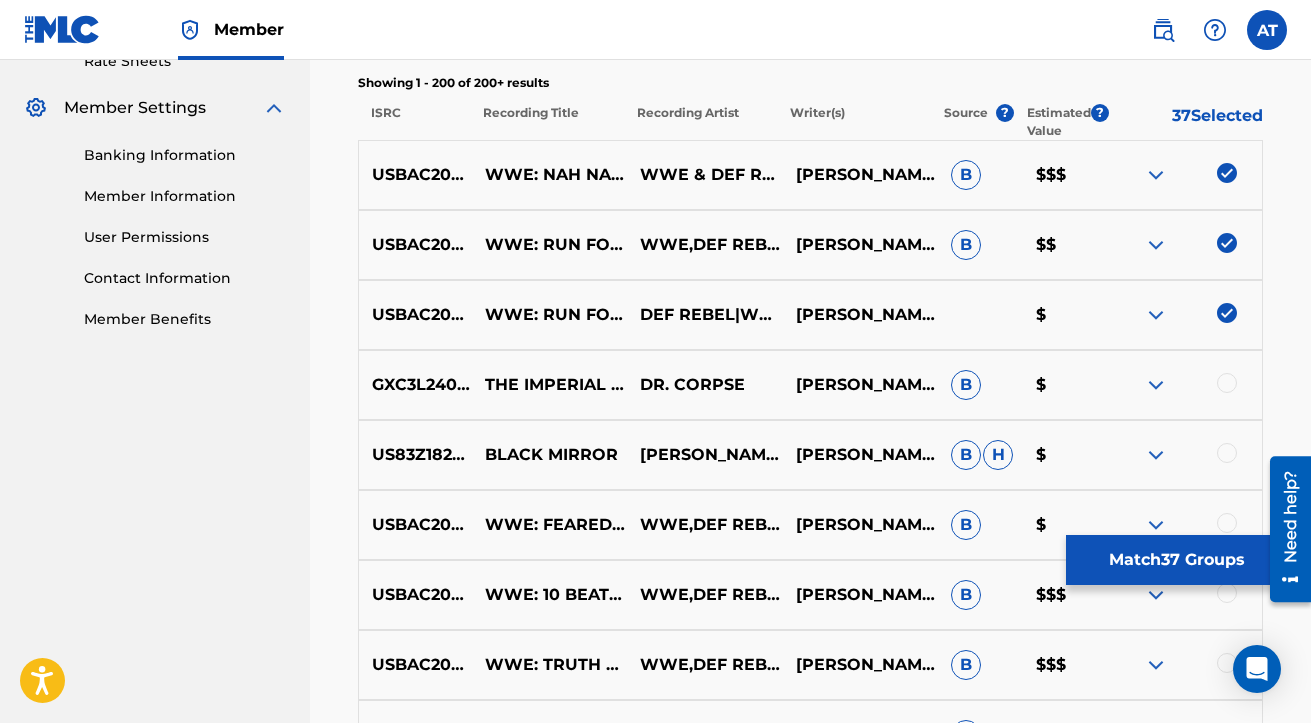 click at bounding box center [1227, 383] 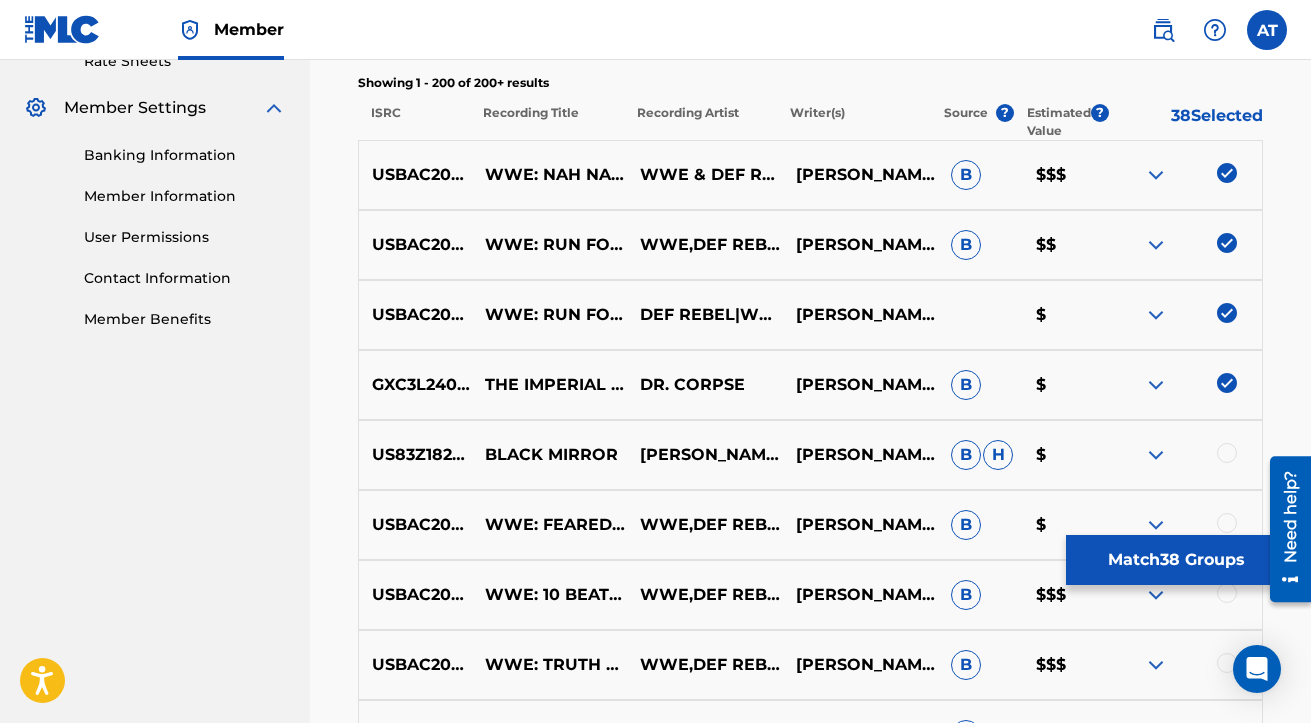 click at bounding box center [1227, 453] 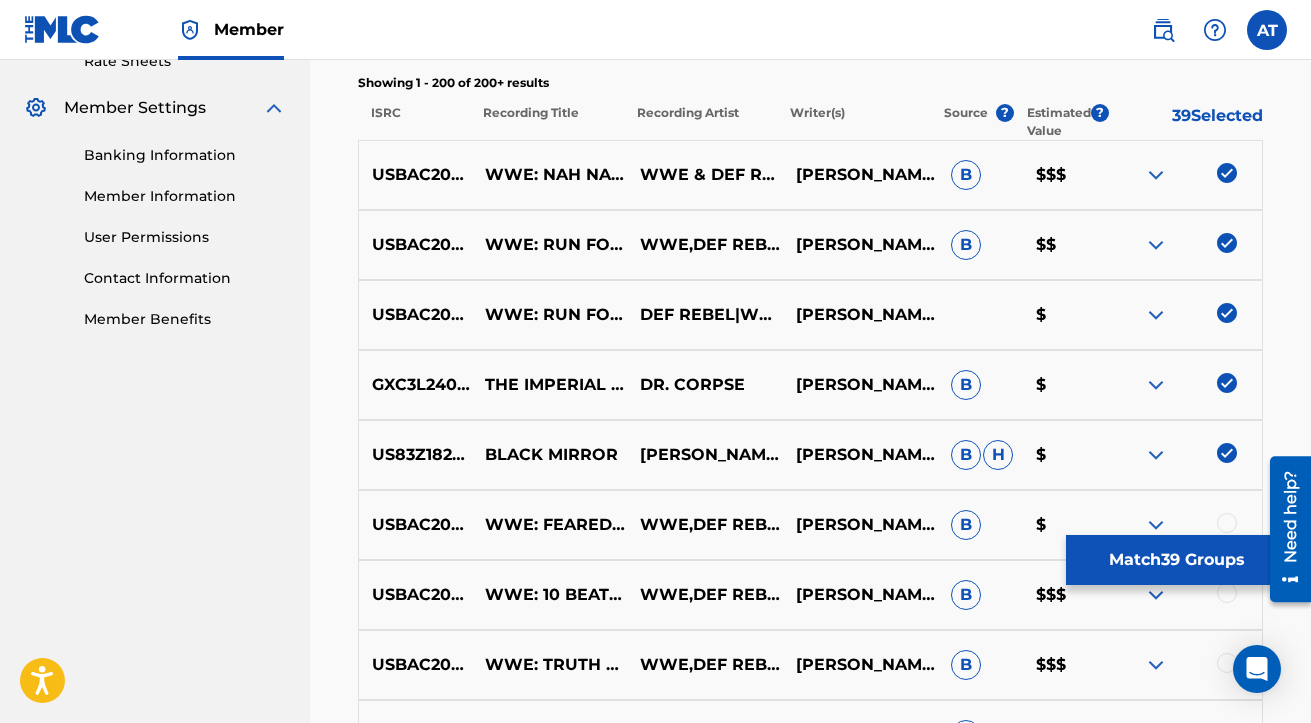 click at bounding box center [1227, 523] 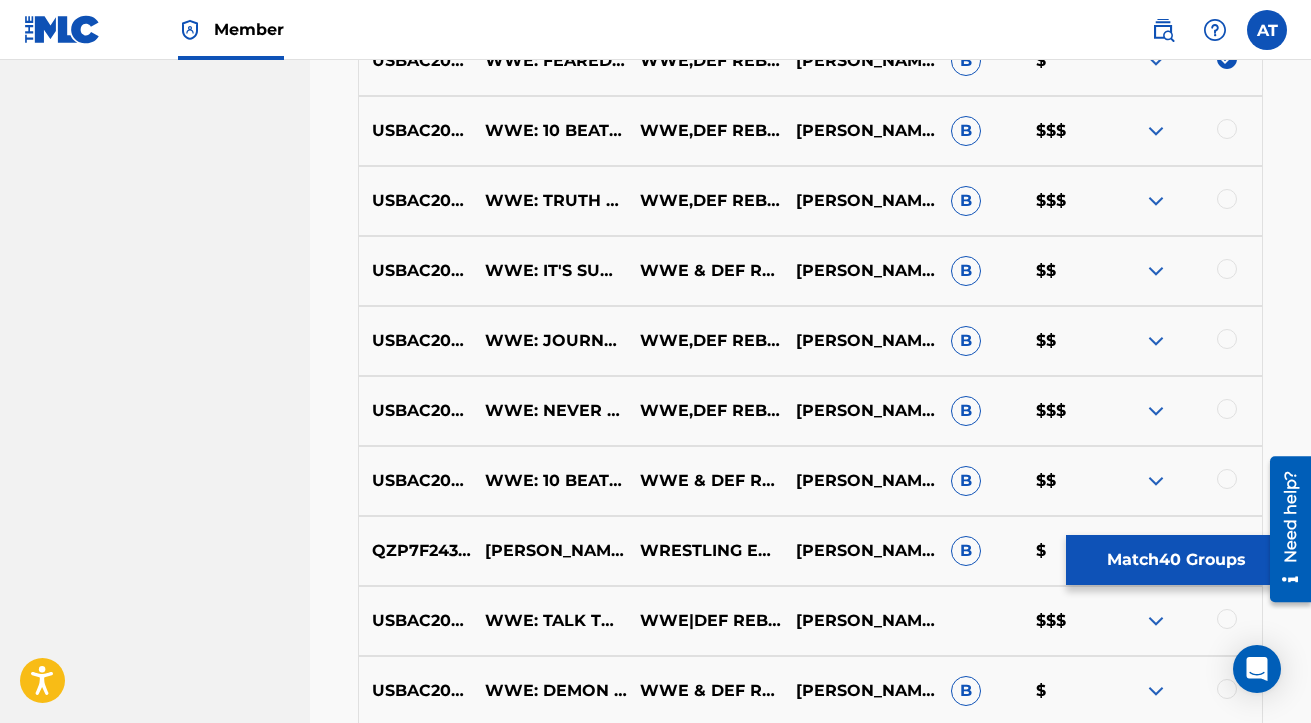 scroll, scrollTop: 1256, scrollLeft: 0, axis: vertical 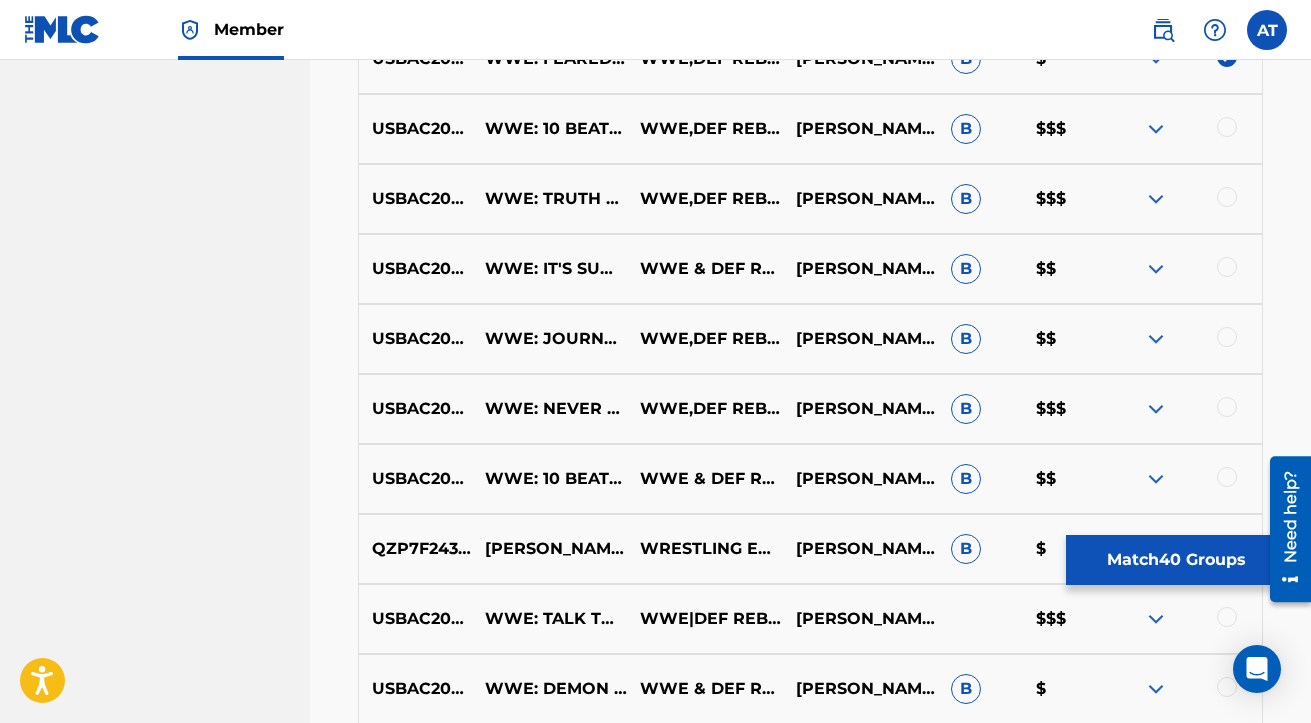 click at bounding box center [1227, 127] 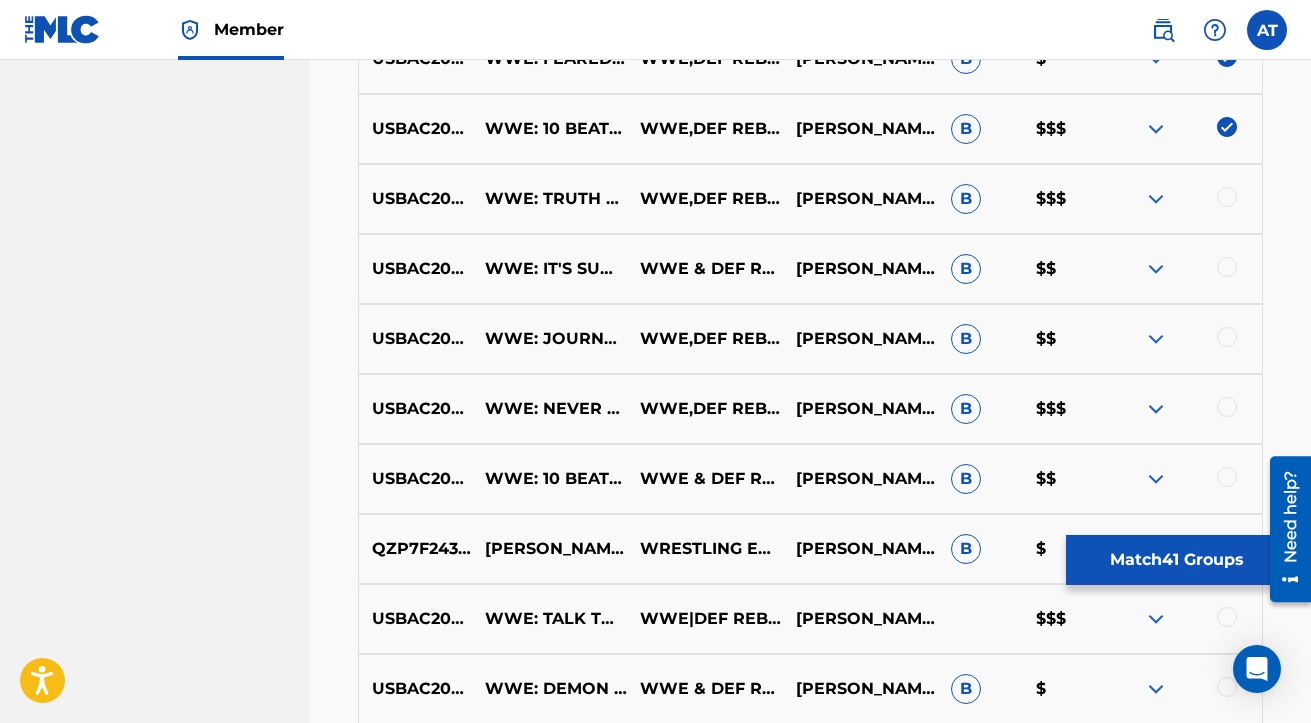click at bounding box center (1227, 197) 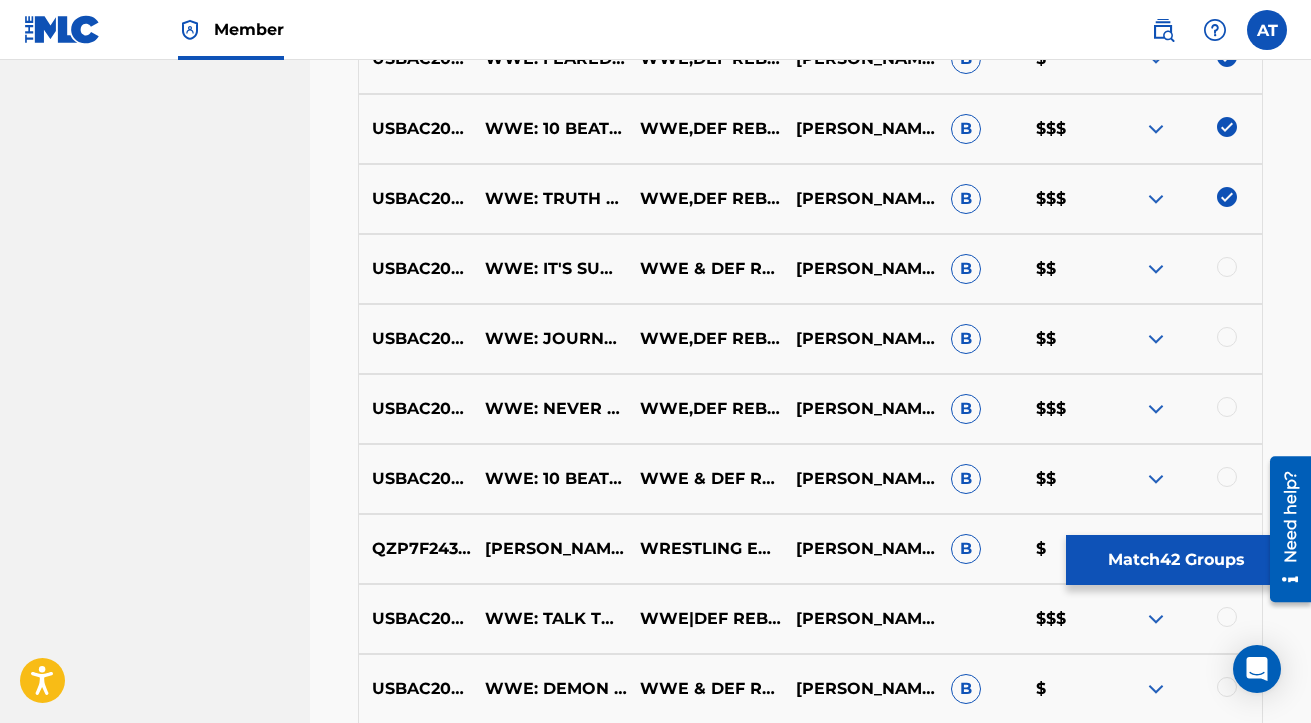 click at bounding box center (1227, 267) 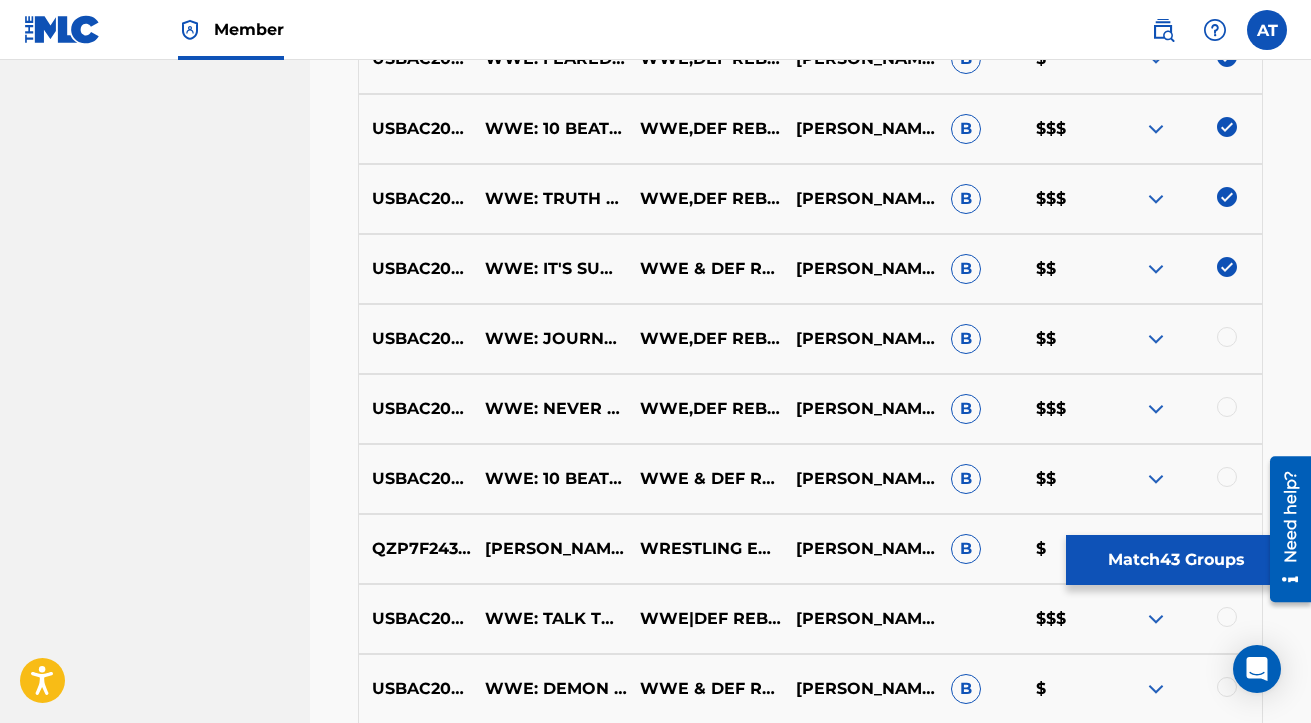 click at bounding box center (1227, 337) 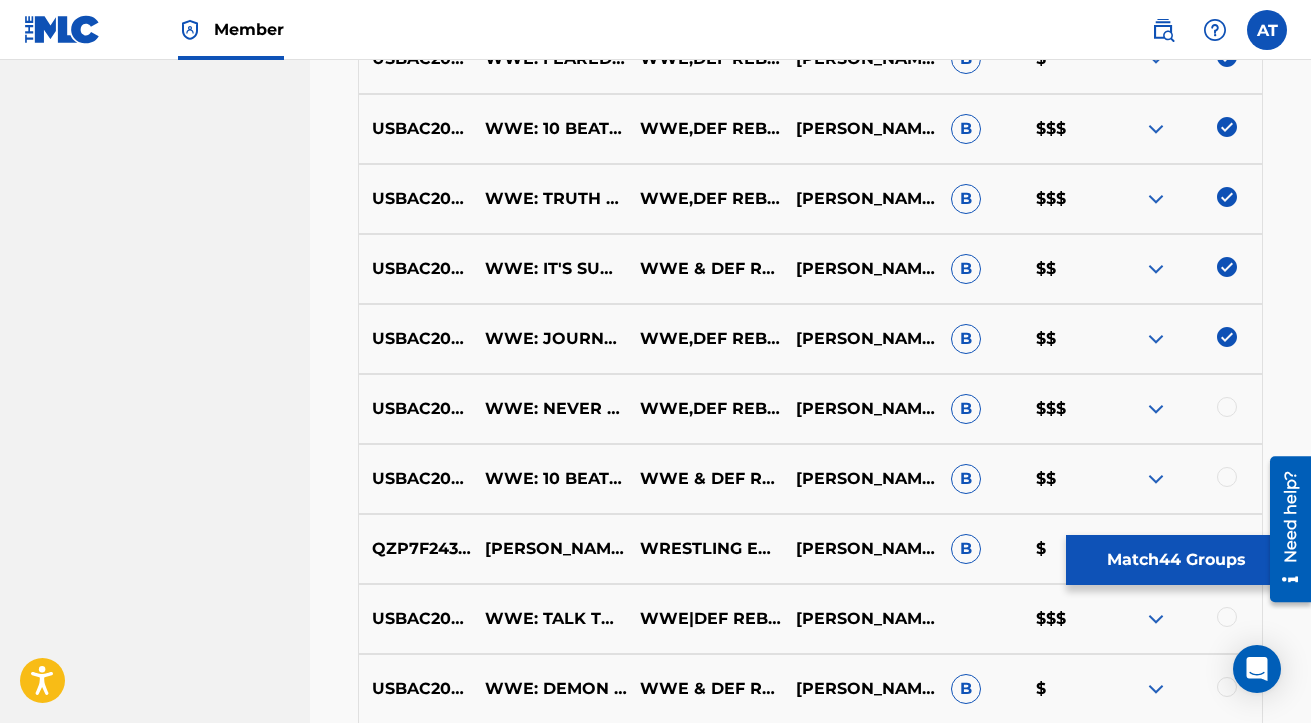 click at bounding box center [1227, 407] 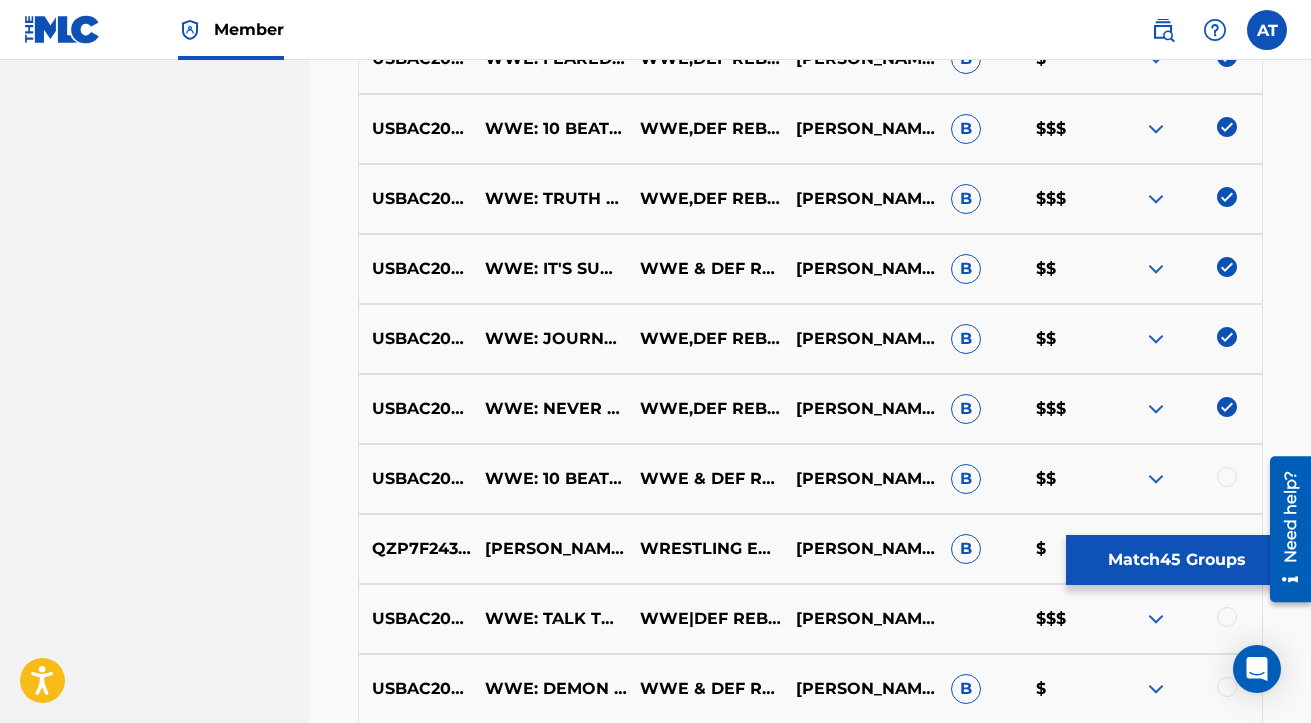 click at bounding box center (1227, 477) 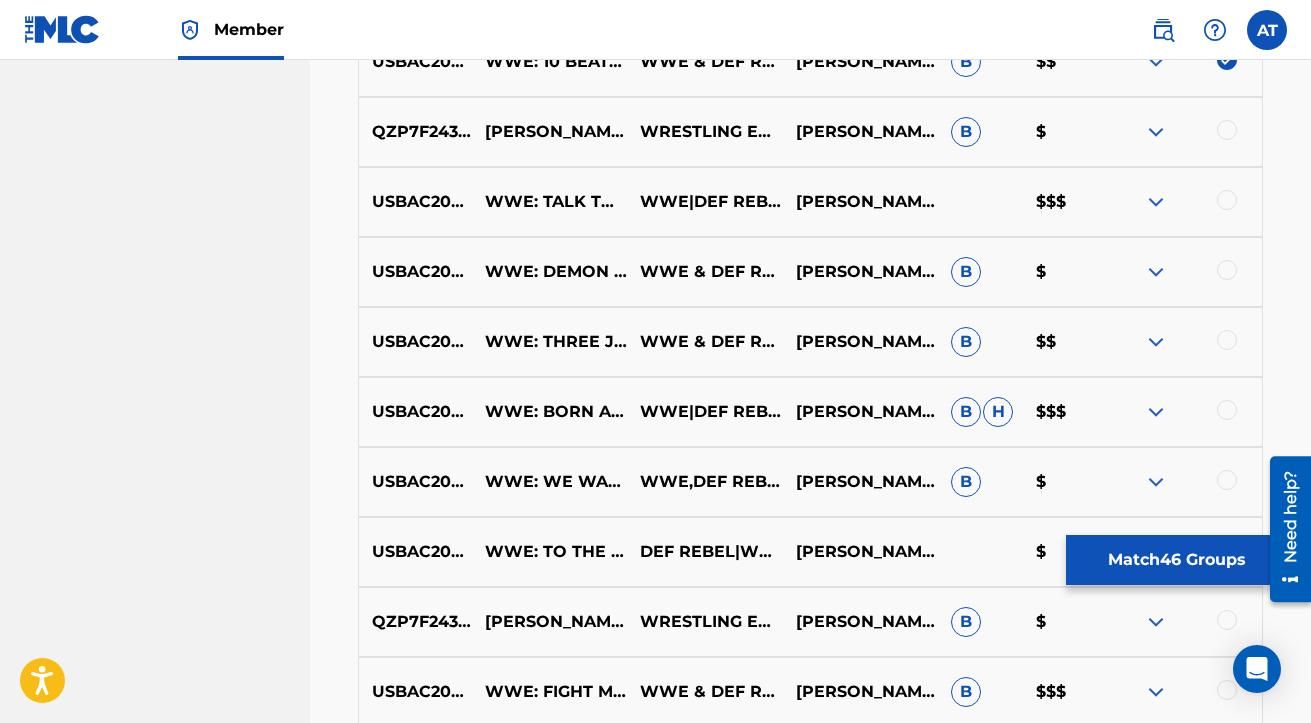 scroll, scrollTop: 1658, scrollLeft: 0, axis: vertical 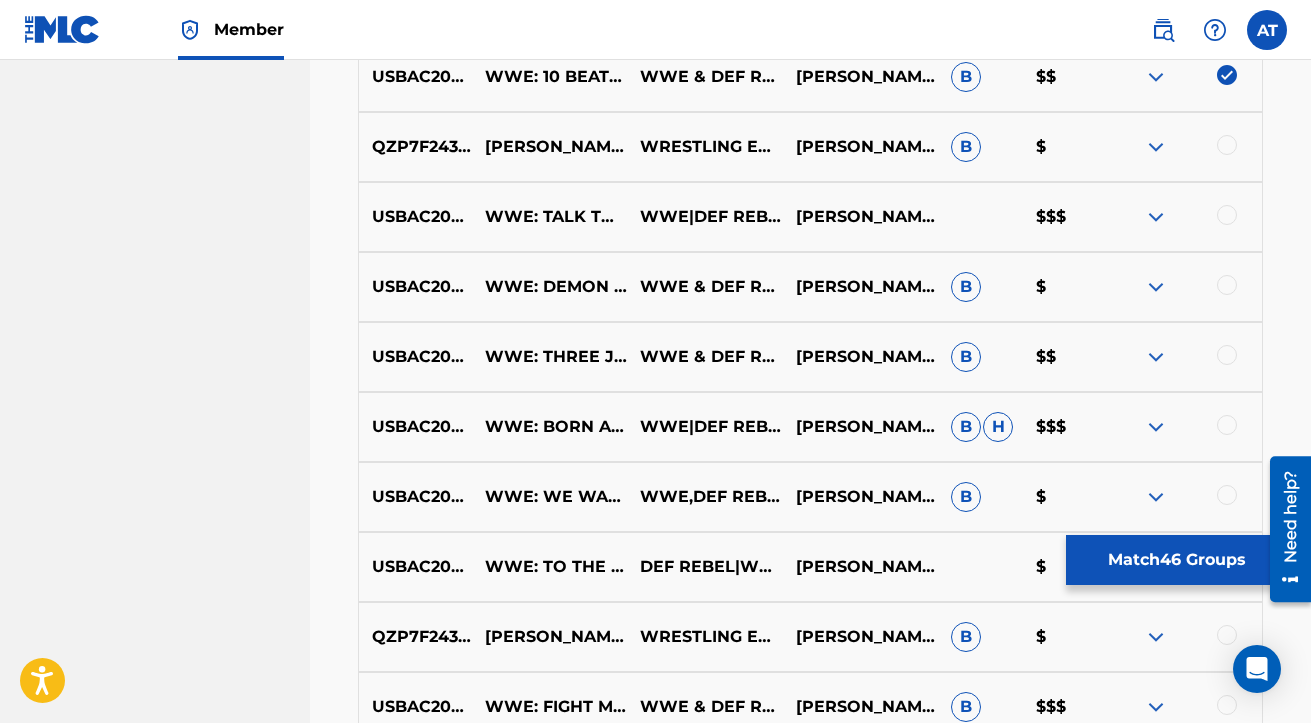 click at bounding box center [1227, 145] 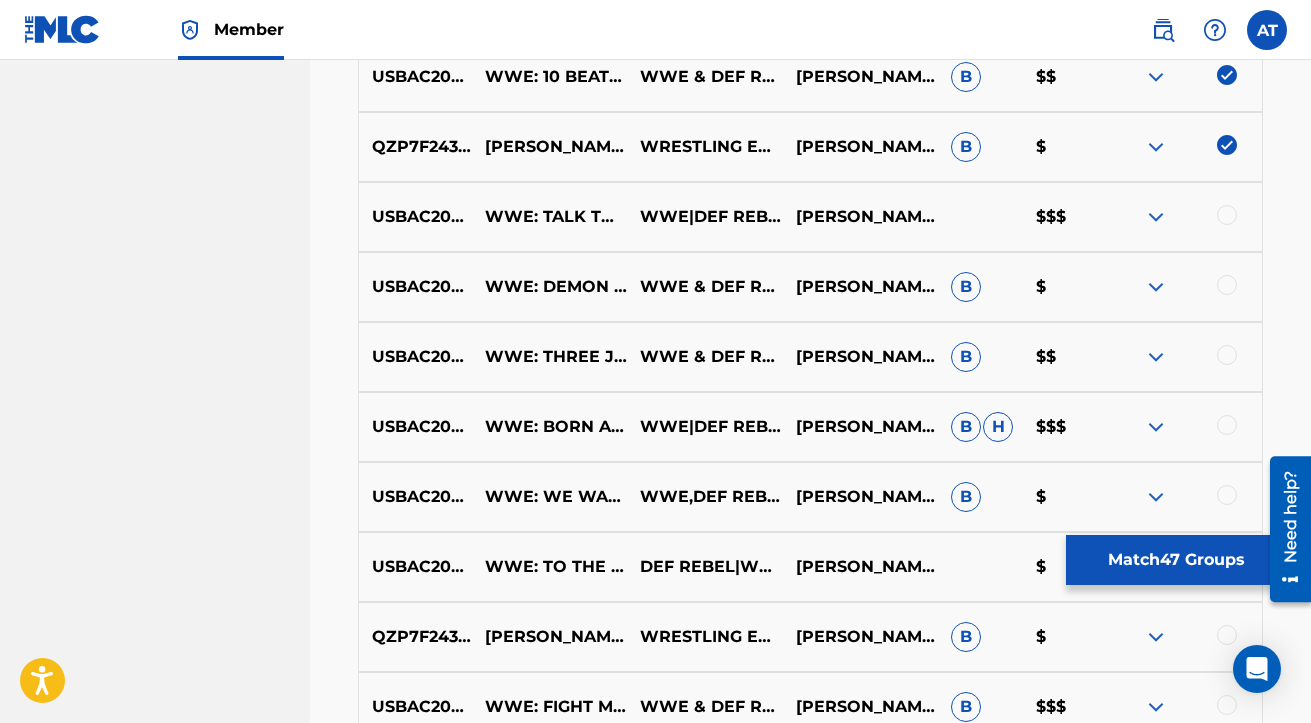 click at bounding box center [1227, 215] 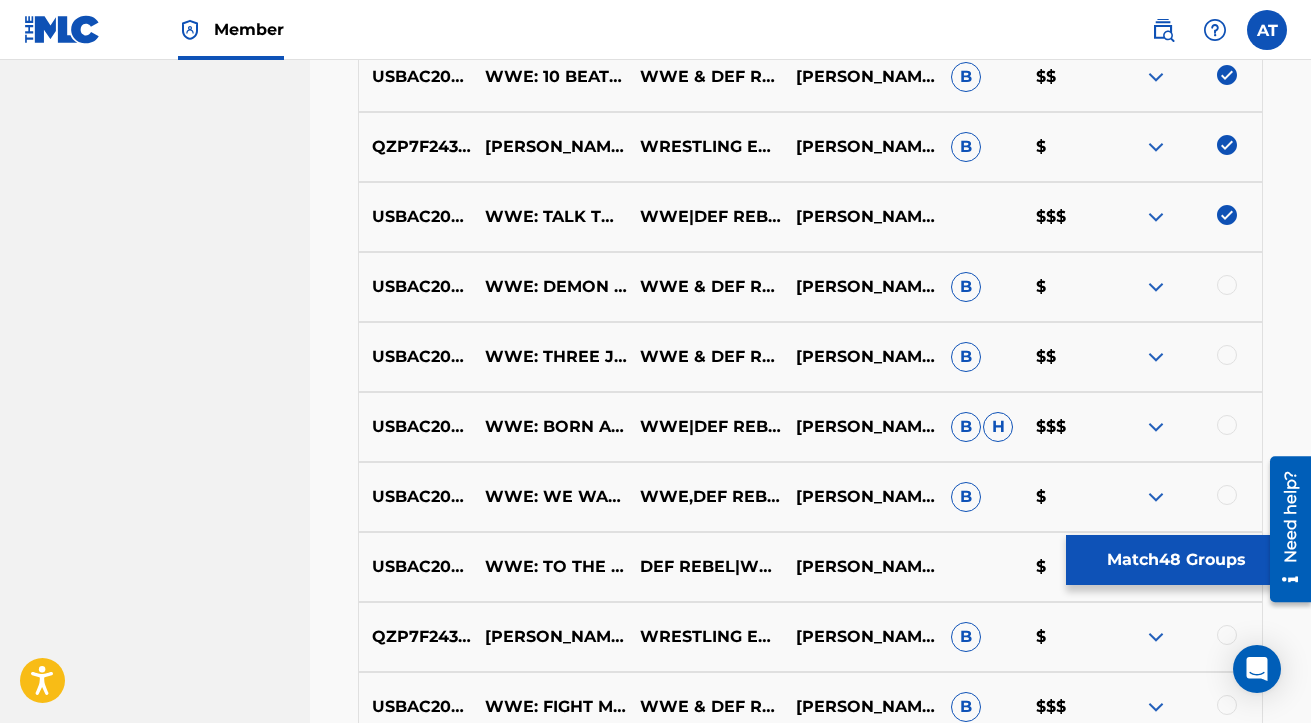 click at bounding box center [1227, 285] 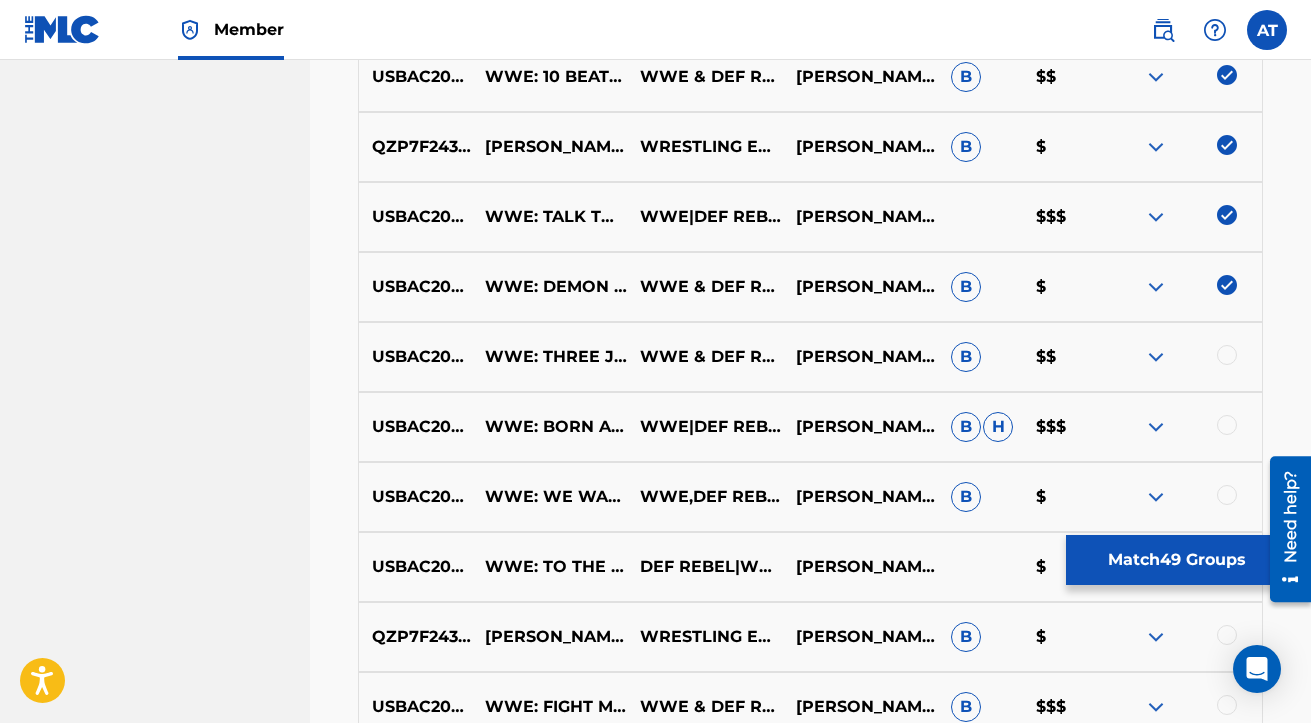 click at bounding box center [1227, 355] 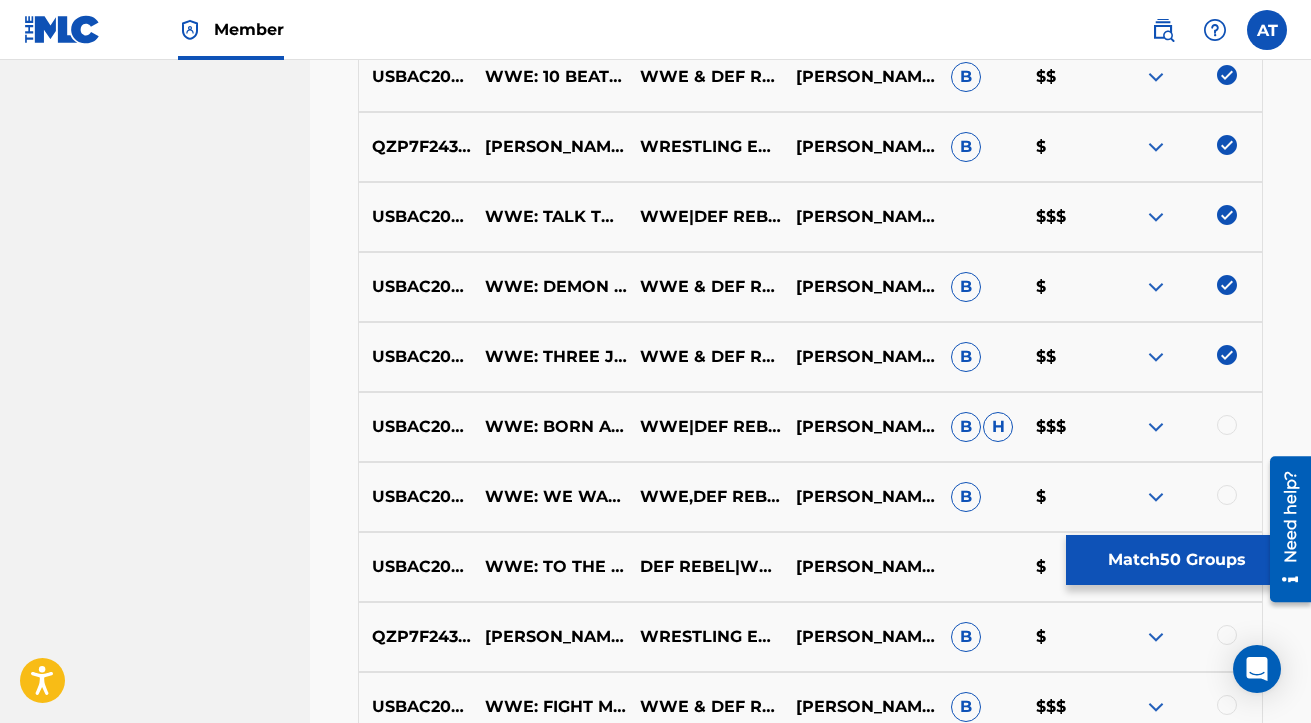 click at bounding box center (1227, 425) 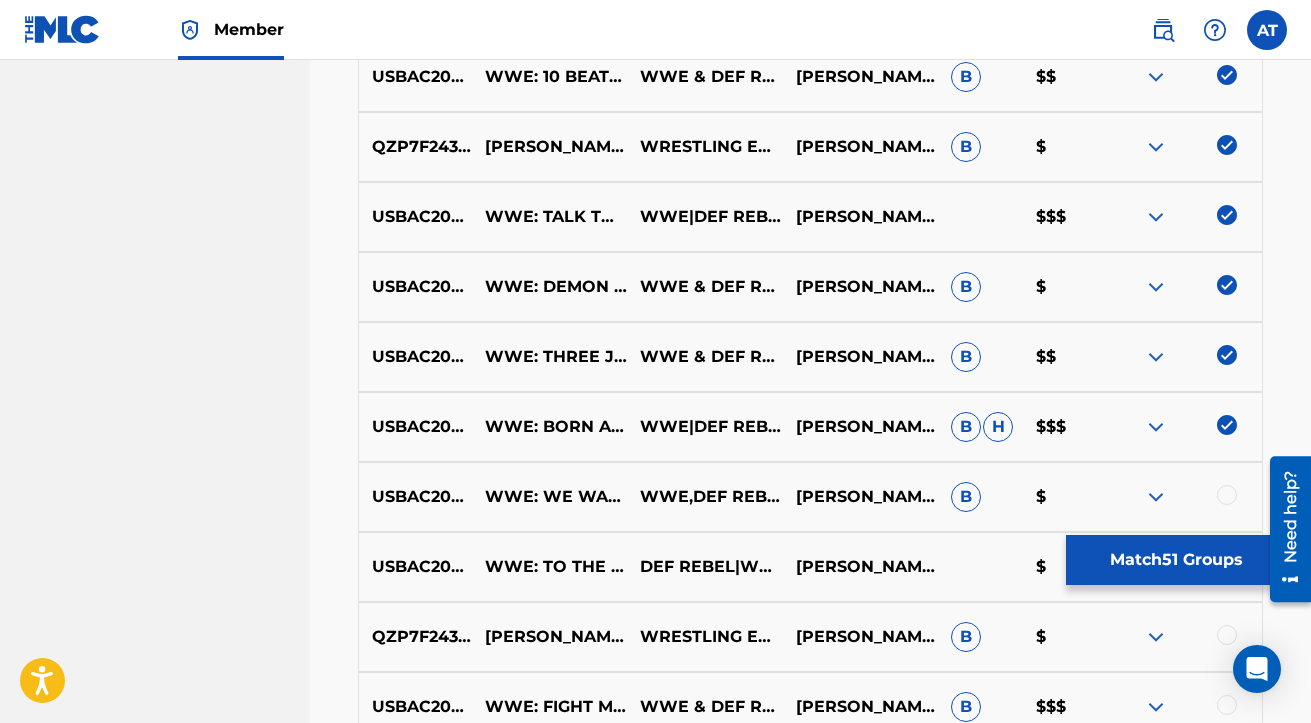 click at bounding box center (1227, 495) 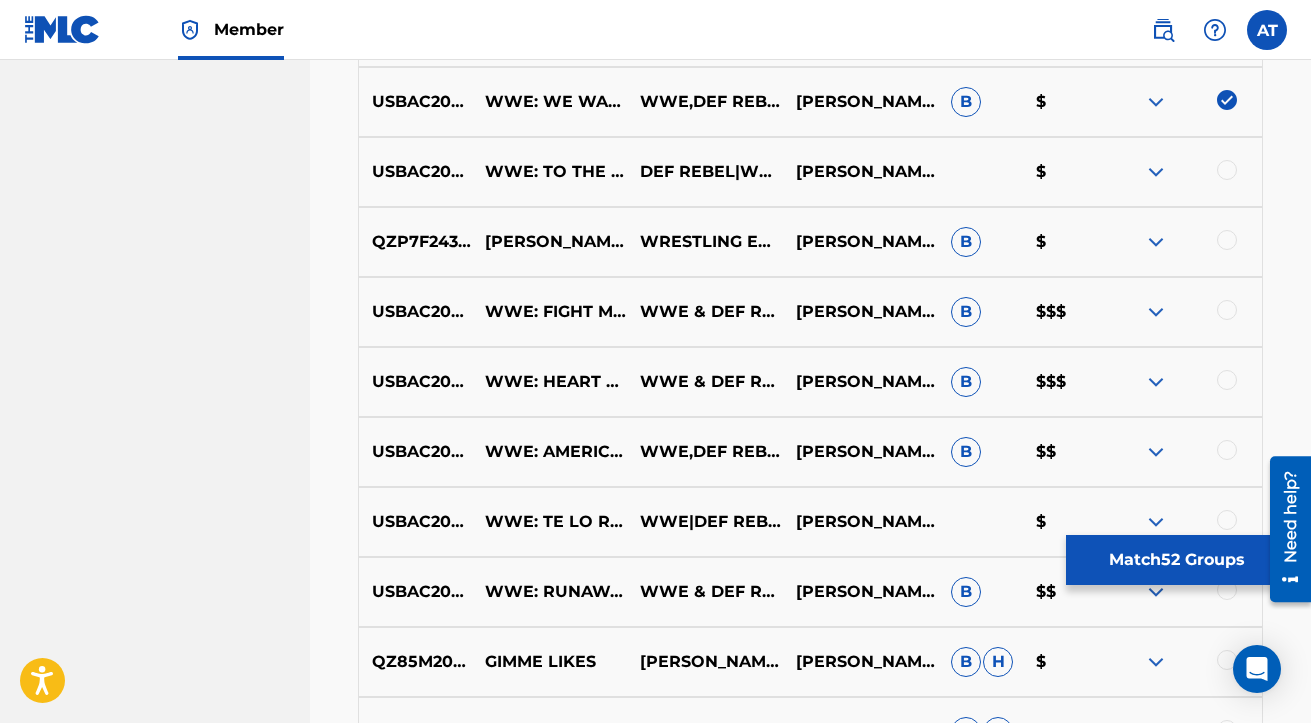 scroll, scrollTop: 2052, scrollLeft: 0, axis: vertical 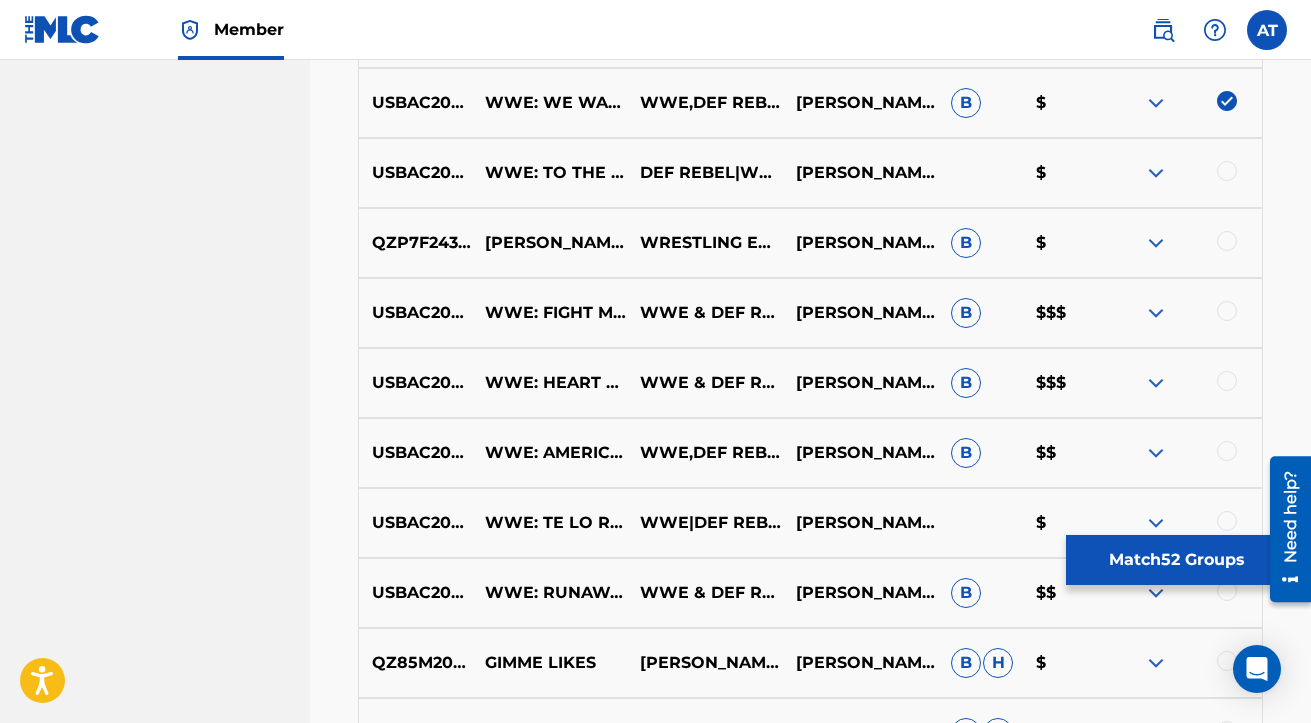click at bounding box center (1227, 171) 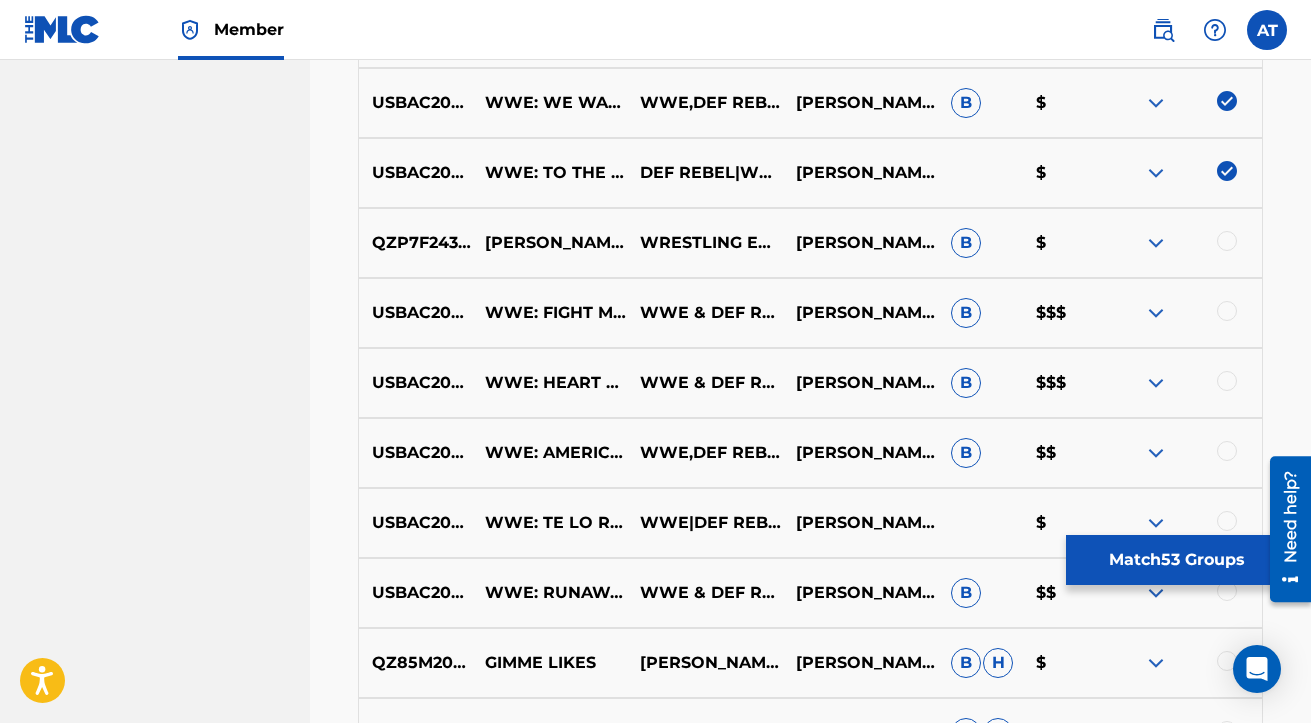 click at bounding box center [1227, 241] 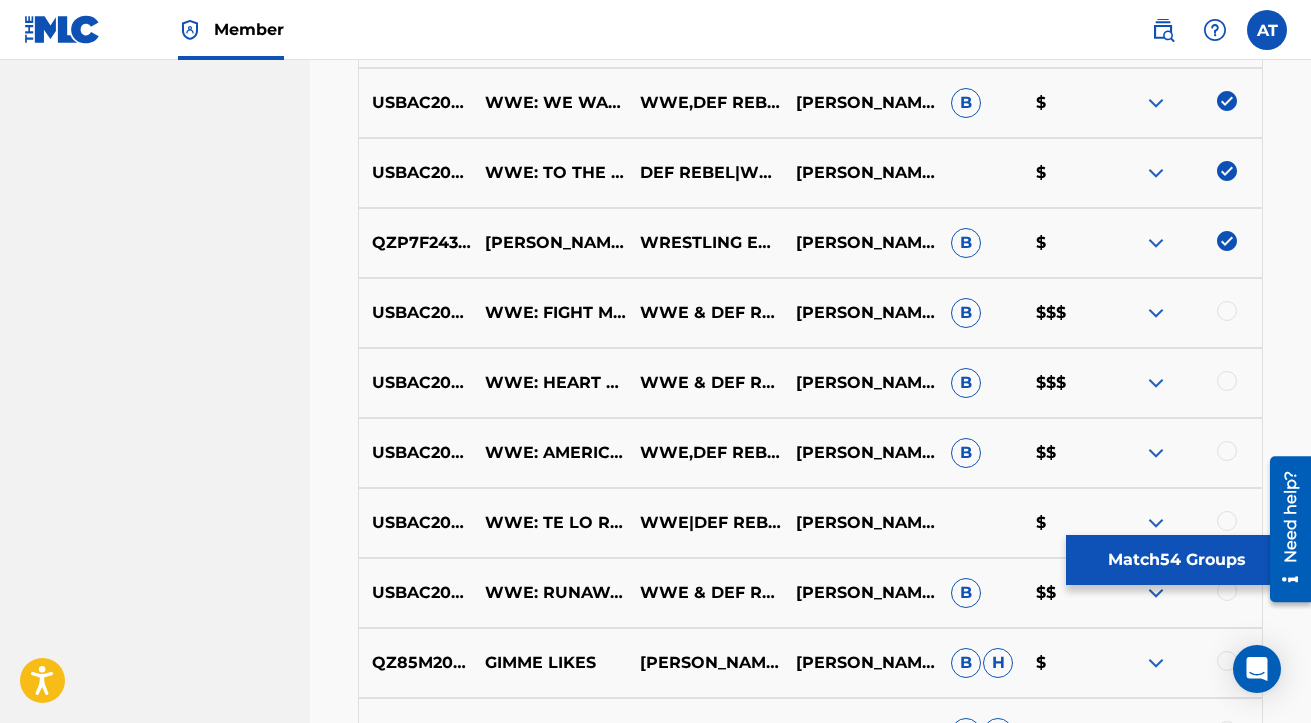 click at bounding box center (1227, 311) 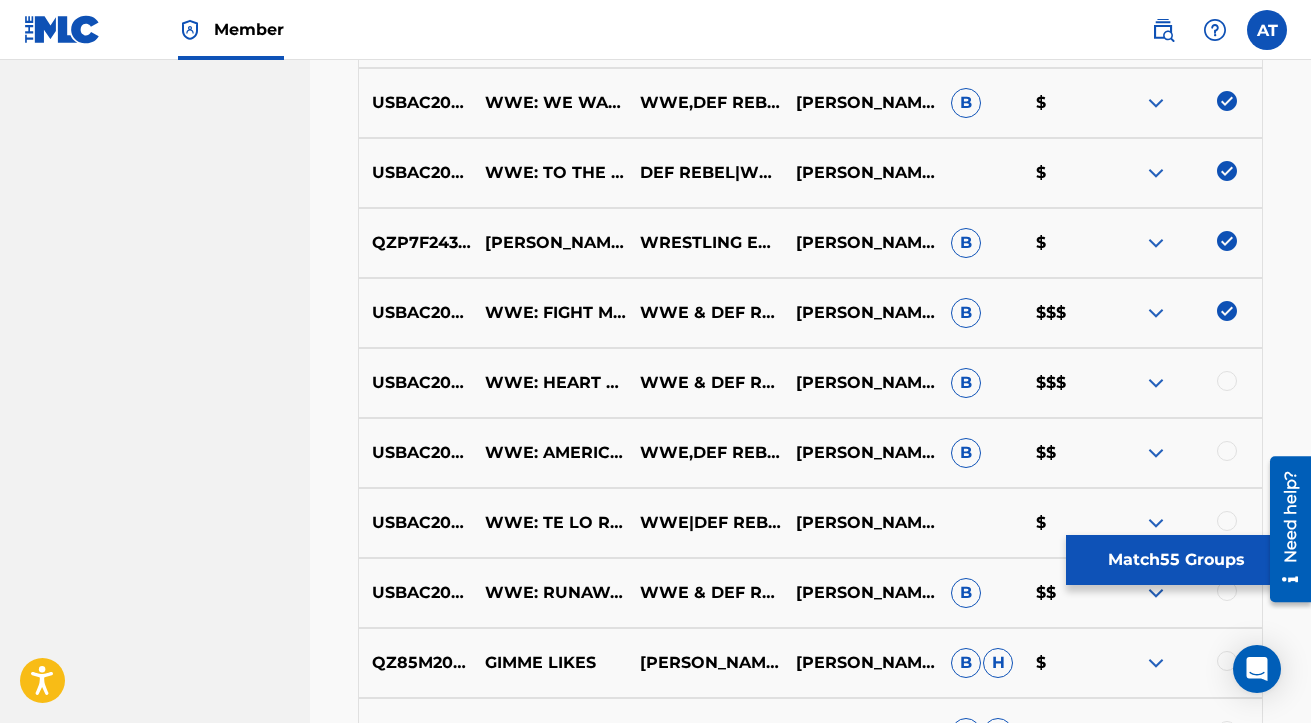 click at bounding box center [1227, 381] 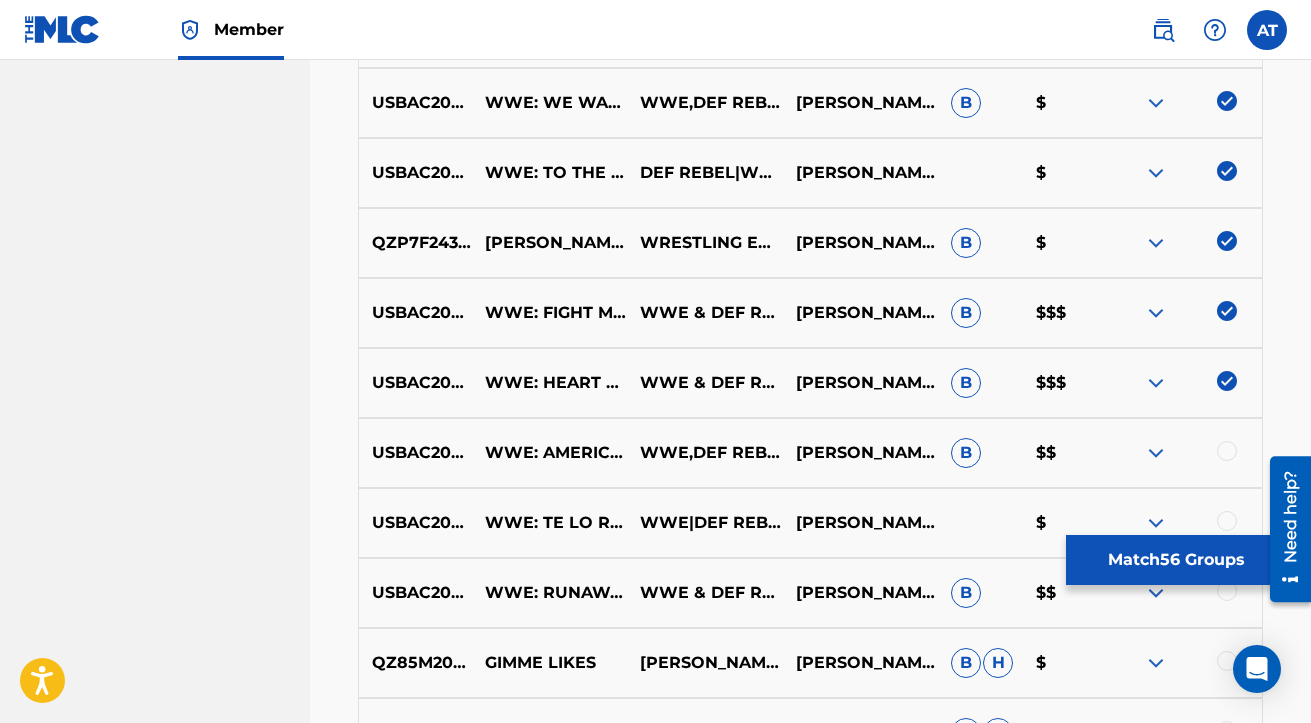 click at bounding box center [1227, 451] 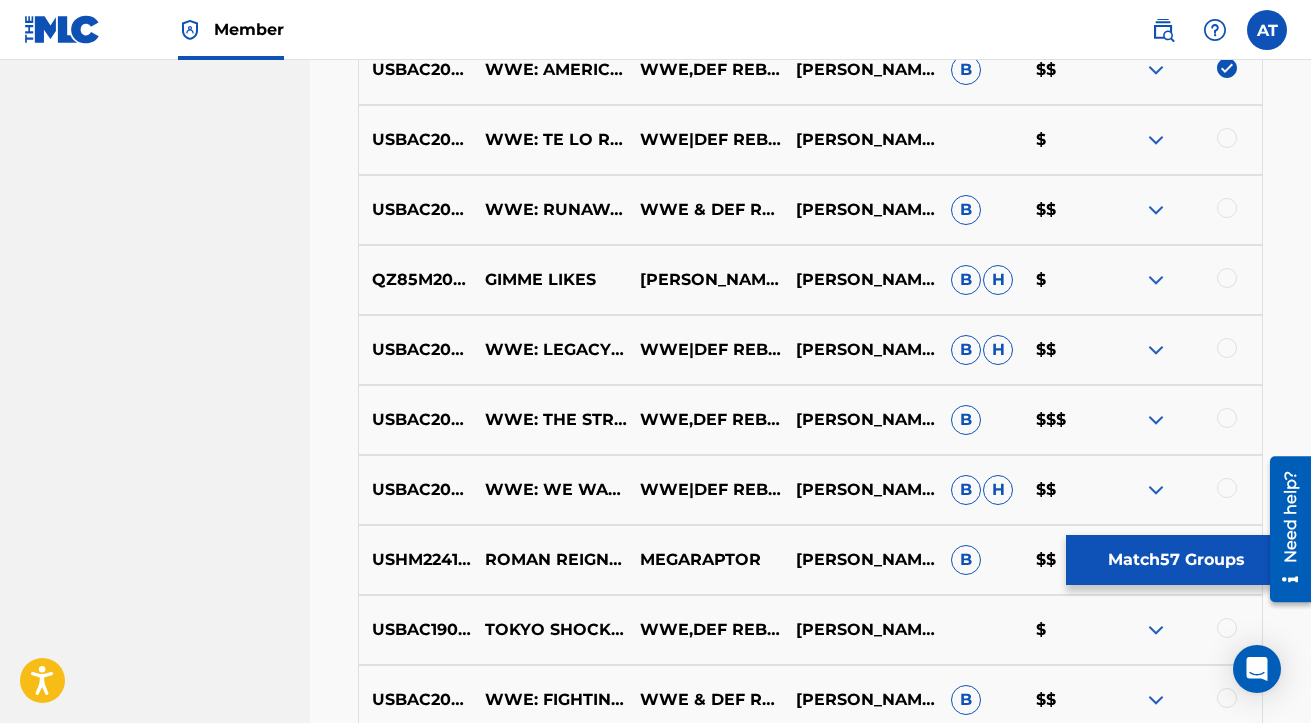 scroll, scrollTop: 2436, scrollLeft: 0, axis: vertical 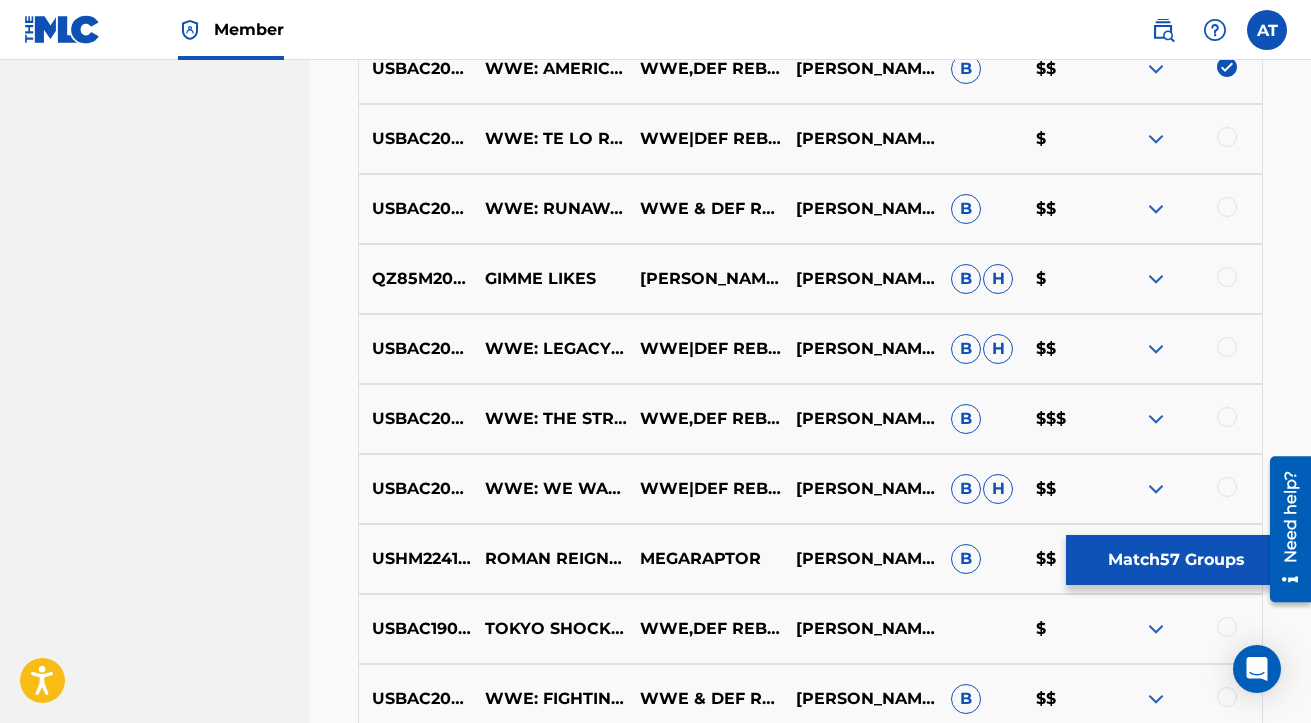 click at bounding box center (1227, 137) 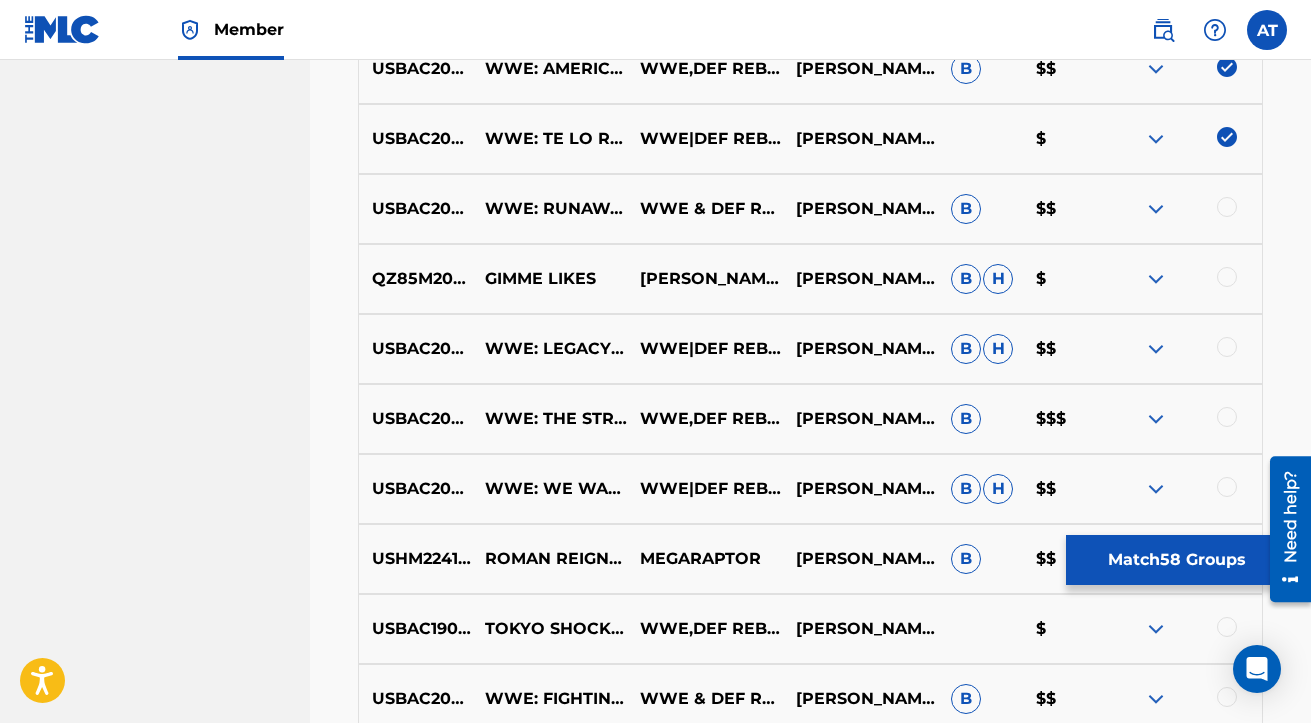 click at bounding box center (1227, 207) 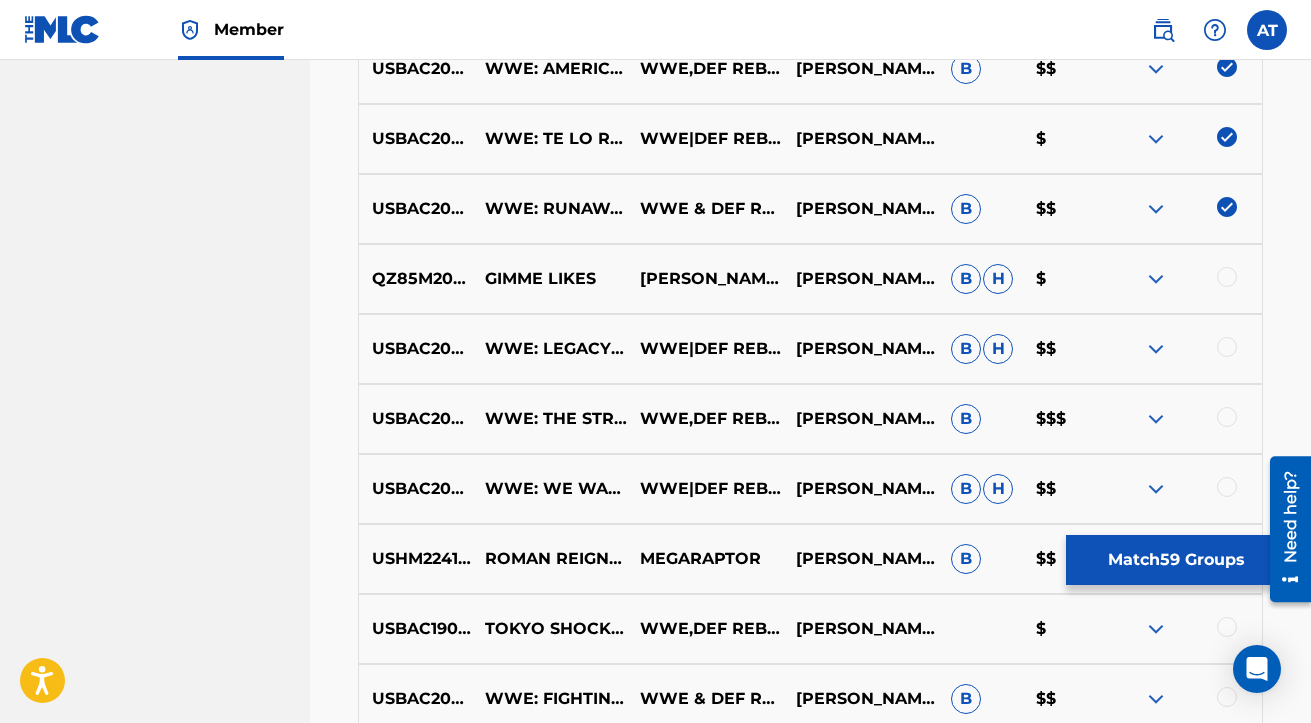 click at bounding box center [1227, 277] 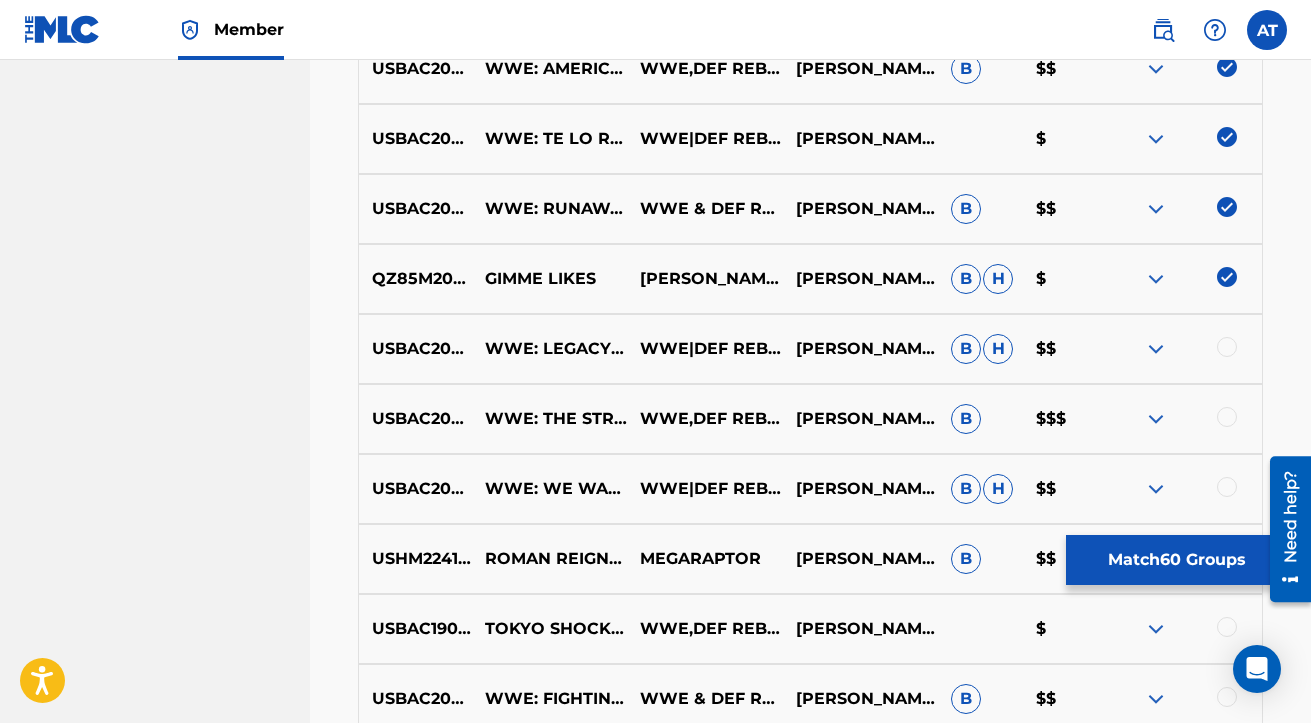 click at bounding box center [1227, 347] 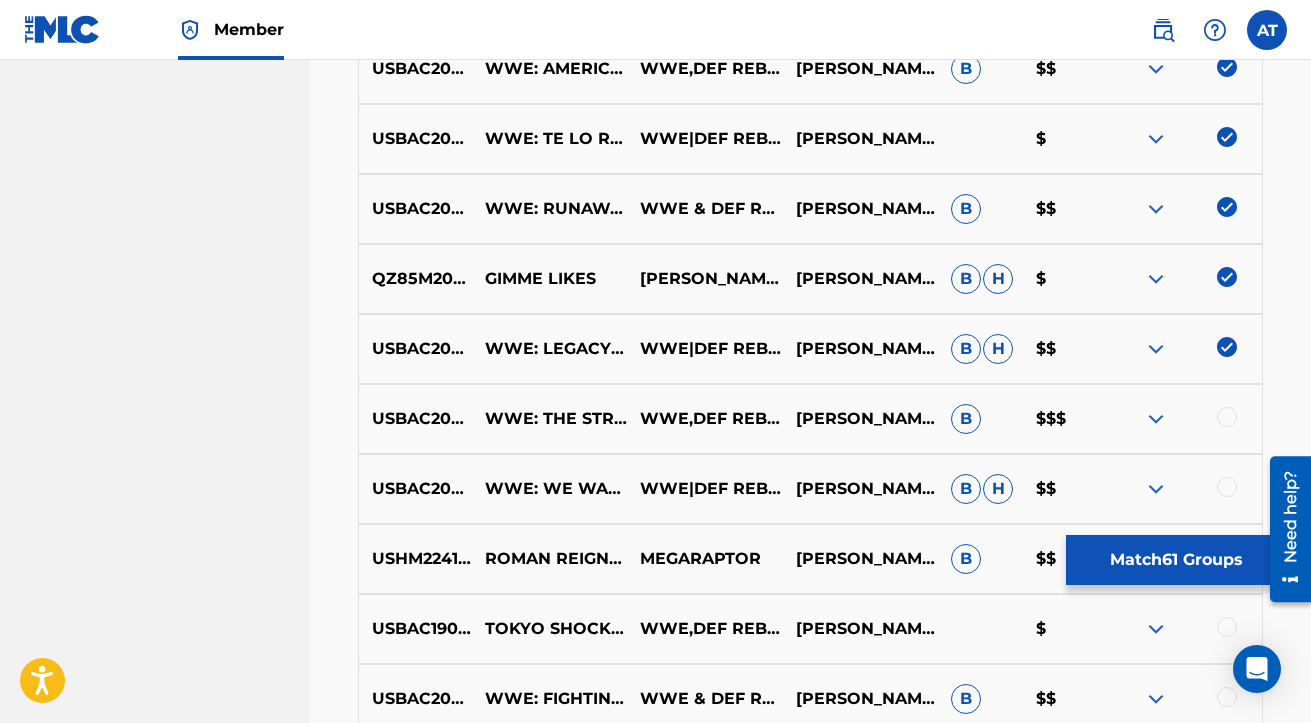 click at bounding box center [1227, 417] 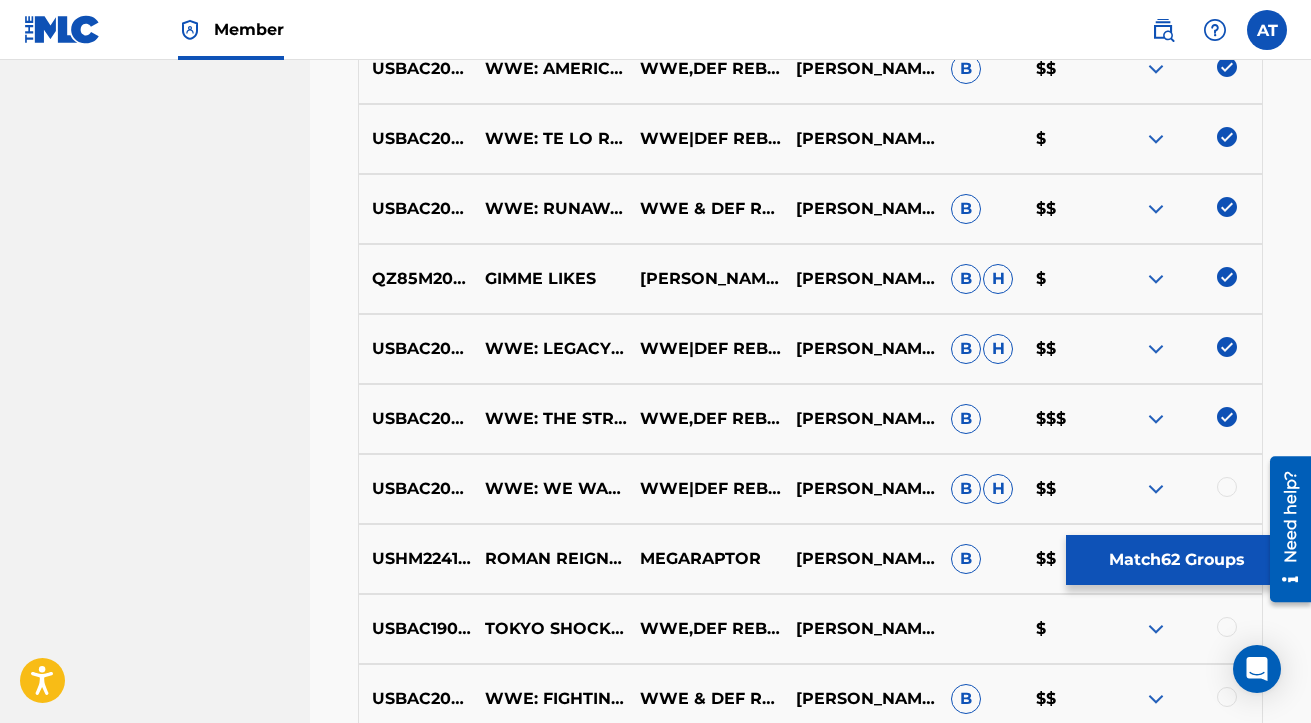 click at bounding box center (1227, 487) 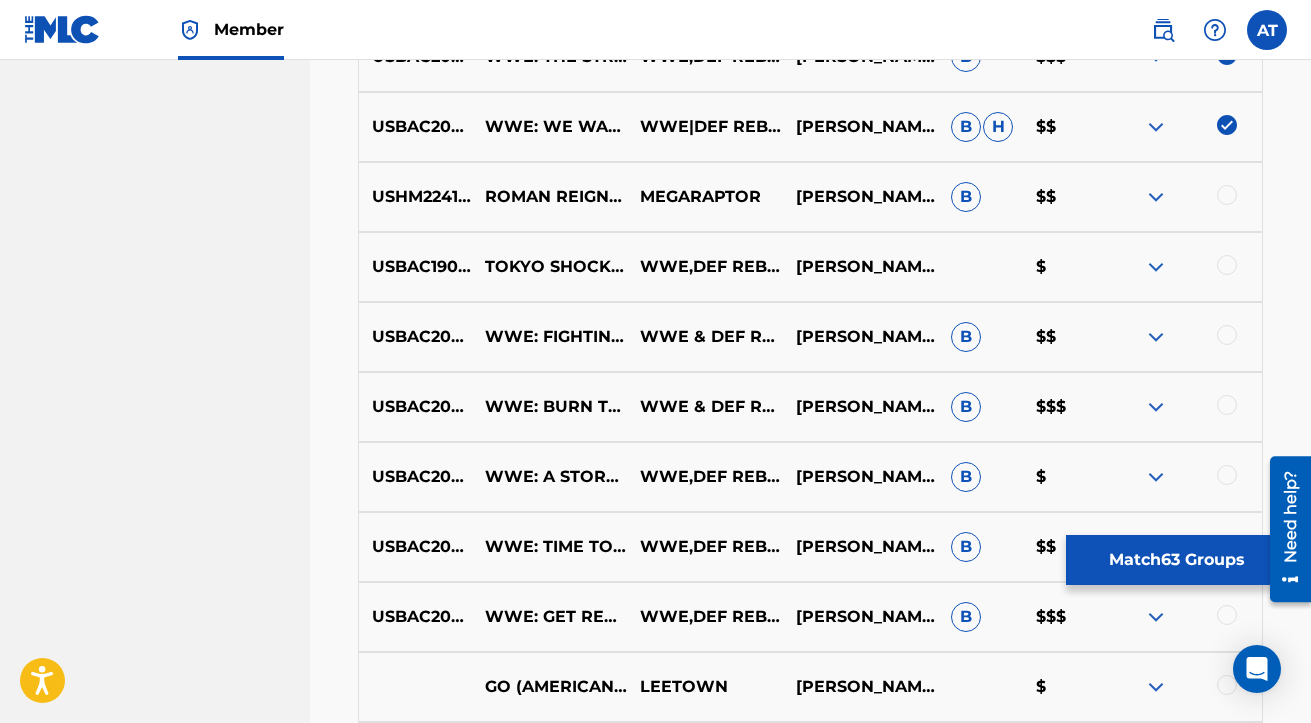 scroll, scrollTop: 2800, scrollLeft: 0, axis: vertical 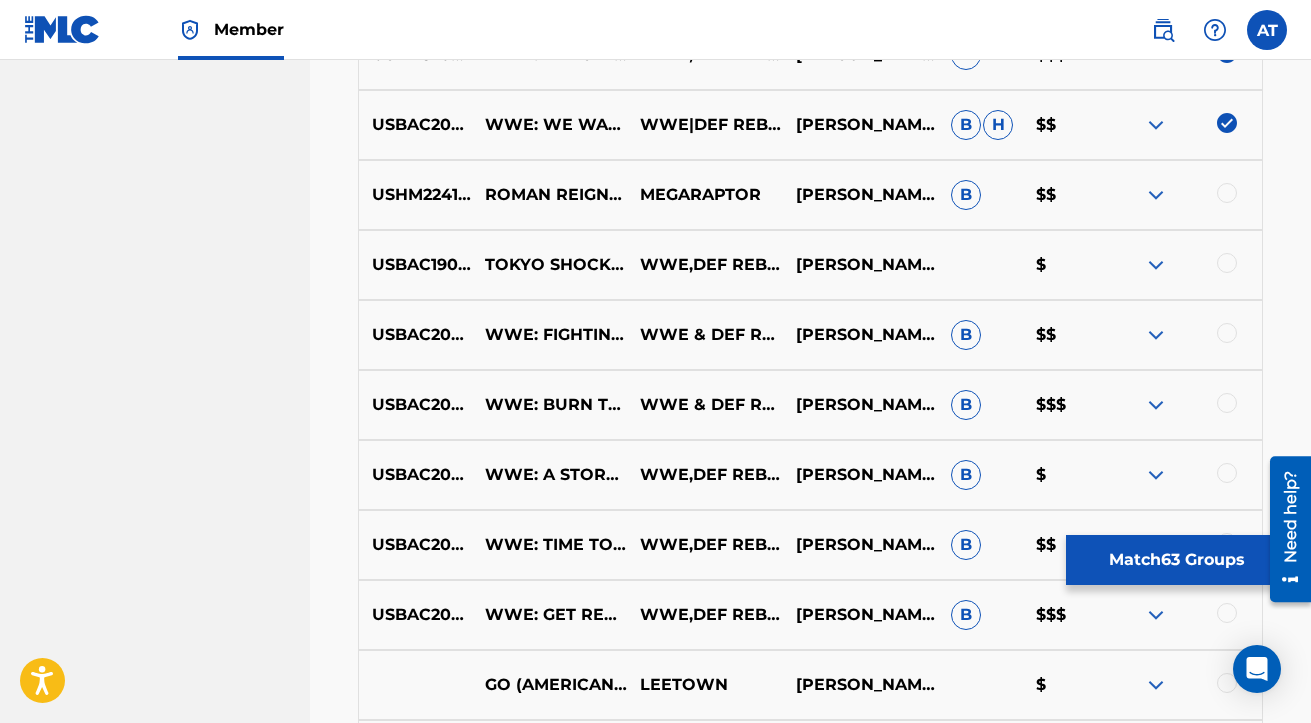 click at bounding box center [1227, 193] 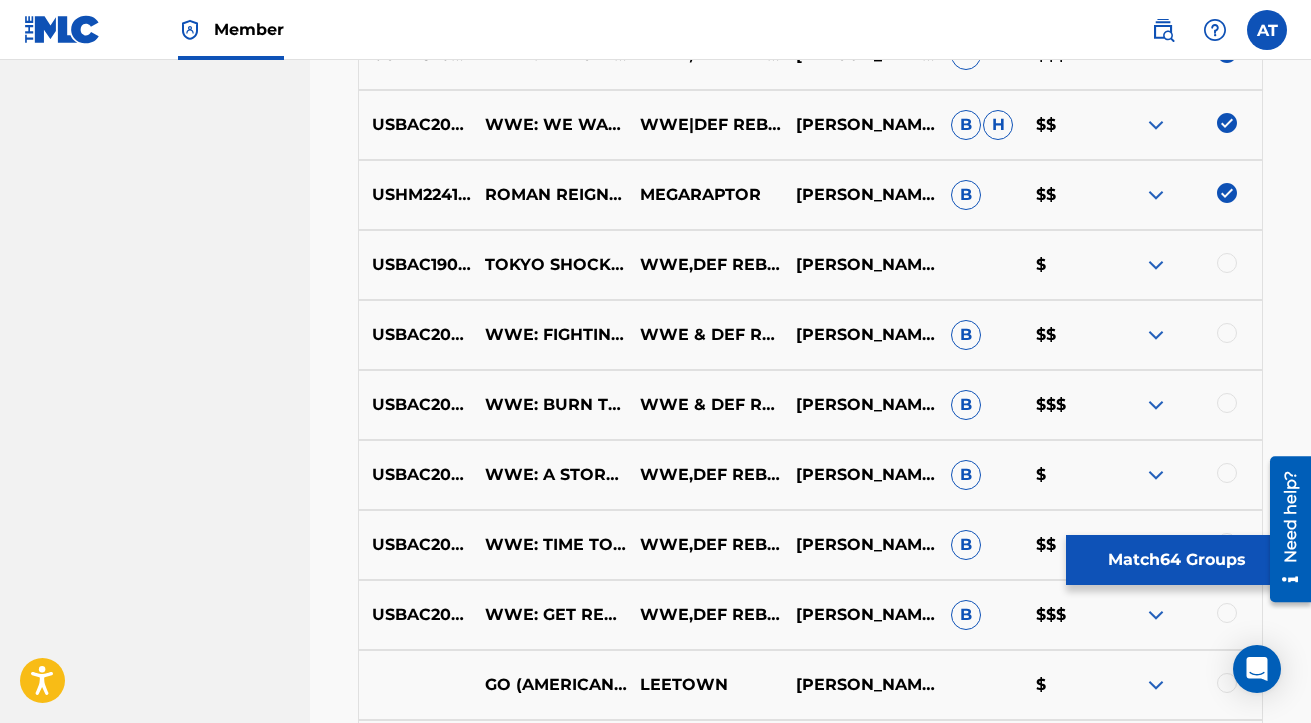 click at bounding box center [1227, 263] 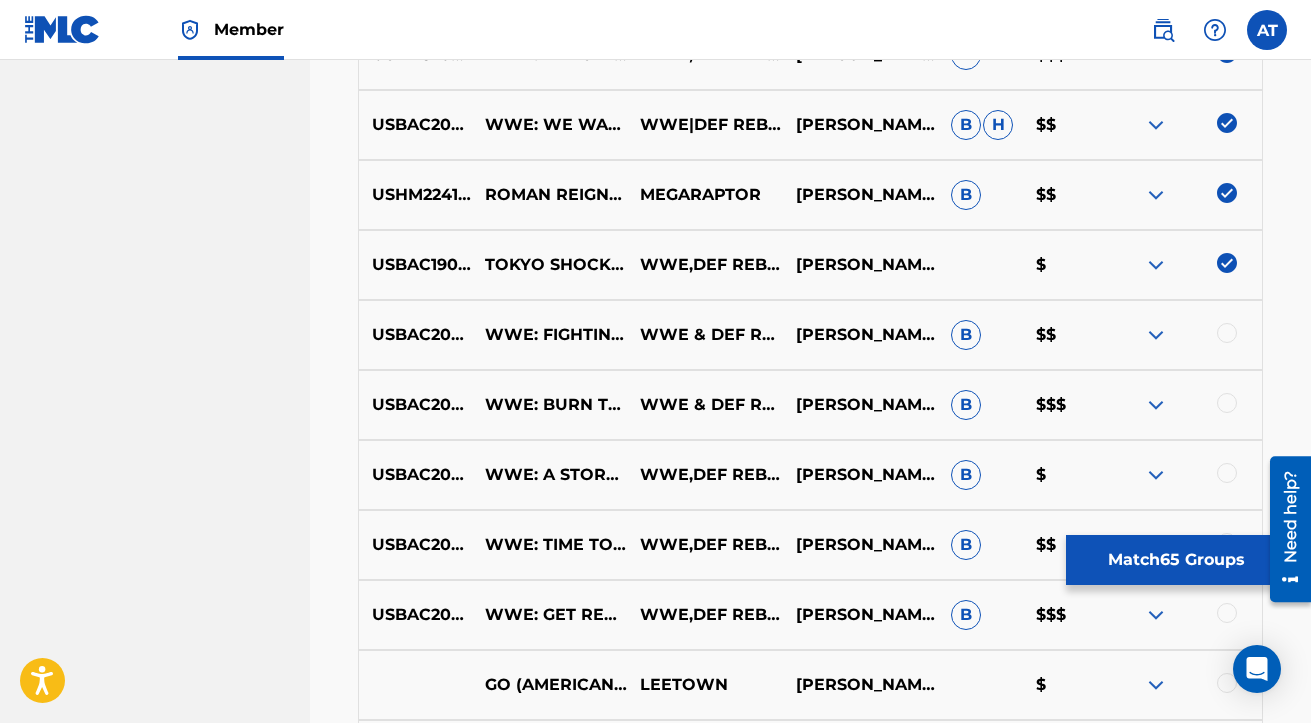 click at bounding box center [1227, 333] 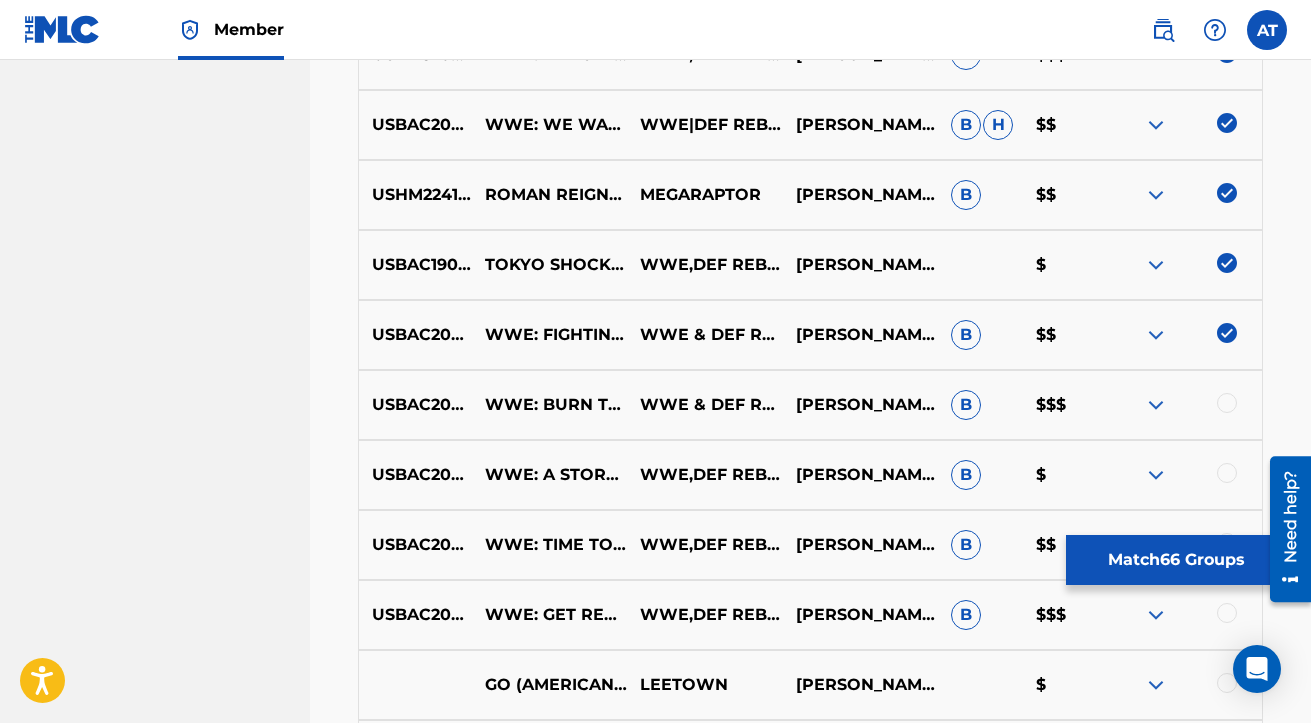 click at bounding box center (1184, 405) 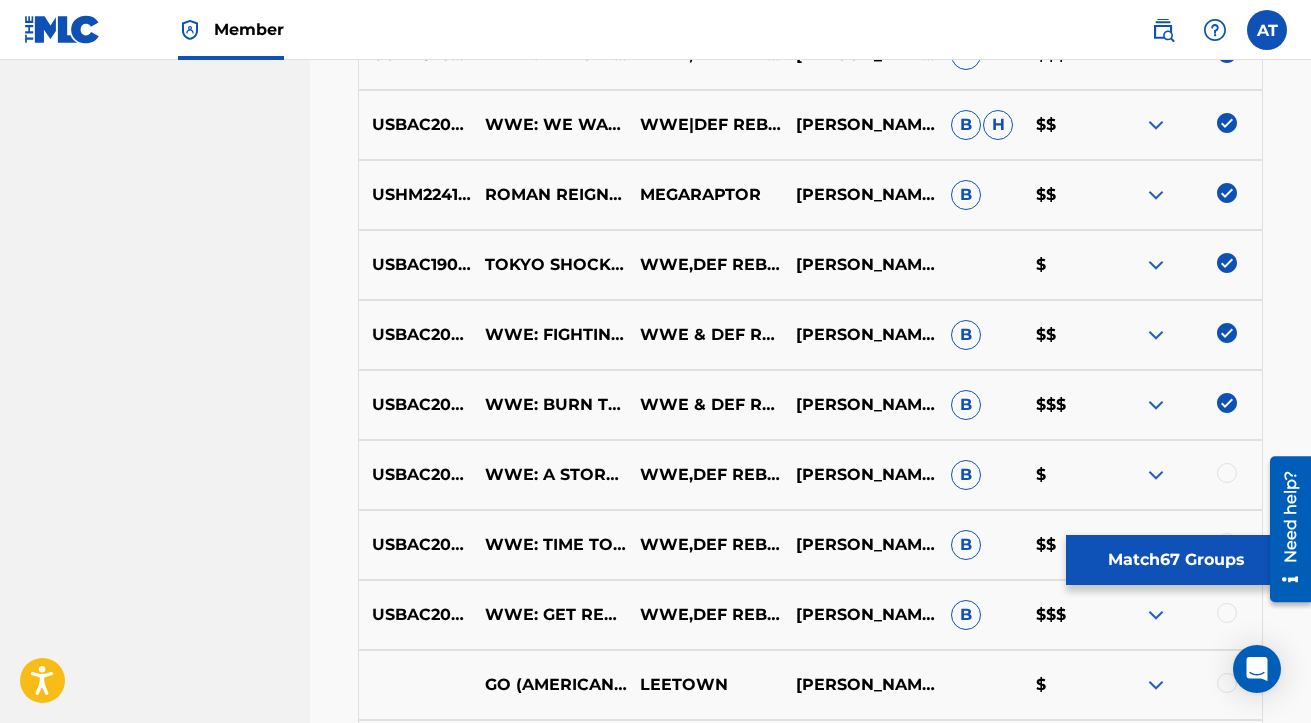 click at bounding box center (1227, 473) 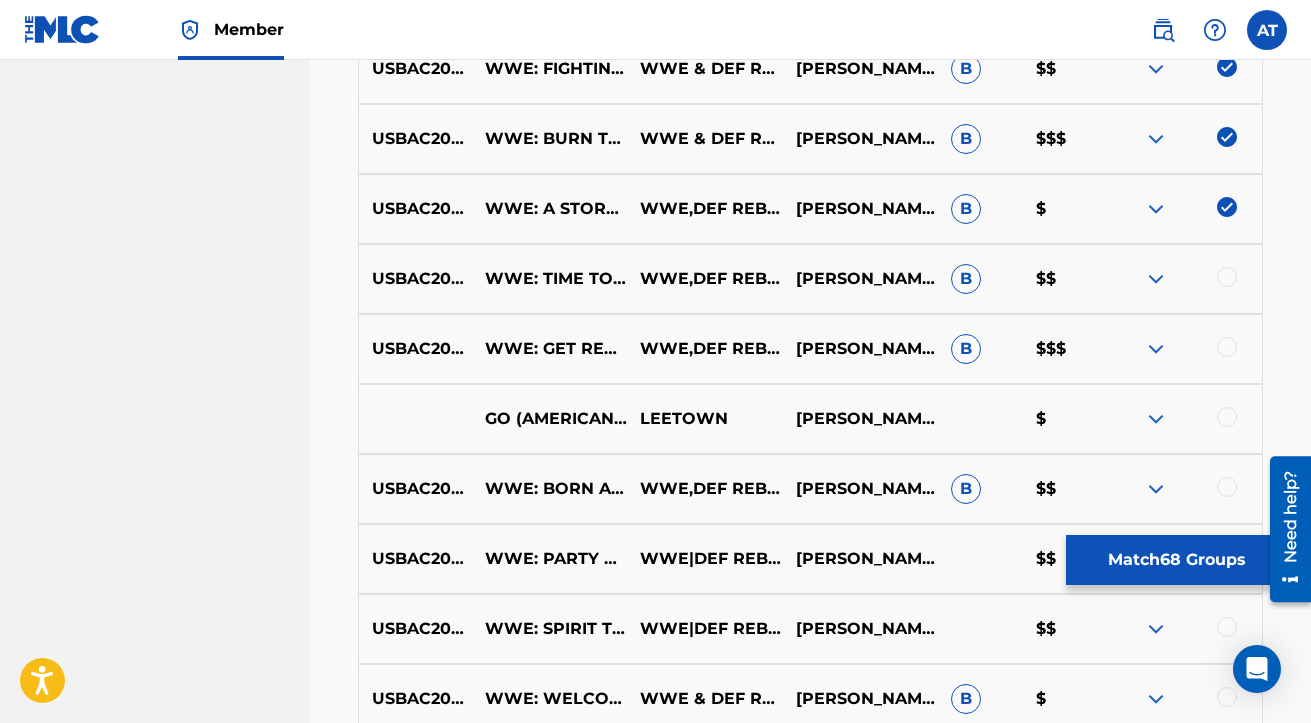 scroll, scrollTop: 3069, scrollLeft: 0, axis: vertical 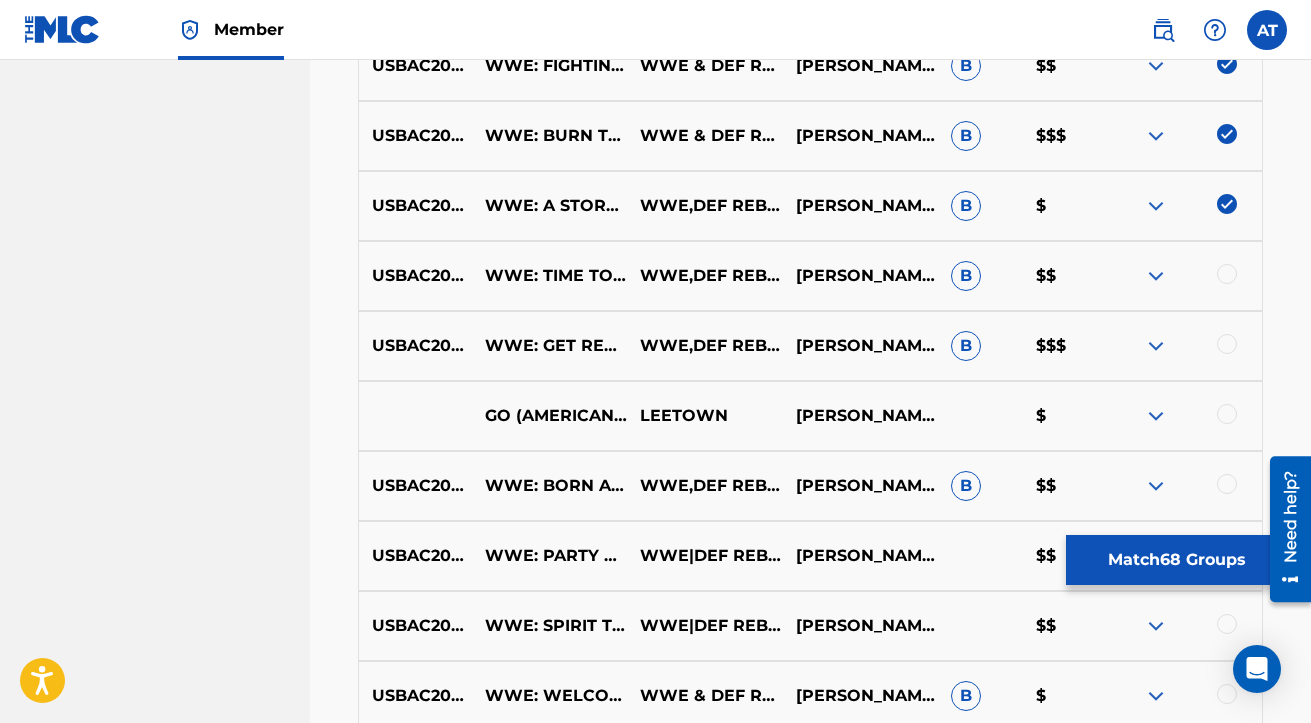 click at bounding box center (1227, 274) 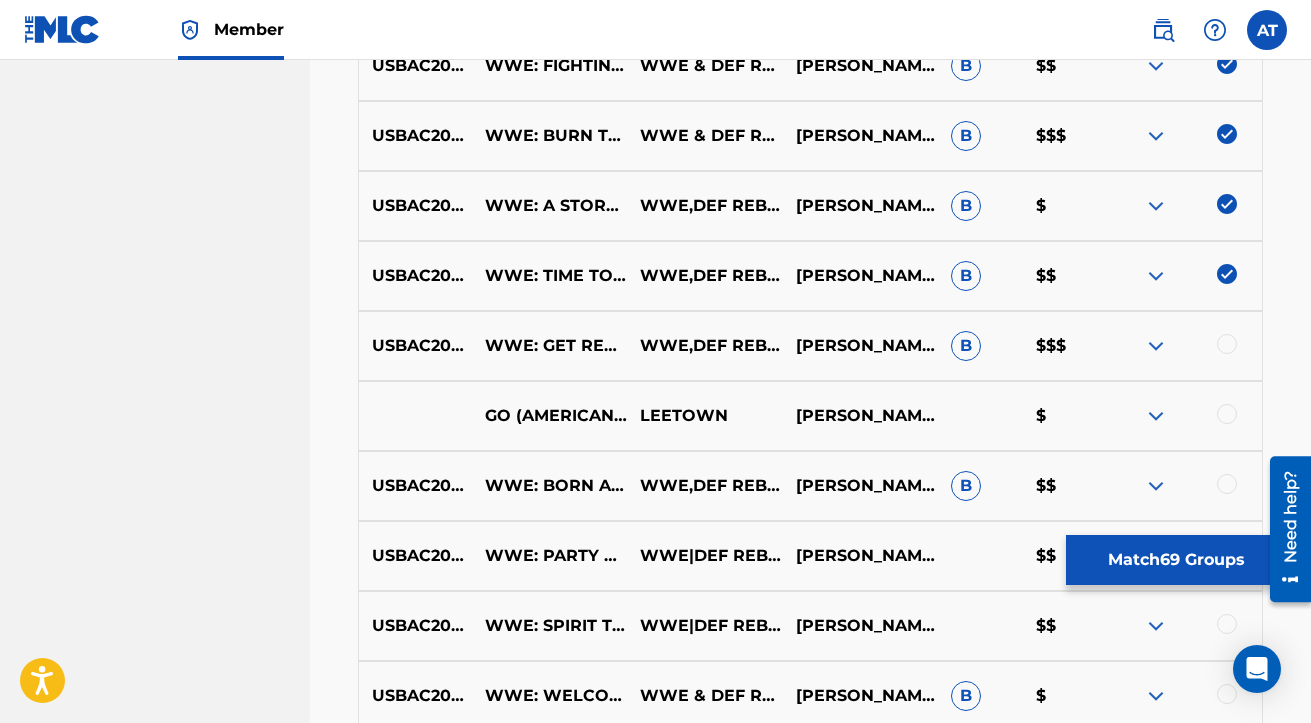 click at bounding box center [1227, 344] 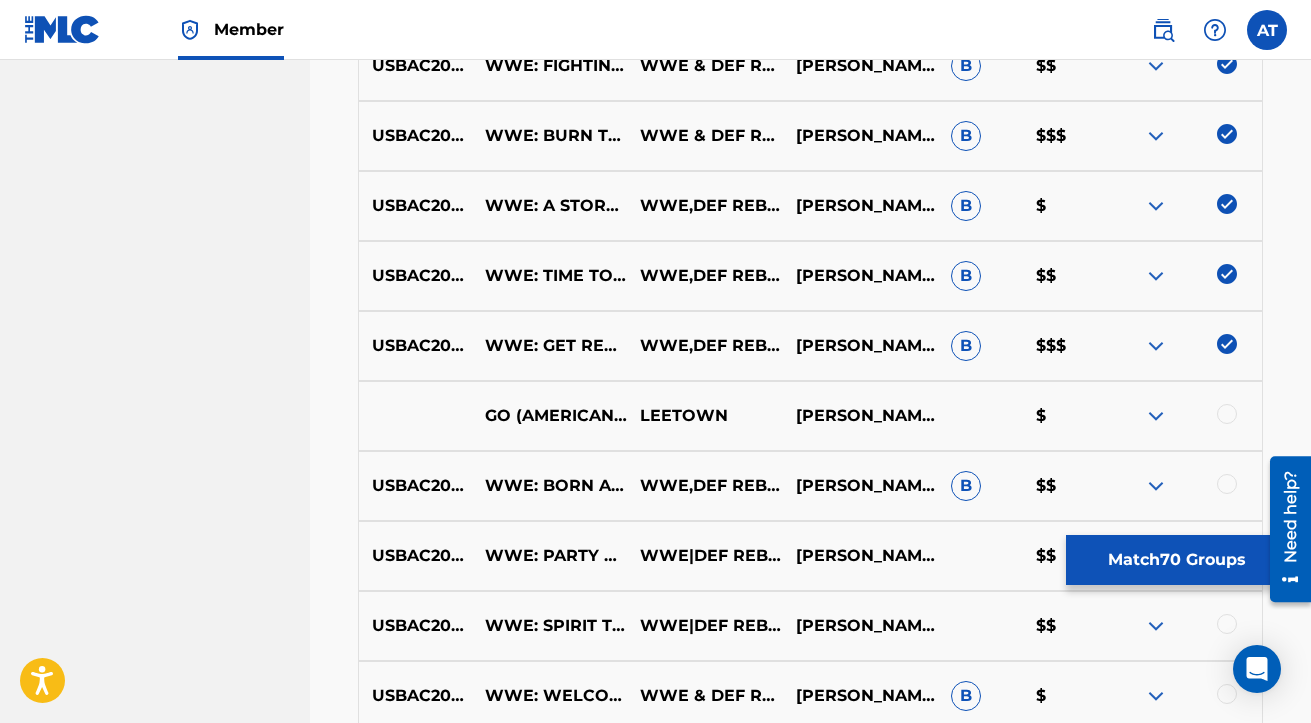 click at bounding box center (1227, 414) 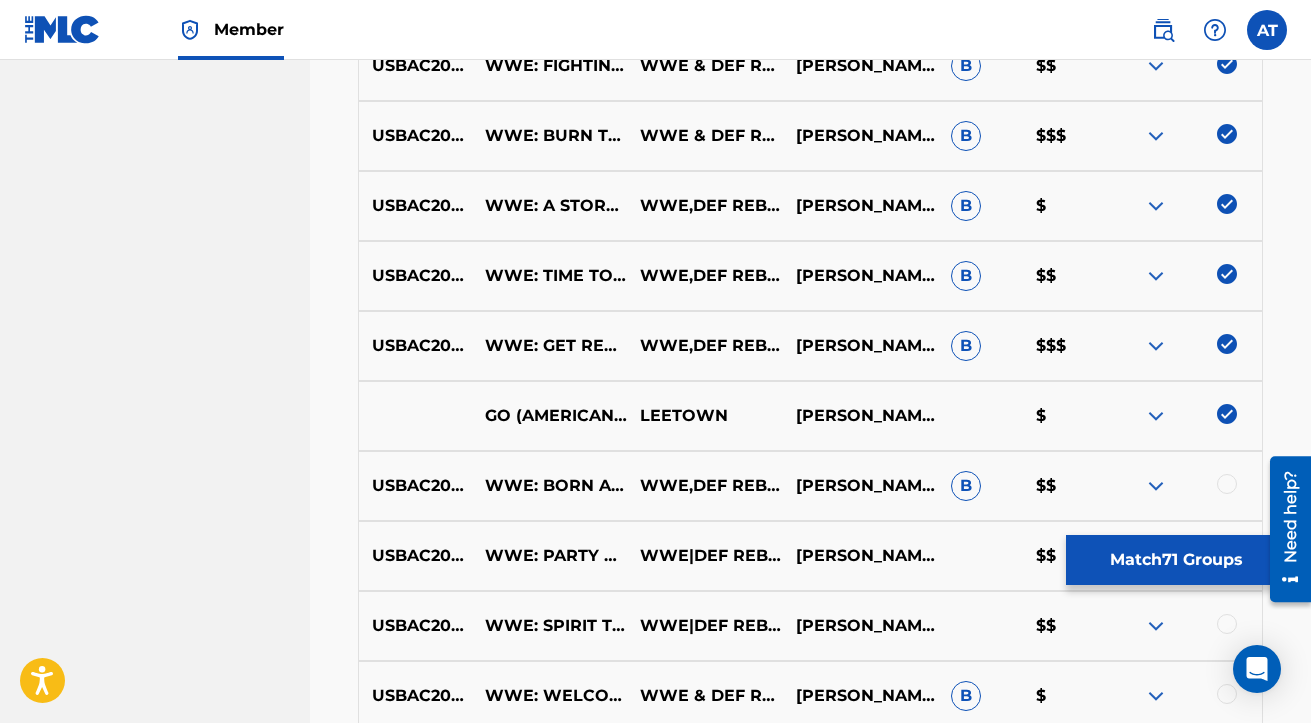 click at bounding box center (1227, 484) 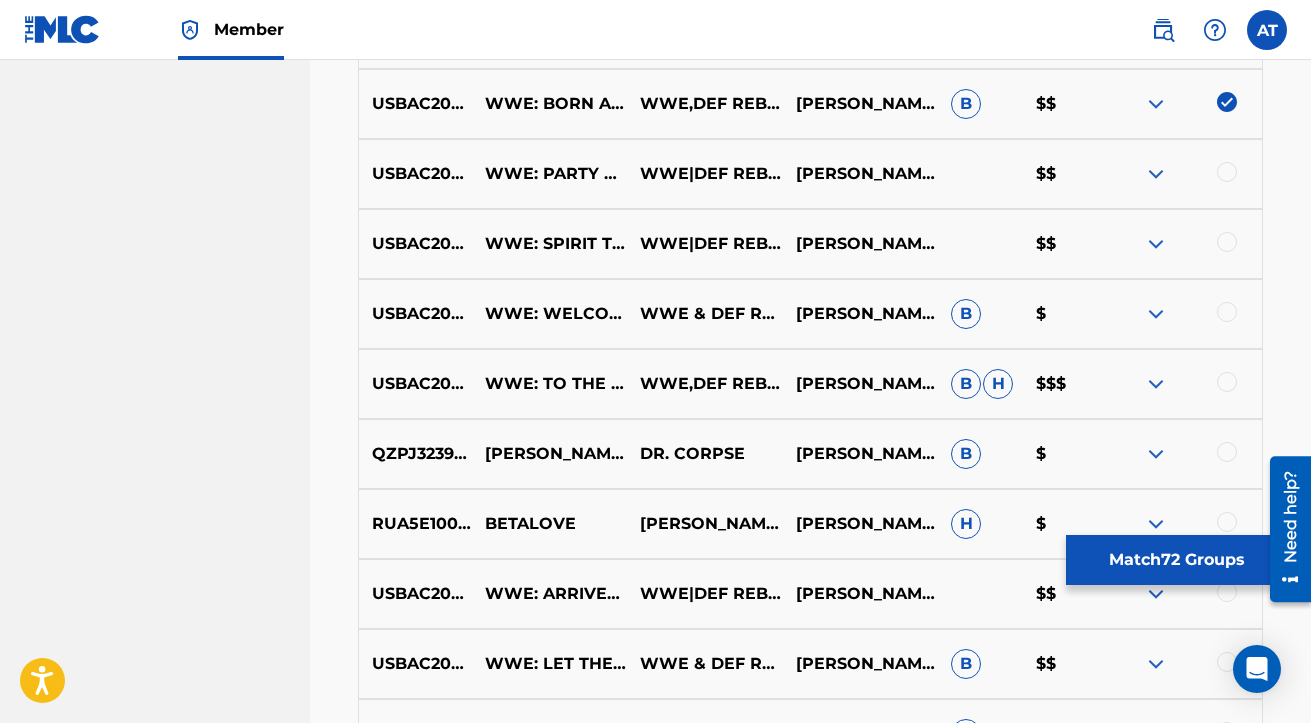 scroll, scrollTop: 3457, scrollLeft: 0, axis: vertical 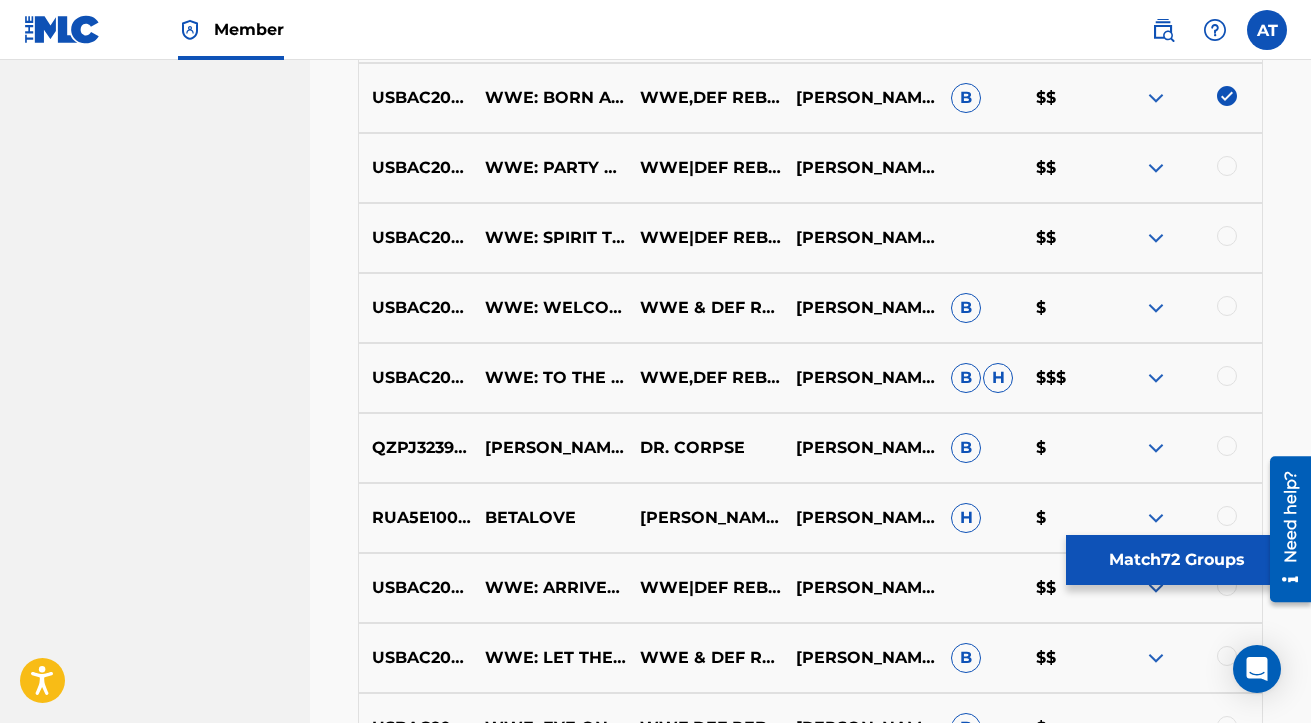 click at bounding box center (1227, 166) 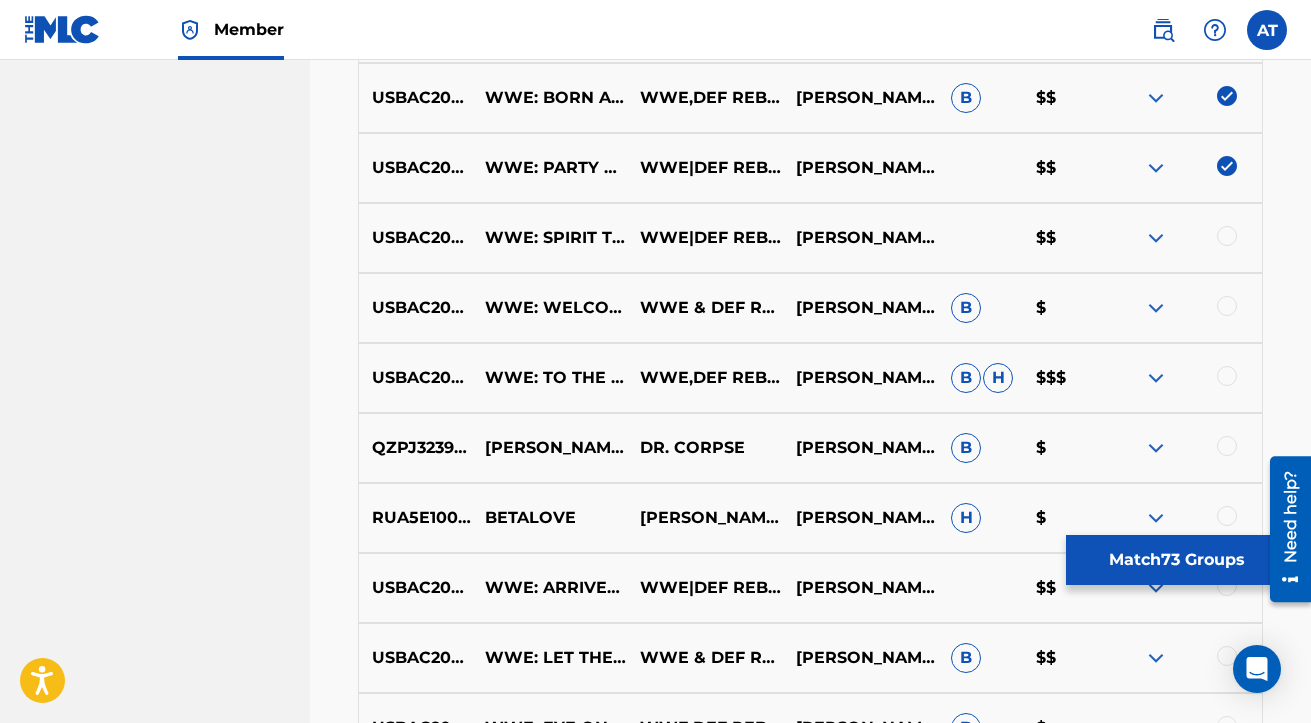 click at bounding box center (1227, 236) 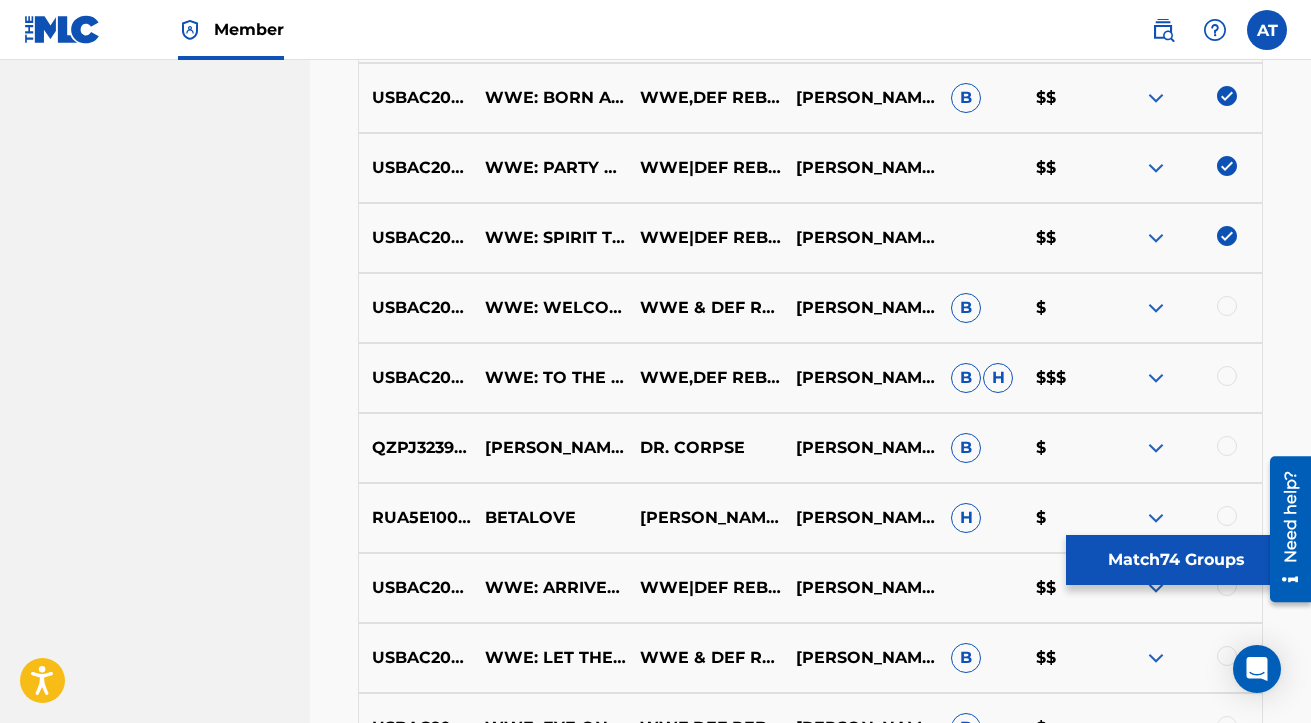 click at bounding box center [1227, 306] 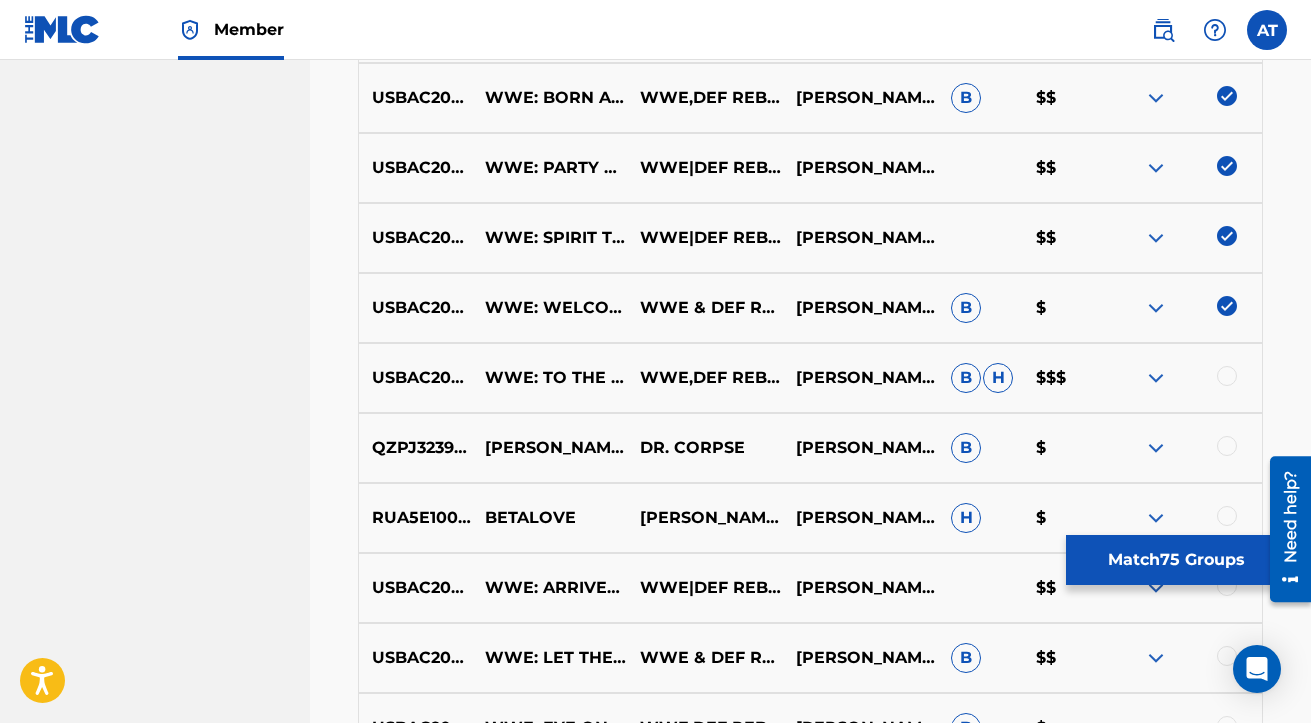 click at bounding box center [1227, 376] 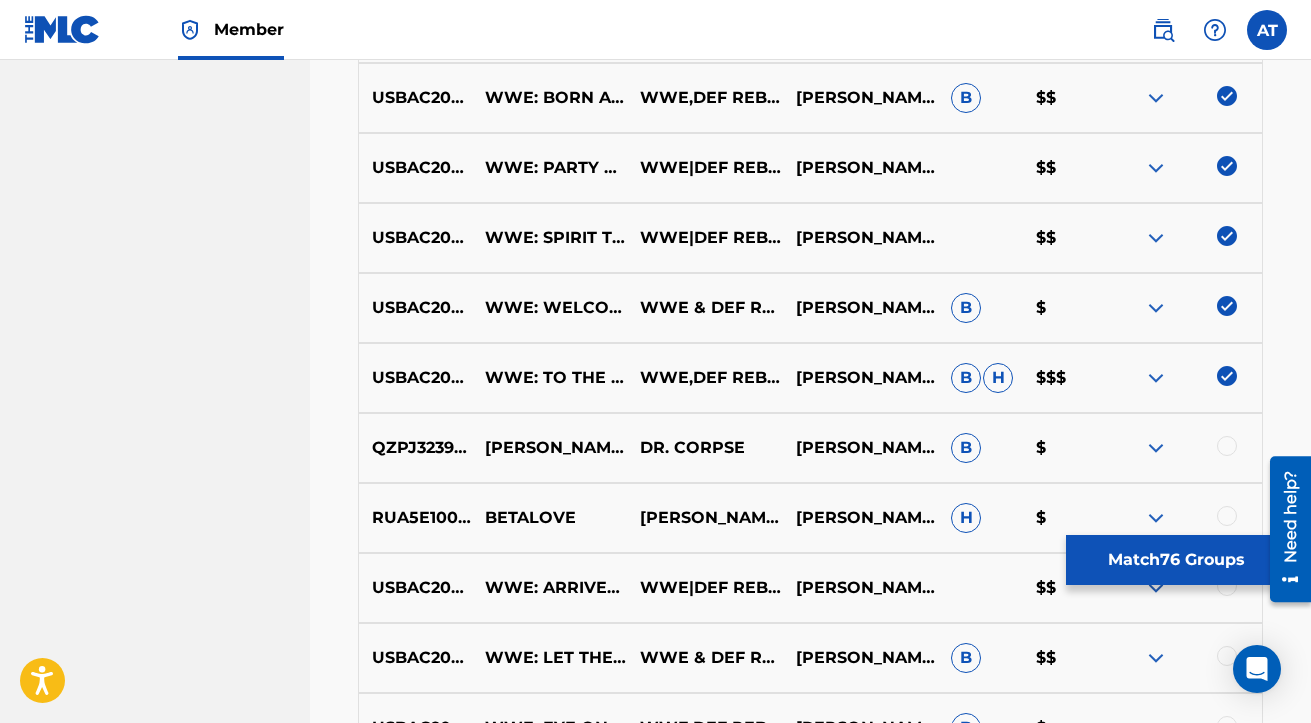 click on "QZPJ32394231 [PERSON_NAME] - BORN A KING - COVER DR. CORPSE [PERSON_NAME],[PERSON_NAME],[PERSON_NAME],[PERSON_NAME],[PERSON_NAME] [PERSON_NAME]" at bounding box center (810, 448) 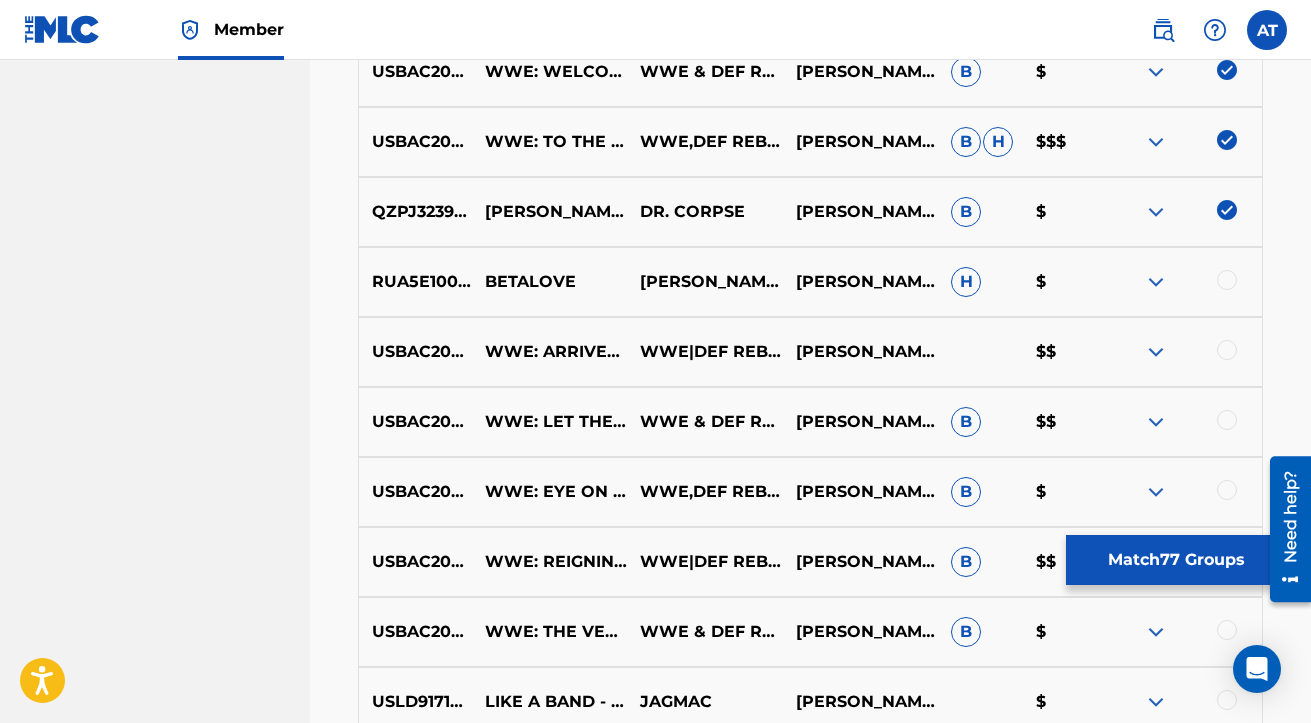 scroll, scrollTop: 3706, scrollLeft: 0, axis: vertical 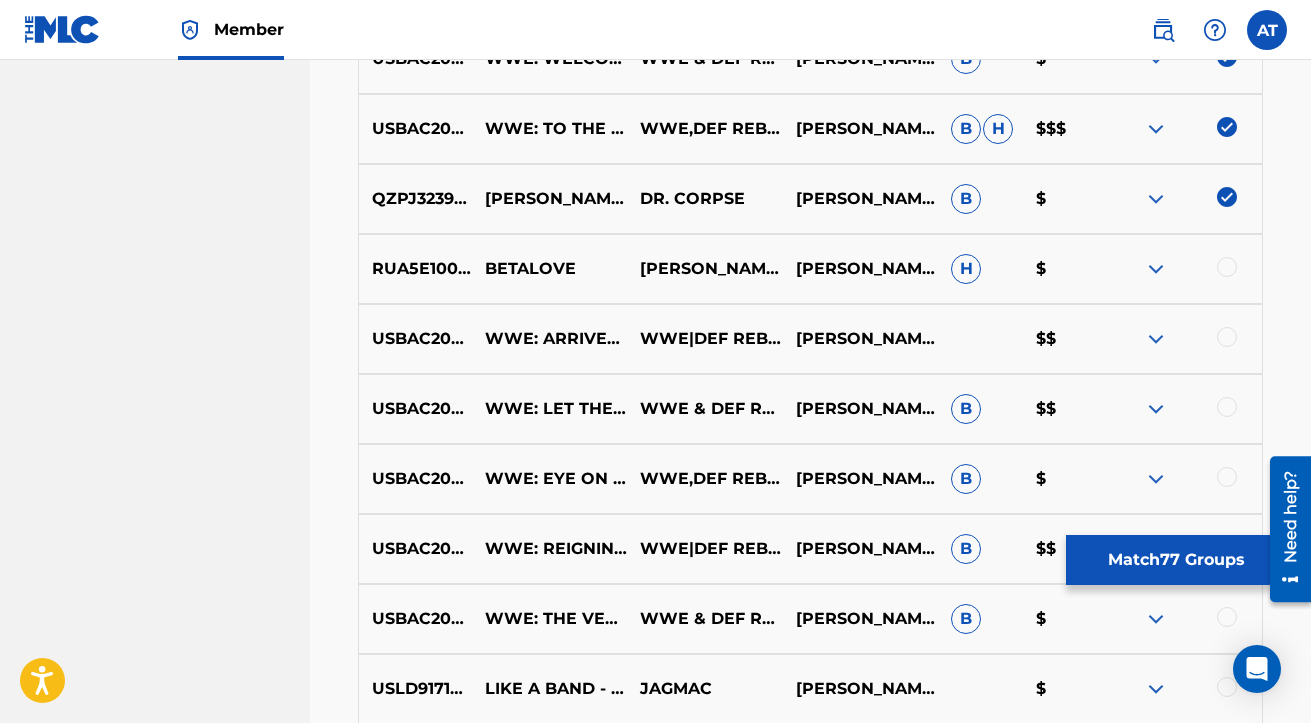 click at bounding box center (1227, 267) 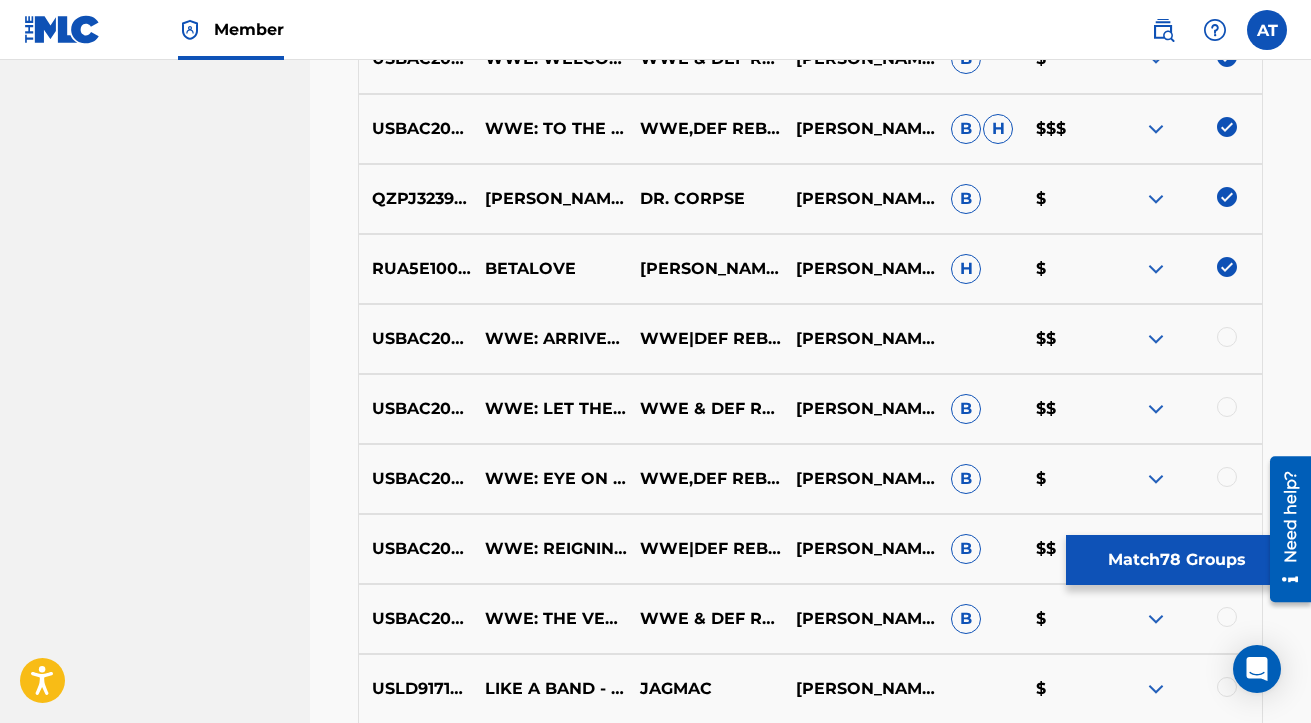 click at bounding box center [1227, 337] 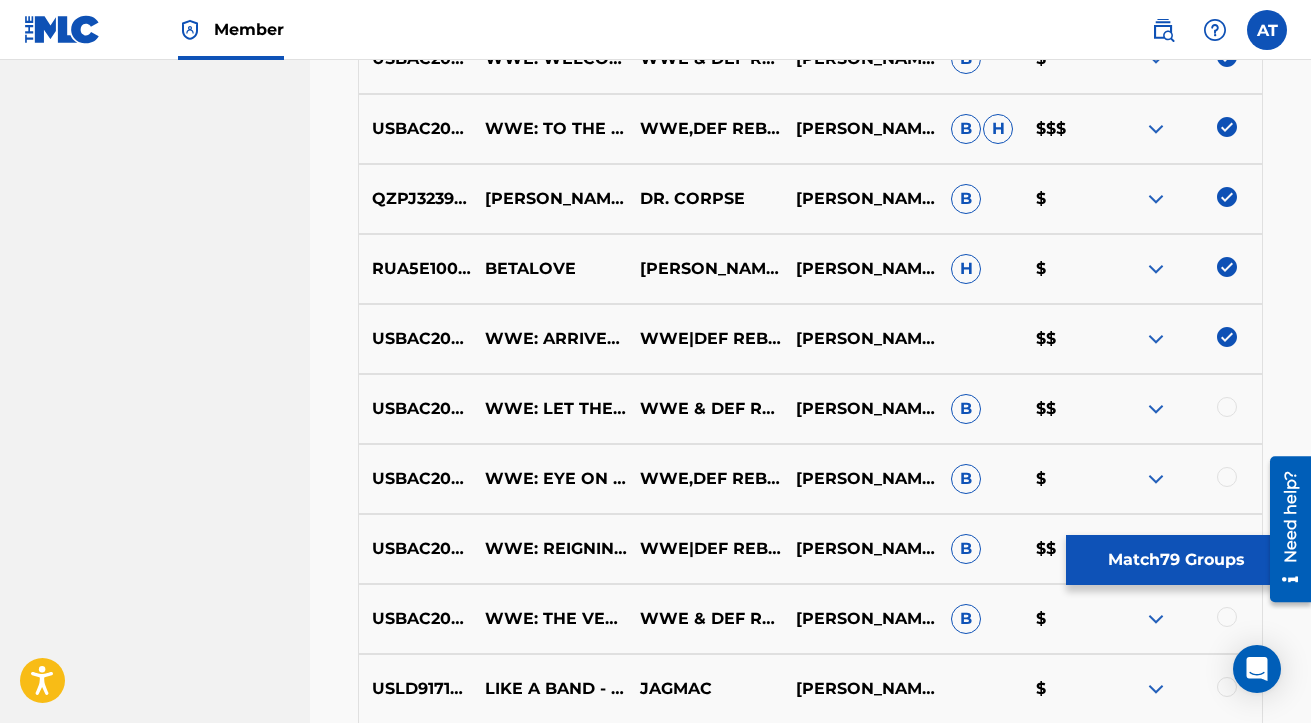 click at bounding box center (1227, 407) 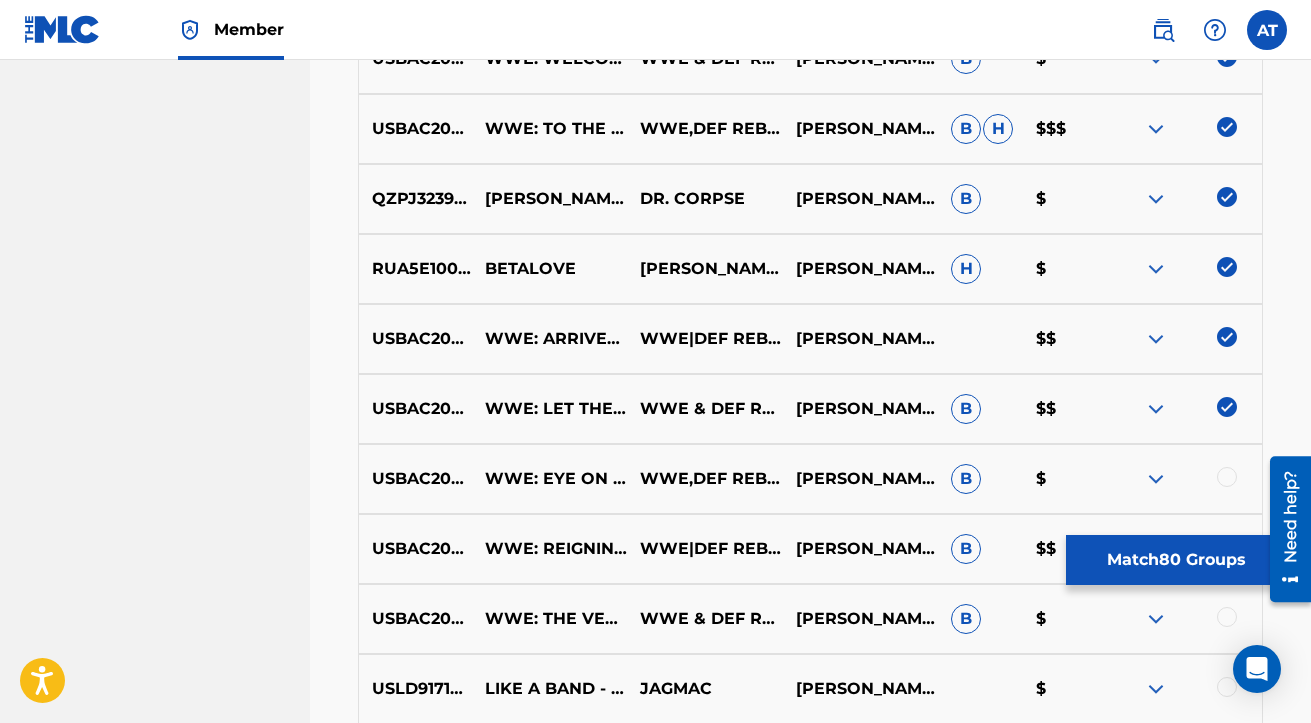 click at bounding box center (1227, 477) 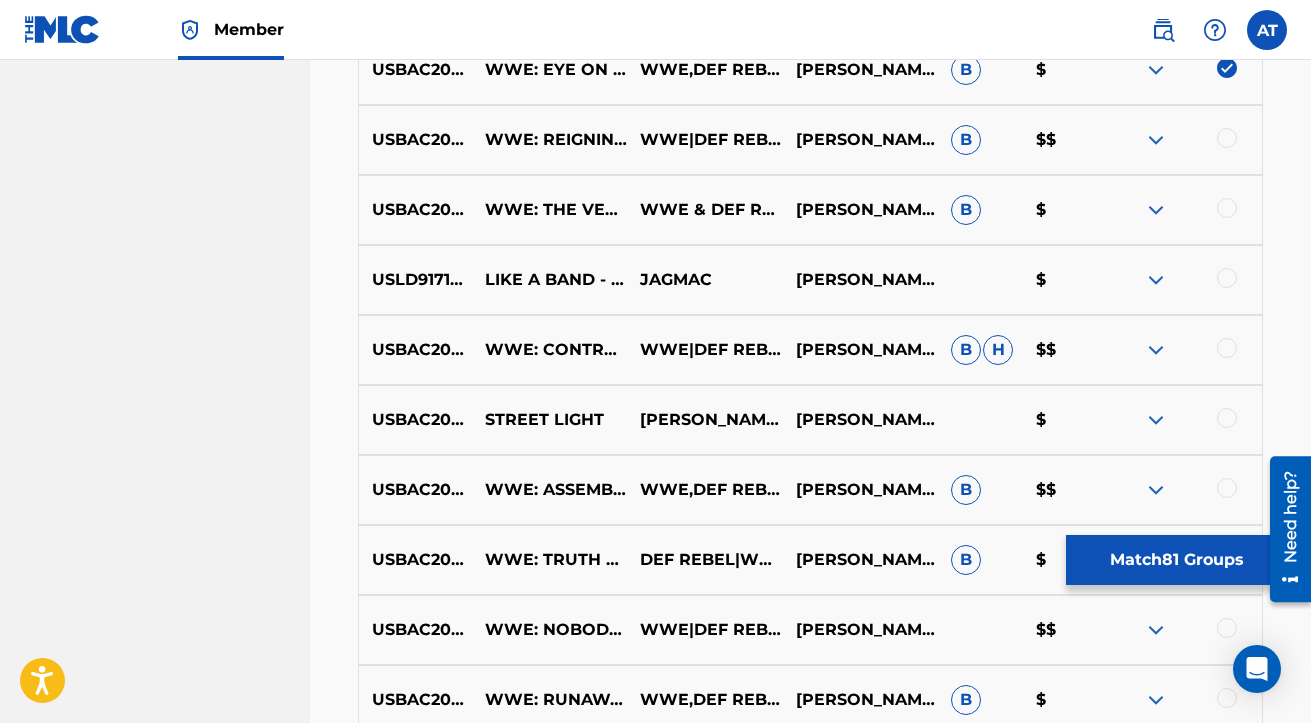 scroll, scrollTop: 4122, scrollLeft: 0, axis: vertical 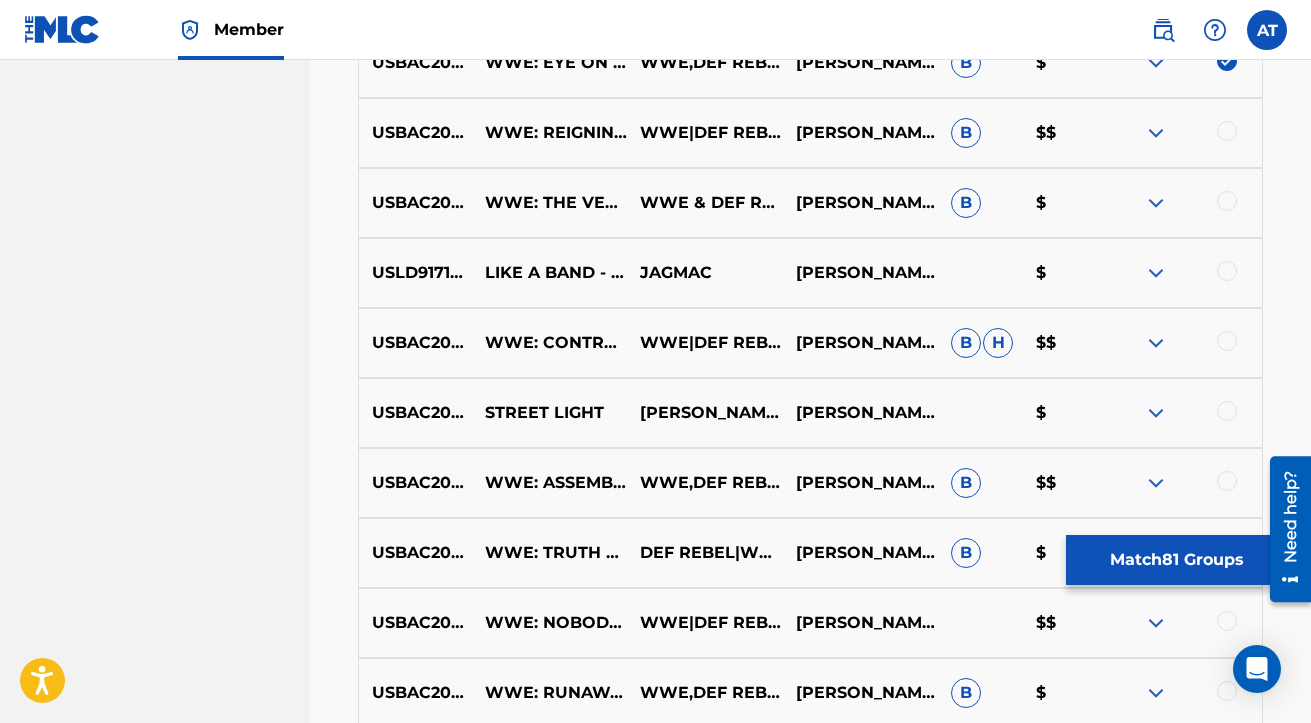 click at bounding box center [1227, 131] 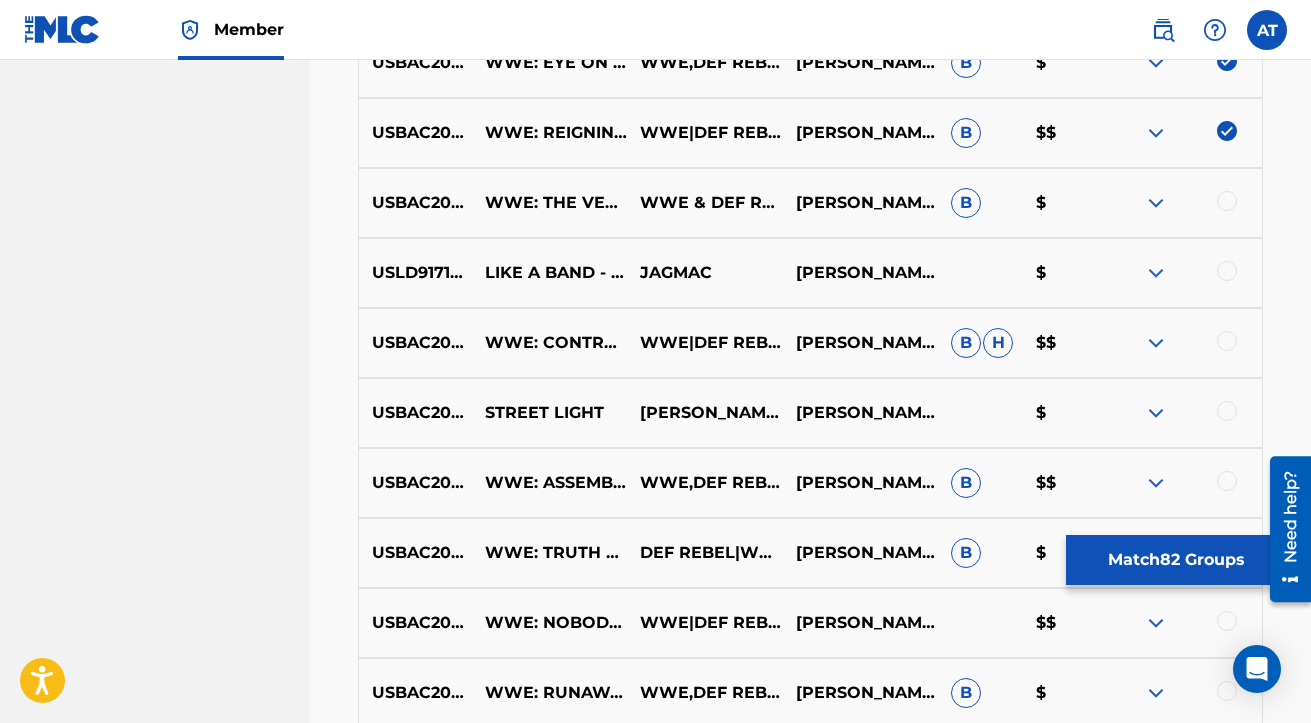 click at bounding box center [1227, 201] 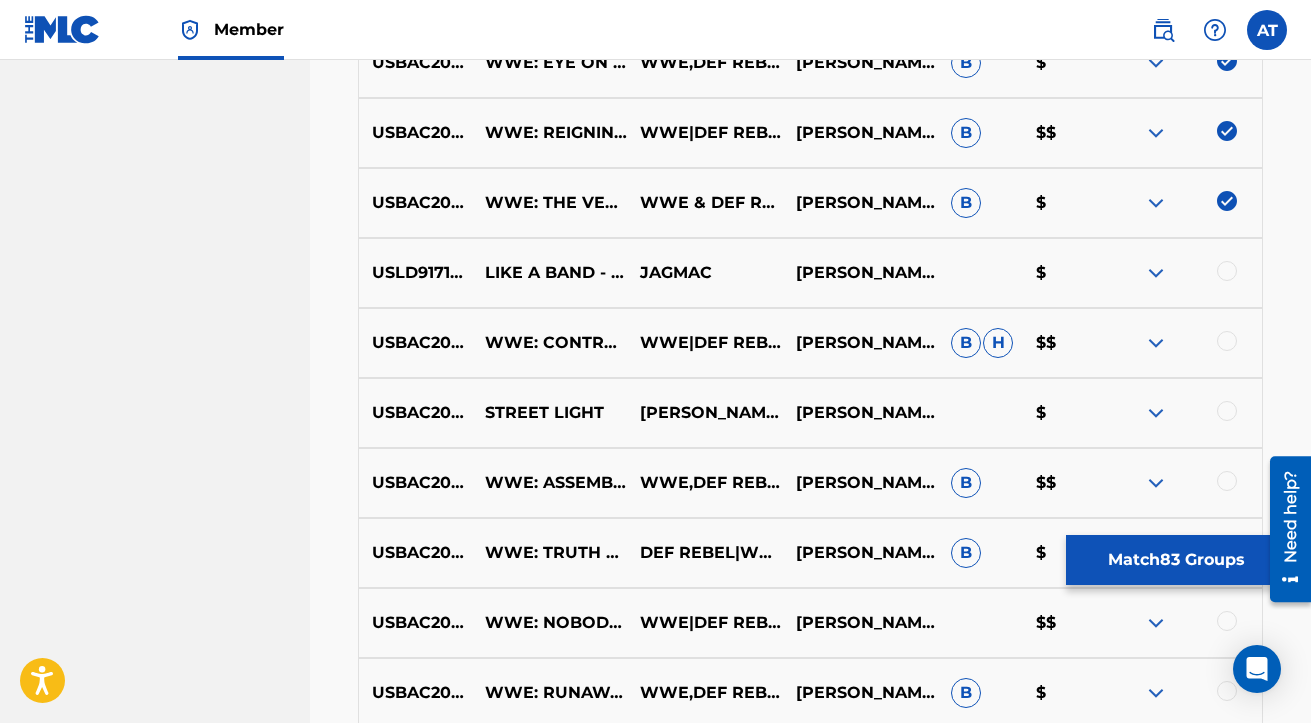 click at bounding box center (1227, 271) 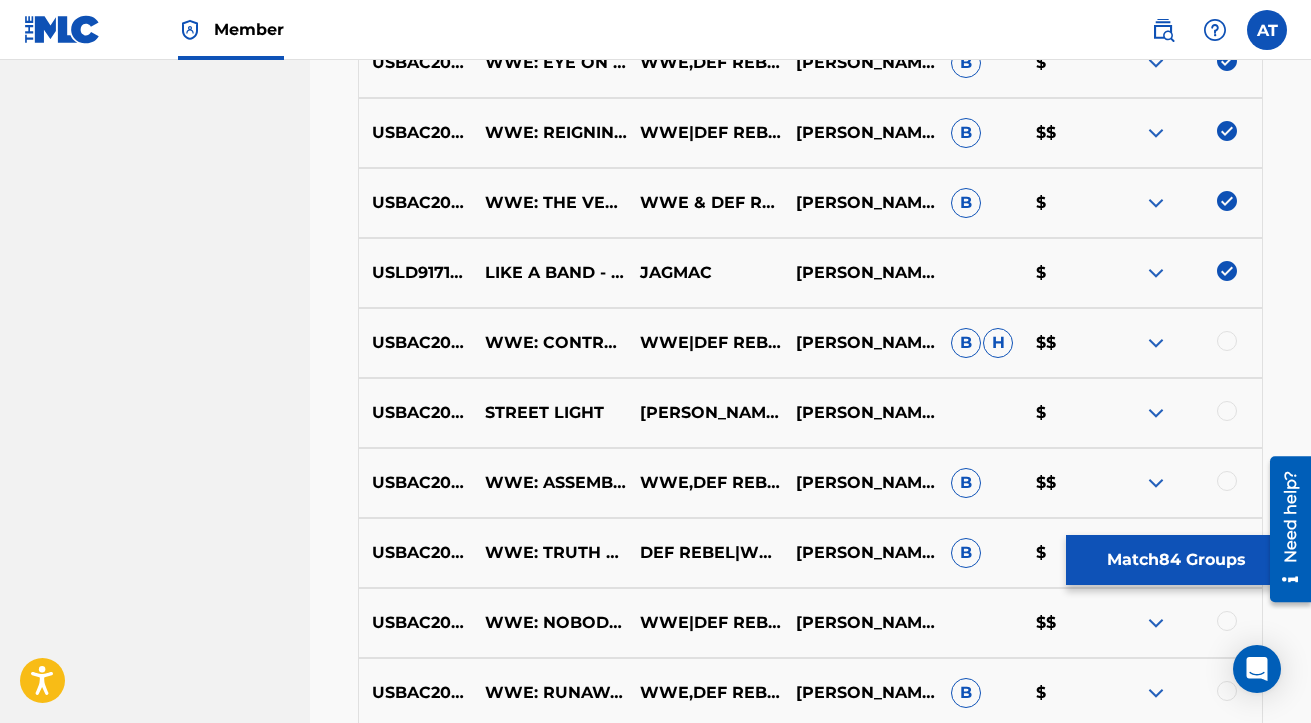 click at bounding box center [1227, 341] 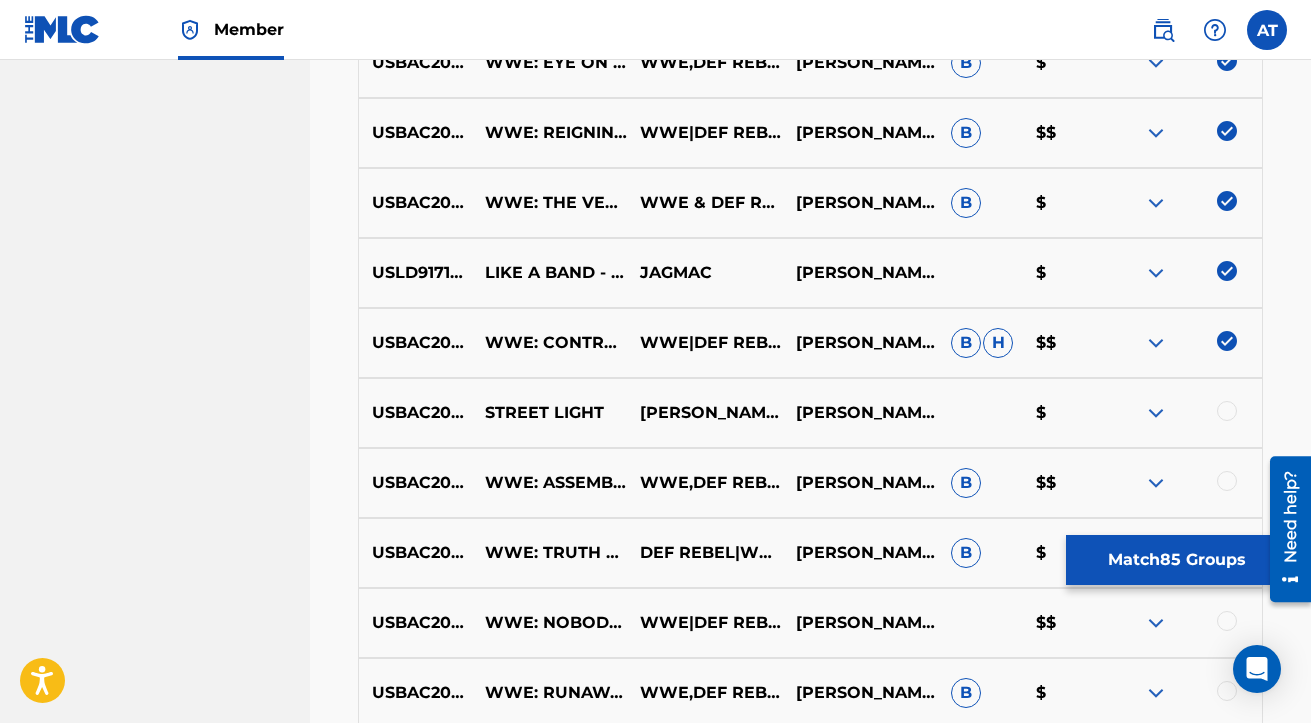 click at bounding box center [1227, 411] 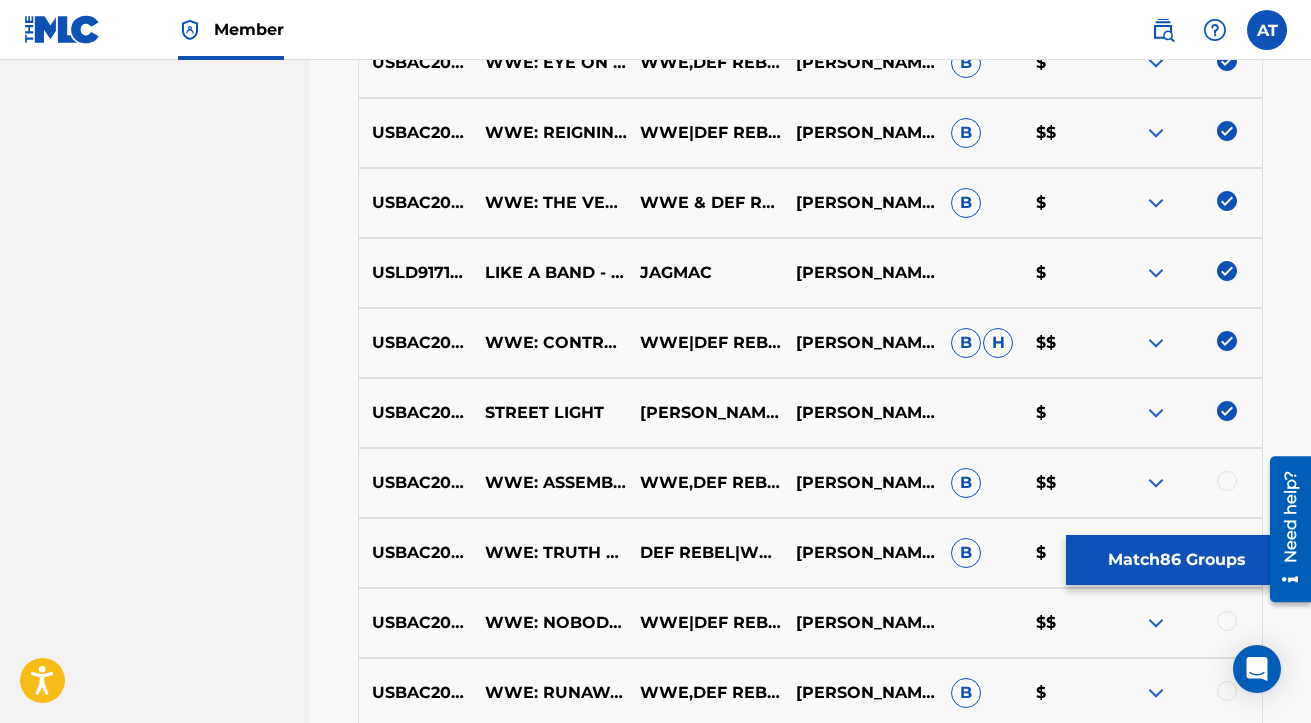 click at bounding box center (1227, 481) 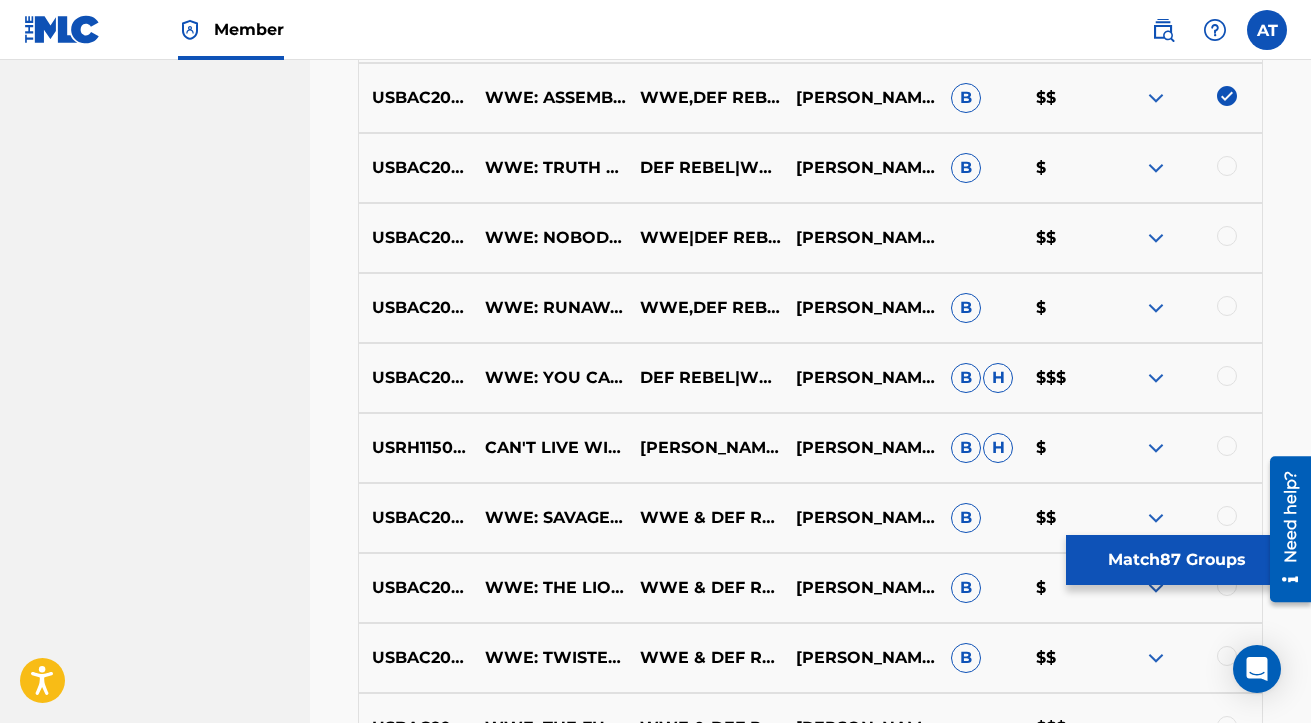 scroll, scrollTop: 4501, scrollLeft: 0, axis: vertical 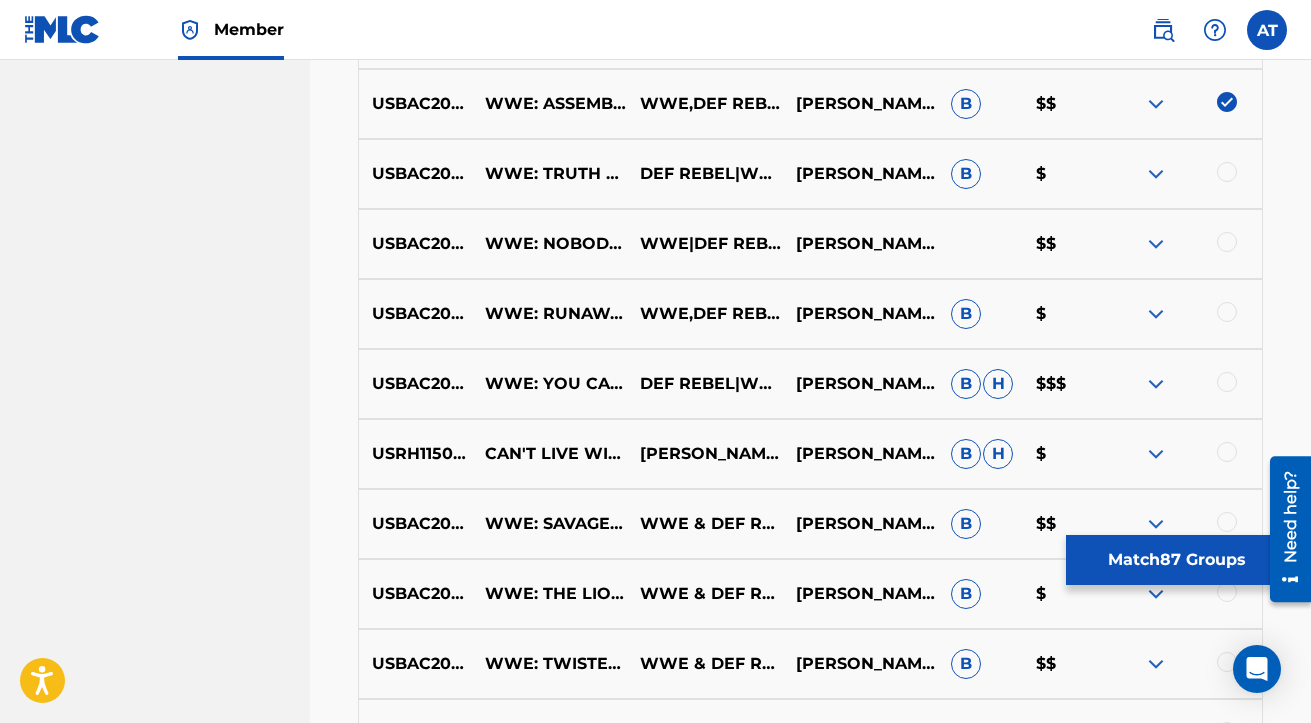 click at bounding box center [1227, 172] 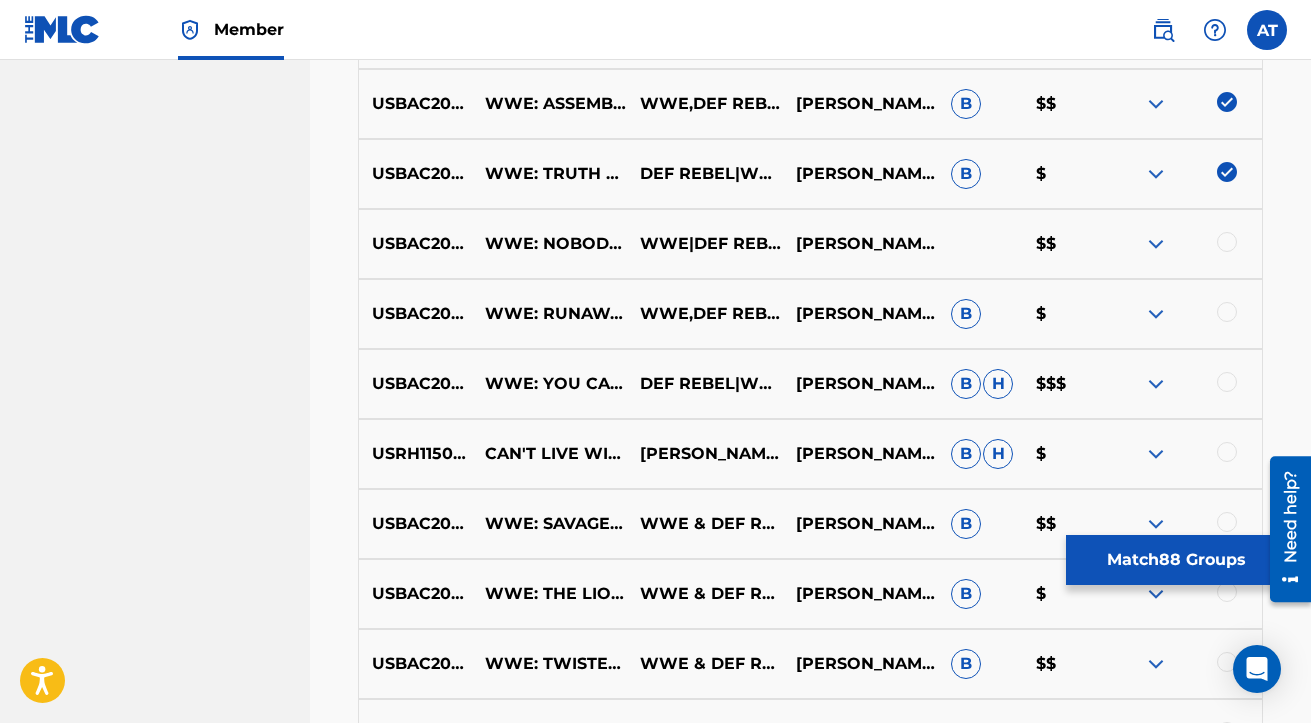 click at bounding box center [1227, 242] 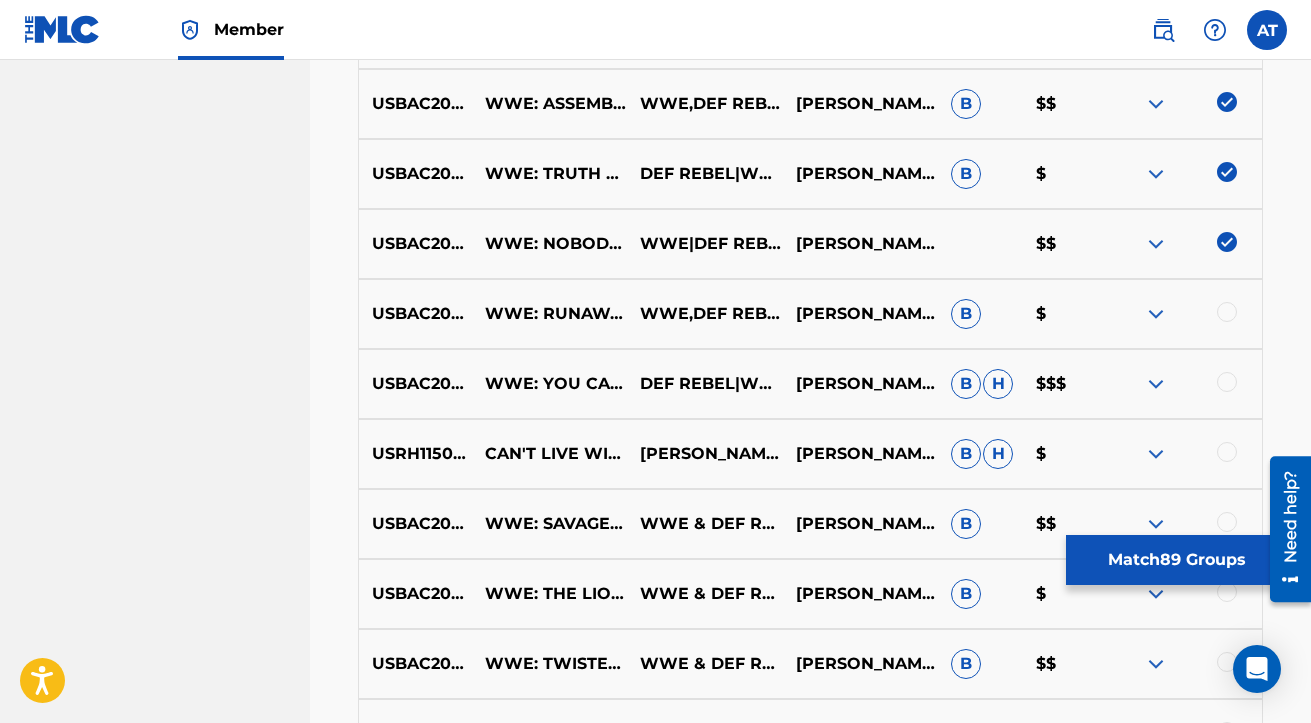 click at bounding box center [1227, 312] 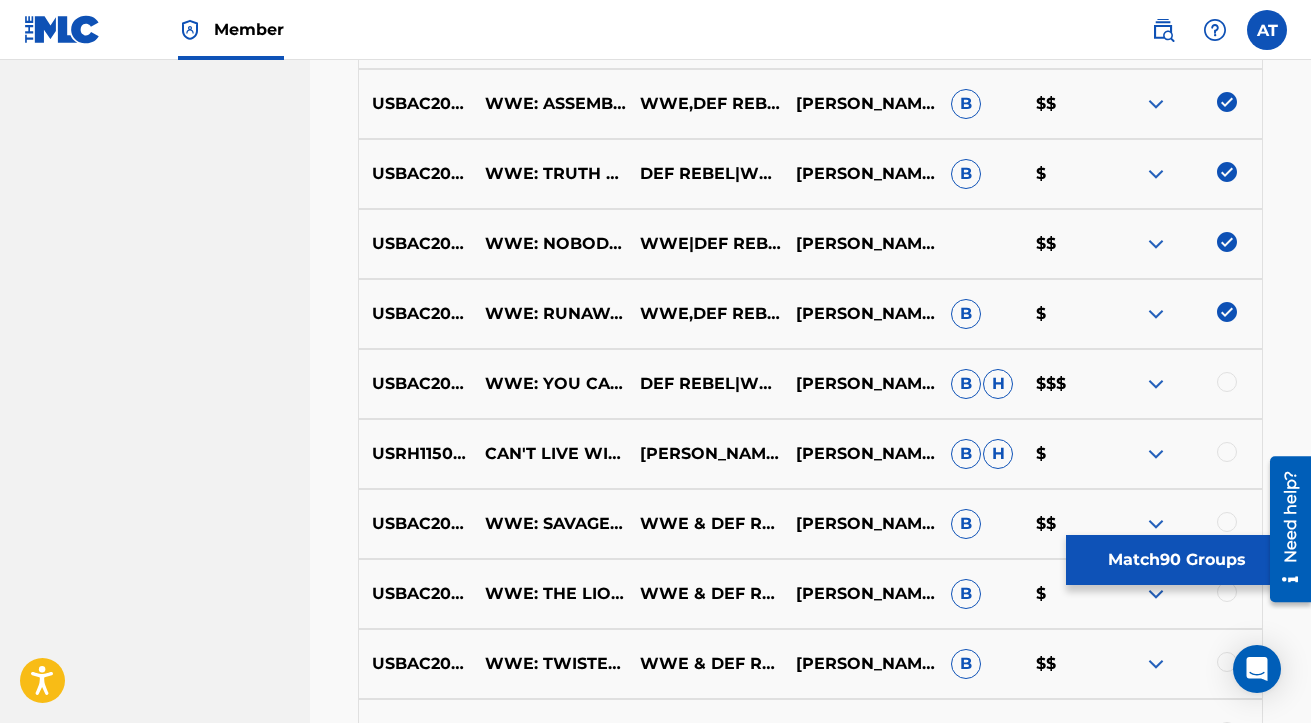 click at bounding box center (1227, 382) 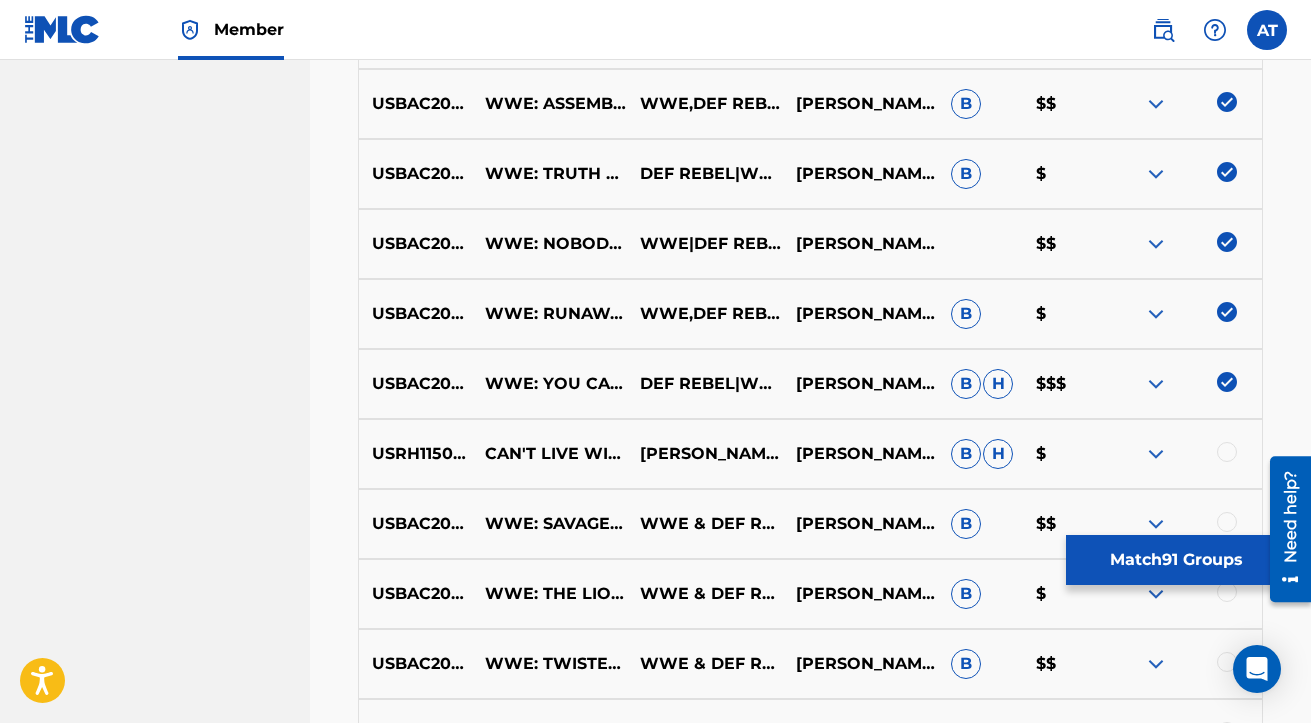 click at bounding box center (1227, 452) 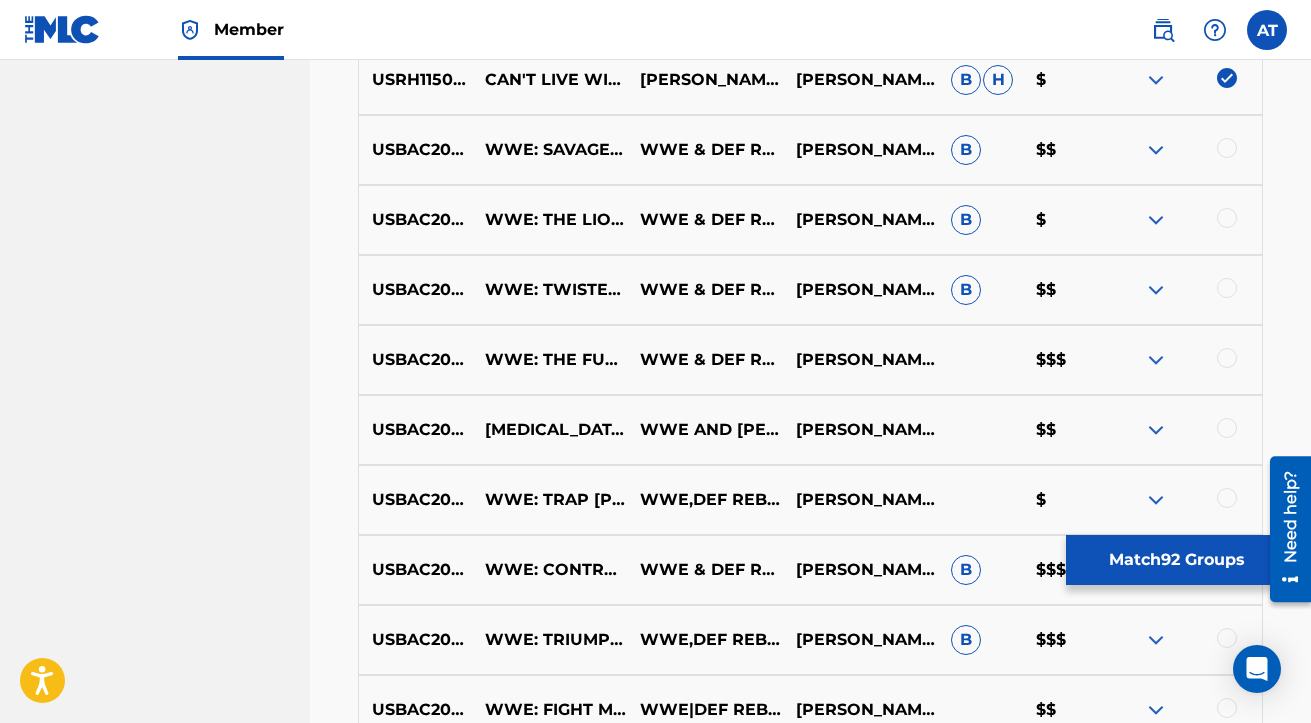 scroll, scrollTop: 4885, scrollLeft: 0, axis: vertical 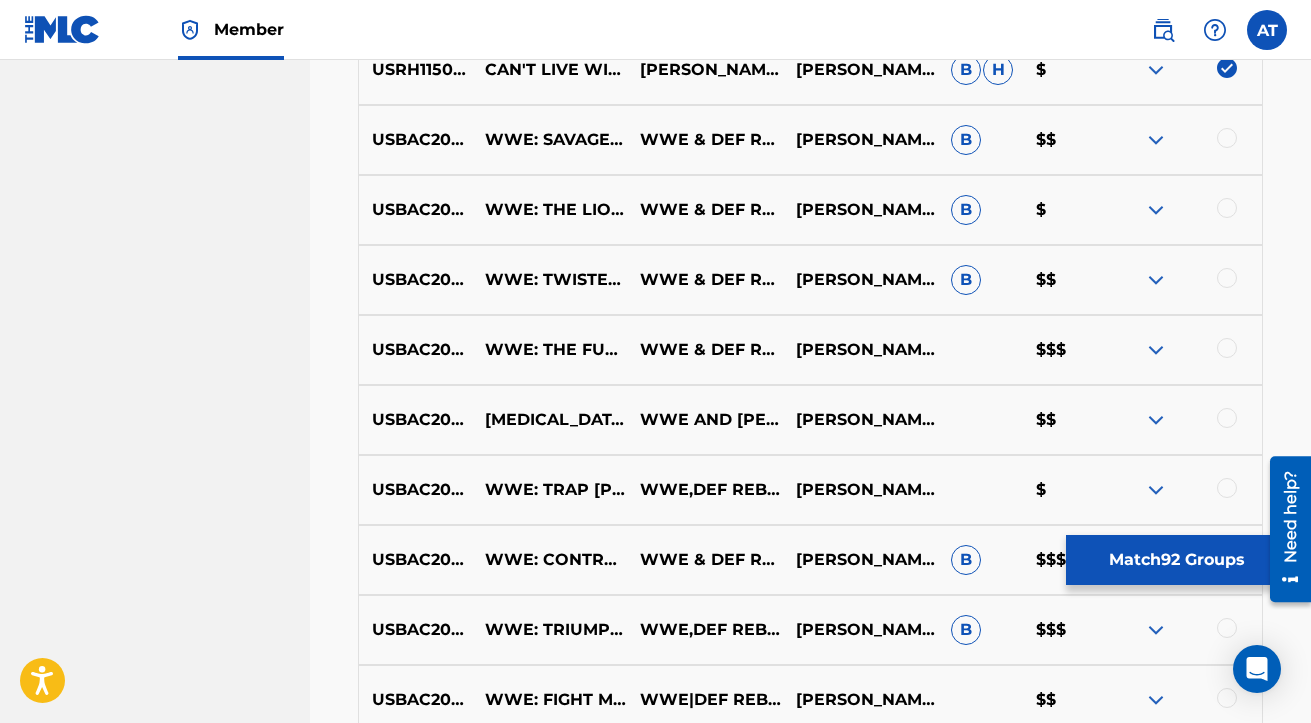 click at bounding box center (1227, 138) 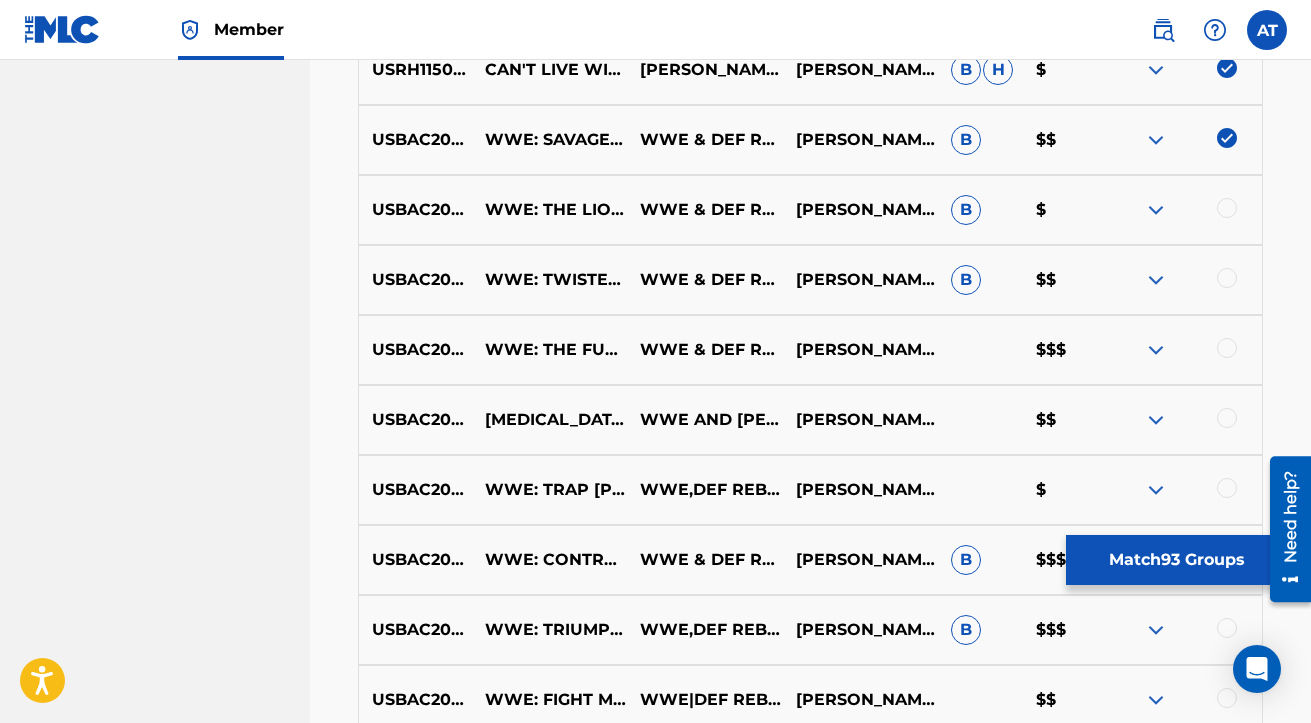 click at bounding box center (1227, 208) 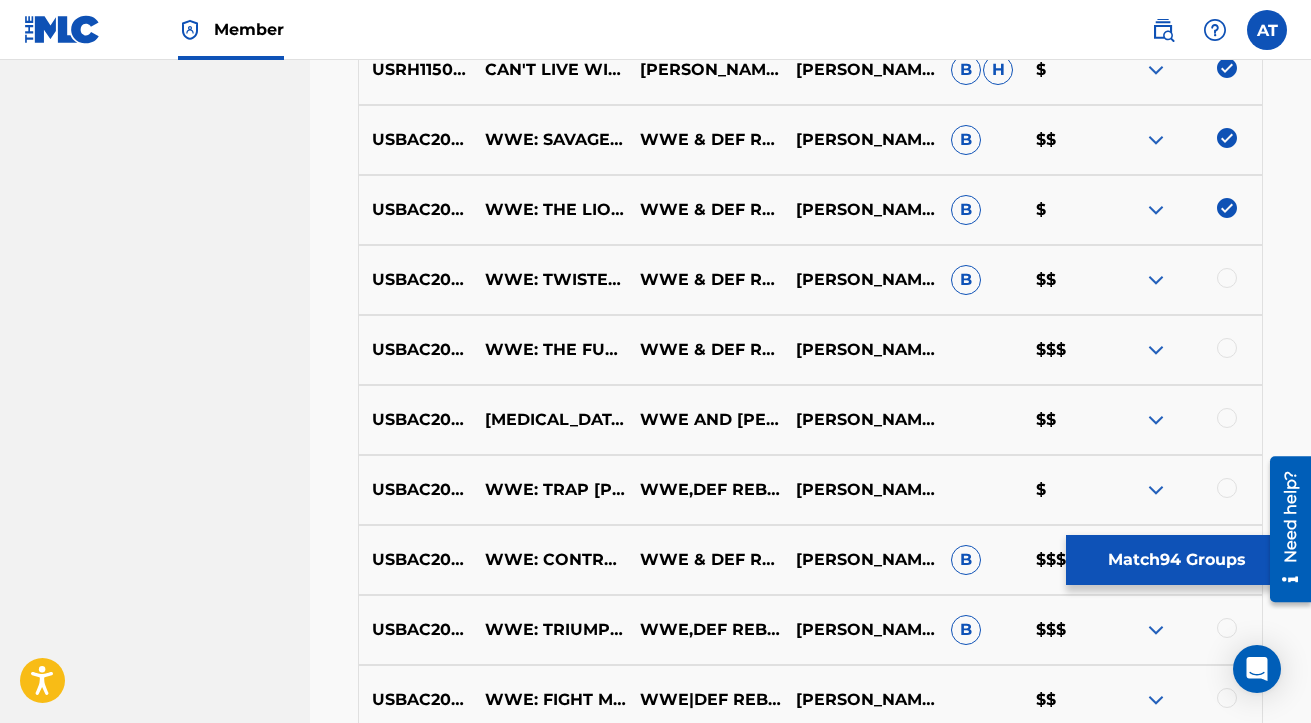 click at bounding box center (1227, 278) 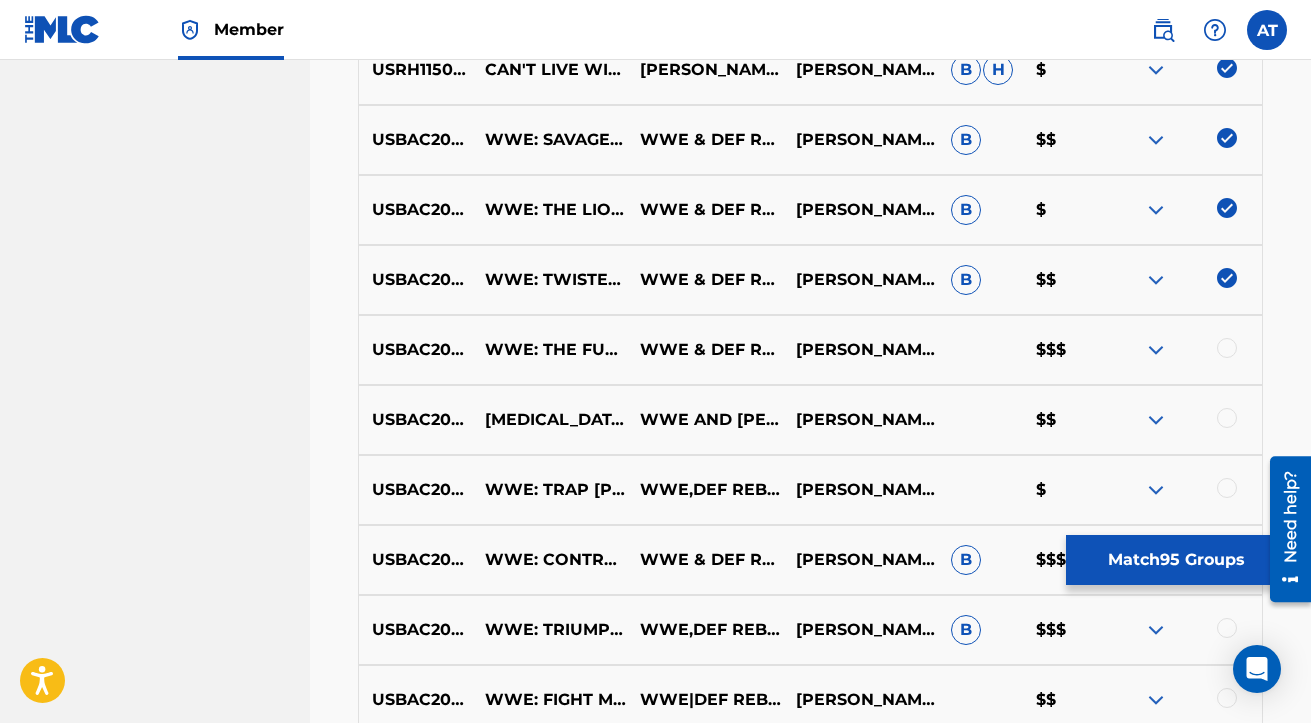 click at bounding box center (1227, 348) 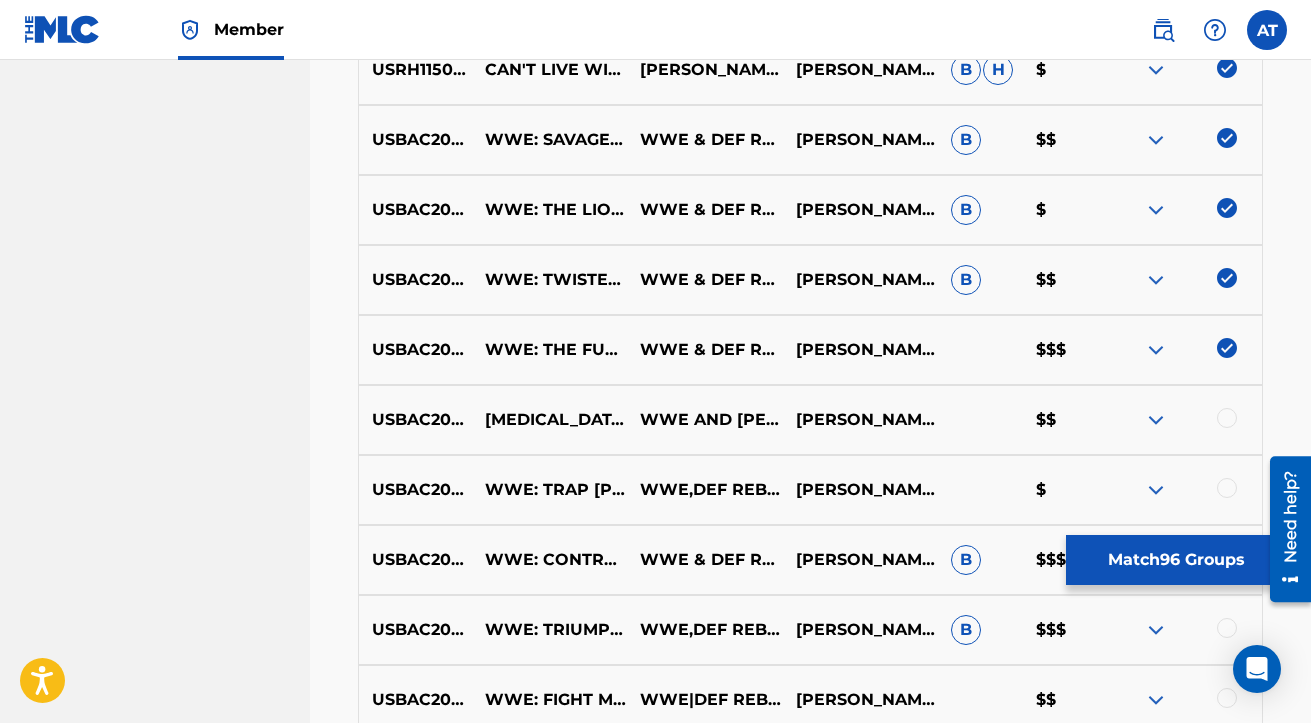 click at bounding box center [1227, 418] 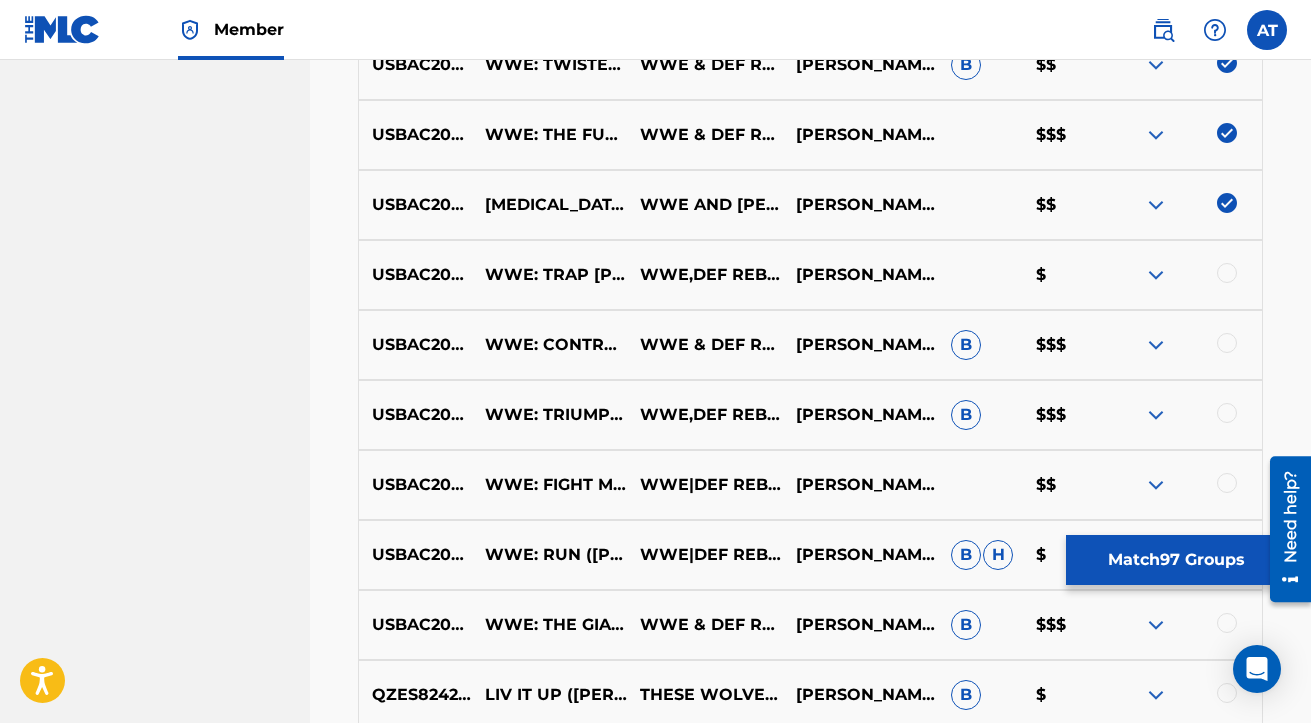 scroll, scrollTop: 5212, scrollLeft: 0, axis: vertical 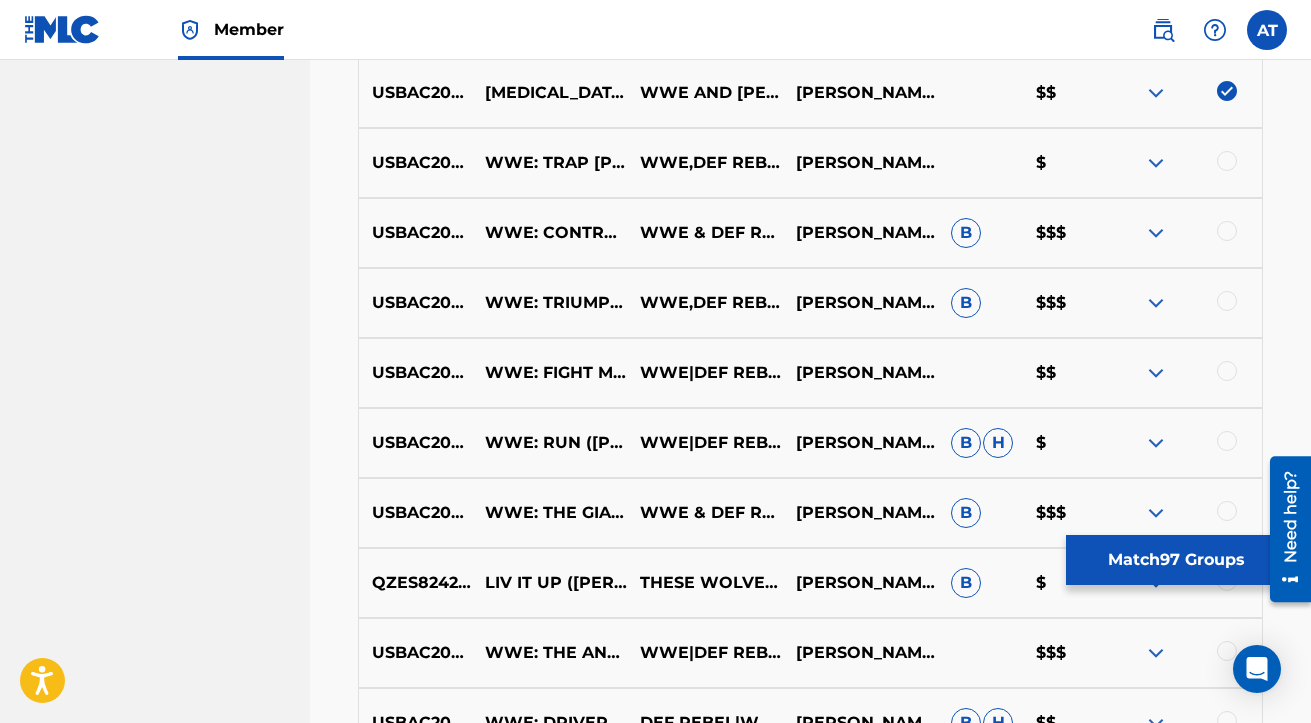 click at bounding box center [1227, 161] 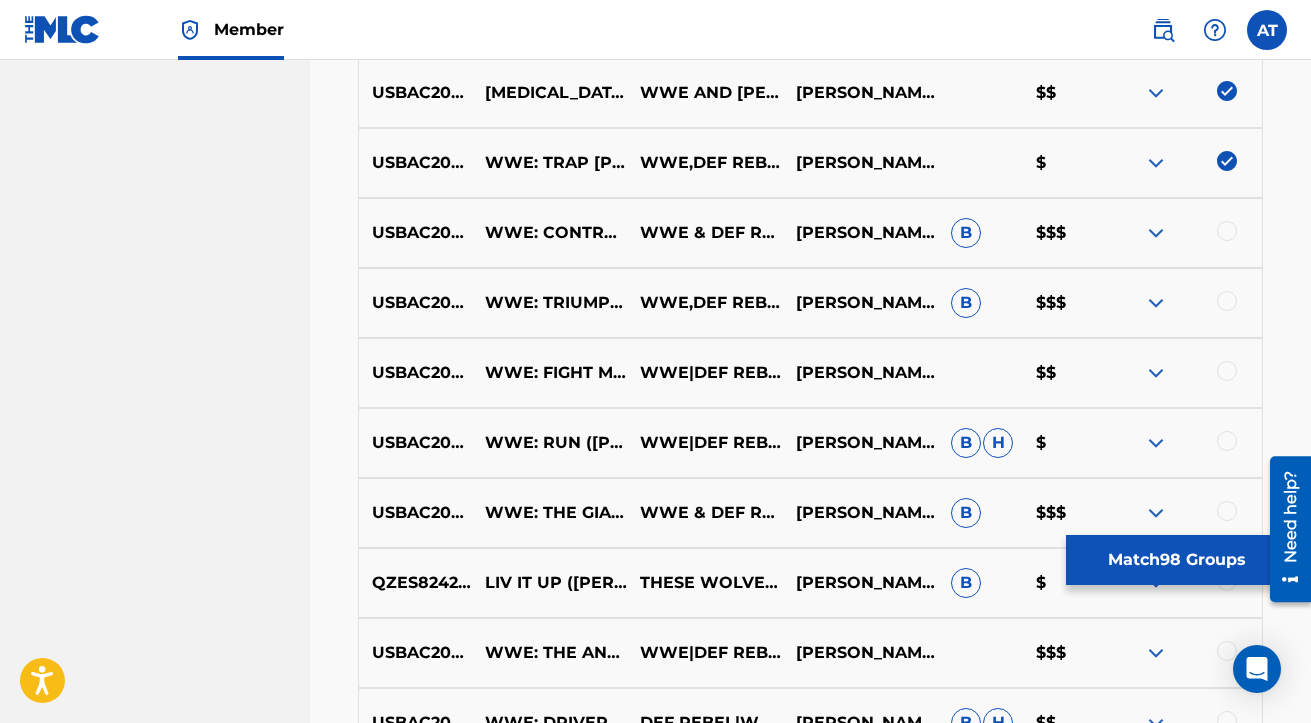 click at bounding box center (1227, 231) 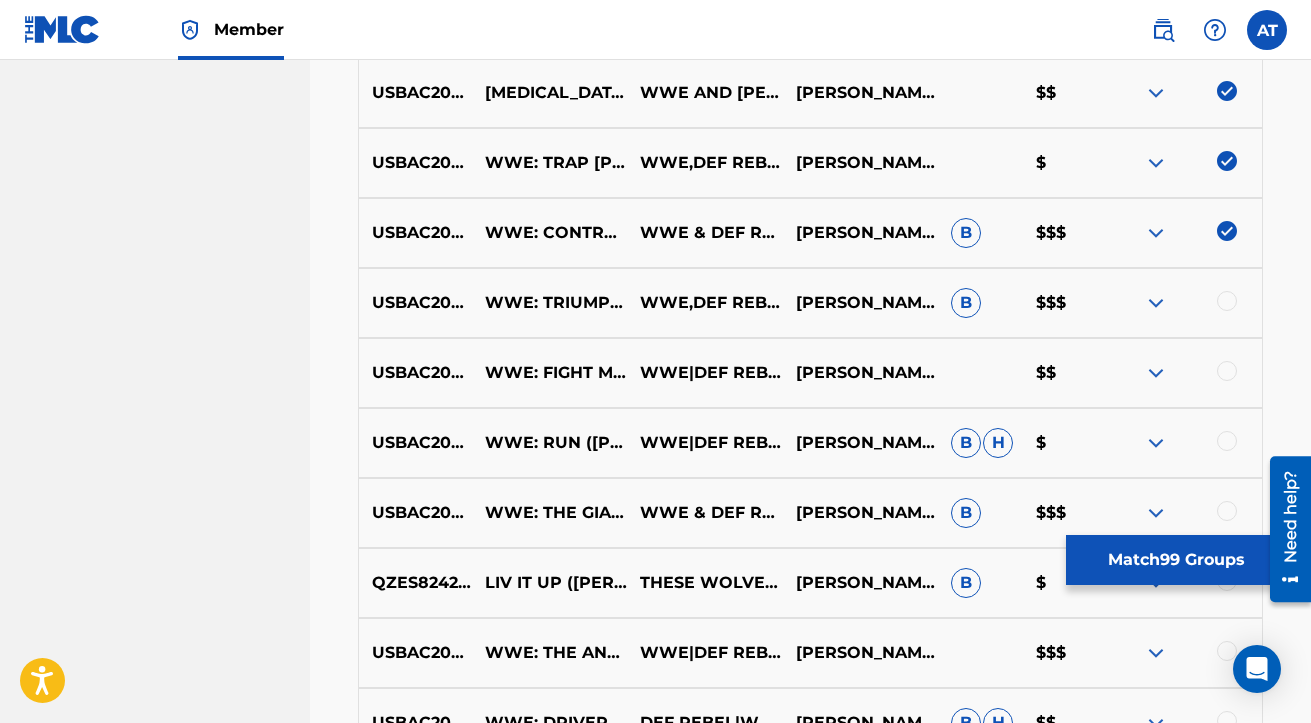 click on "USBAC2000591 WWE: TRIUMPH ([PERSON_NAME]) WWE,DEF REBEL [PERSON_NAME],[PERSON_NAME],[PERSON_NAME] B $$$" at bounding box center [810, 303] 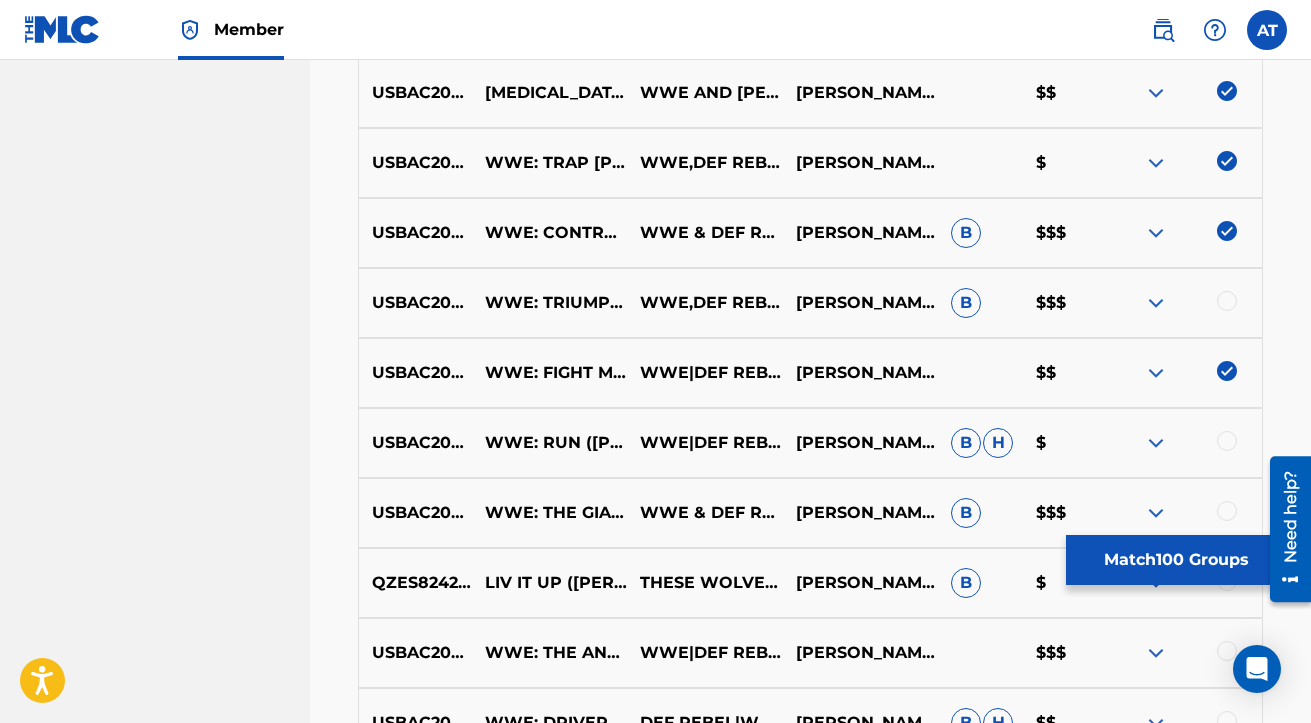 click at bounding box center (1227, 301) 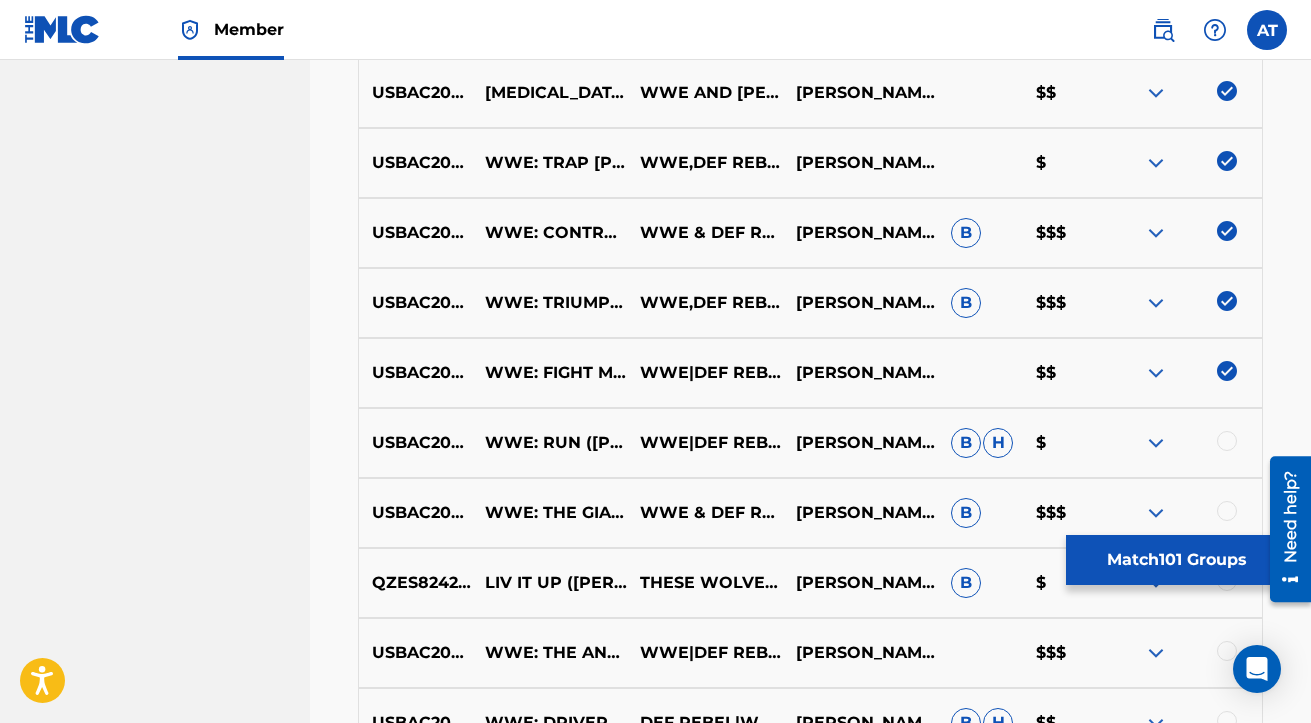 click at bounding box center [1227, 441] 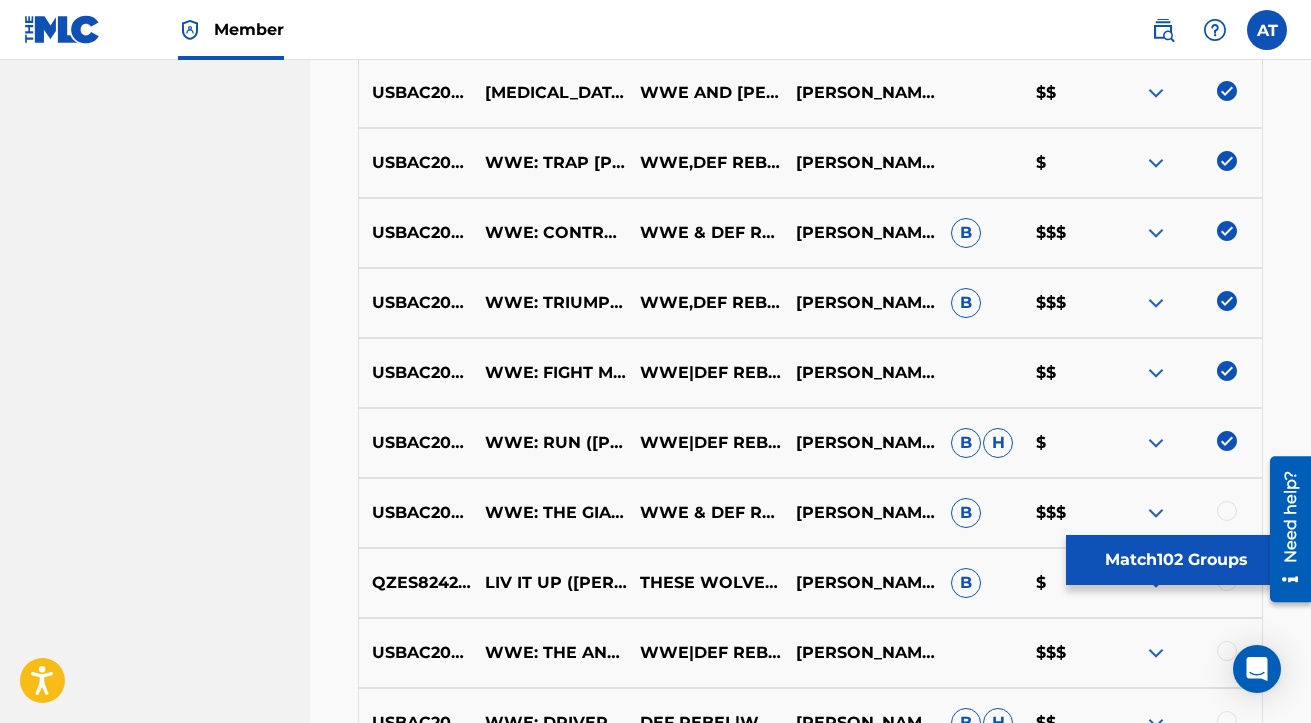 click at bounding box center [1227, 511] 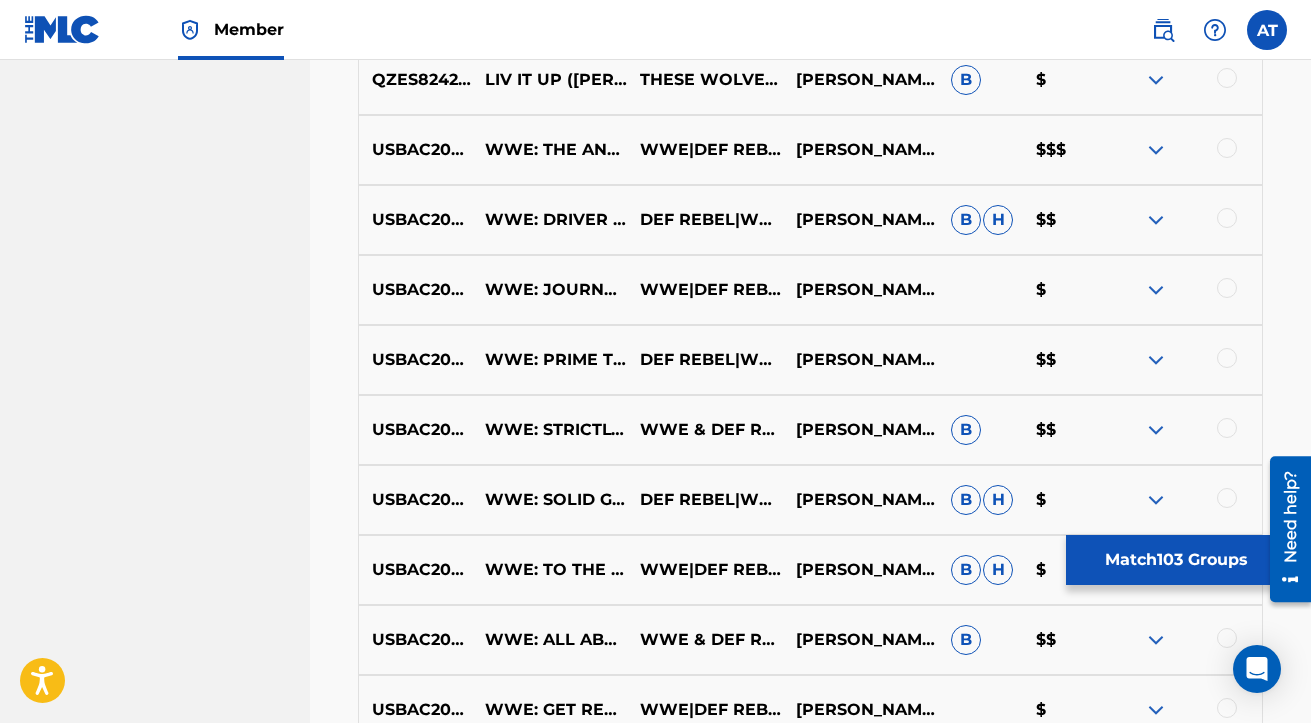 scroll, scrollTop: 5721, scrollLeft: 0, axis: vertical 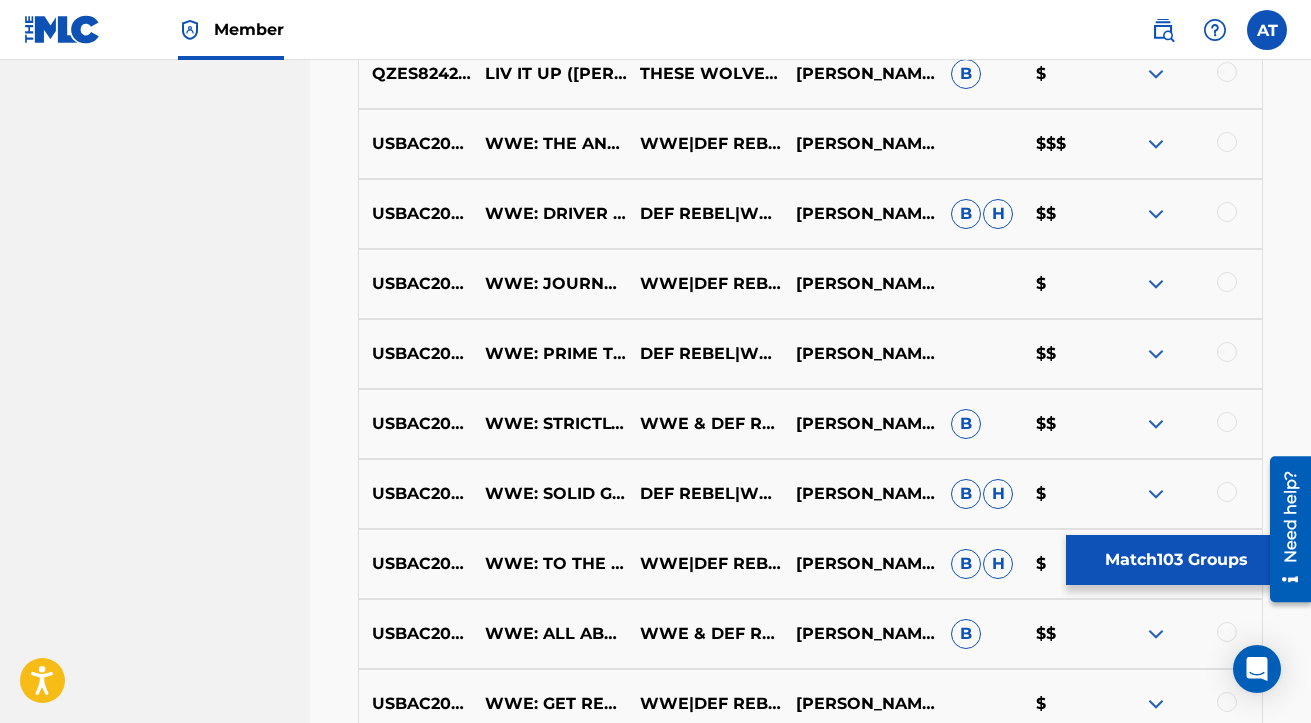 click at bounding box center (1227, 72) 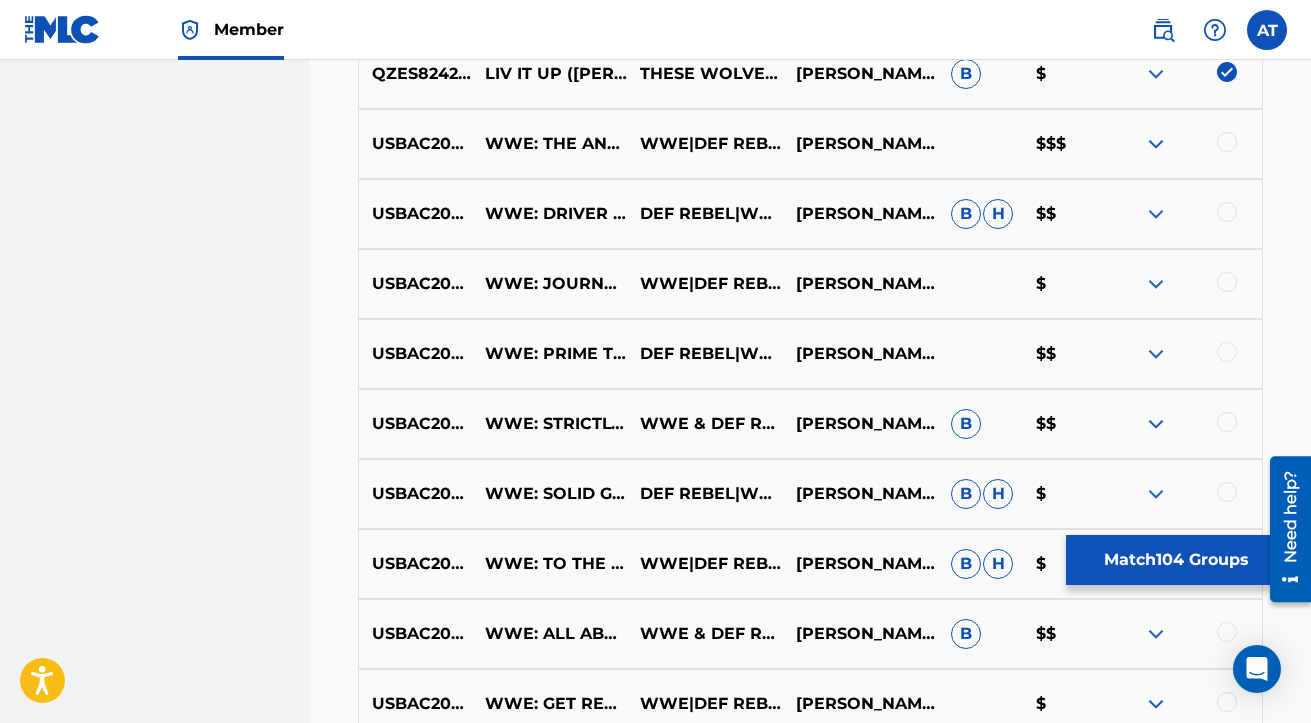 click at bounding box center (1227, 142) 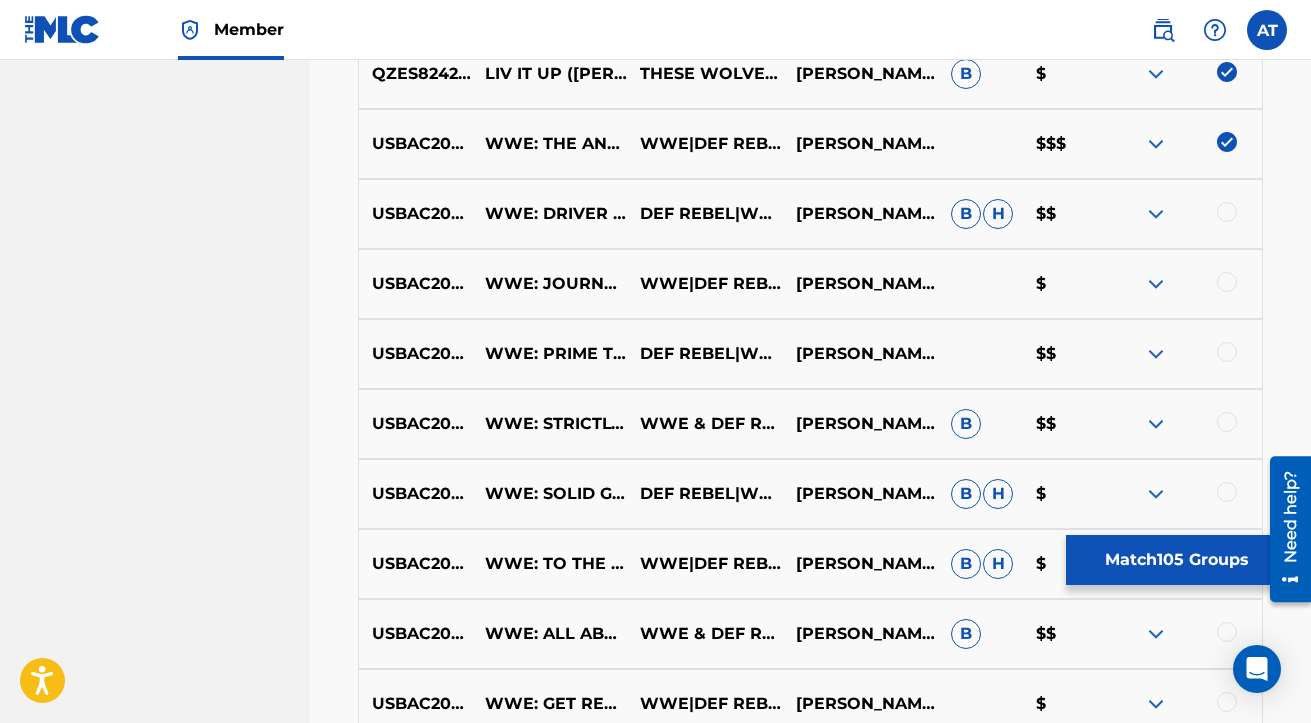 click at bounding box center [1227, 212] 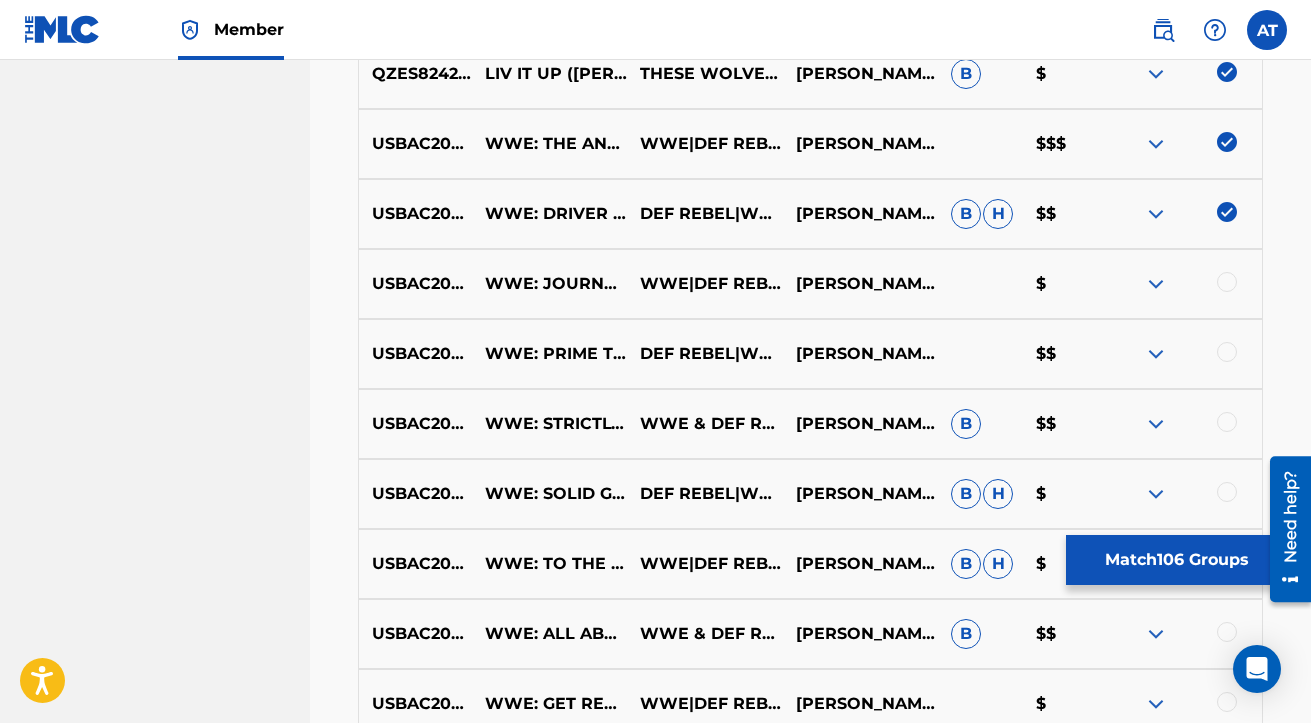 click on "USBAC2000798 WWE: JOURNEY AHEAD ([PERSON_NAME]) WWE|DEF REBEL [PERSON_NAME],[PERSON_NAME],[PERSON_NAME] $" at bounding box center [810, 284] 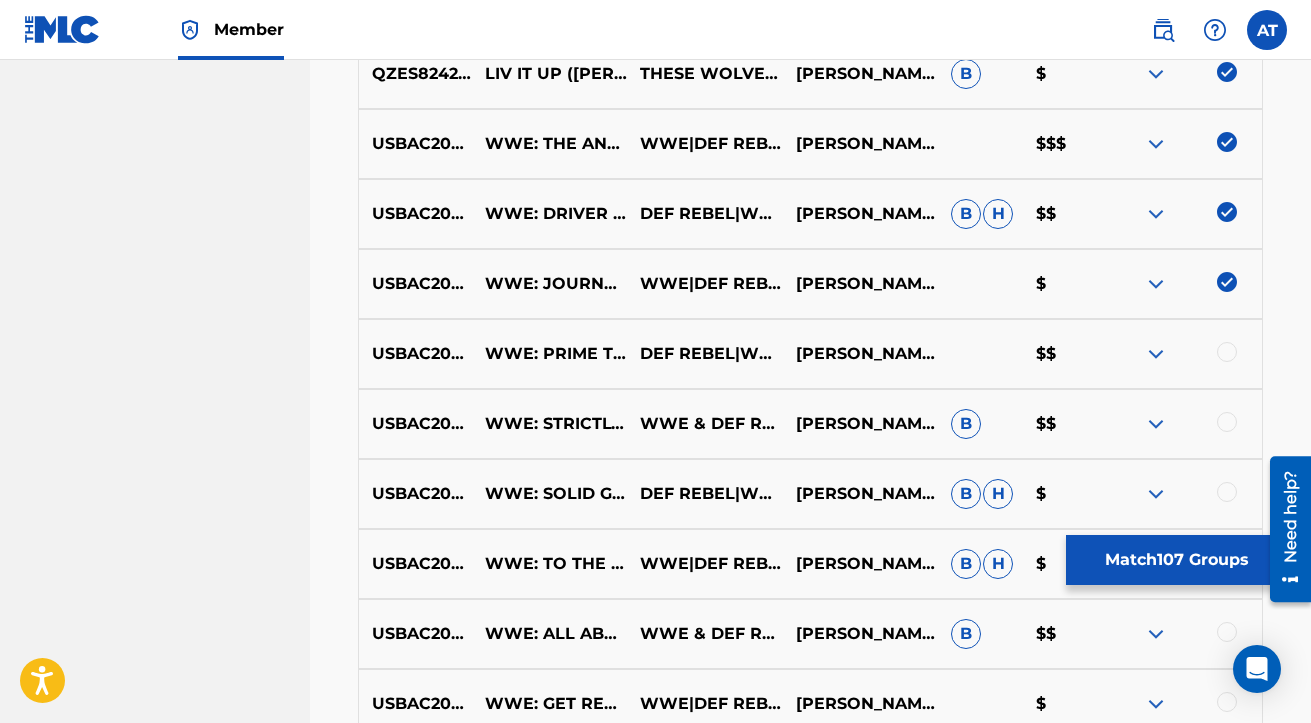 click at bounding box center [1227, 352] 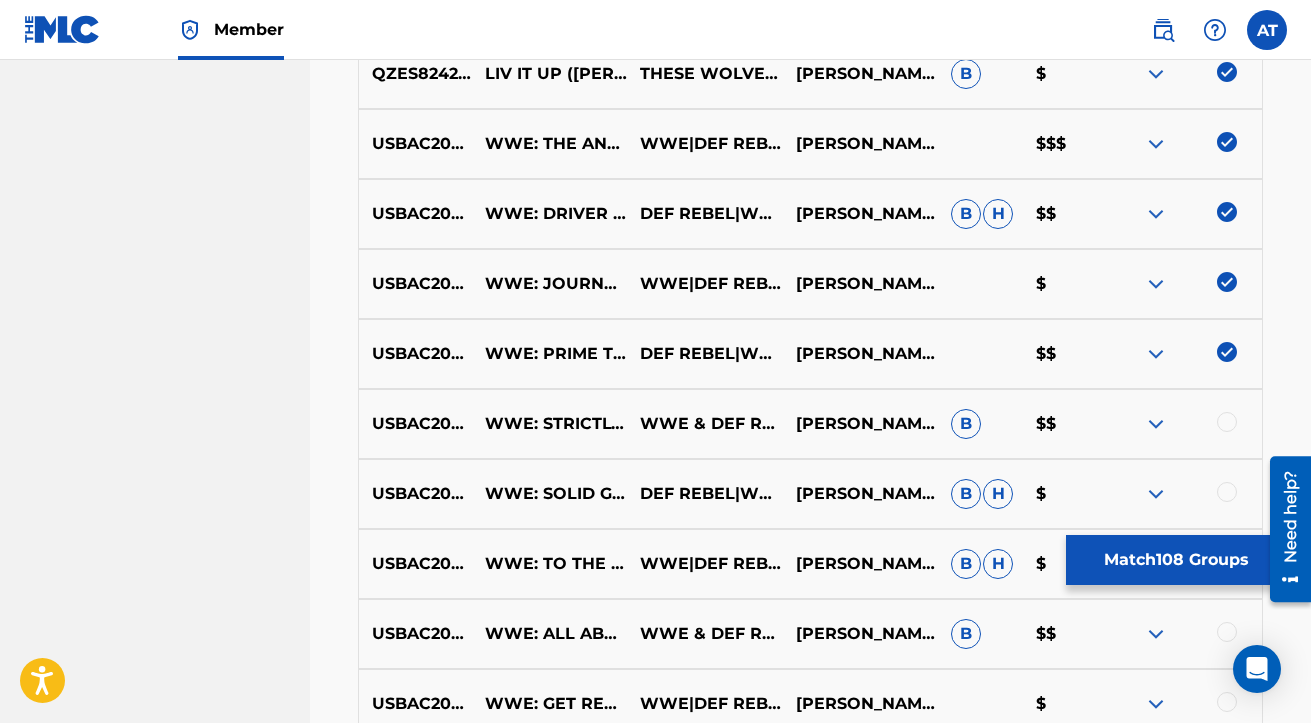 click at bounding box center [1227, 422] 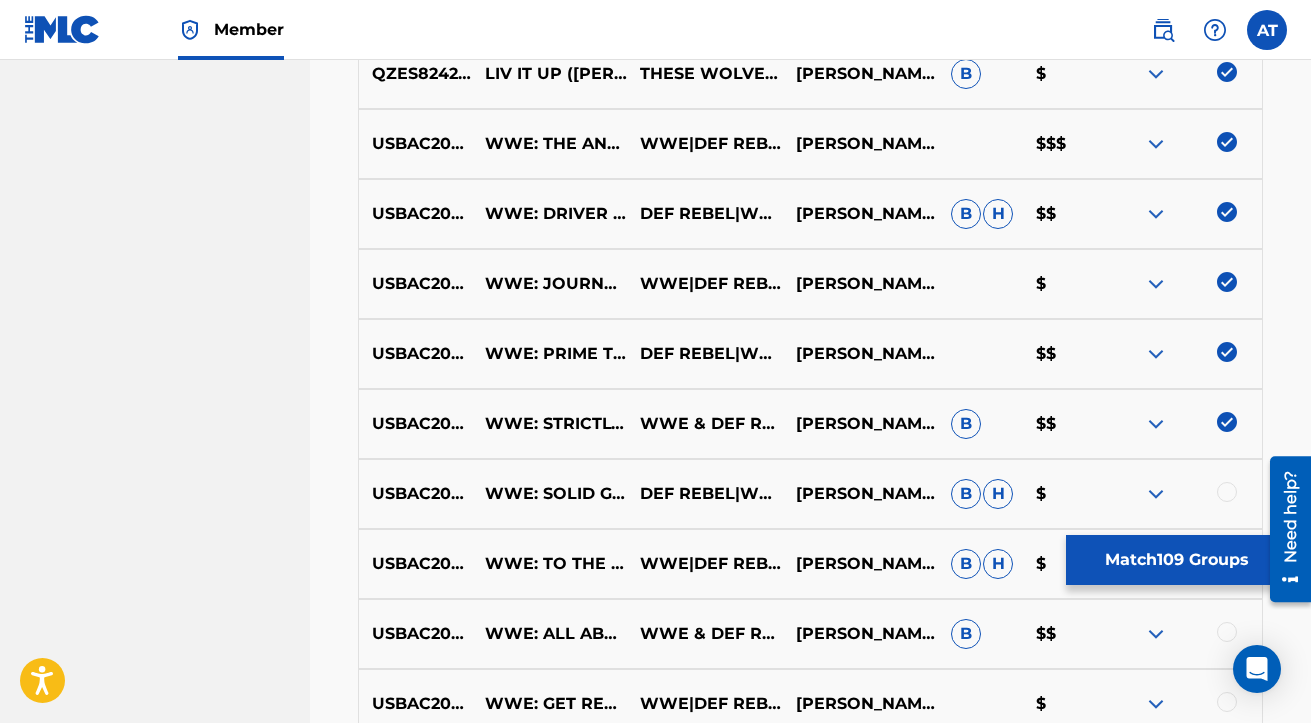 click at bounding box center (1227, 492) 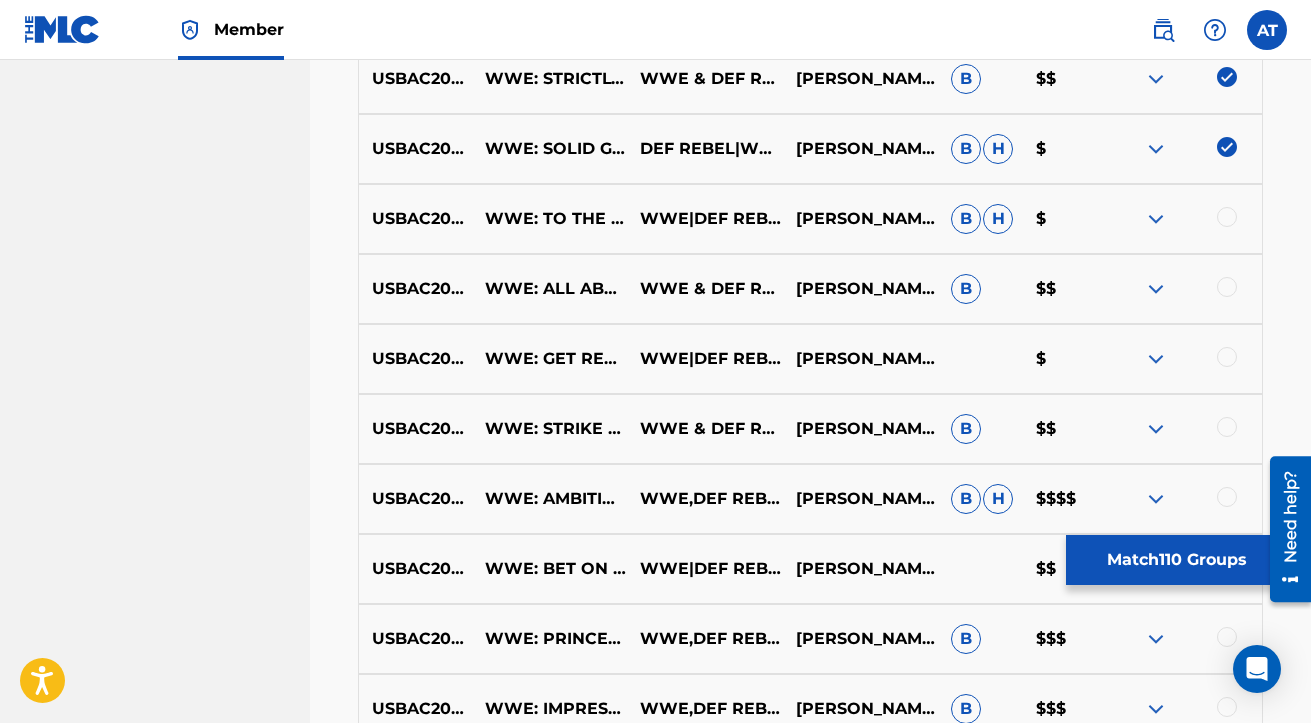 scroll, scrollTop: 6133, scrollLeft: 0, axis: vertical 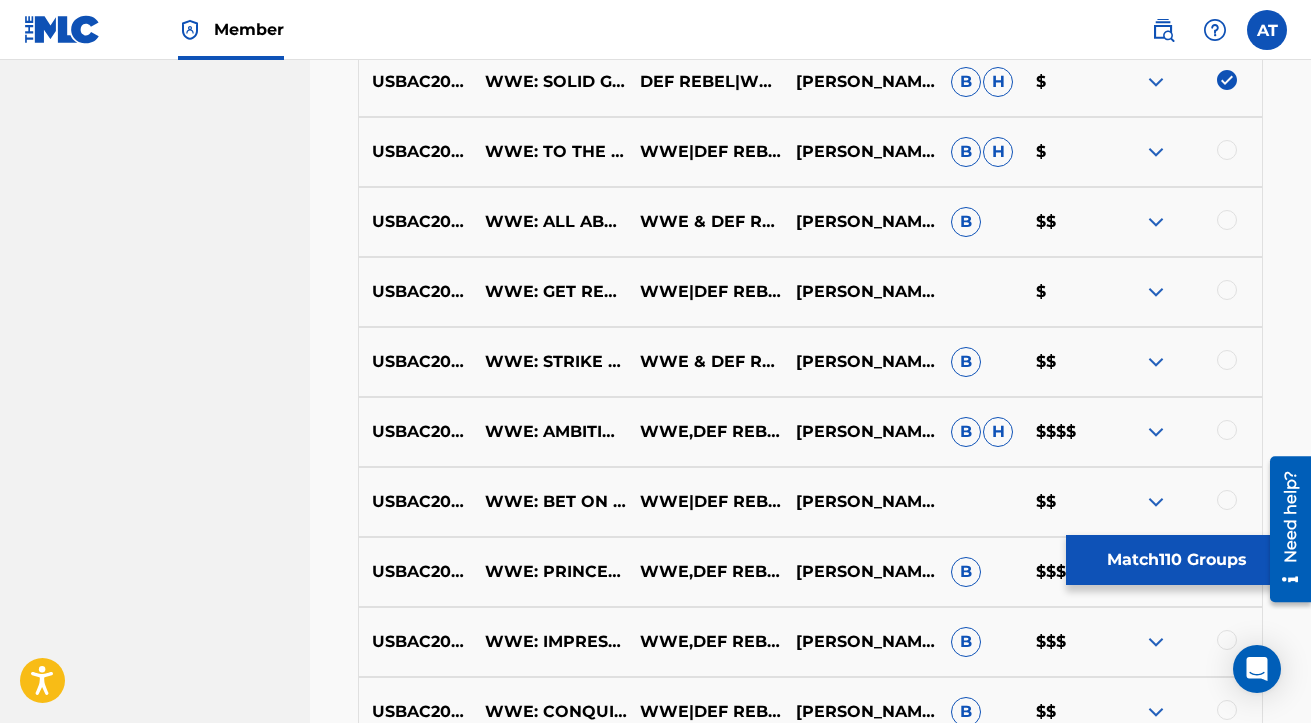 click at bounding box center (1227, 150) 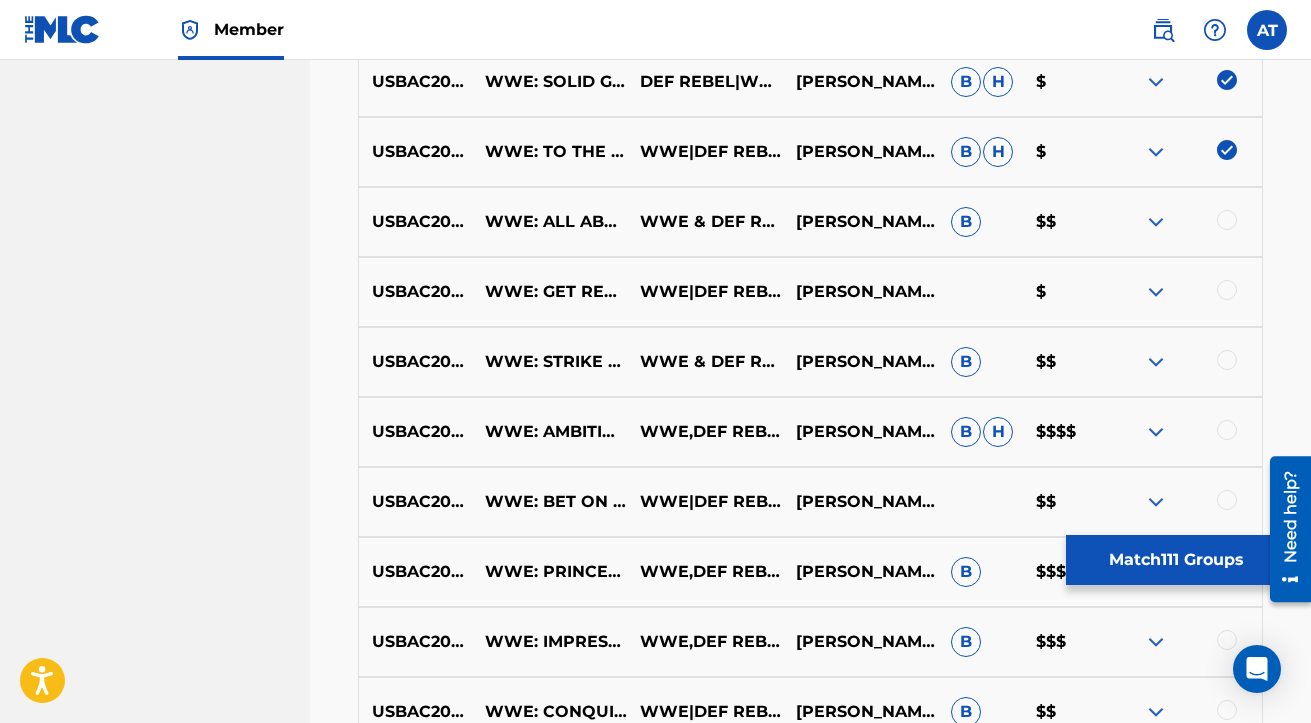 click at bounding box center (1227, 220) 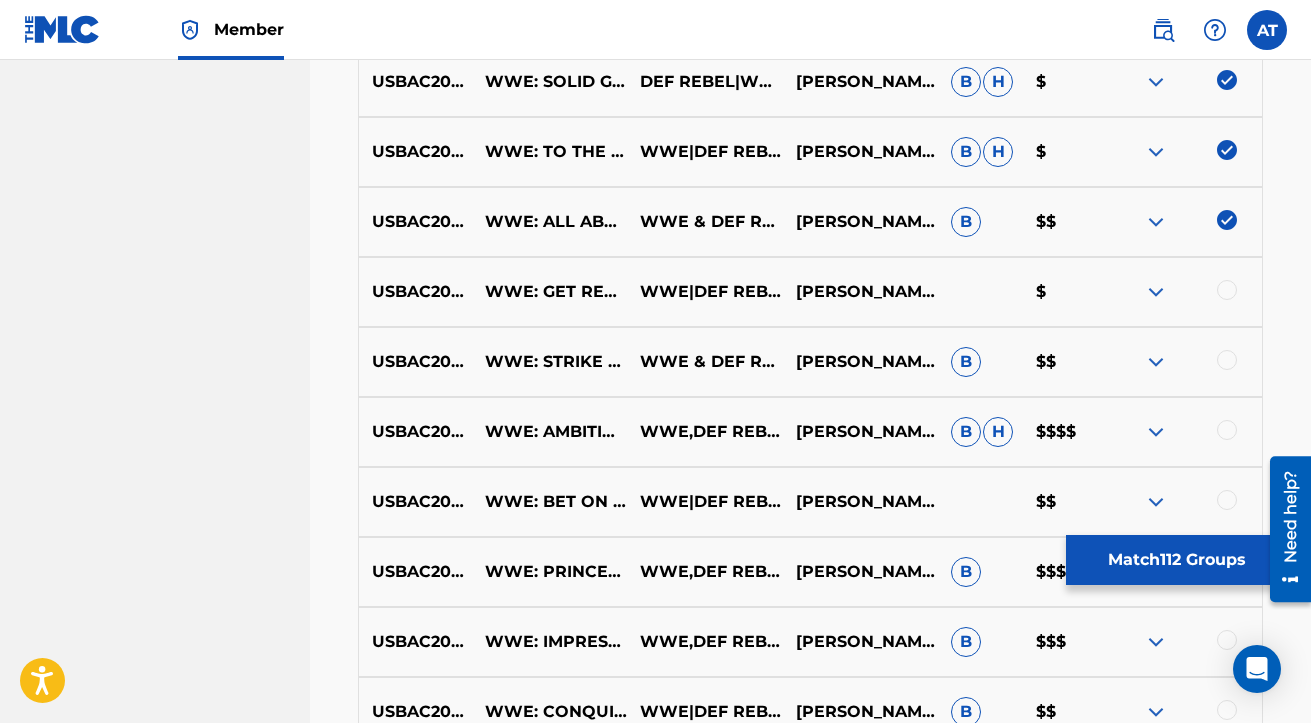 click on "USBAC2000566 WWE: GET READY READY ([PERSON_NAME]) WWE|DEF REBEL [PERSON_NAME],[PERSON_NAME],[PERSON_NAME],[PERSON_NAME],[PERSON_NAME] $" at bounding box center (810, 292) 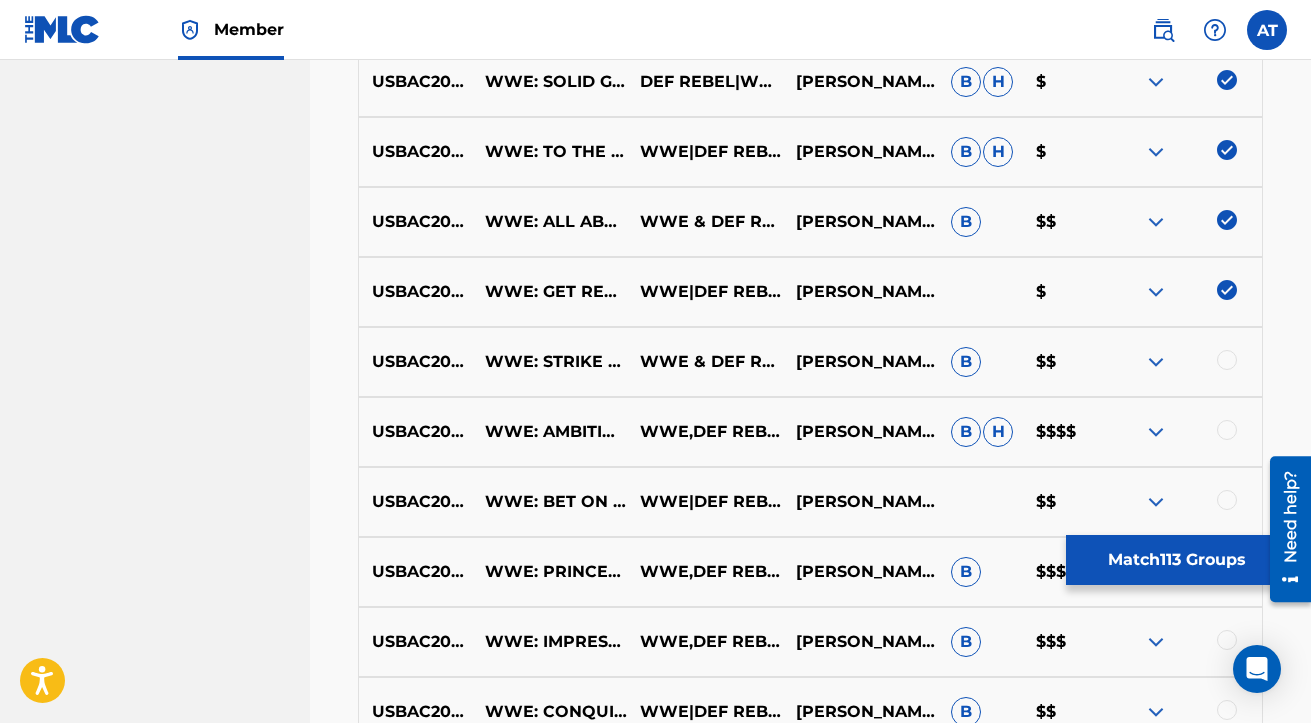 click at bounding box center (1227, 360) 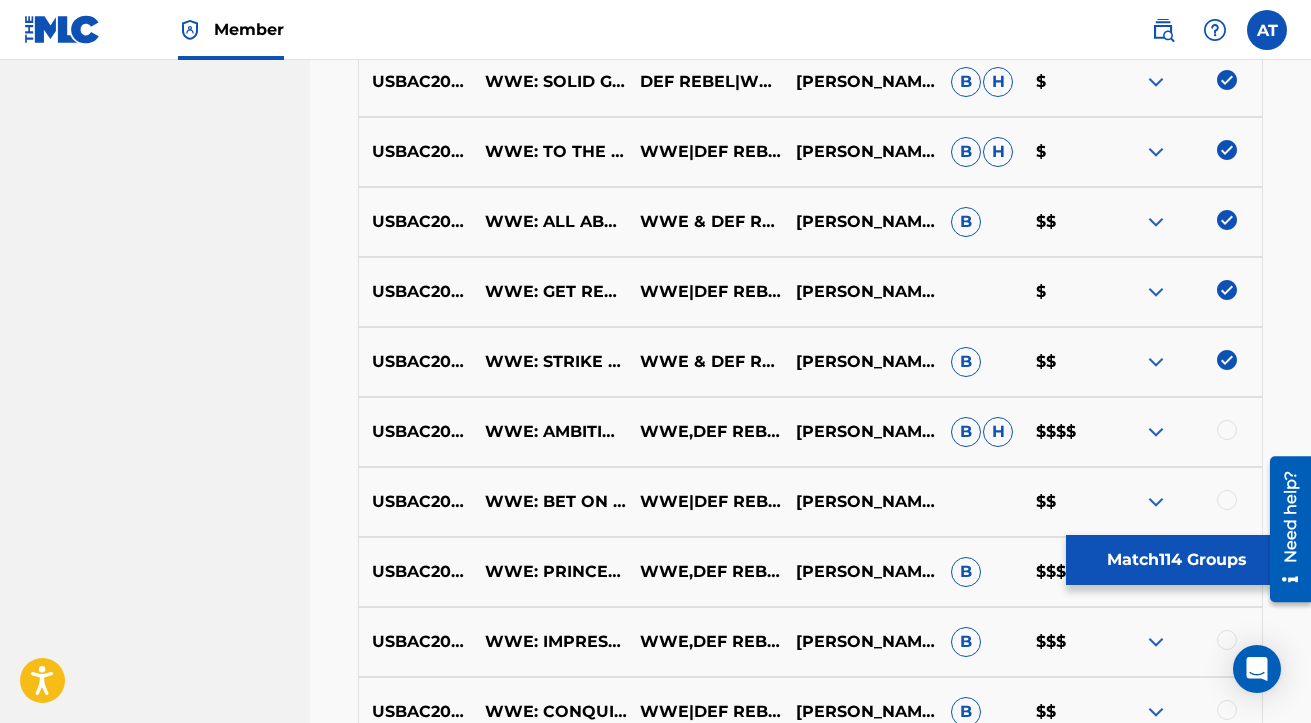 click at bounding box center (1184, 432) 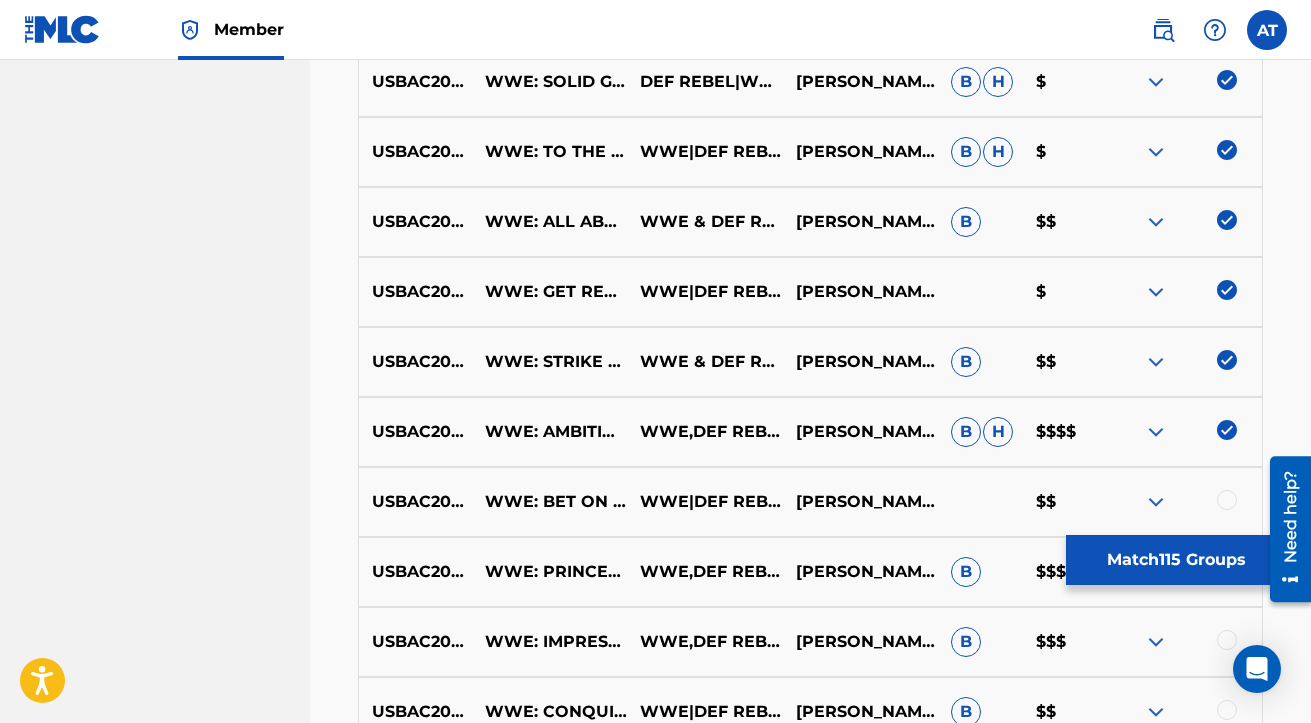 click at bounding box center (1227, 500) 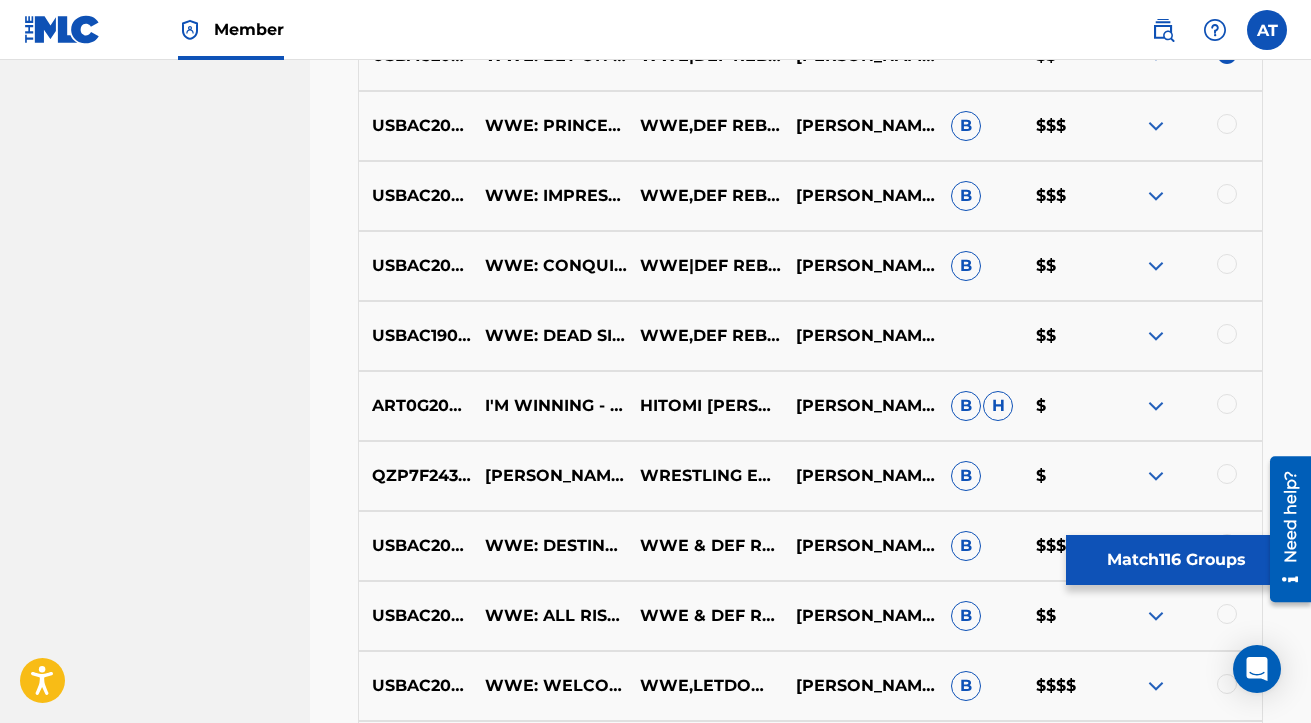 scroll, scrollTop: 6589, scrollLeft: 0, axis: vertical 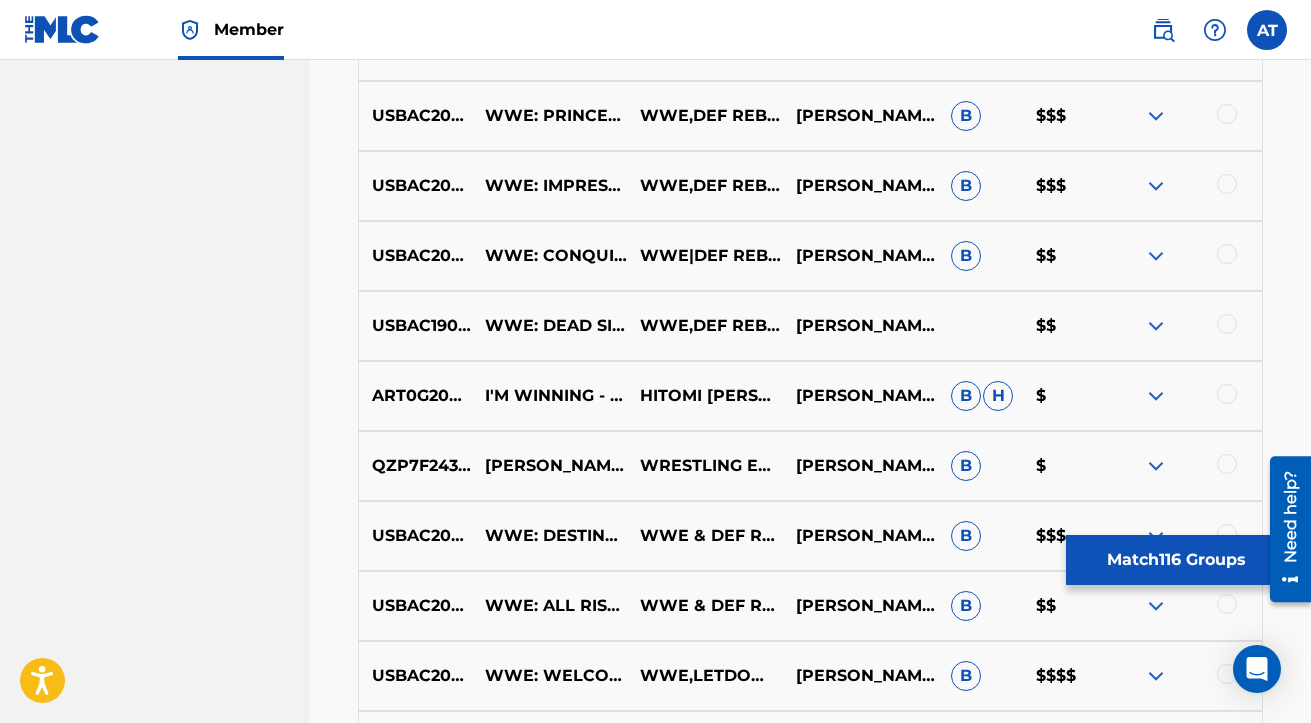 click at bounding box center (1227, 114) 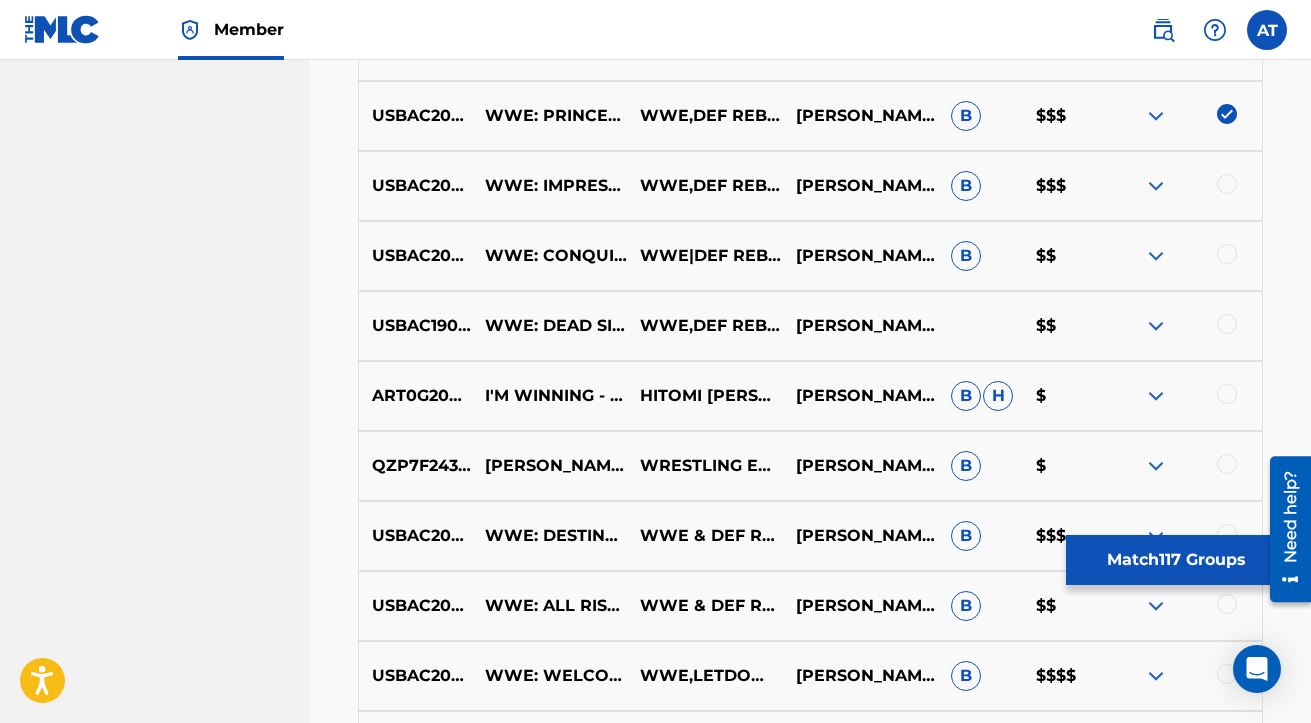 click at bounding box center (1227, 184) 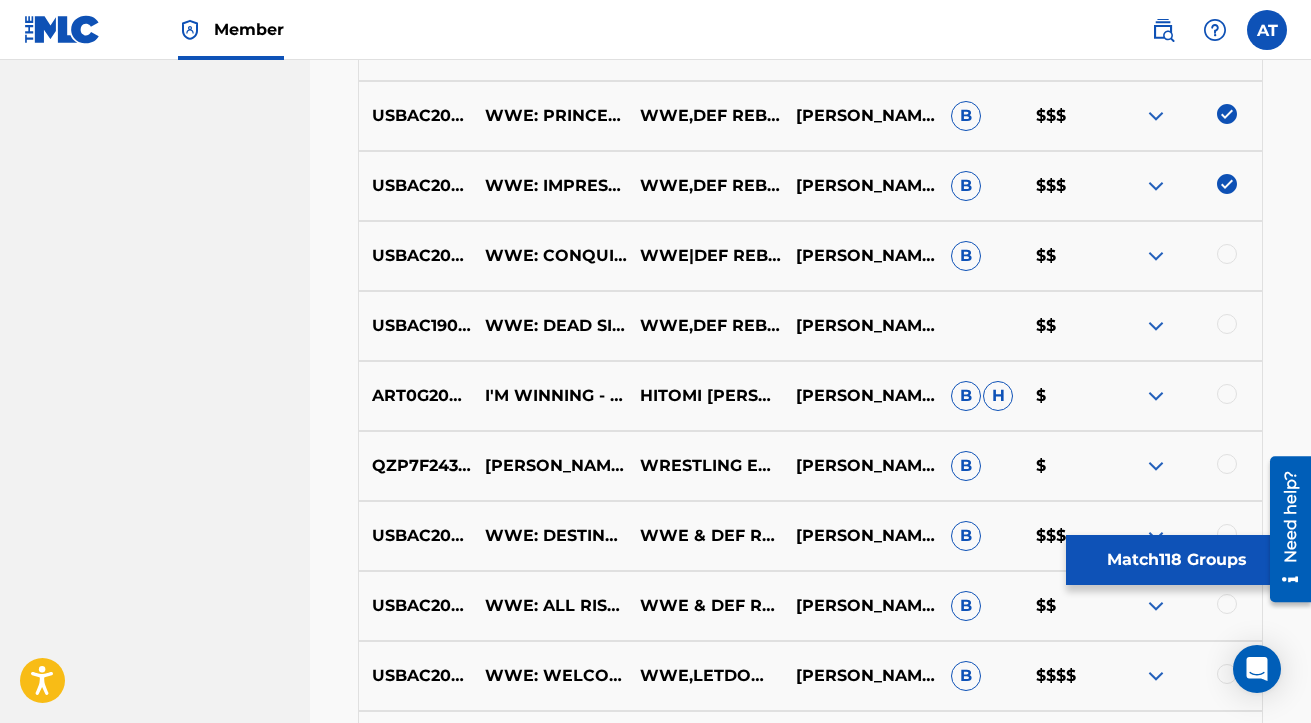 click on "USBAC2000794 WWE: CONQUISTAR ([PERSON_NAME]) WWE|DEF REBEL [PERSON_NAME],[PERSON_NAME],[PERSON_NAME] B $$" at bounding box center (810, 256) 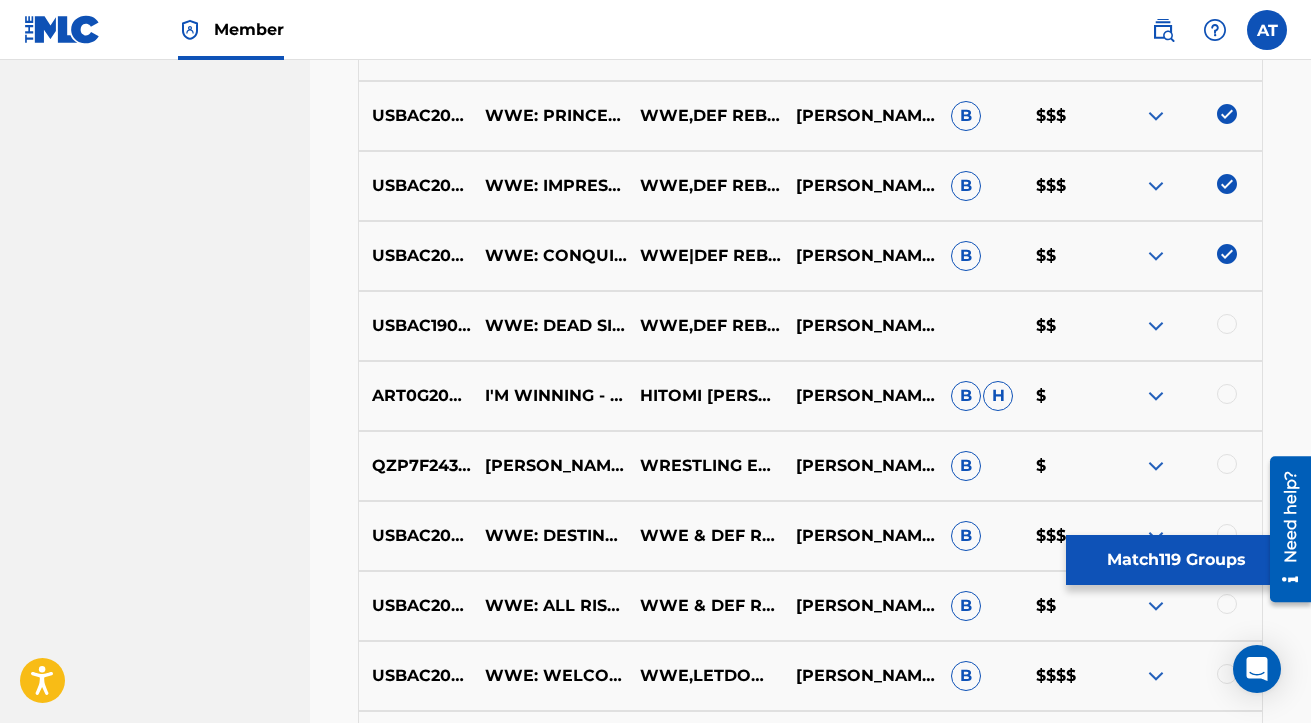 click at bounding box center (1227, 324) 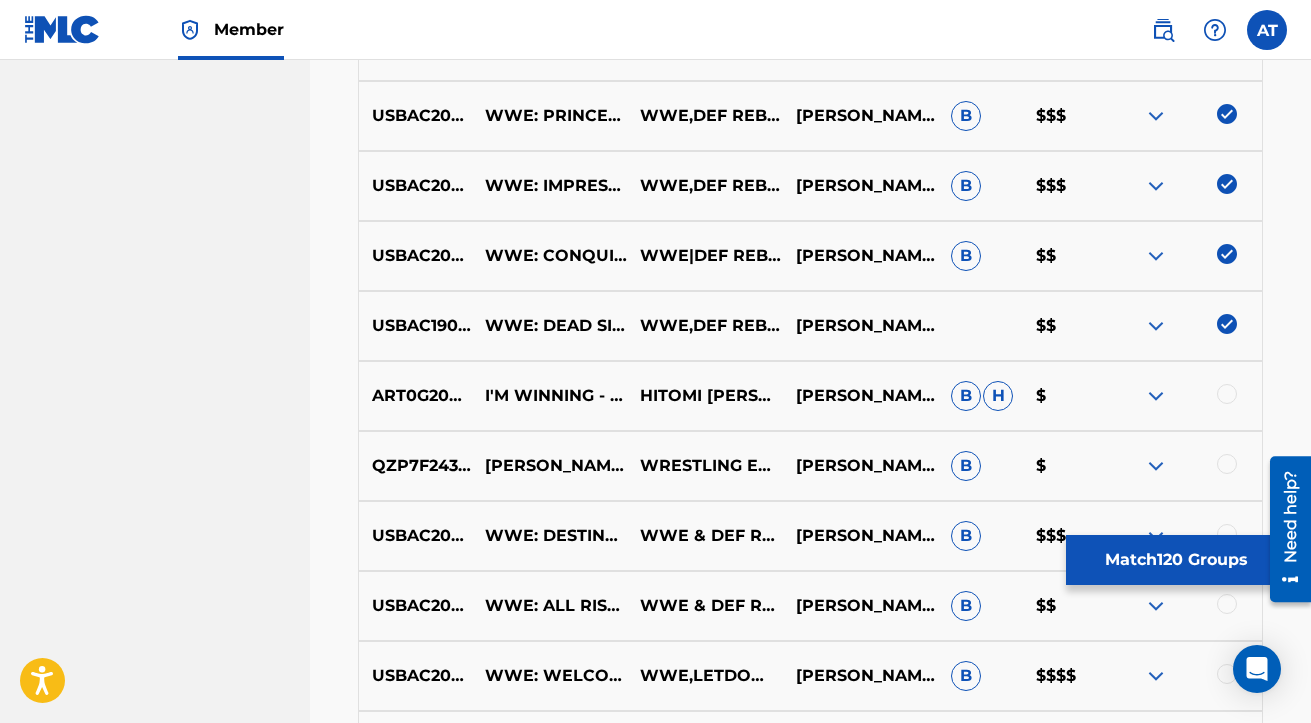click on "ART0G2001009 I'M WINNING - ZOMBIES 2 (COVER EN ESPAÑOL) HITOMI [PERSON_NAME] [PERSON_NAME],[PERSON_NAME],[PERSON_NAME],[PERSON_NAME],[PERSON_NAME],[PERSON_NAME],[PERSON_NAME],[PERSON_NAME] [PERSON_NAME]" at bounding box center [810, 396] 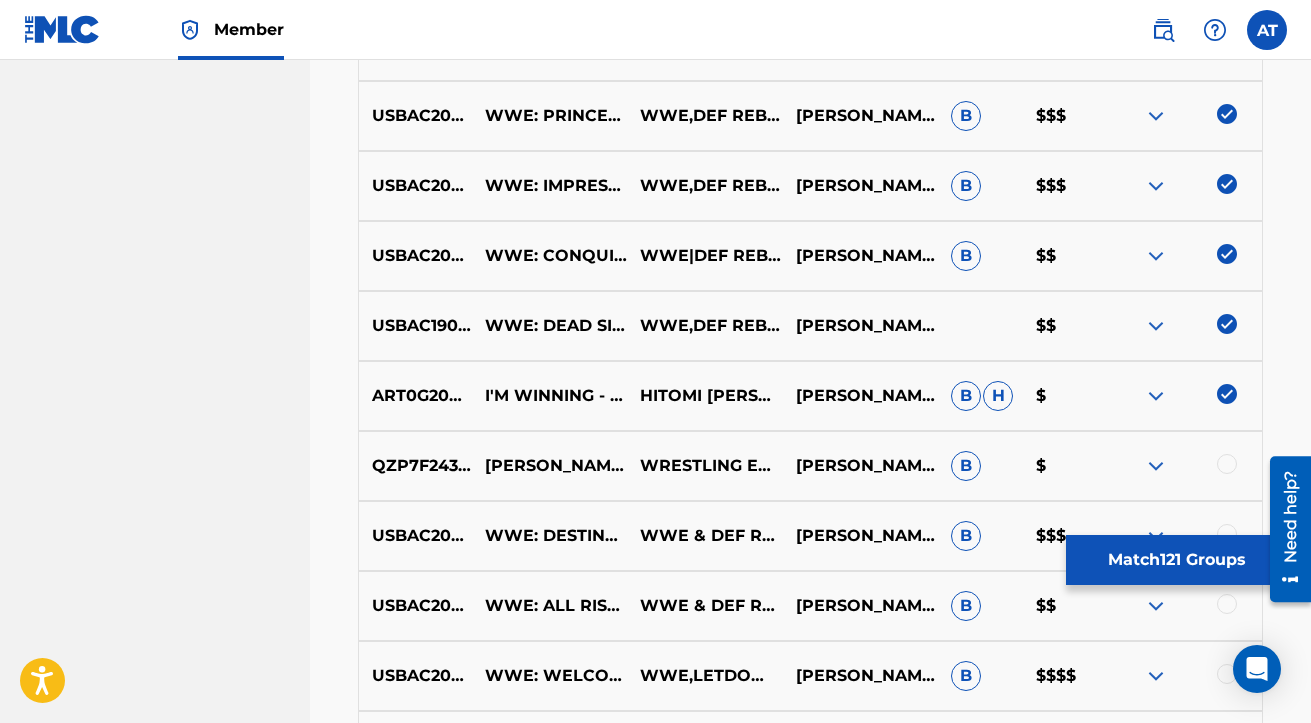 click at bounding box center (1227, 464) 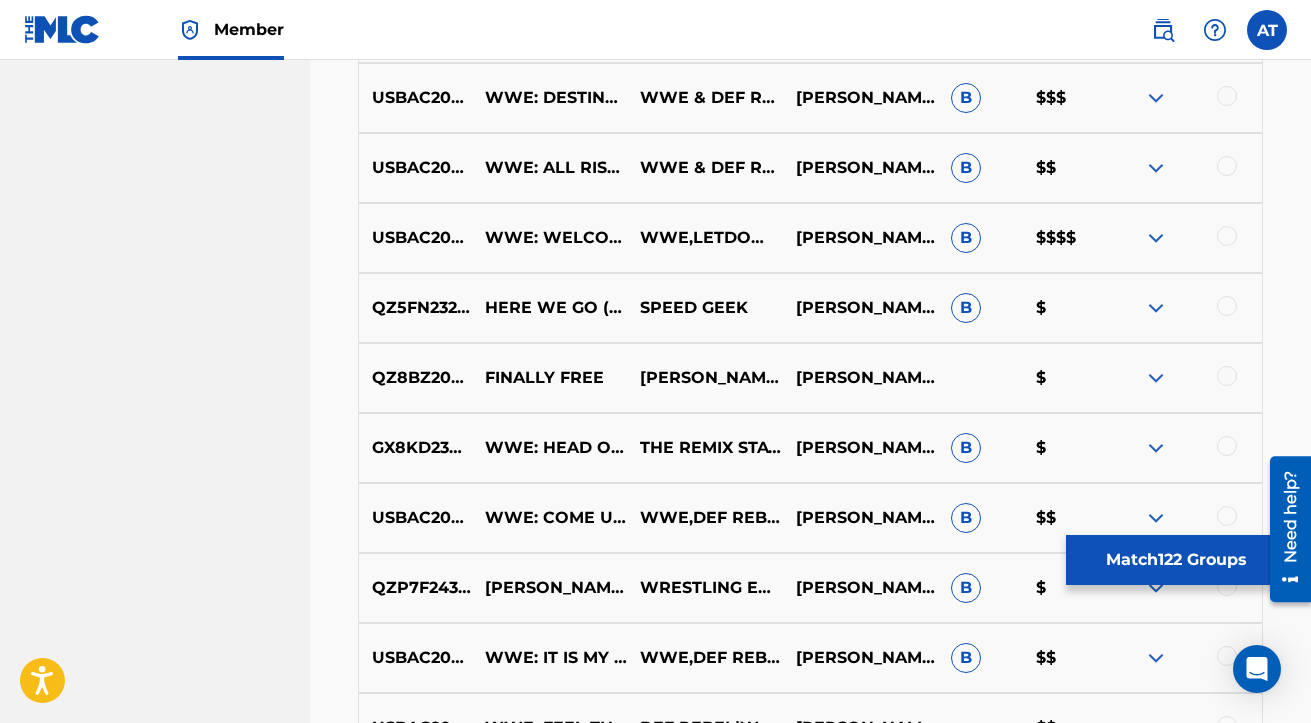 scroll, scrollTop: 7028, scrollLeft: 0, axis: vertical 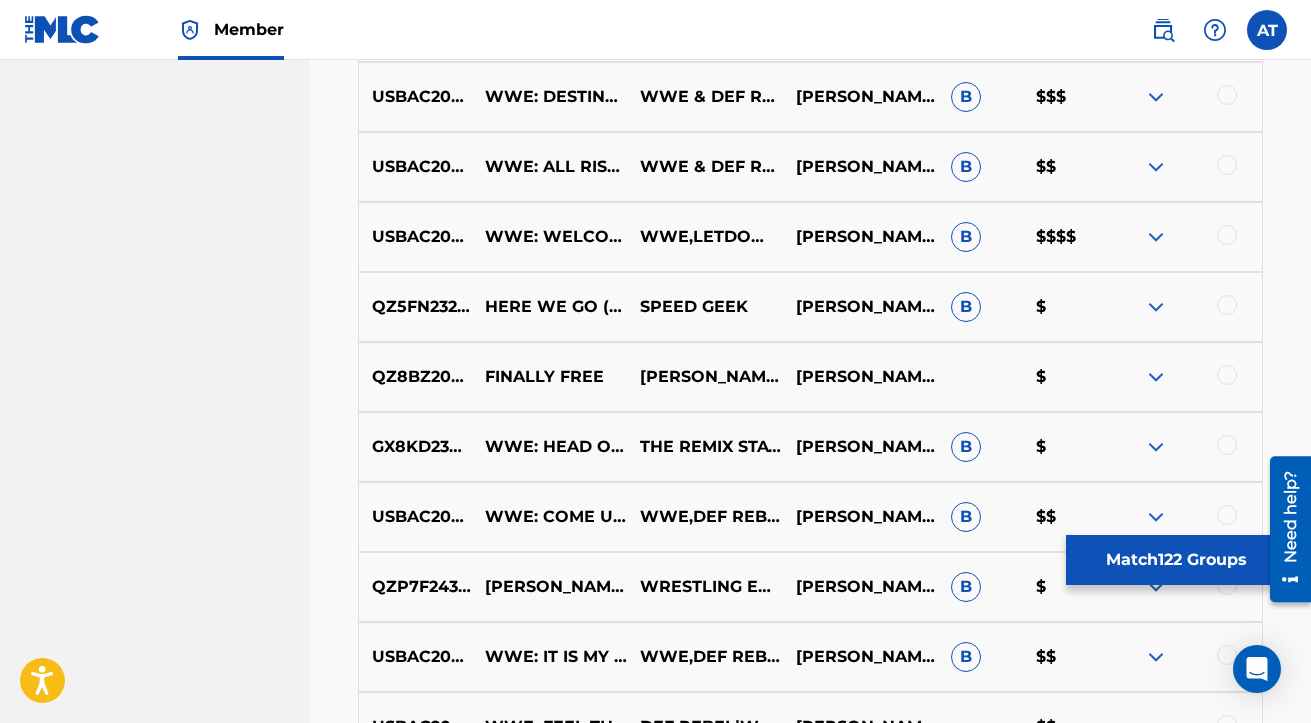 click at bounding box center (1227, 95) 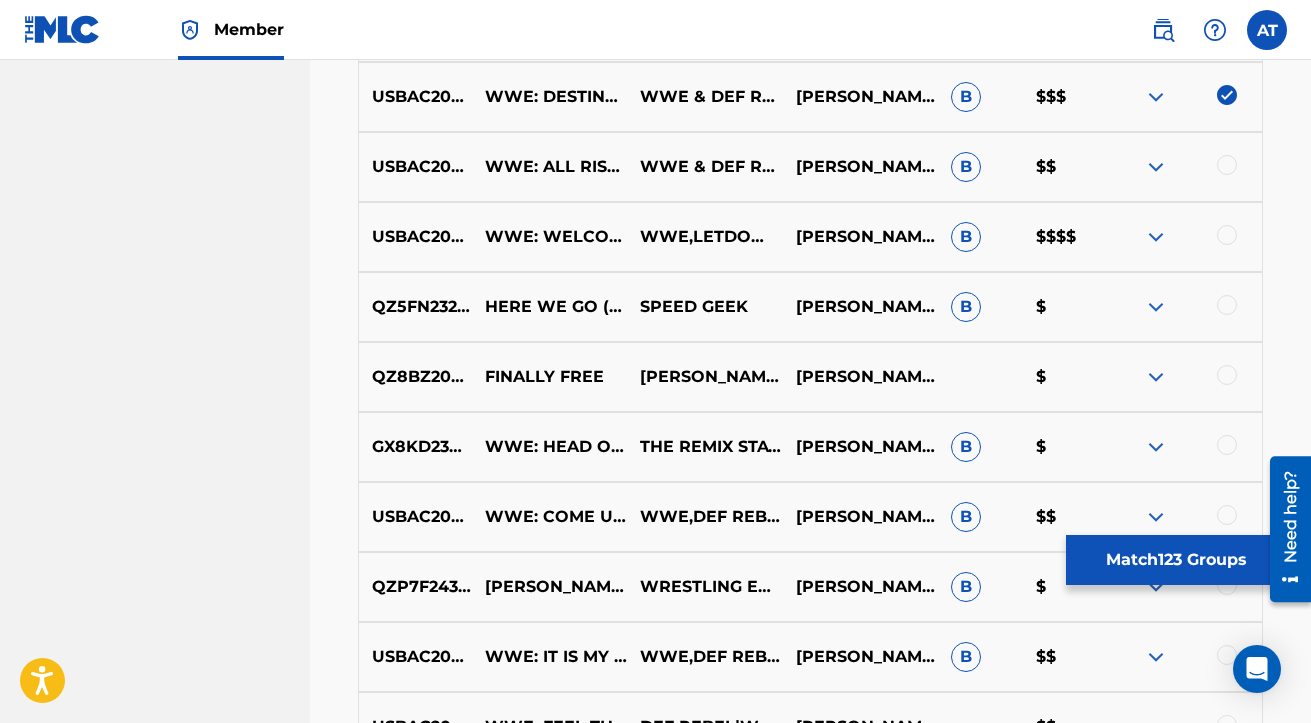 click at bounding box center (1227, 165) 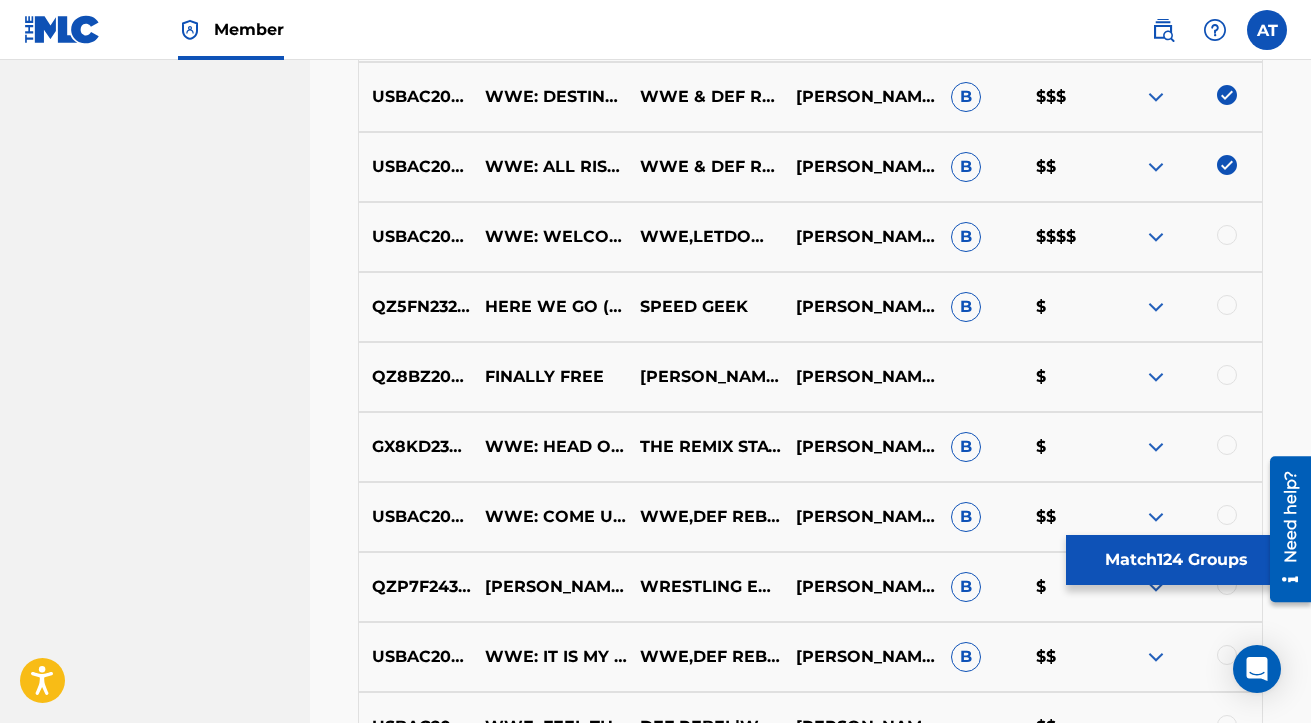 click at bounding box center [1227, 235] 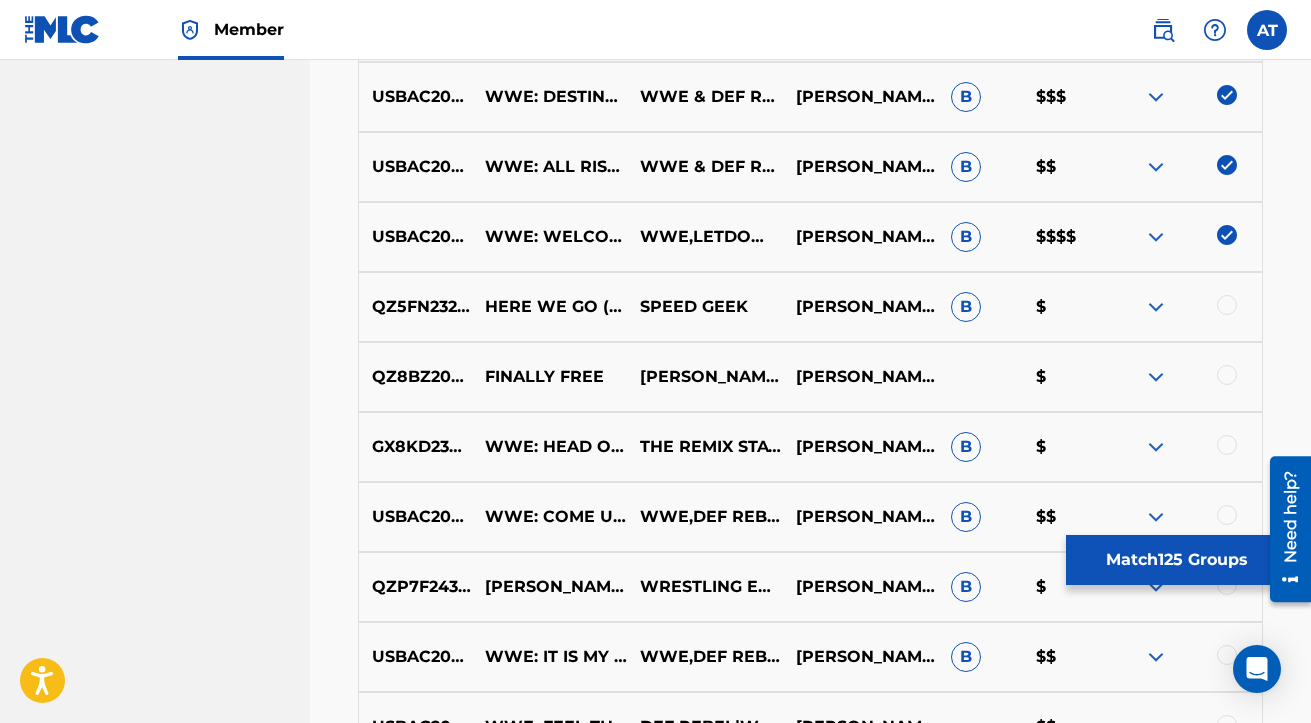 click at bounding box center [1227, 305] 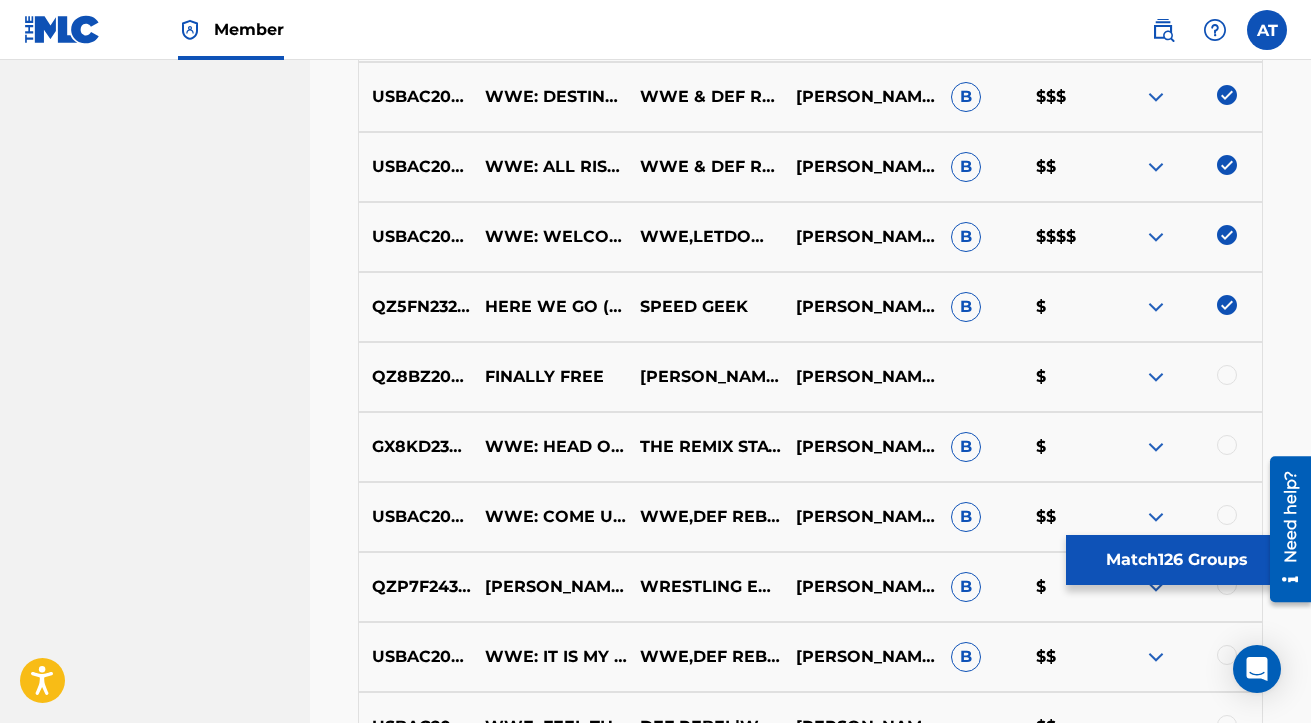 click at bounding box center [1227, 375] 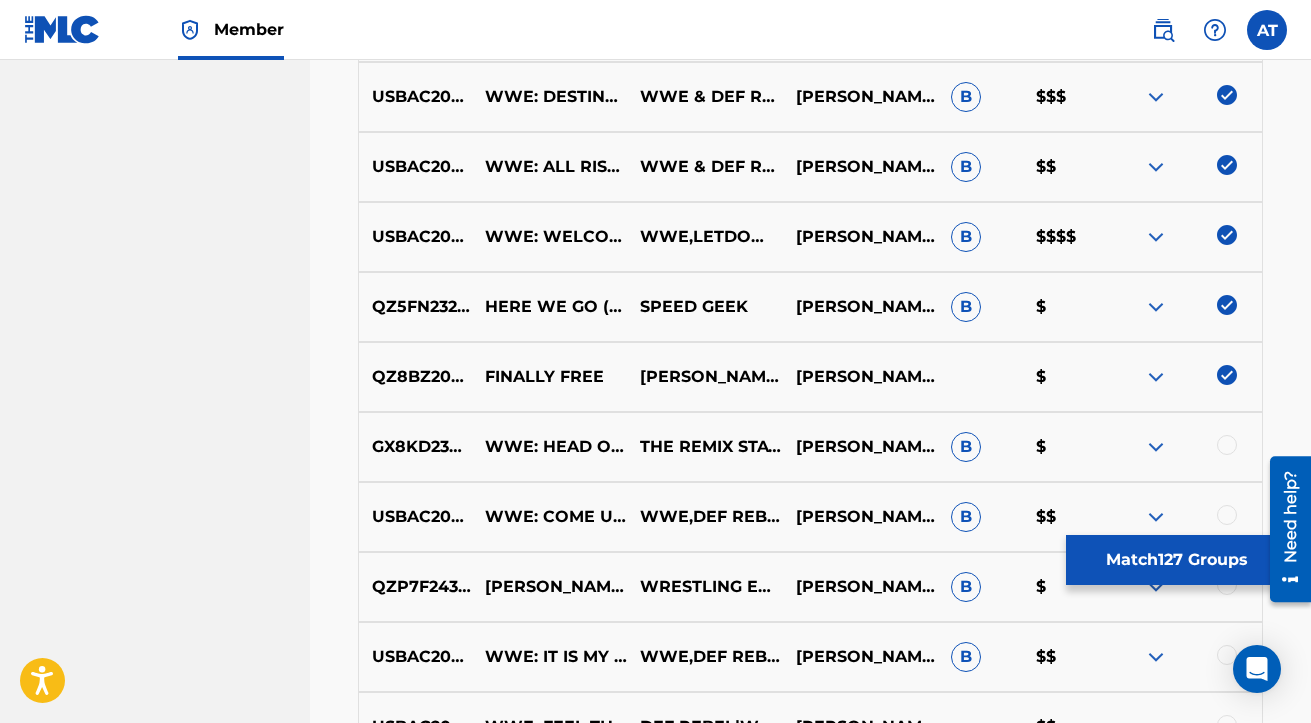 click at bounding box center (1227, 445) 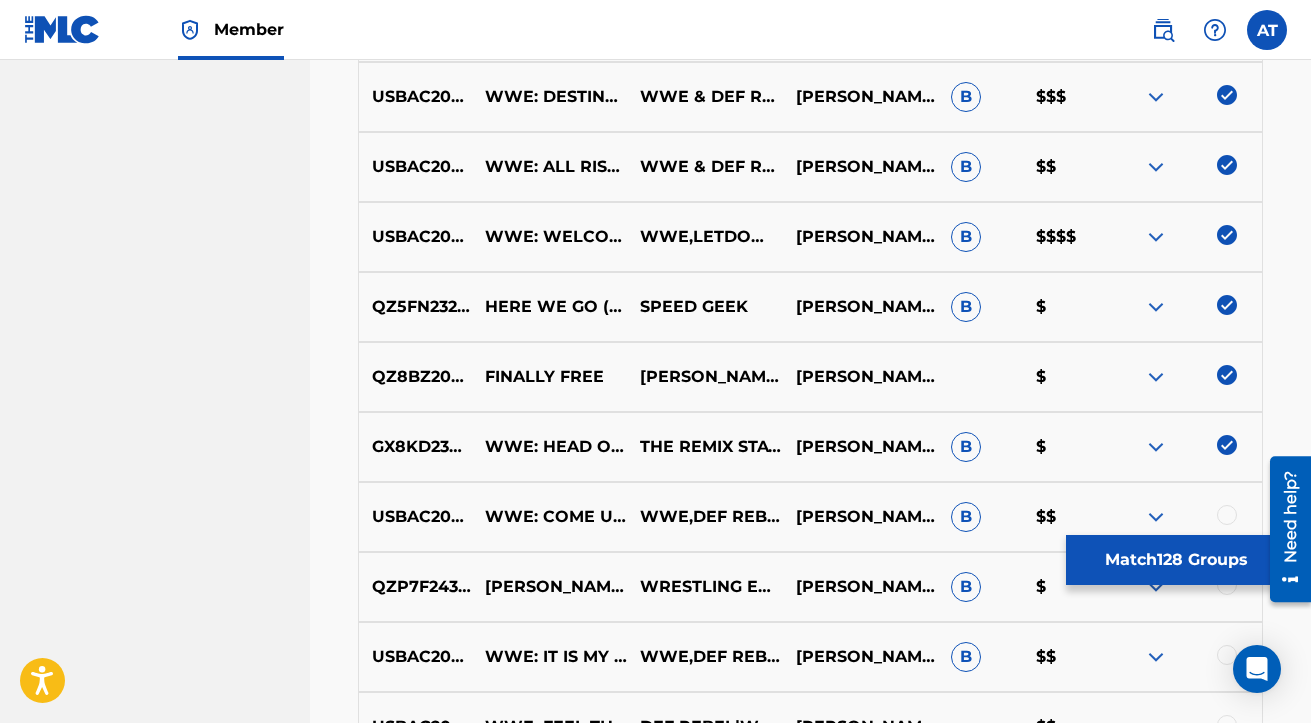 click at bounding box center (1184, 517) 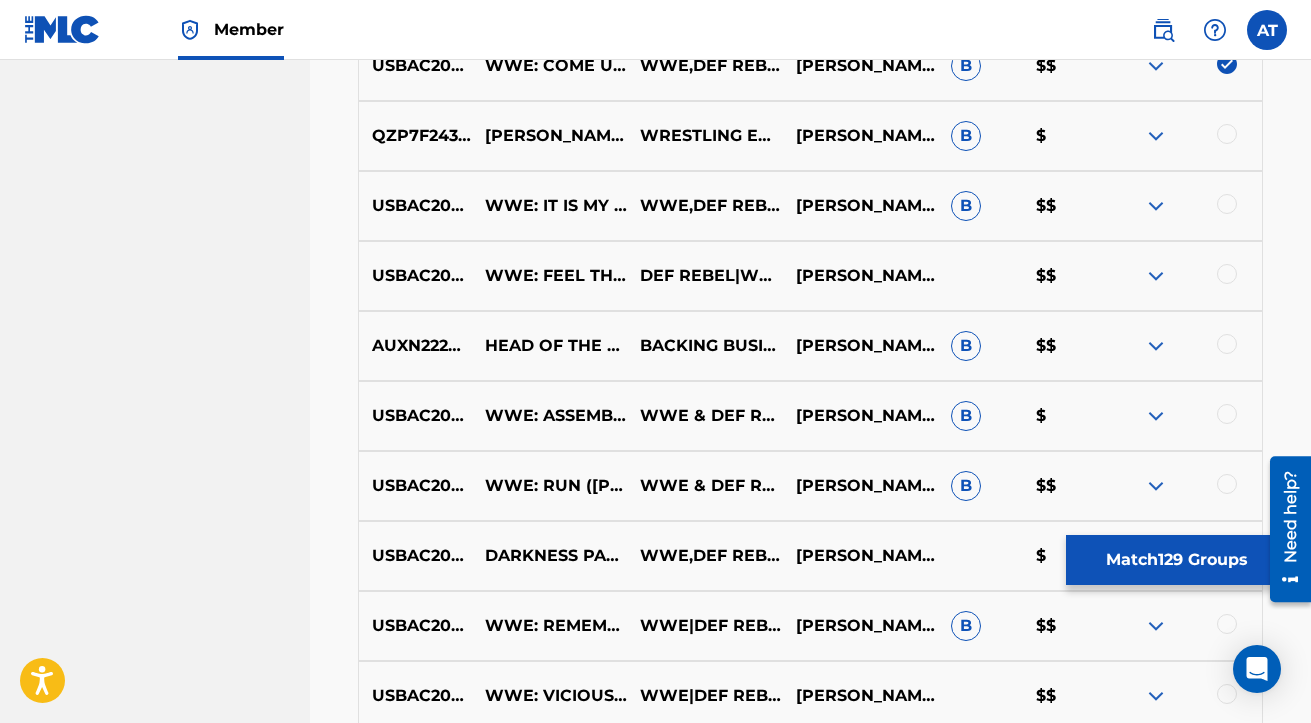 scroll, scrollTop: 7483, scrollLeft: 0, axis: vertical 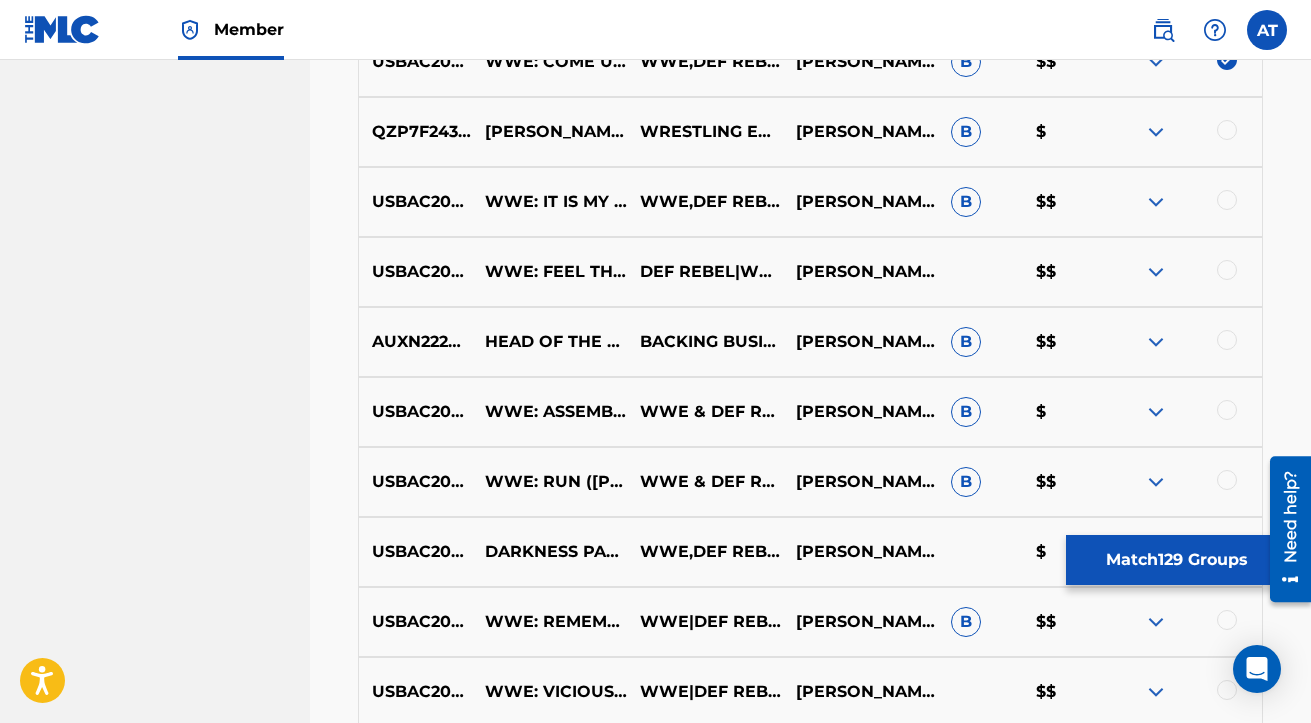 click at bounding box center [1227, 130] 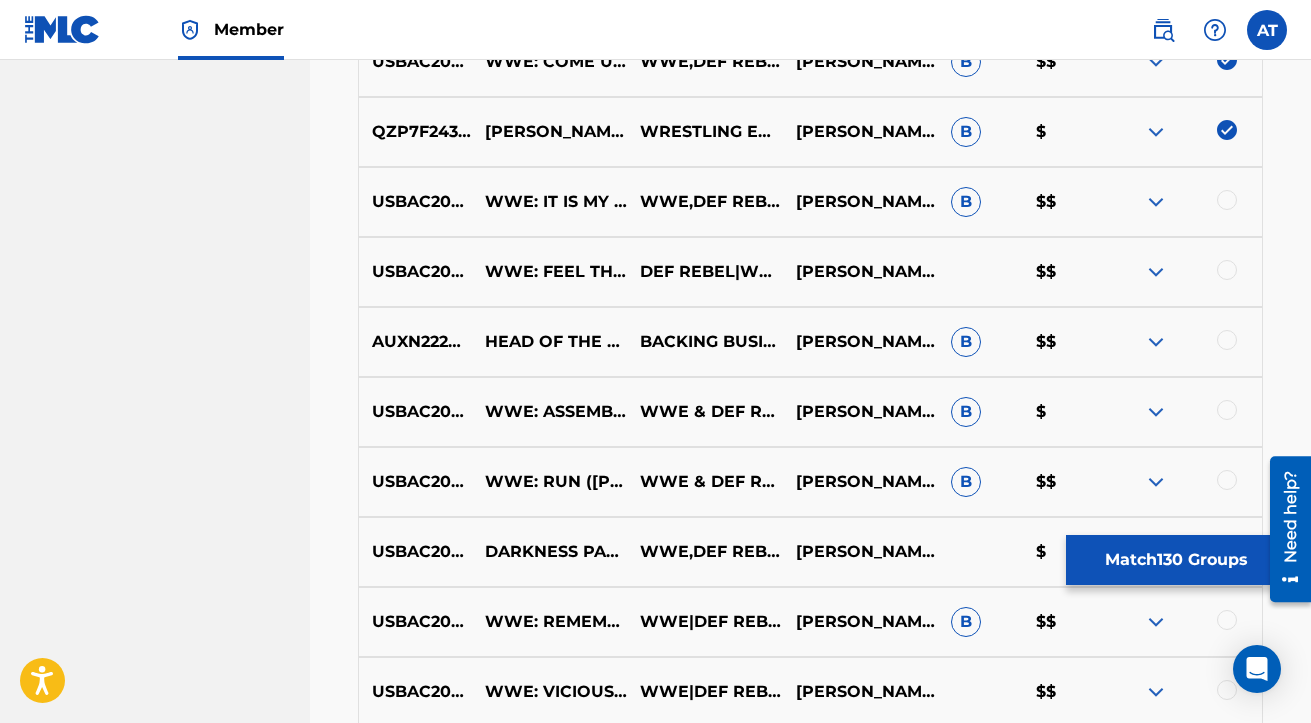 click on "USBAC2000544 WWE: IT IS MY TIME ([PERSON_NAME]) WWE,DEF REBEL [PERSON_NAME],[PERSON_NAME],[PERSON_NAME],[PERSON_NAME],[PERSON_NAME] B [PERSON_NAME]" at bounding box center (810, 202) 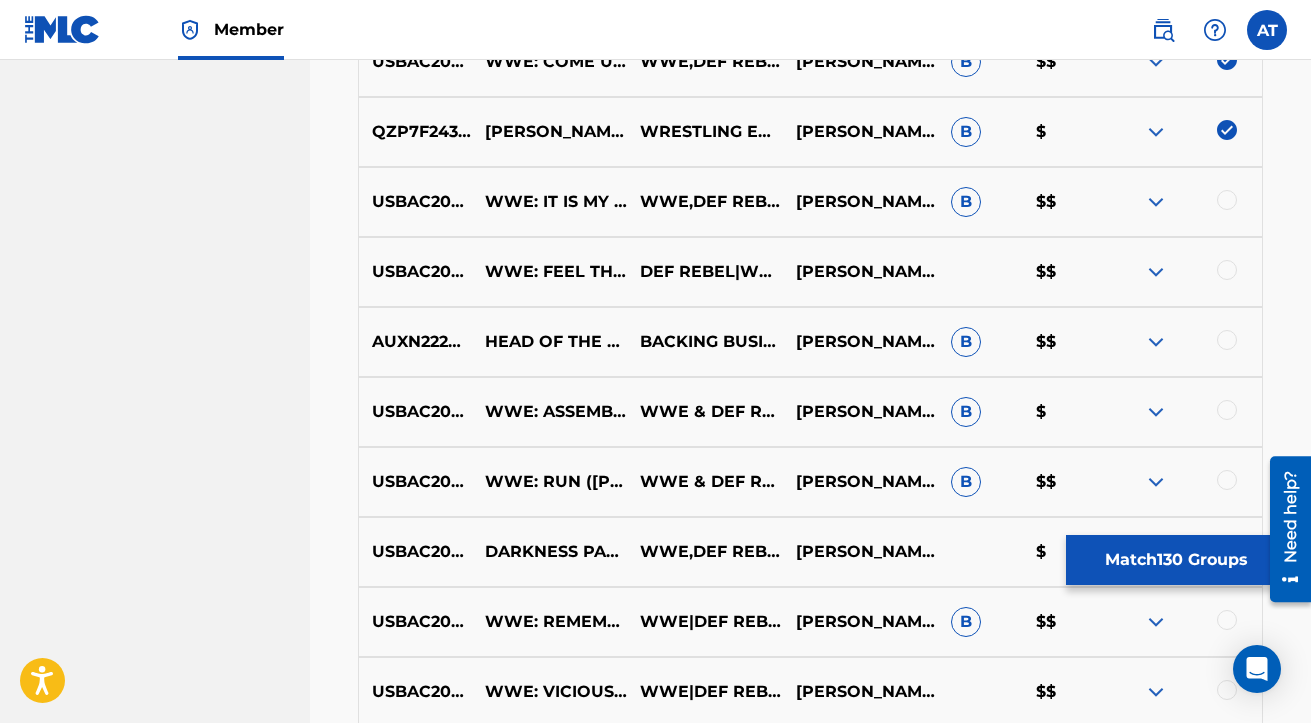 click at bounding box center [1227, 200] 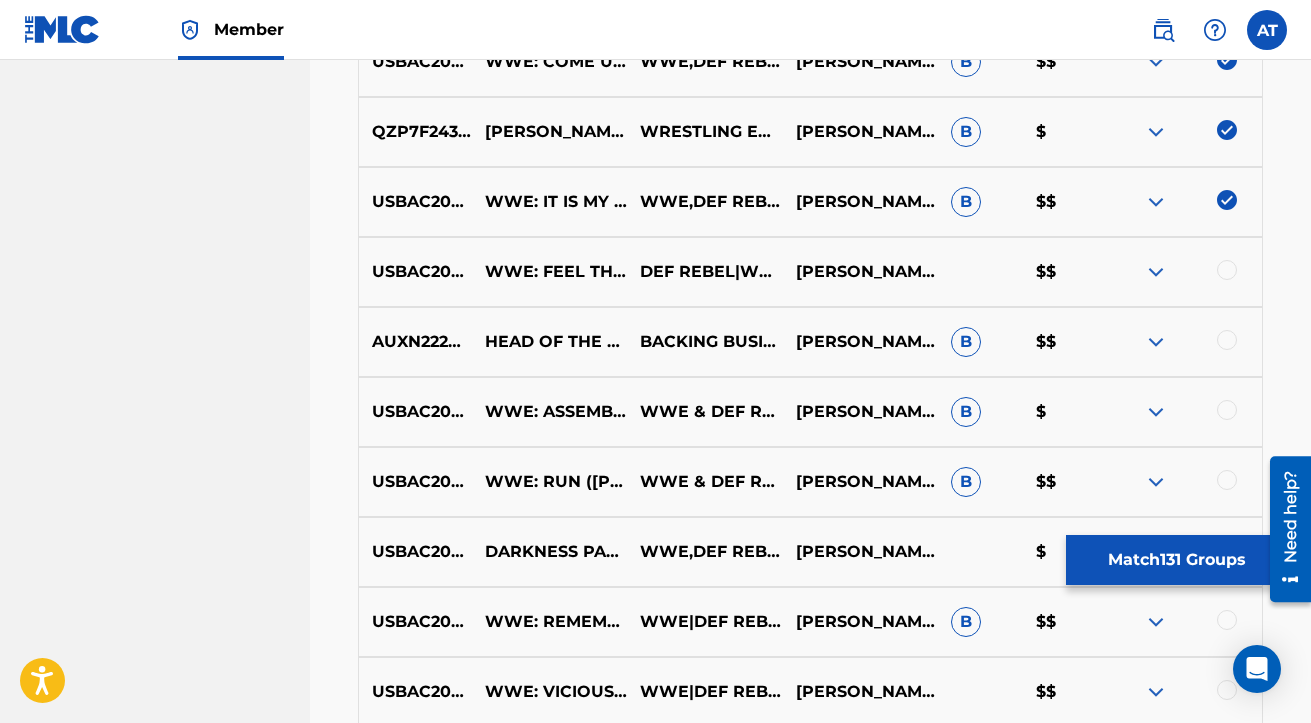 click at bounding box center (1227, 270) 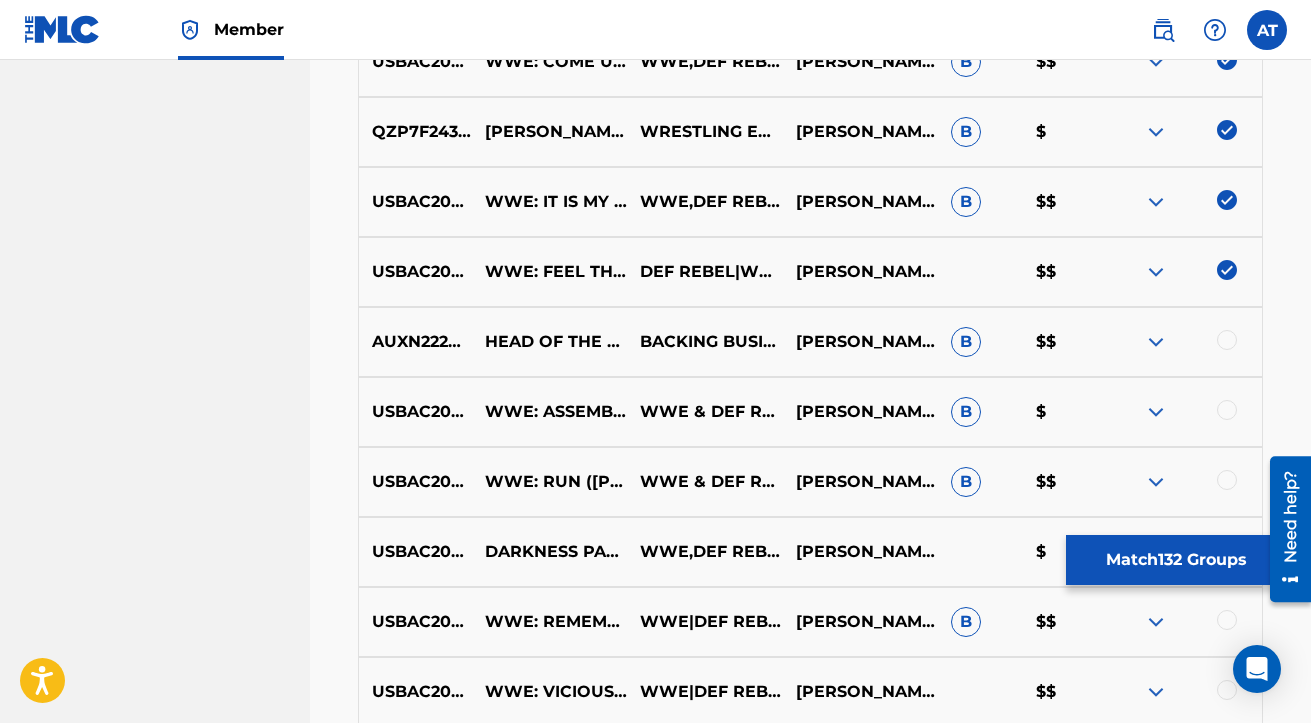 click on "AUXN22286479 HEAD OF THE TABLE ([PERSON_NAME]) [ORIGINALLY PERFORMED BY WWE & DEF REBEL] [[PERSON_NAME] VERSION] BACKING BUSINESS [PERSON_NAME],[PERSON_NAME],[PERSON_NAME],[PERSON_NAME] [PERSON_NAME] [PERSON_NAME] B [PERSON_NAME]" at bounding box center (810, 342) 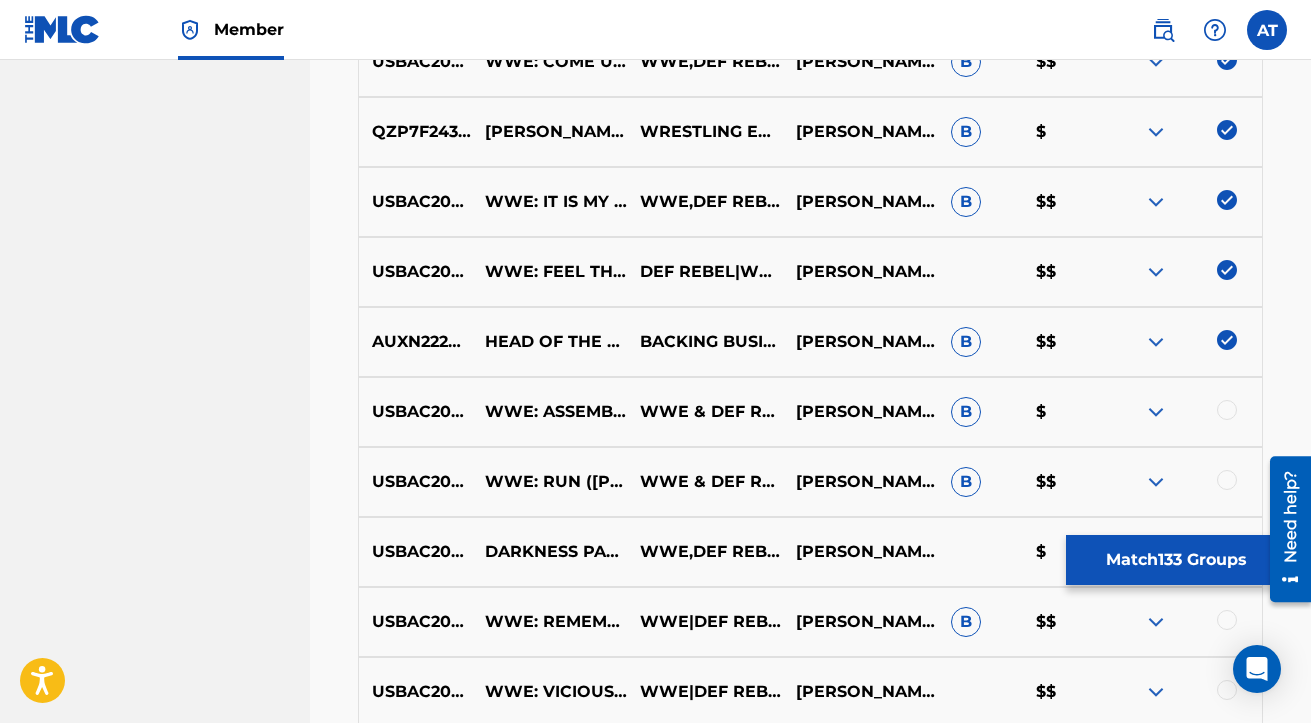 click at bounding box center [1227, 410] 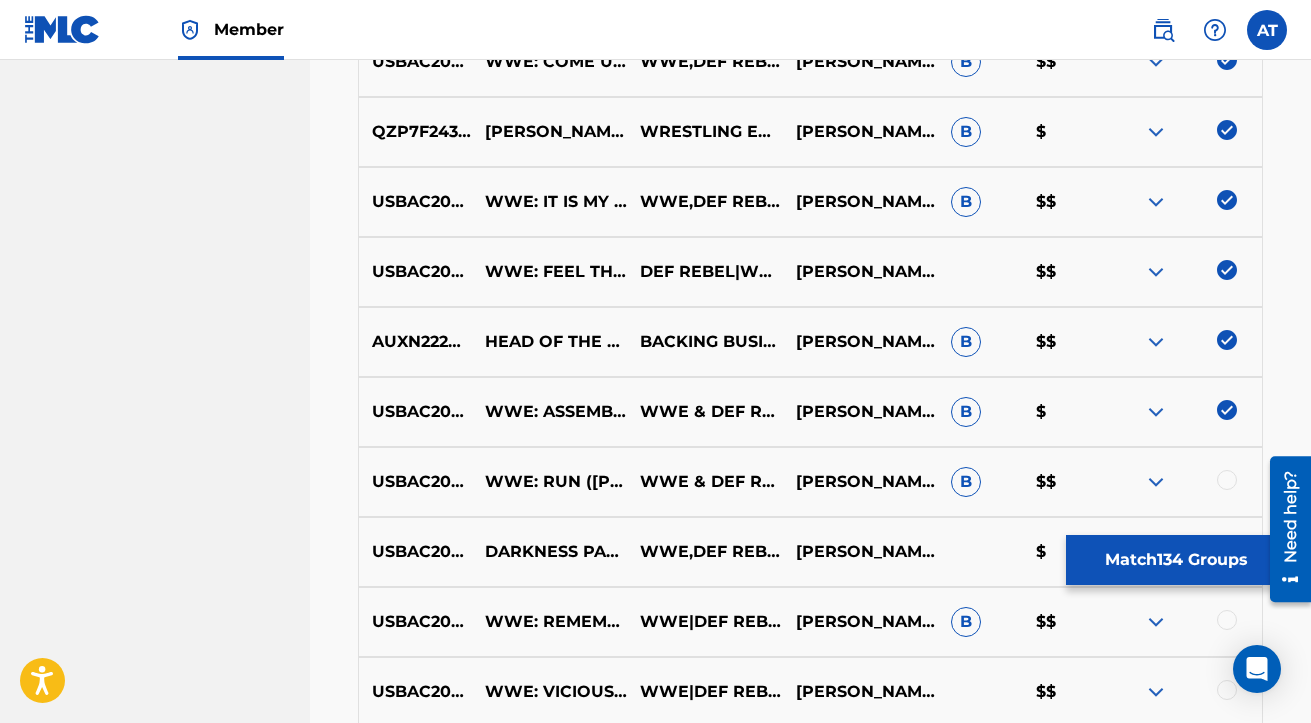 click at bounding box center (1227, 480) 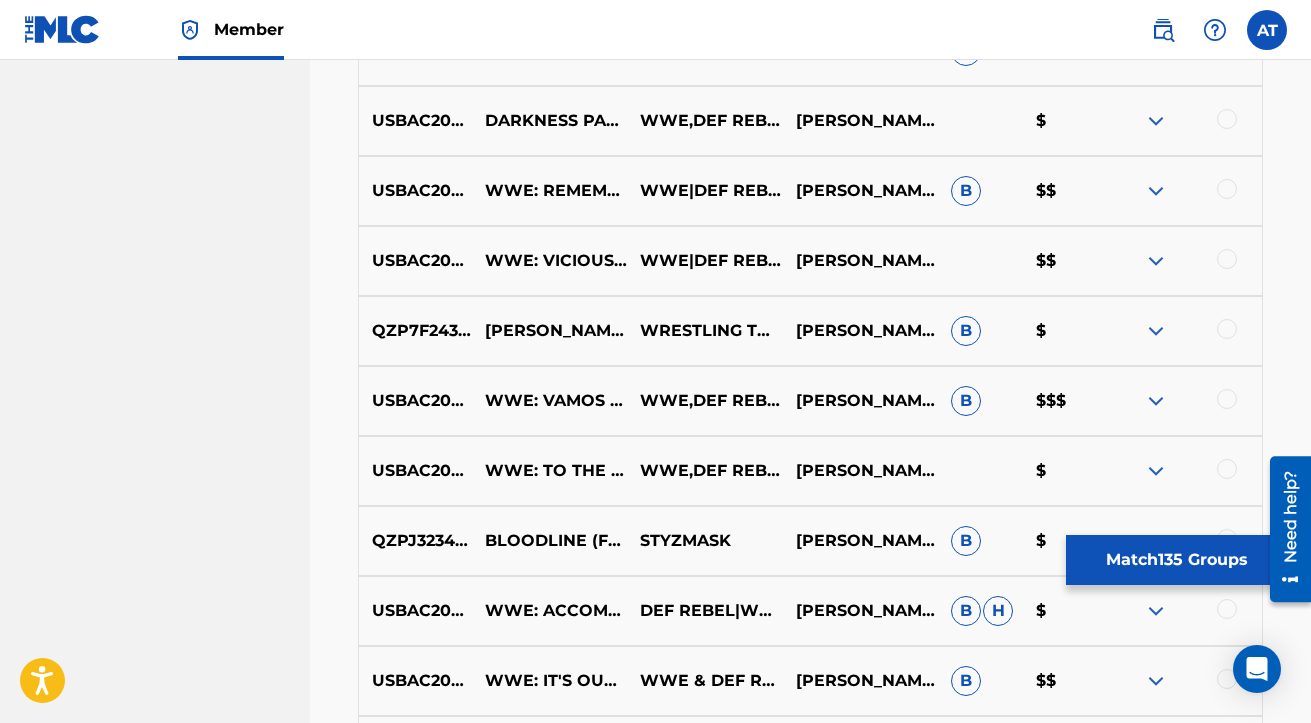 scroll, scrollTop: 7919, scrollLeft: 0, axis: vertical 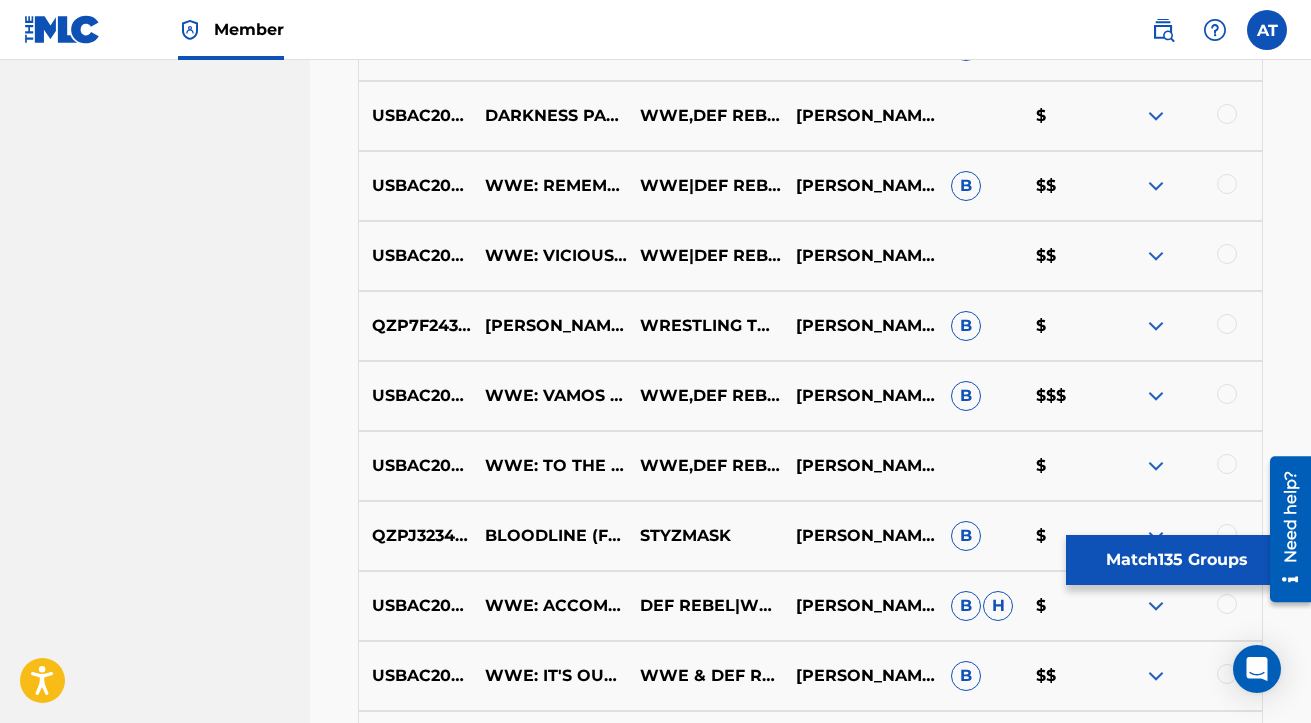click at bounding box center [1227, 114] 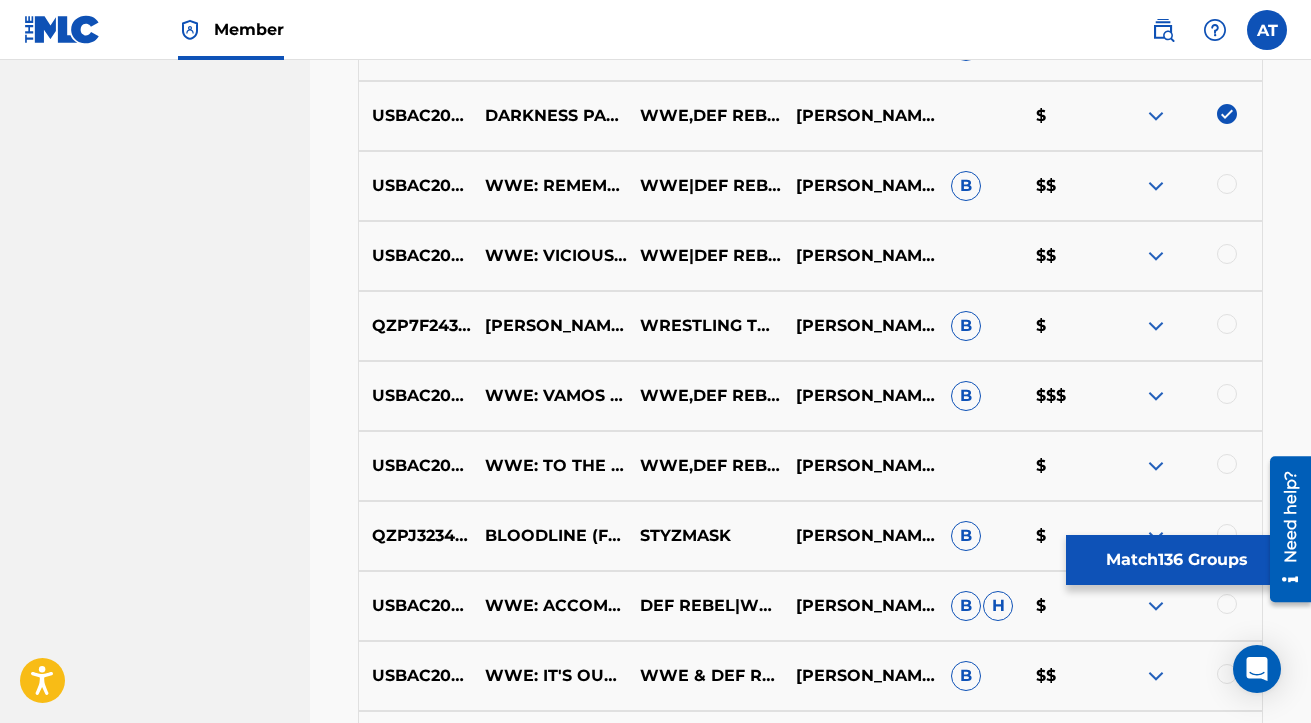 click at bounding box center [1227, 184] 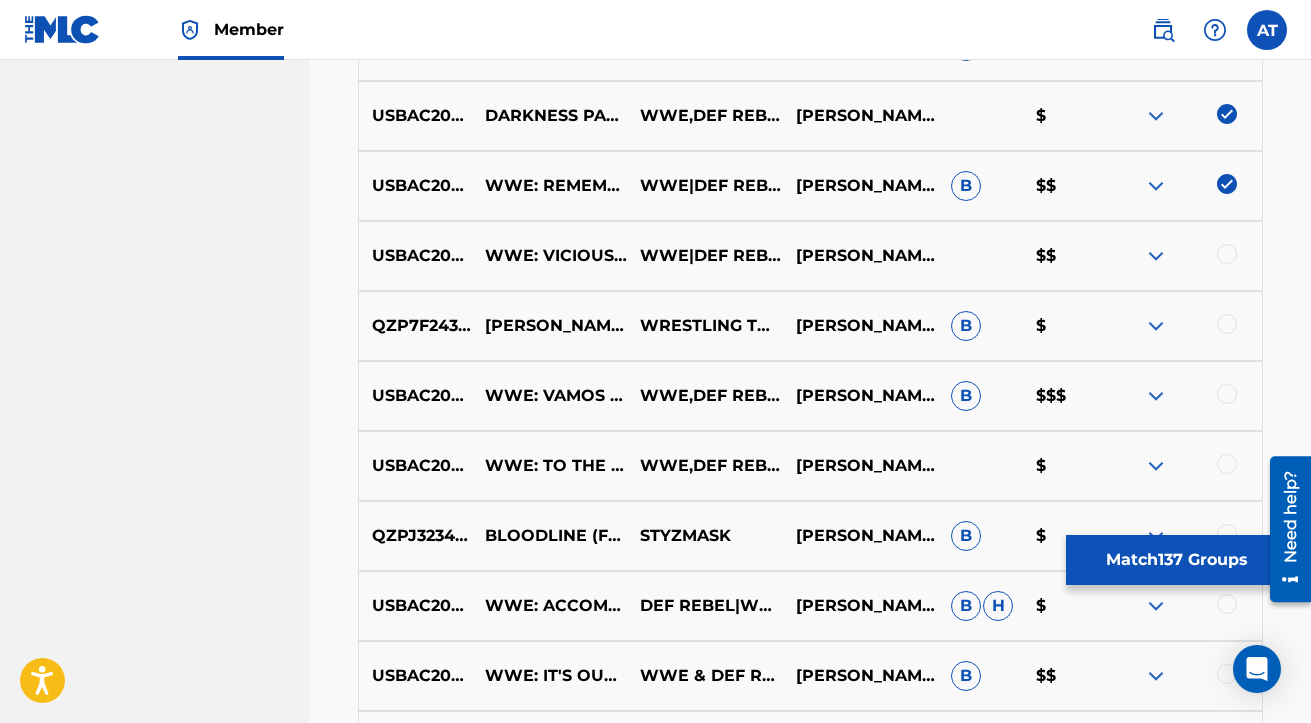 click at bounding box center [1227, 254] 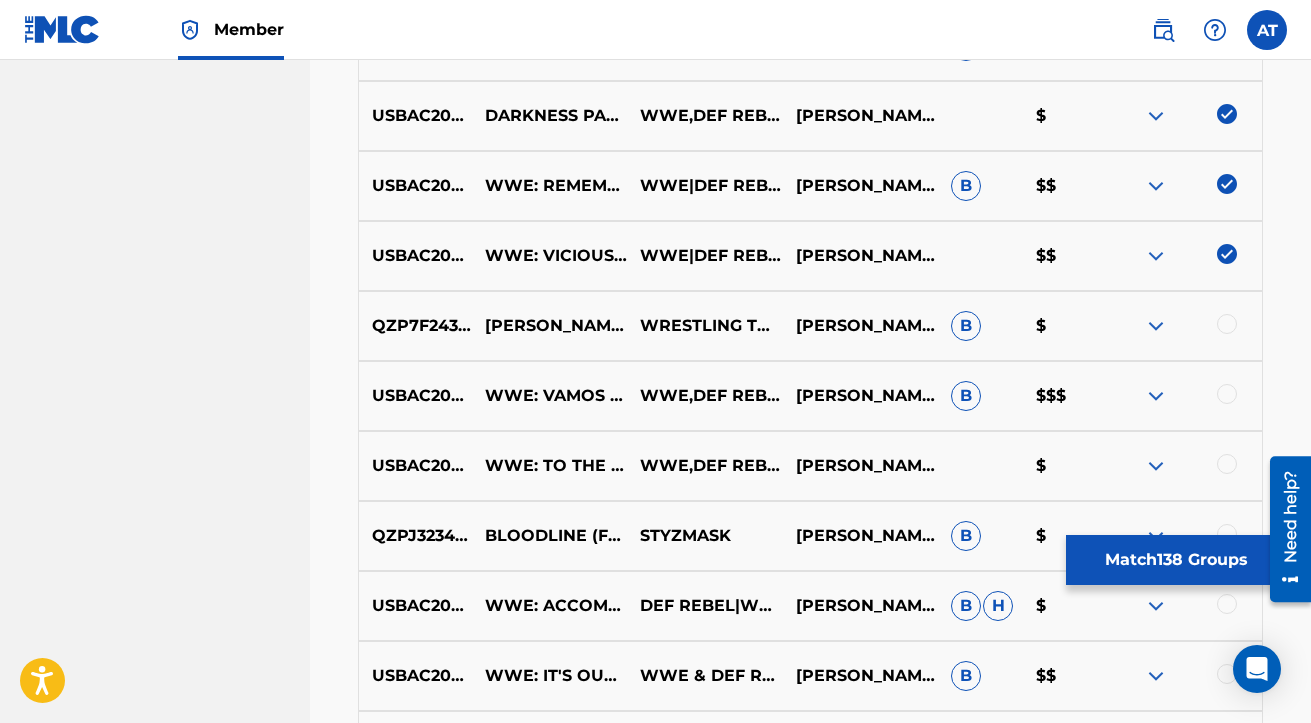 click at bounding box center (1227, 324) 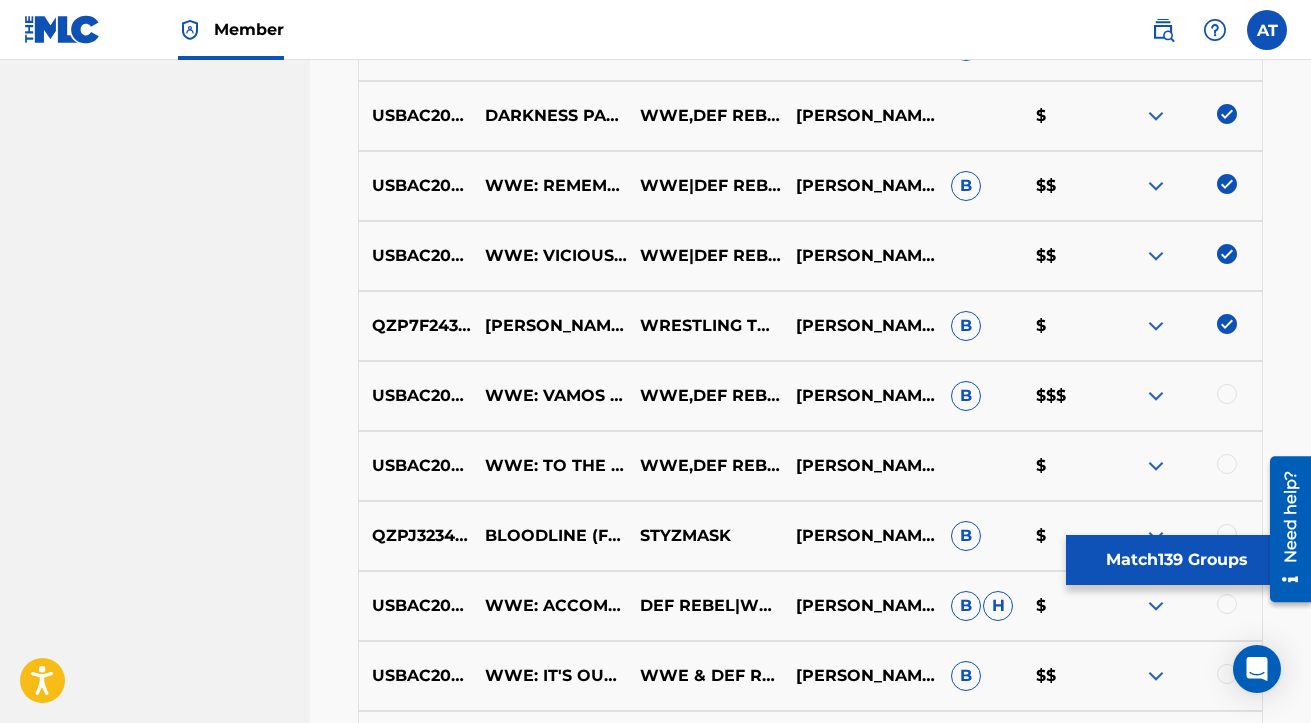 click at bounding box center [1227, 394] 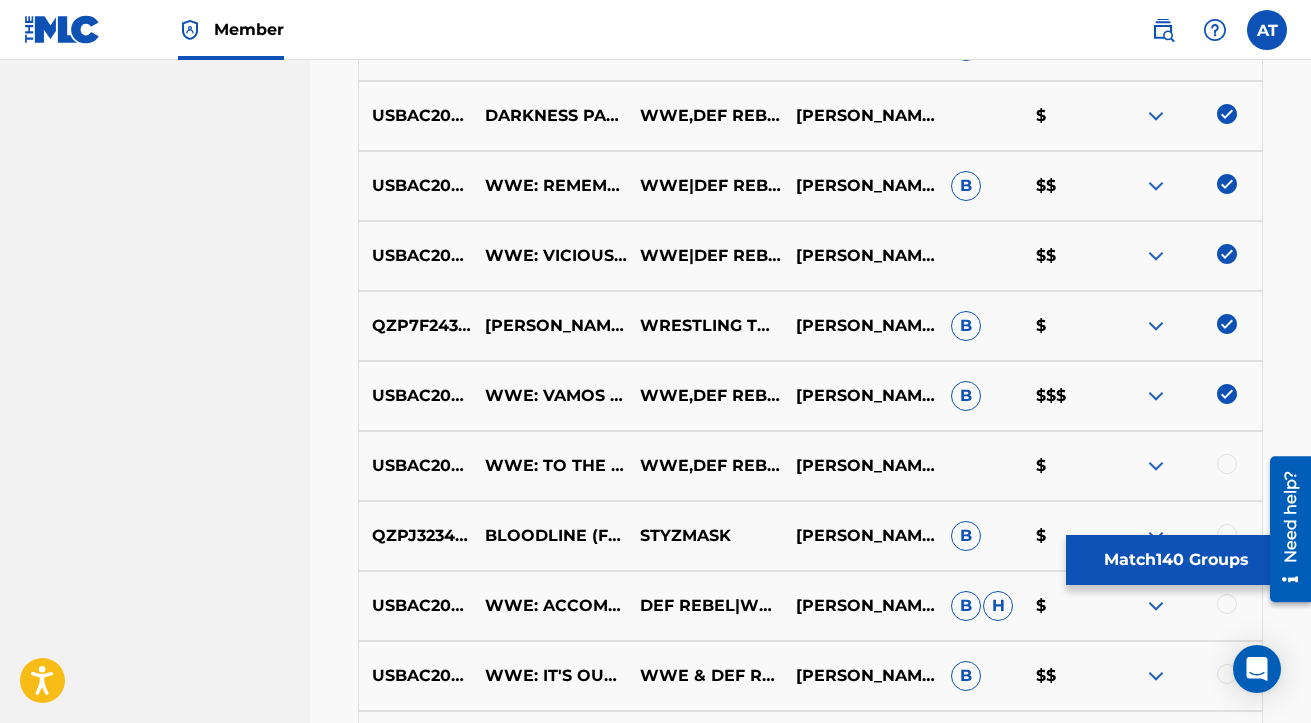 click at bounding box center [1227, 464] 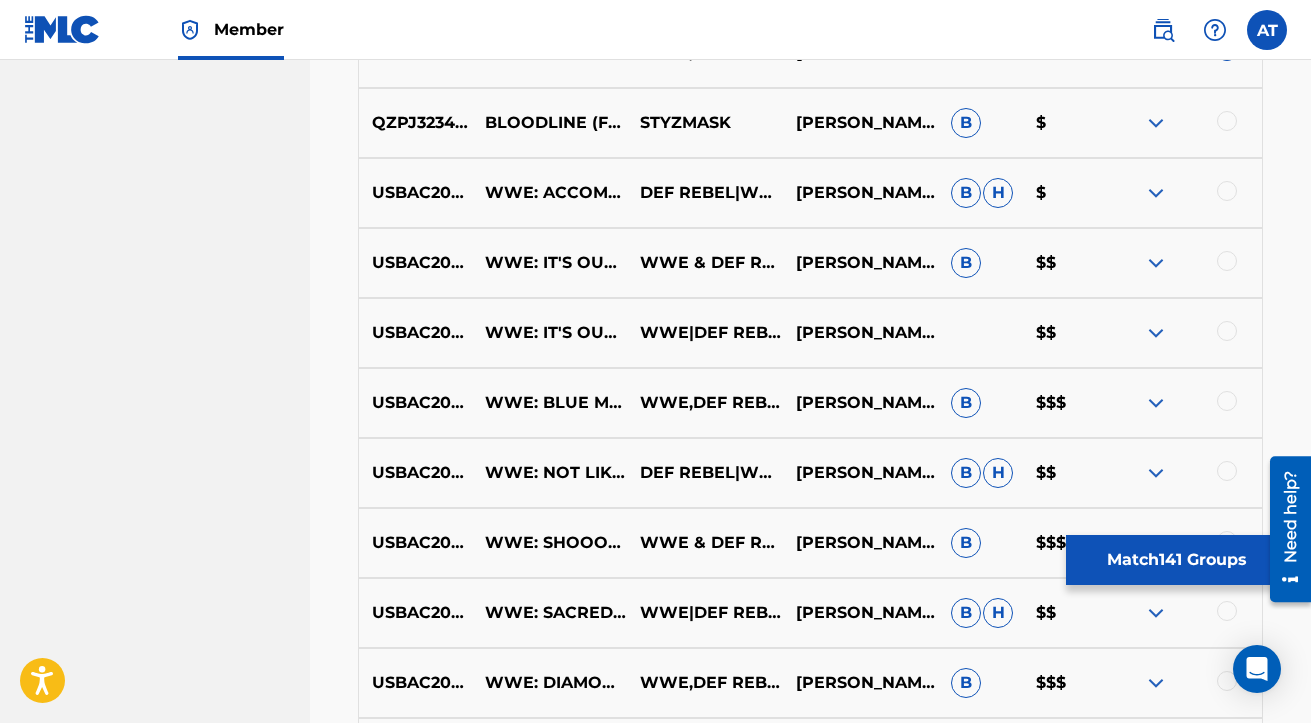 scroll, scrollTop: 8335, scrollLeft: 0, axis: vertical 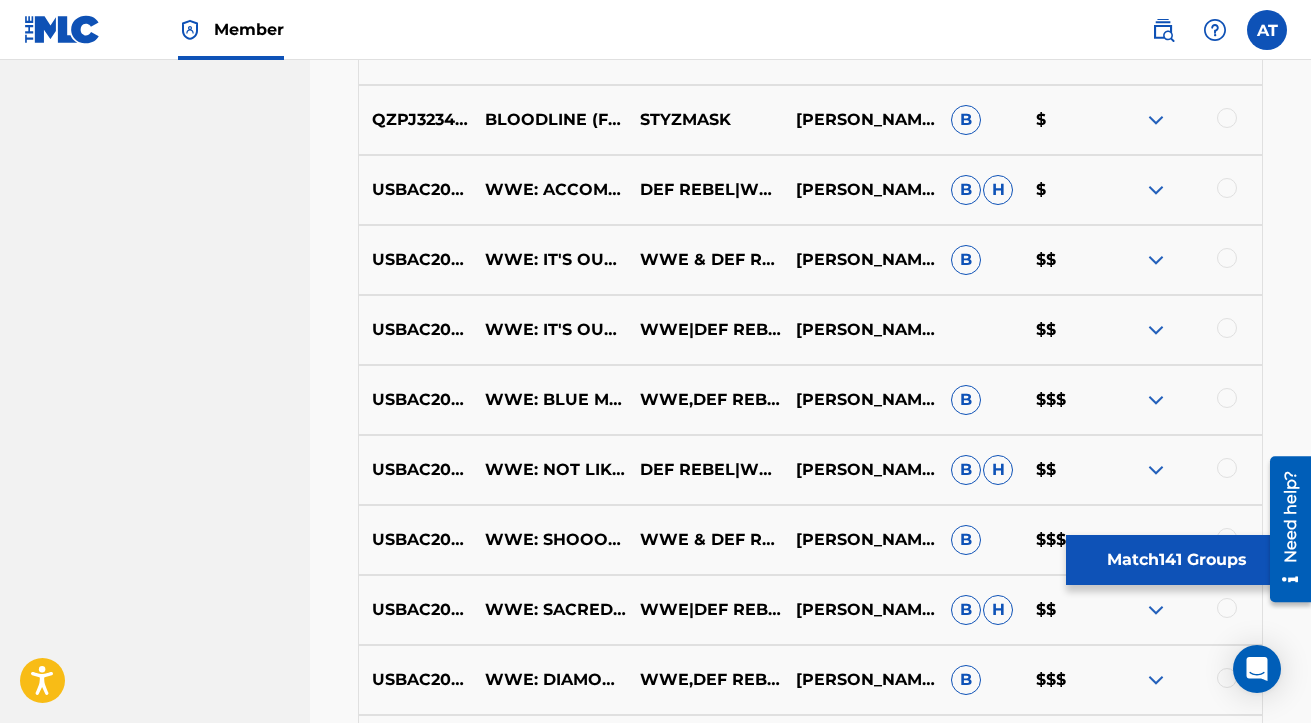 click at bounding box center (1227, 118) 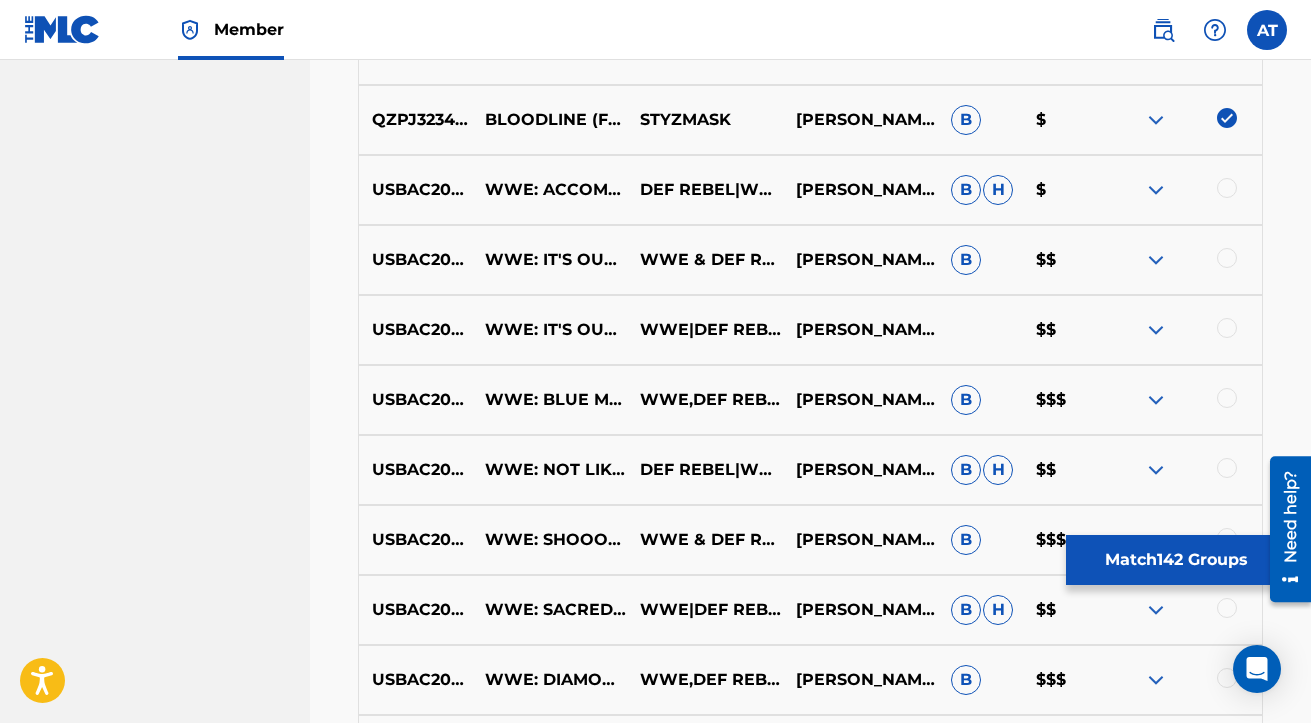 click at bounding box center [1227, 188] 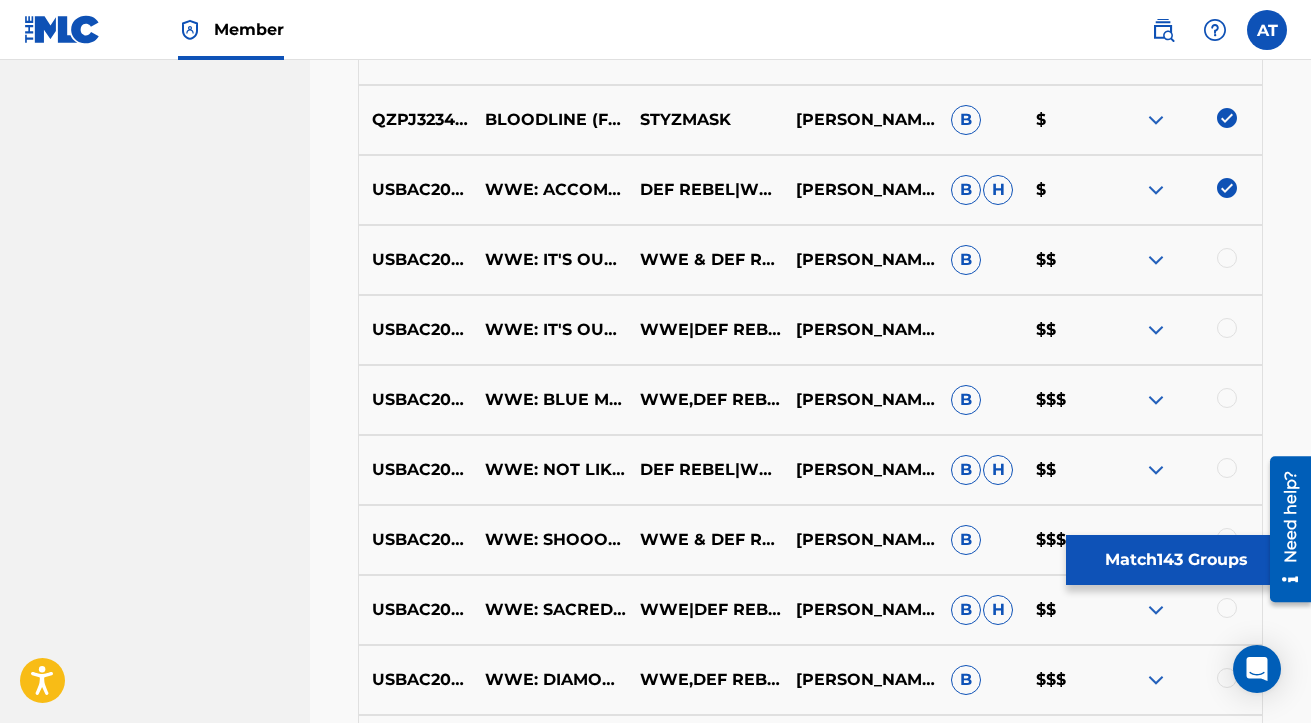click at bounding box center [1227, 258] 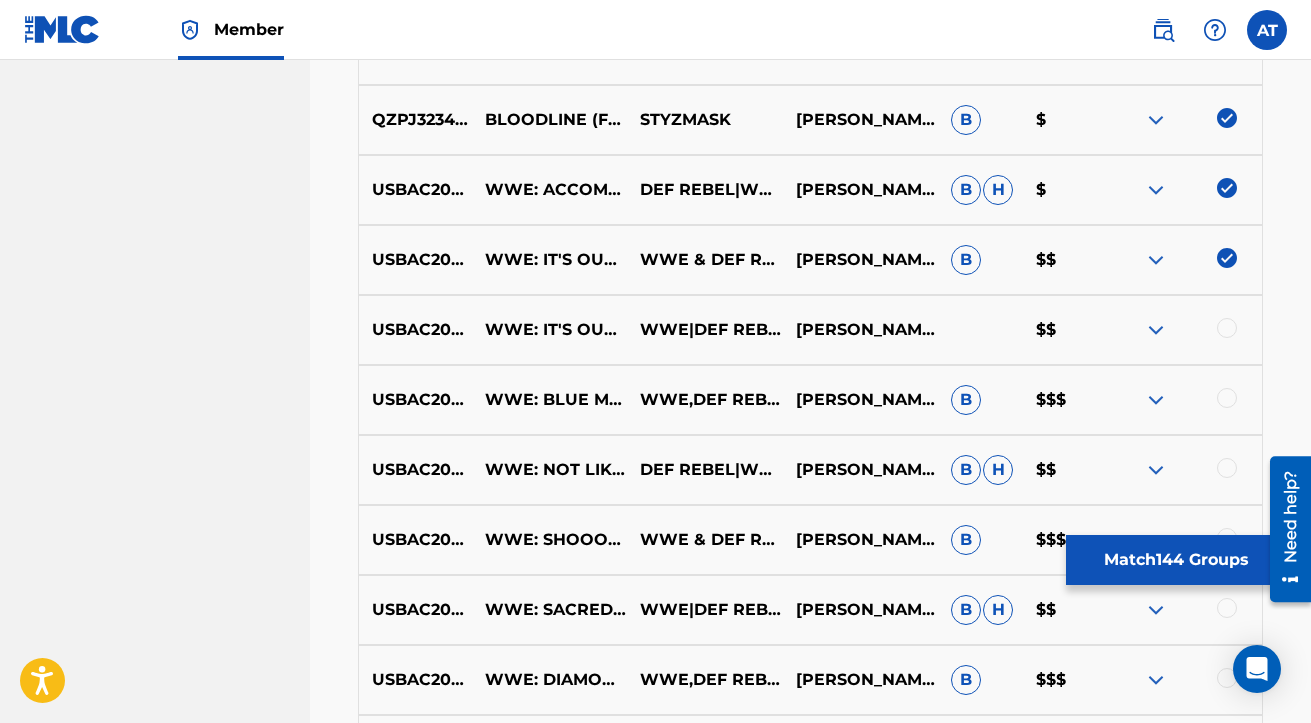 click at bounding box center [1227, 328] 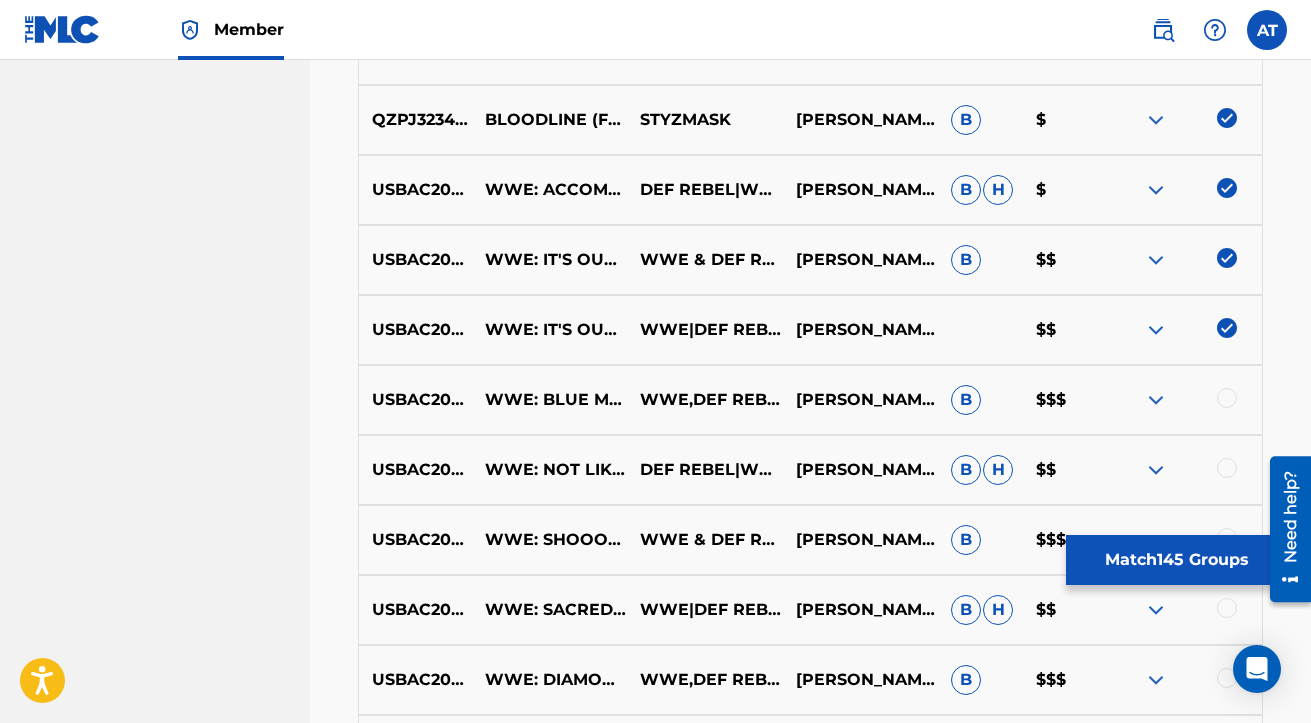 click at bounding box center [1227, 398] 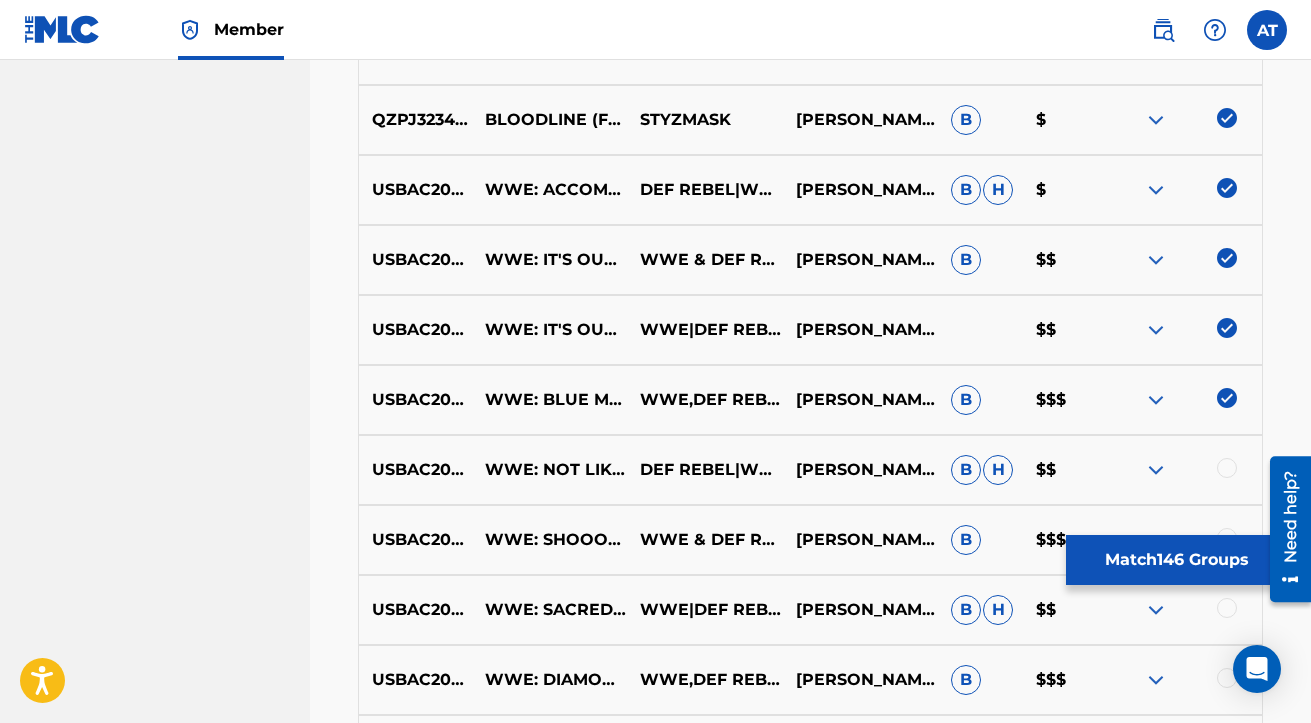 click at bounding box center [1227, 468] 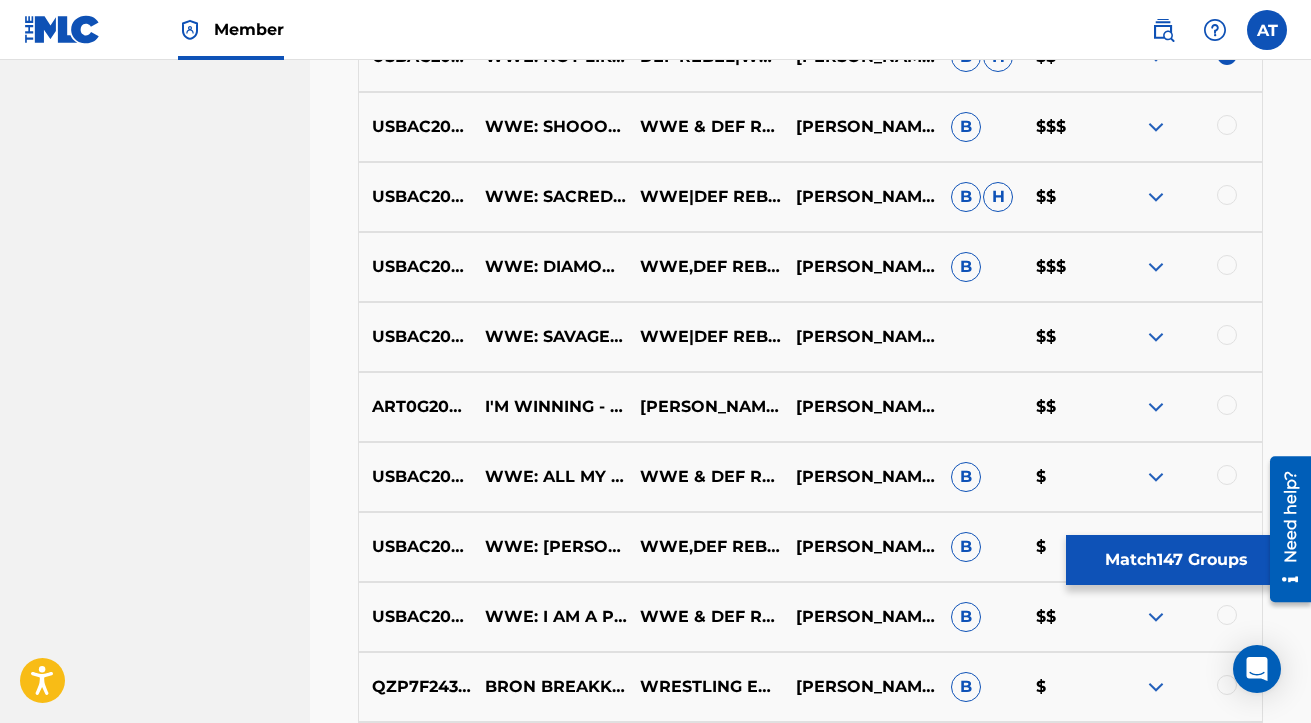 scroll, scrollTop: 8749, scrollLeft: 0, axis: vertical 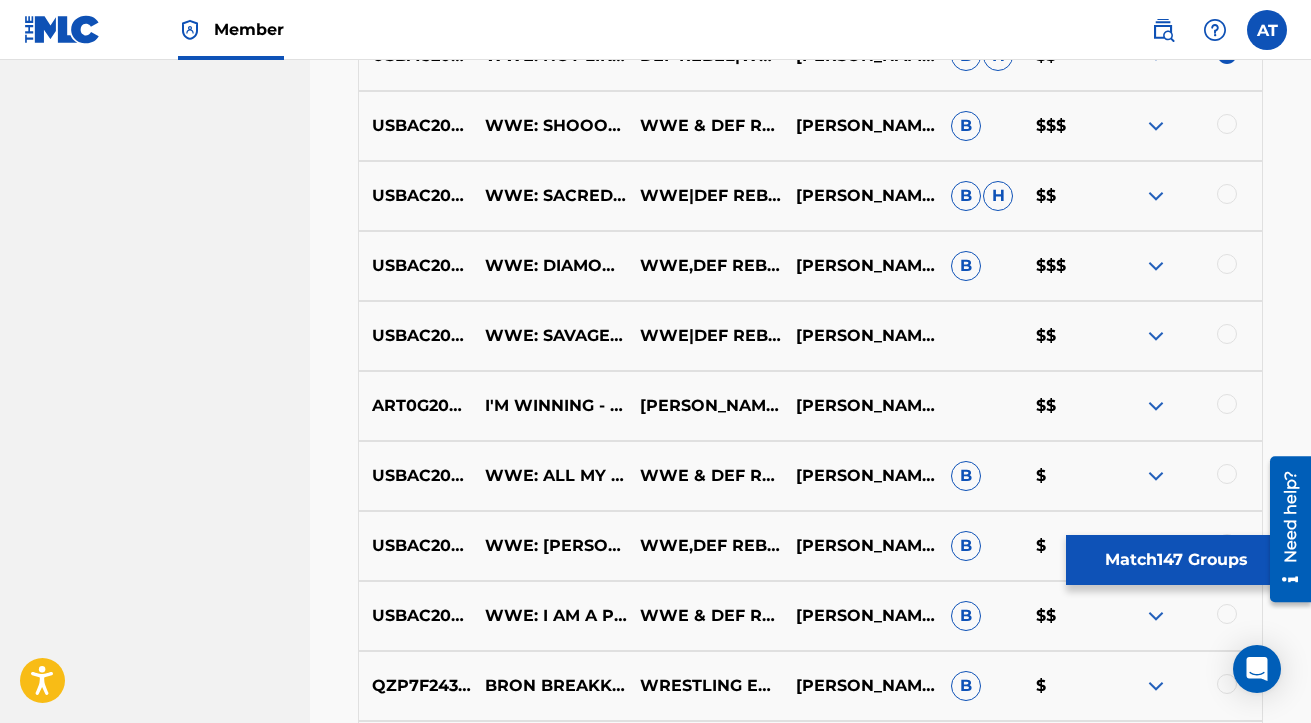 click at bounding box center (1227, 124) 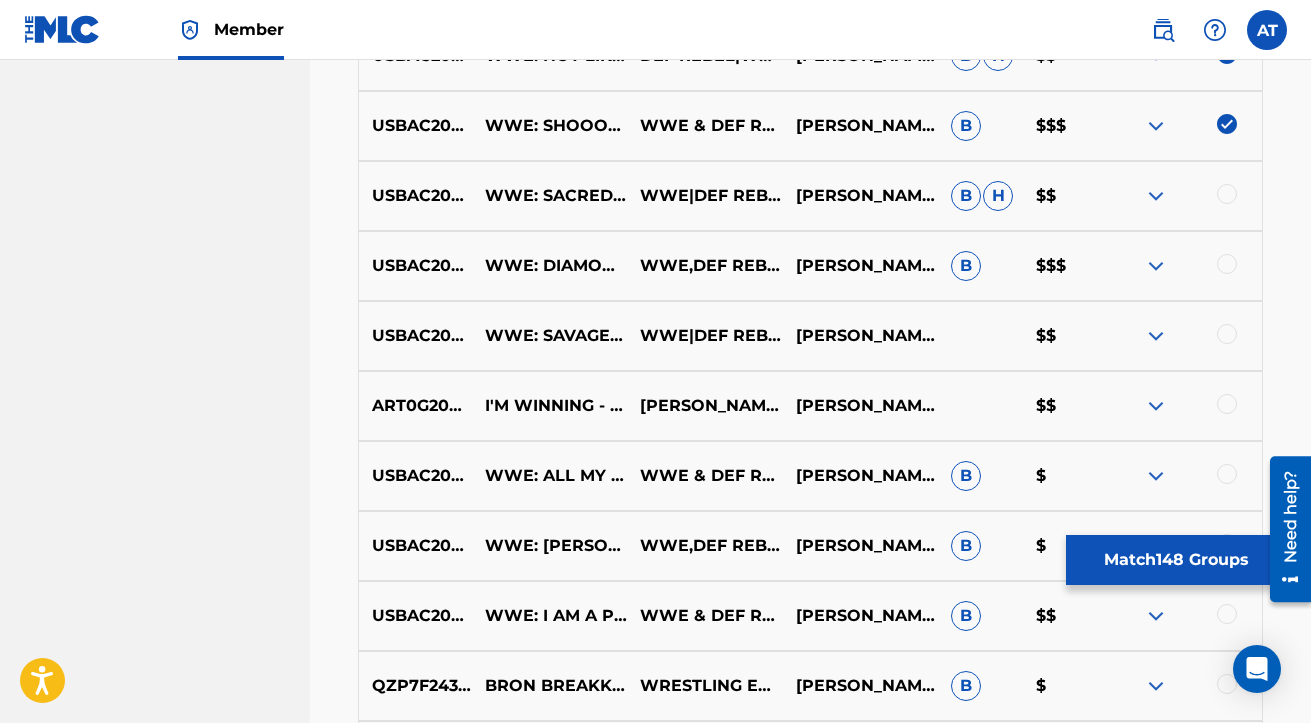 click at bounding box center [1227, 194] 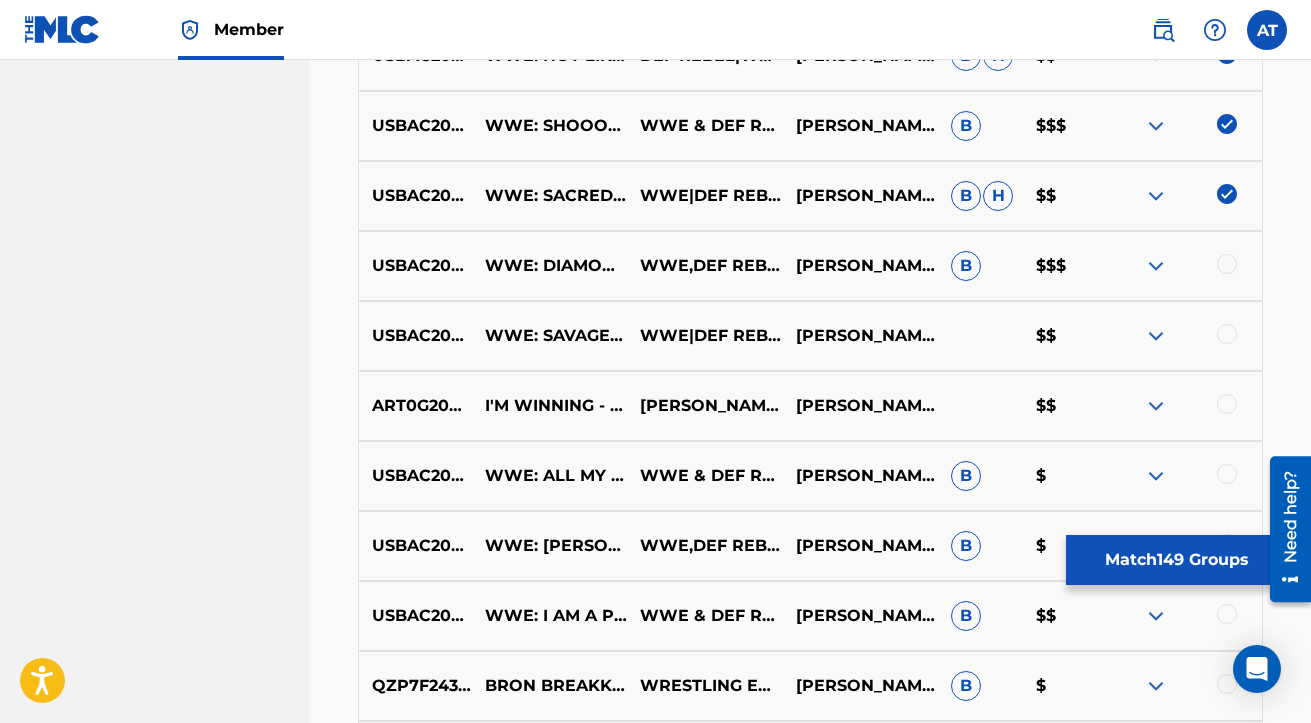 click on "USBAC2000361 WWE: DIAMOND DISCIPLINE ([PERSON_NAME]) WWE,DEF REBEL [PERSON_NAME],[PERSON_NAME],[PERSON_NAME],[PERSON_NAME],[PERSON_NAME],[PERSON_NAME] B [PERSON_NAME]" at bounding box center (810, 266) 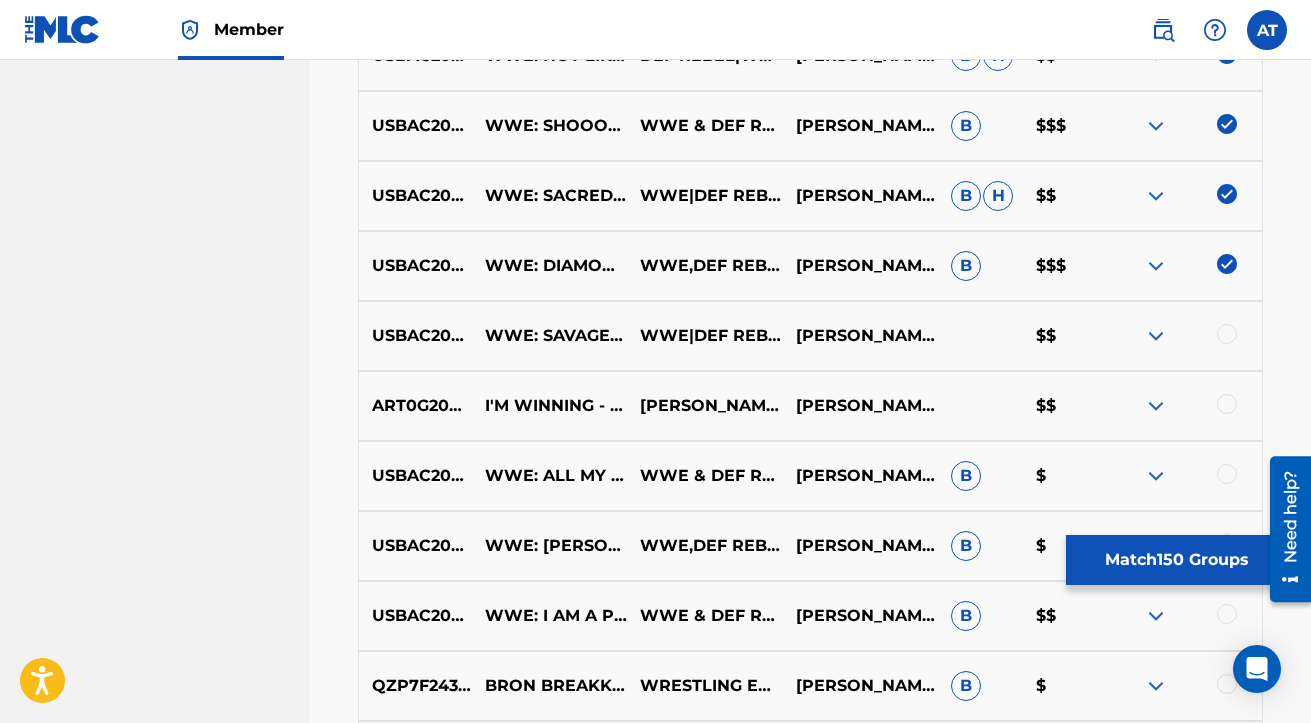 click on "USBAC2000456 WWE: SAVAGERY (TAMINA) WWE|DEF REBEL [PERSON_NAME],[PERSON_NAME],[PERSON_NAME],[PERSON_NAME] [PERSON_NAME] [PERSON_NAME] [PERSON_NAME]" at bounding box center [810, 336] 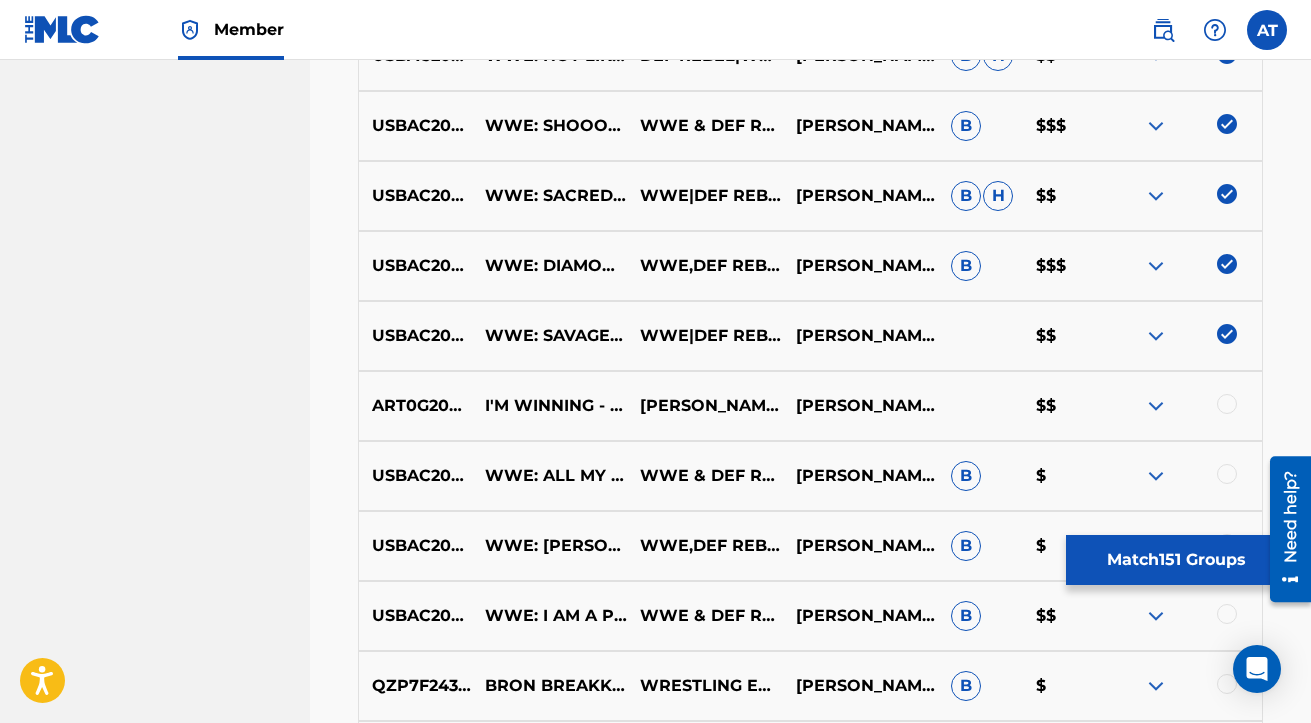 click at bounding box center (1227, 404) 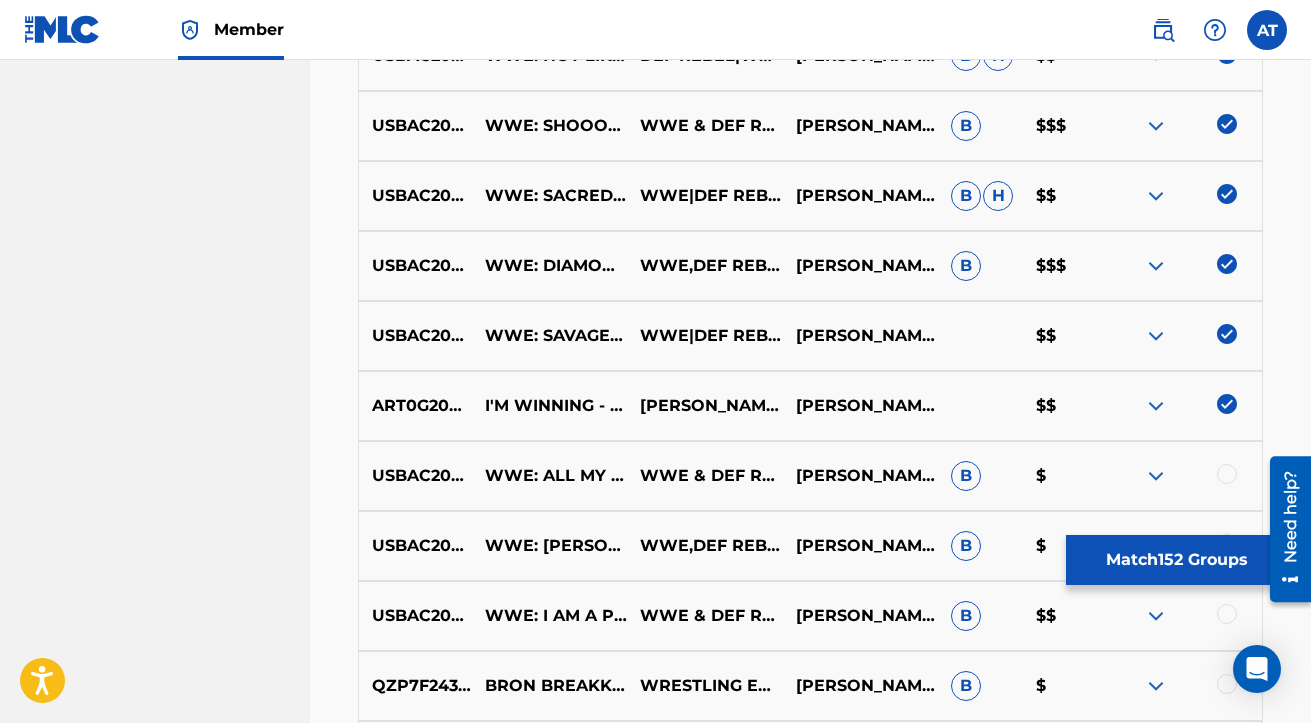 click at bounding box center (1227, 474) 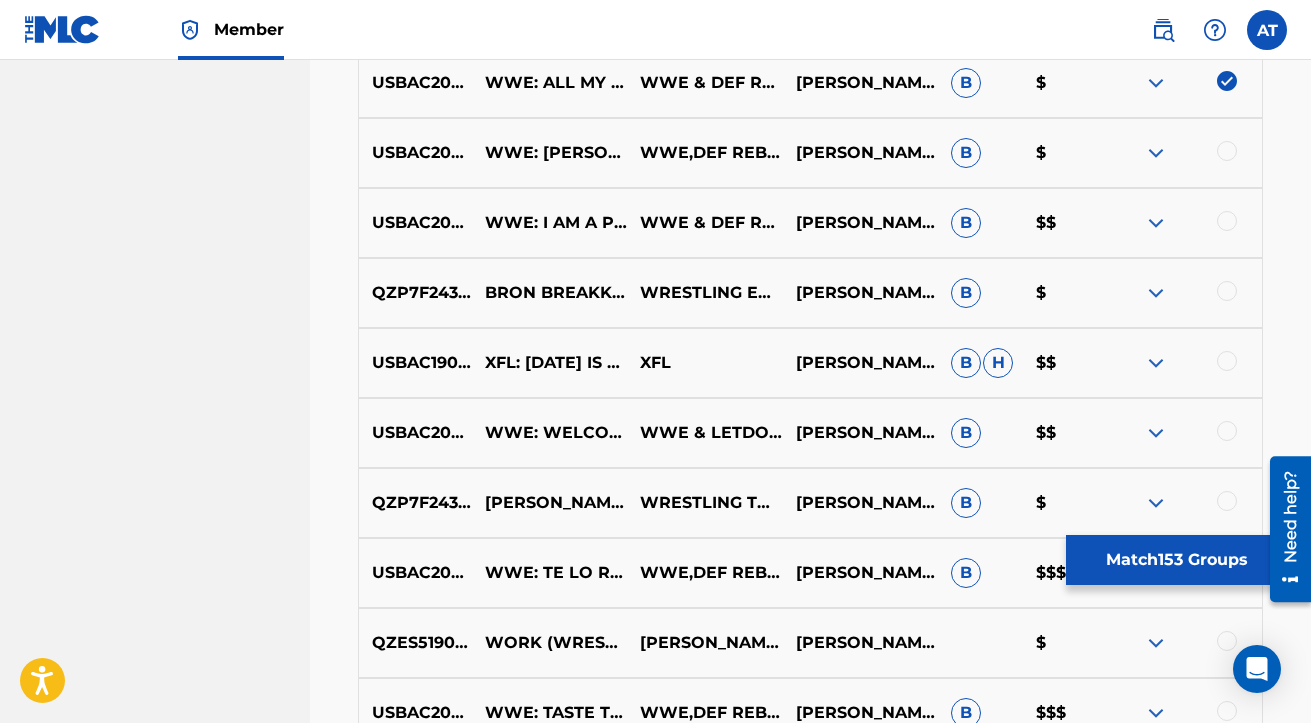 scroll, scrollTop: 9174, scrollLeft: 0, axis: vertical 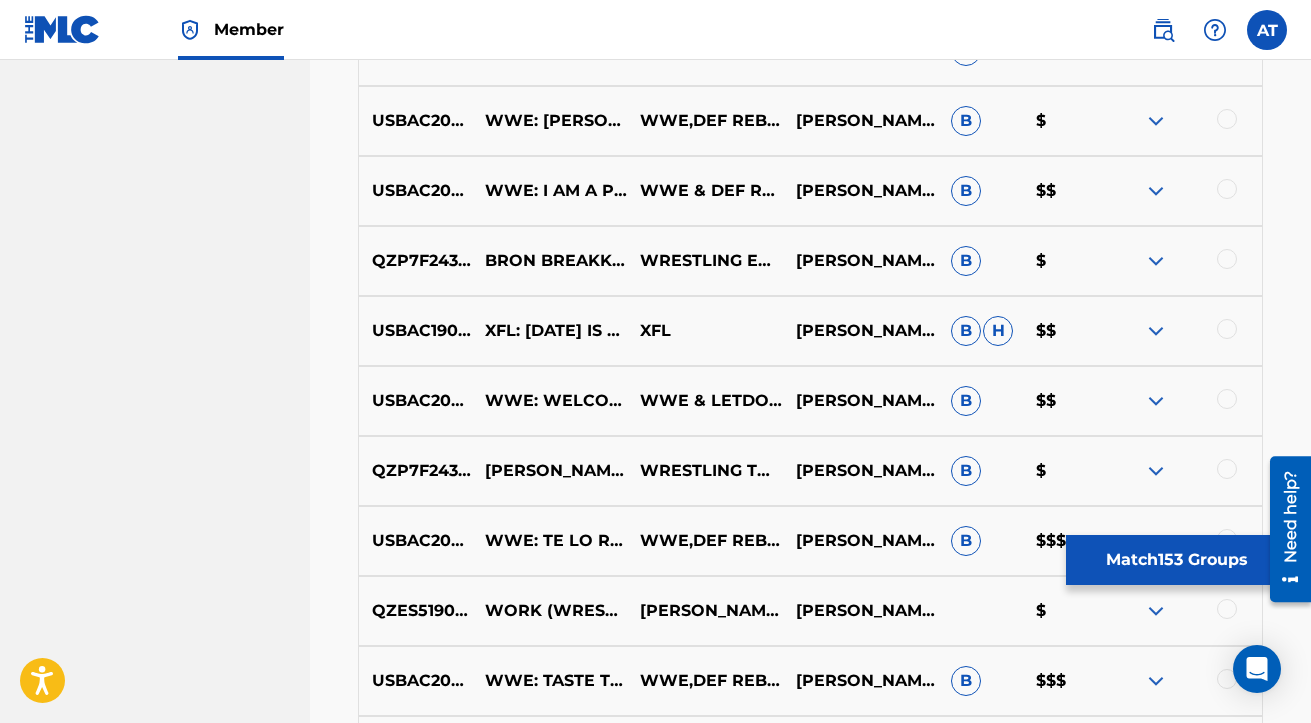 click at bounding box center [1227, 119] 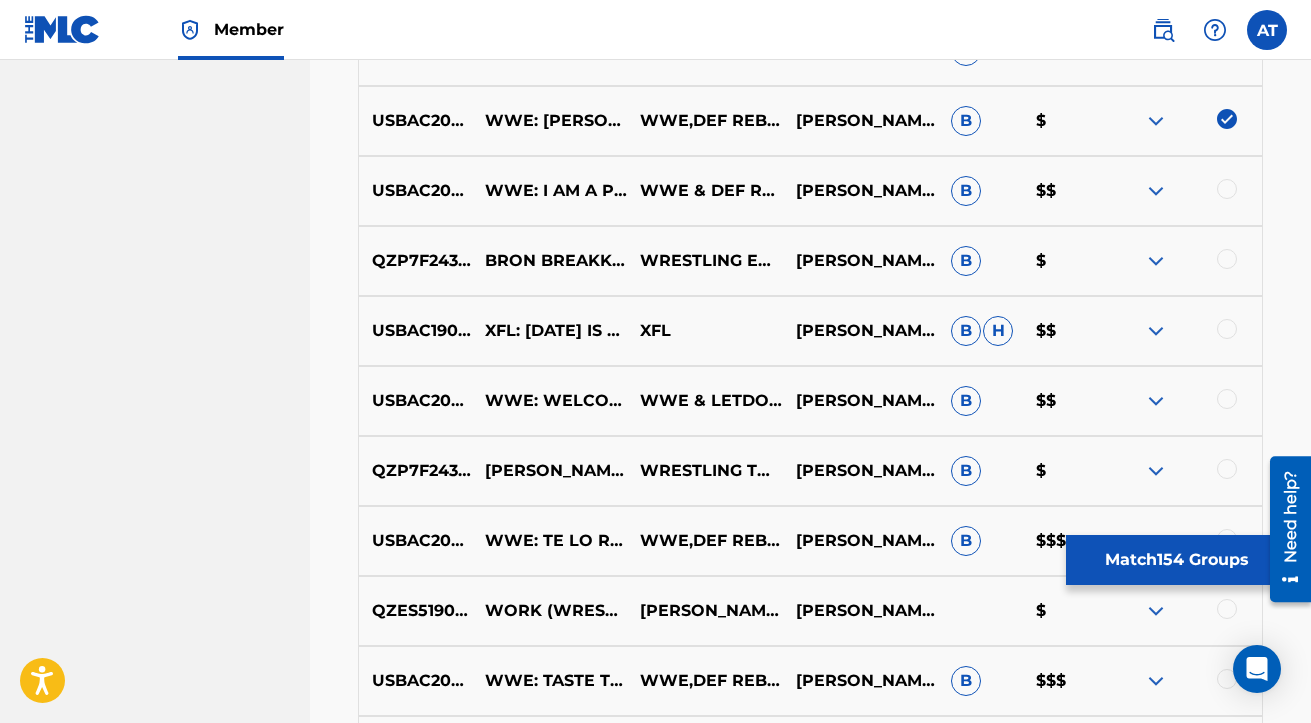 click at bounding box center (1227, 189) 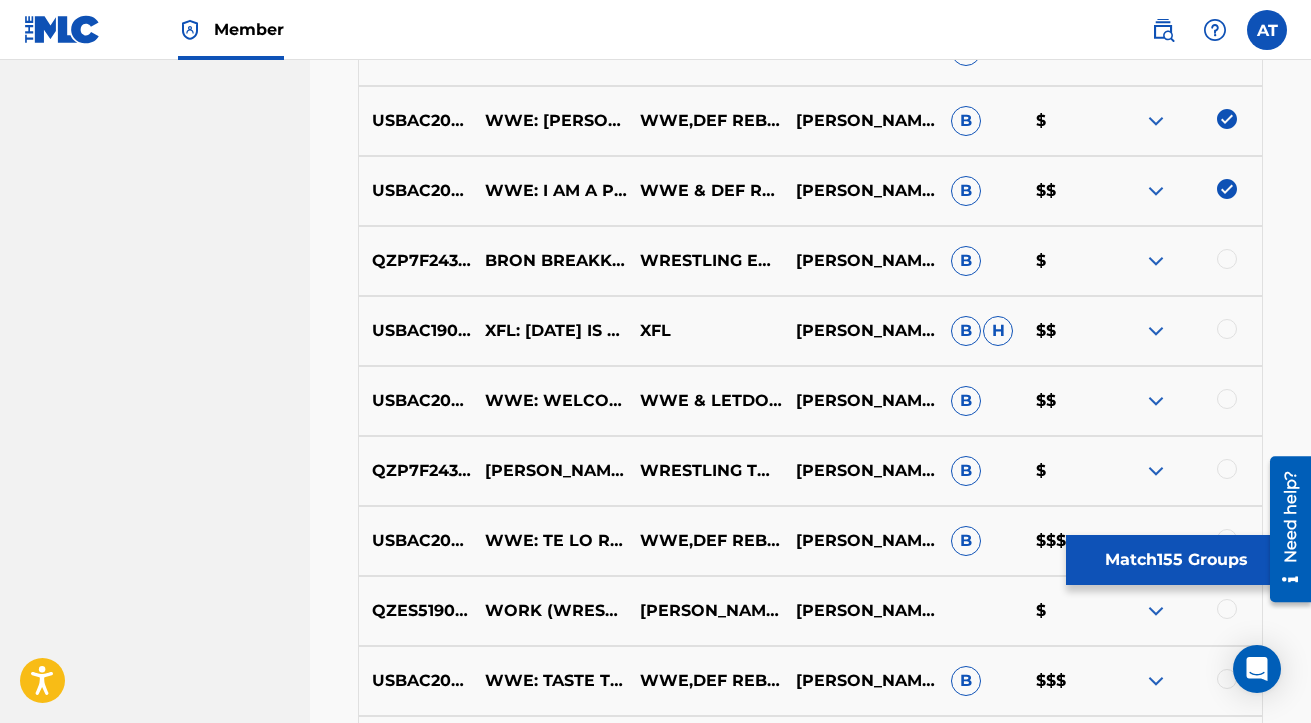 click at bounding box center [1227, 259] 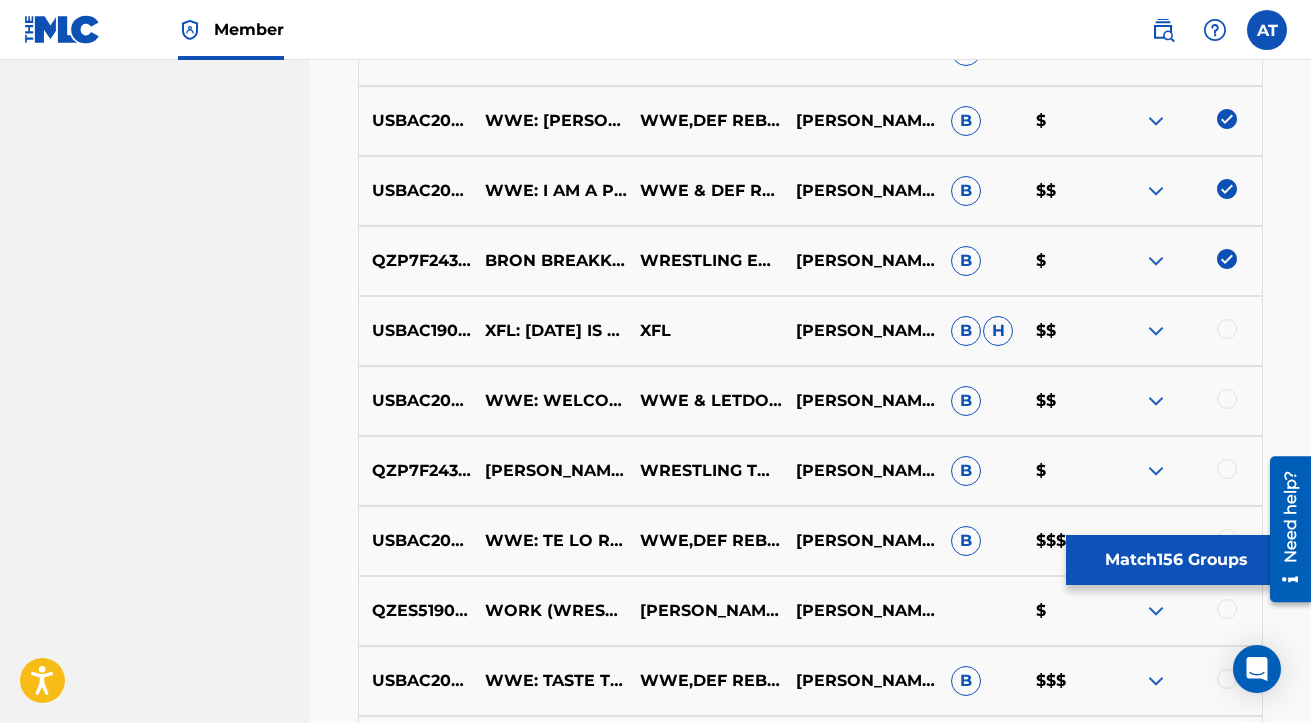 click at bounding box center (1184, 331) 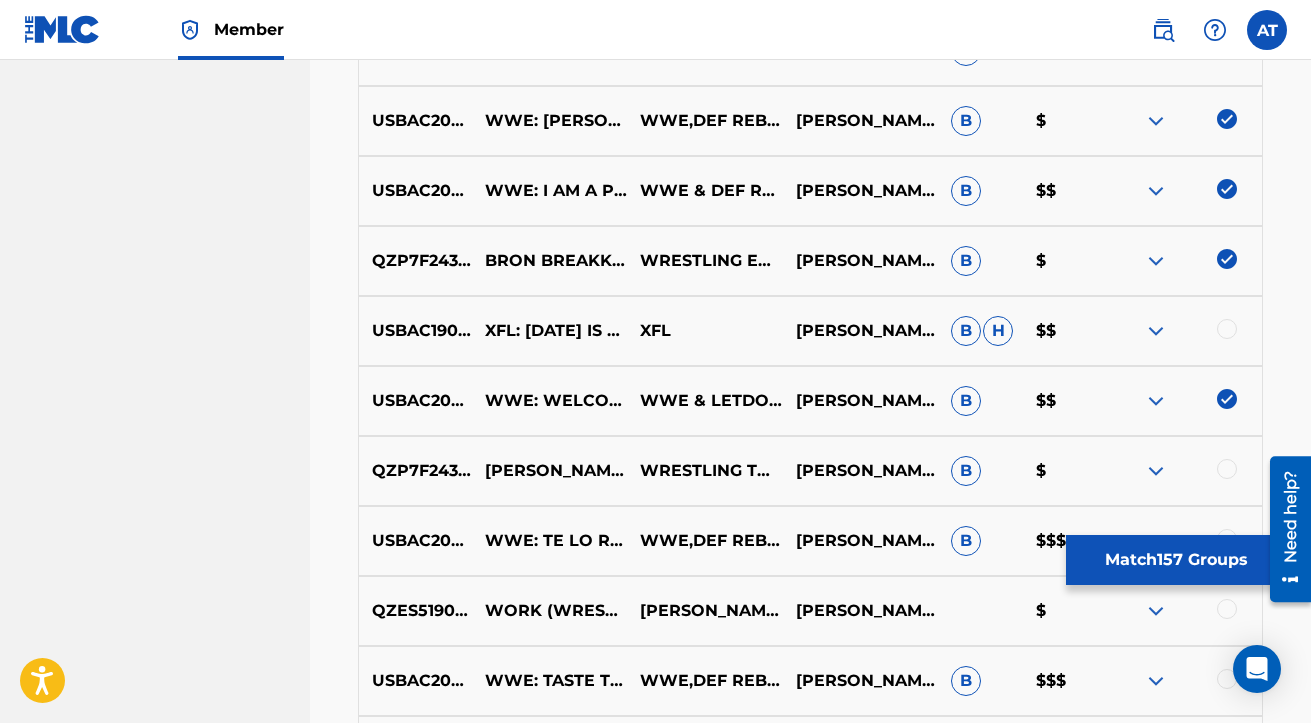click at bounding box center [1227, 329] 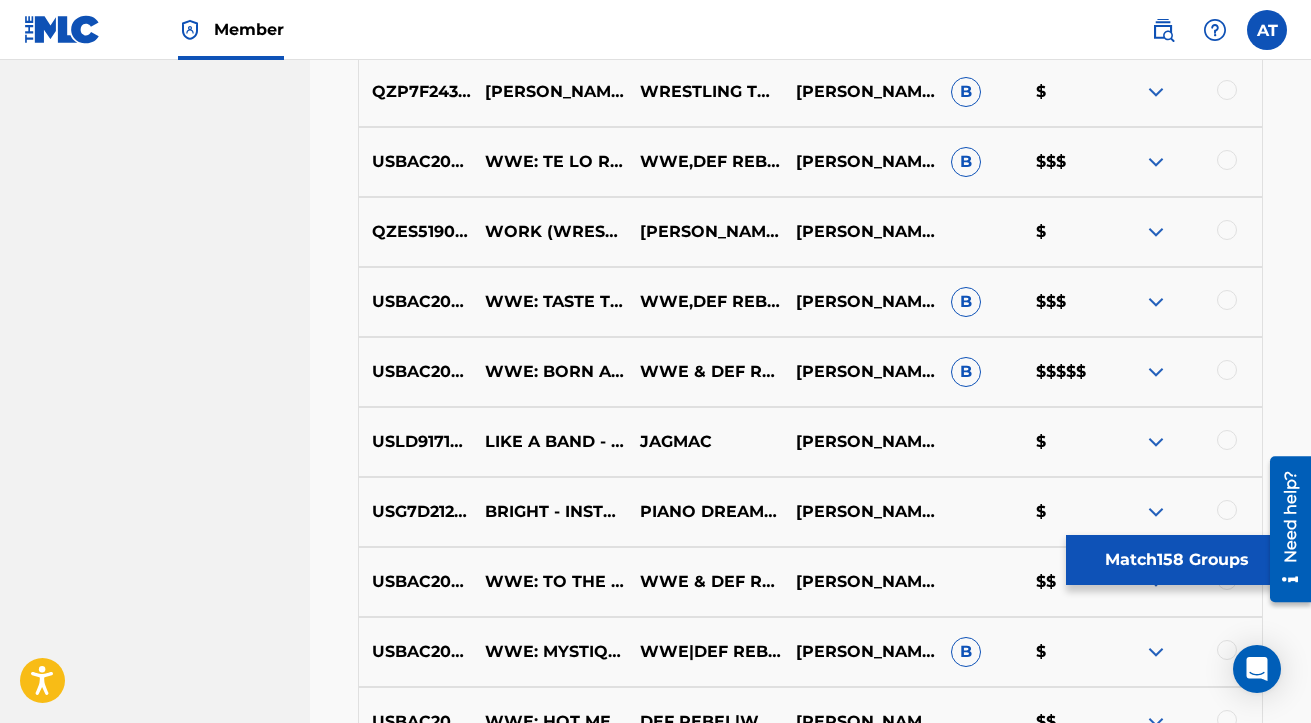 scroll, scrollTop: 9556, scrollLeft: 0, axis: vertical 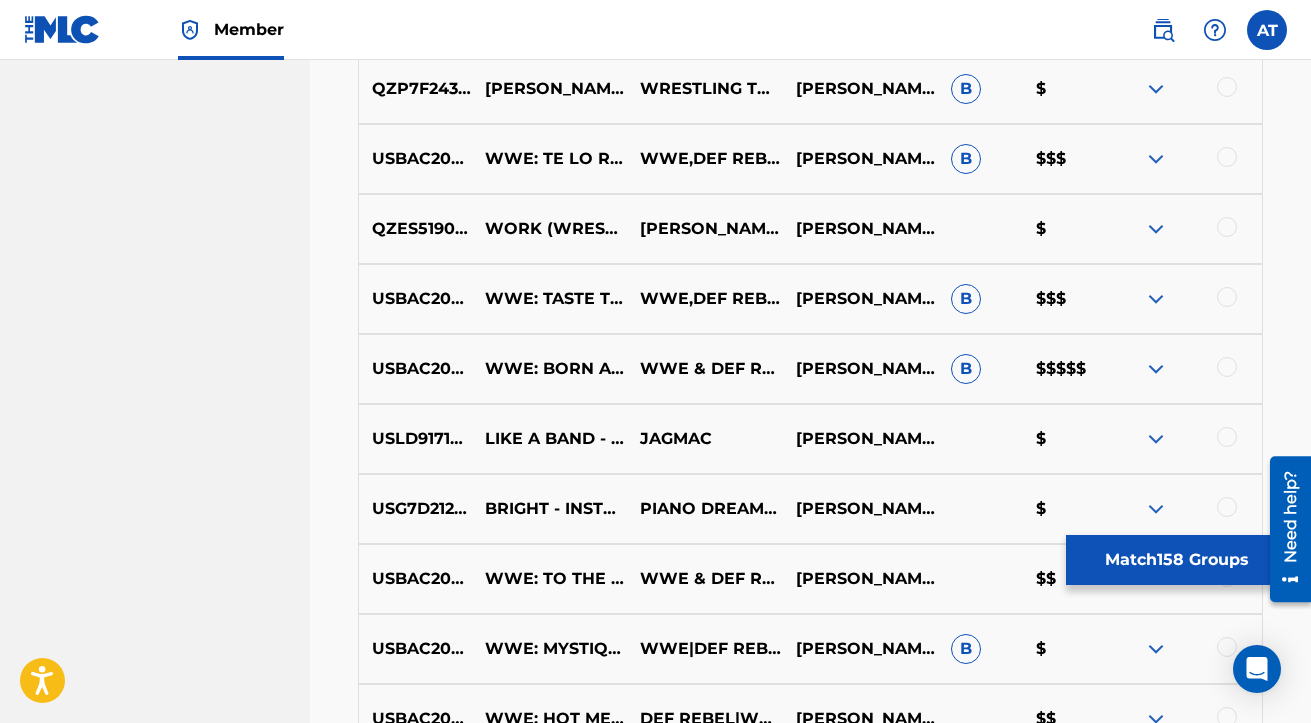click at bounding box center [1227, 87] 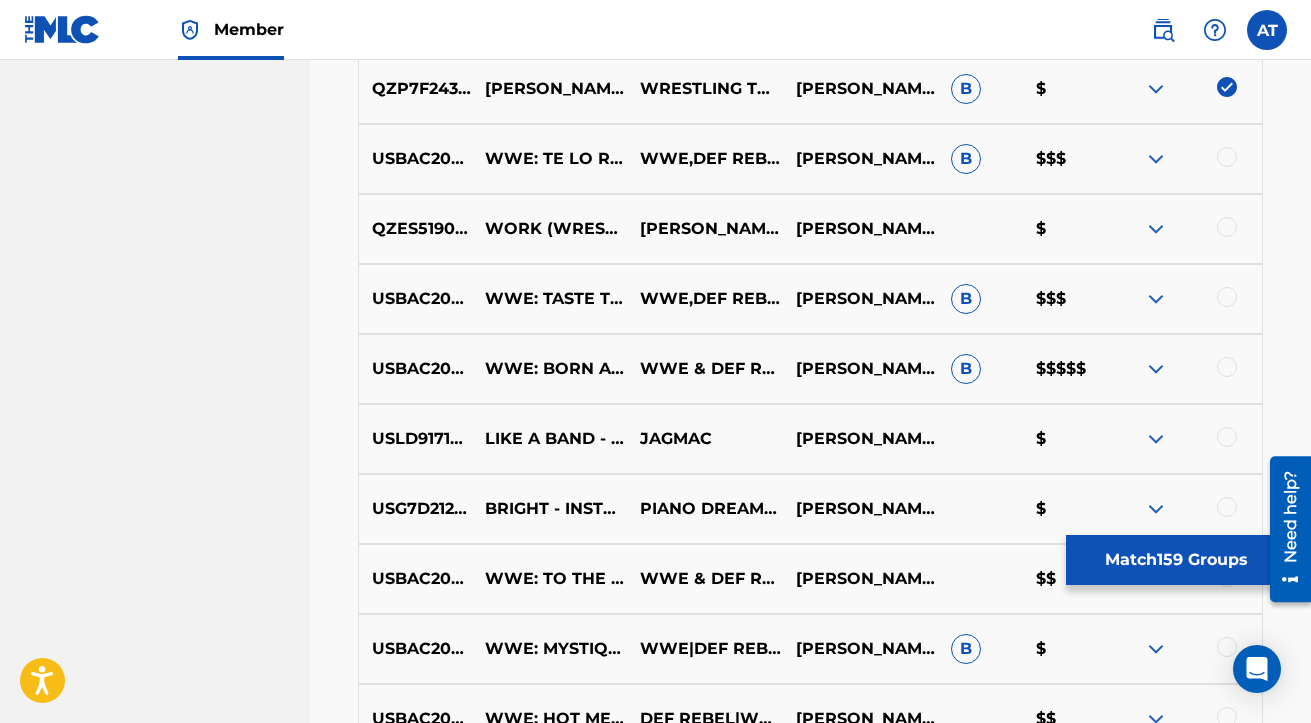 click at bounding box center [1227, 157] 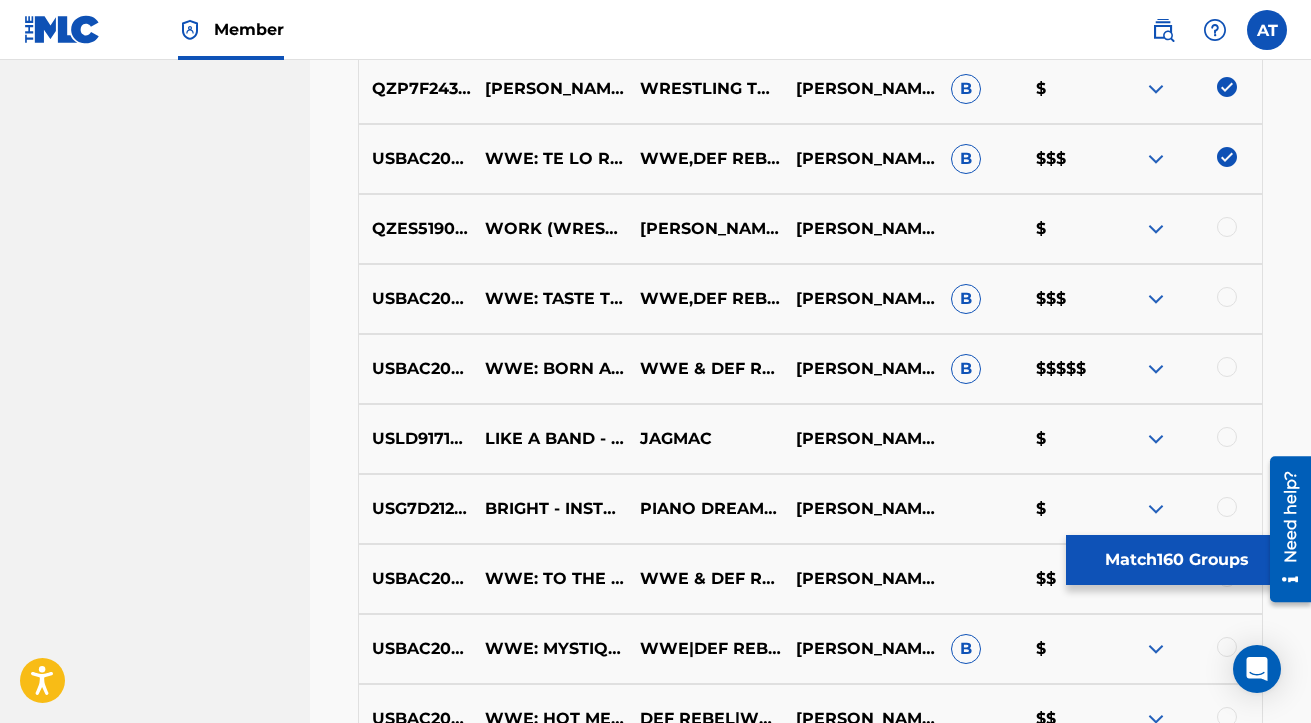 click at bounding box center [1227, 227] 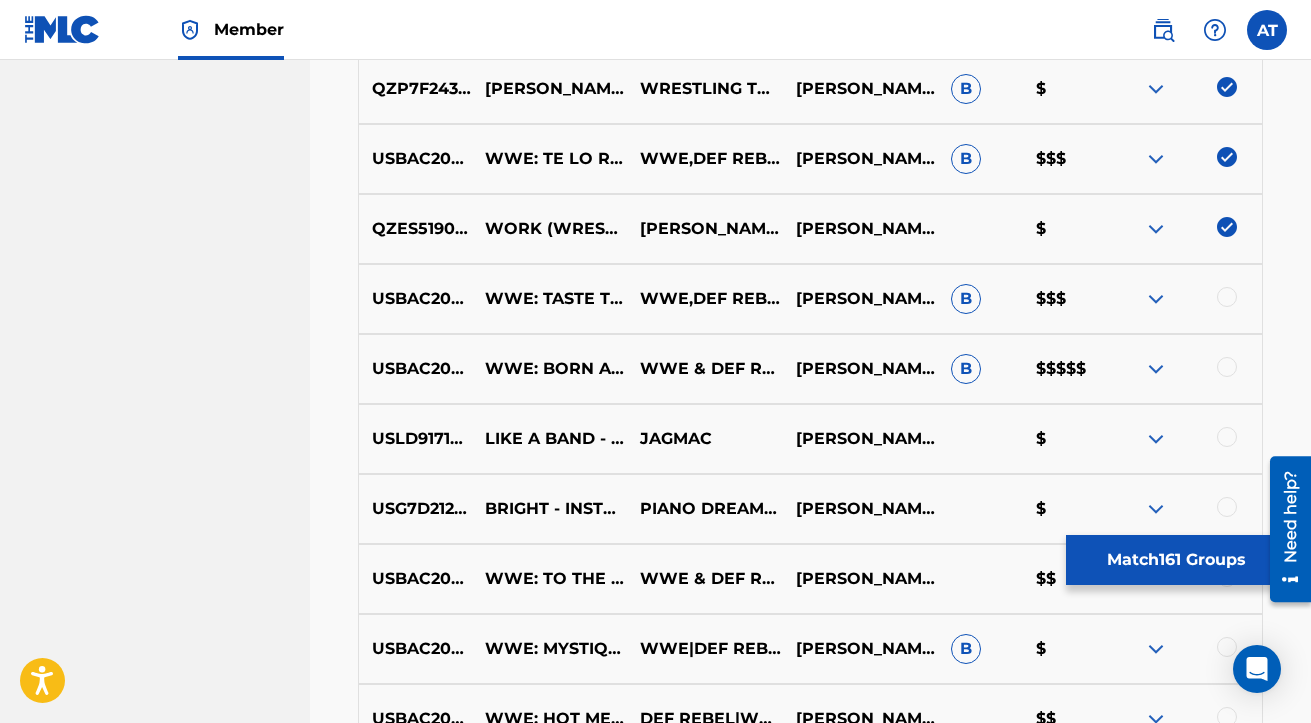 click at bounding box center (1227, 297) 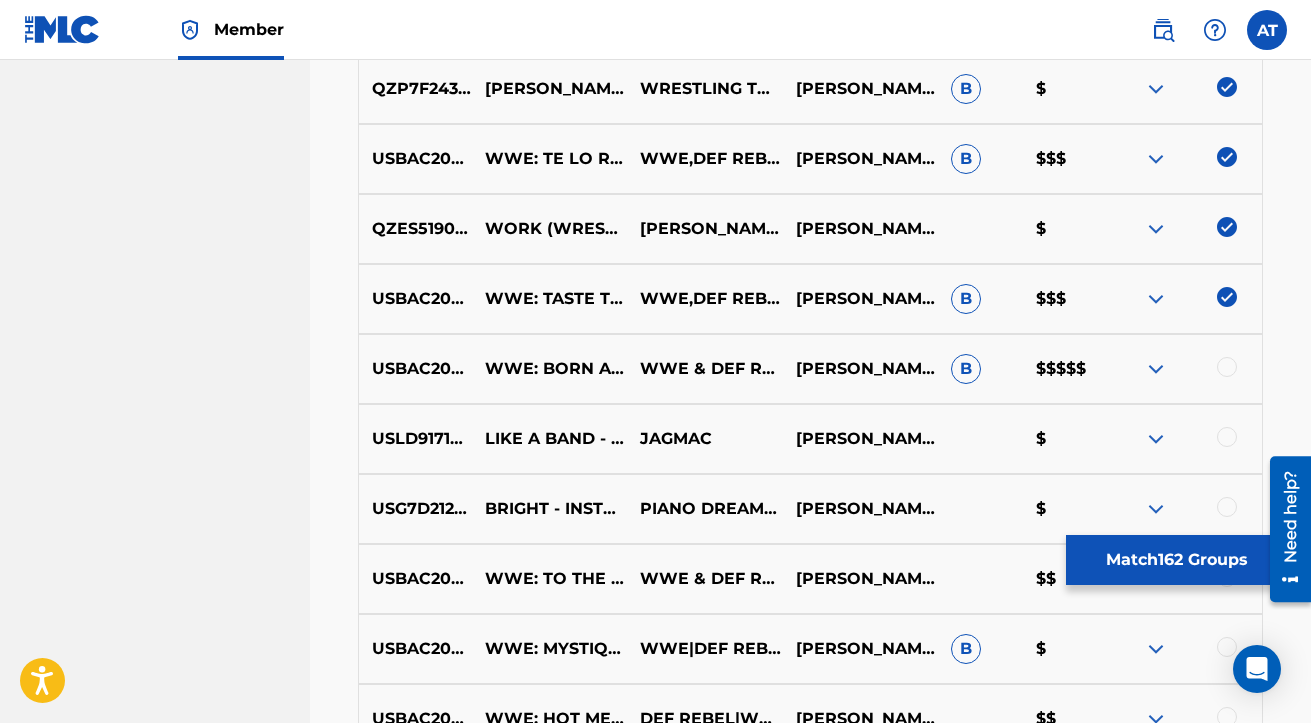 click at bounding box center [1227, 367] 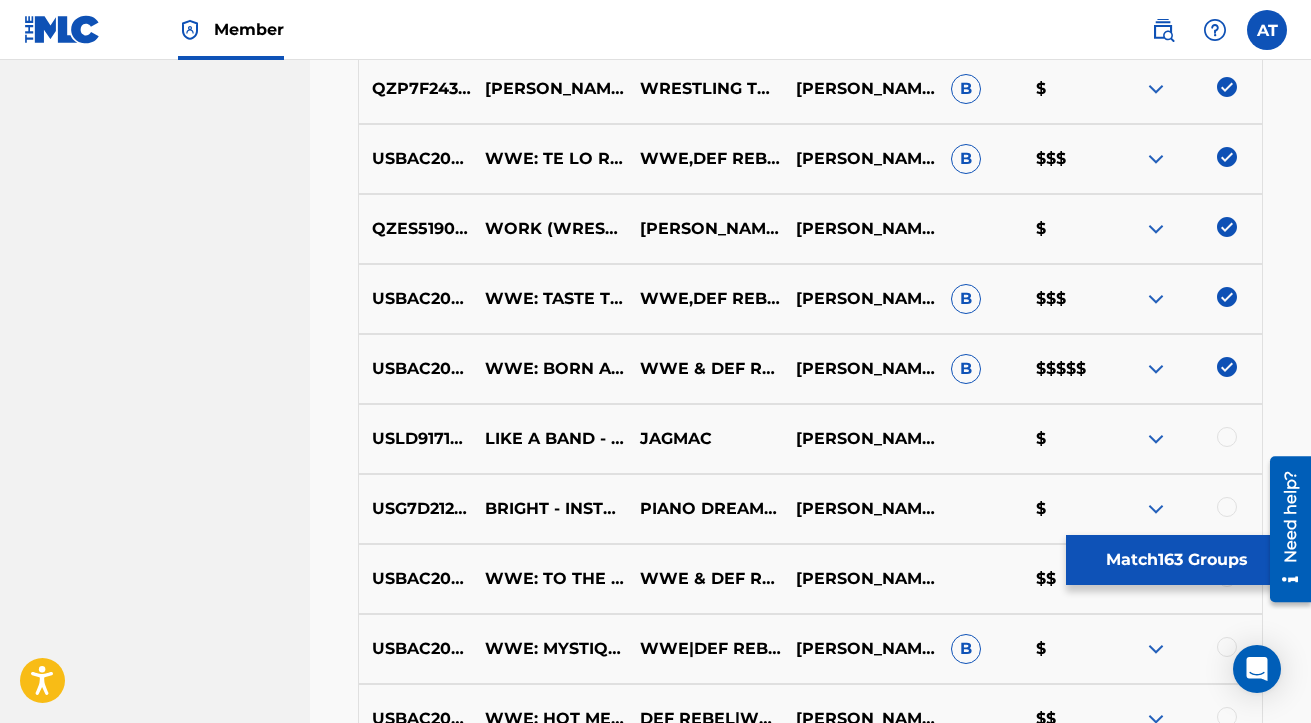 click at bounding box center (1227, 437) 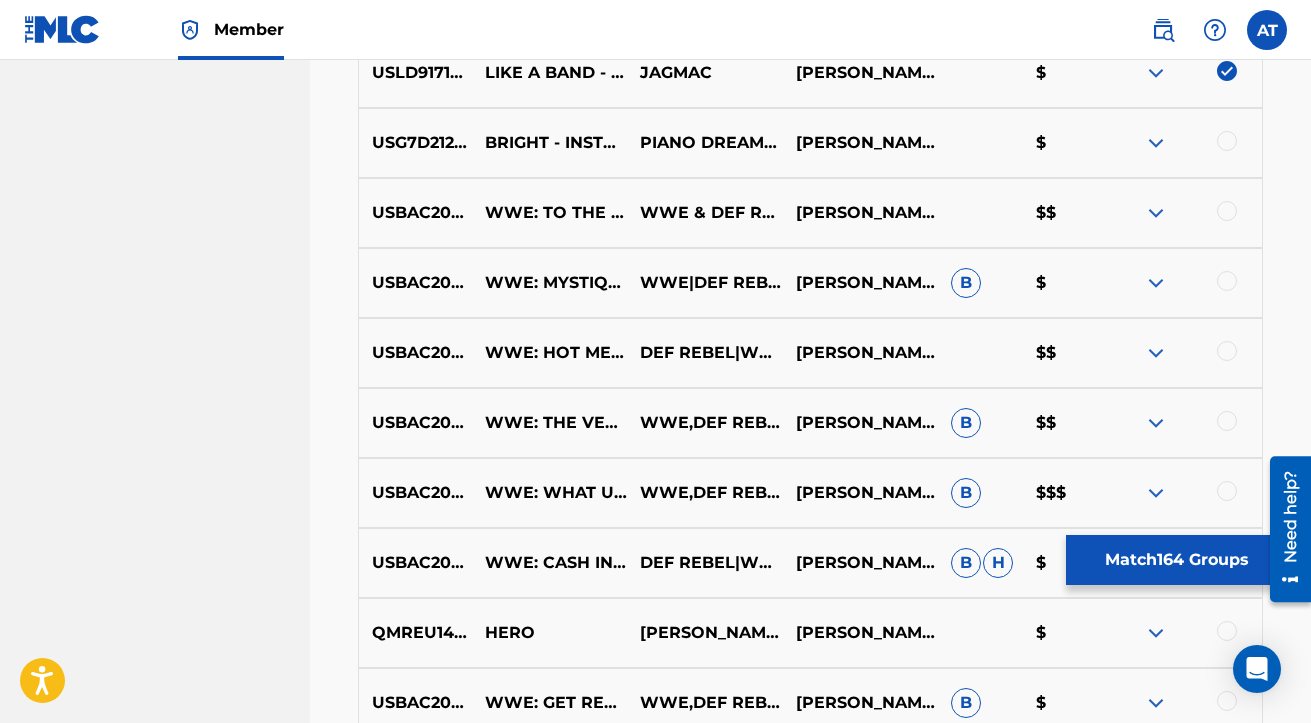 scroll, scrollTop: 9924, scrollLeft: 0, axis: vertical 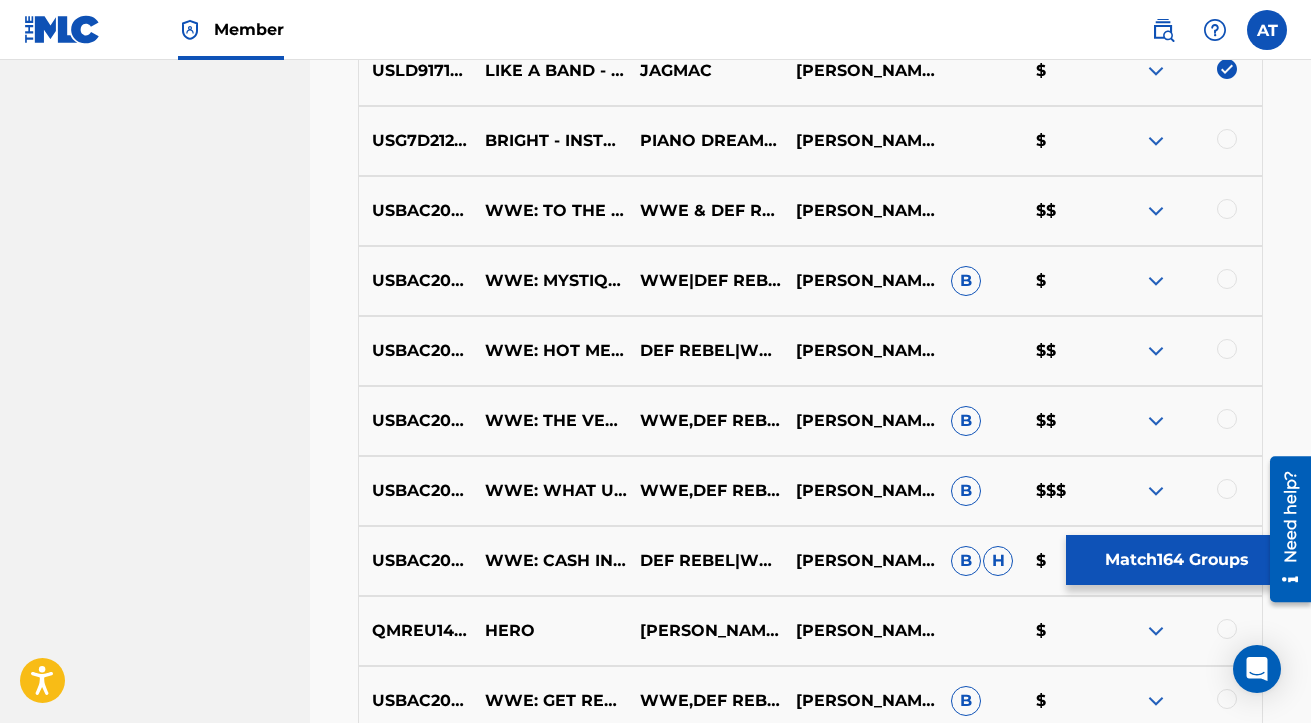 click at bounding box center [1227, 139] 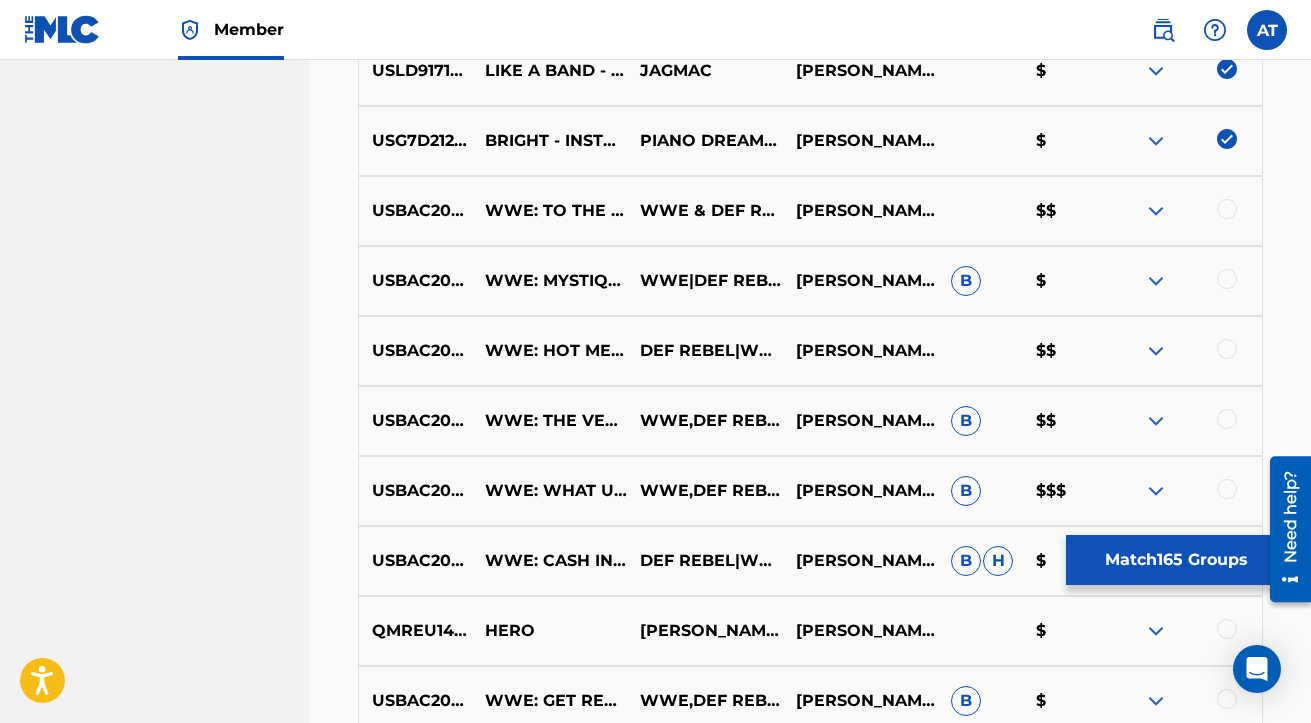 click at bounding box center (1227, 209) 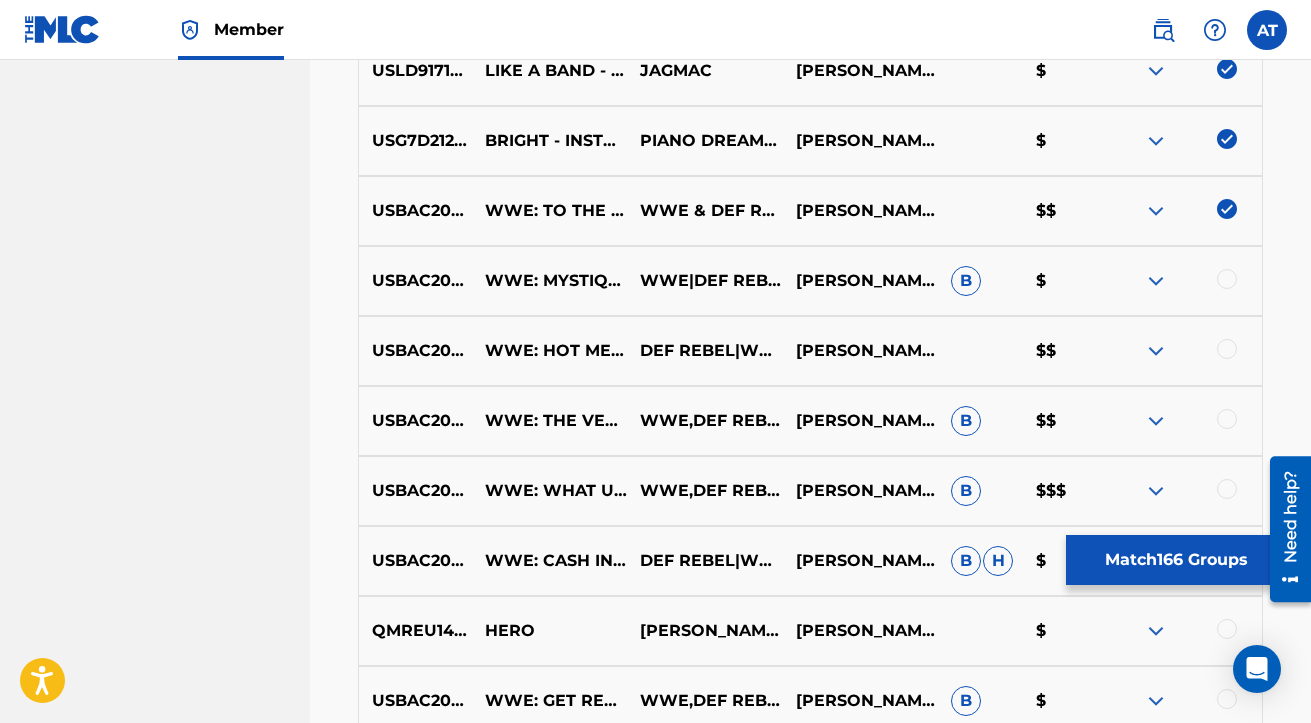 click at bounding box center [1227, 279] 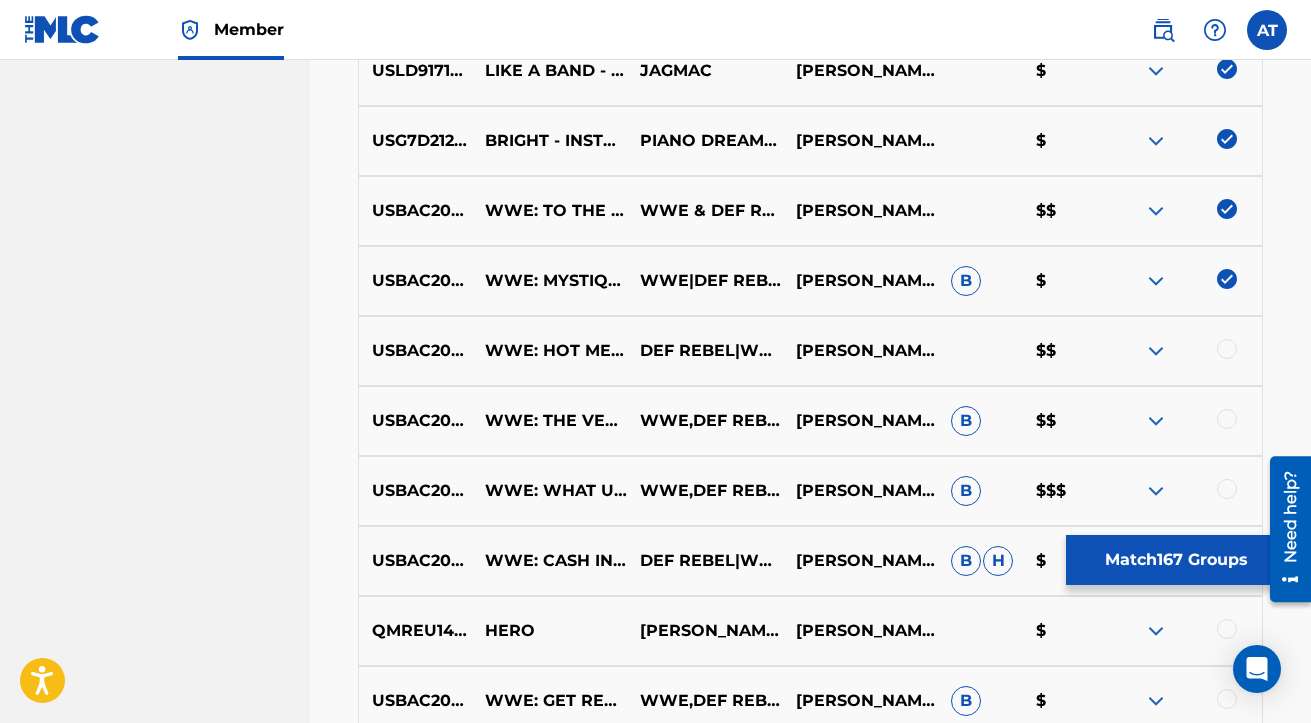 click at bounding box center (1227, 349) 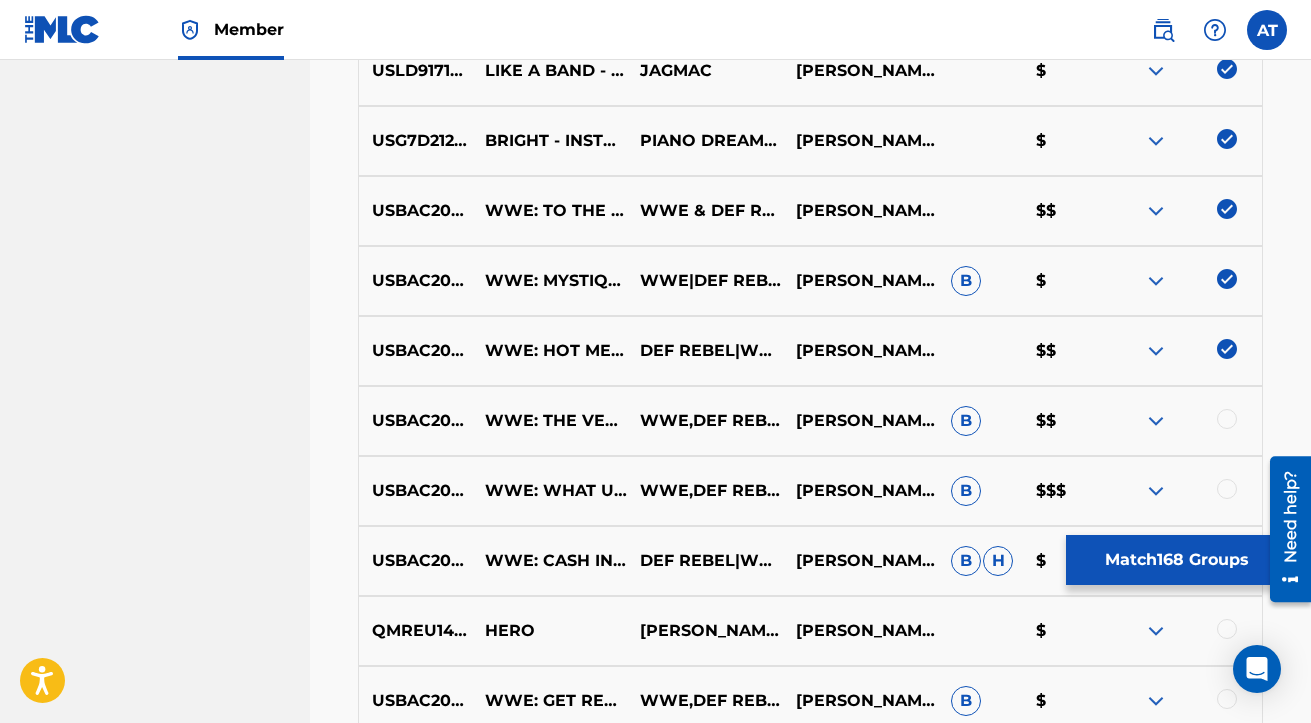 click at bounding box center (1227, 419) 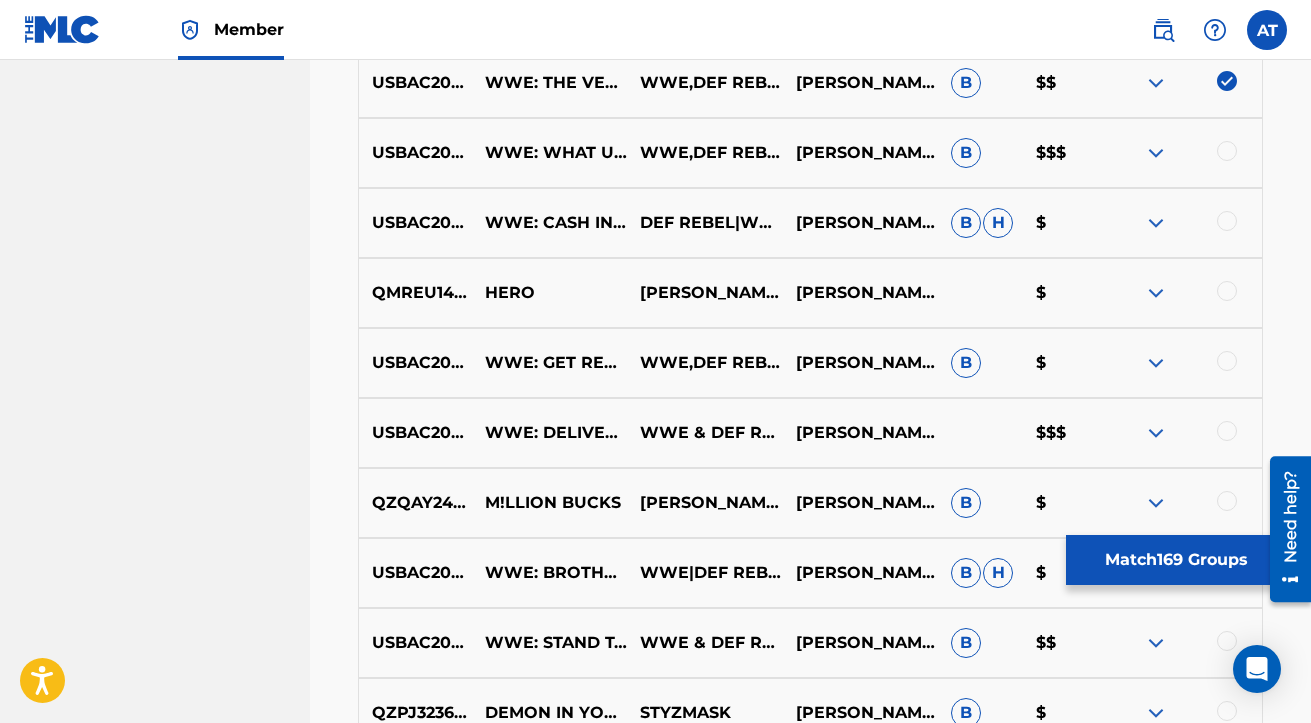 scroll, scrollTop: 10295, scrollLeft: 0, axis: vertical 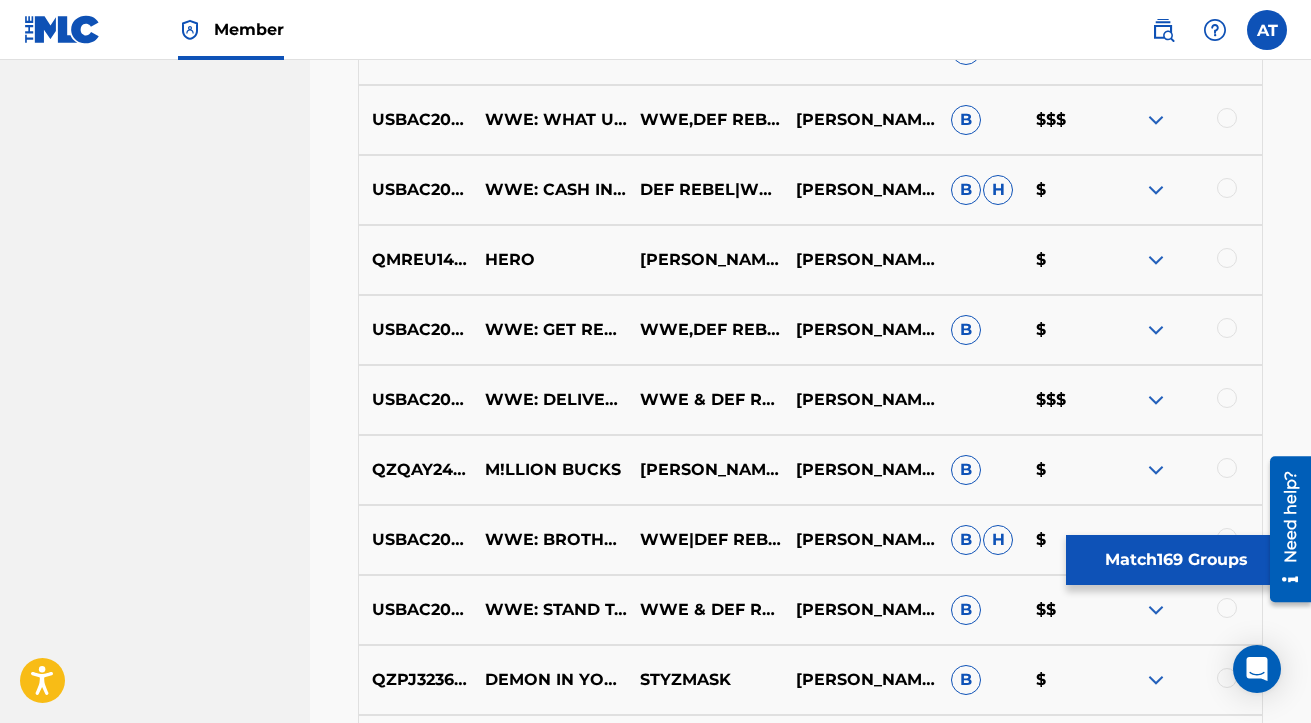 click at bounding box center [1227, 118] 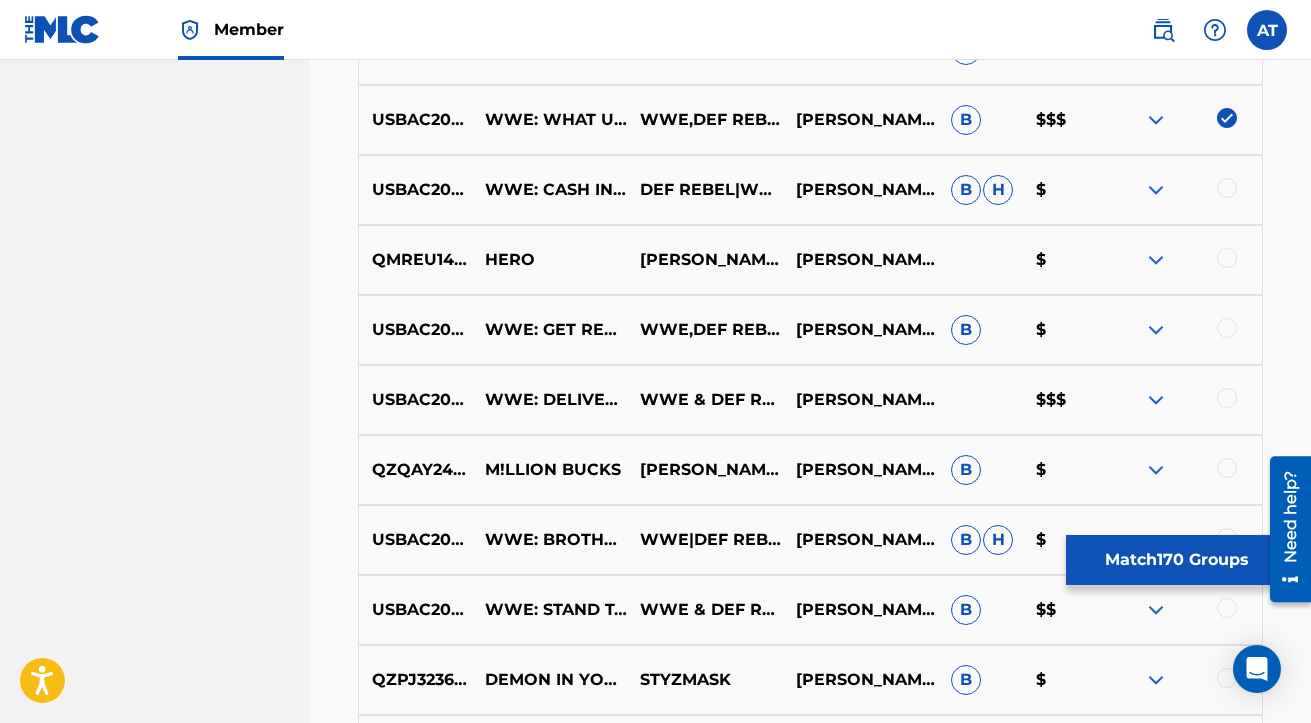click at bounding box center [1227, 188] 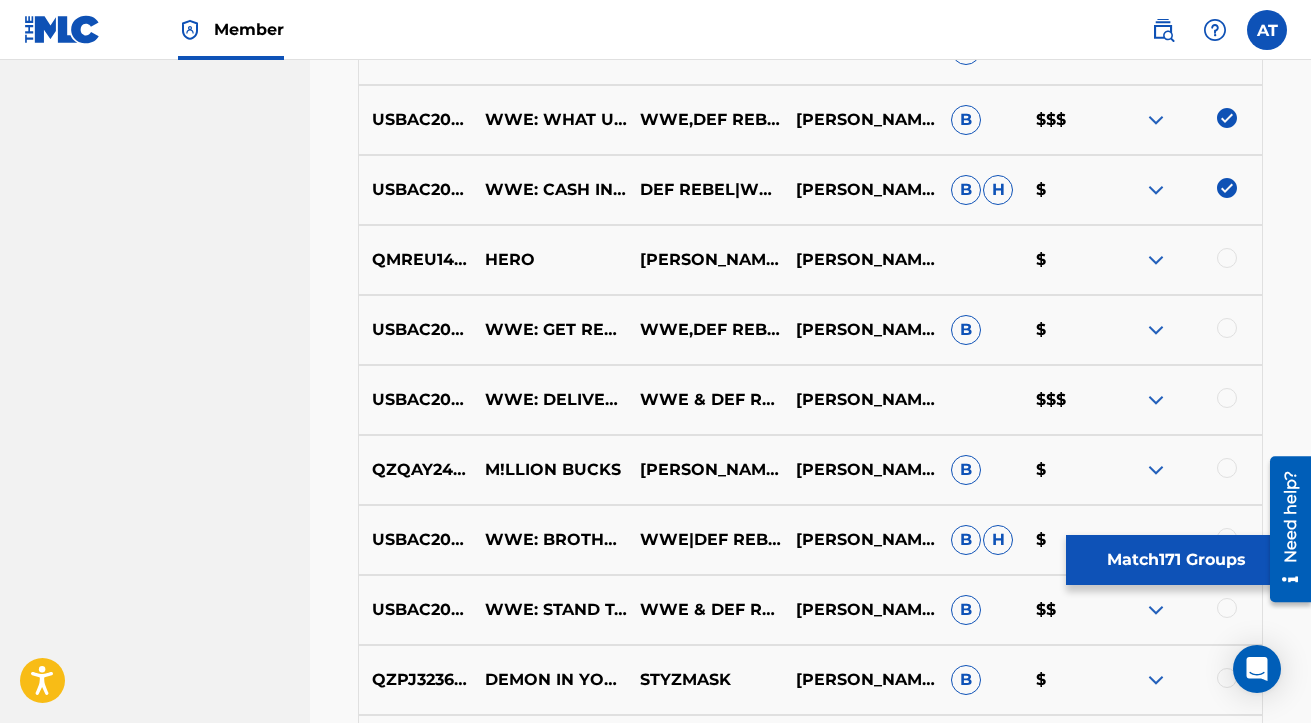 click on "QMREU1409805 HERO [PERSON_NAME],[PERSON_NAME],[PERSON_NAME],[PERSON_NAME] [PERSON_NAME],[PERSON_NAME],[PERSON_NAME],[PERSON_NAME] $" at bounding box center (810, 260) 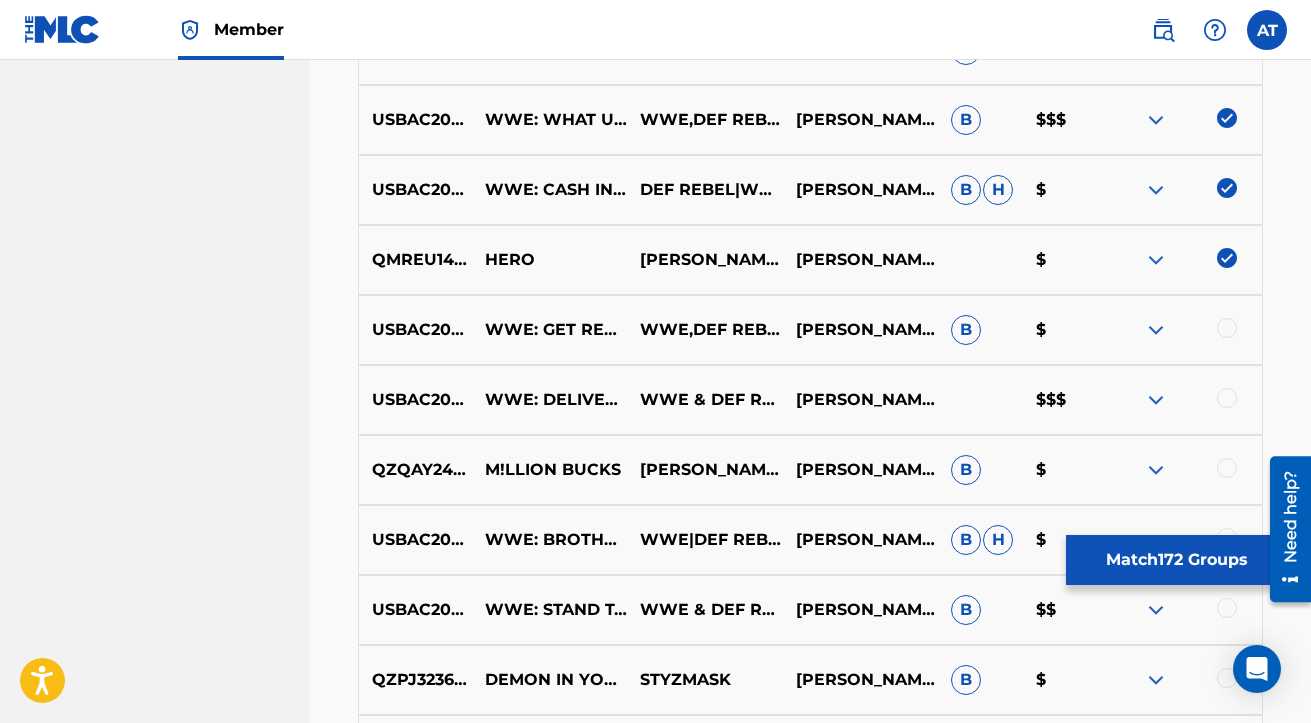 click at bounding box center (1227, 328) 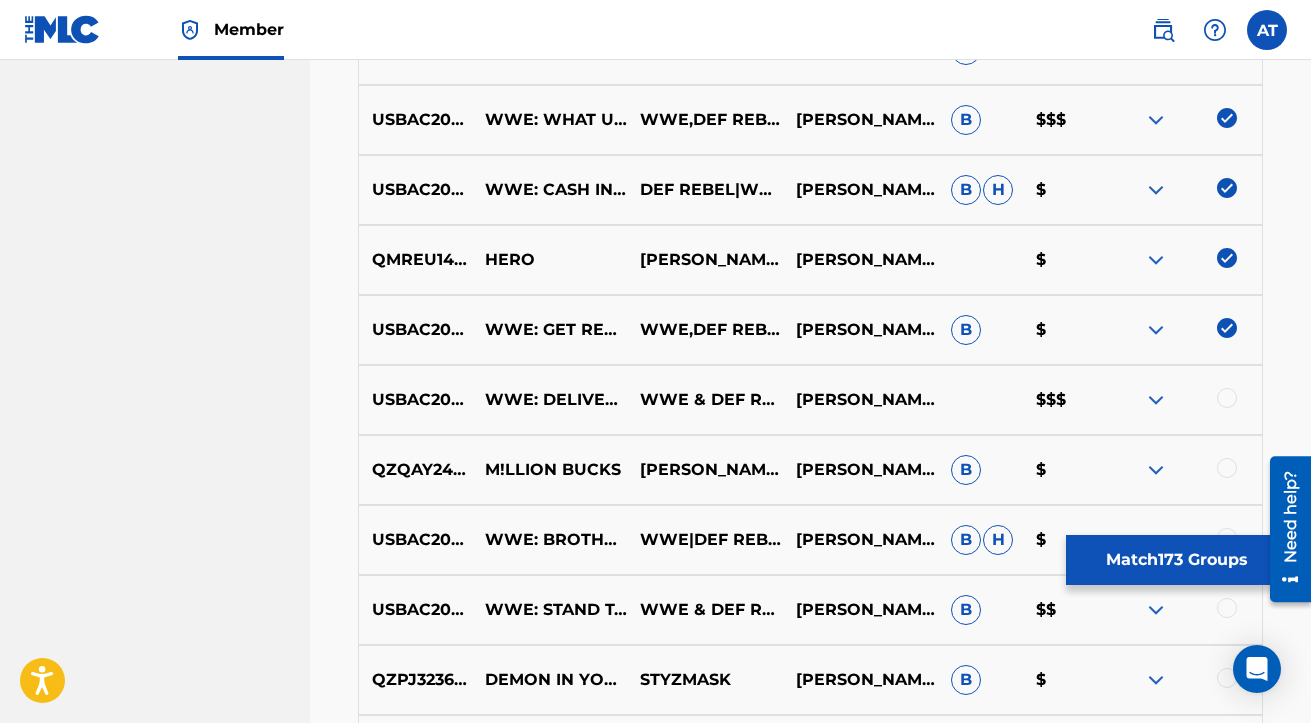 click at bounding box center (1227, 398) 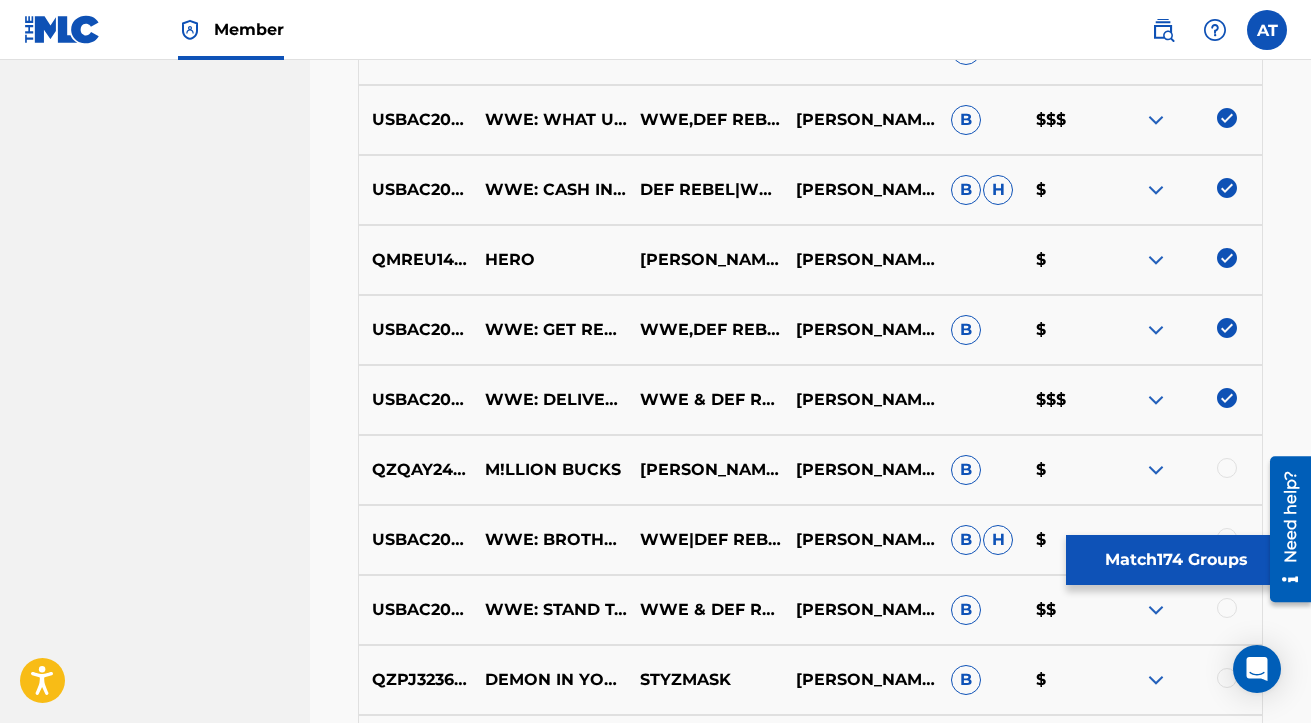 click at bounding box center (1227, 468) 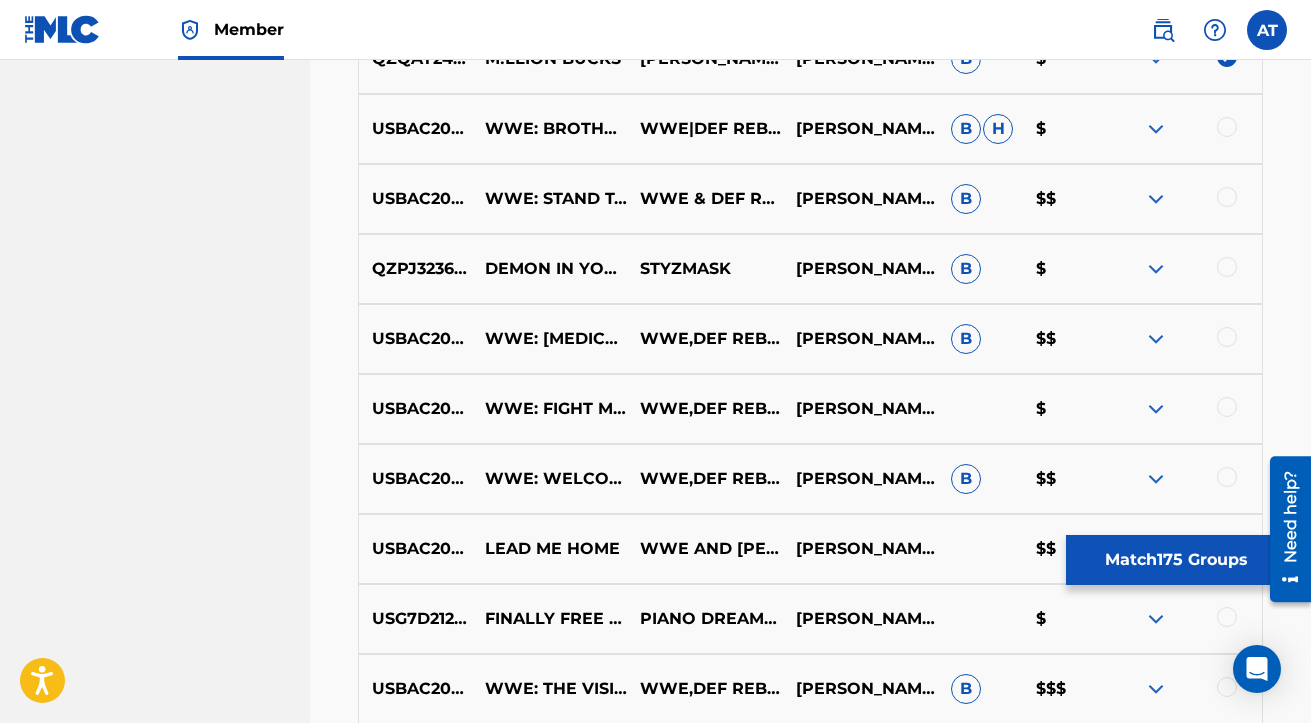 scroll, scrollTop: 10720, scrollLeft: 0, axis: vertical 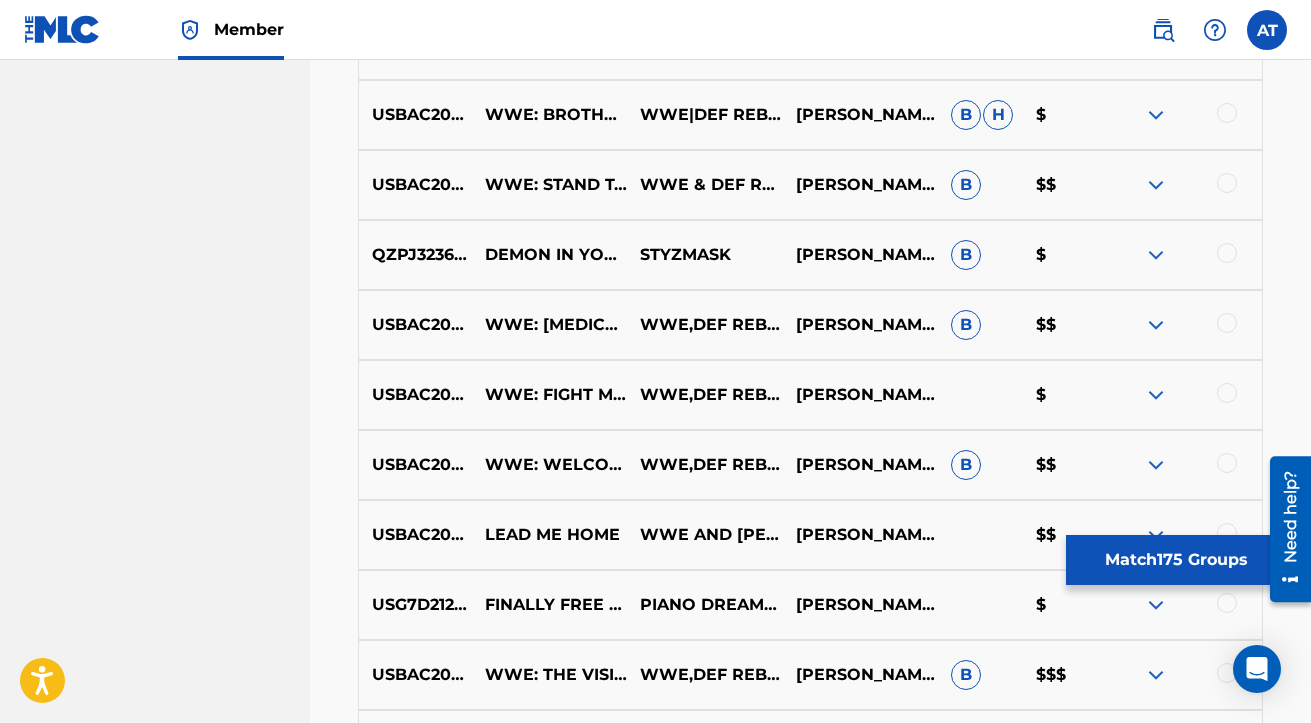 click at bounding box center [1227, 113] 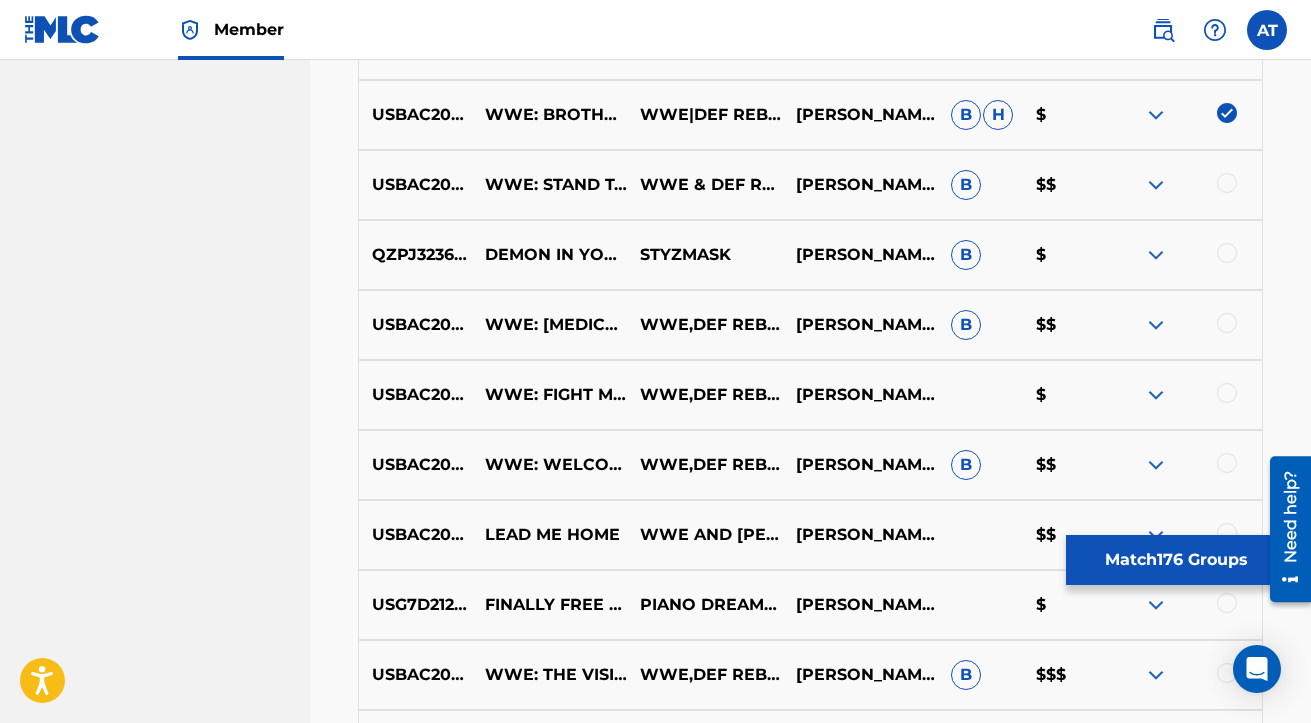 click at bounding box center [1227, 183] 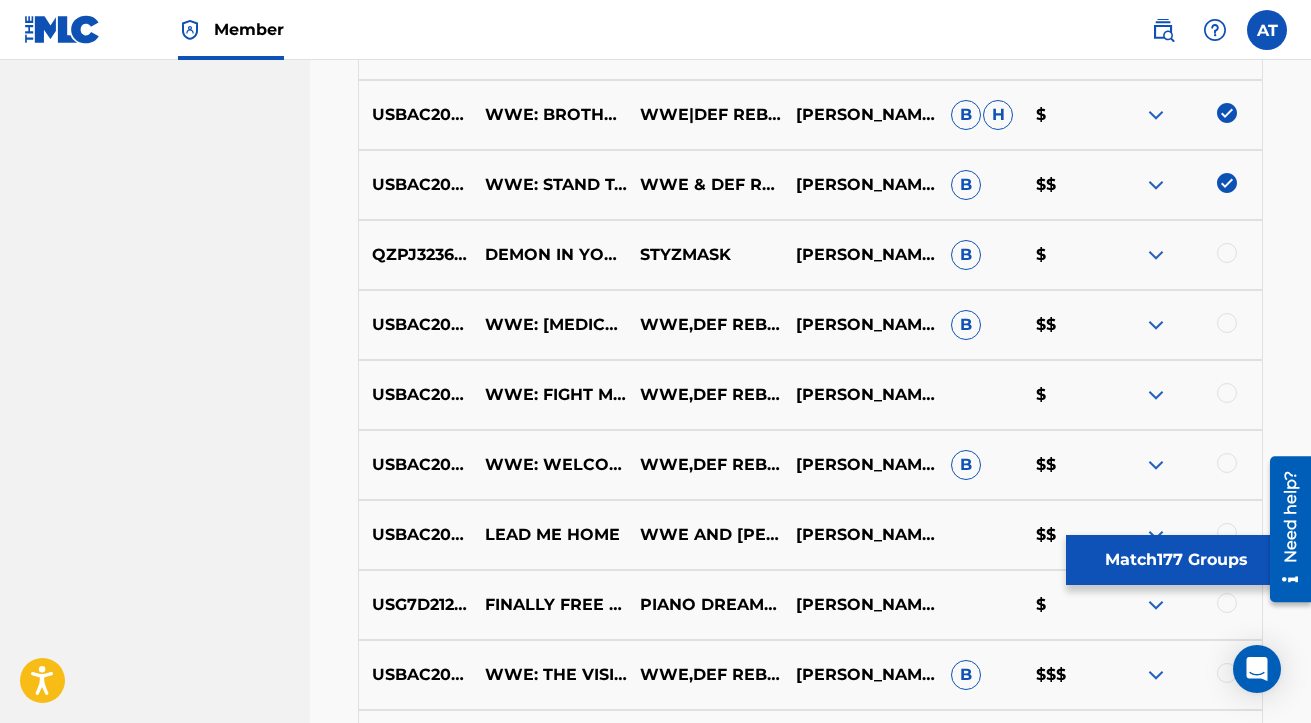 click at bounding box center (1227, 253) 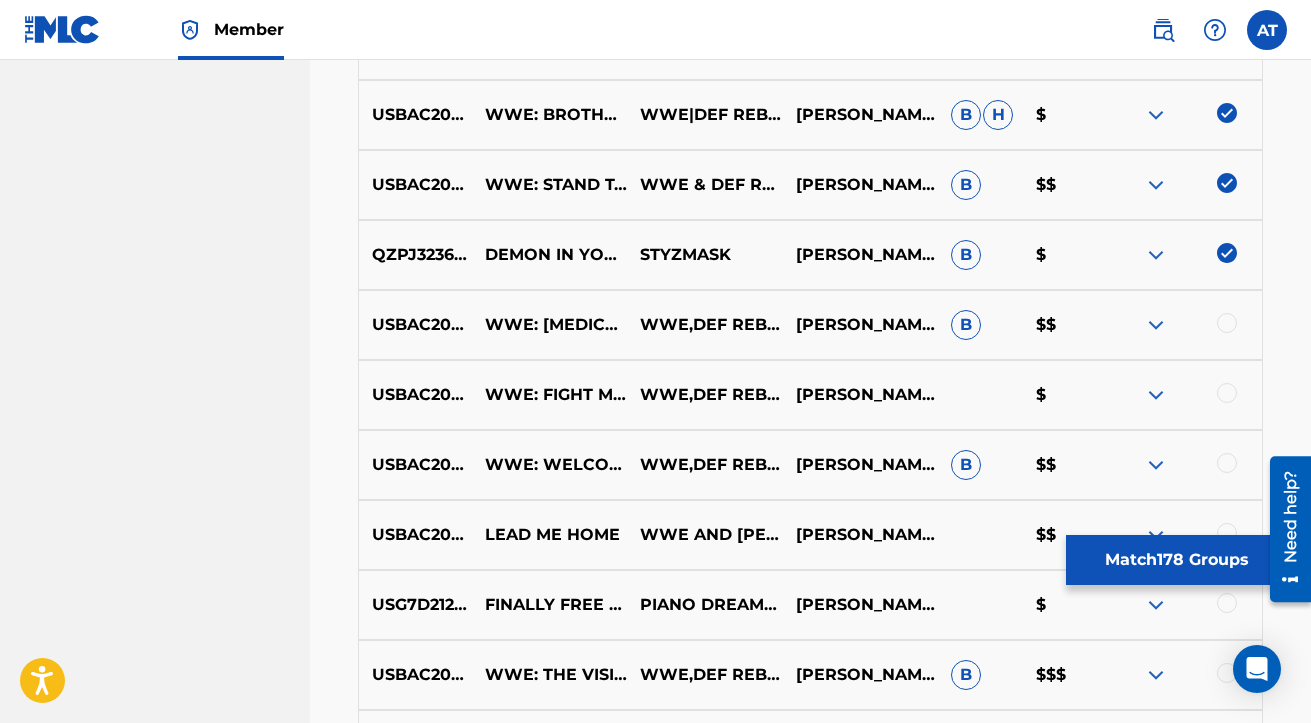 click at bounding box center (1227, 323) 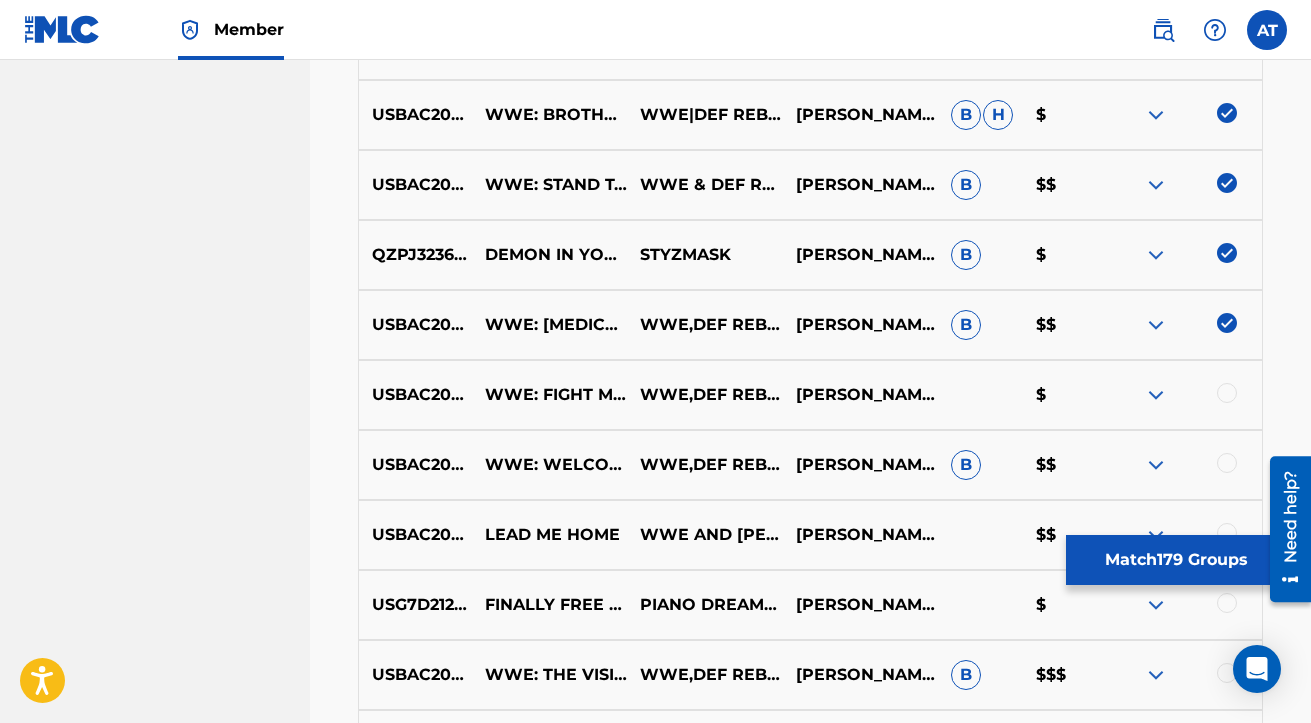 click at bounding box center [1227, 393] 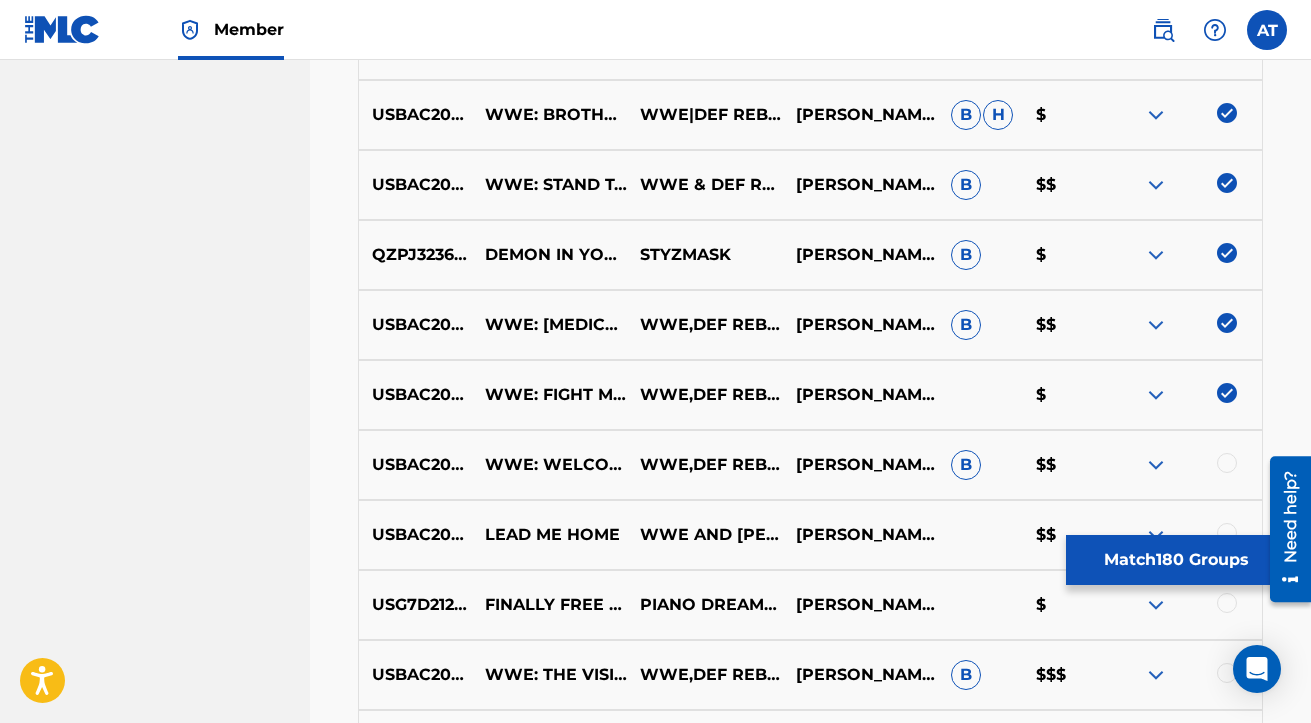 click at bounding box center (1227, 463) 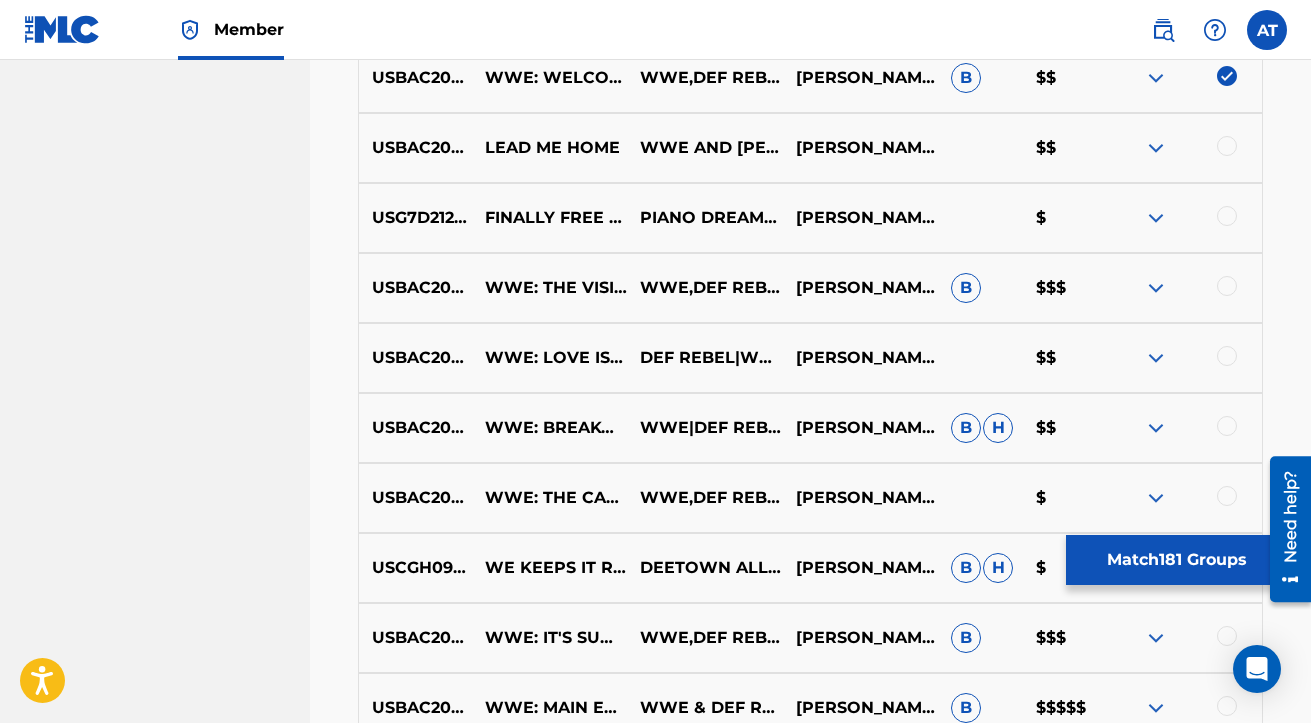 scroll, scrollTop: 11111, scrollLeft: 0, axis: vertical 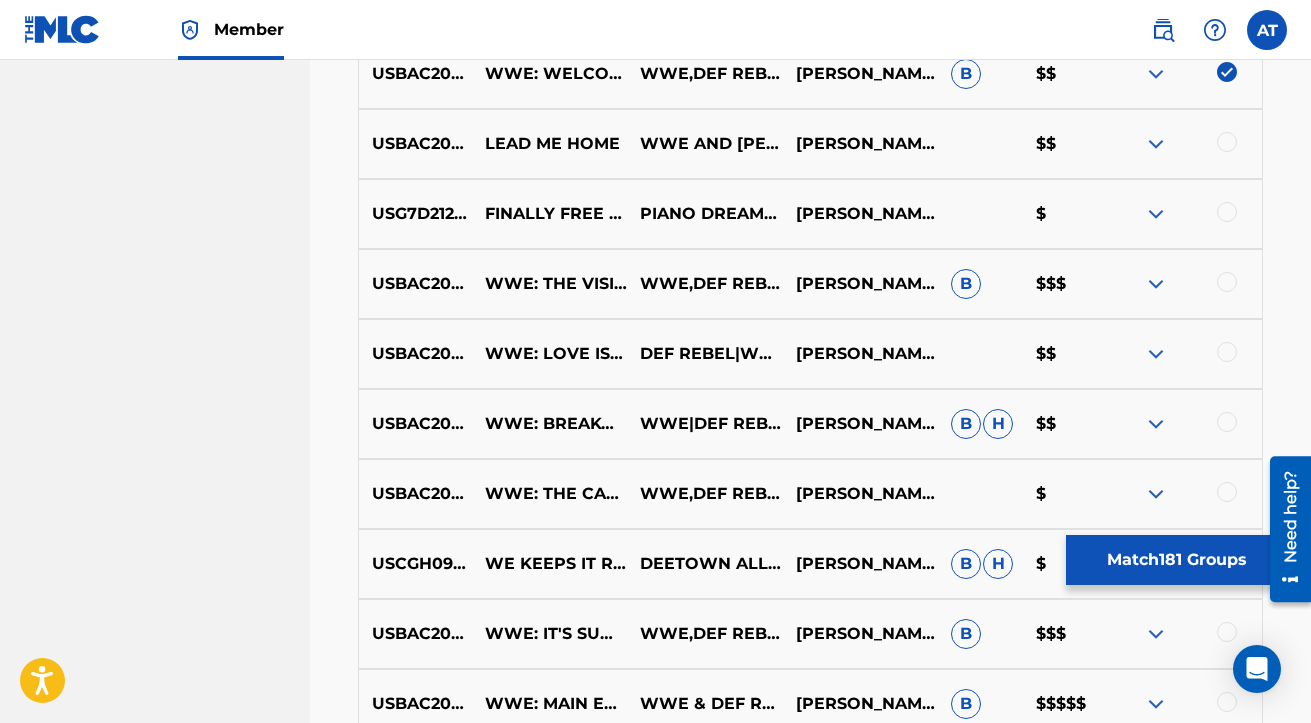 click at bounding box center [1227, 142] 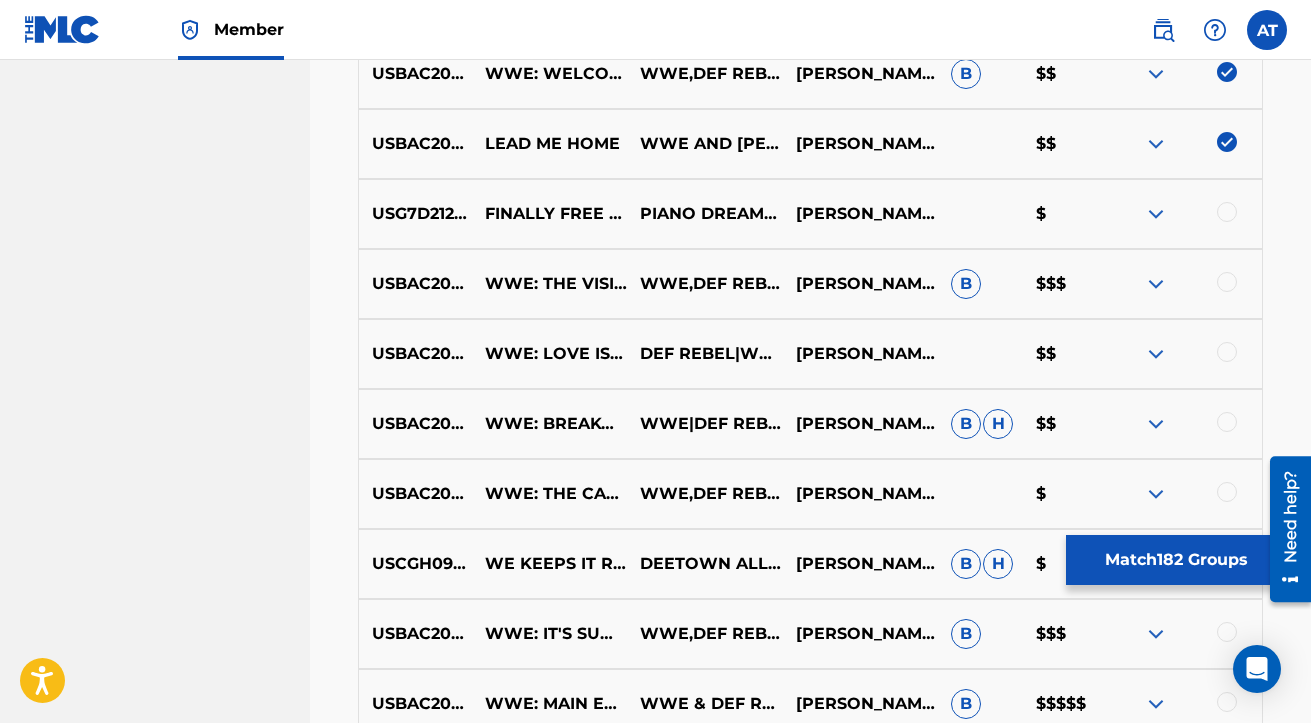 click at bounding box center [1227, 212] 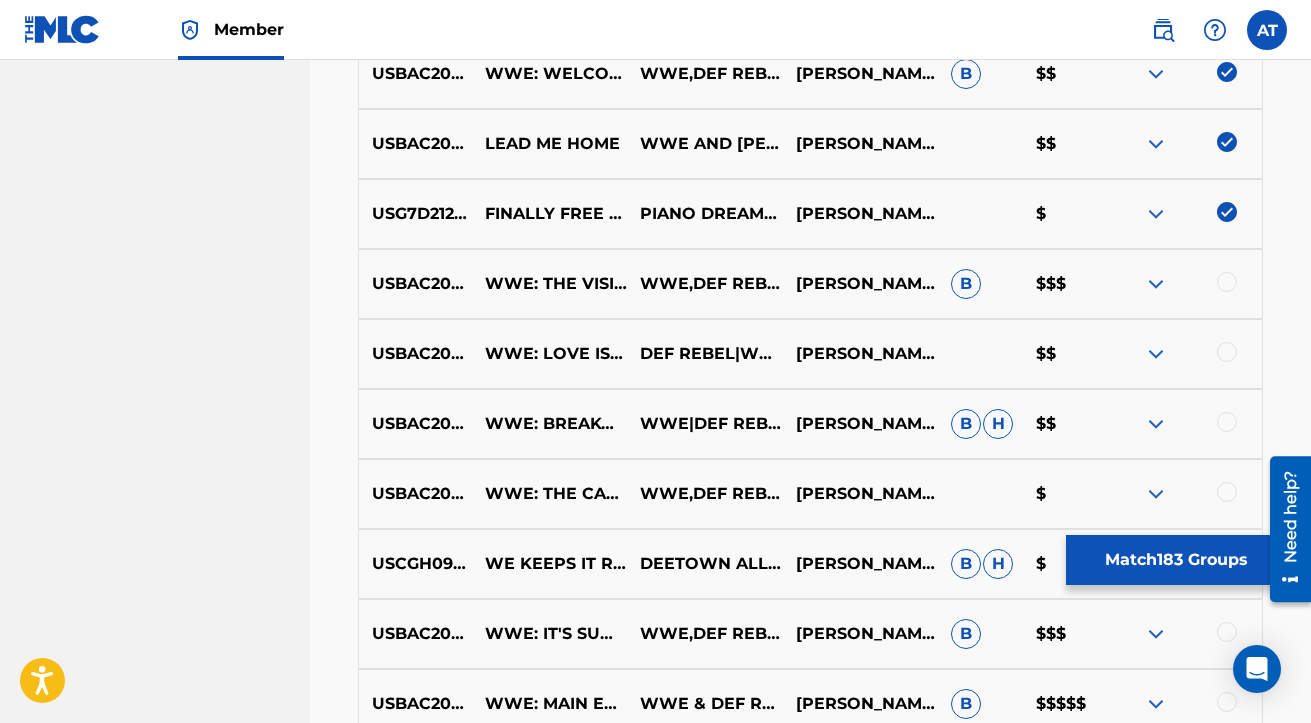click at bounding box center [1227, 282] 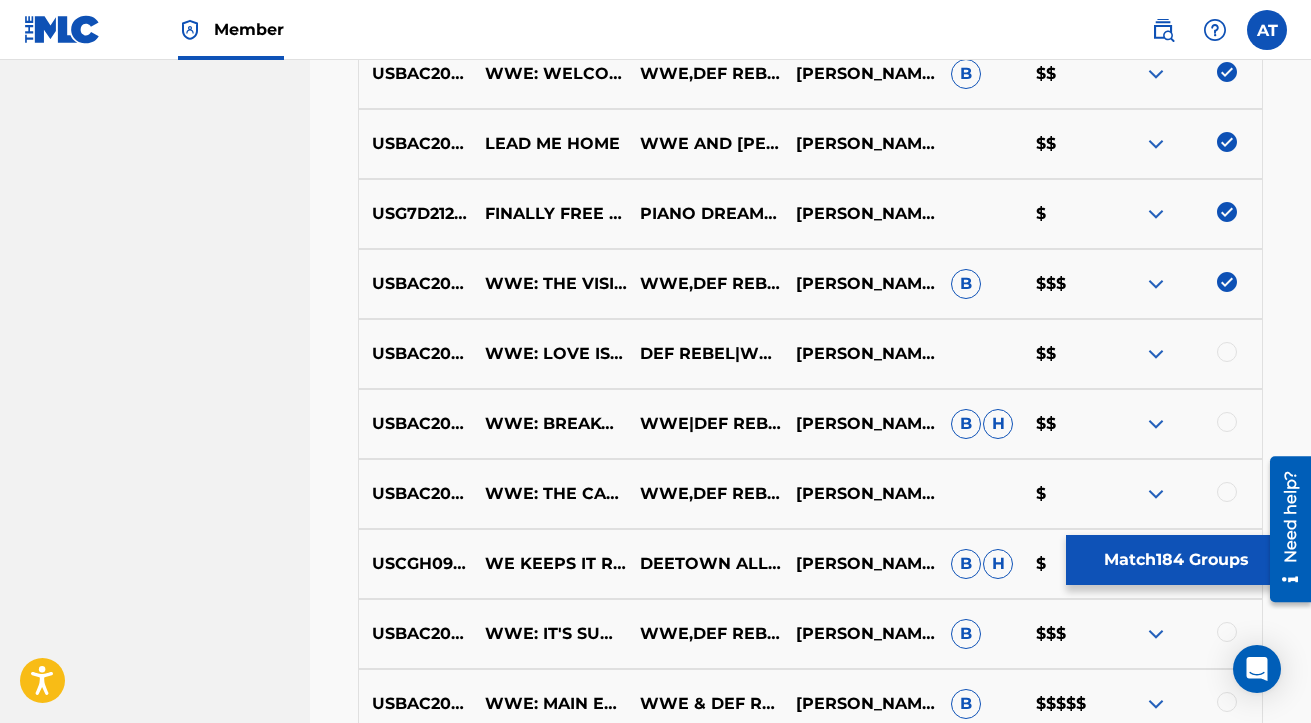 click at bounding box center [1227, 352] 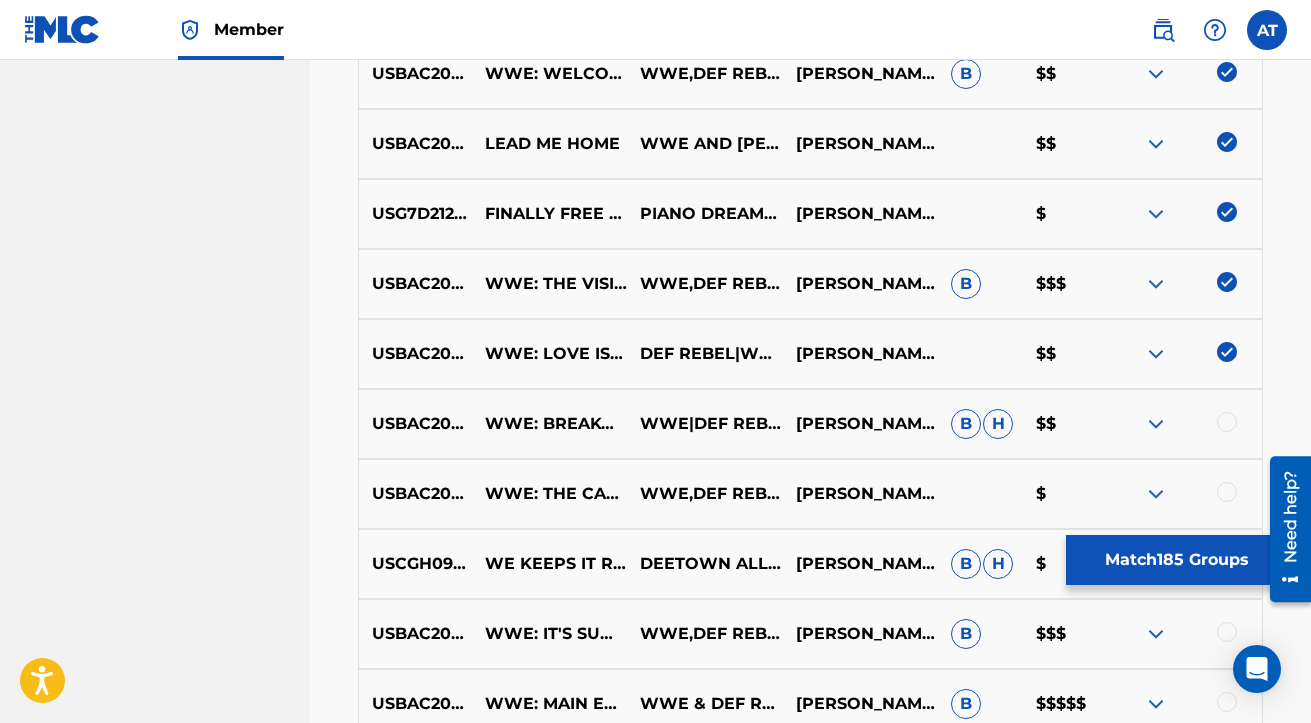 click at bounding box center [1227, 422] 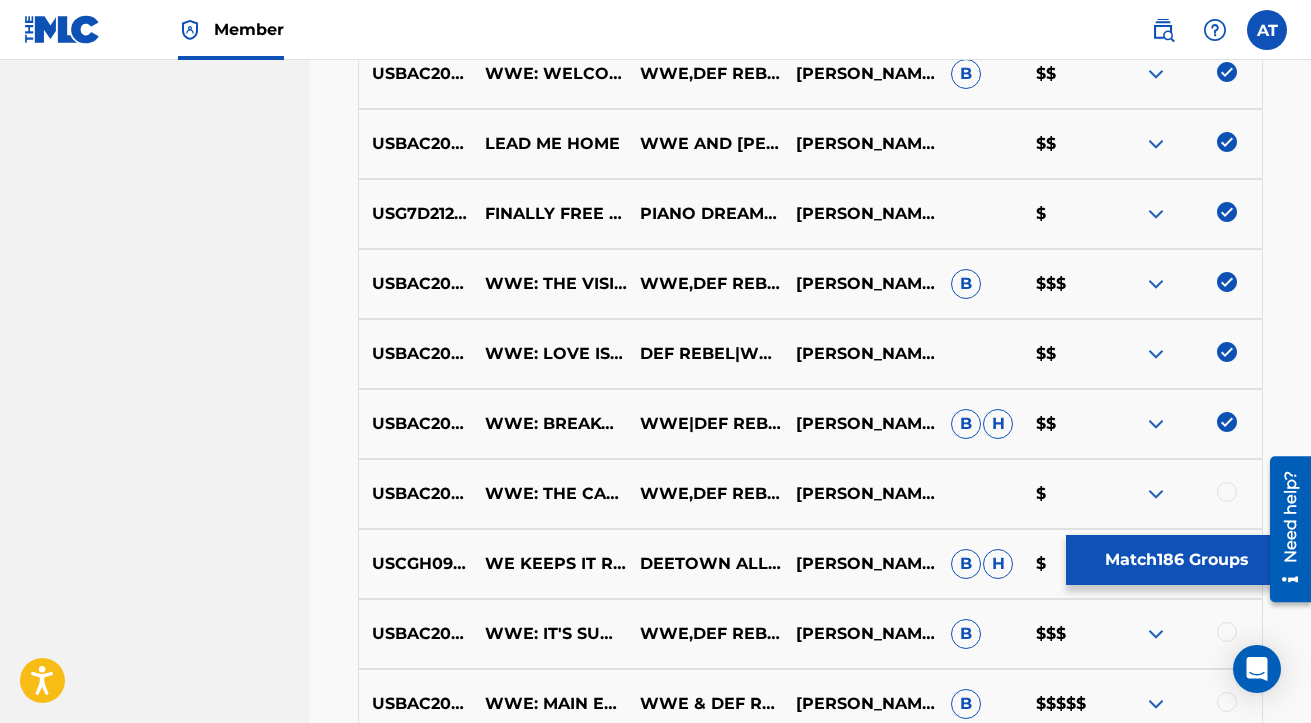 click at bounding box center [1227, 492] 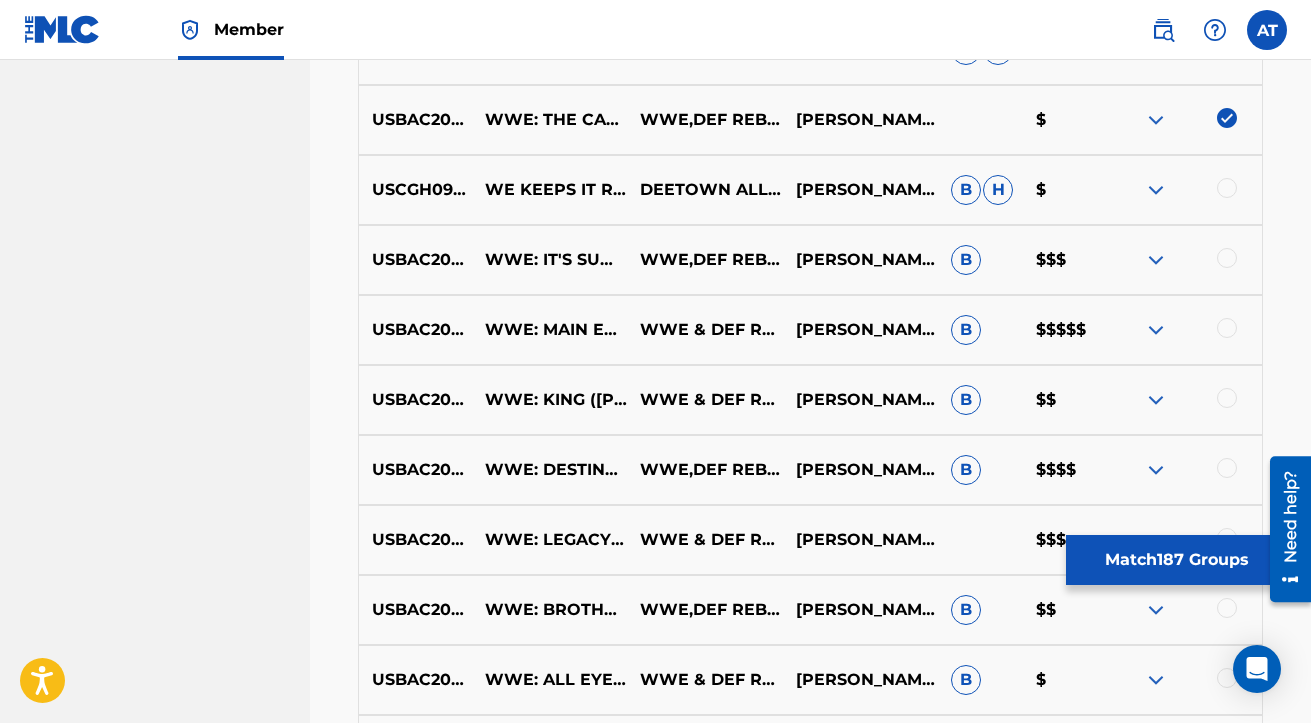 scroll, scrollTop: 11487, scrollLeft: 0, axis: vertical 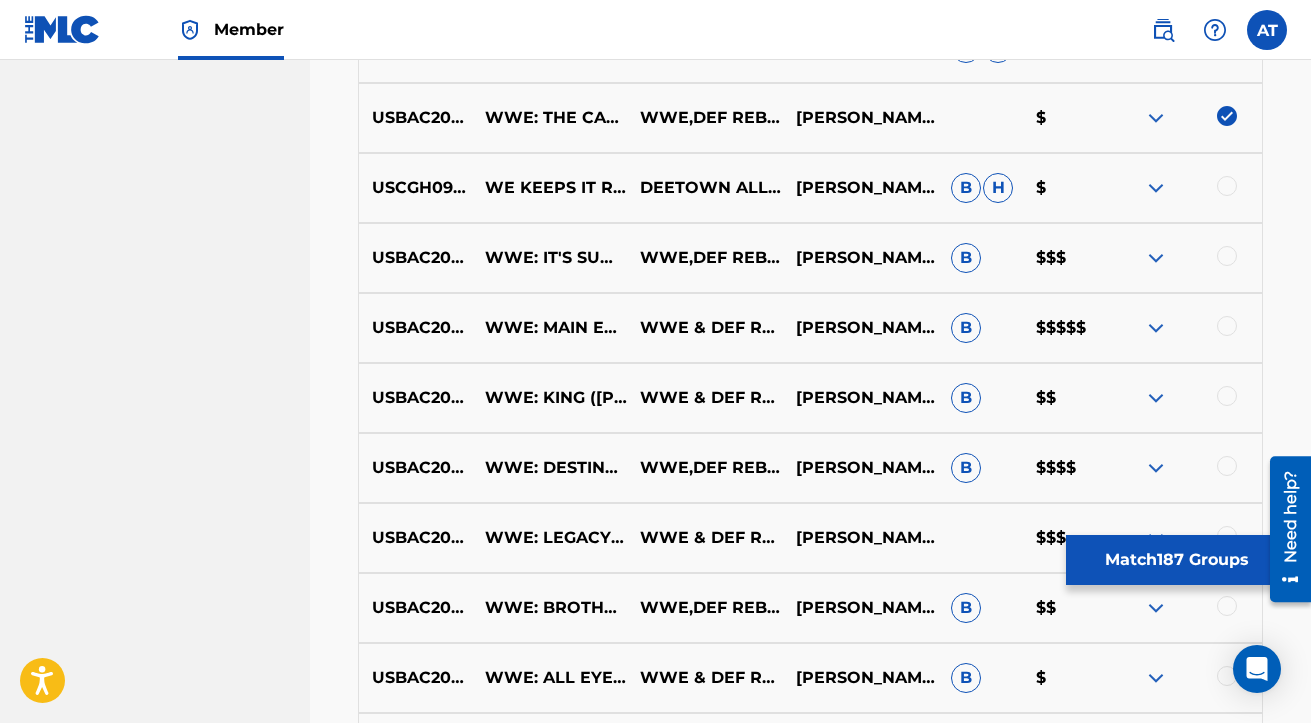 click at bounding box center (1227, 186) 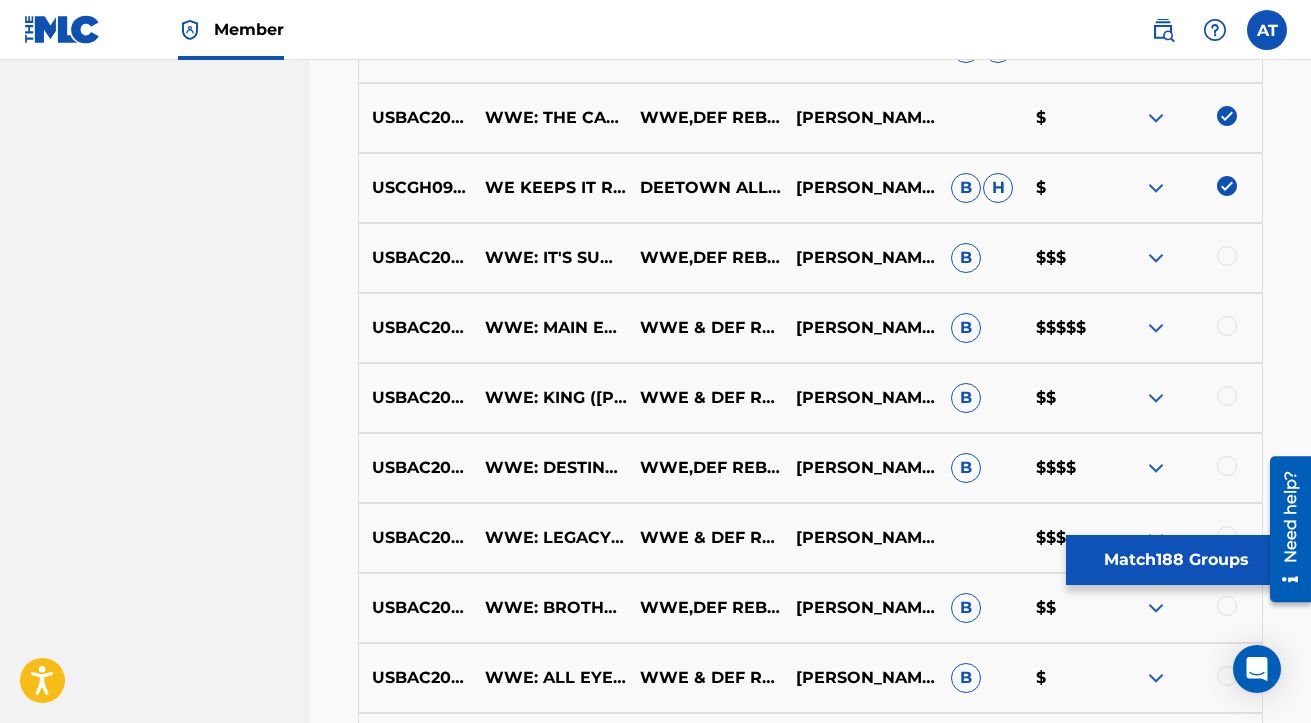 click at bounding box center [1227, 256] 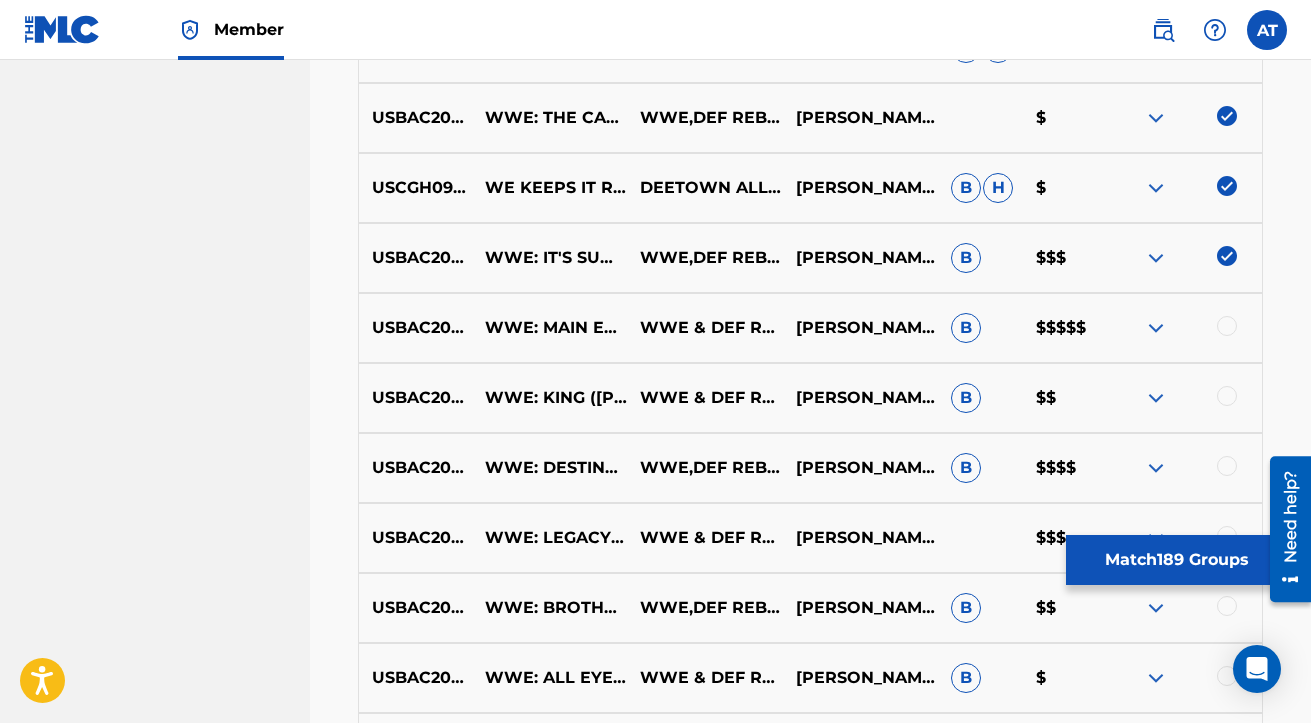 click at bounding box center (1227, 326) 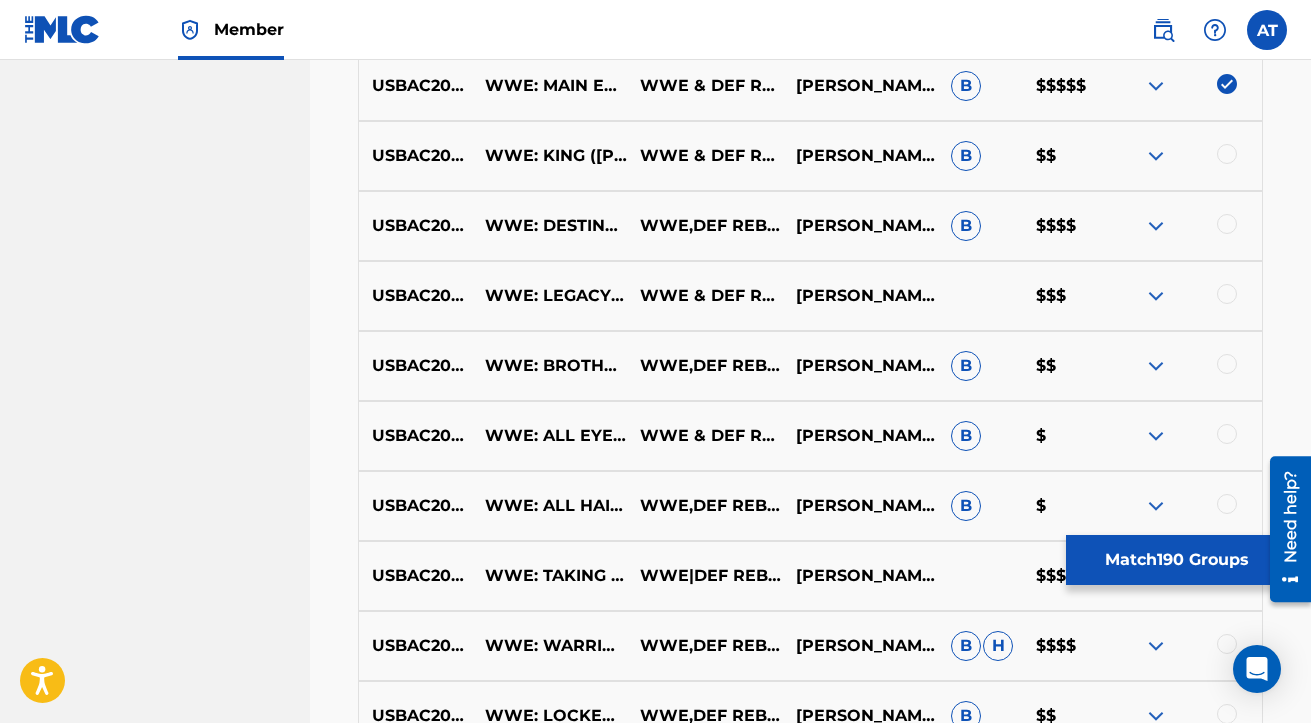 scroll, scrollTop: 11735, scrollLeft: 0, axis: vertical 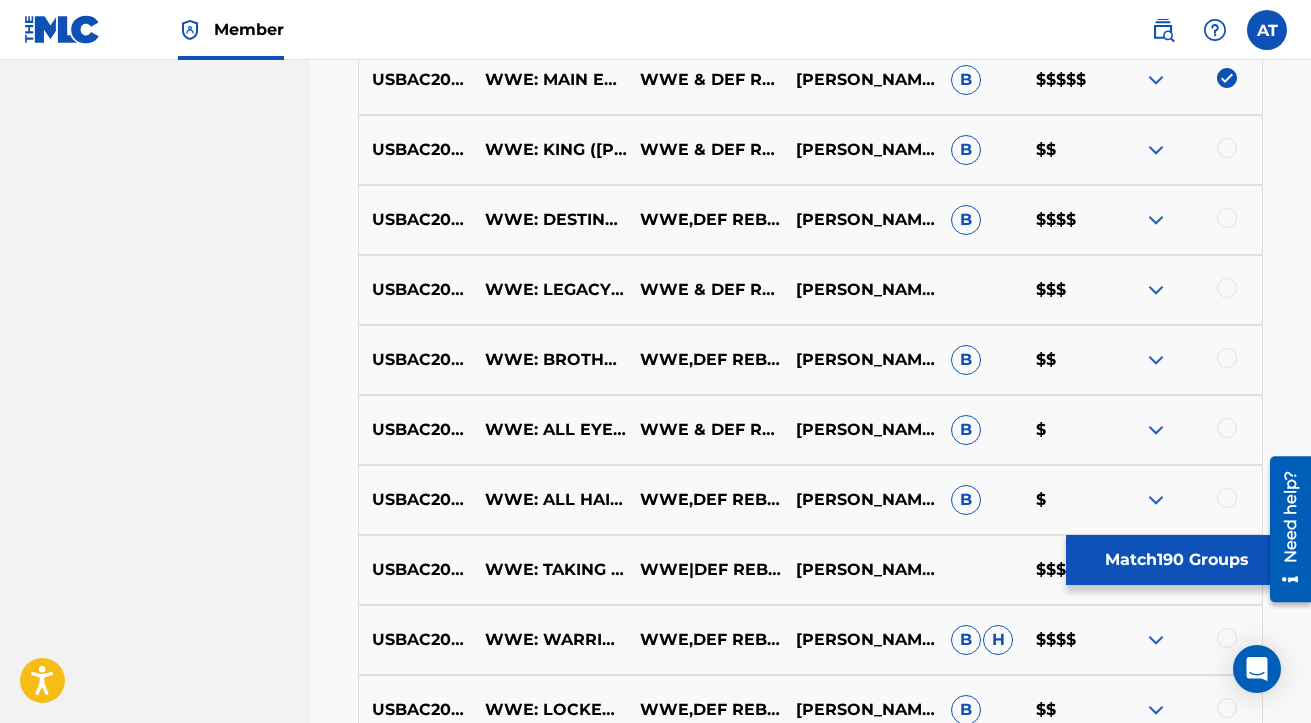click at bounding box center [1227, 148] 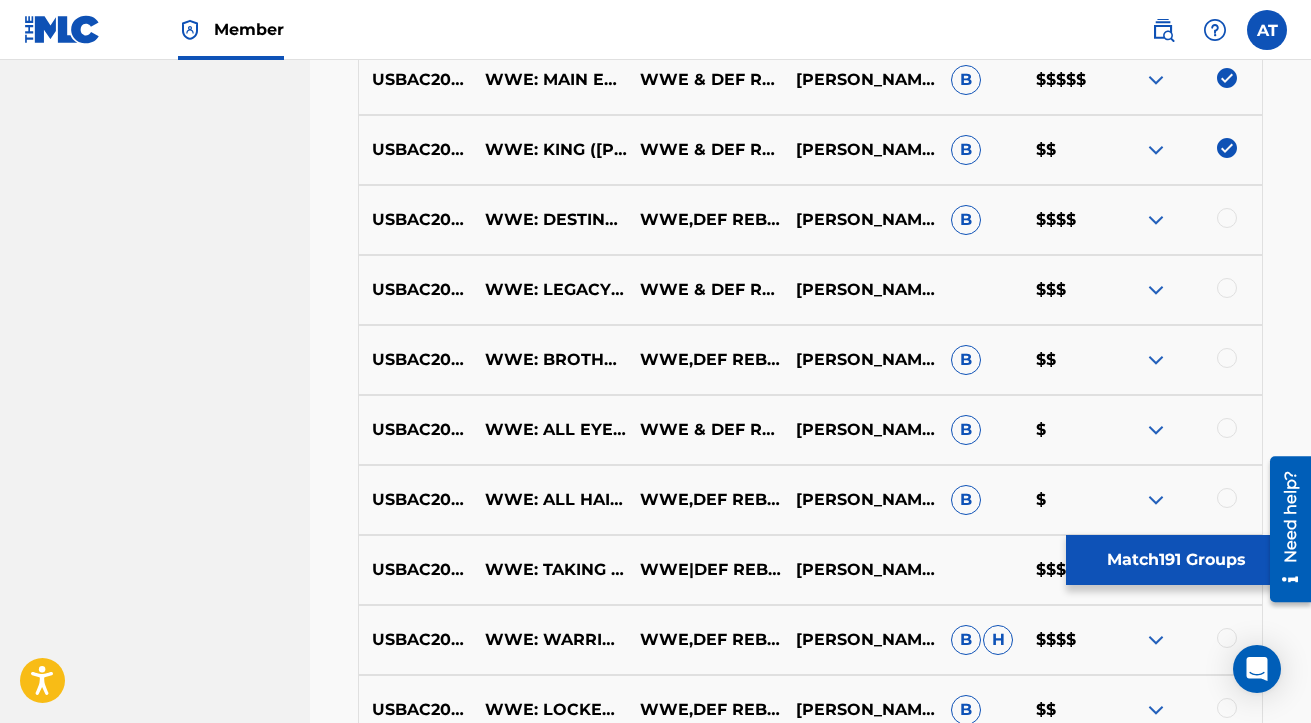 click at bounding box center [1227, 218] 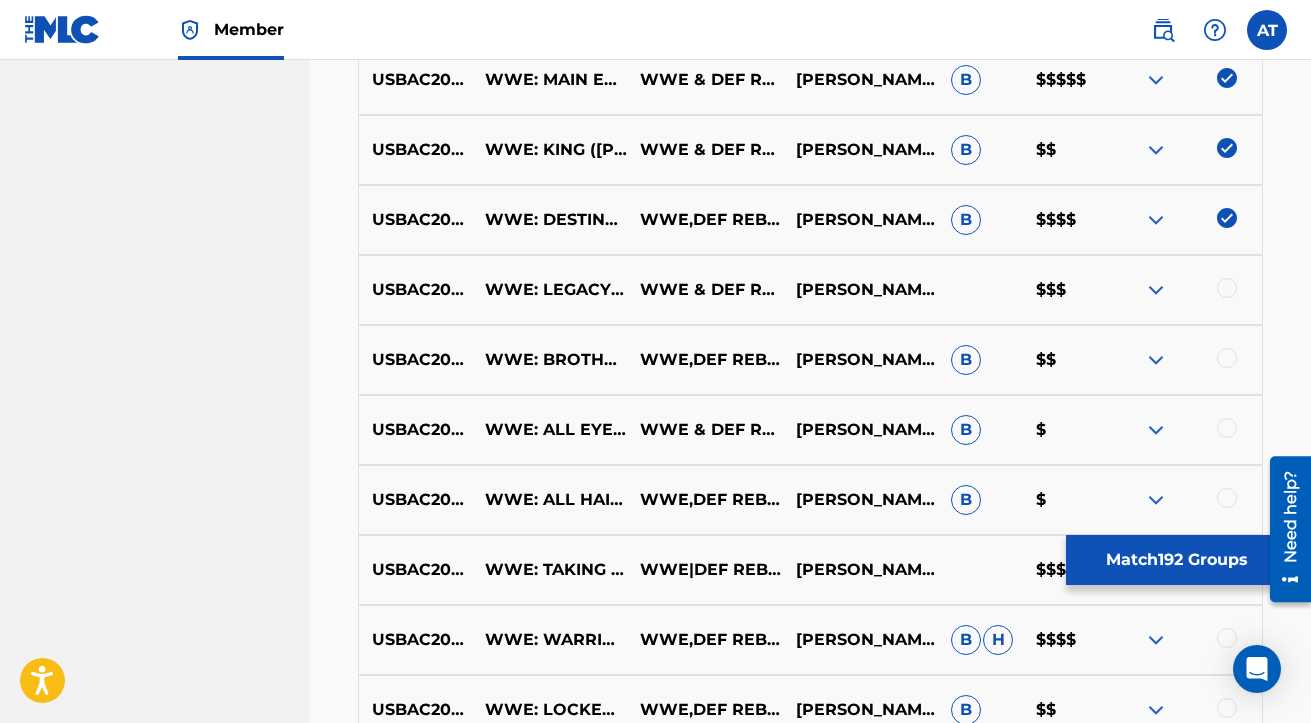 click at bounding box center [1227, 288] 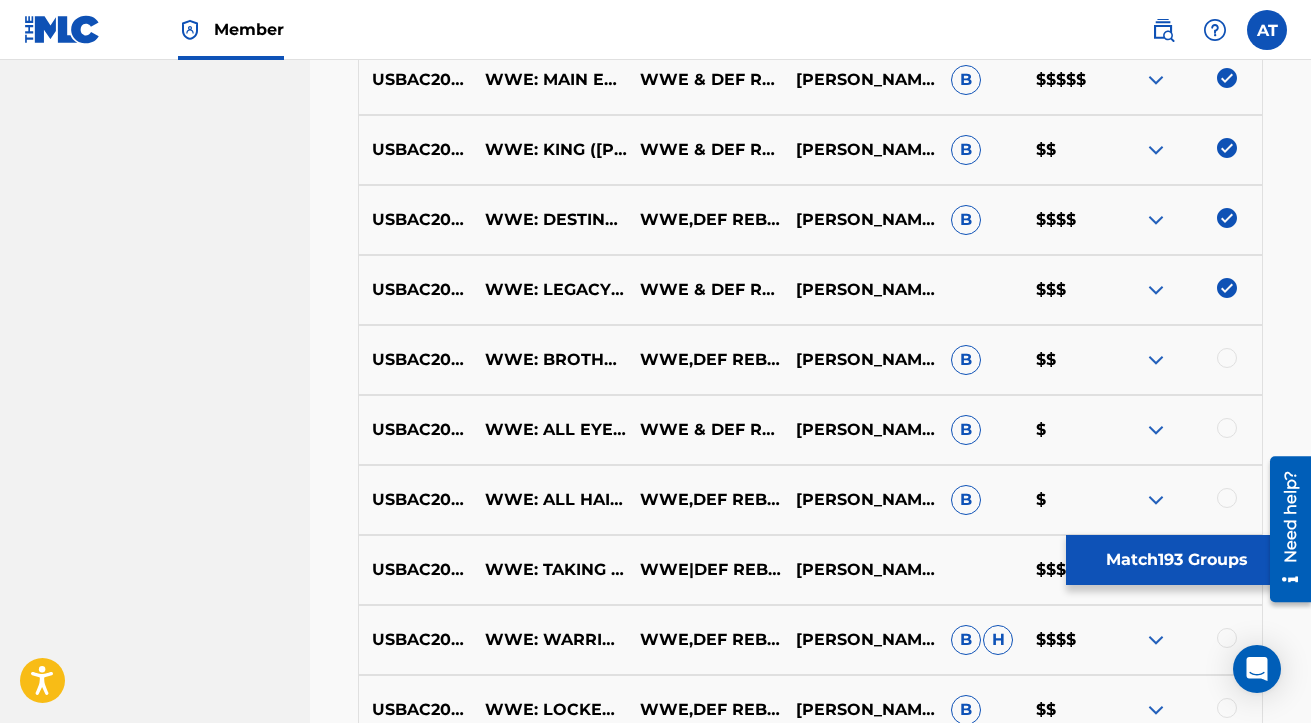 click at bounding box center [1227, 358] 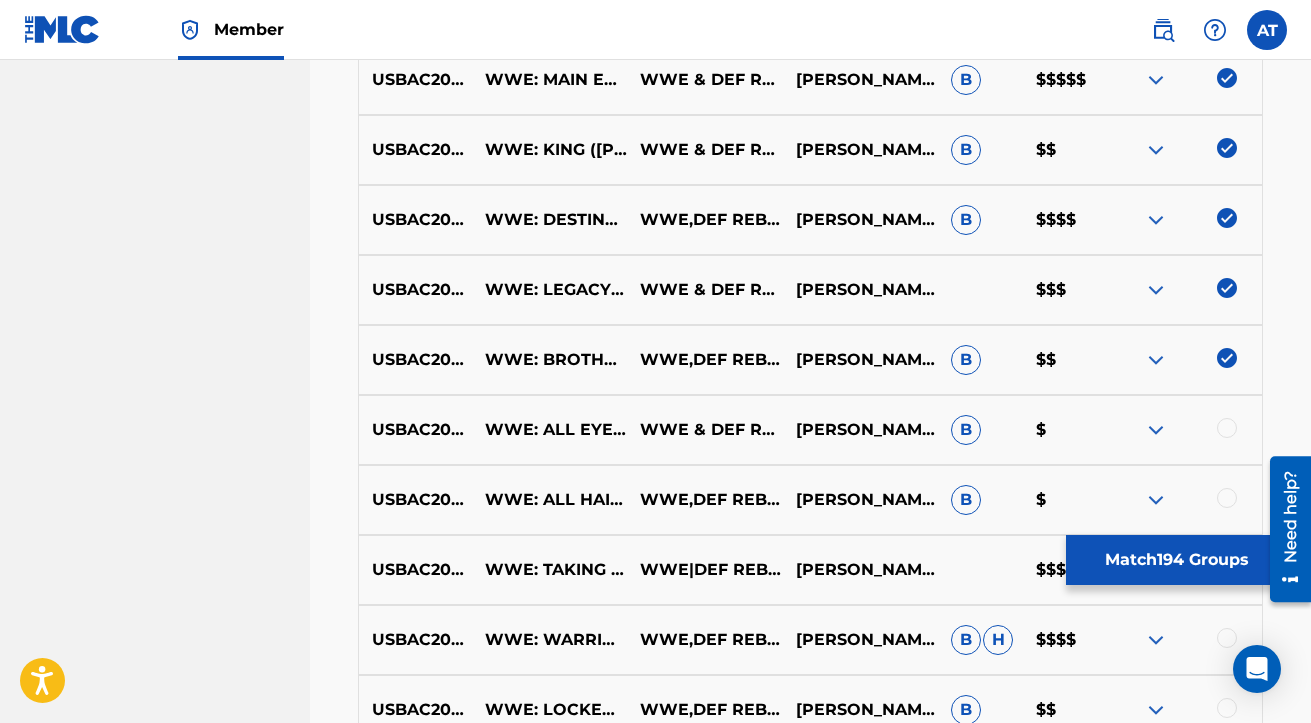 click at bounding box center [1227, 428] 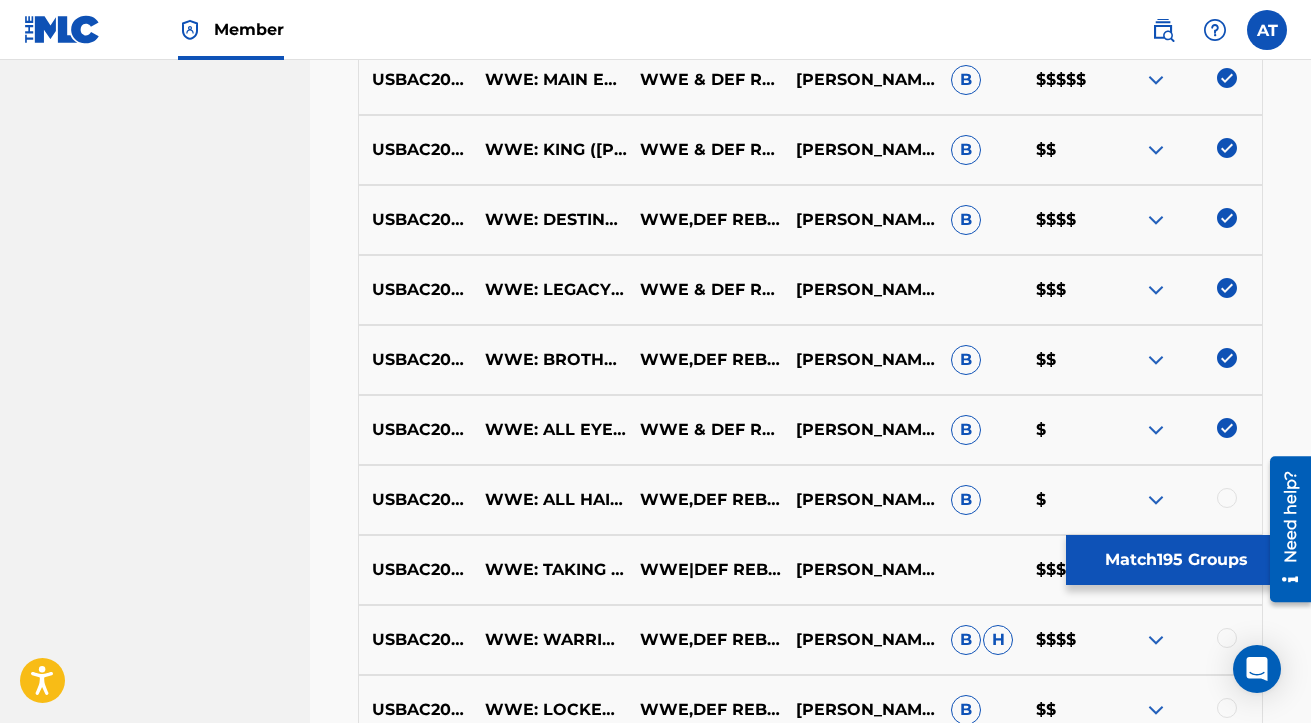 click at bounding box center (1227, 498) 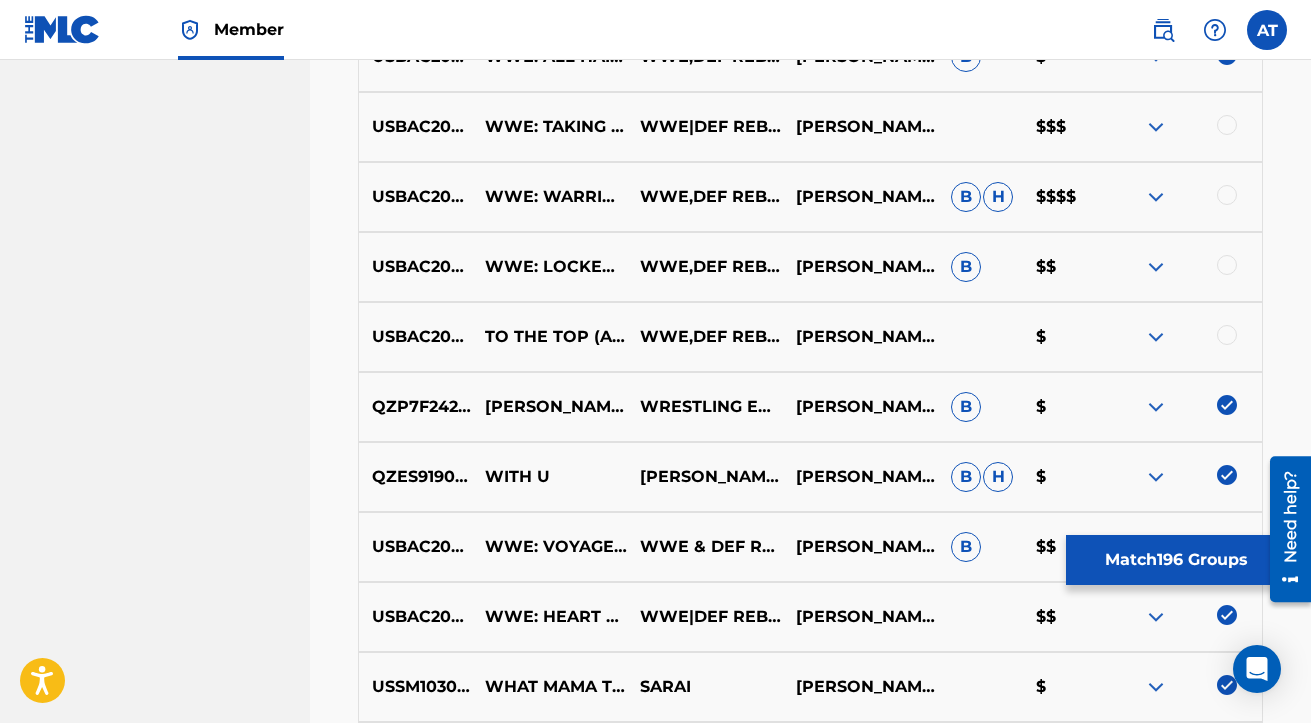 scroll, scrollTop: 12174, scrollLeft: 0, axis: vertical 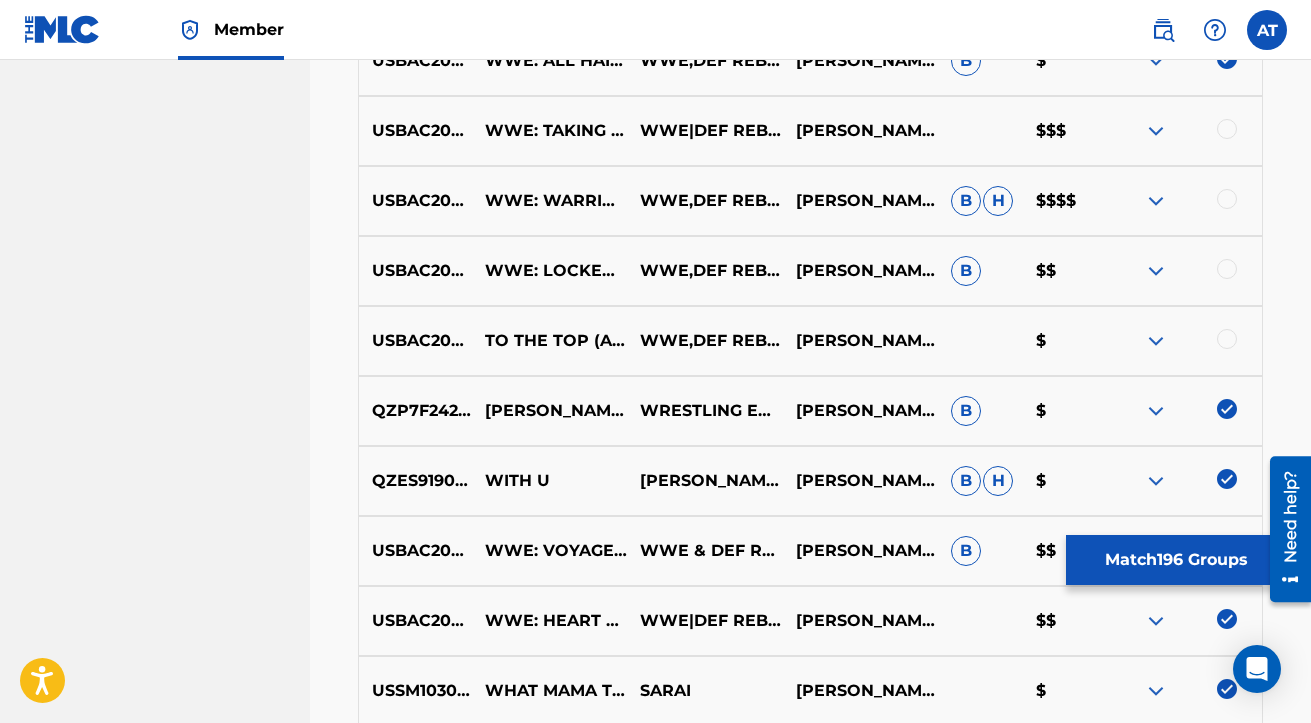 click at bounding box center [1227, 339] 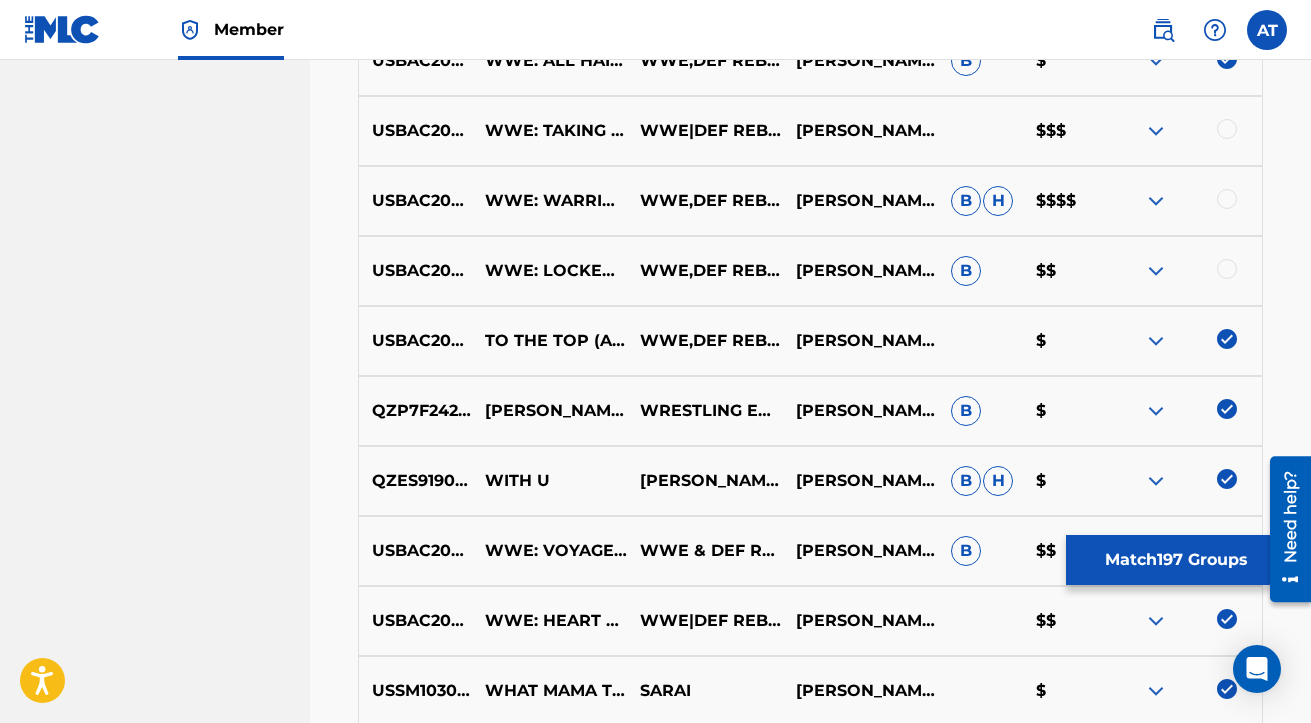 click at bounding box center (1227, 269) 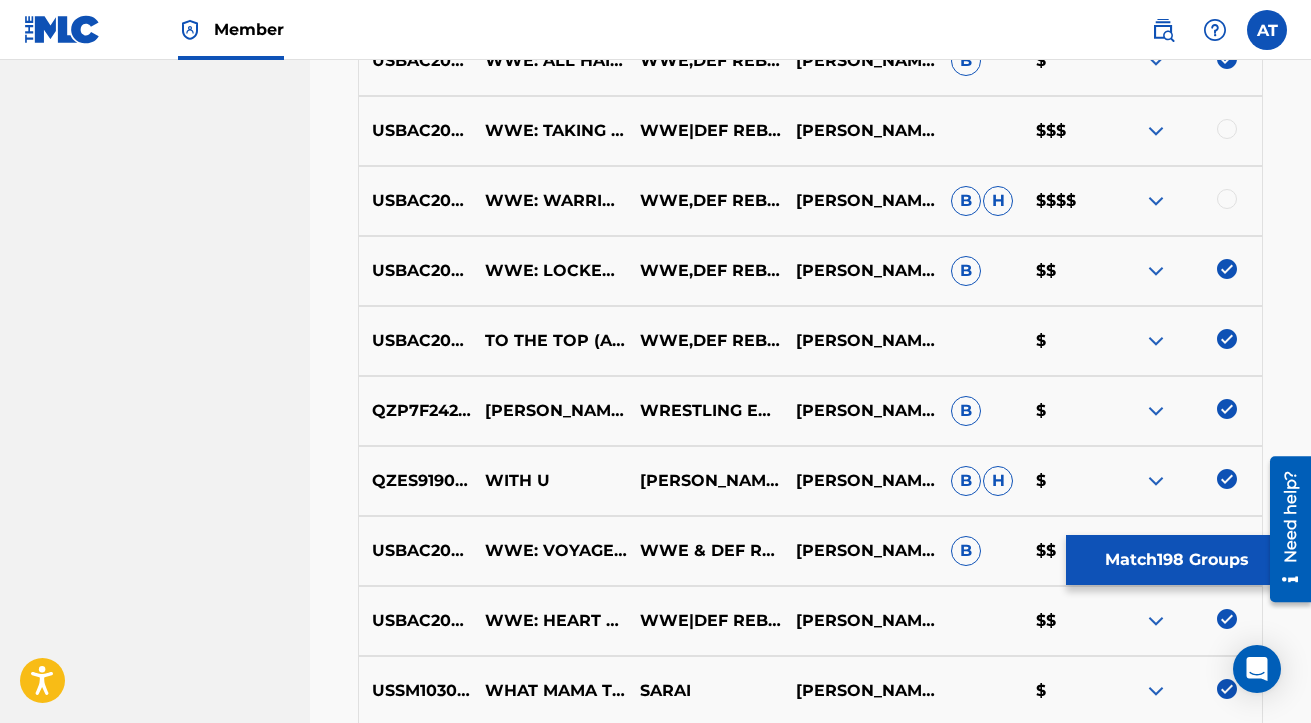 click at bounding box center (1227, 199) 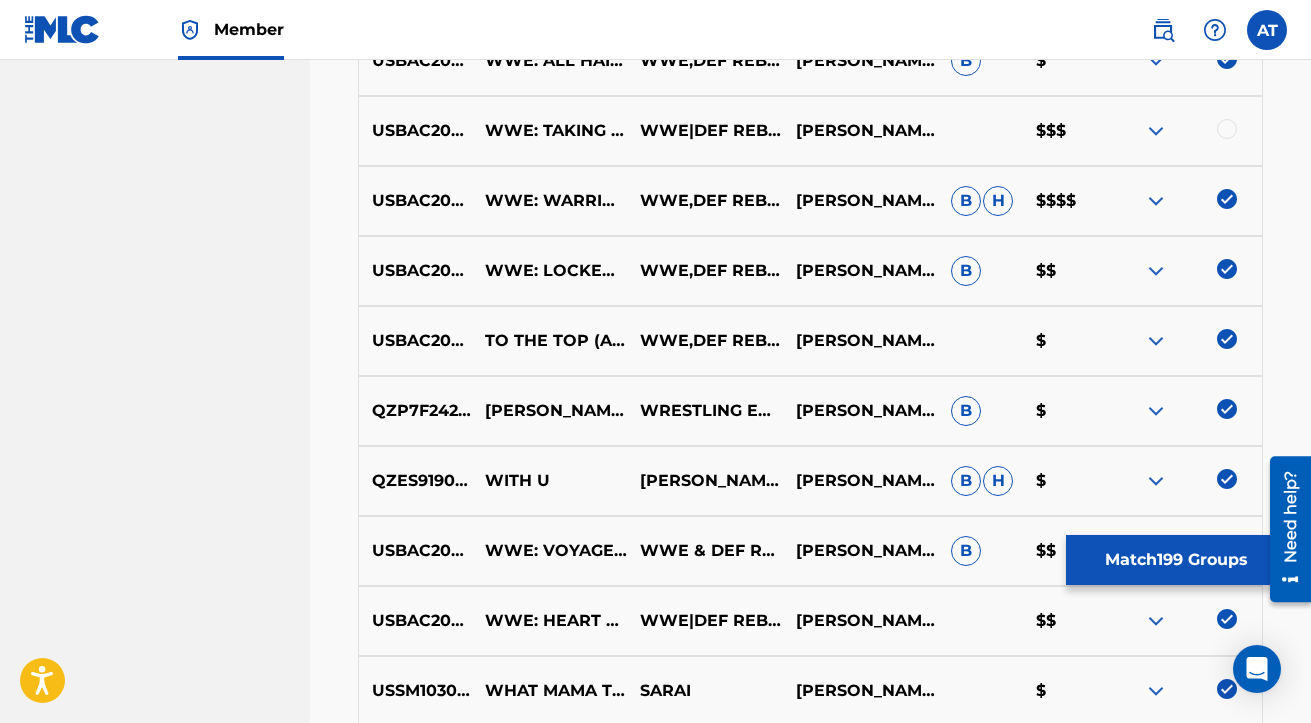 click at bounding box center (1227, 129) 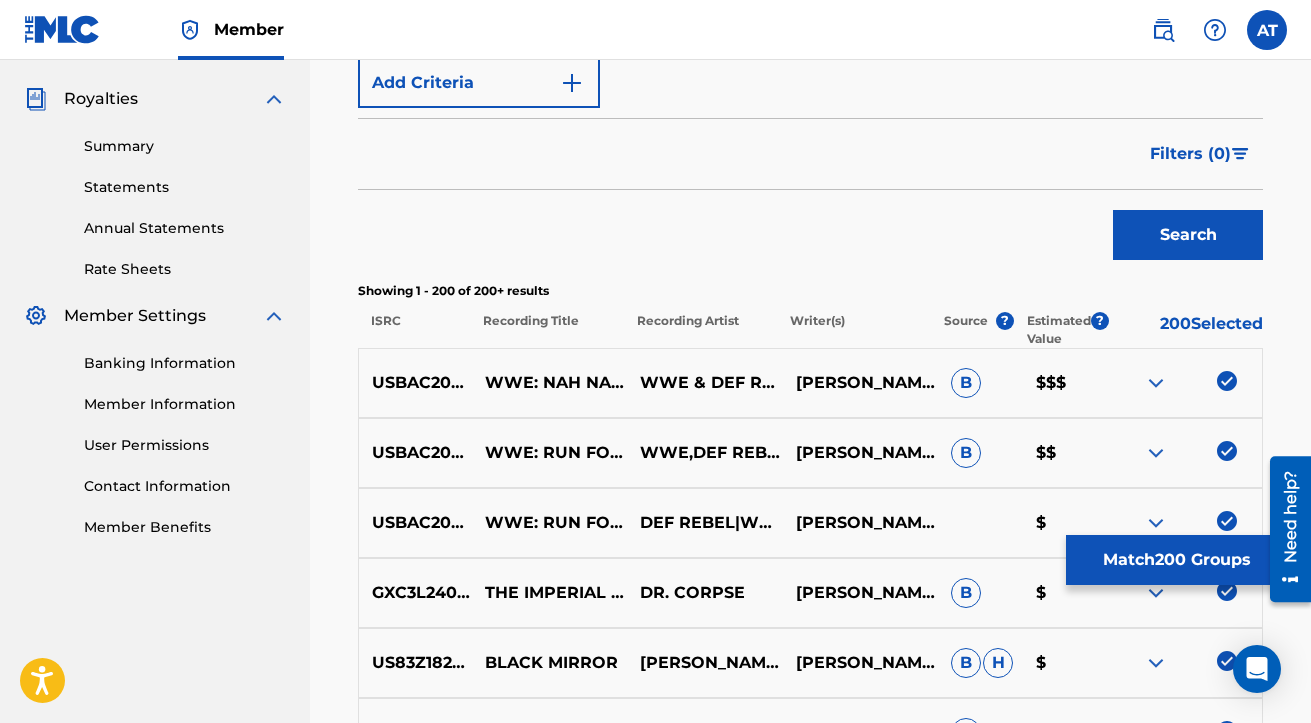 scroll, scrollTop: 575, scrollLeft: 0, axis: vertical 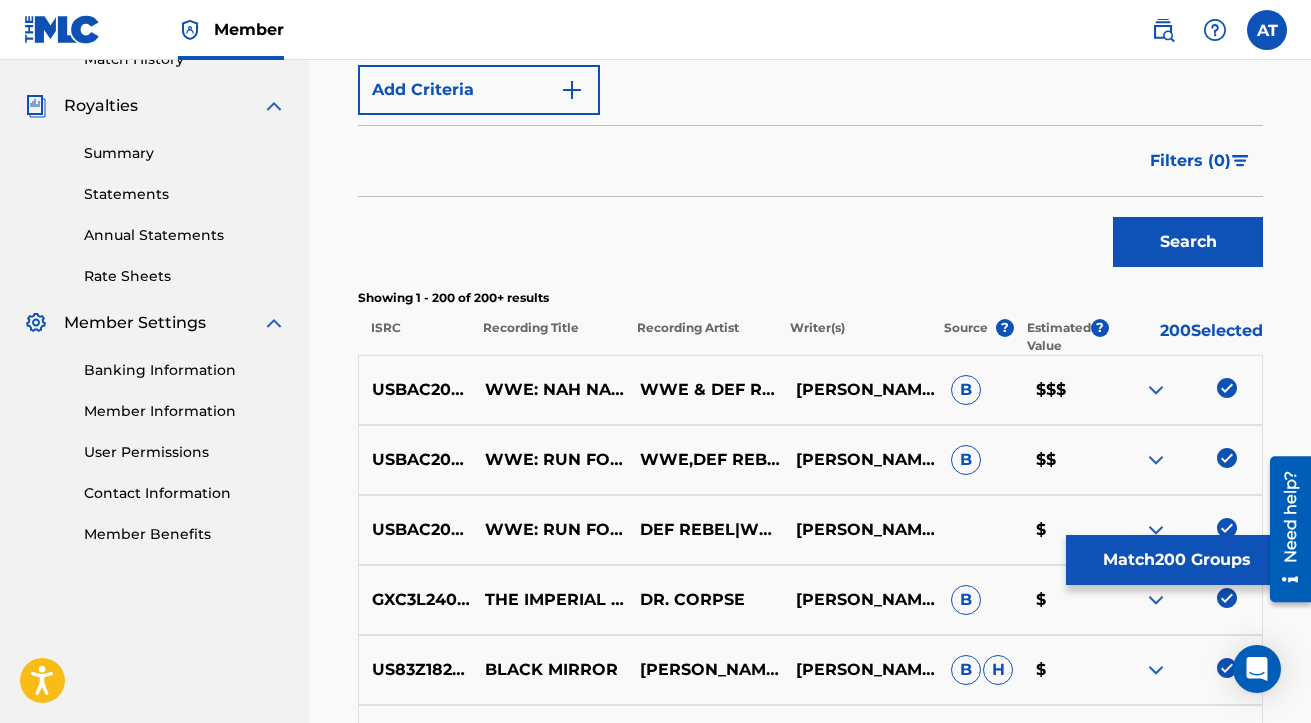 click on "Match  200 Groups" at bounding box center (1176, 560) 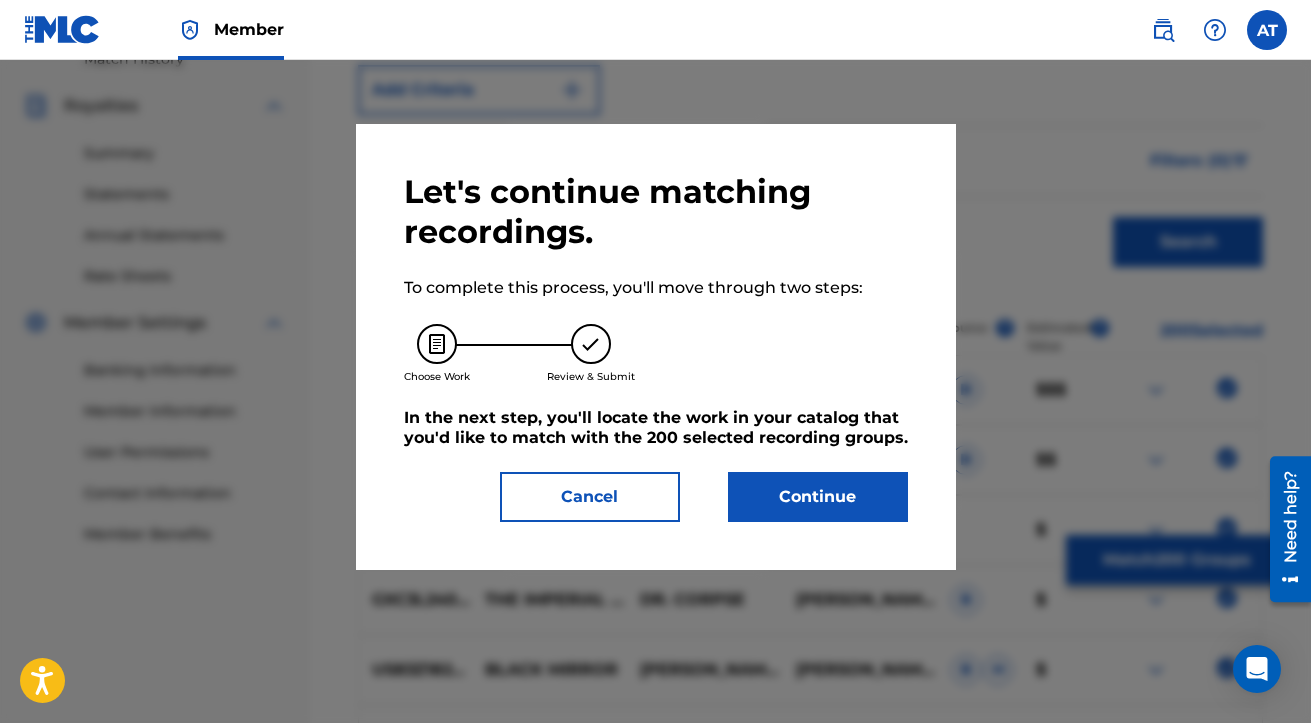 click on "Continue" at bounding box center [818, 497] 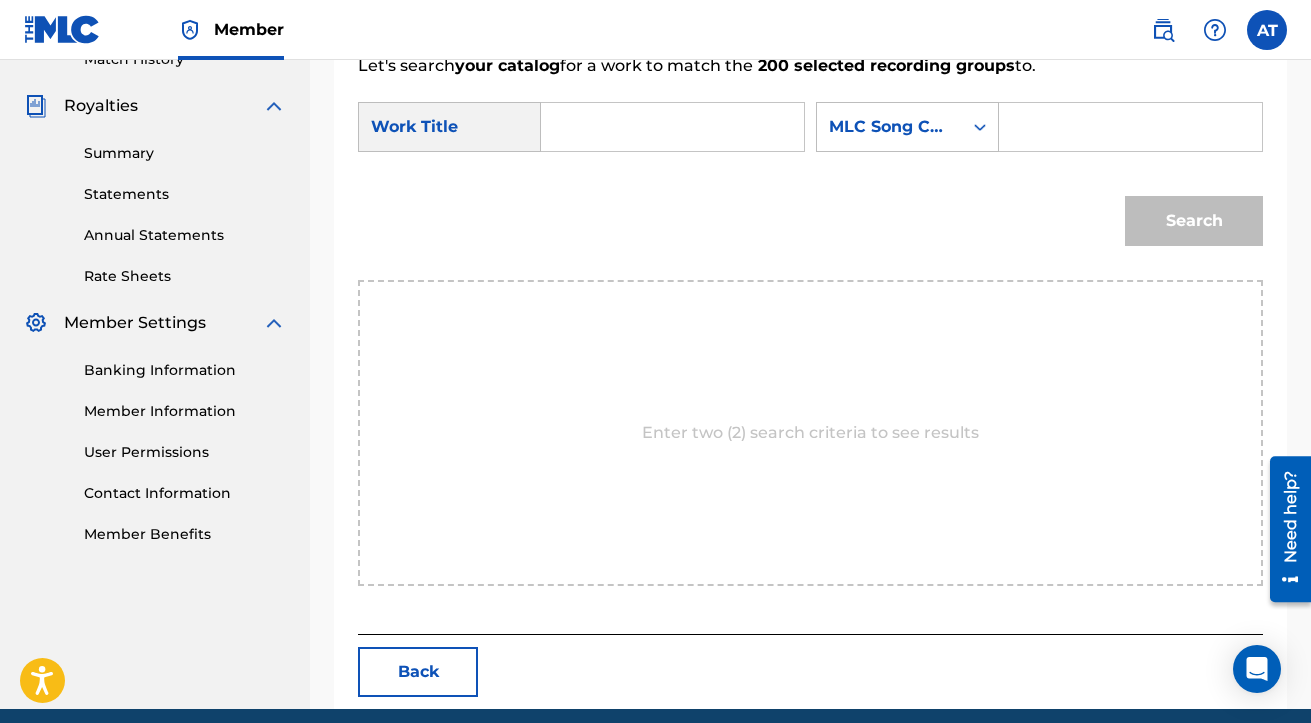 click at bounding box center [672, 127] 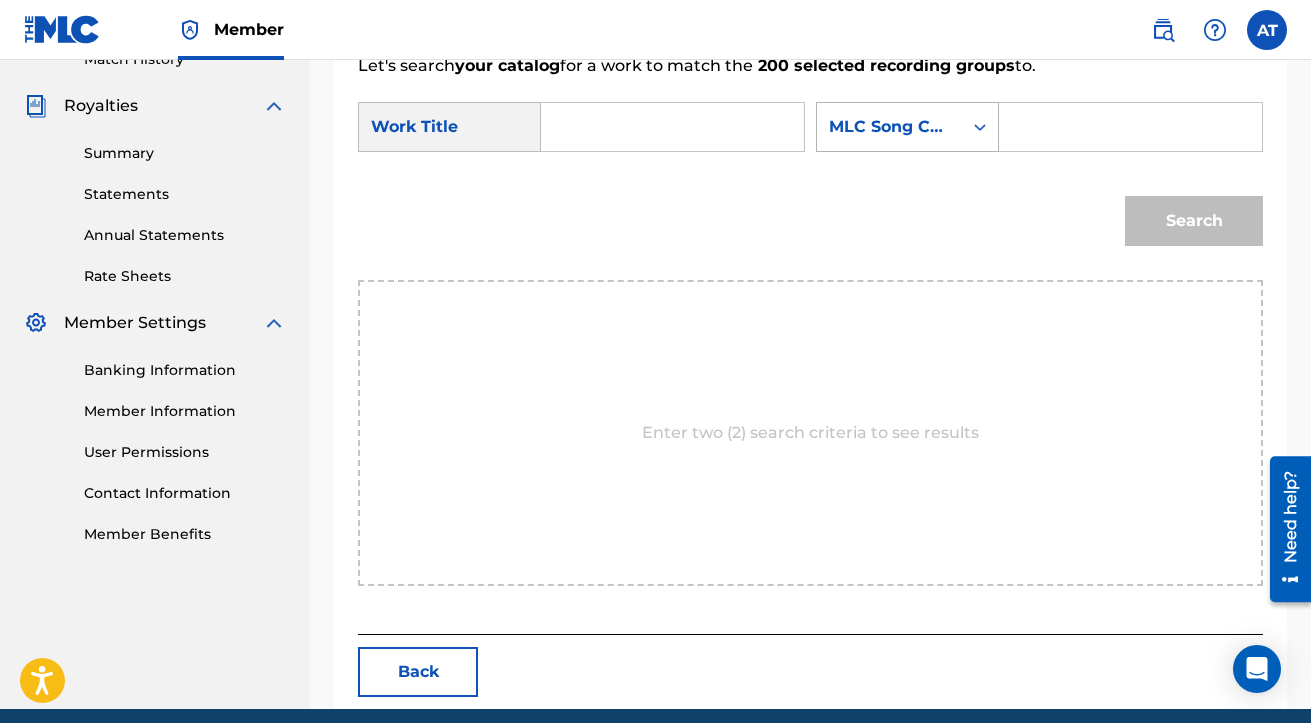 click 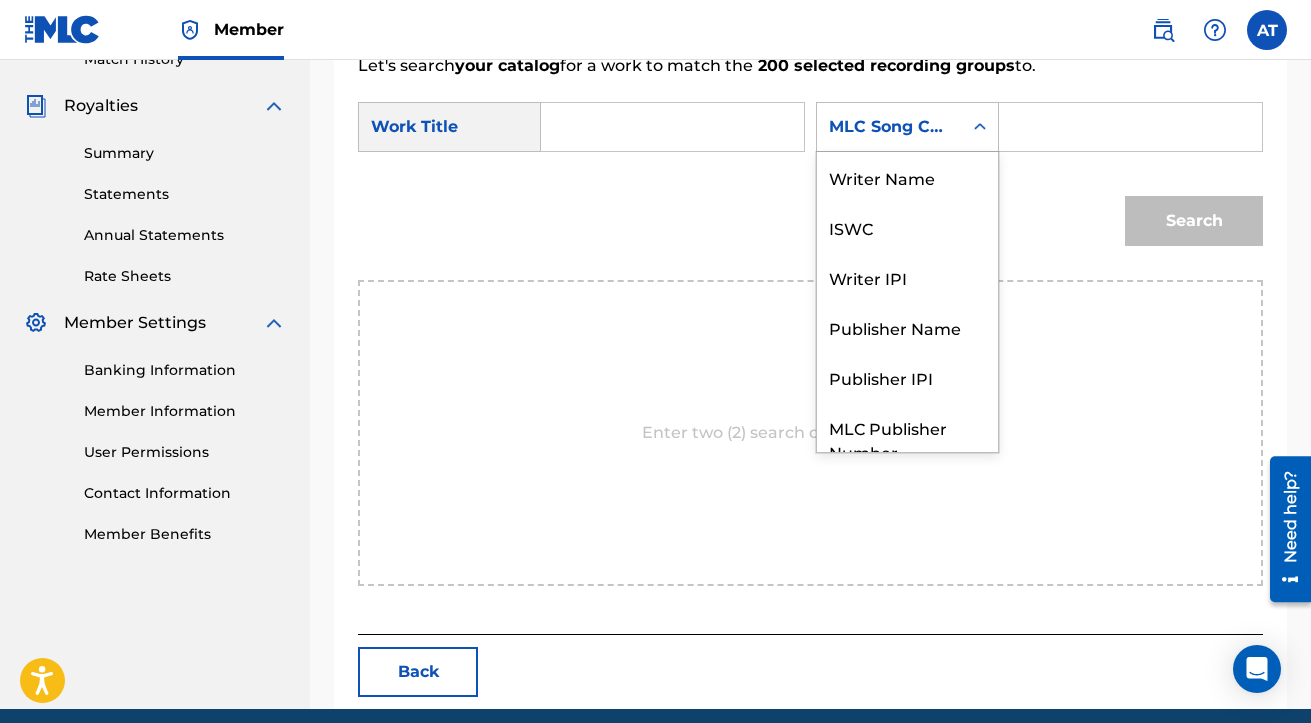 scroll, scrollTop: 74, scrollLeft: 0, axis: vertical 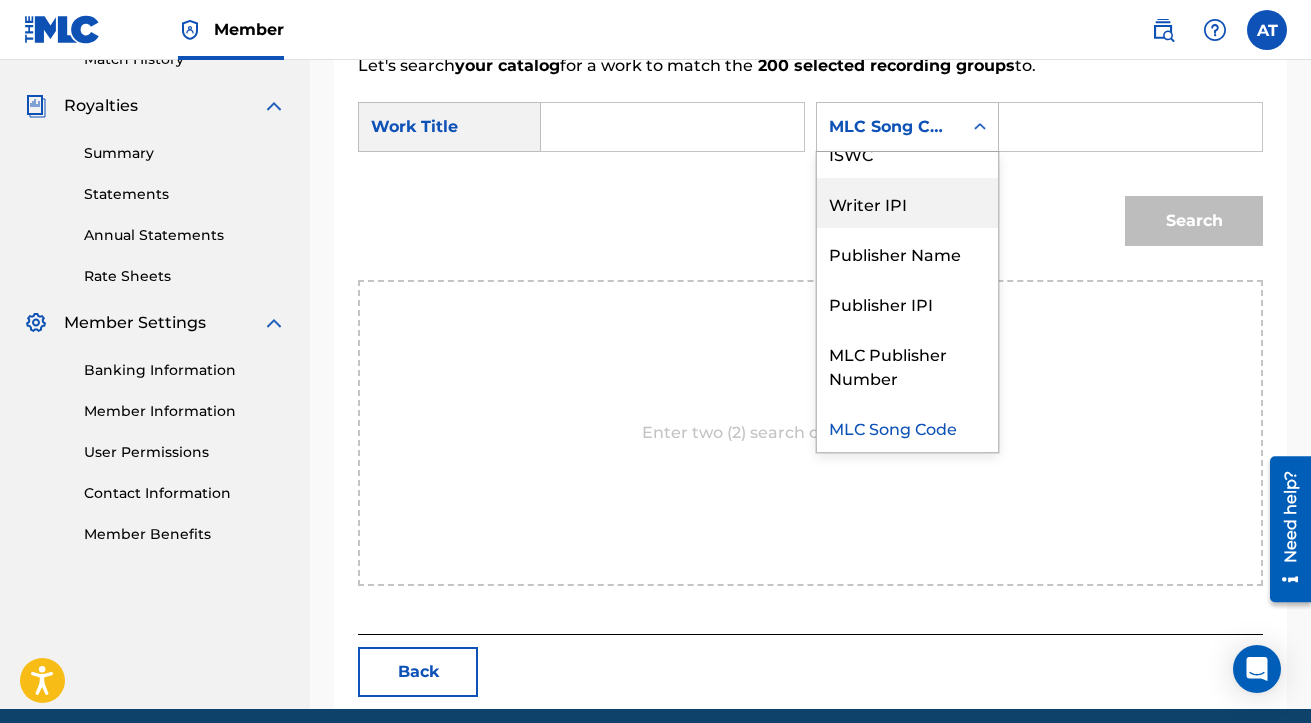 click on "Writer IPI" at bounding box center [907, 203] 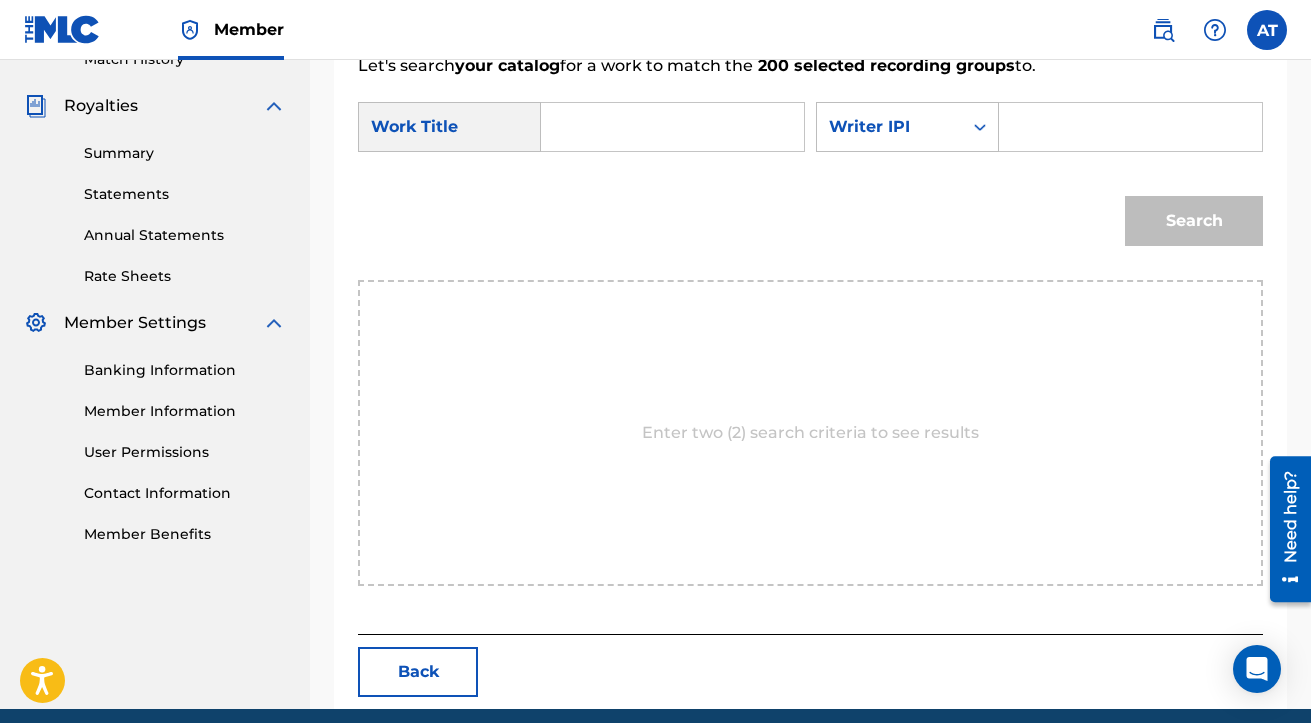click at bounding box center [1130, 127] 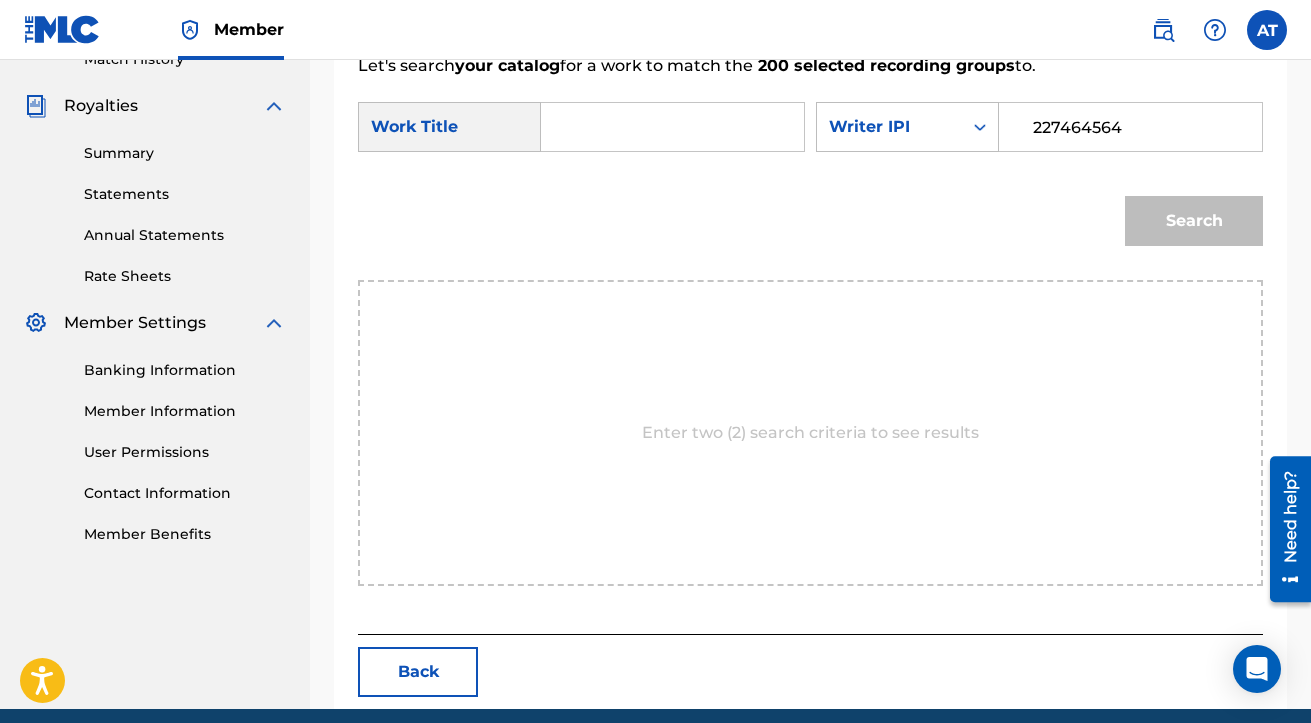 type on "227464564" 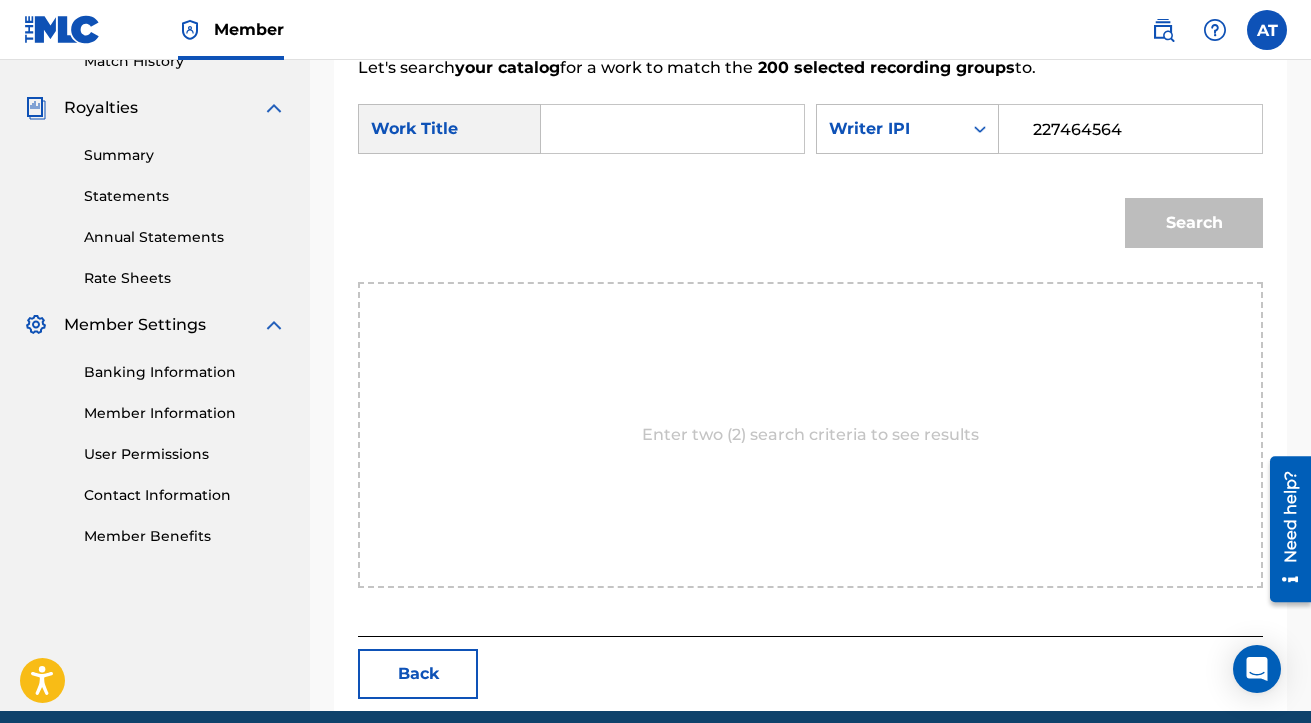 scroll, scrollTop: 571, scrollLeft: 0, axis: vertical 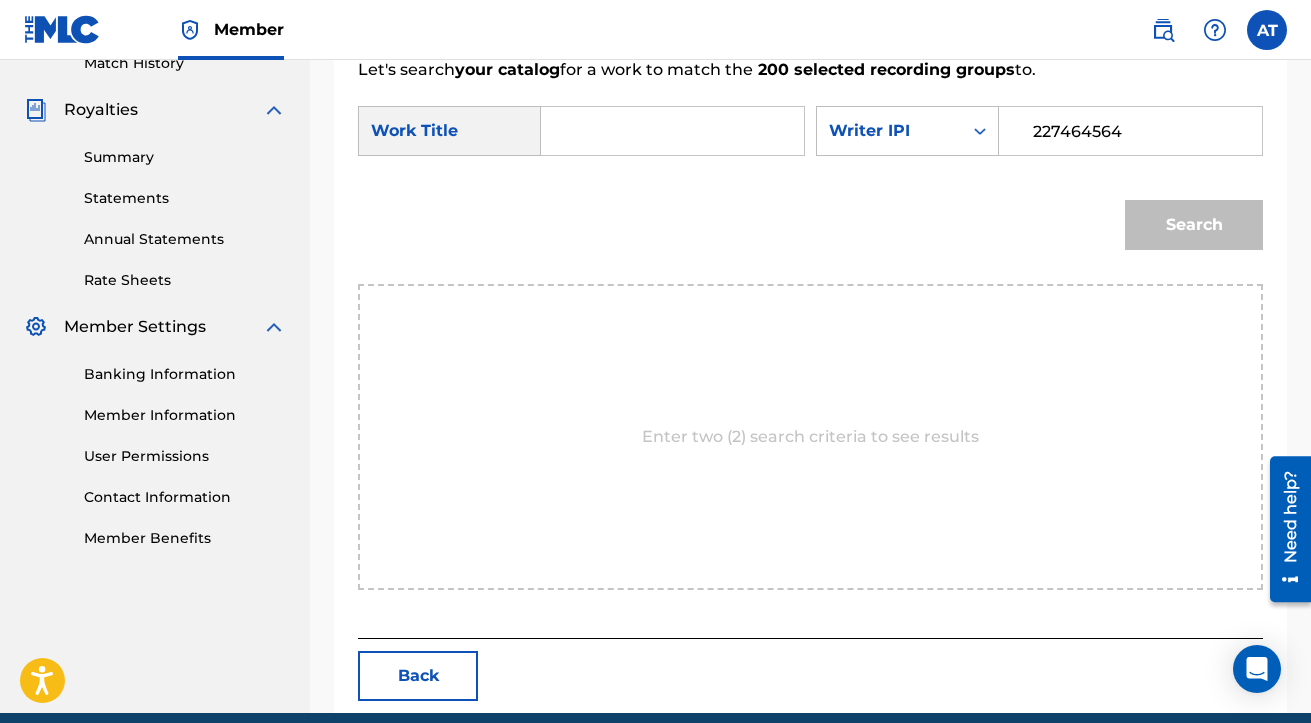 click on "Work Title" at bounding box center (449, 131) 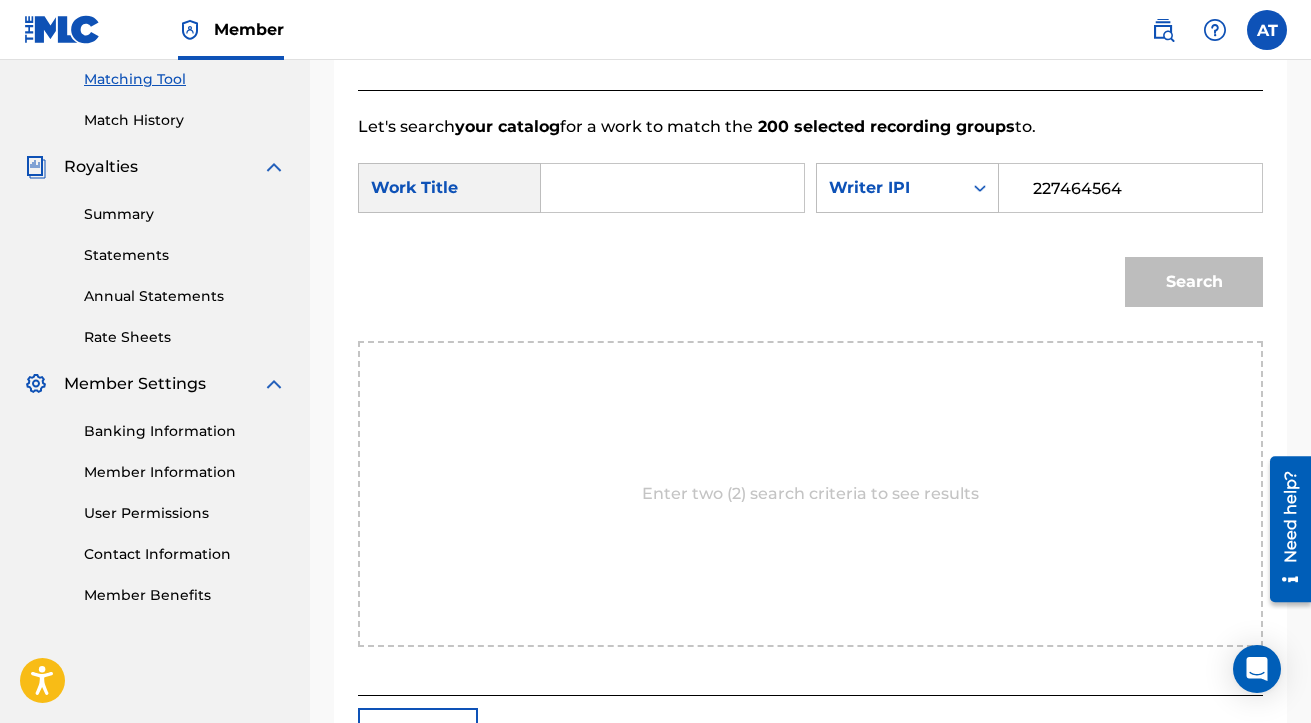 scroll, scrollTop: 522, scrollLeft: 0, axis: vertical 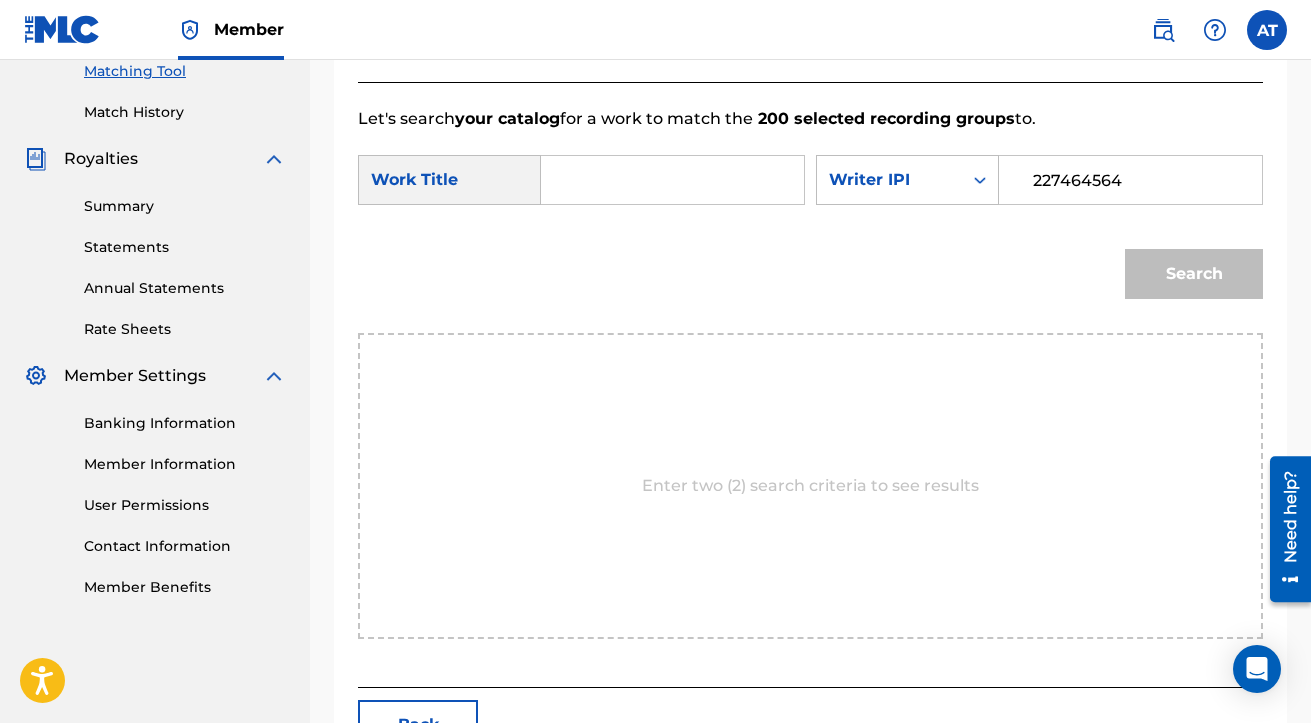 click at bounding box center (672, 180) 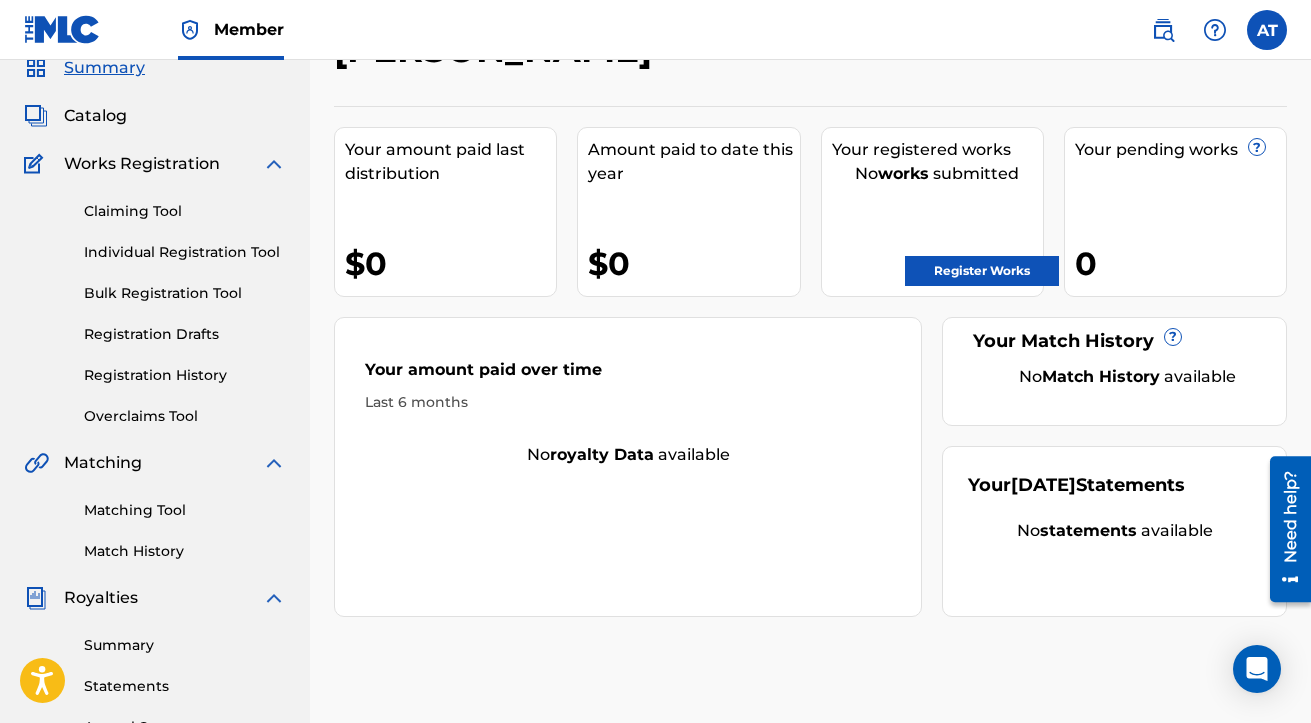 scroll, scrollTop: 113, scrollLeft: 0, axis: vertical 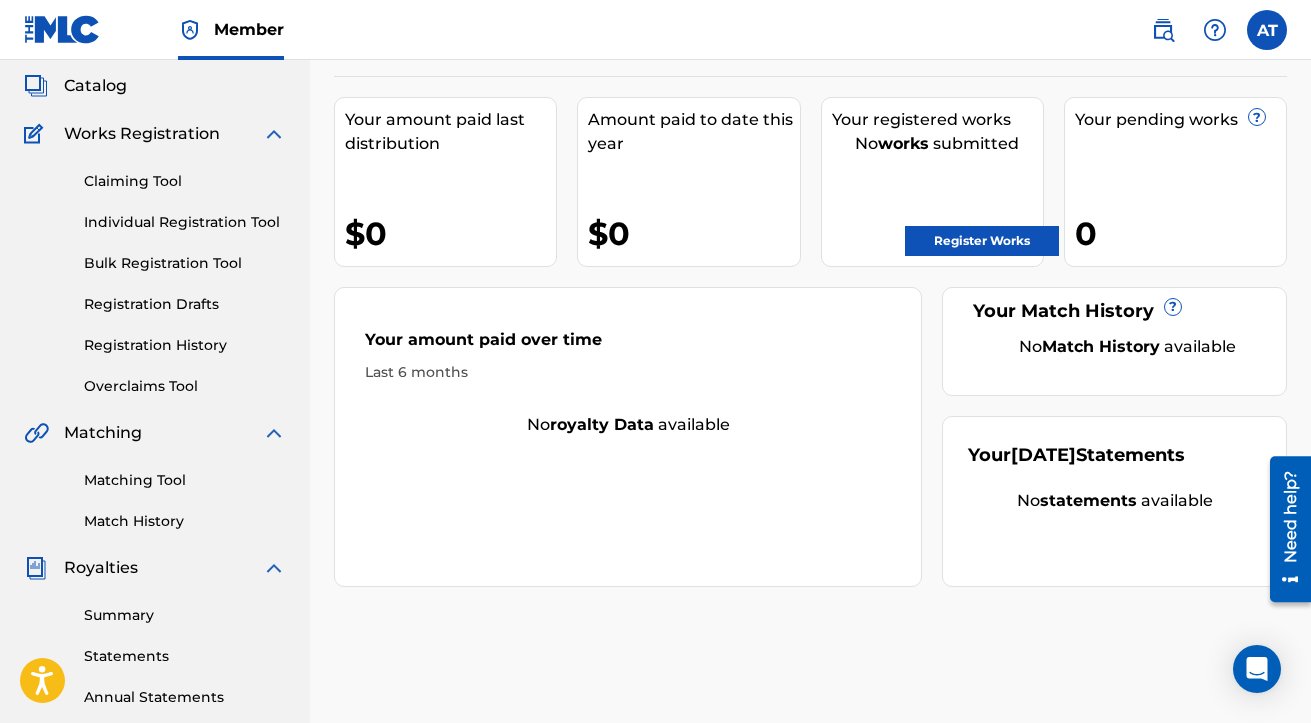 click on "Matching Tool" at bounding box center (185, 480) 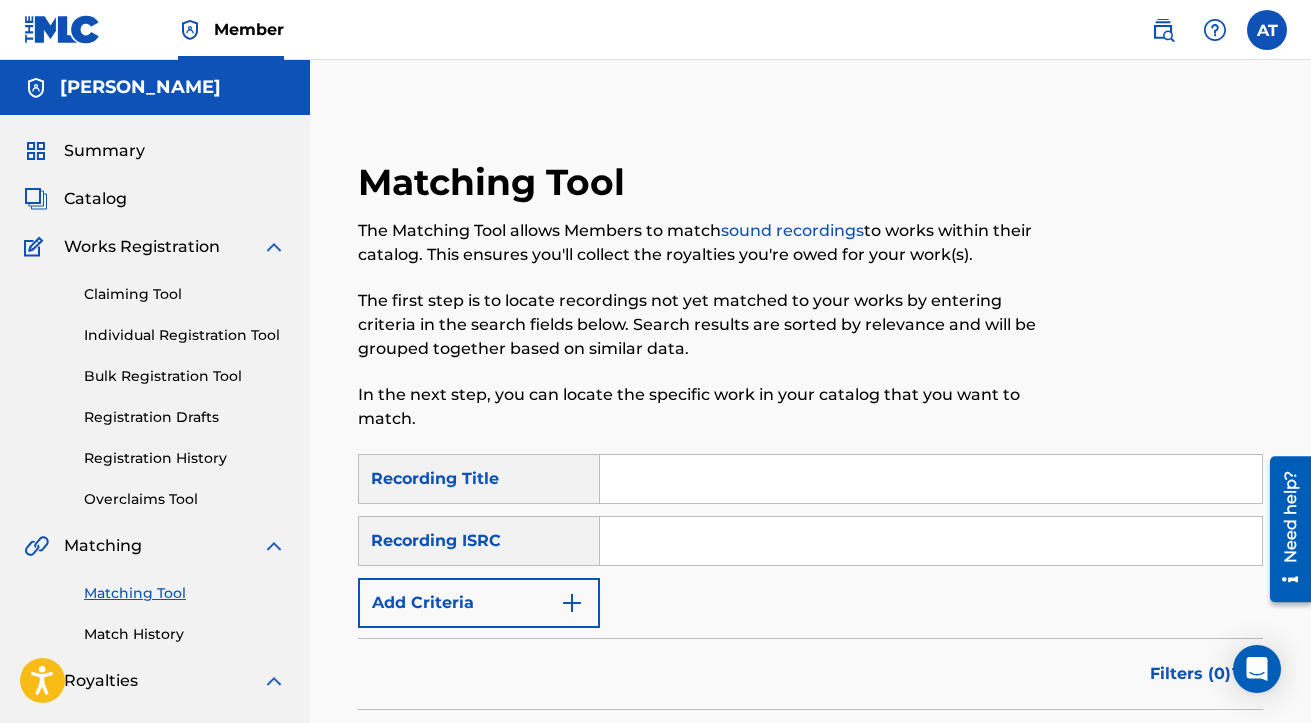 click on "Add Criteria" at bounding box center (479, 603) 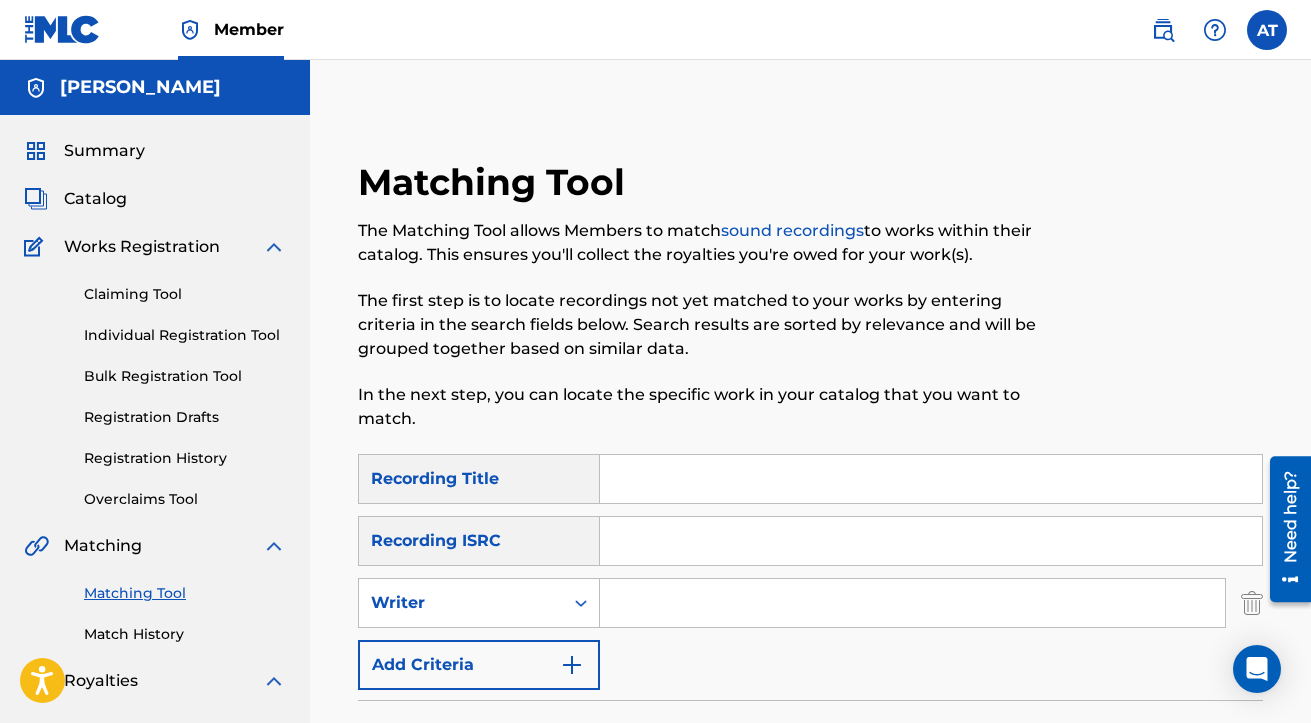 click at bounding box center [912, 603] 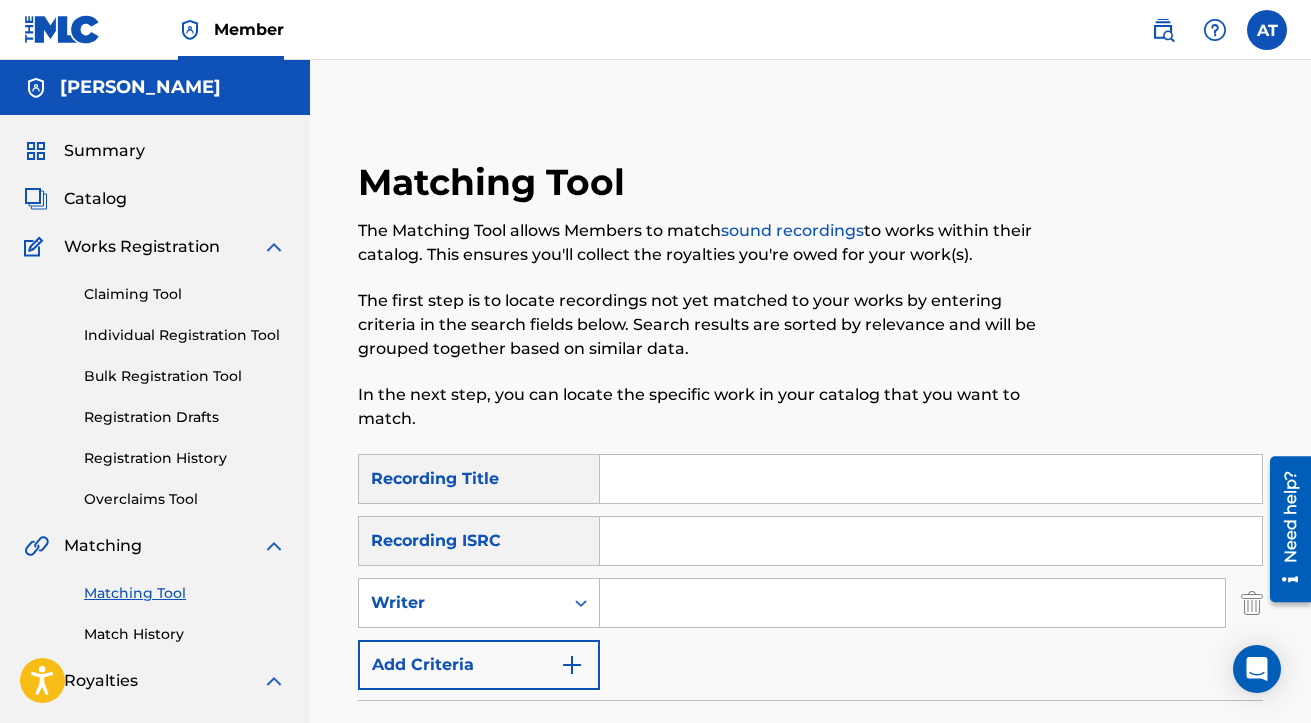 type on "[PERSON_NAME]" 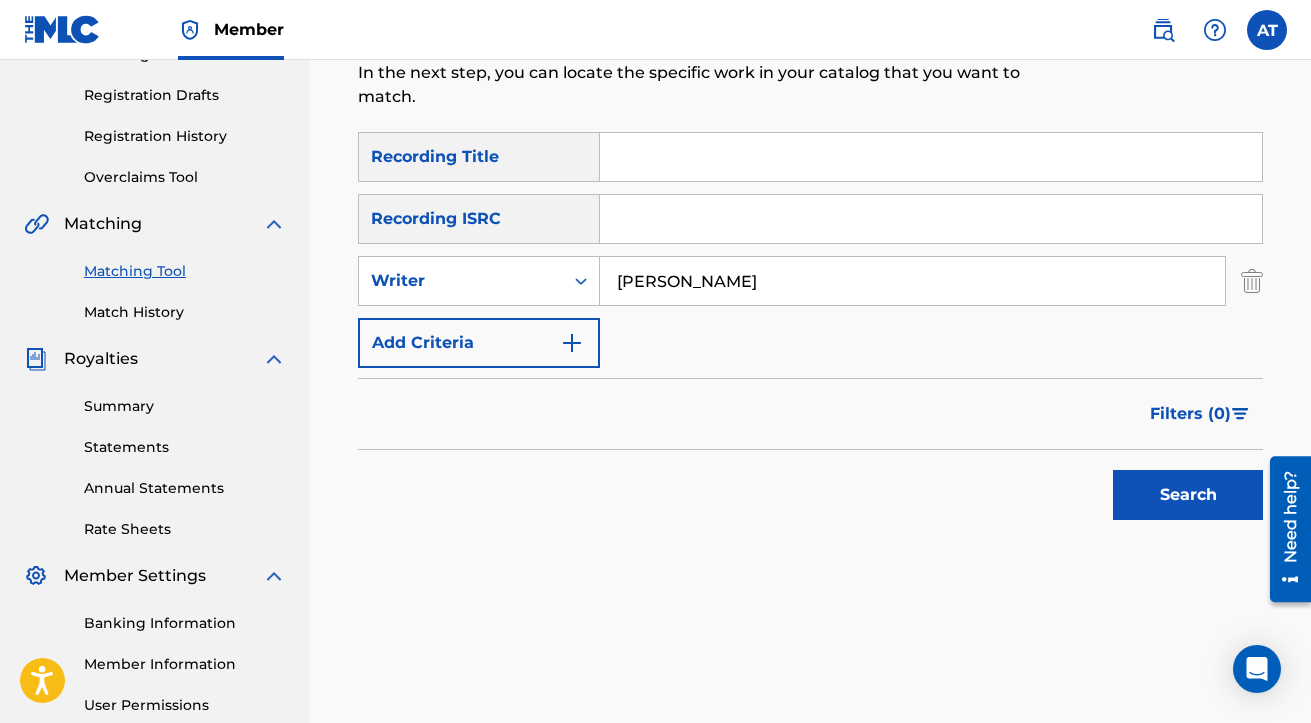 scroll, scrollTop: 328, scrollLeft: 0, axis: vertical 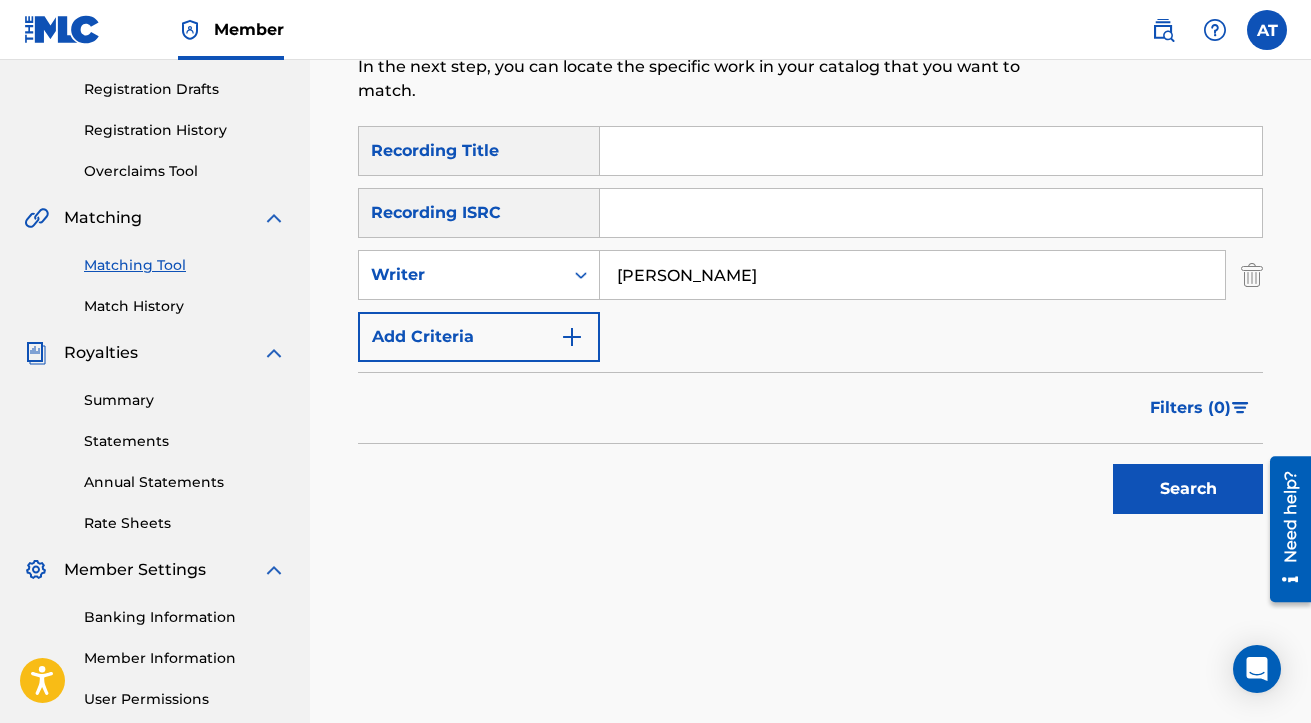click on "Search" at bounding box center (1188, 489) 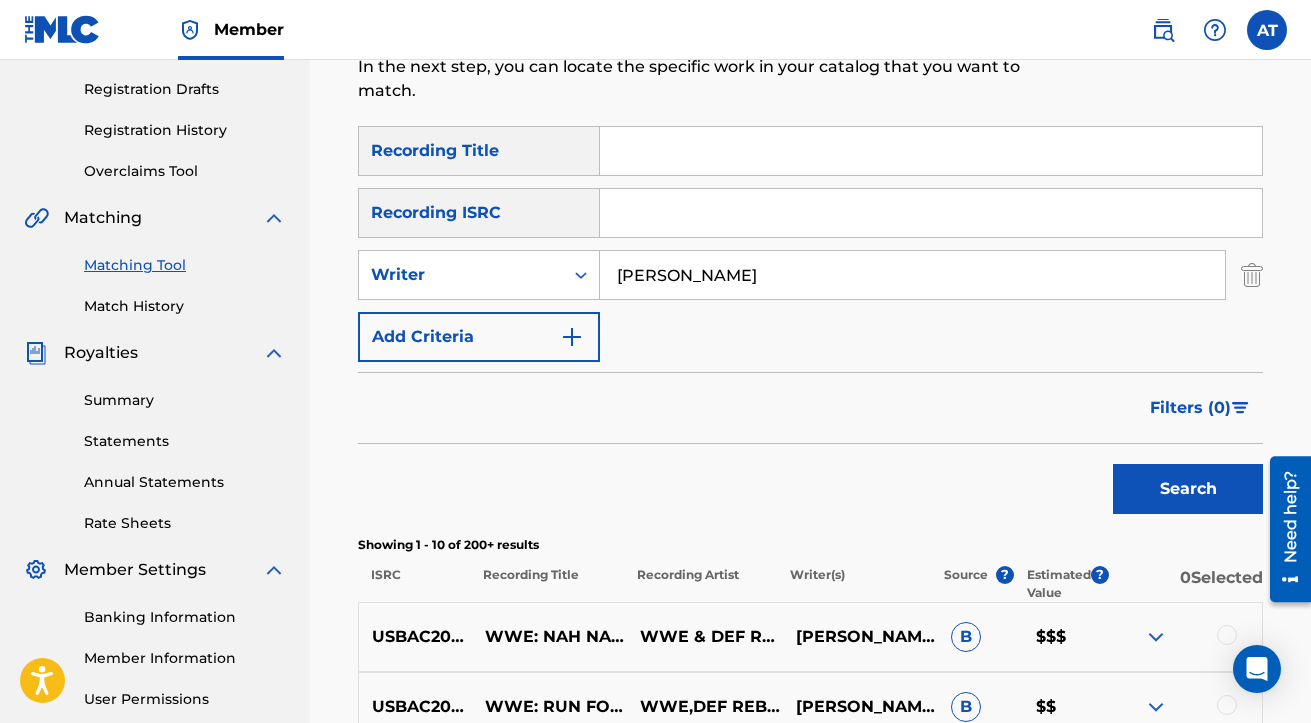 click at bounding box center (1240, 408) 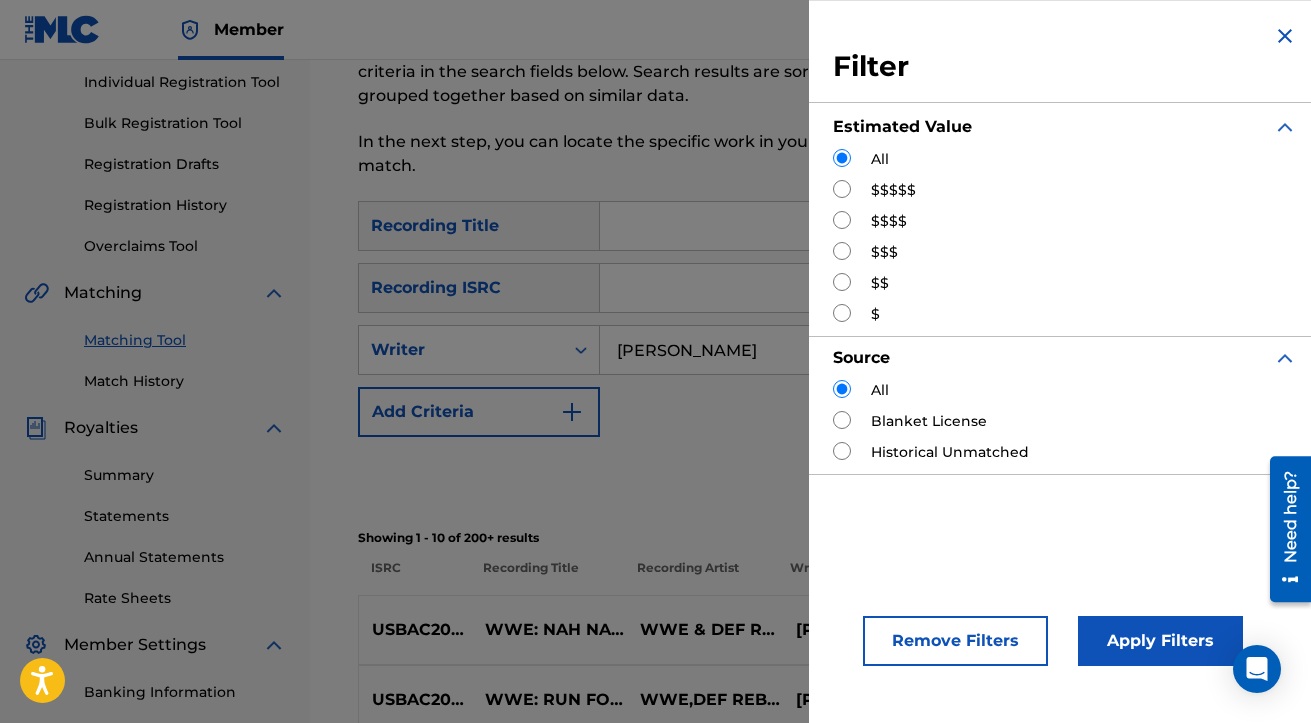 scroll, scrollTop: 249, scrollLeft: 0, axis: vertical 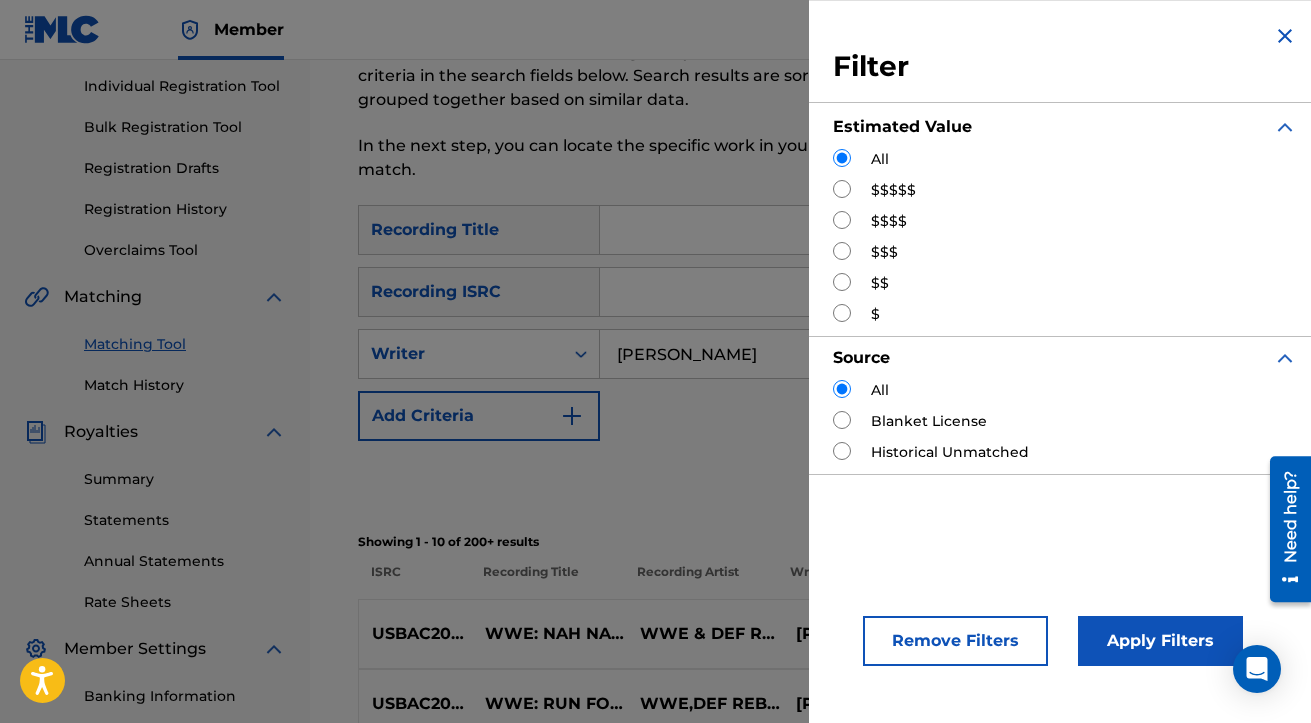 click at bounding box center [1285, 36] 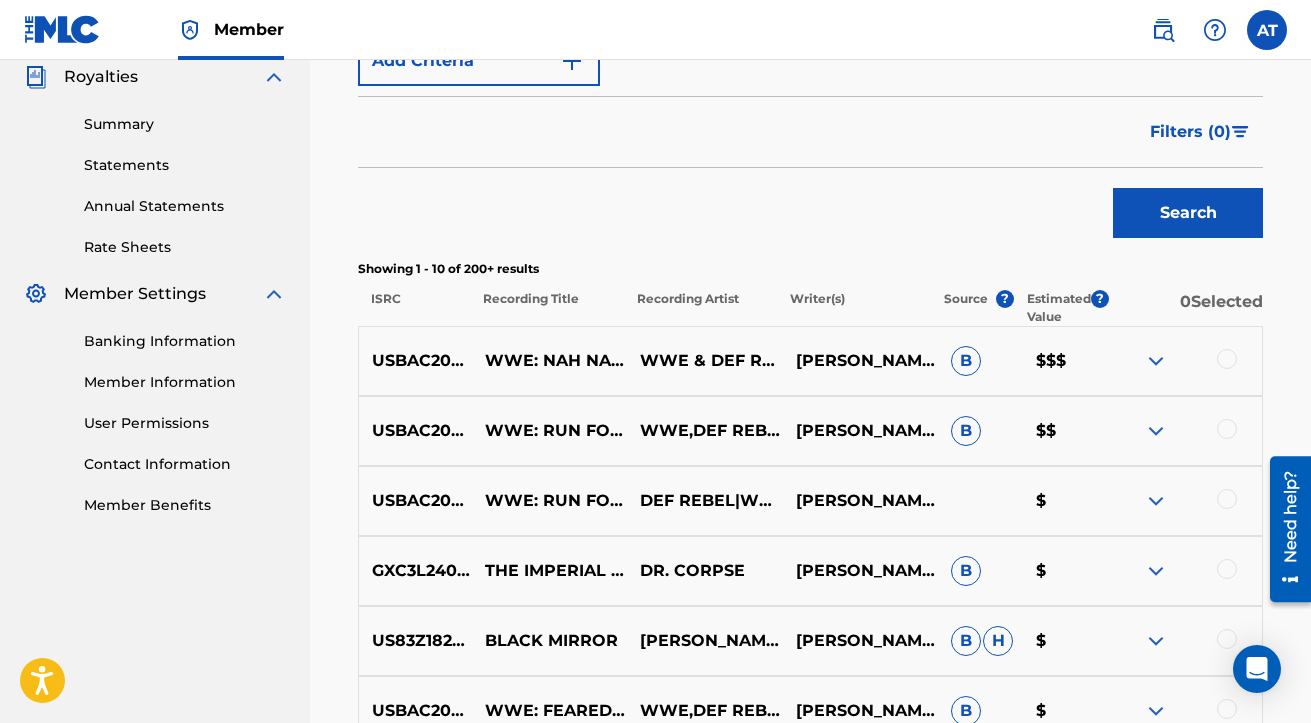 scroll, scrollTop: 606, scrollLeft: 0, axis: vertical 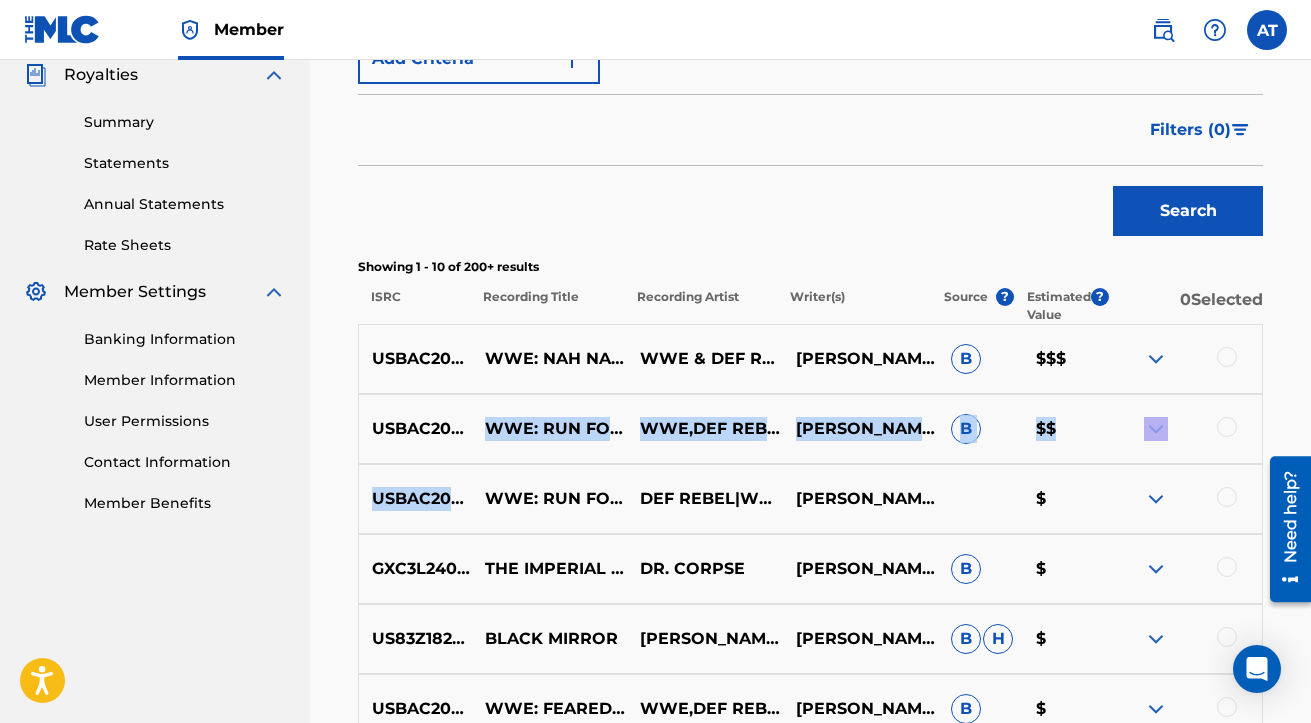 drag, startPoint x: 485, startPoint y: 392, endPoint x: 602, endPoint y: 463, distance: 136.85759 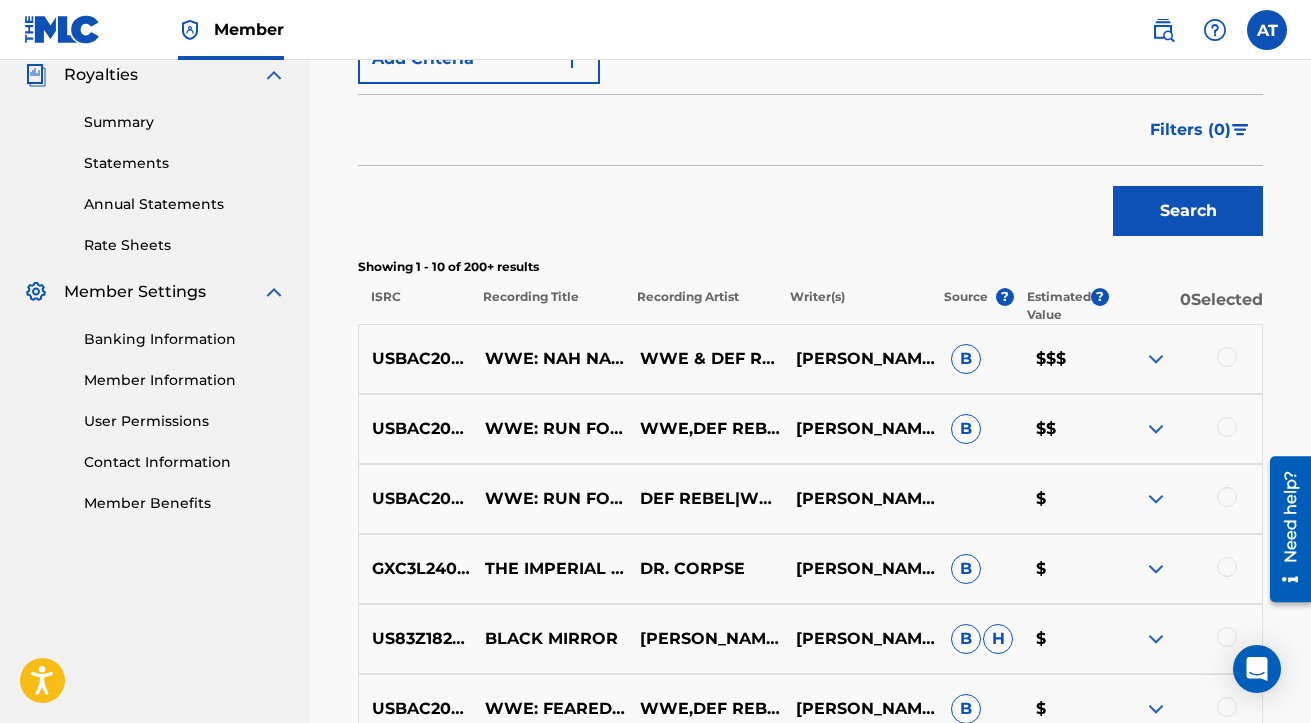 click on "Search" at bounding box center [810, 206] 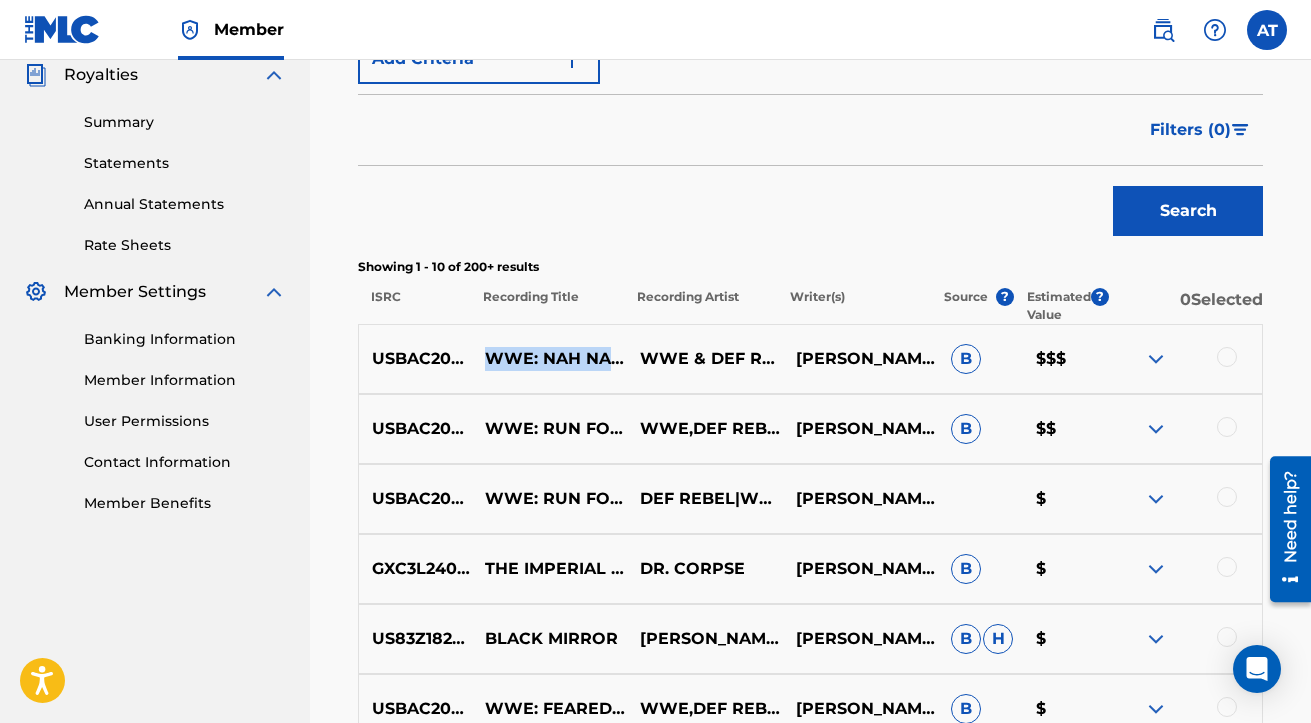drag, startPoint x: 484, startPoint y: 348, endPoint x: 613, endPoint y: 369, distance: 130.69812 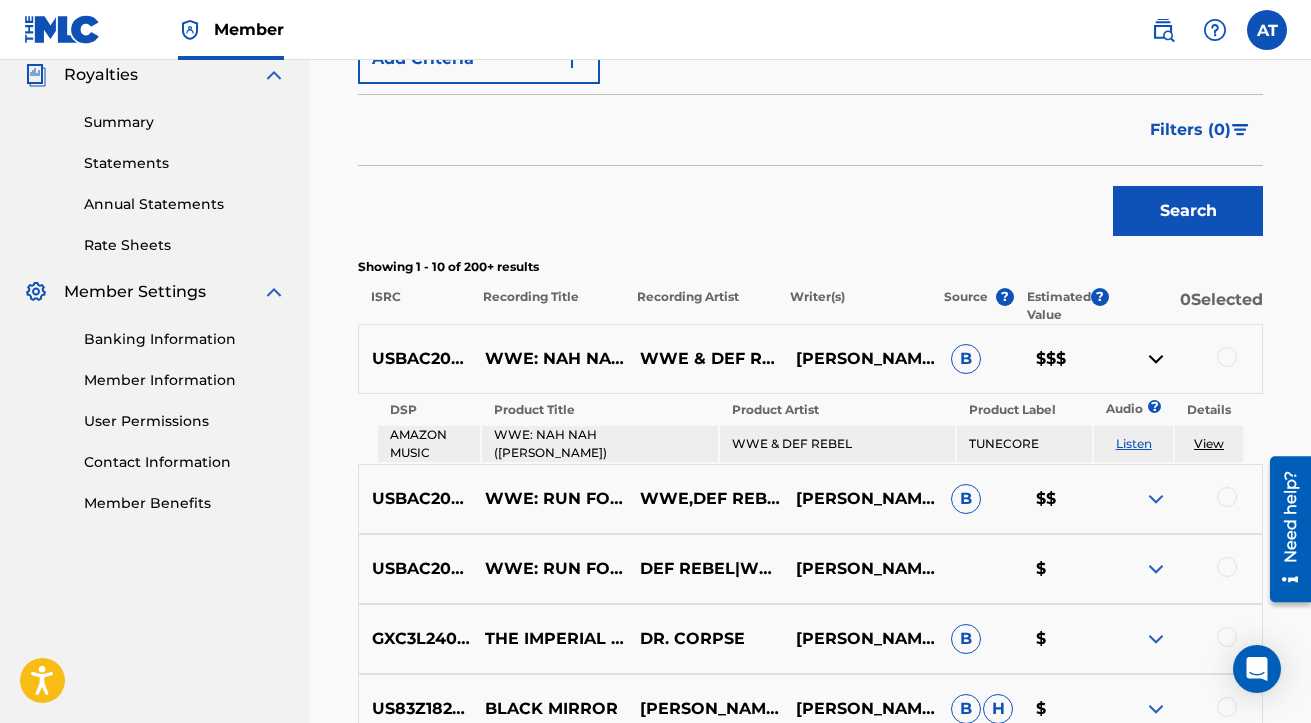 click at bounding box center (1227, 357) 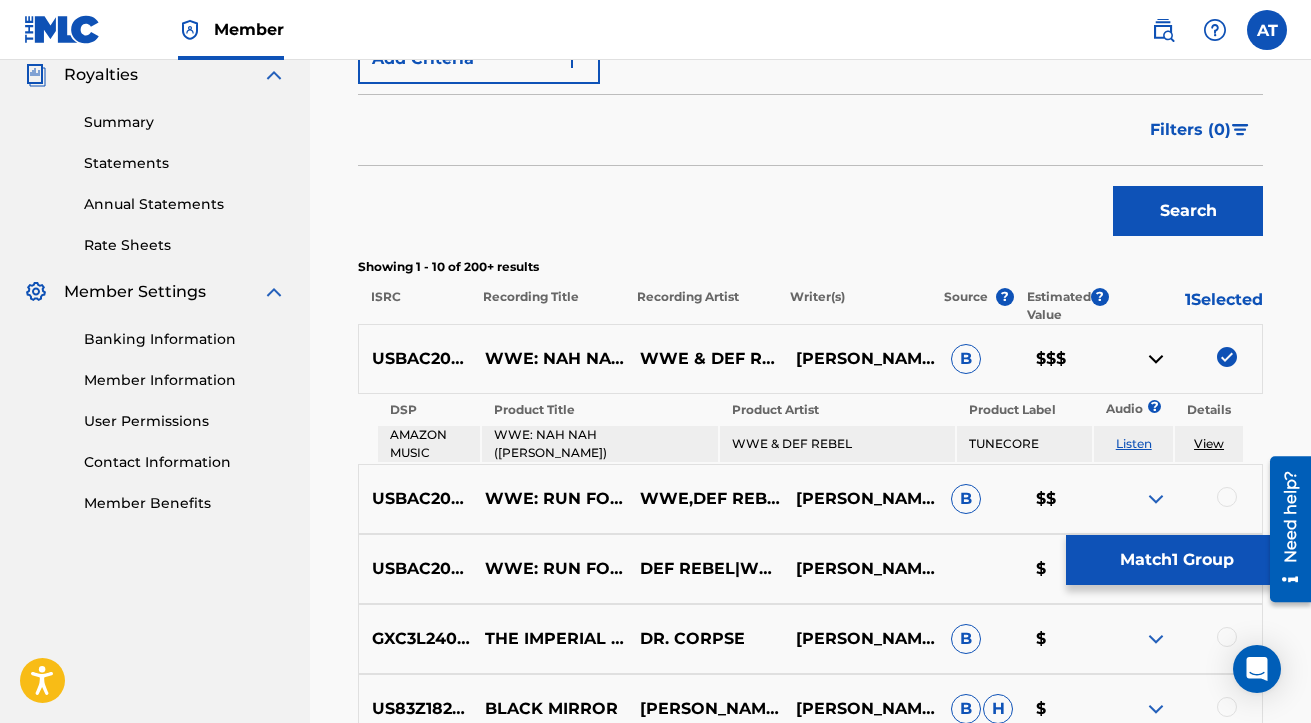 click at bounding box center [1227, 357] 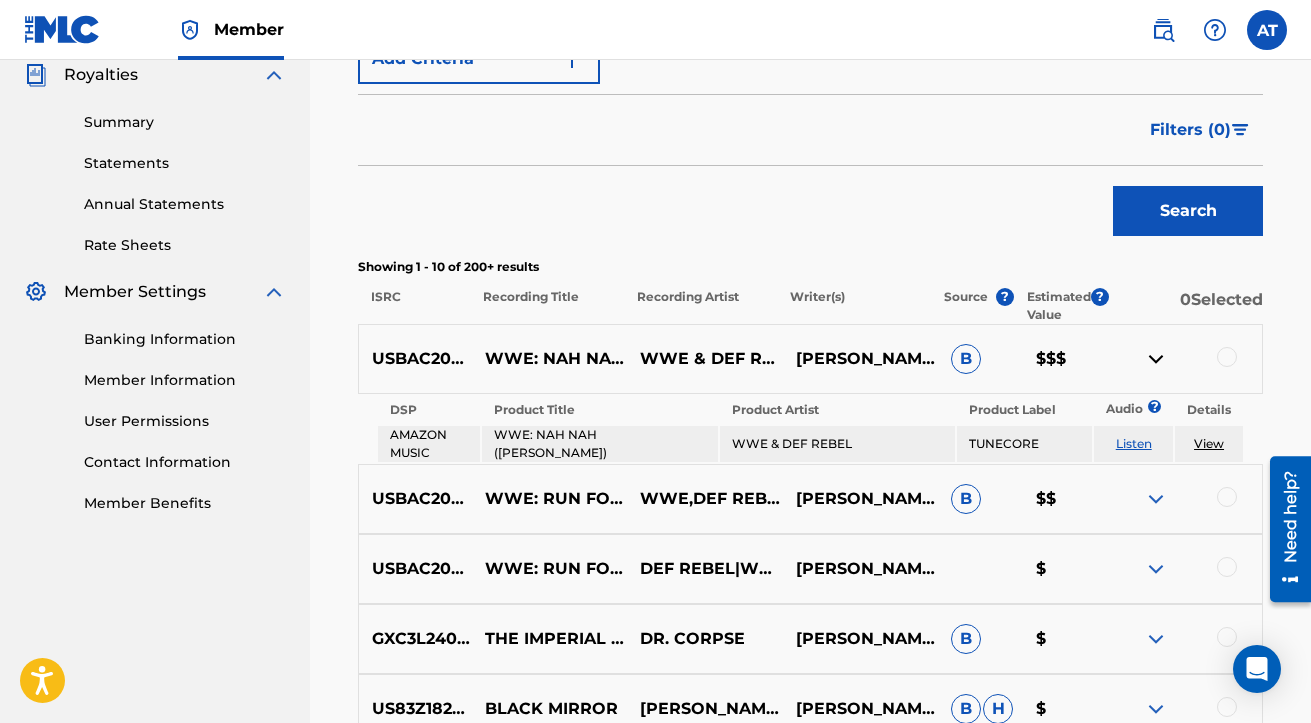 click at bounding box center (1227, 357) 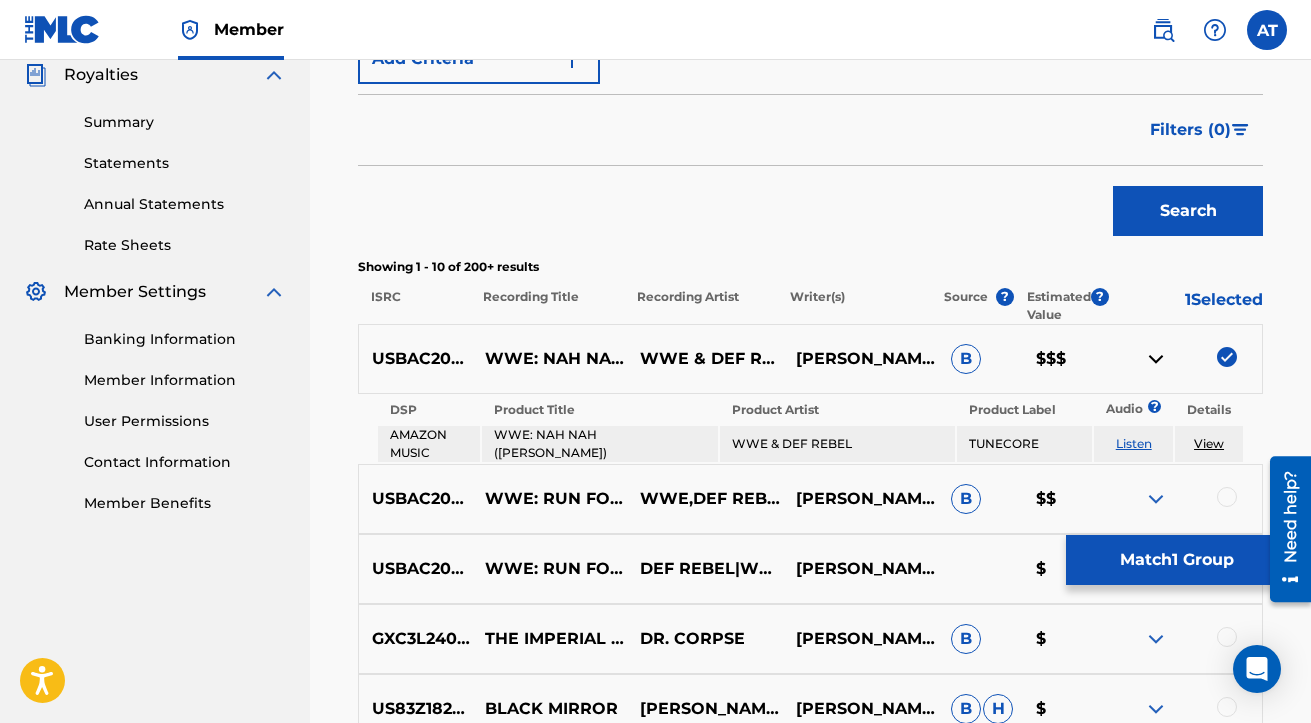 click on "Match  1 Group" at bounding box center (1176, 560) 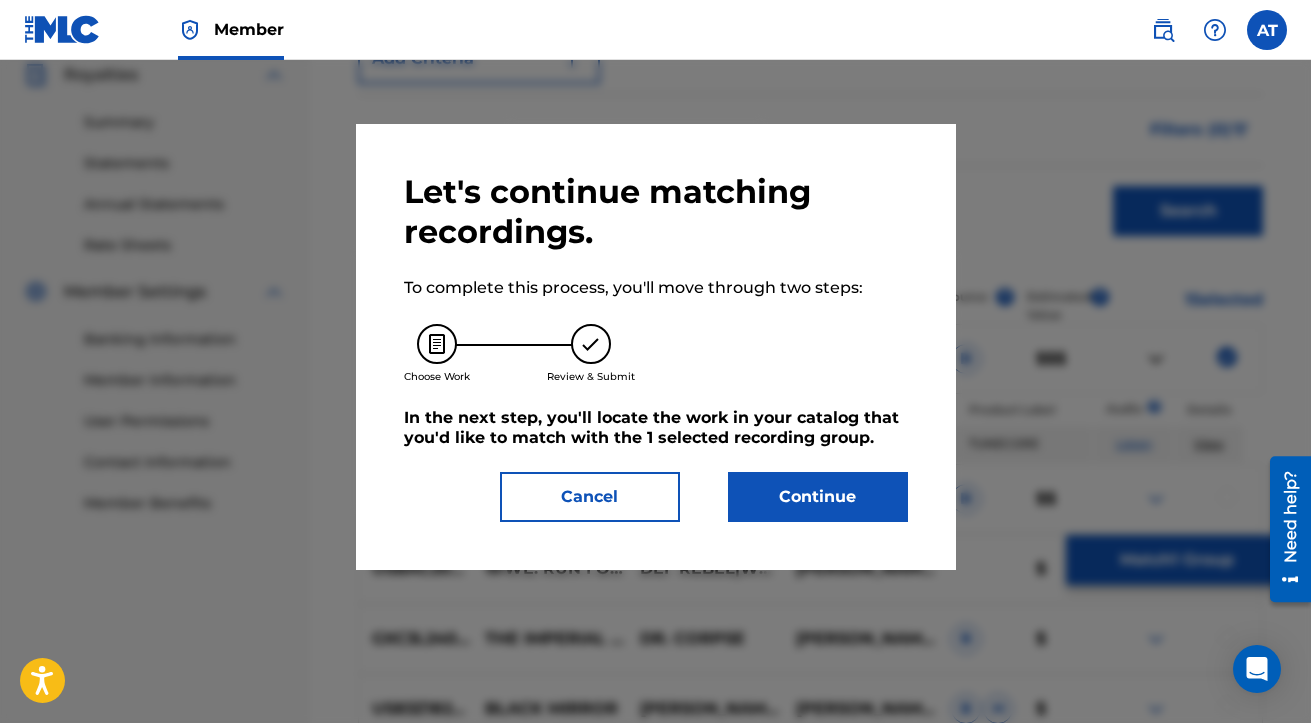 click on "Continue" at bounding box center [818, 497] 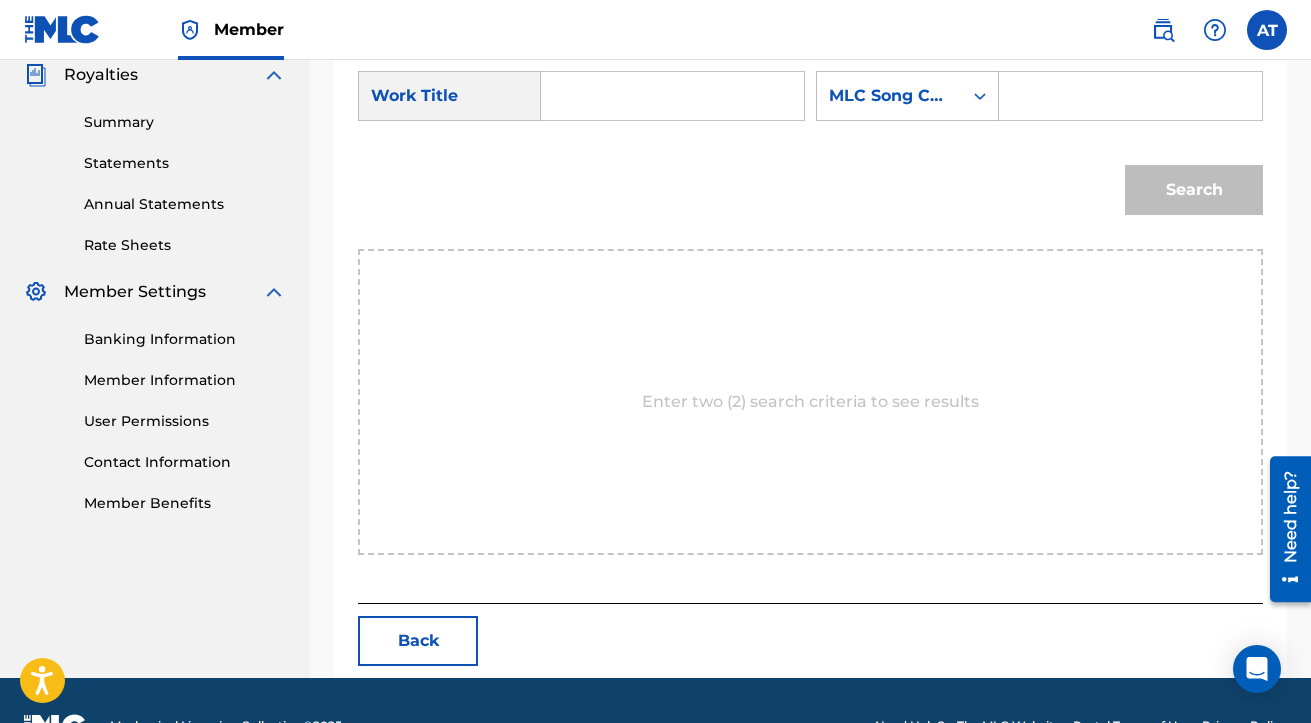 click at bounding box center [672, 96] 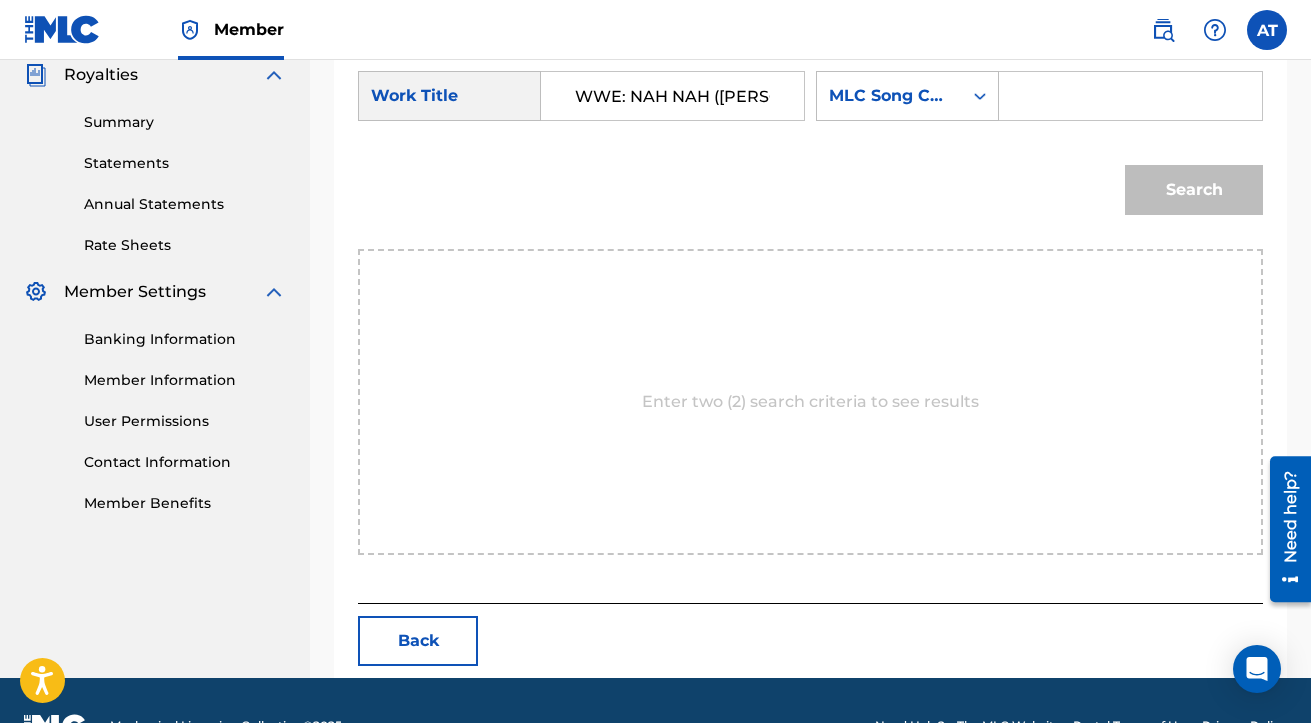 scroll, scrollTop: 0, scrollLeft: 69, axis: horizontal 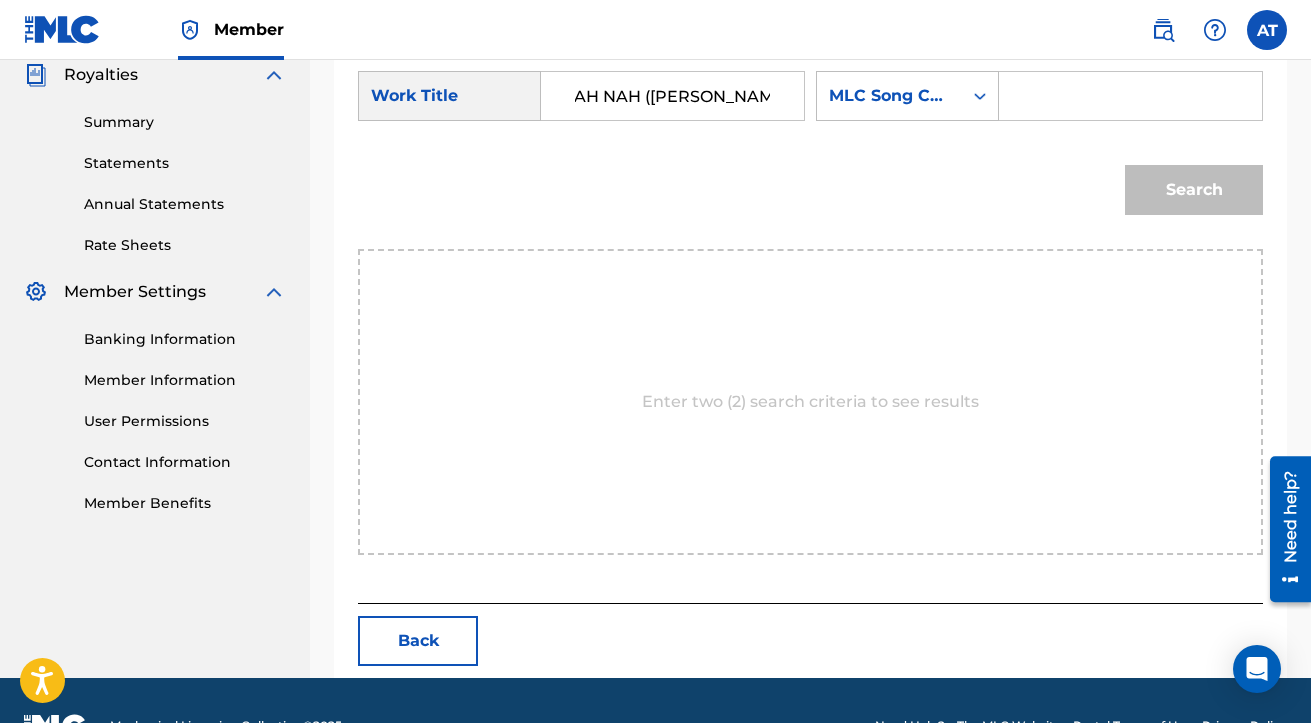 type on "WWE: NAH NAH ([PERSON_NAME])" 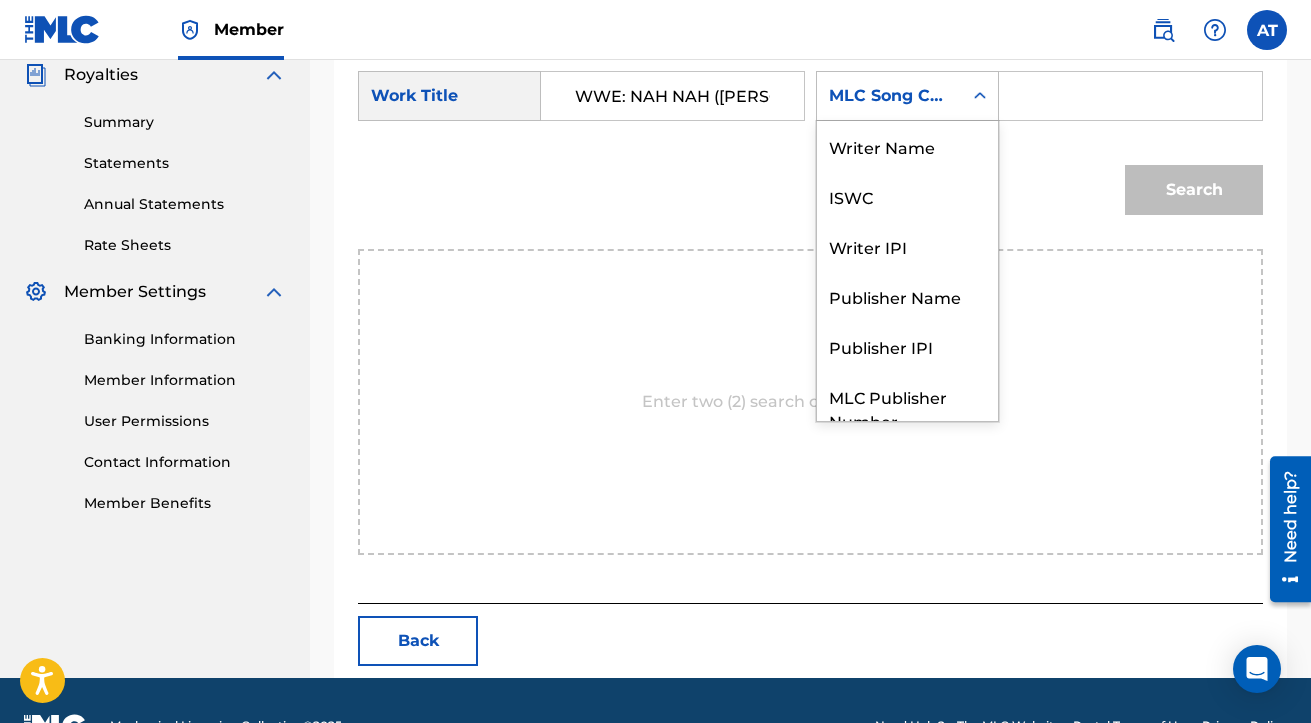 click 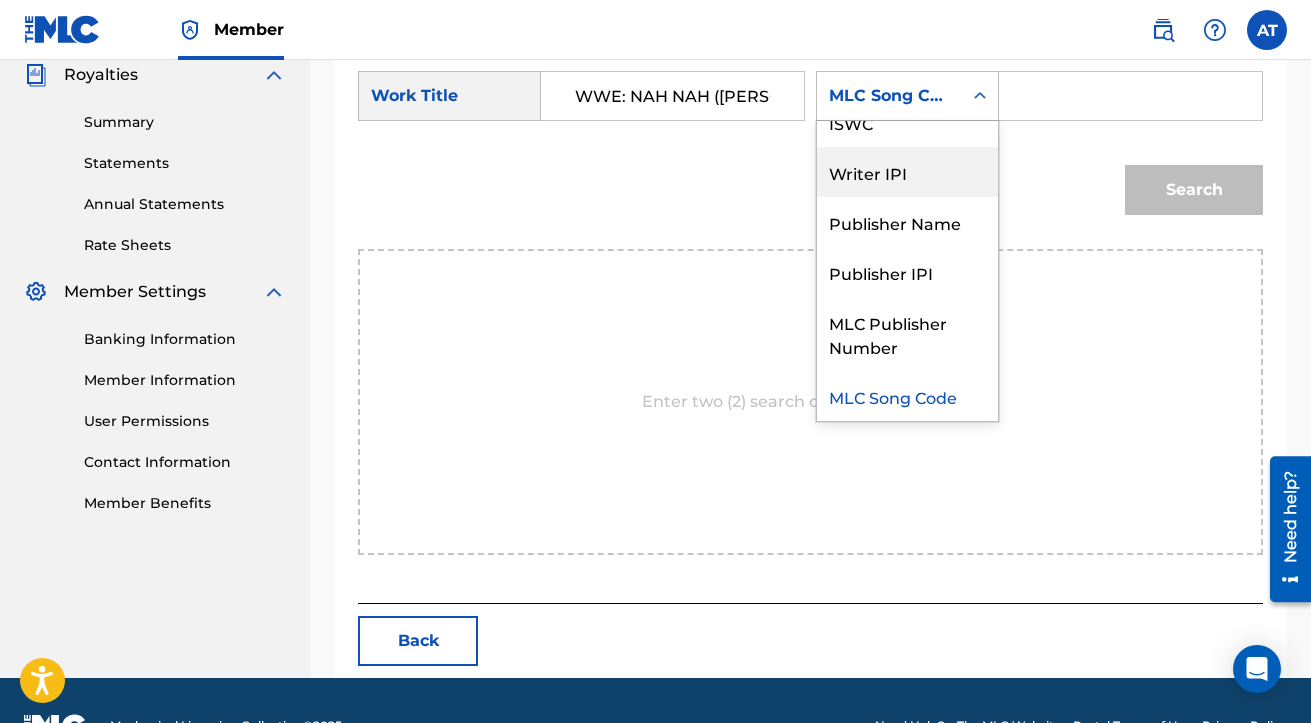 click on "Writer IPI" at bounding box center [907, 172] 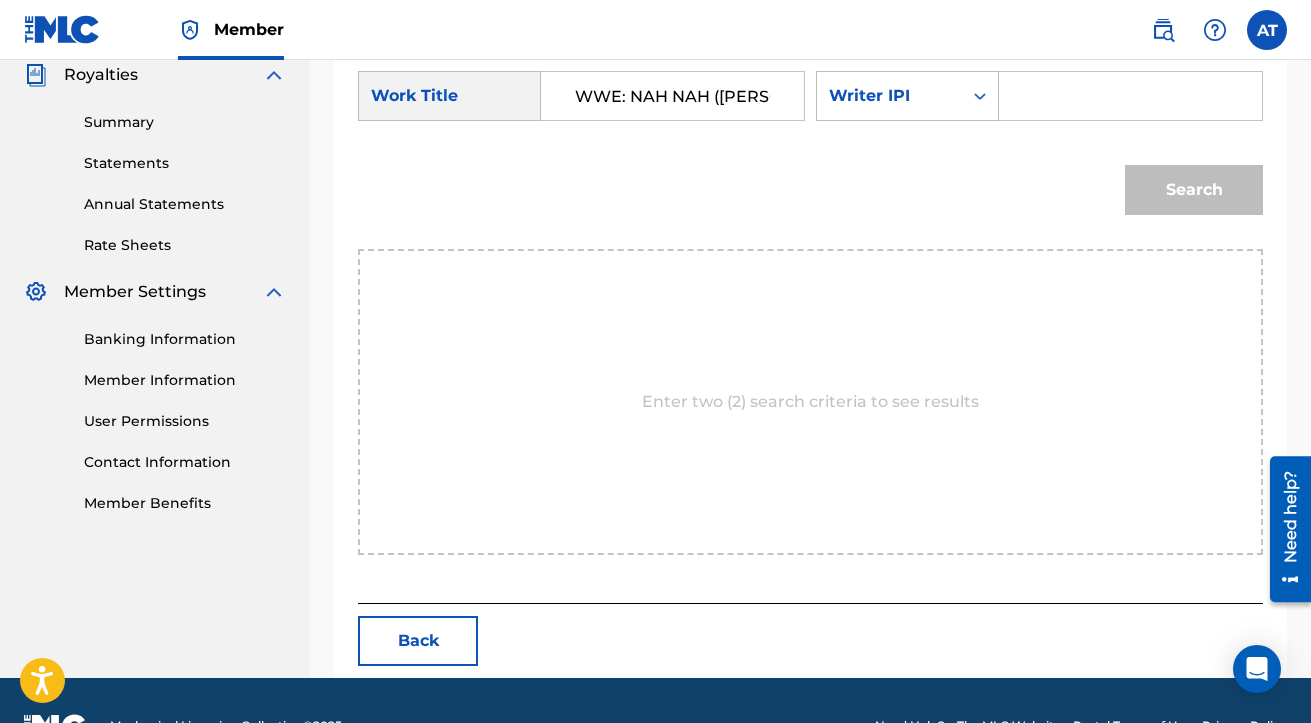 click at bounding box center [1130, 96] 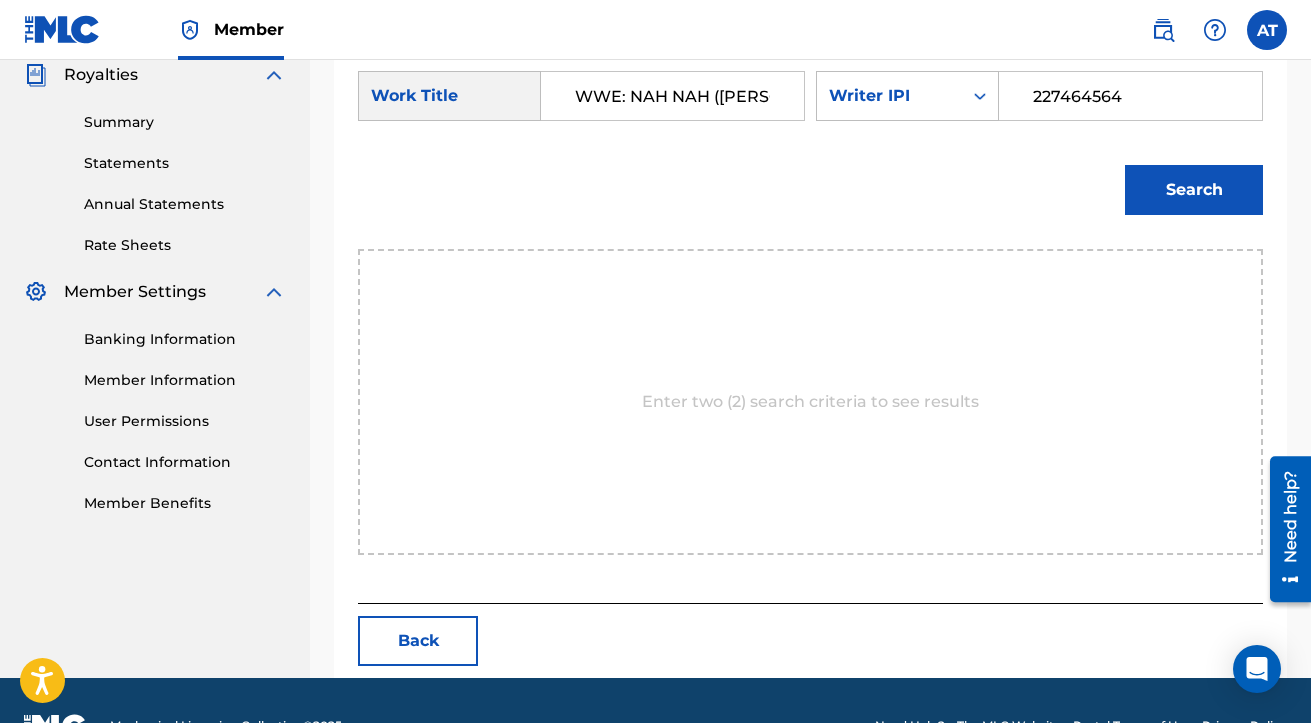 type on "227464564" 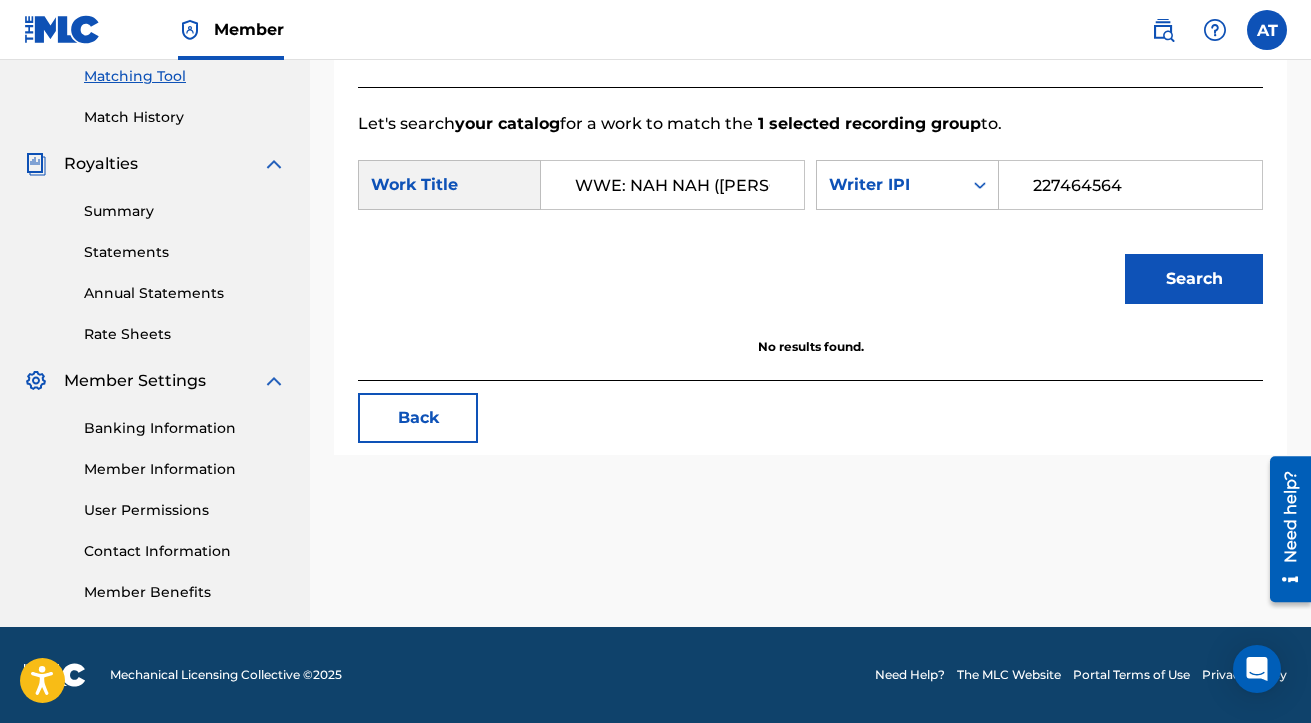 click on "WWE: NAH NAH ([PERSON_NAME])" at bounding box center [672, 185] 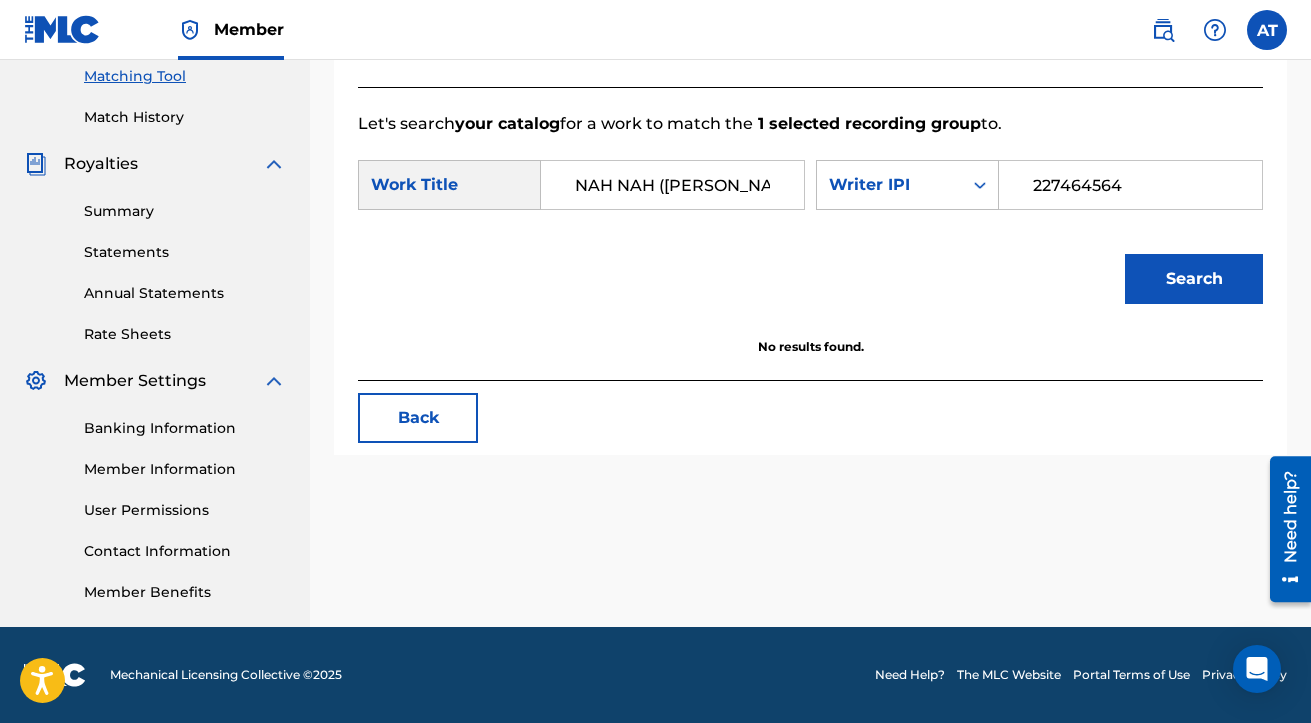type on "NAH NAH ([PERSON_NAME])" 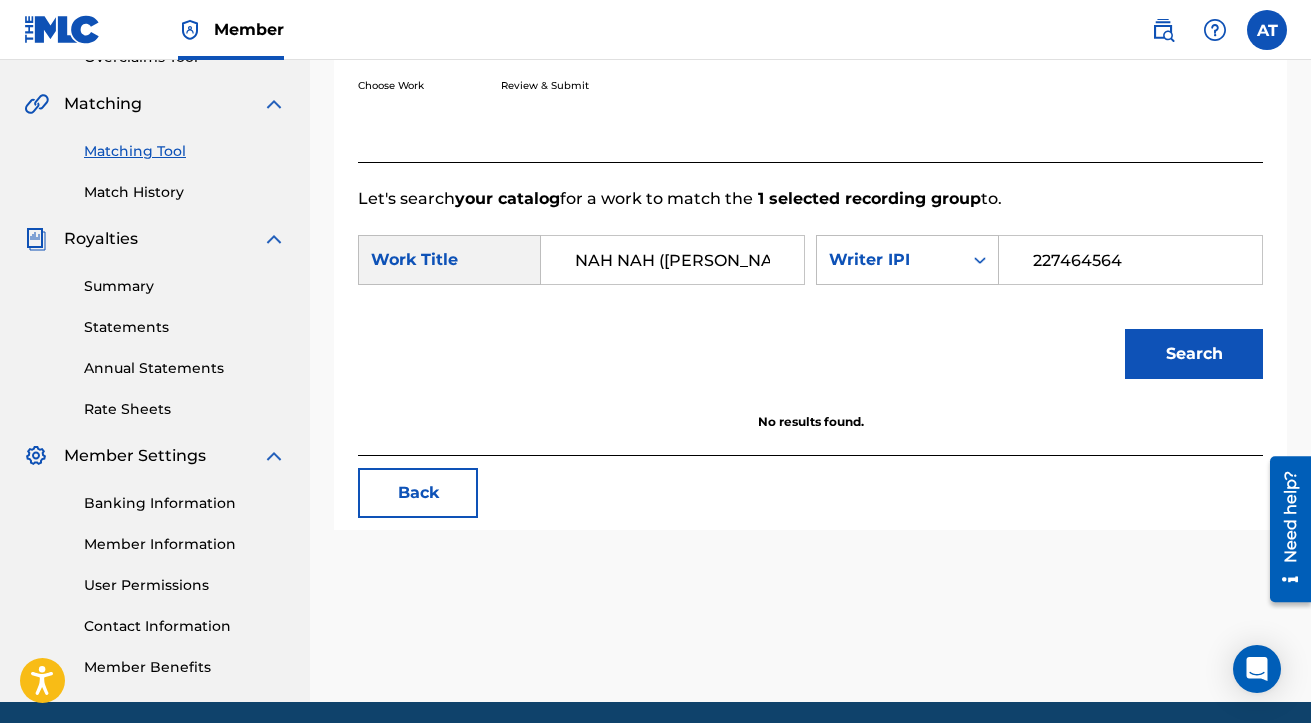 scroll, scrollTop: 497, scrollLeft: 0, axis: vertical 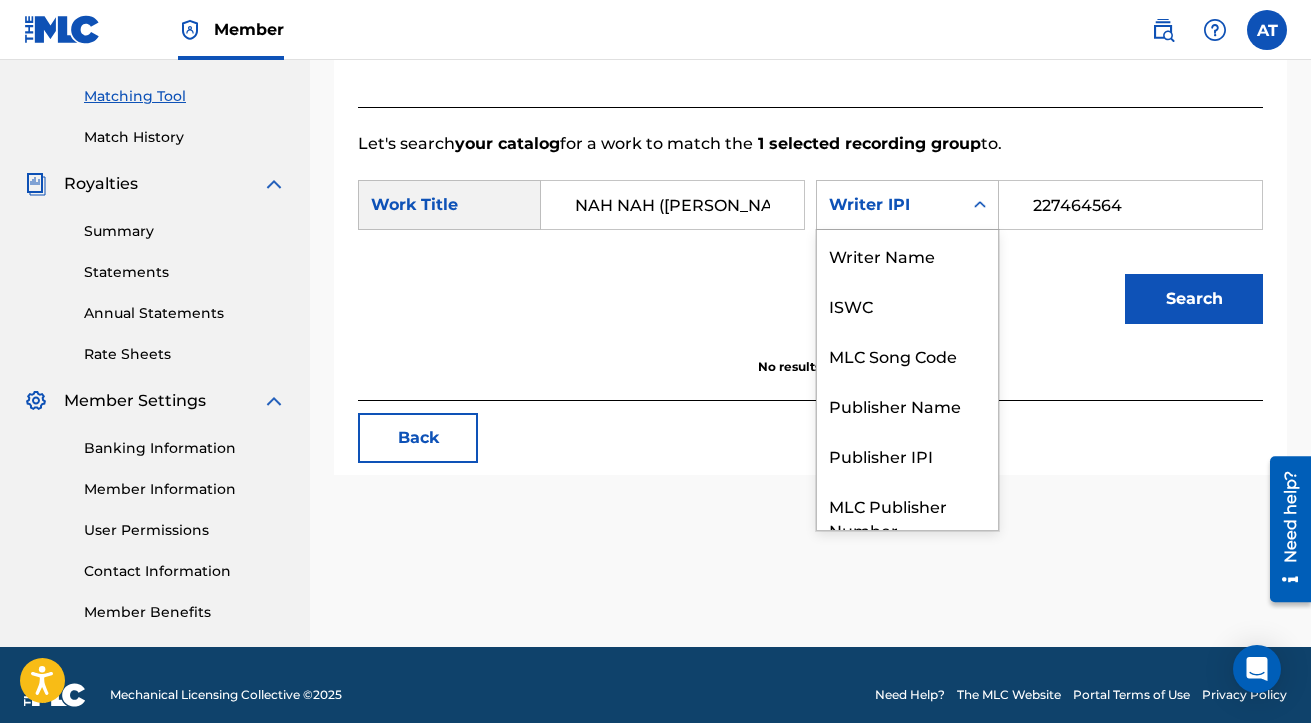 click on "Writer IPI" at bounding box center [889, 205] 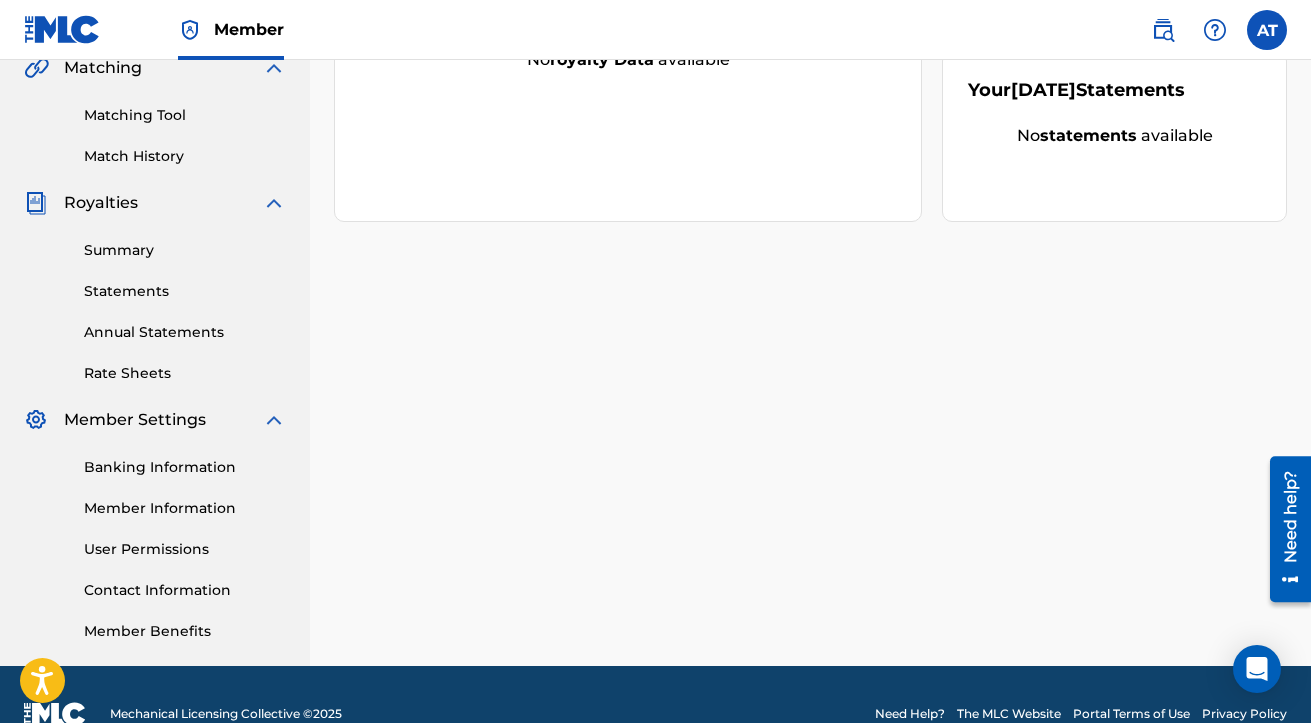 scroll, scrollTop: 480, scrollLeft: 0, axis: vertical 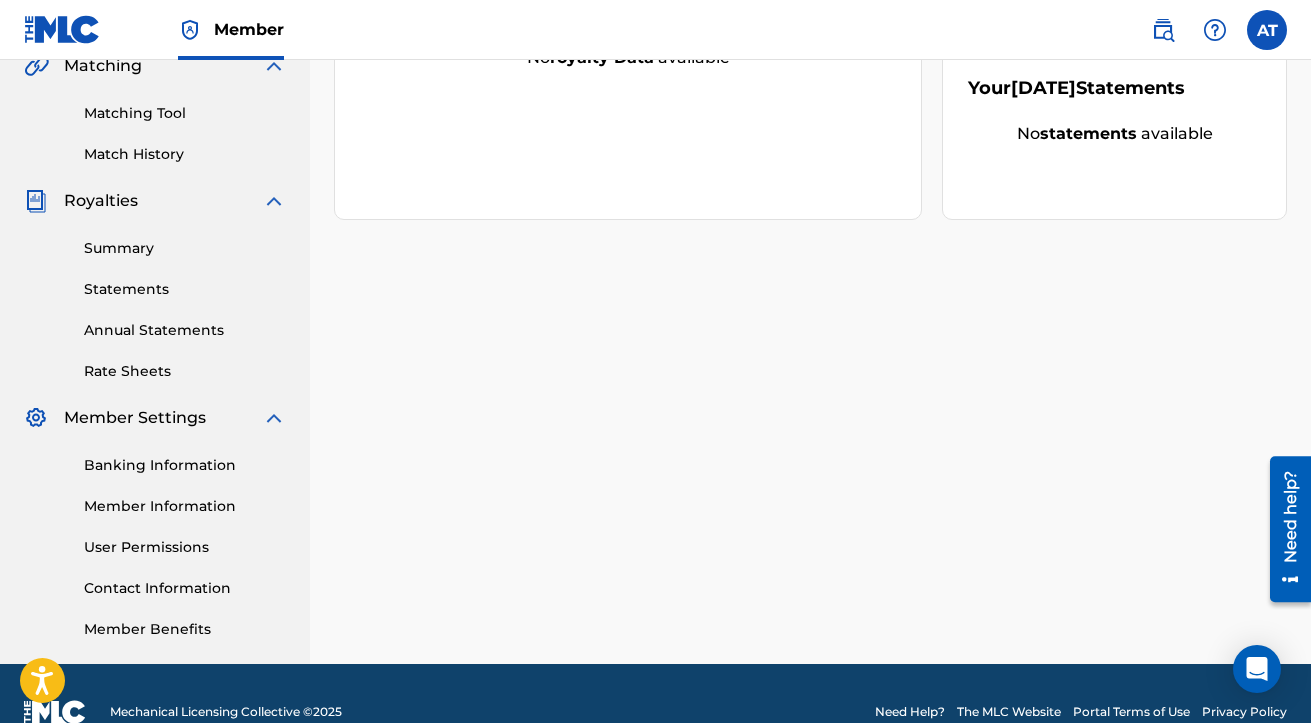 click on "Banking Information" at bounding box center (185, 465) 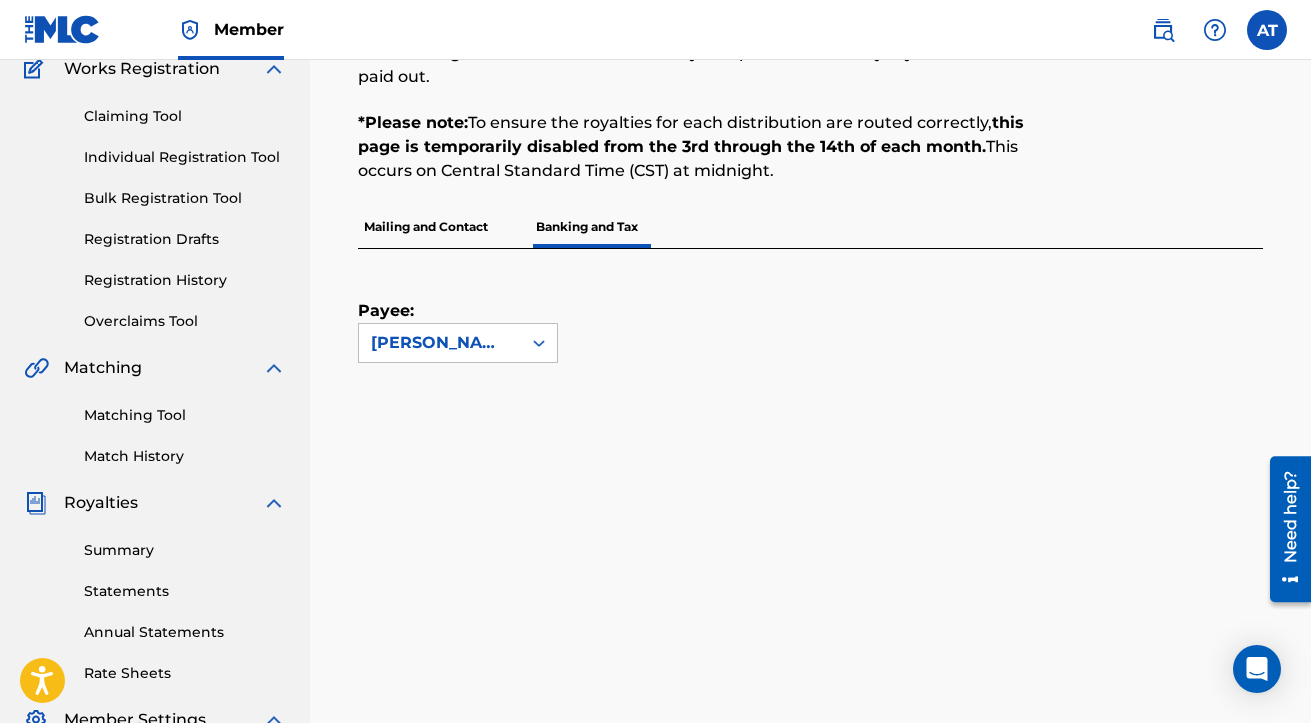 scroll, scrollTop: 190, scrollLeft: 0, axis: vertical 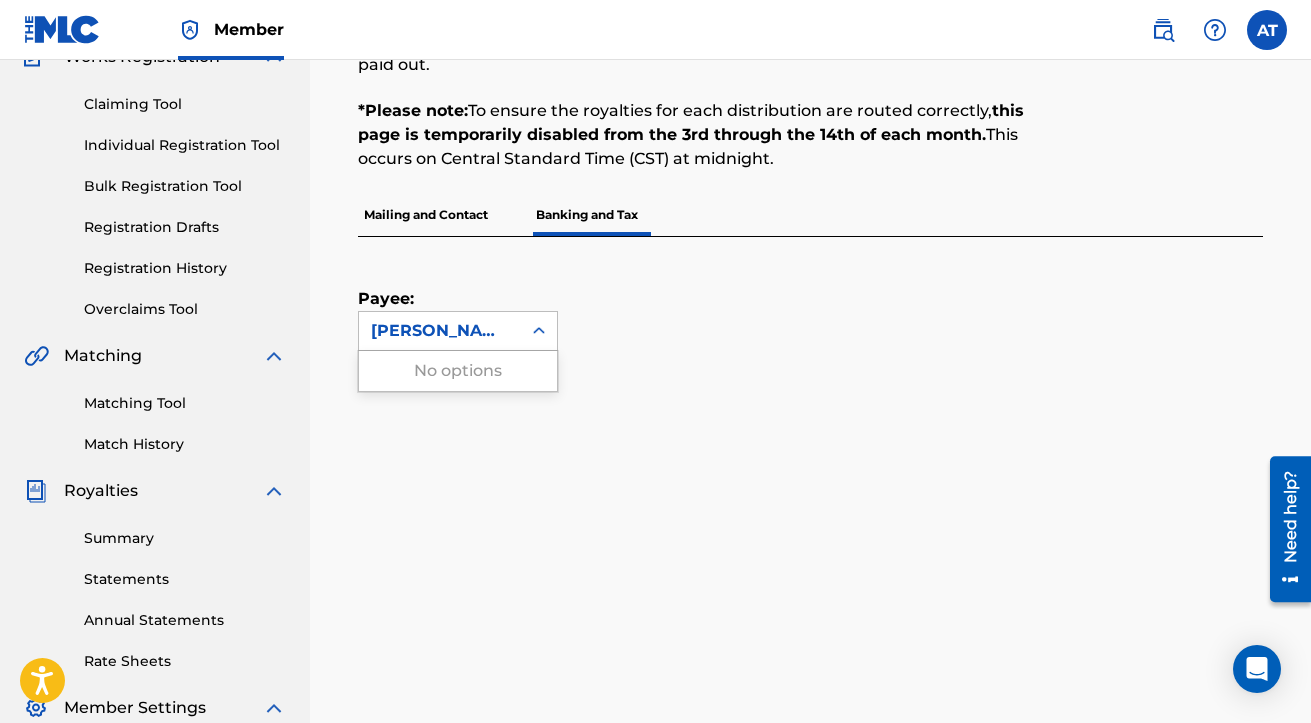 click 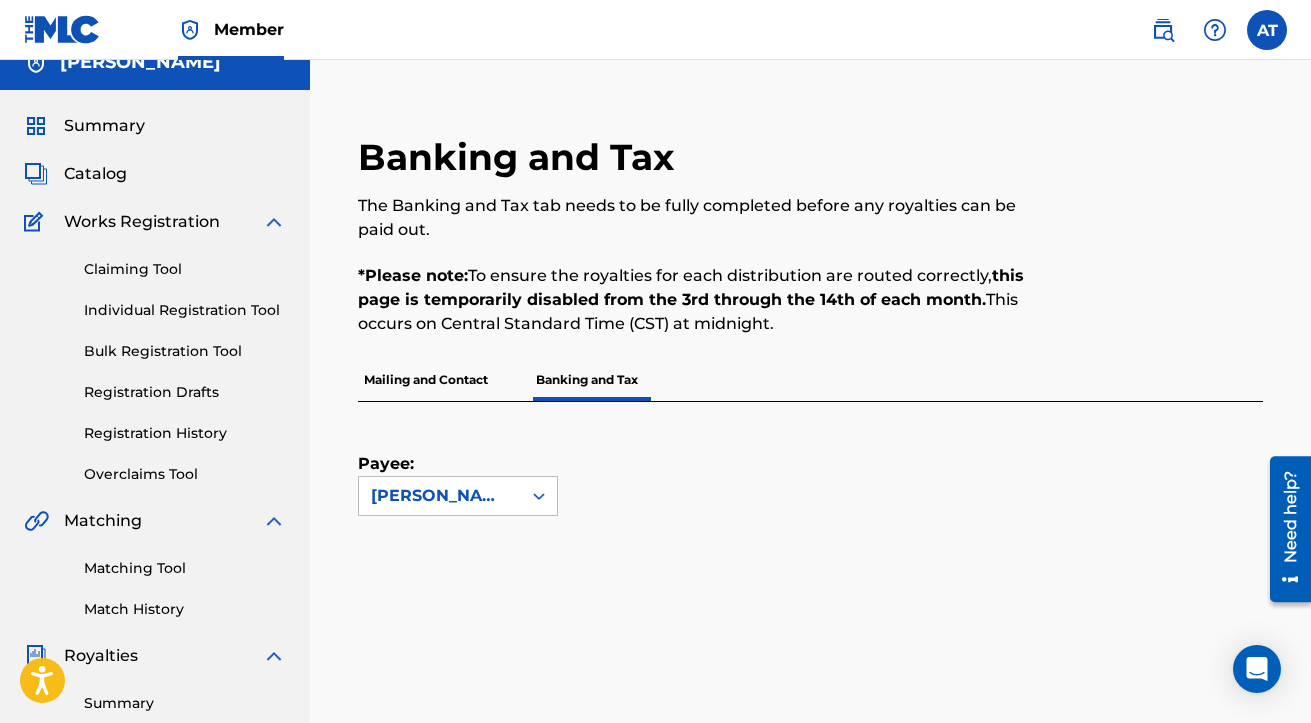 scroll, scrollTop: 20, scrollLeft: 0, axis: vertical 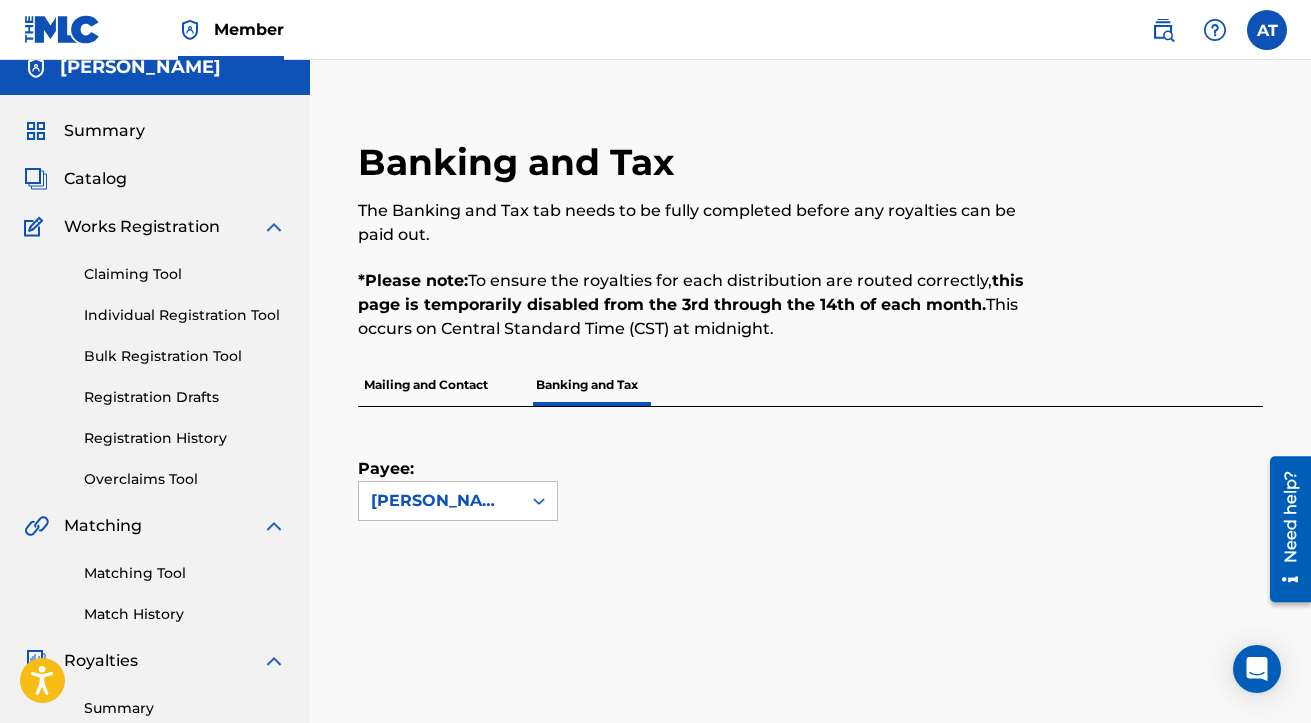 click on "Claiming Tool" at bounding box center [185, 274] 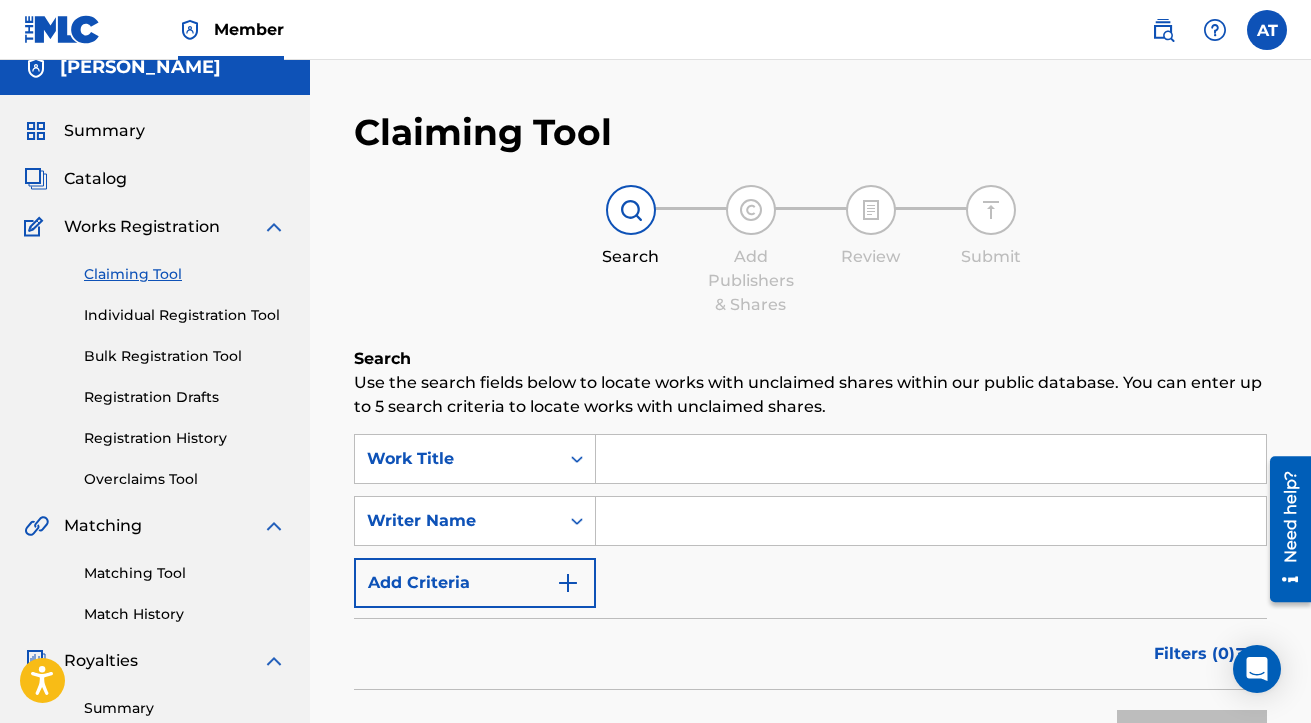 scroll, scrollTop: 0, scrollLeft: 0, axis: both 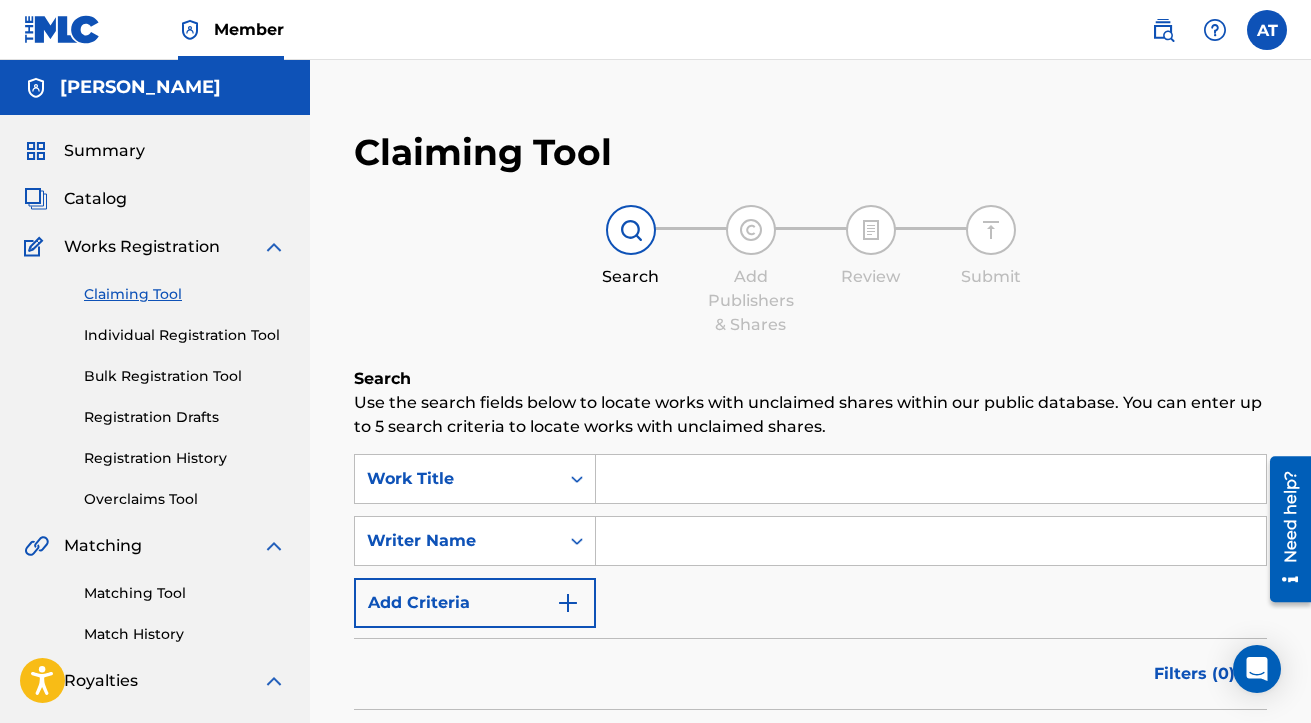 click at bounding box center [931, 541] 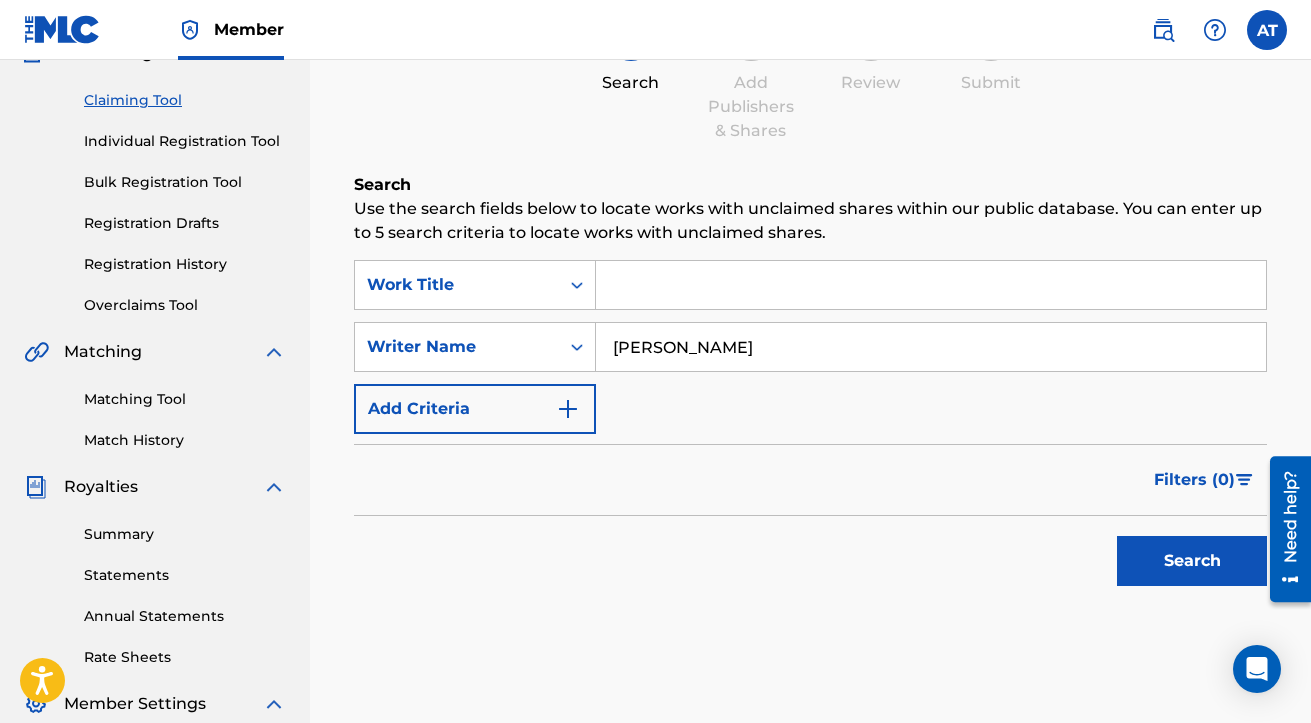scroll, scrollTop: 202, scrollLeft: 0, axis: vertical 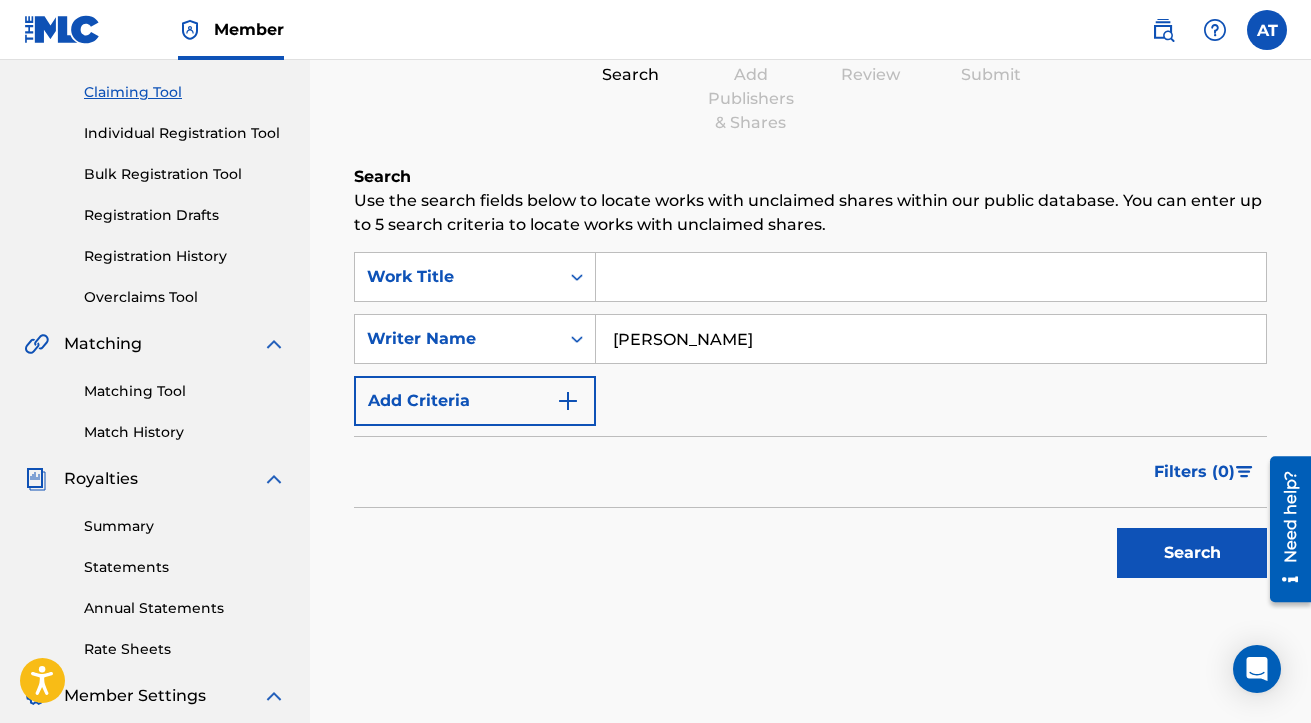 click on "Search" at bounding box center [1192, 553] 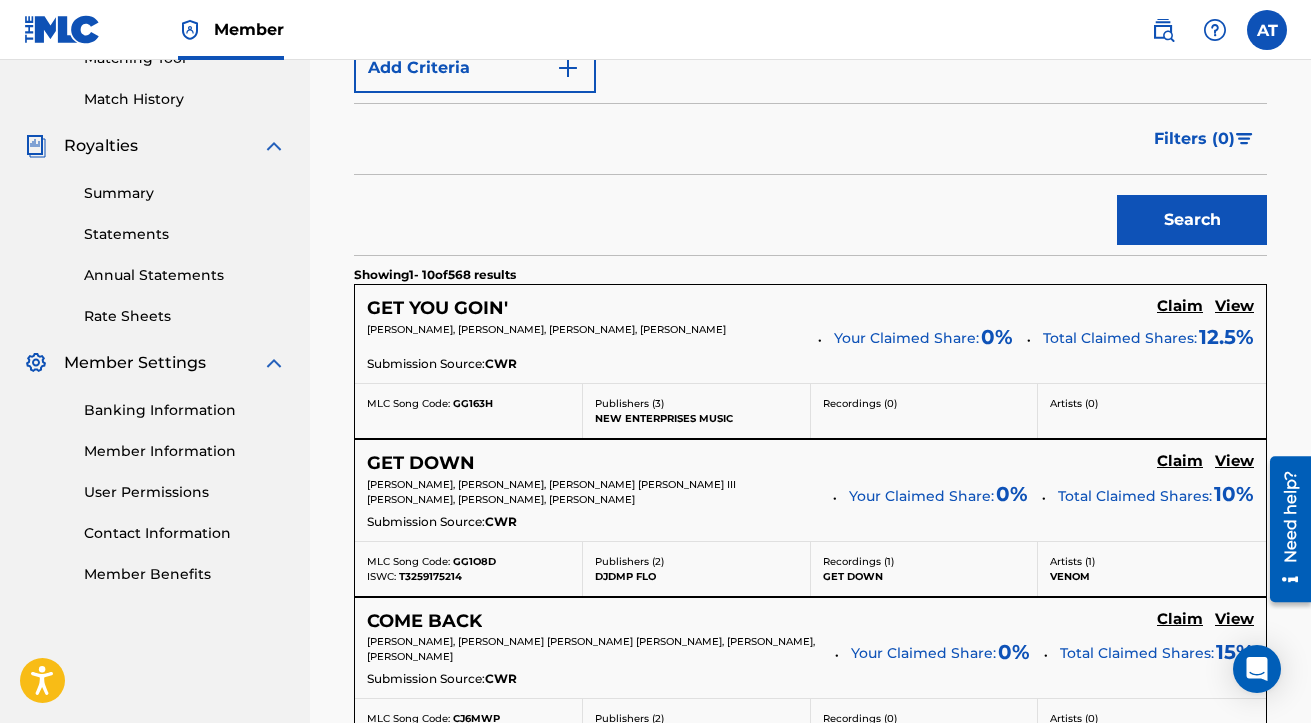 scroll, scrollTop: 537, scrollLeft: 0, axis: vertical 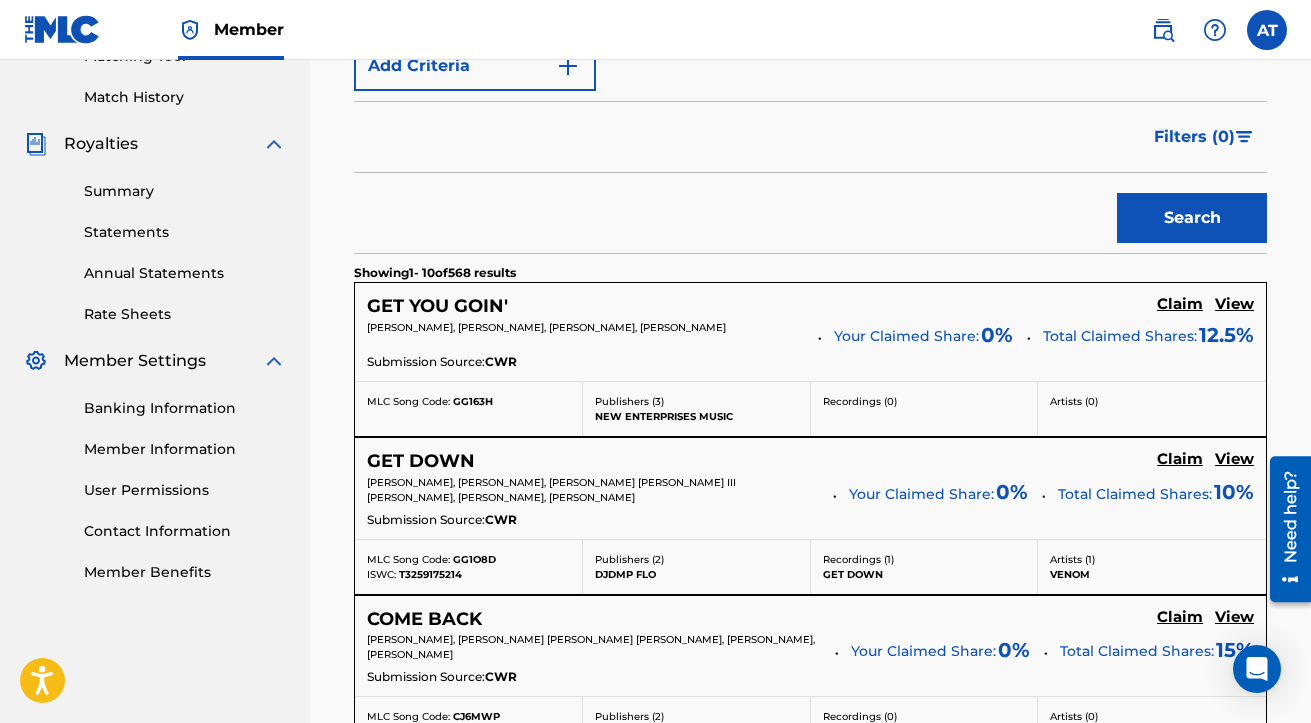 click on "Claim" at bounding box center [1180, 304] 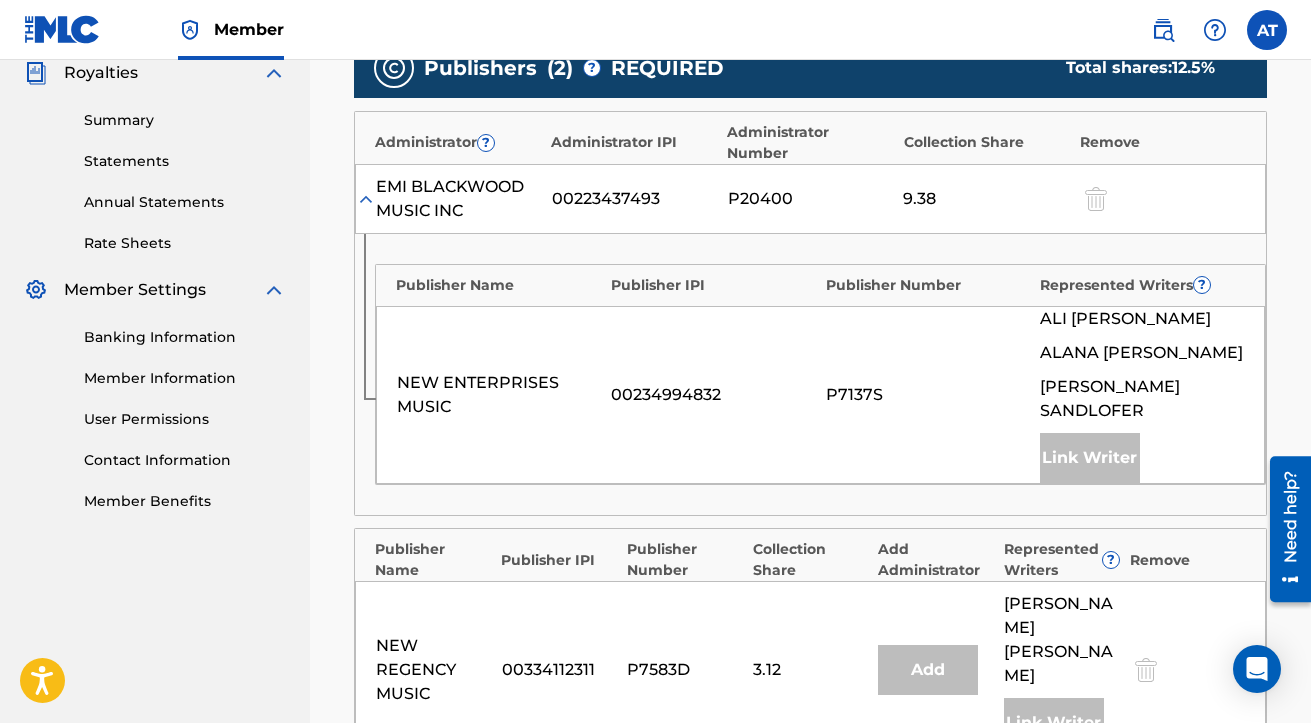 scroll, scrollTop: 605, scrollLeft: 0, axis: vertical 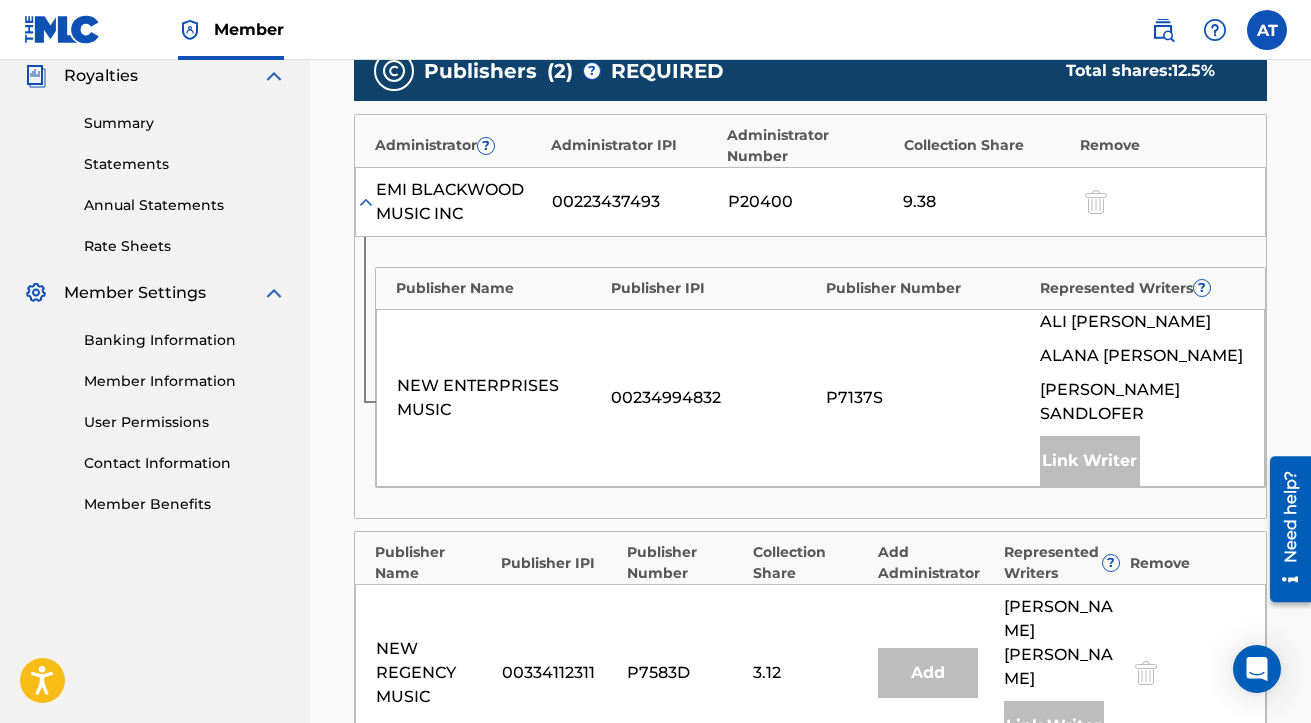 click on "P7137S" at bounding box center (928, 398) 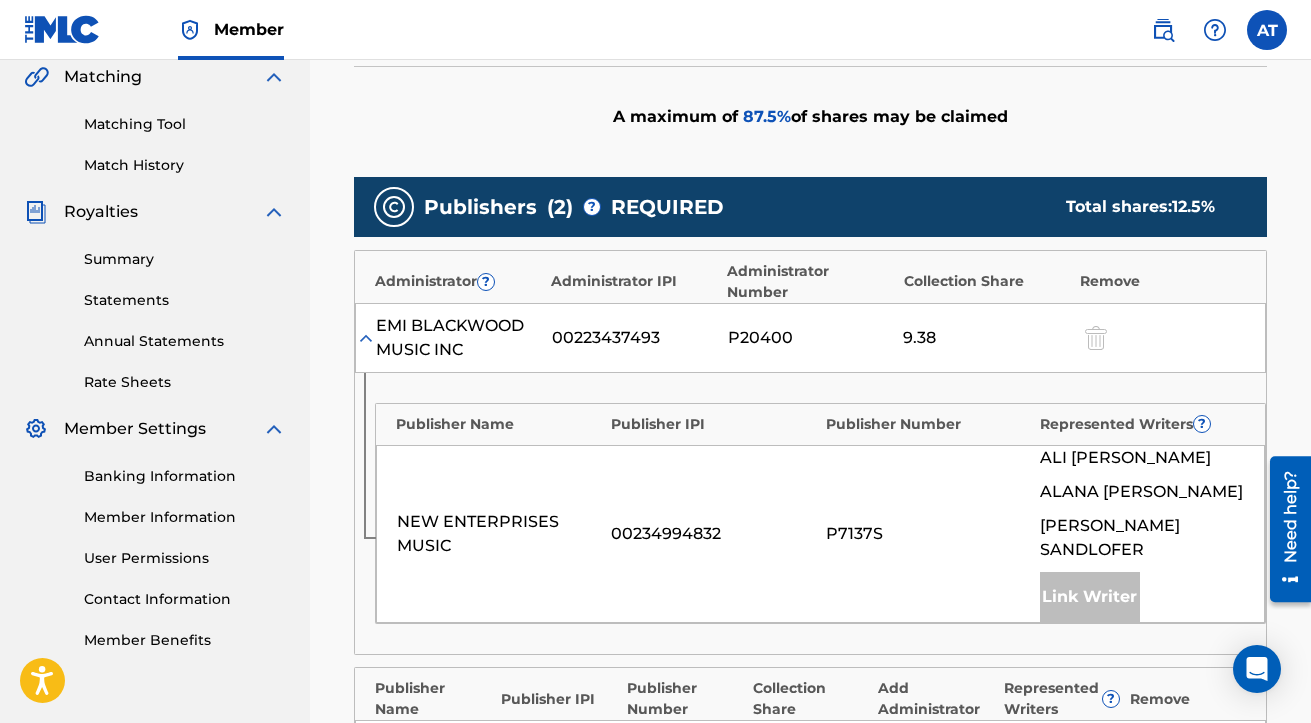 scroll, scrollTop: 466, scrollLeft: 0, axis: vertical 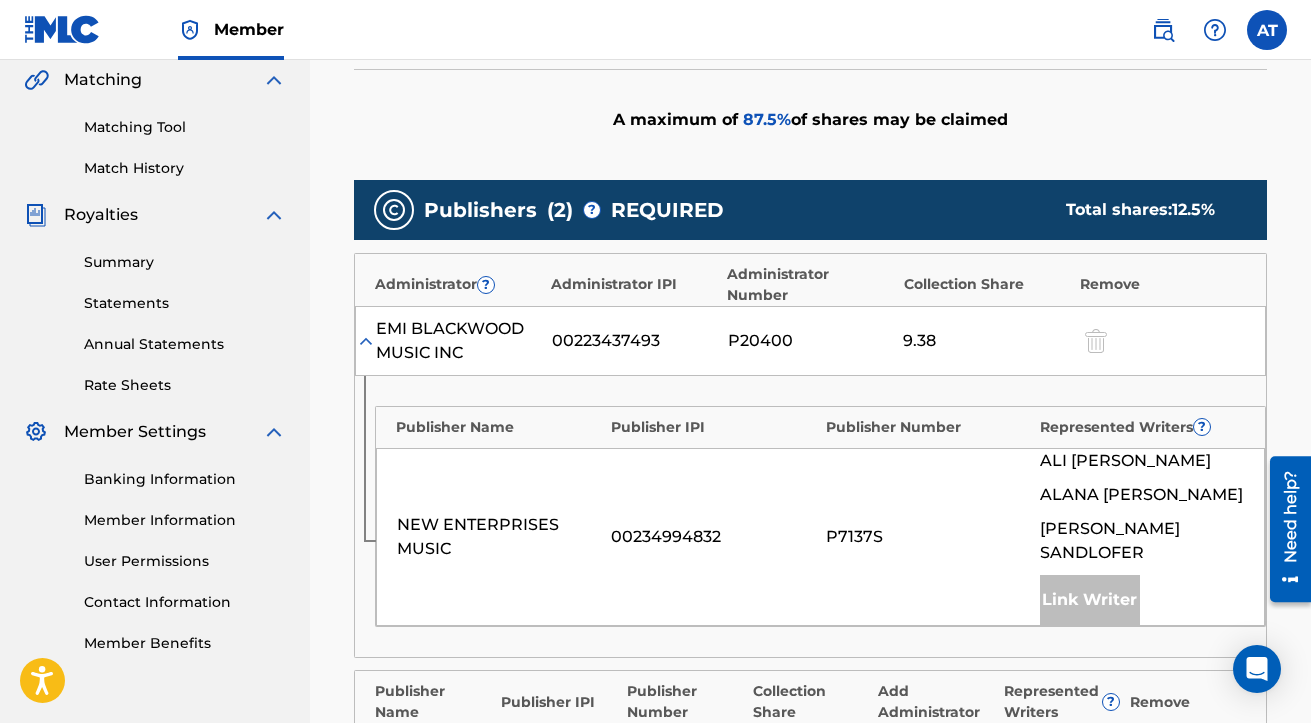 click at bounding box center [366, 341] 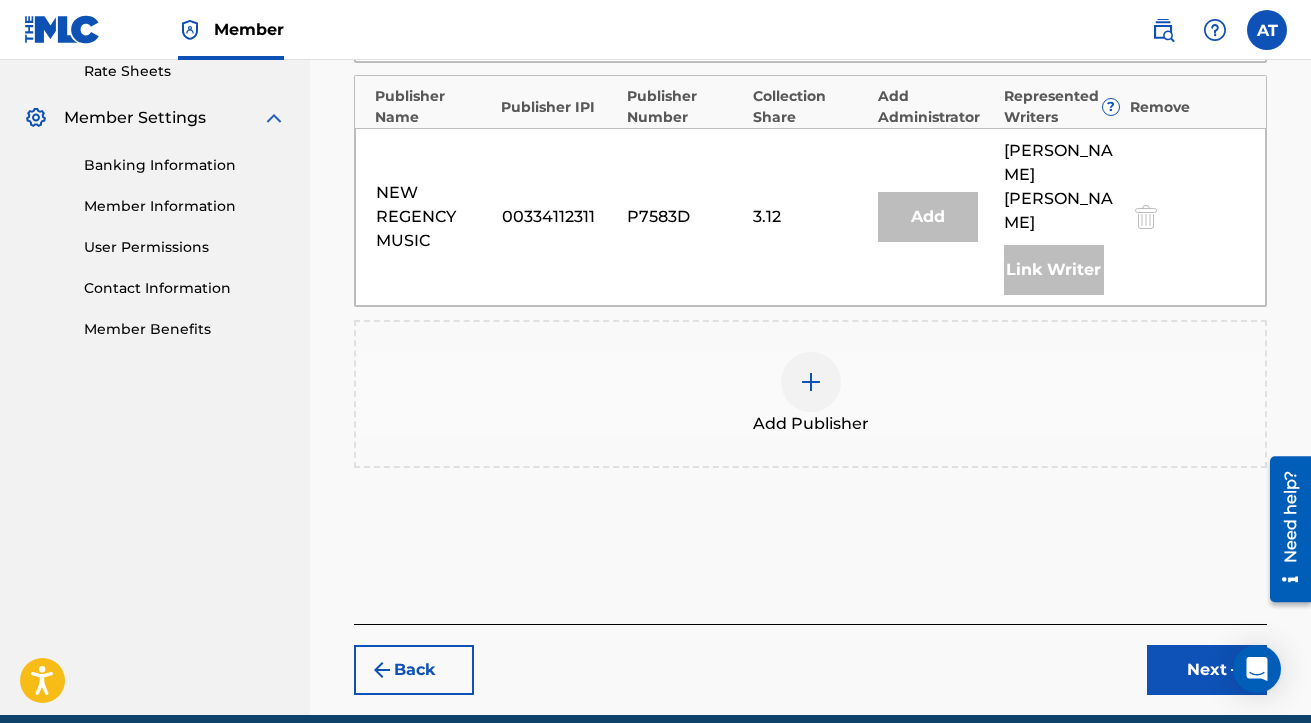 scroll, scrollTop: 798, scrollLeft: 0, axis: vertical 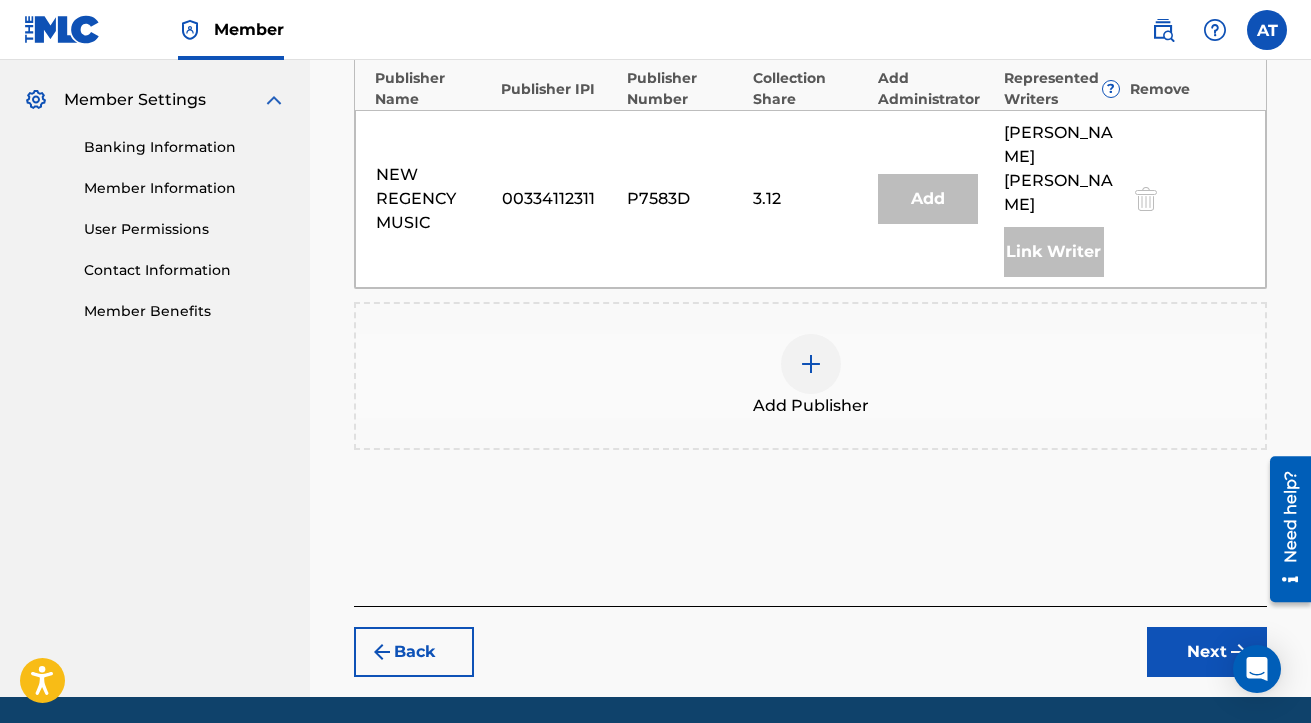 click on "Next" at bounding box center (1207, 652) 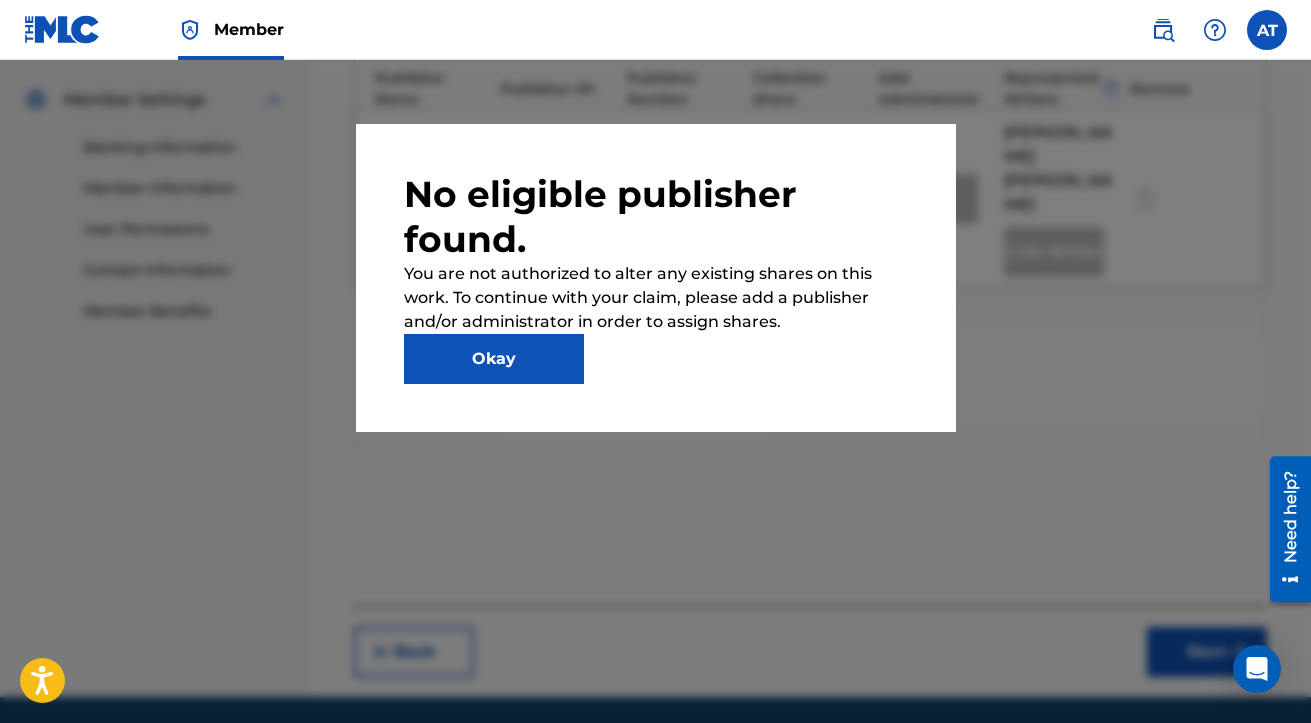click on "Okay" at bounding box center (494, 359) 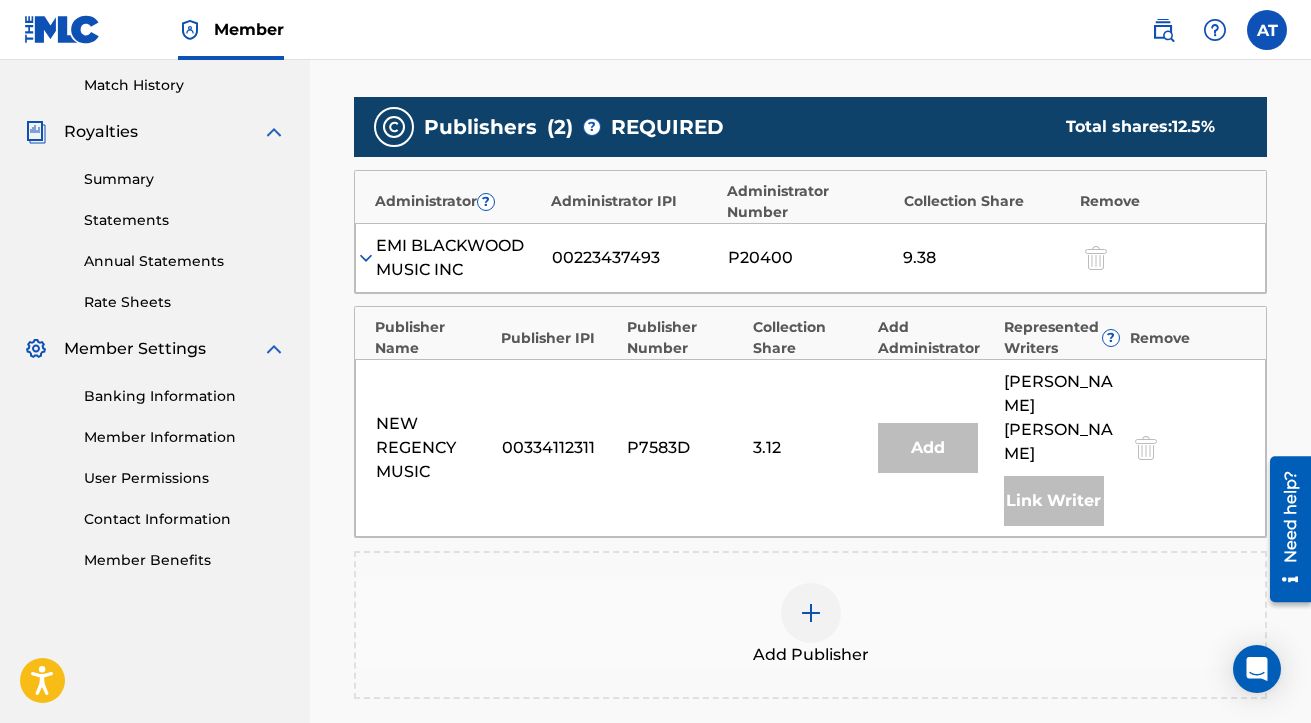 scroll, scrollTop: 536, scrollLeft: 0, axis: vertical 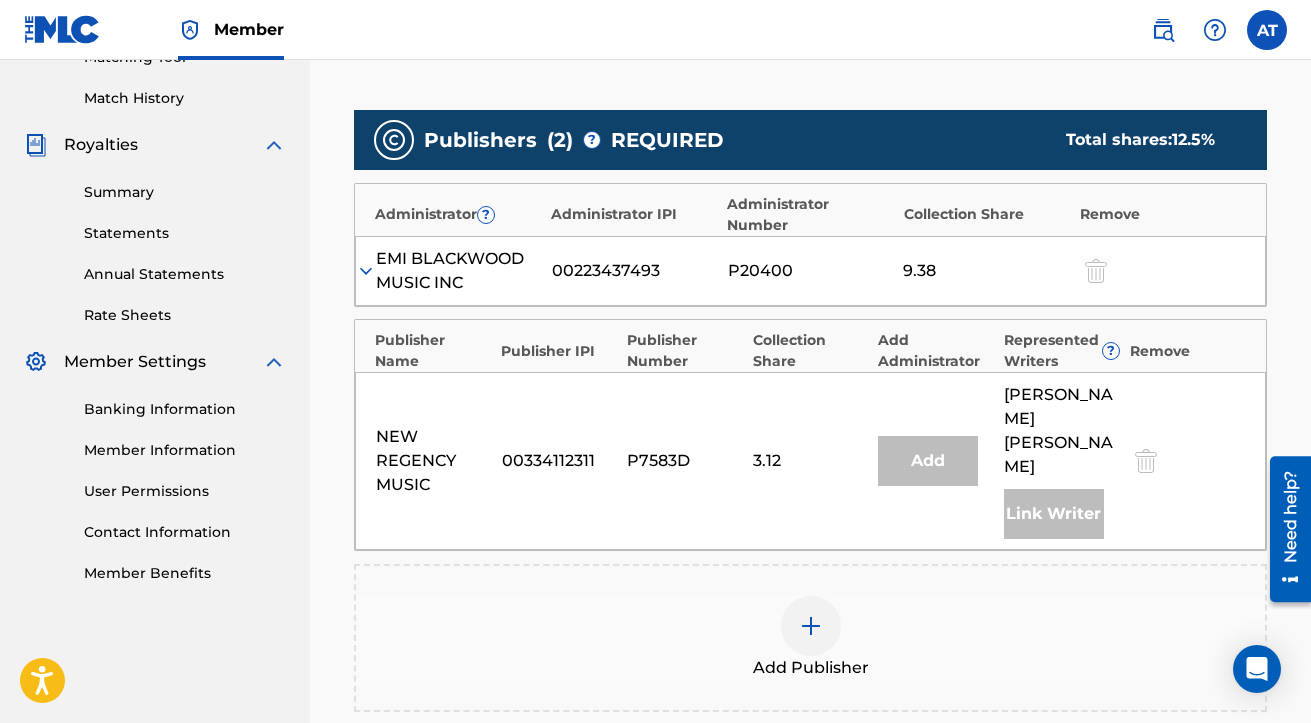 click at bounding box center (811, 626) 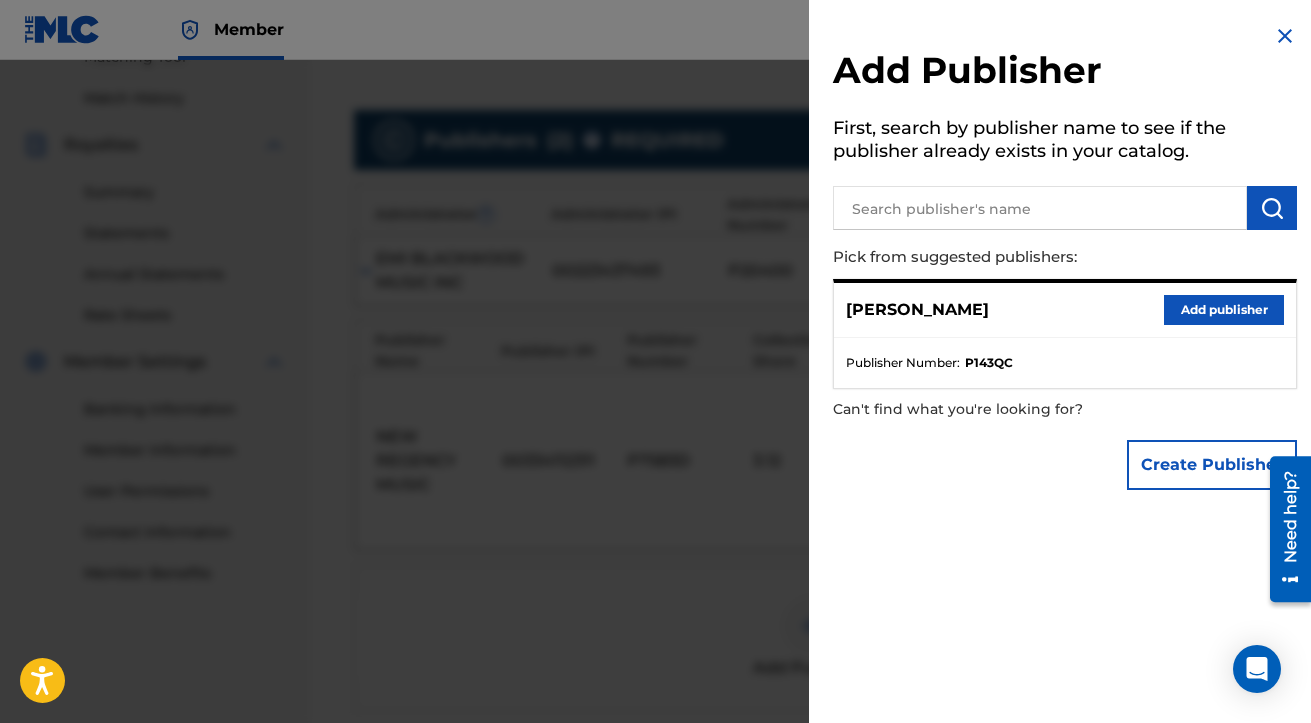 click on "Add publisher" at bounding box center [1224, 310] 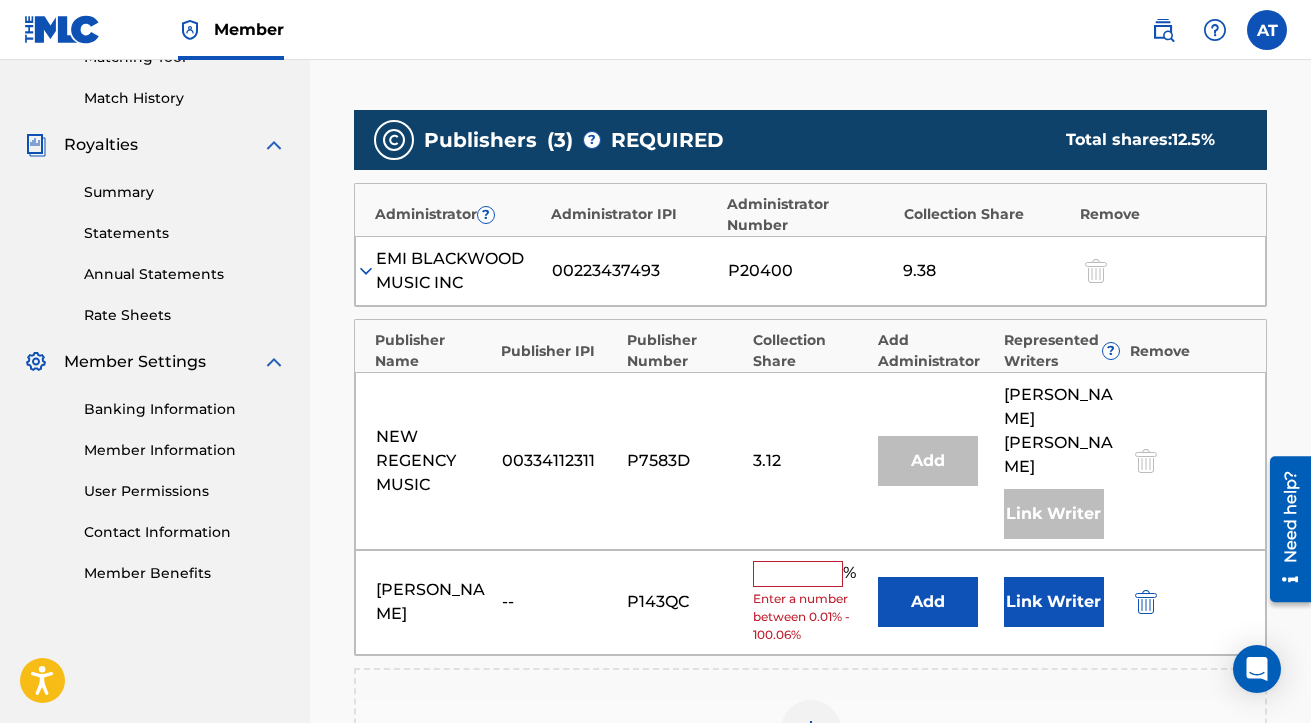 click at bounding box center (798, 574) 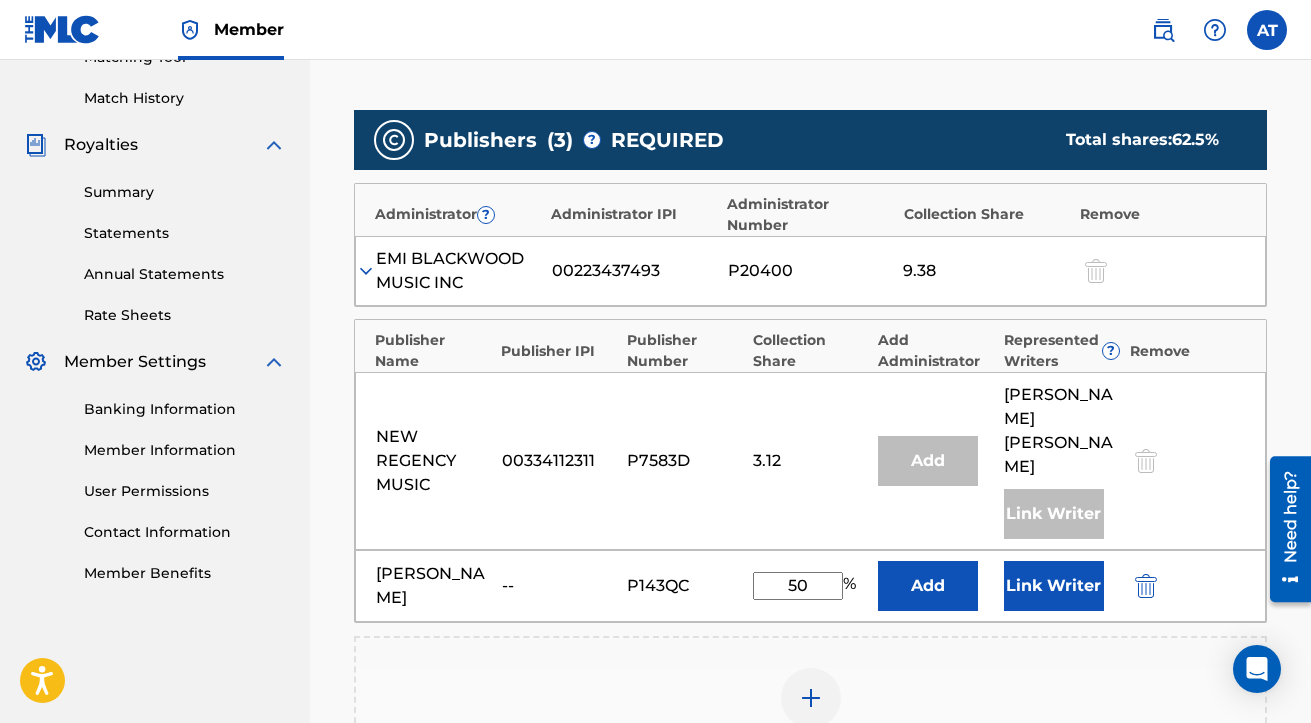 type on "50" 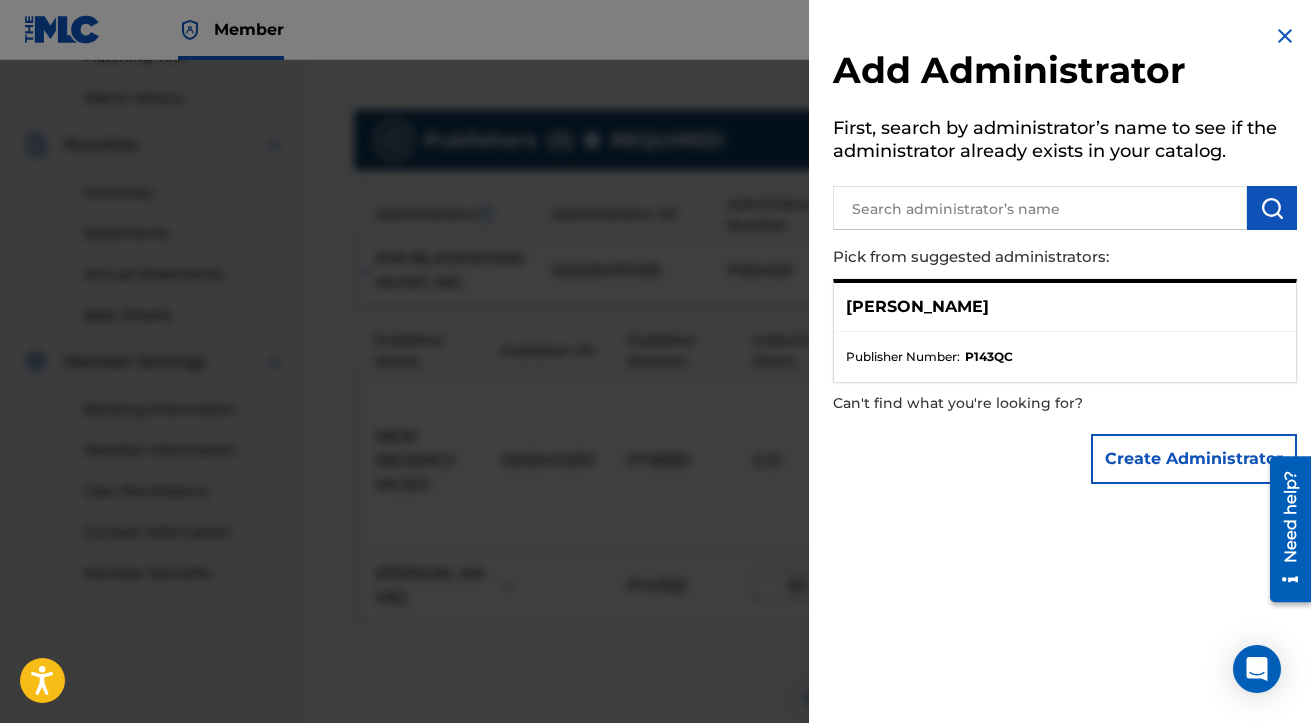 click on "Create Administrator" at bounding box center (1194, 459) 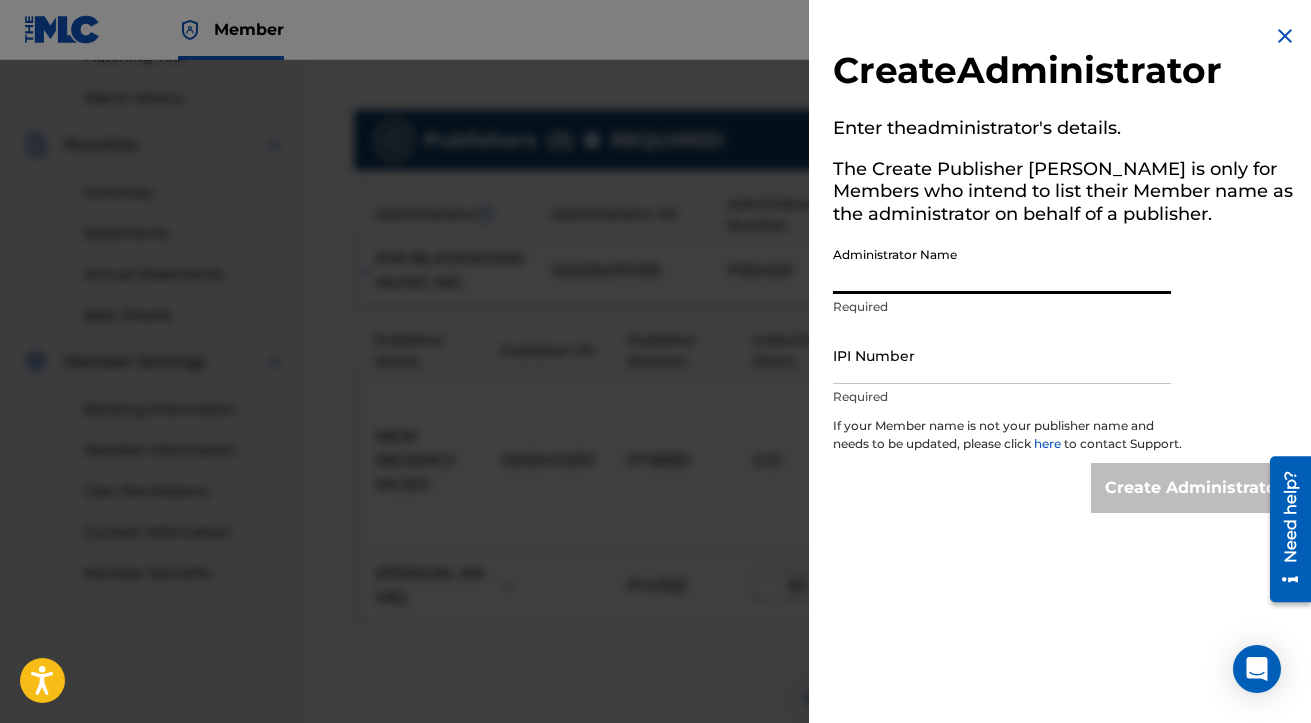 click on "Administrator Name" at bounding box center (1002, 265) 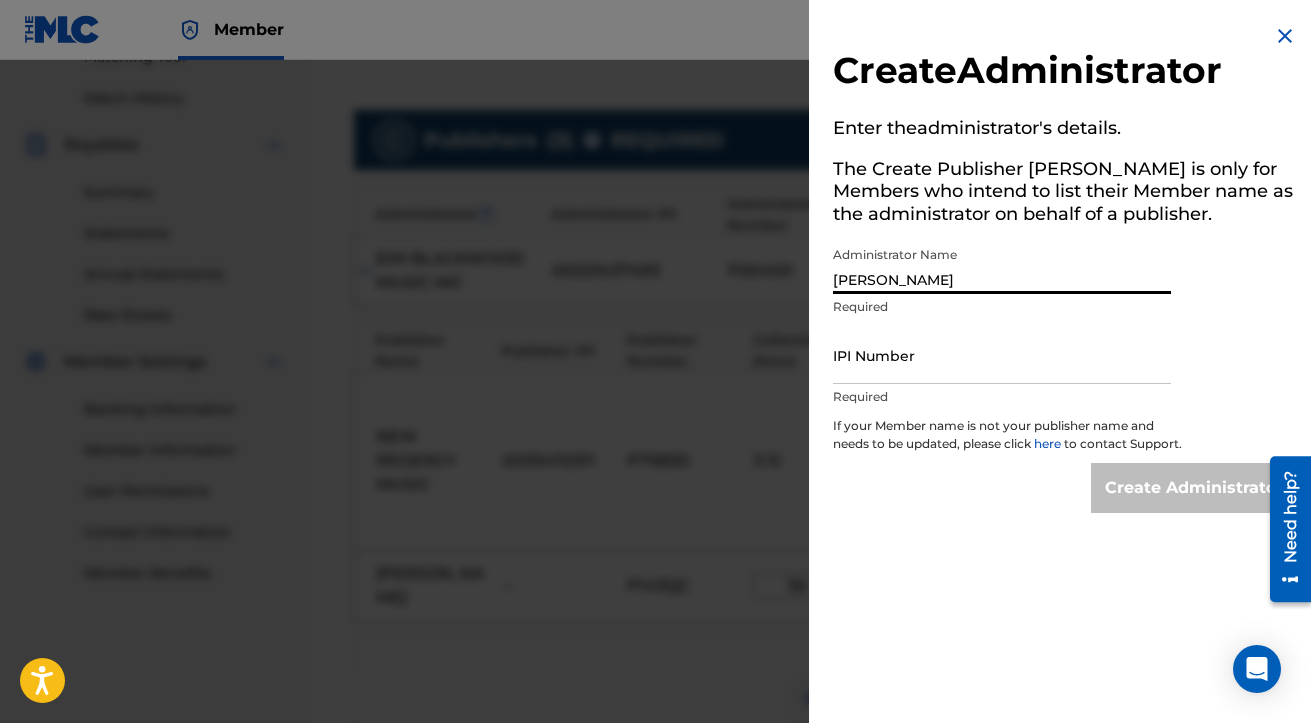 type on "[PERSON_NAME]" 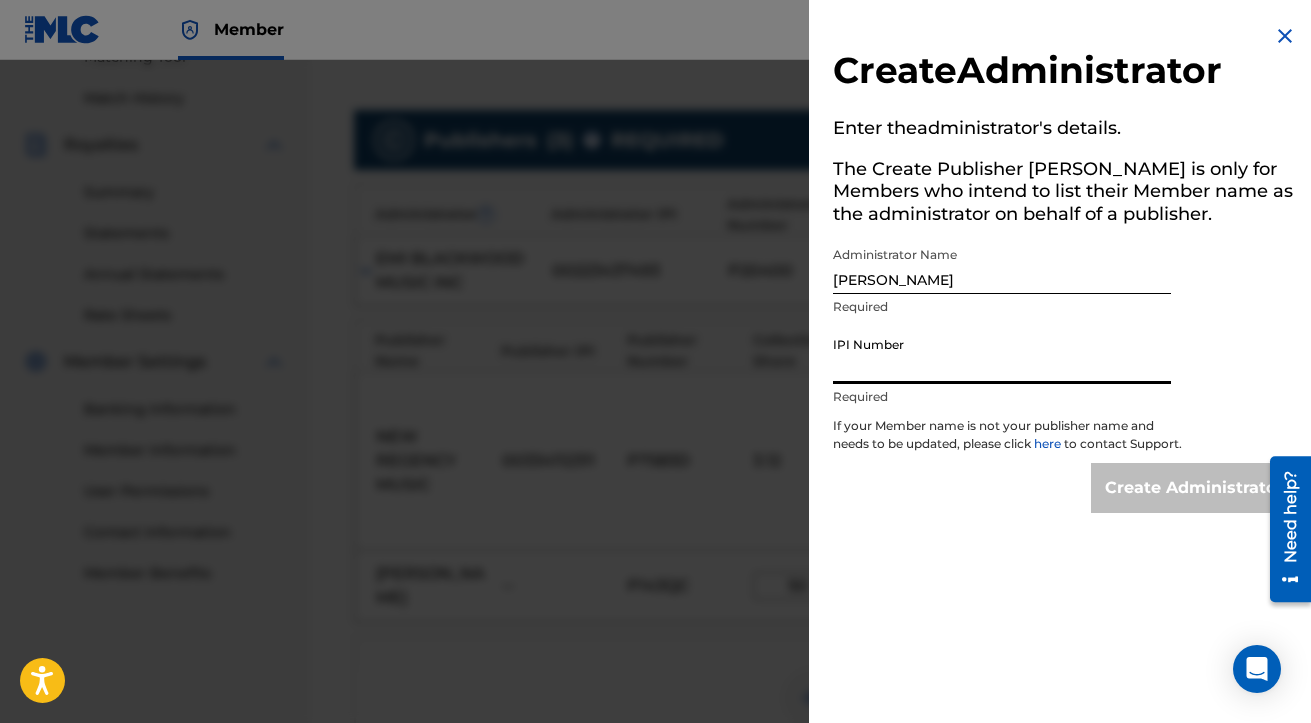 click on "IPI Number" at bounding box center (1002, 355) 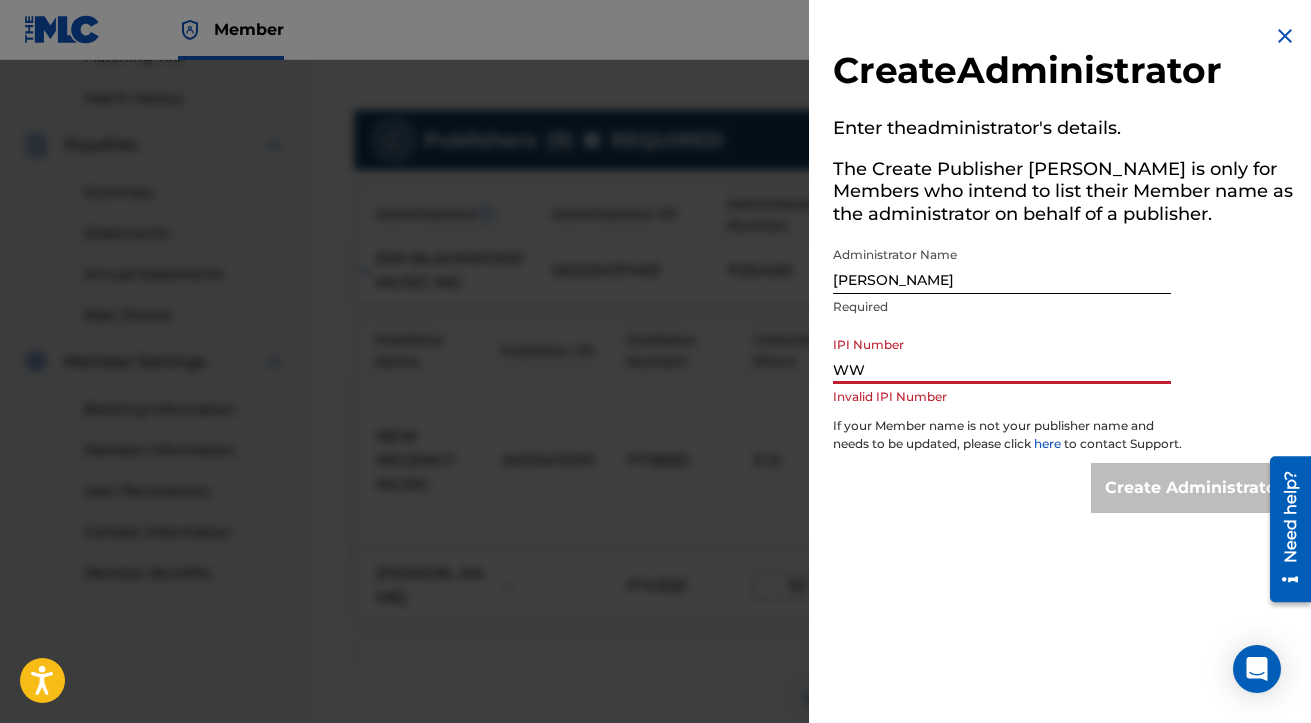 type on "W" 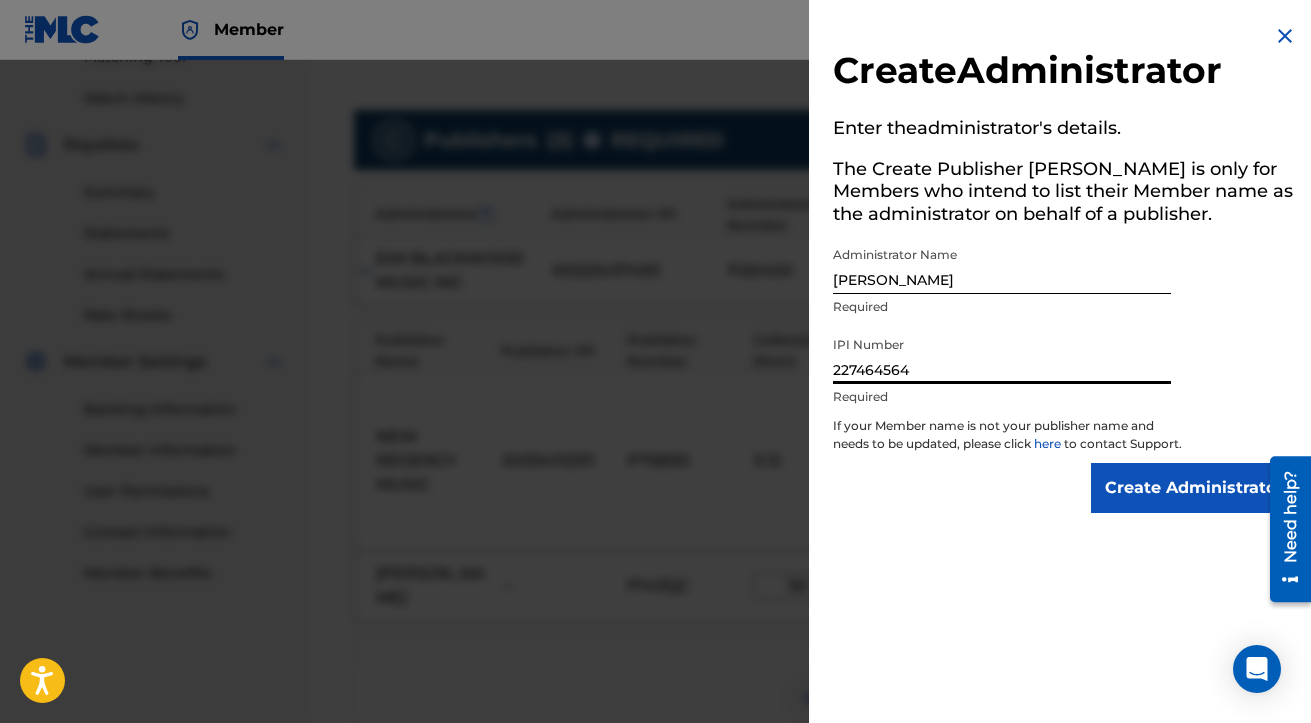type on "227464564" 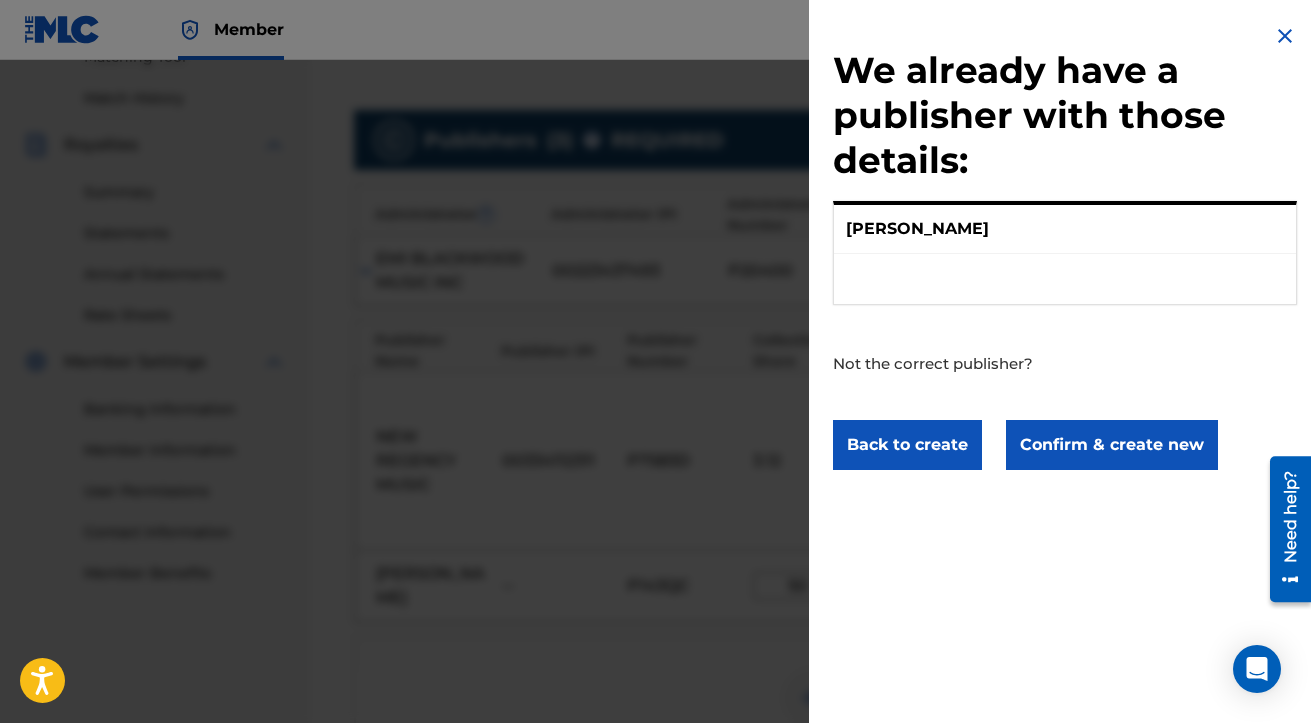 click on "Confirm & create new" at bounding box center [1112, 445] 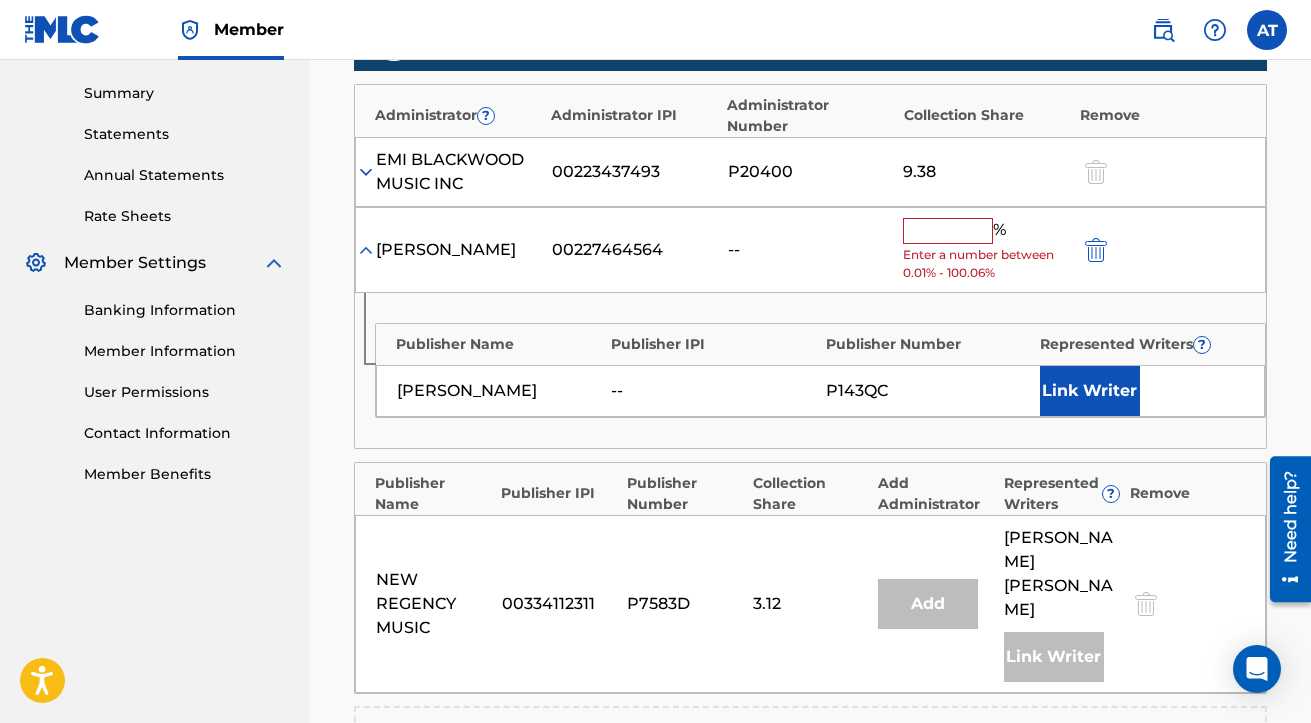 scroll, scrollTop: 630, scrollLeft: 0, axis: vertical 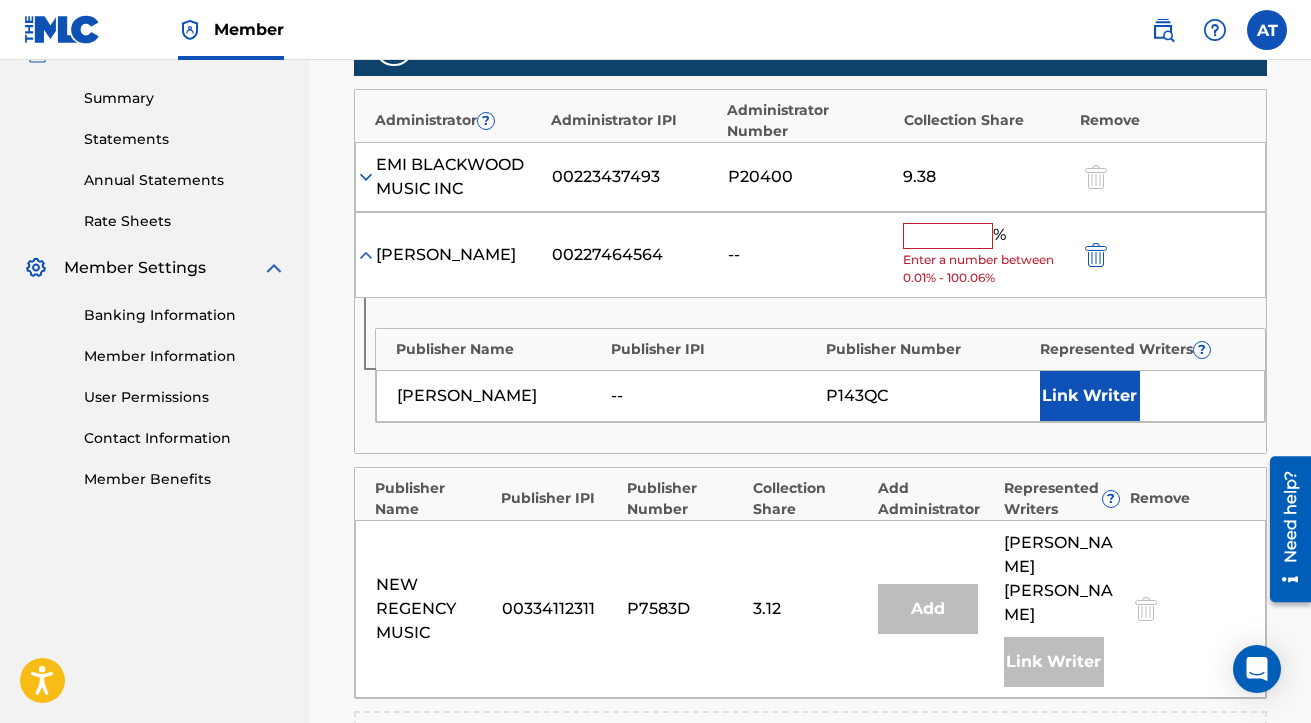 click on "Link Writer" at bounding box center (1090, 396) 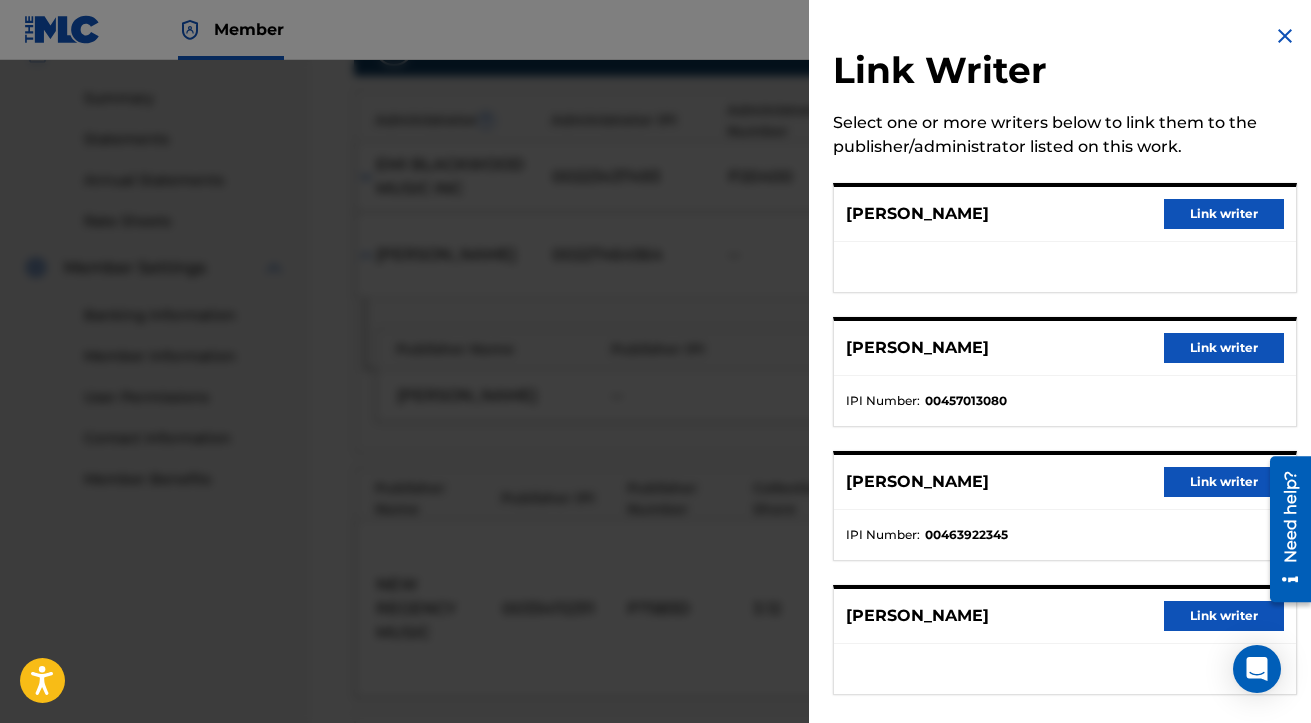 click on "Link writer" at bounding box center (1224, 214) 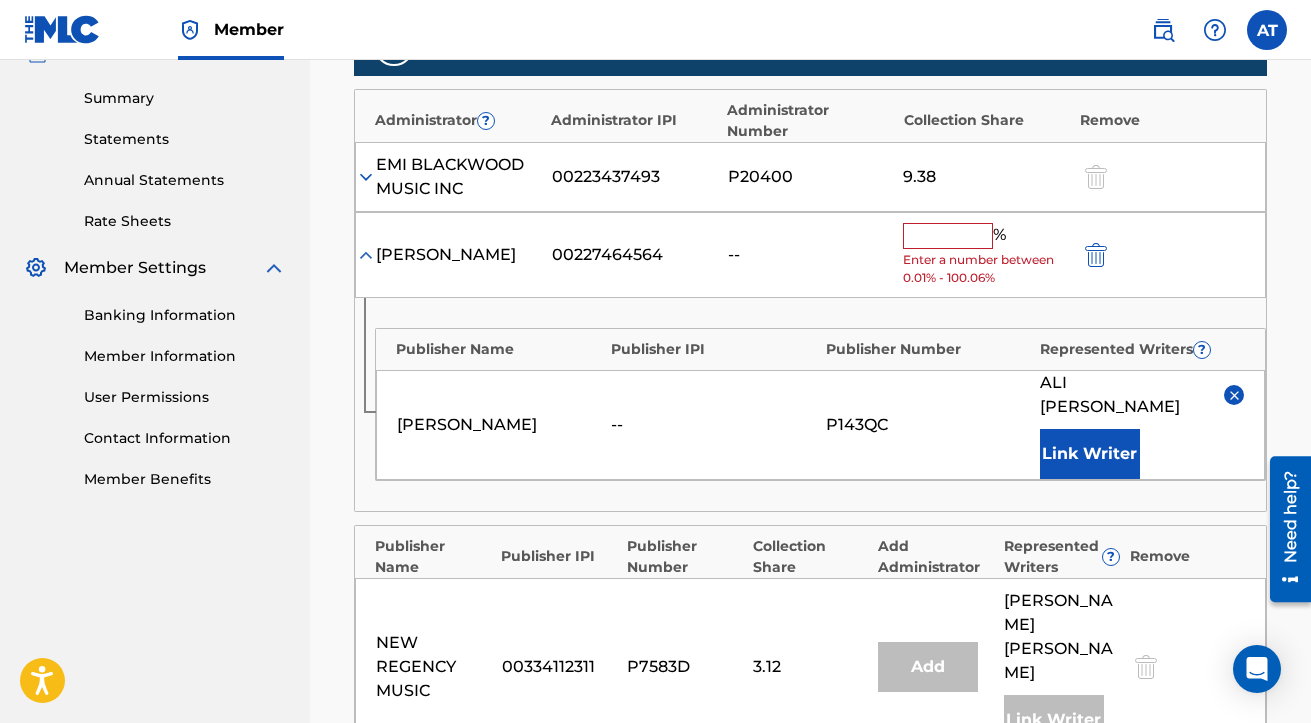click on "Link Writer" at bounding box center (1090, 454) 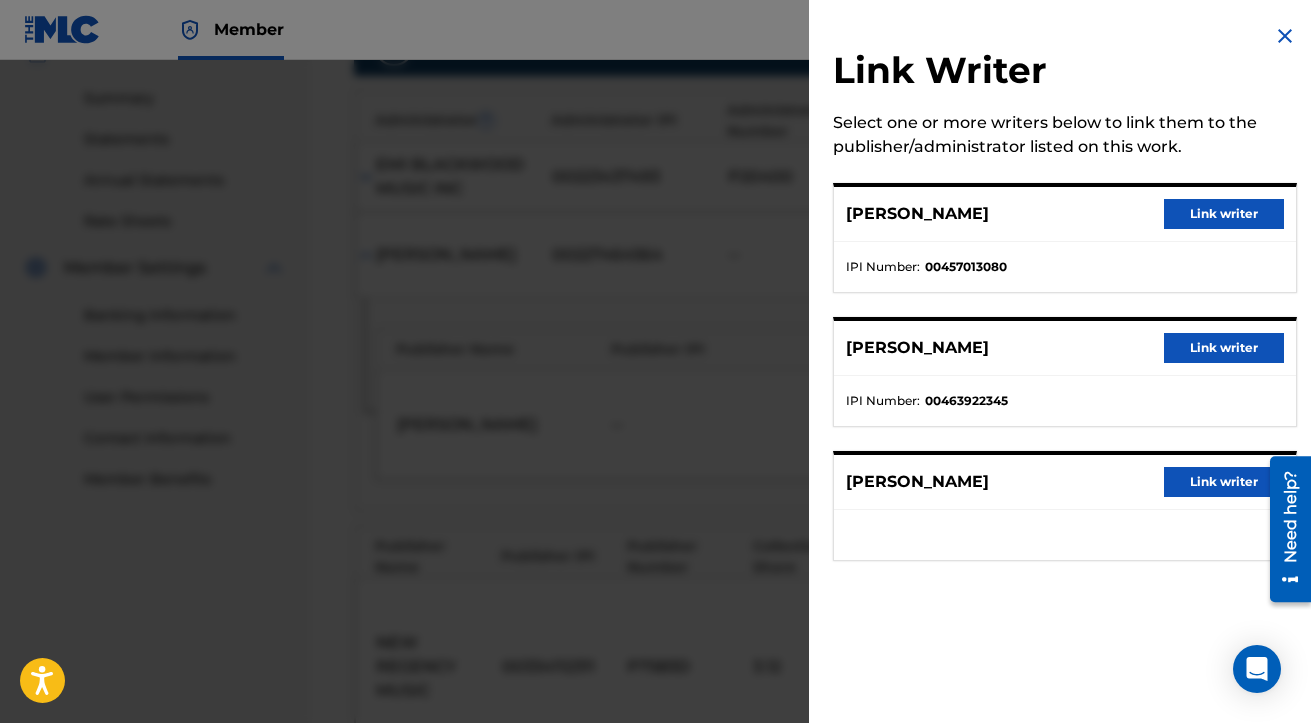 click at bounding box center (1285, 36) 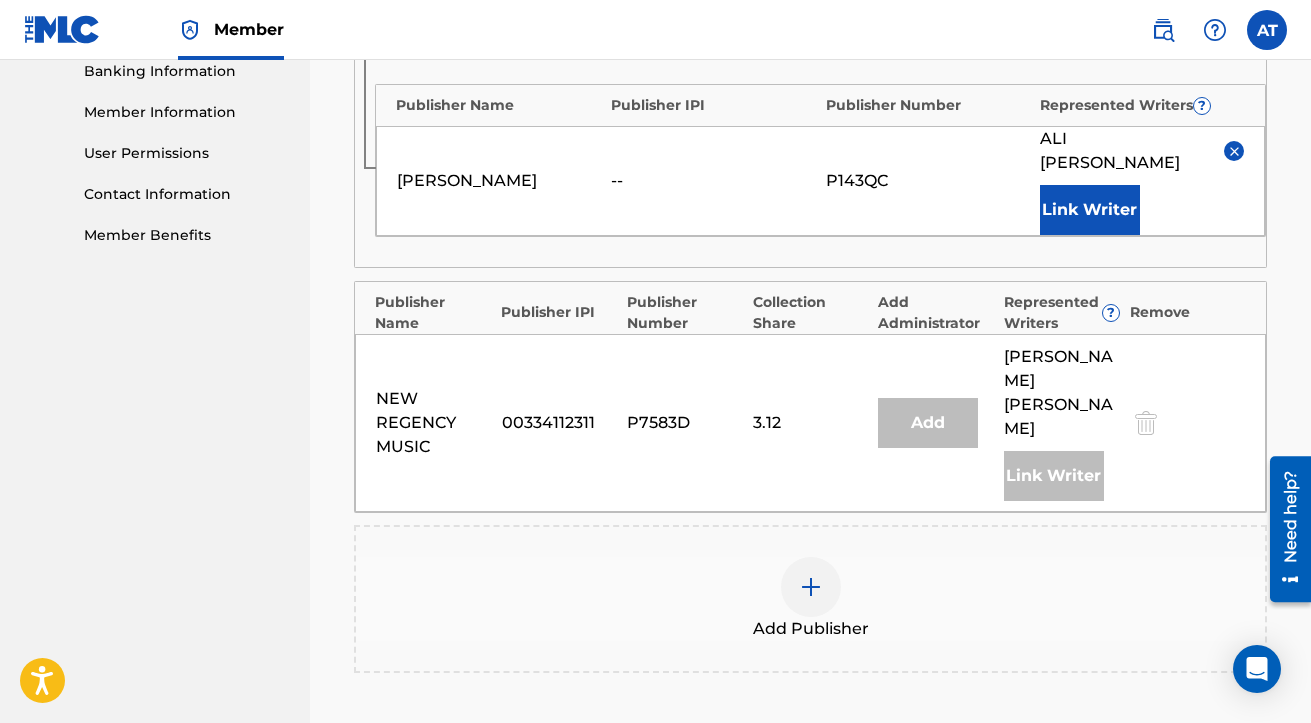 scroll, scrollTop: 865, scrollLeft: 0, axis: vertical 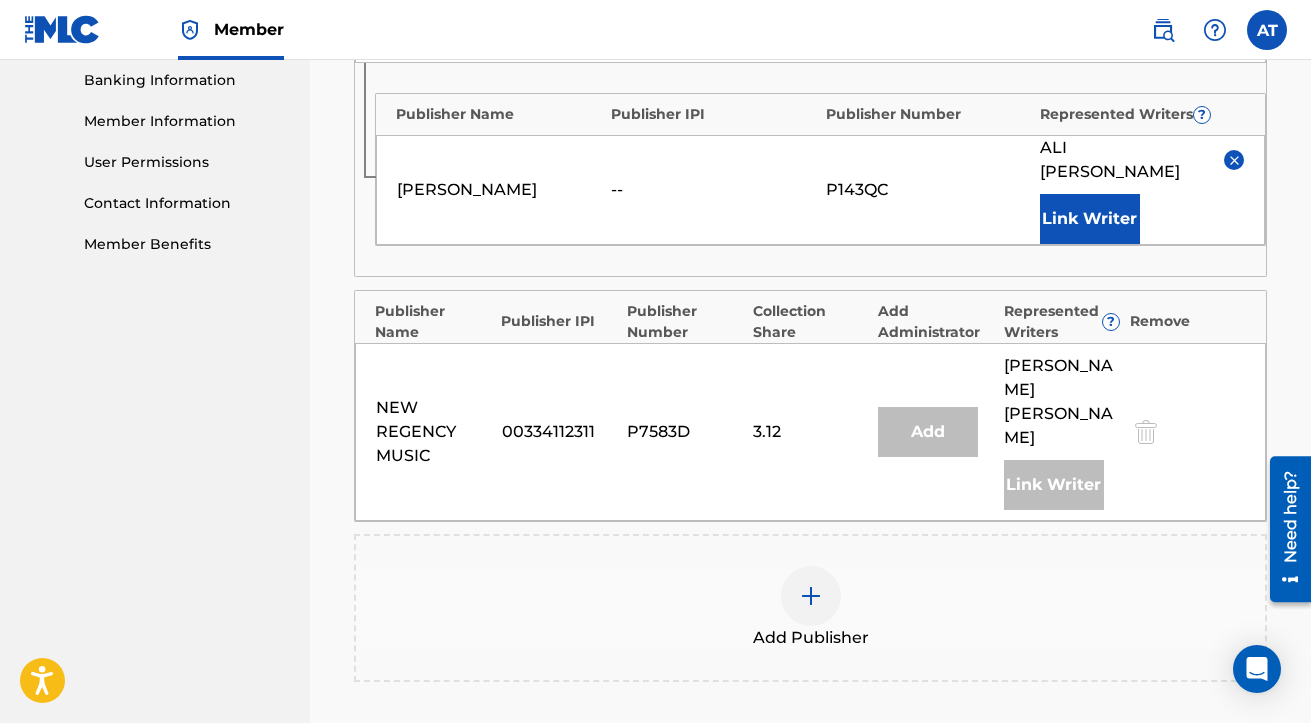 click on "Link Writer" at bounding box center [1090, 219] 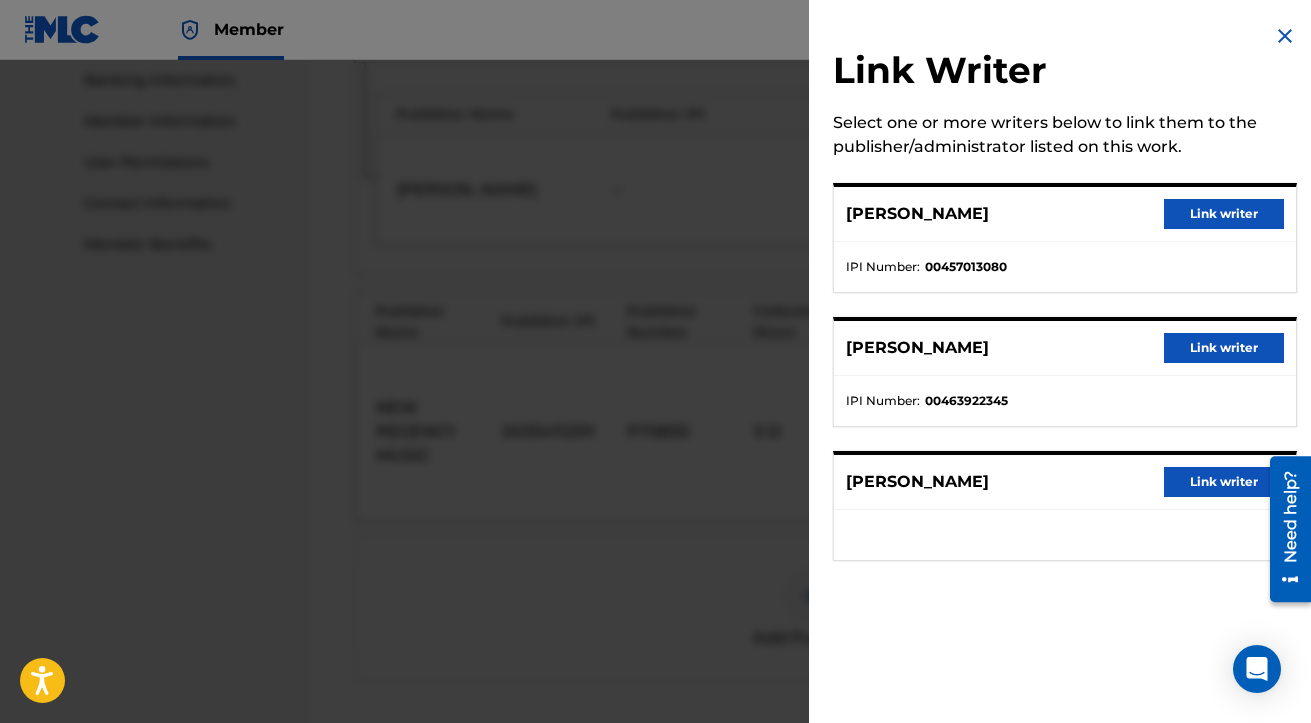 click at bounding box center (1285, 36) 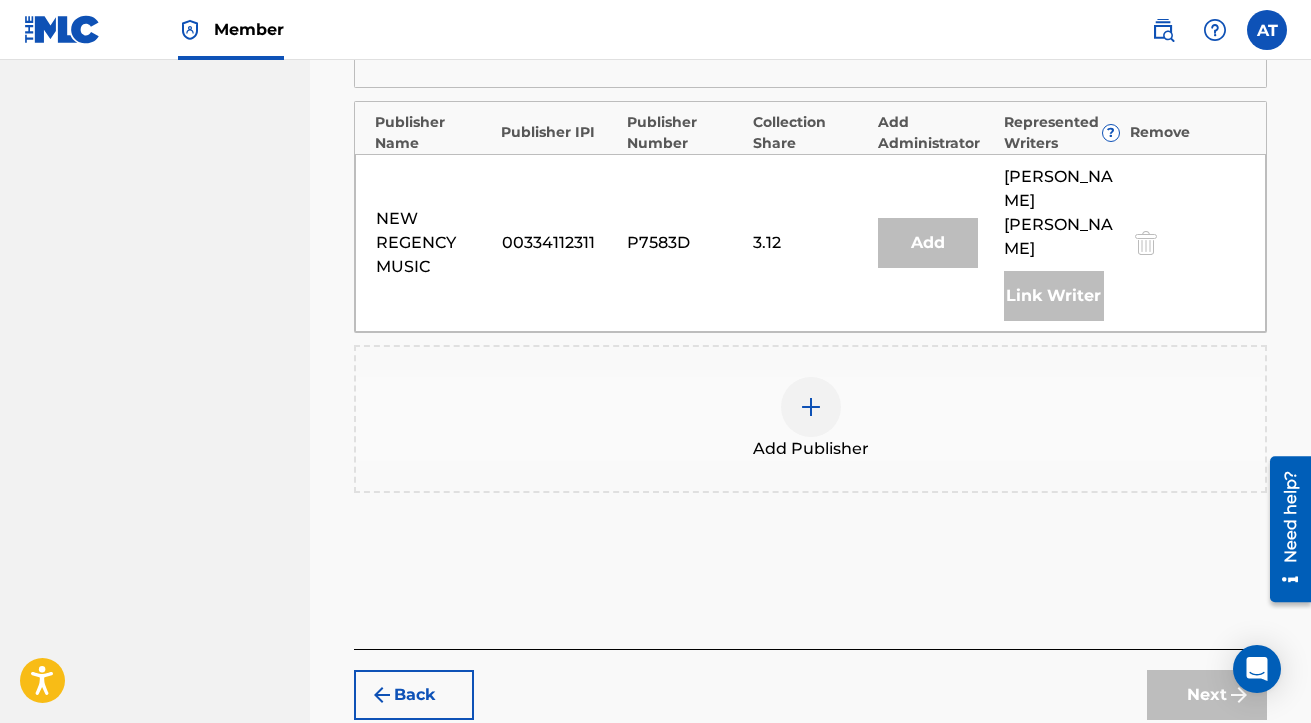 scroll, scrollTop: 1074, scrollLeft: 0, axis: vertical 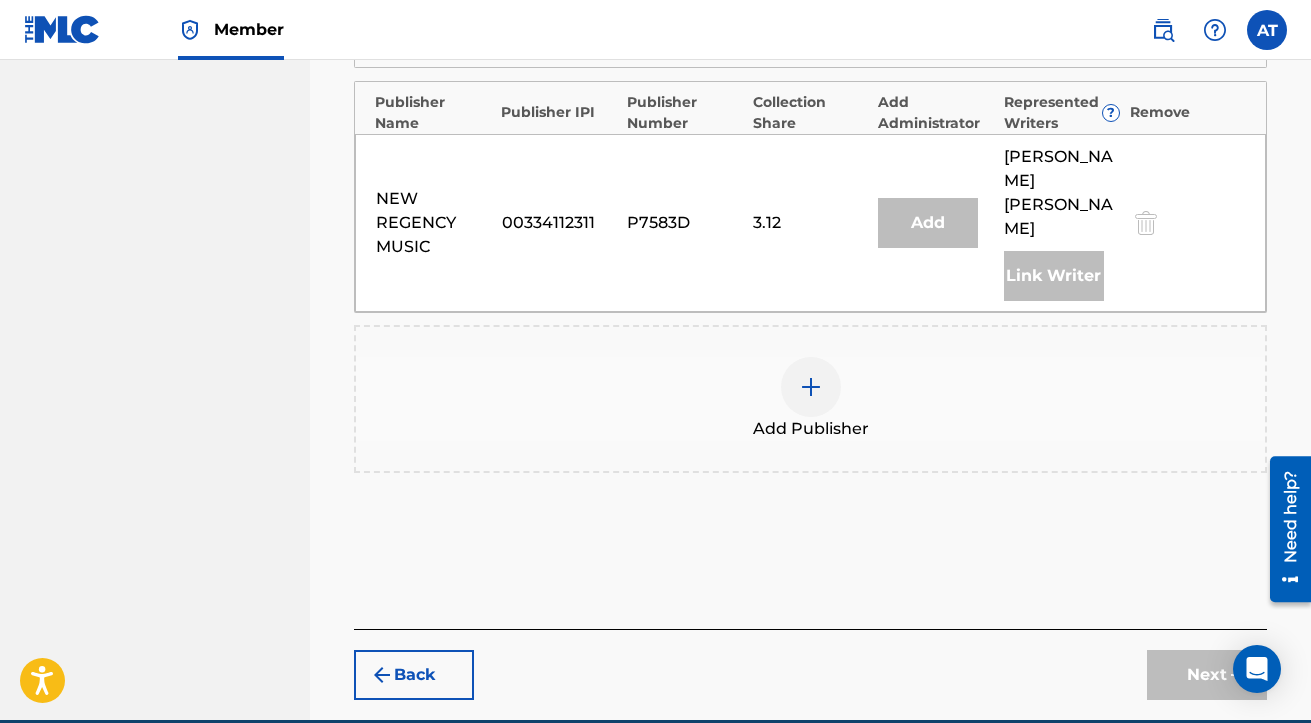 click on "Next" at bounding box center (1207, 675) 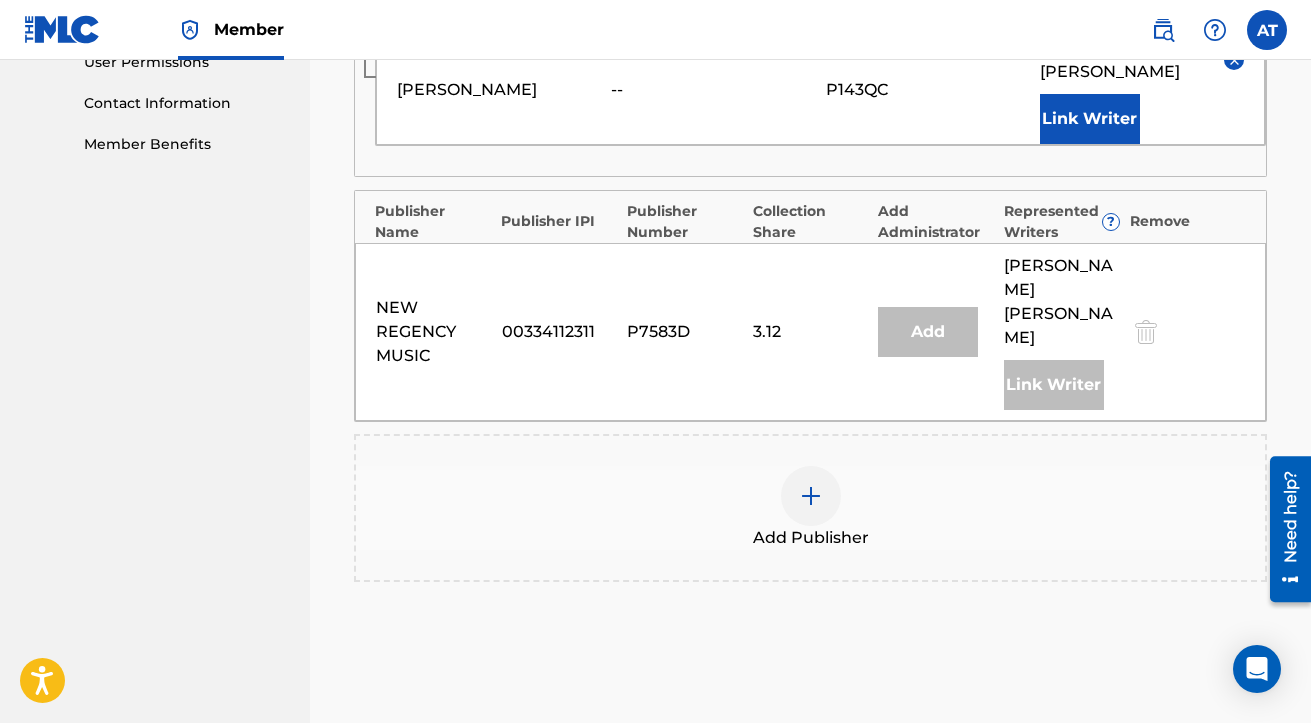 scroll, scrollTop: 963, scrollLeft: 0, axis: vertical 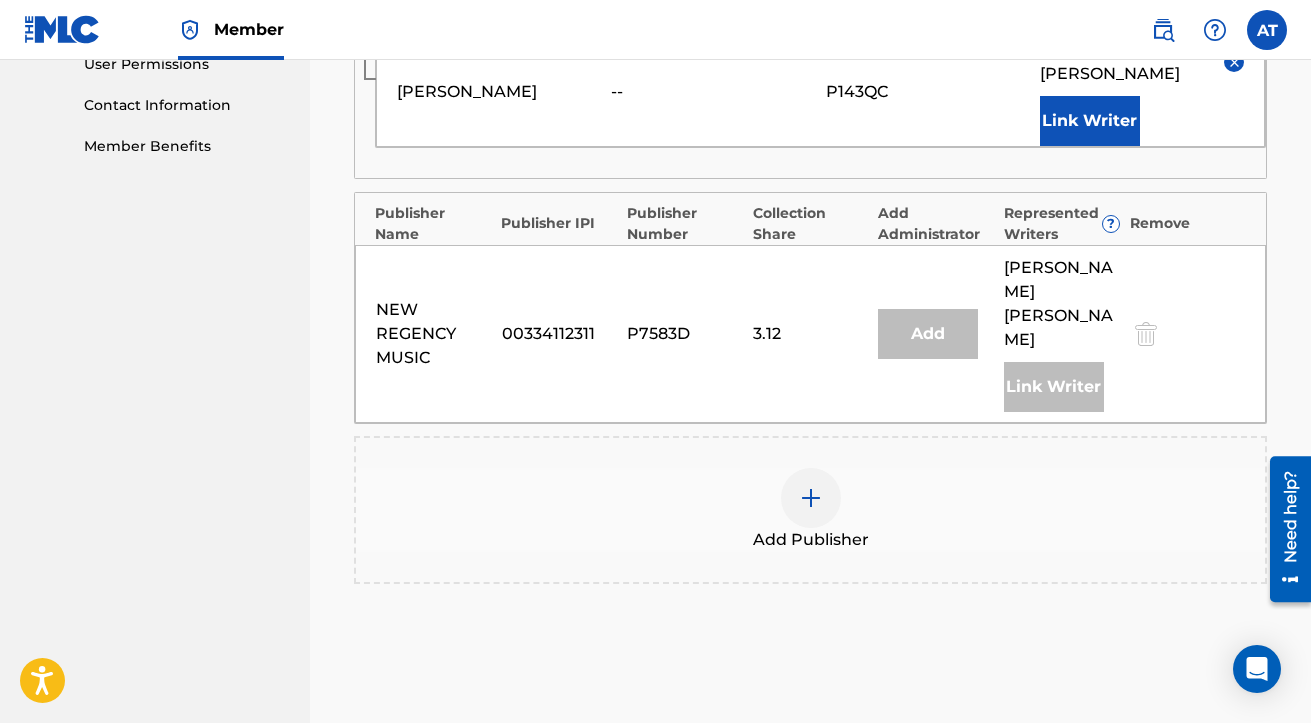 click on "Add" at bounding box center (928, 334) 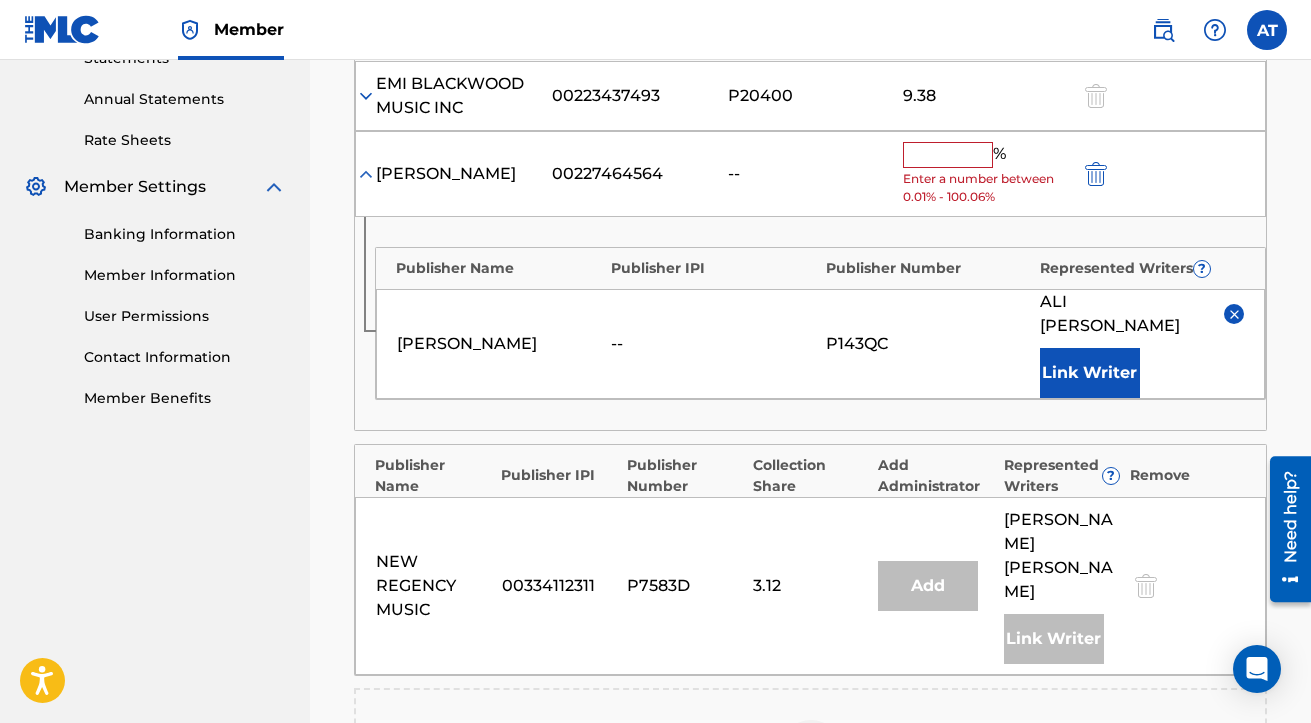 scroll, scrollTop: 707, scrollLeft: 0, axis: vertical 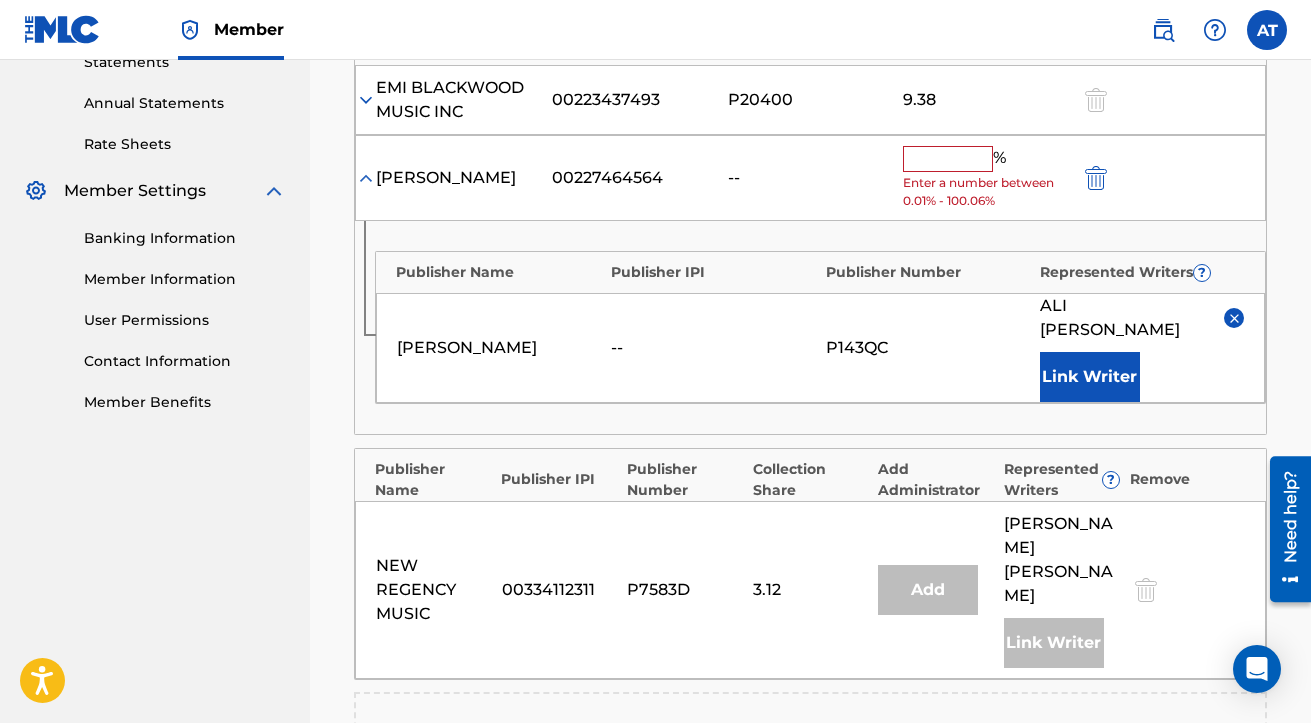 click at bounding box center [948, 159] 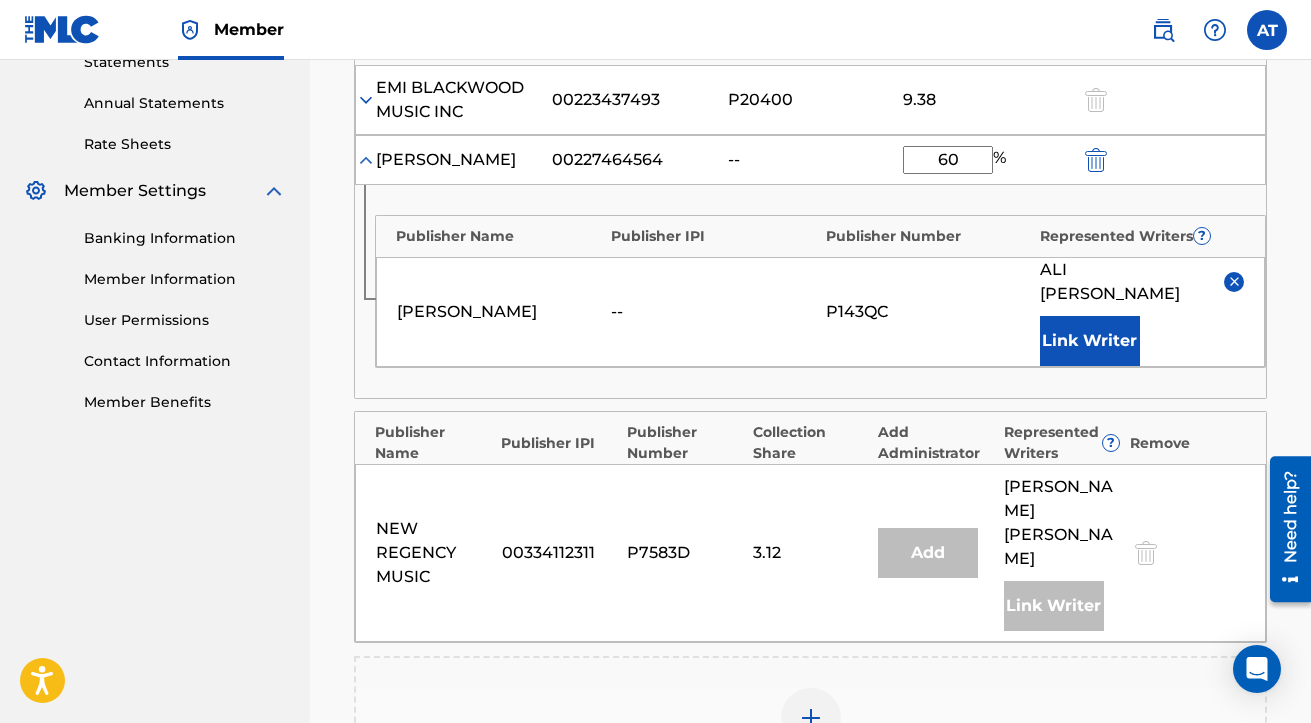 type on "6" 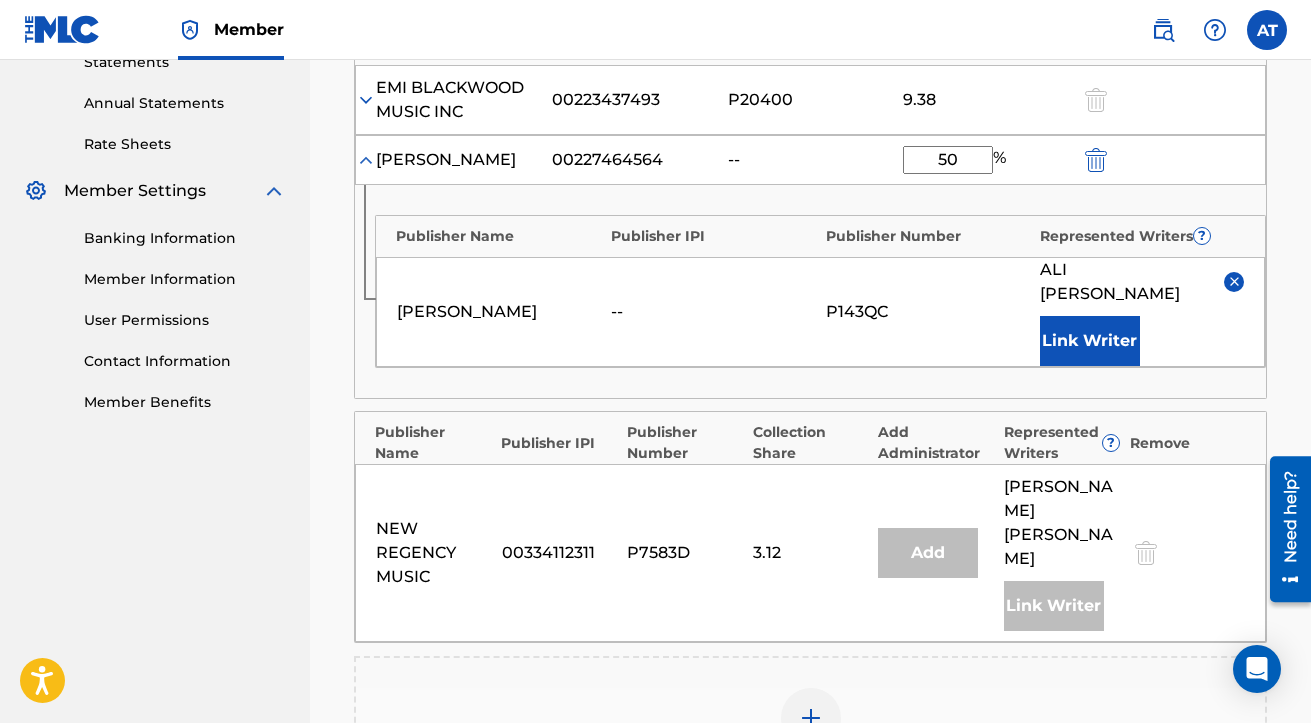 type on "50" 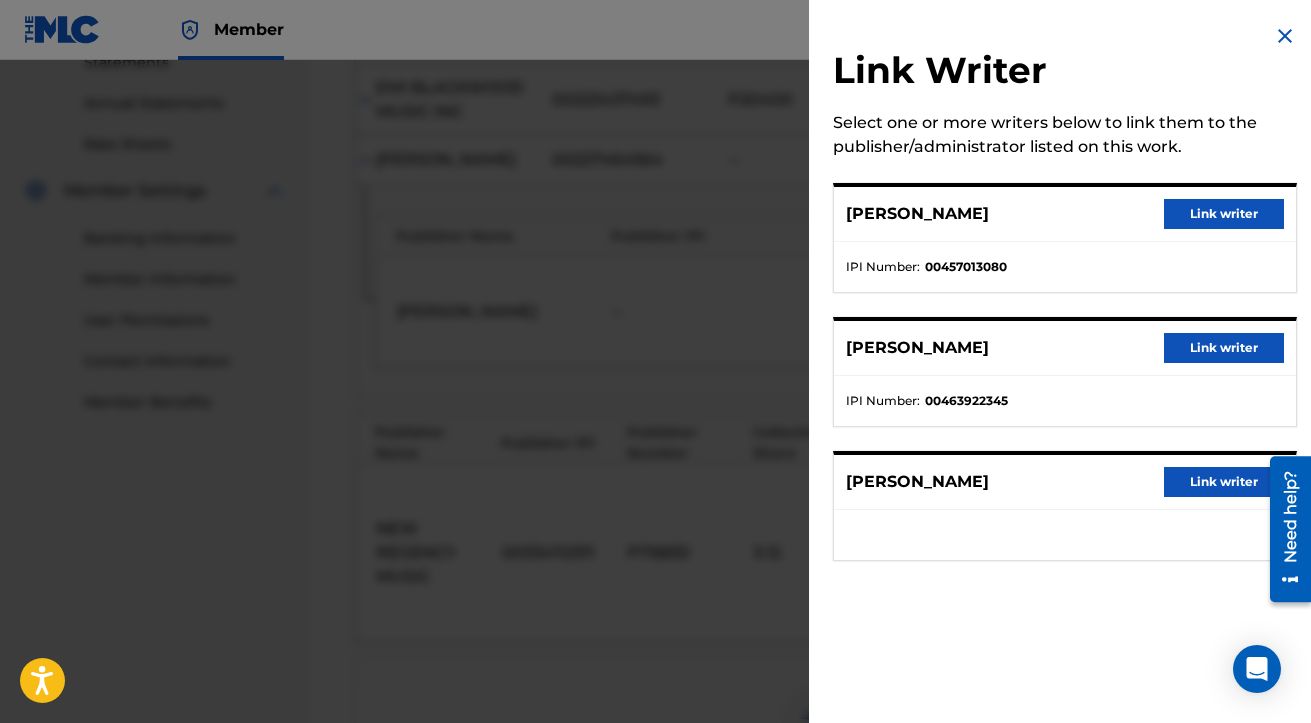 click at bounding box center (1285, 36) 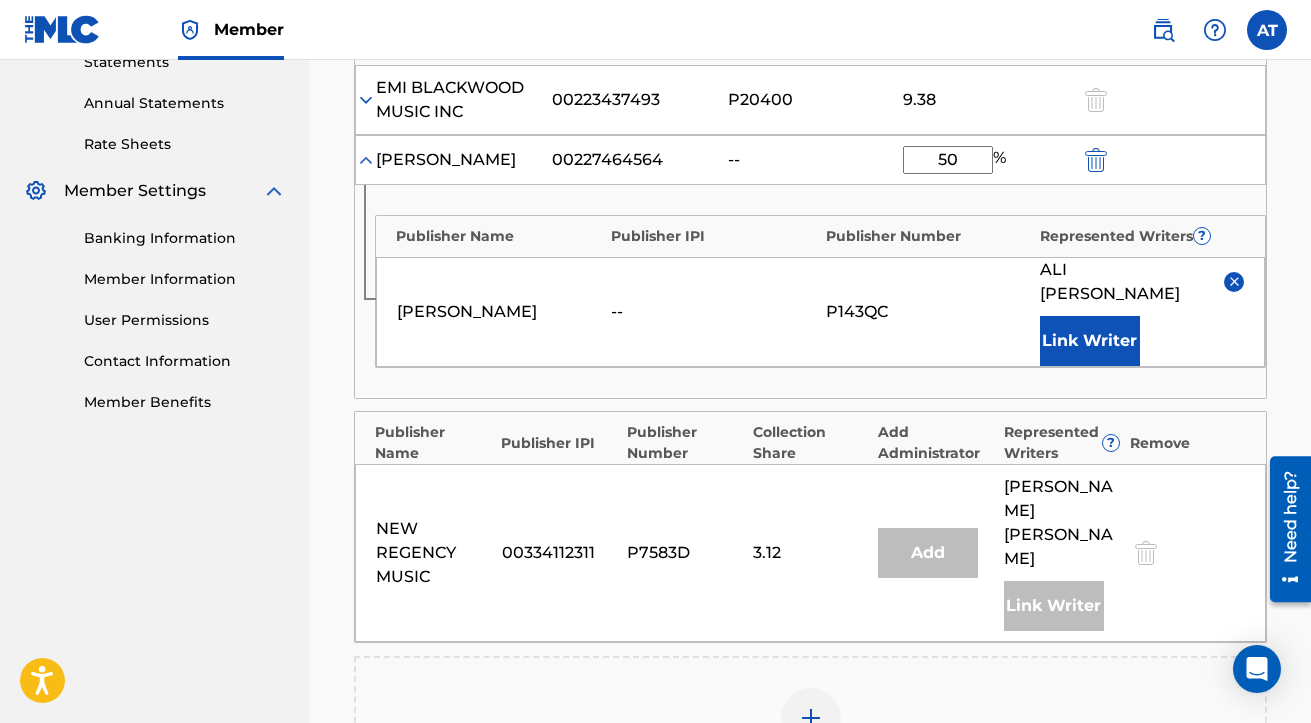 click on "50" at bounding box center [948, 160] 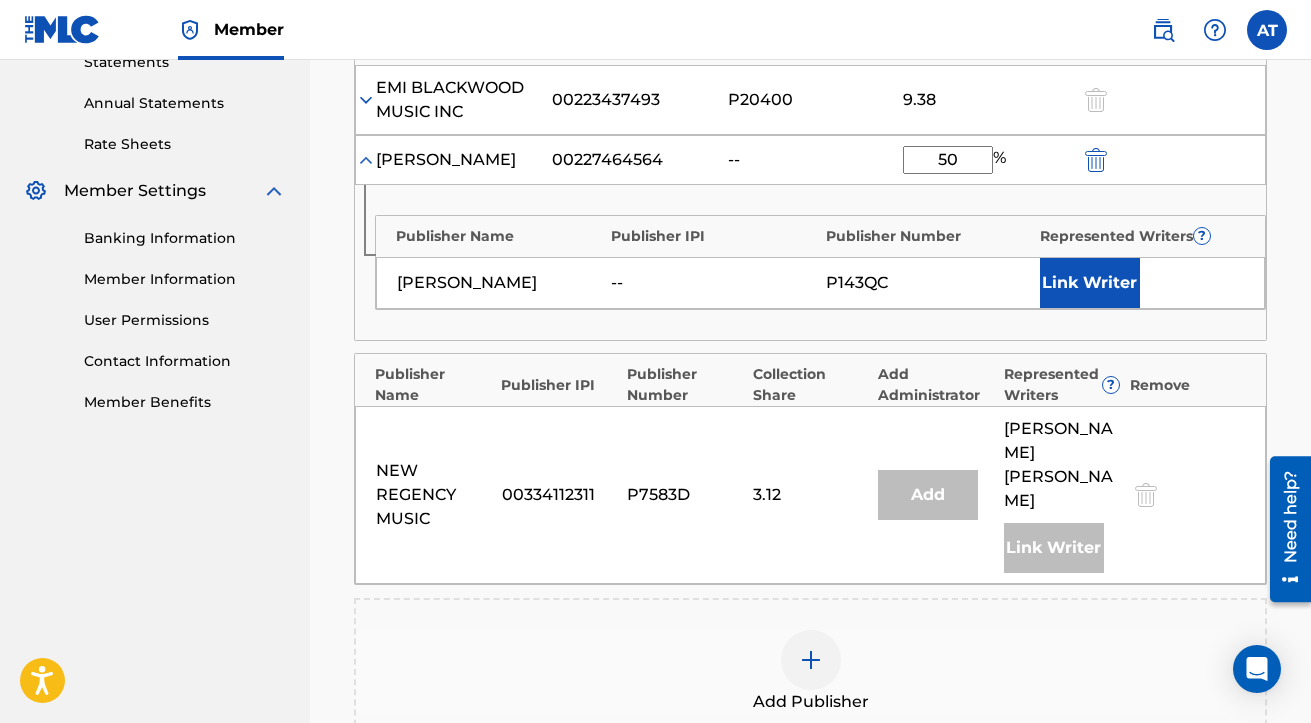 click on "--" at bounding box center (811, 160) 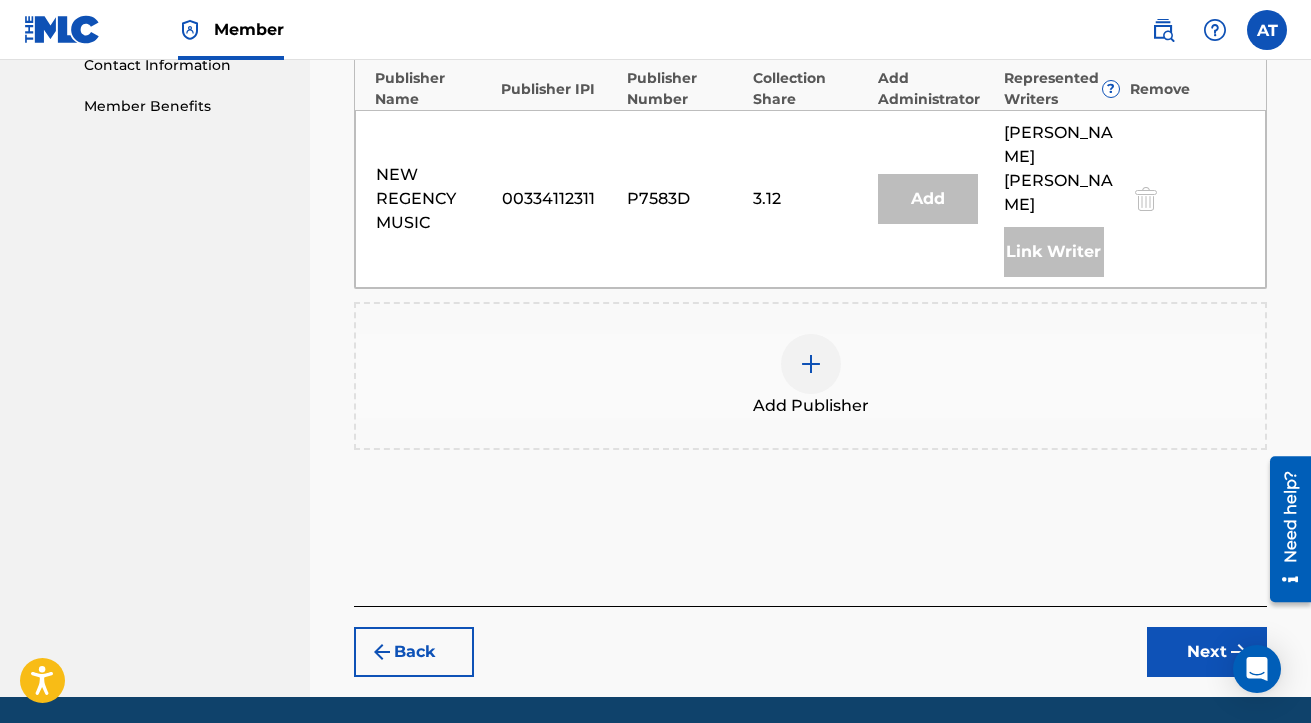 click on "Next" at bounding box center (1207, 652) 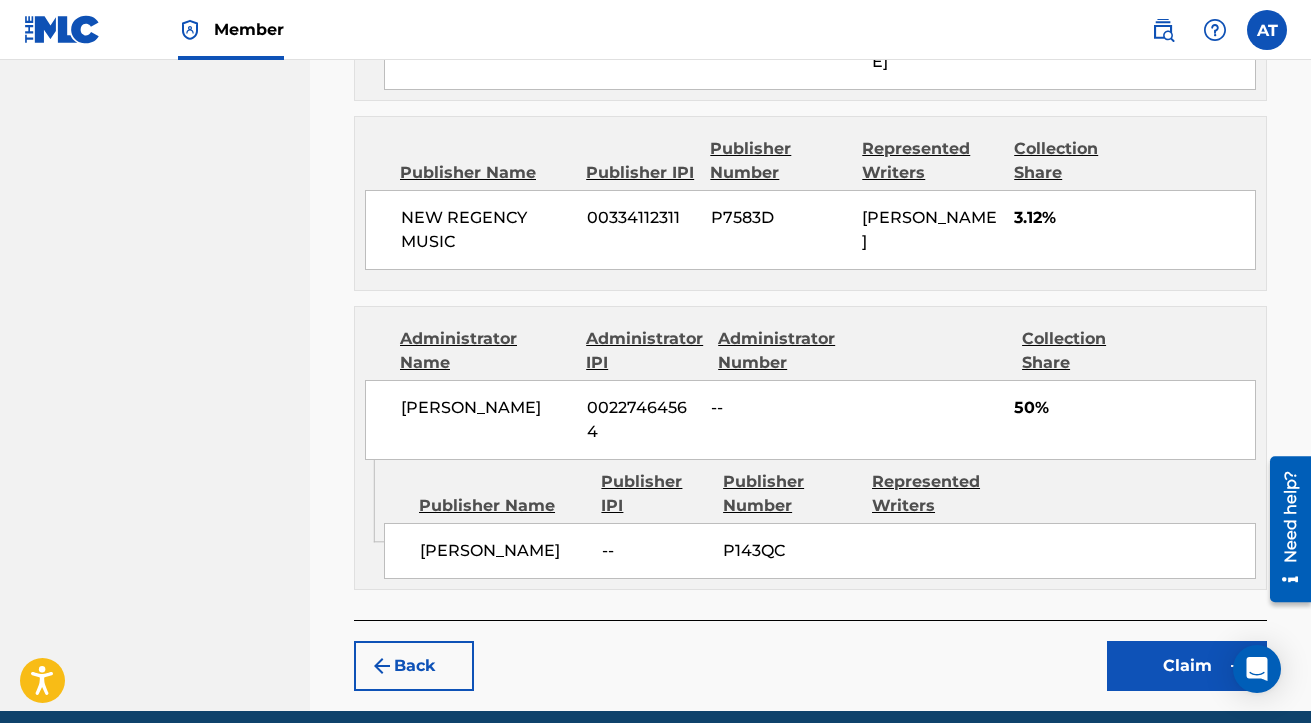 scroll, scrollTop: 1311, scrollLeft: 0, axis: vertical 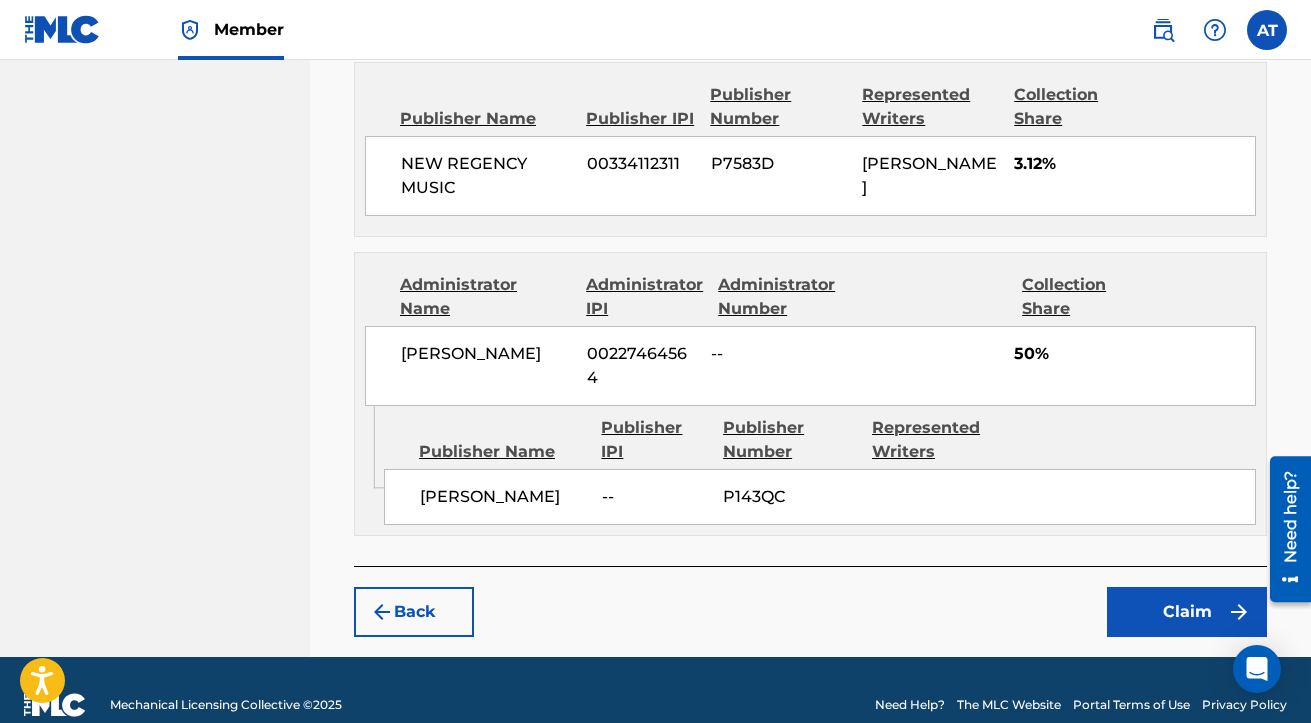 click on "Claim" at bounding box center (1187, 612) 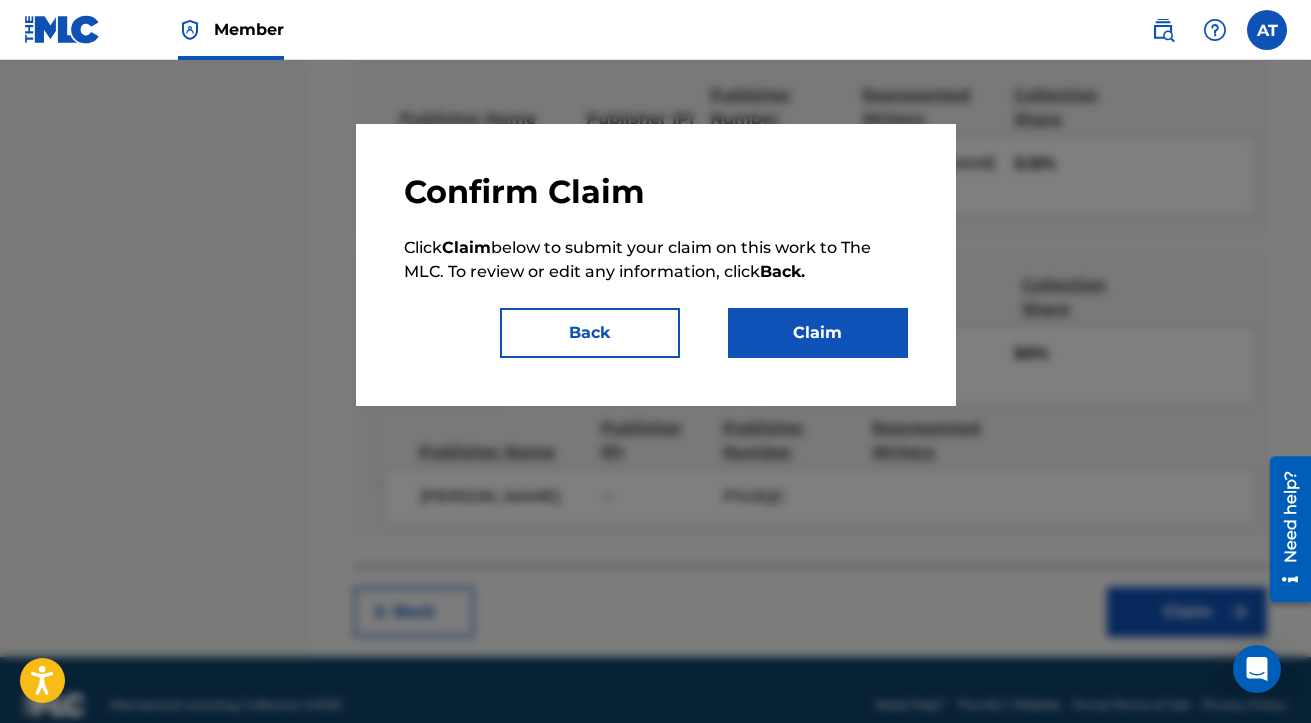 click on "Claim" at bounding box center [818, 333] 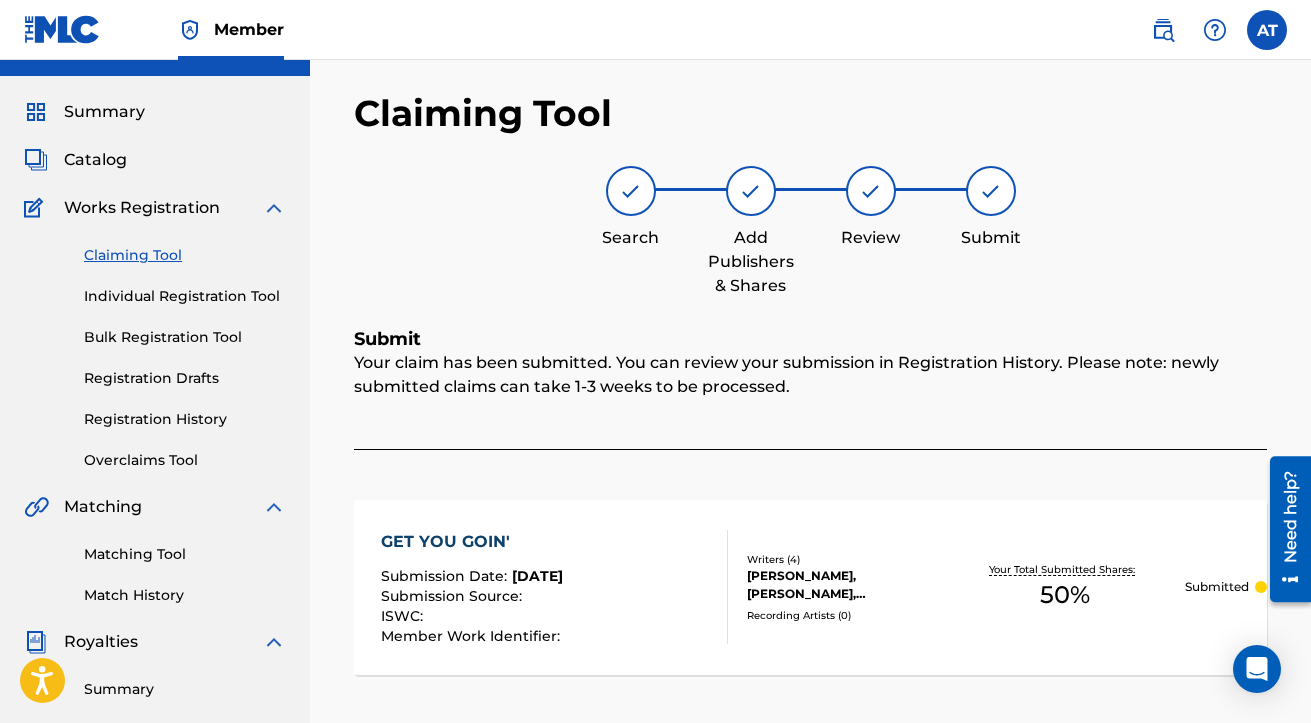 scroll, scrollTop: 38, scrollLeft: 0, axis: vertical 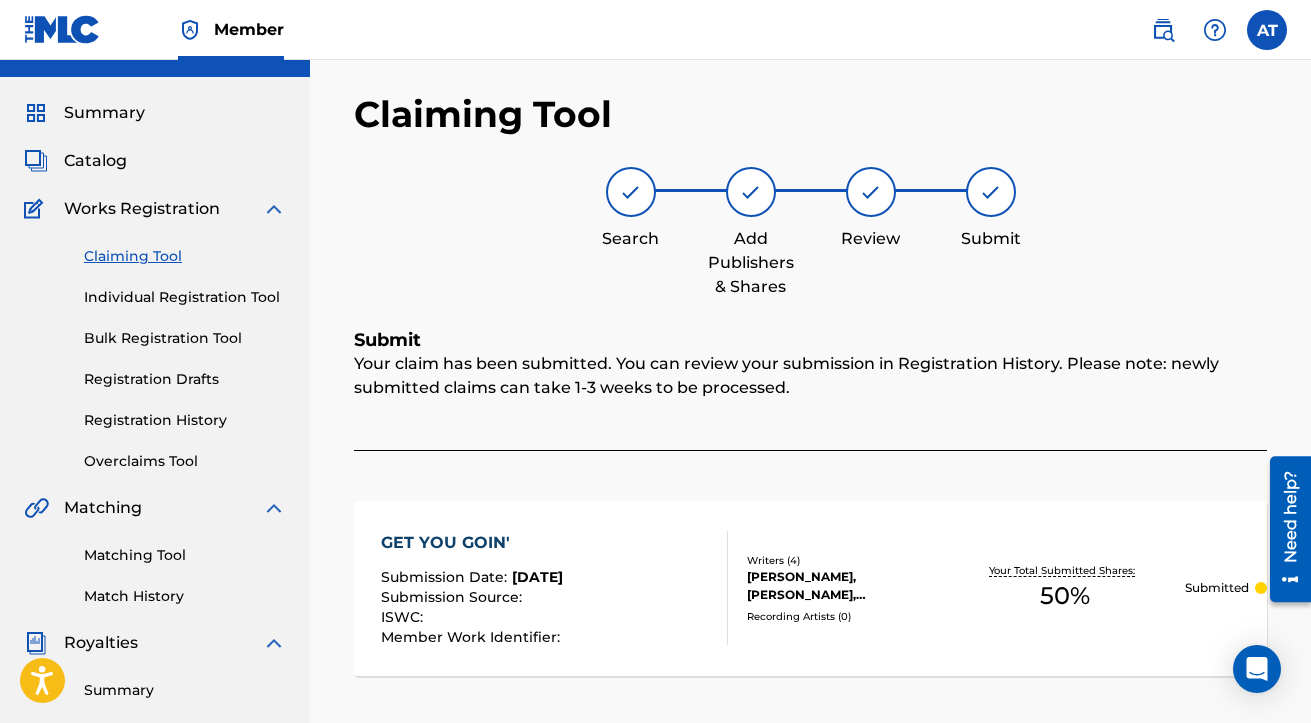click on "Claiming Tool" at bounding box center (185, 256) 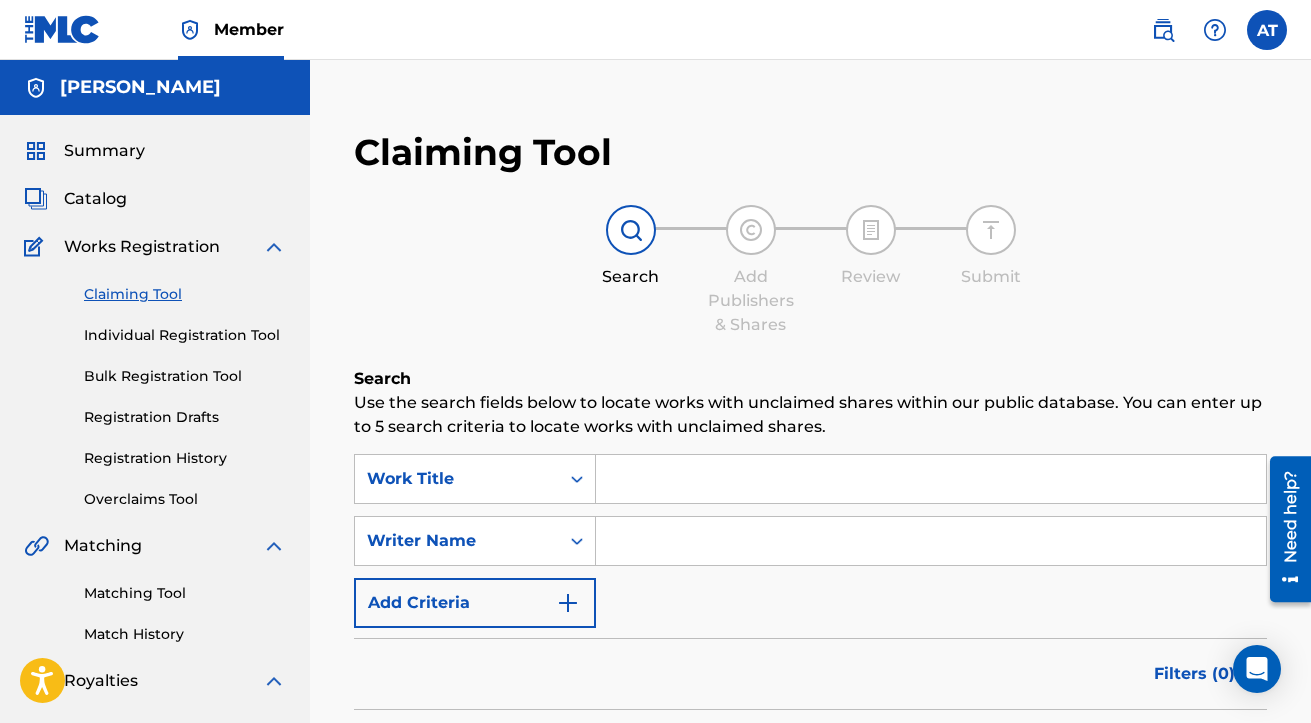 click at bounding box center (931, 541) 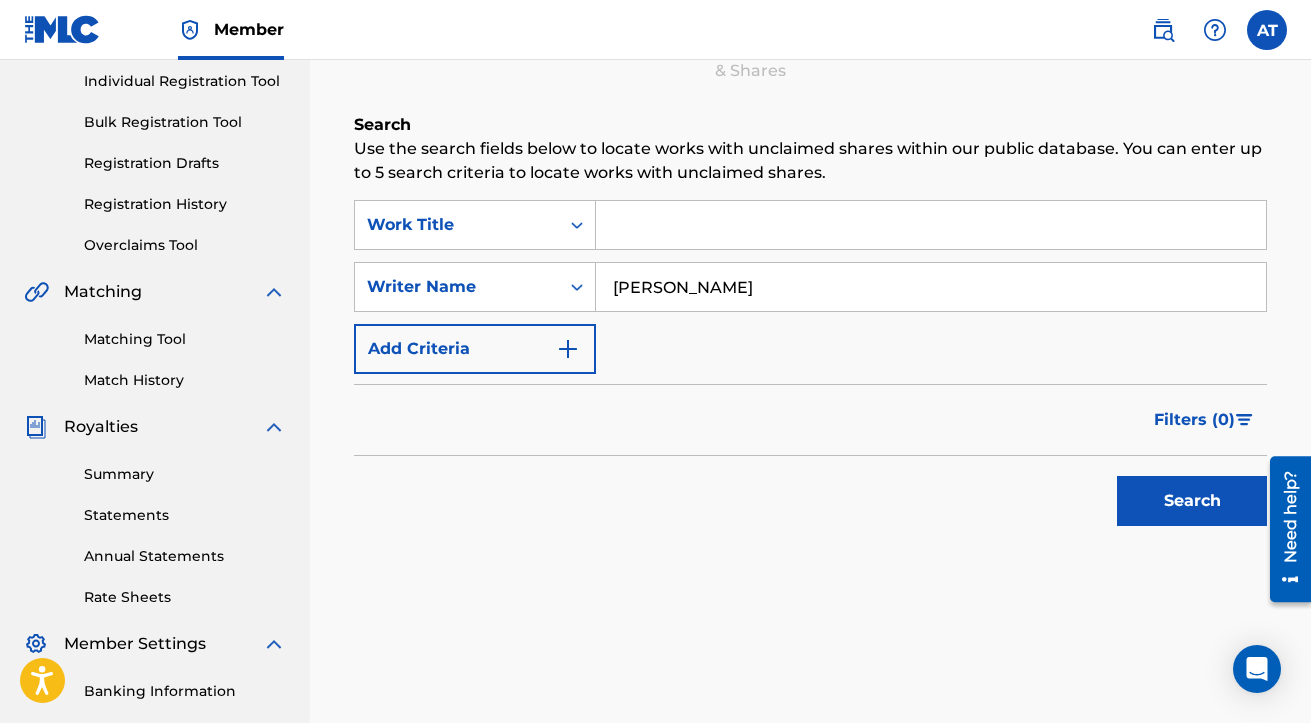 scroll, scrollTop: 256, scrollLeft: 0, axis: vertical 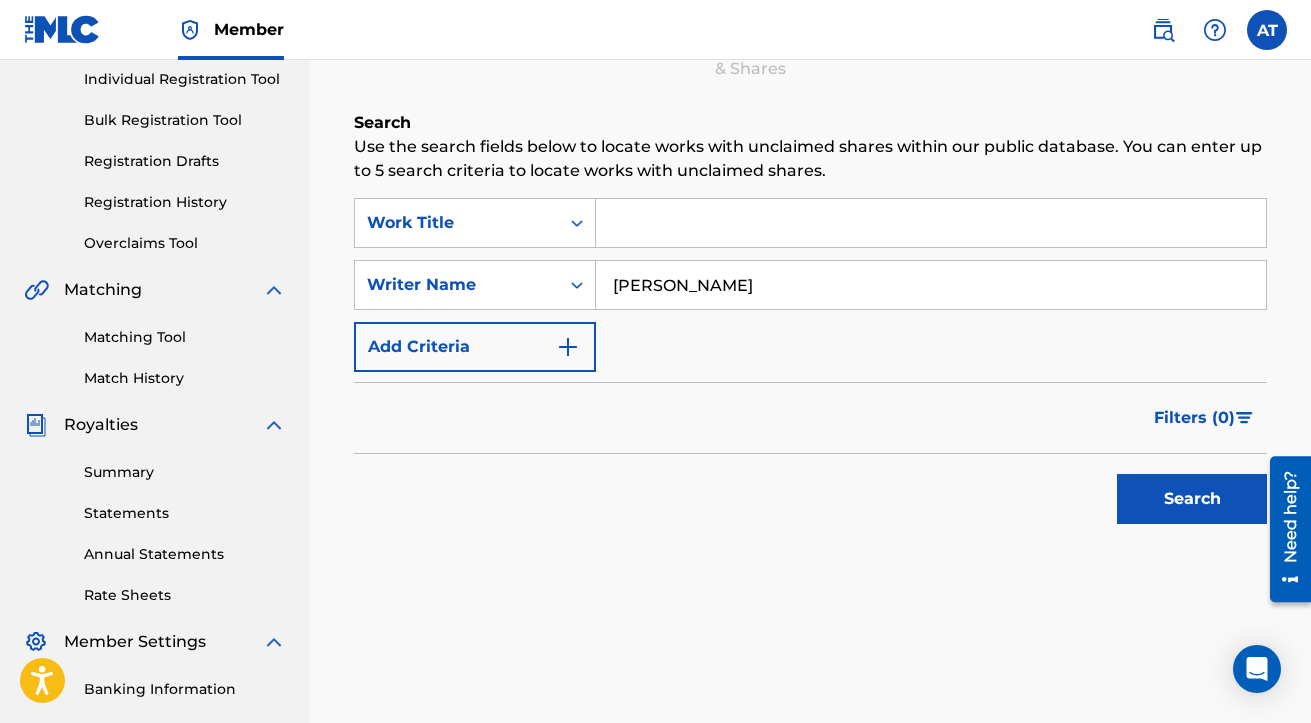 type on "[PERSON_NAME]" 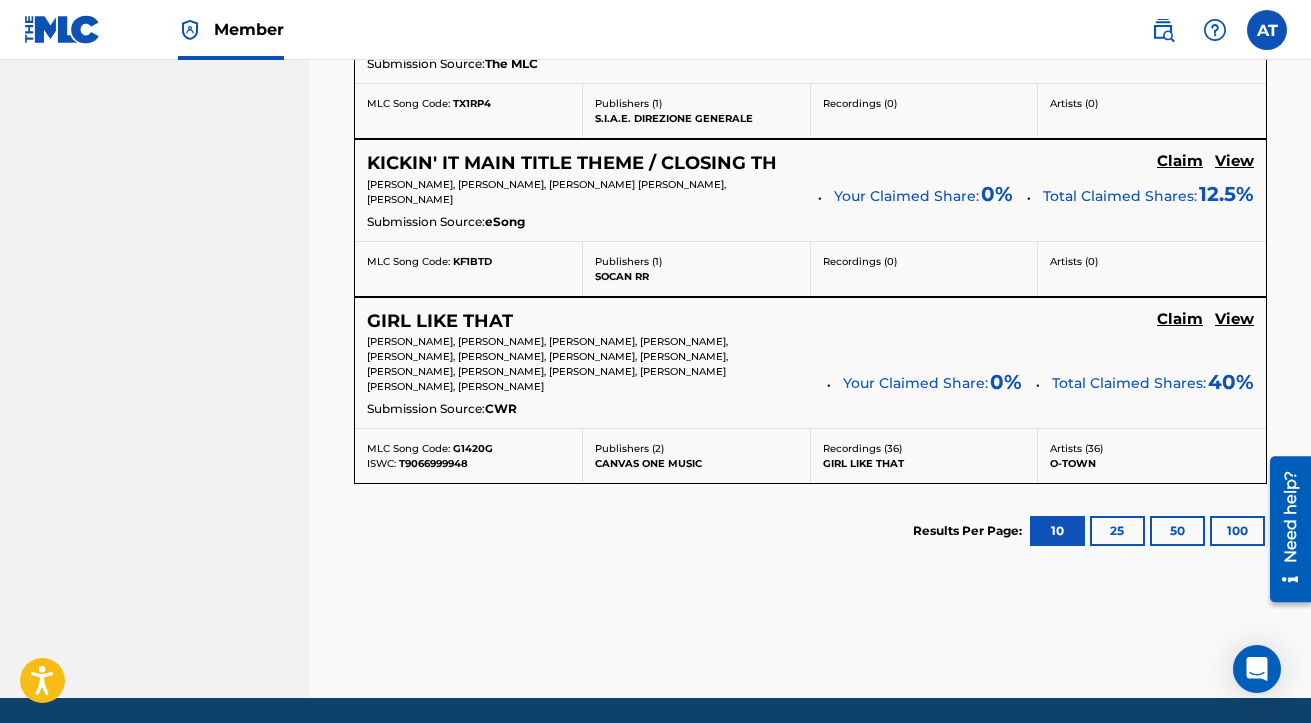 scroll, scrollTop: 1435, scrollLeft: 0, axis: vertical 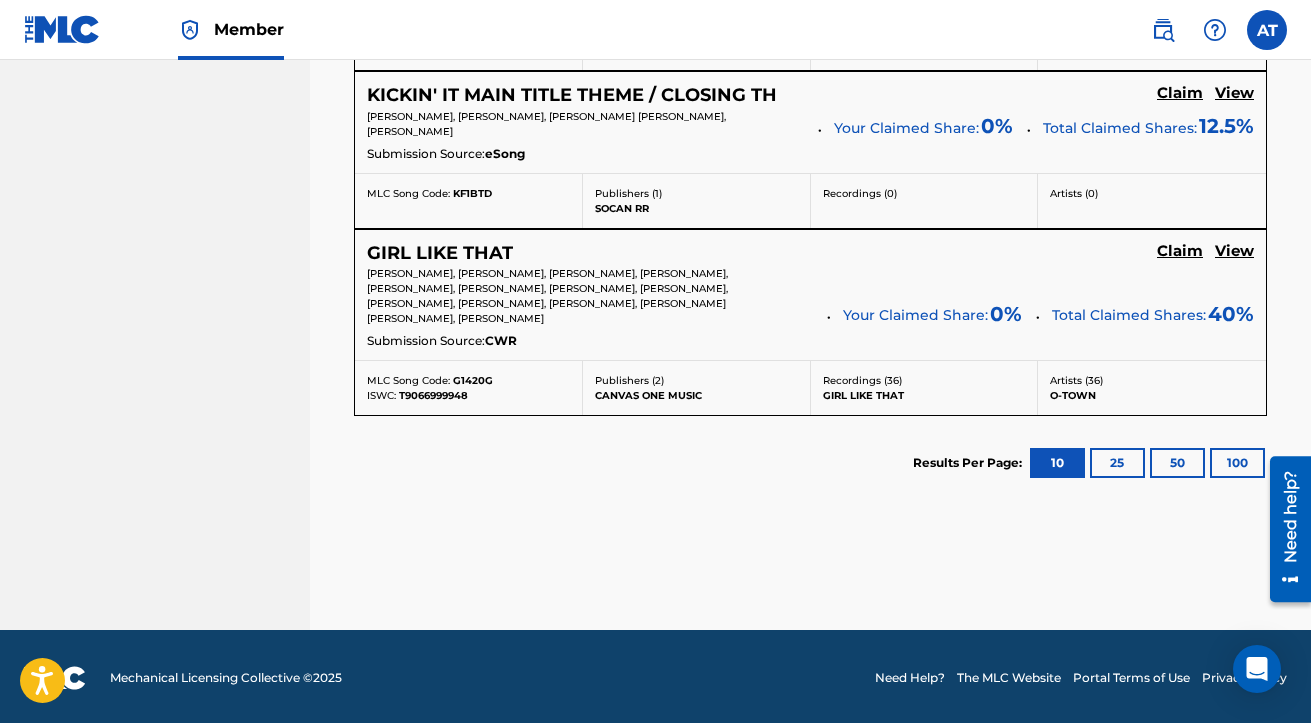 click on "25" at bounding box center [1117, 463] 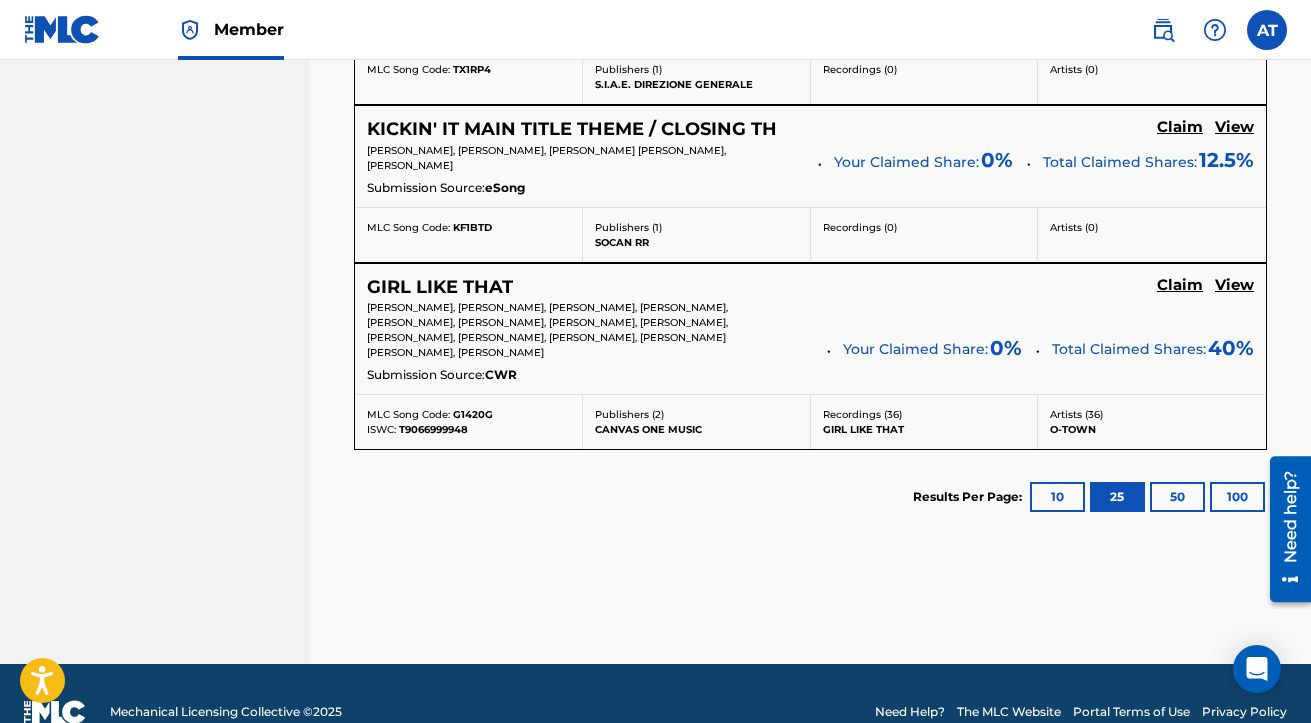 scroll, scrollTop: 1434, scrollLeft: 0, axis: vertical 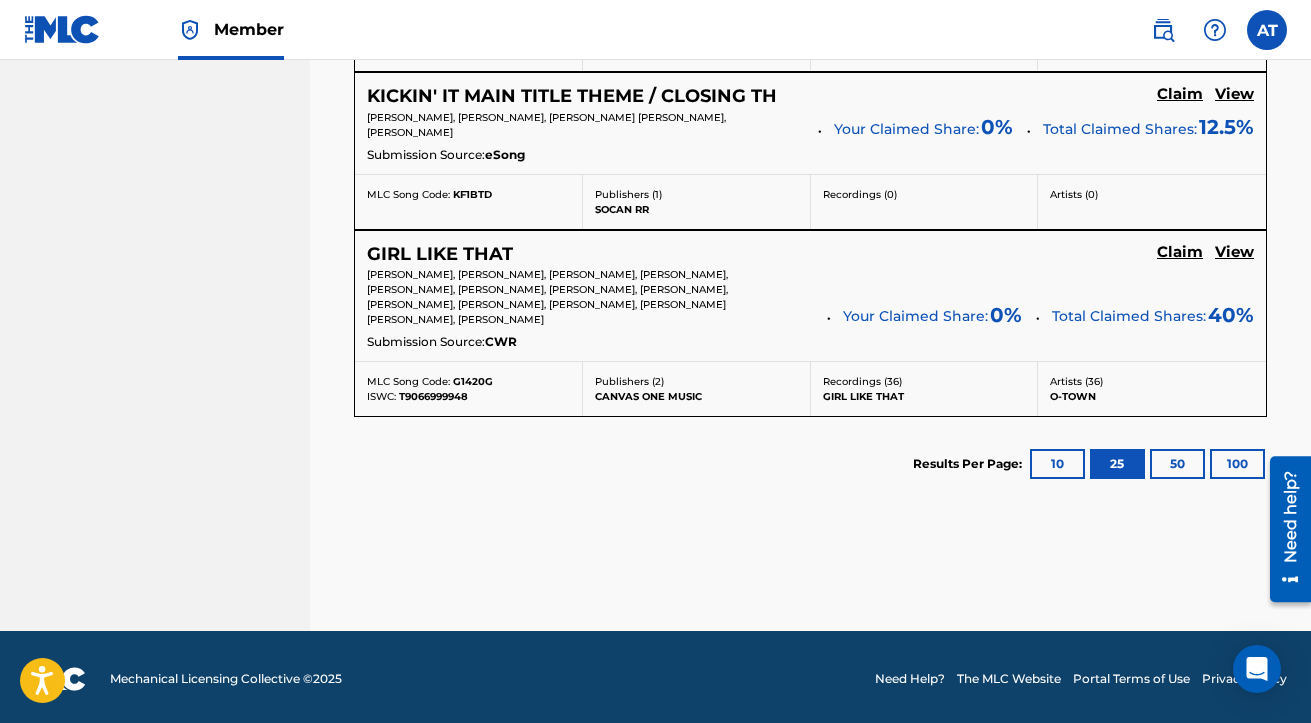 click on "100" at bounding box center (1237, 464) 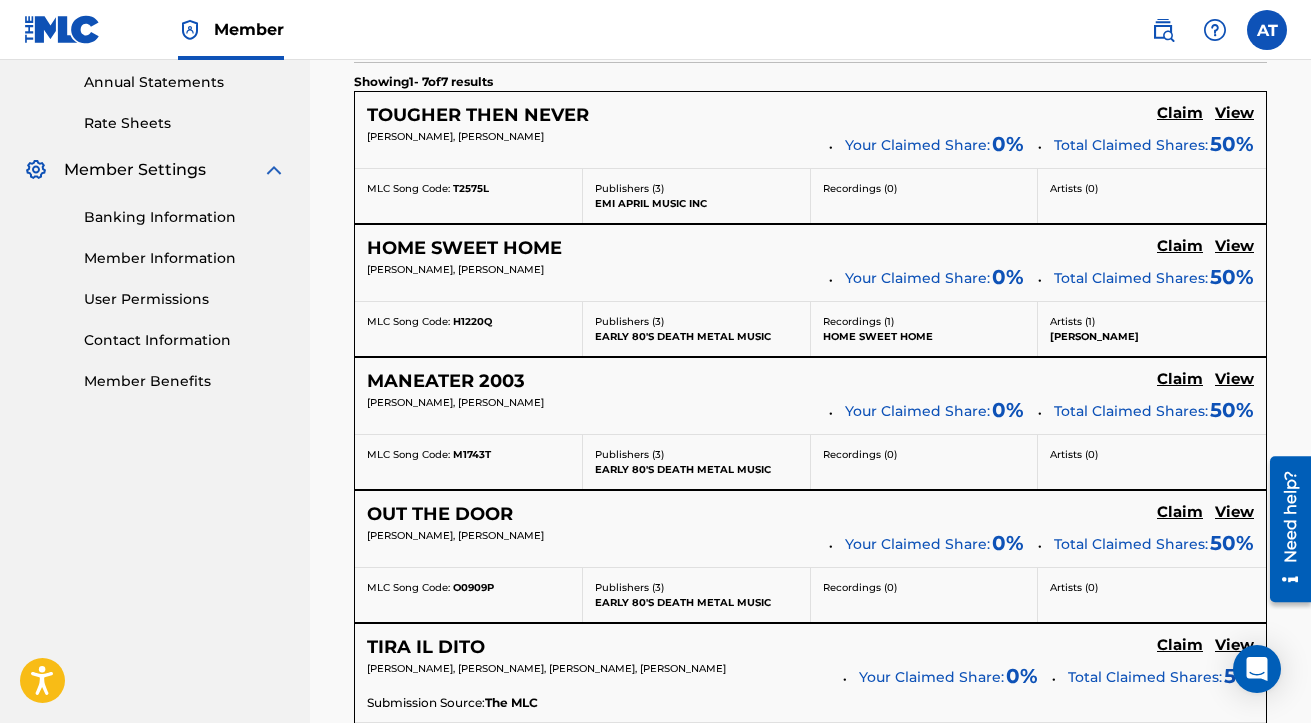 scroll, scrollTop: 726, scrollLeft: 0, axis: vertical 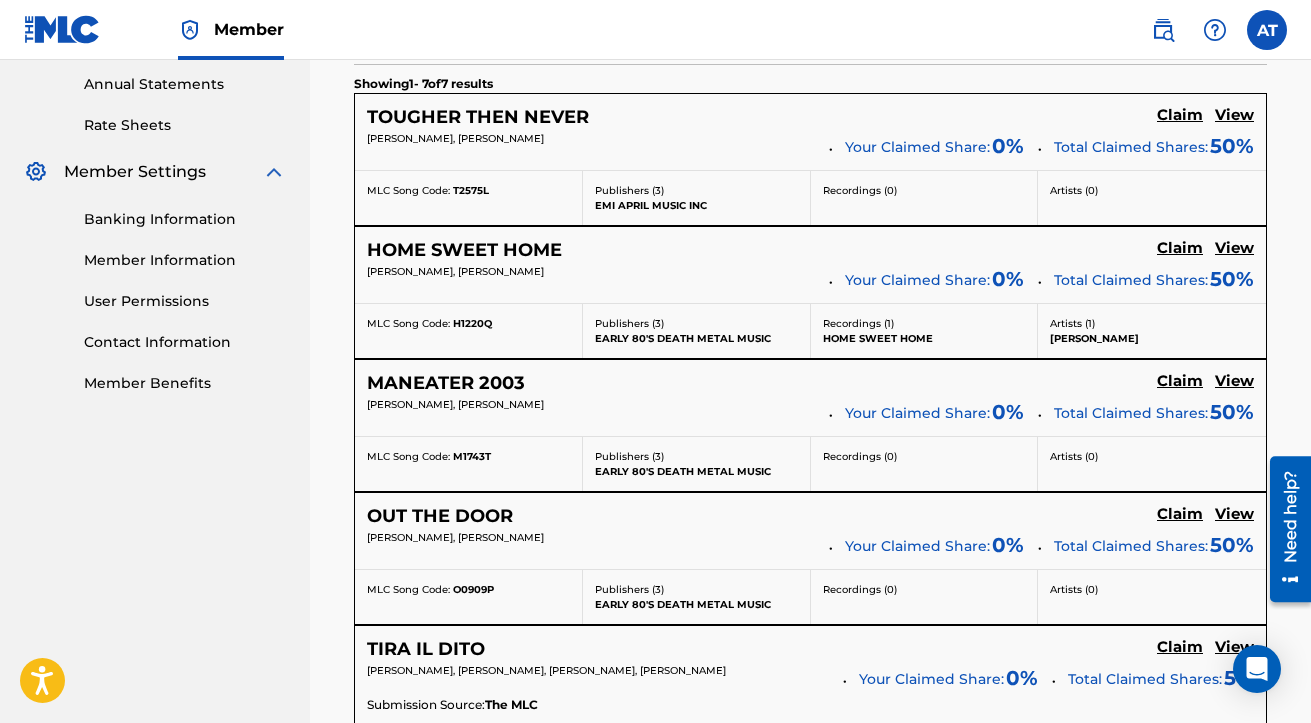 click on "View" at bounding box center [1234, 115] 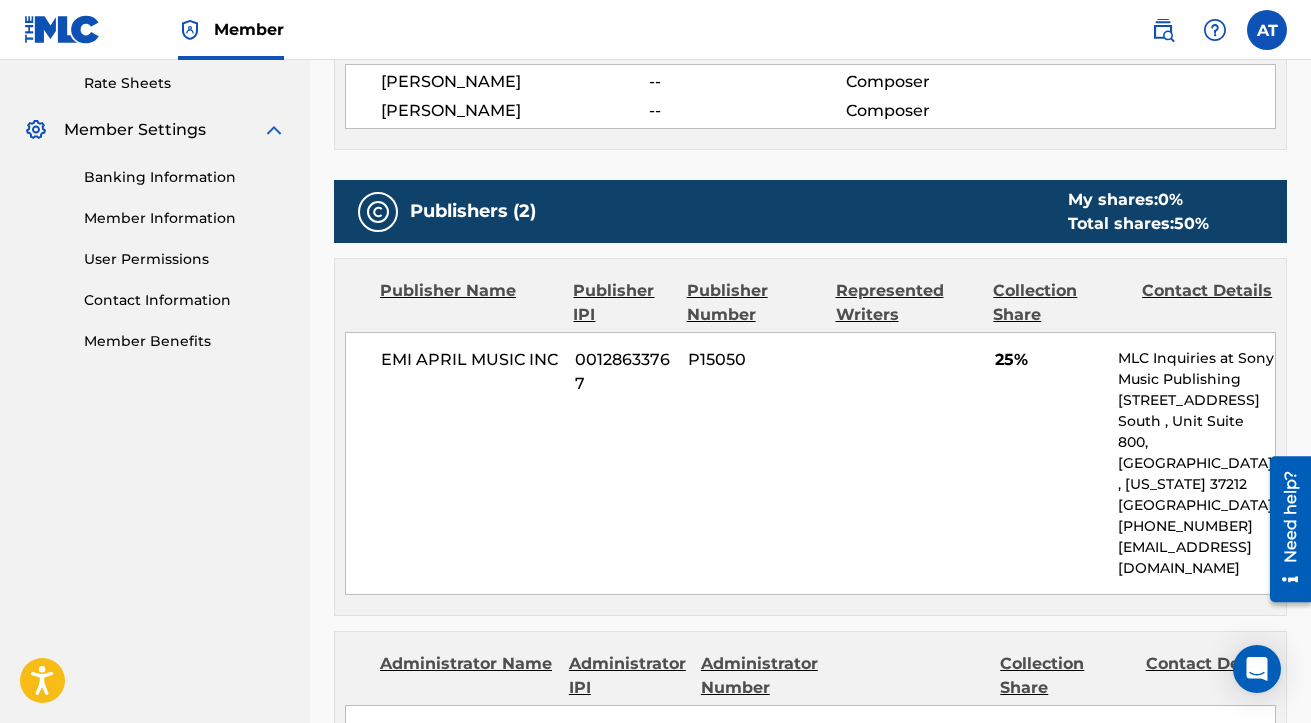 scroll, scrollTop: 0, scrollLeft: 0, axis: both 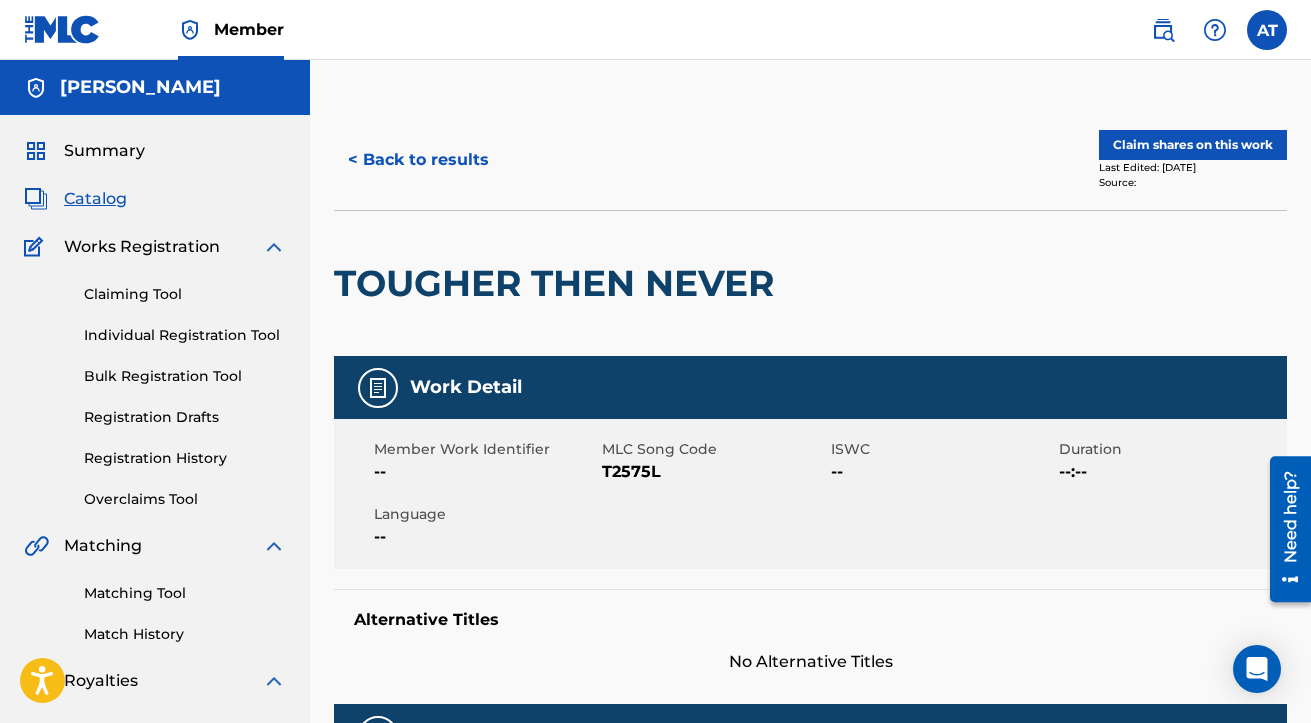click on "Claiming Tool" at bounding box center [185, 294] 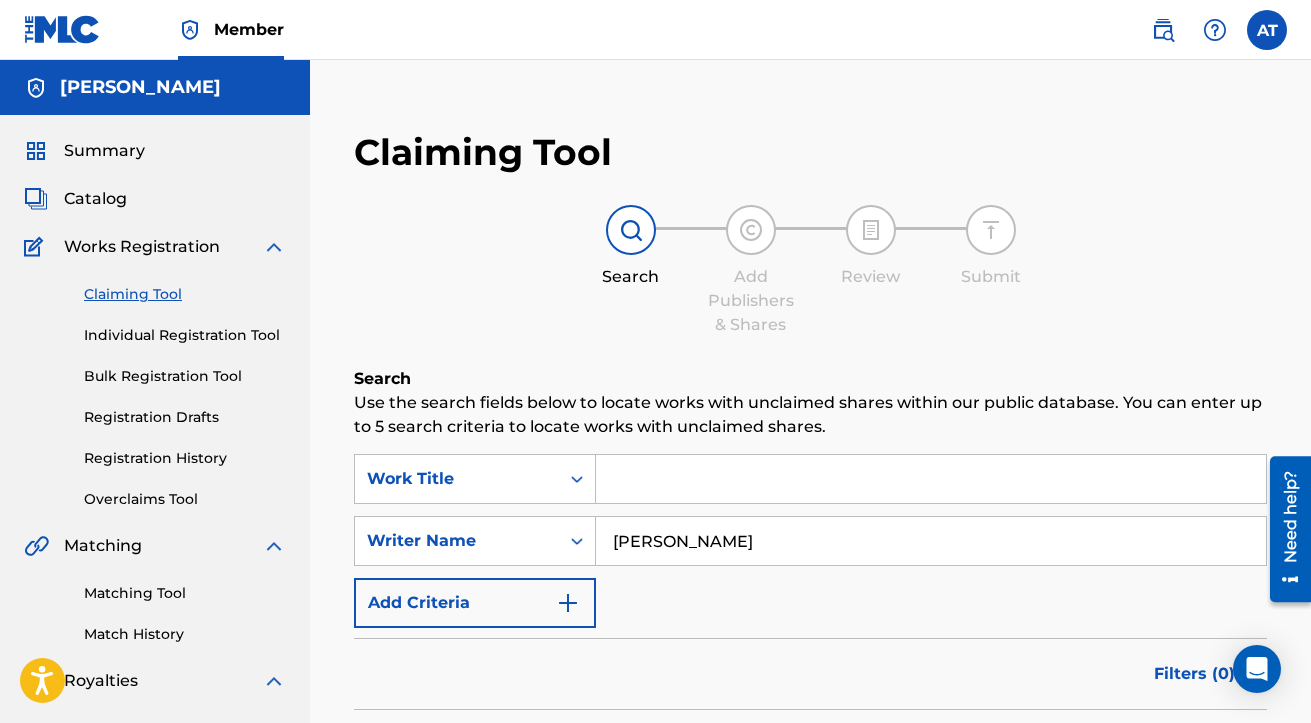 click at bounding box center [568, 603] 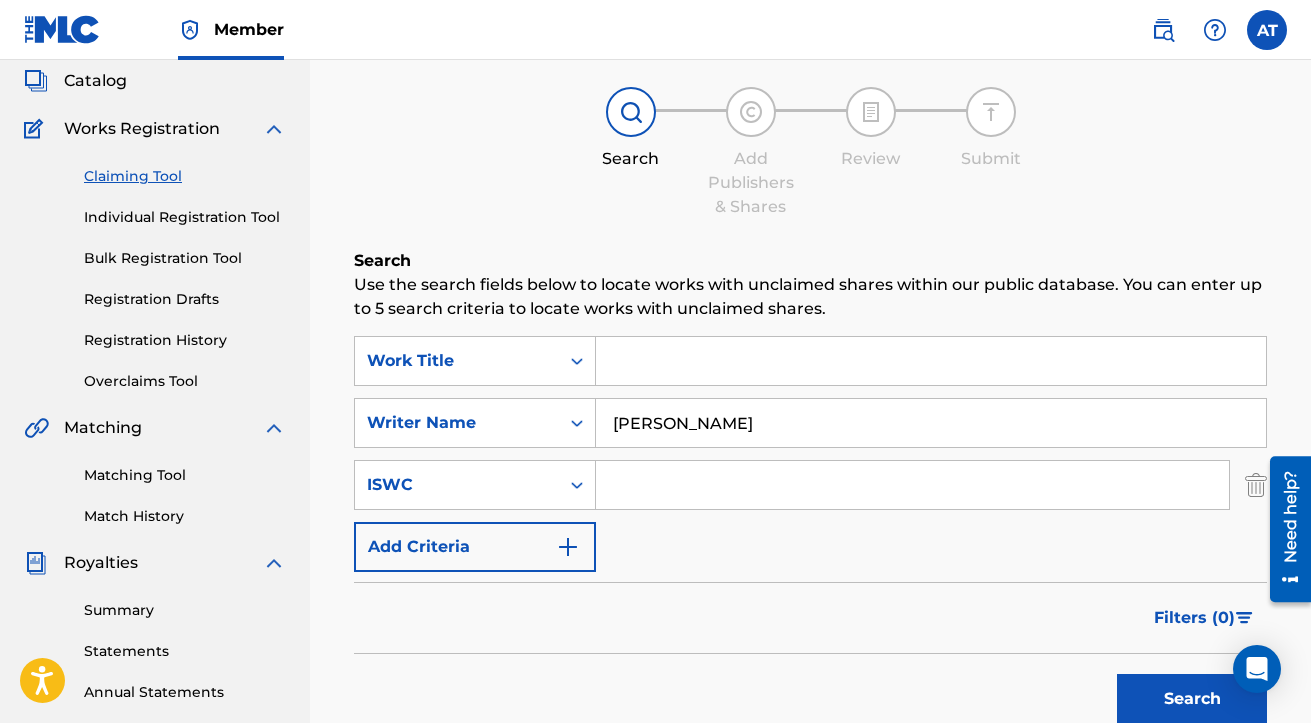 scroll, scrollTop: 108, scrollLeft: 0, axis: vertical 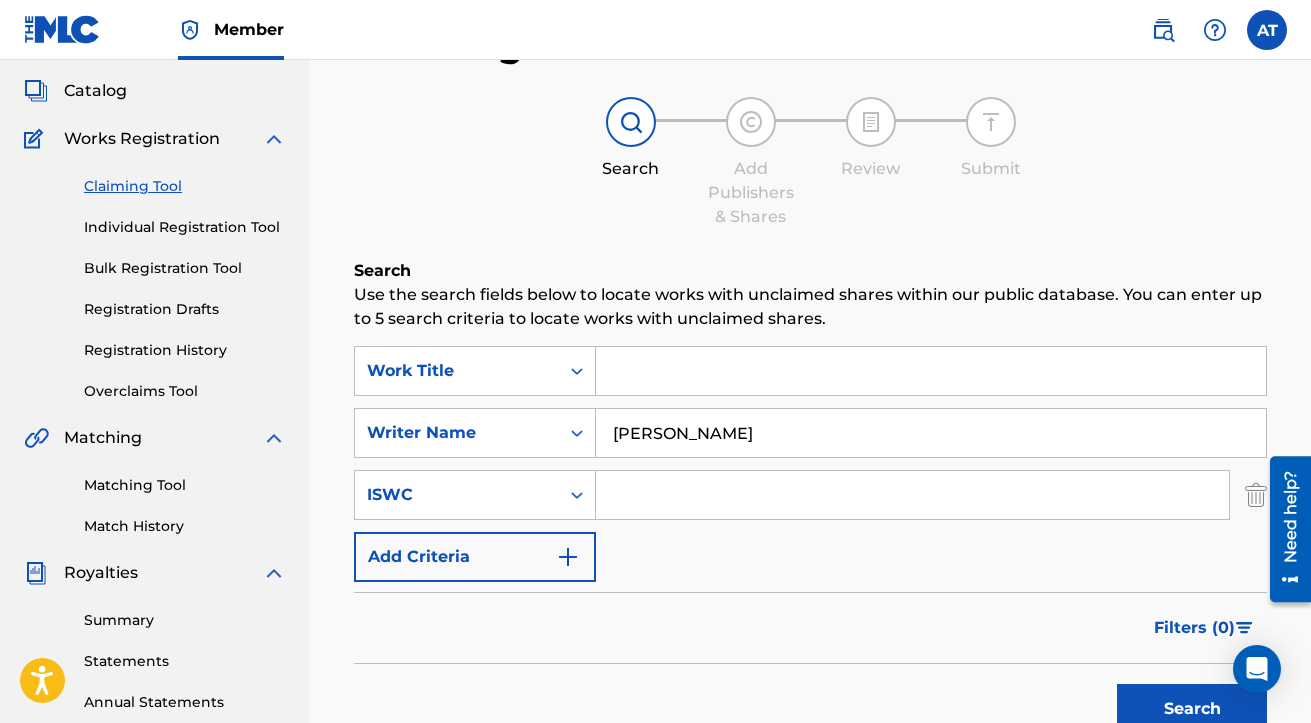 click at bounding box center [568, 557] 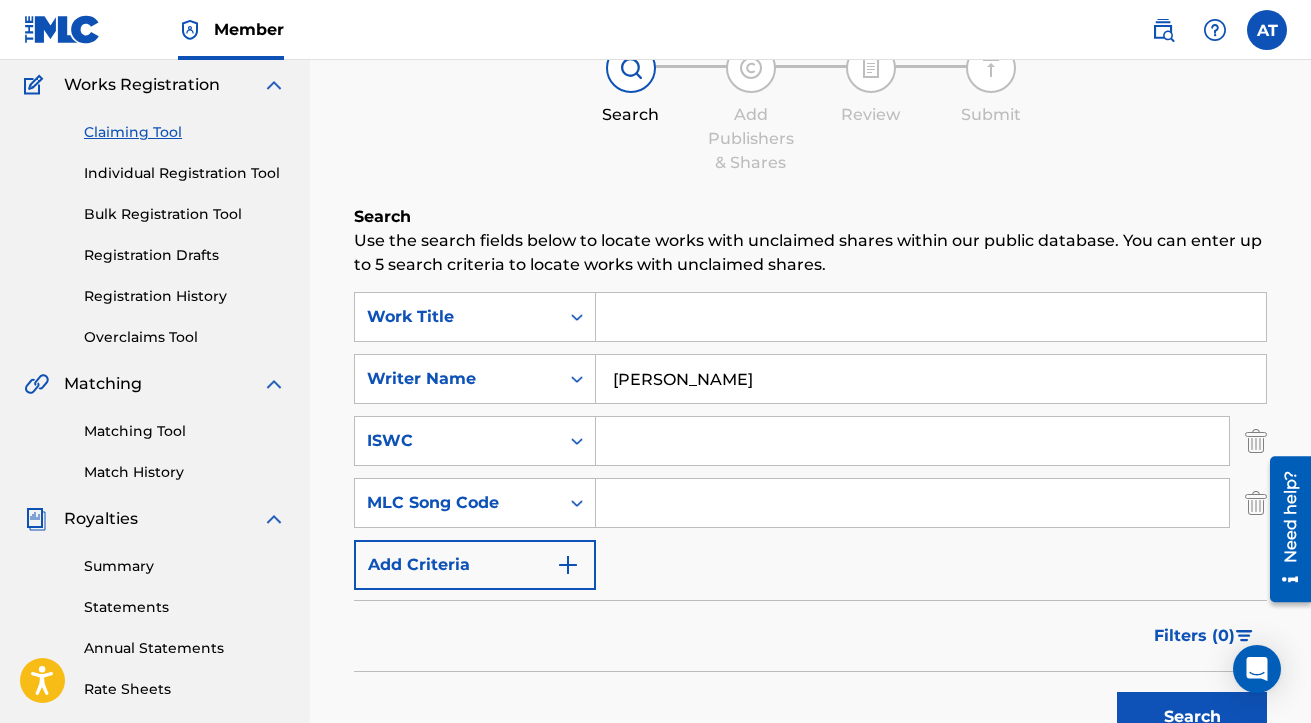 scroll, scrollTop: 201, scrollLeft: 0, axis: vertical 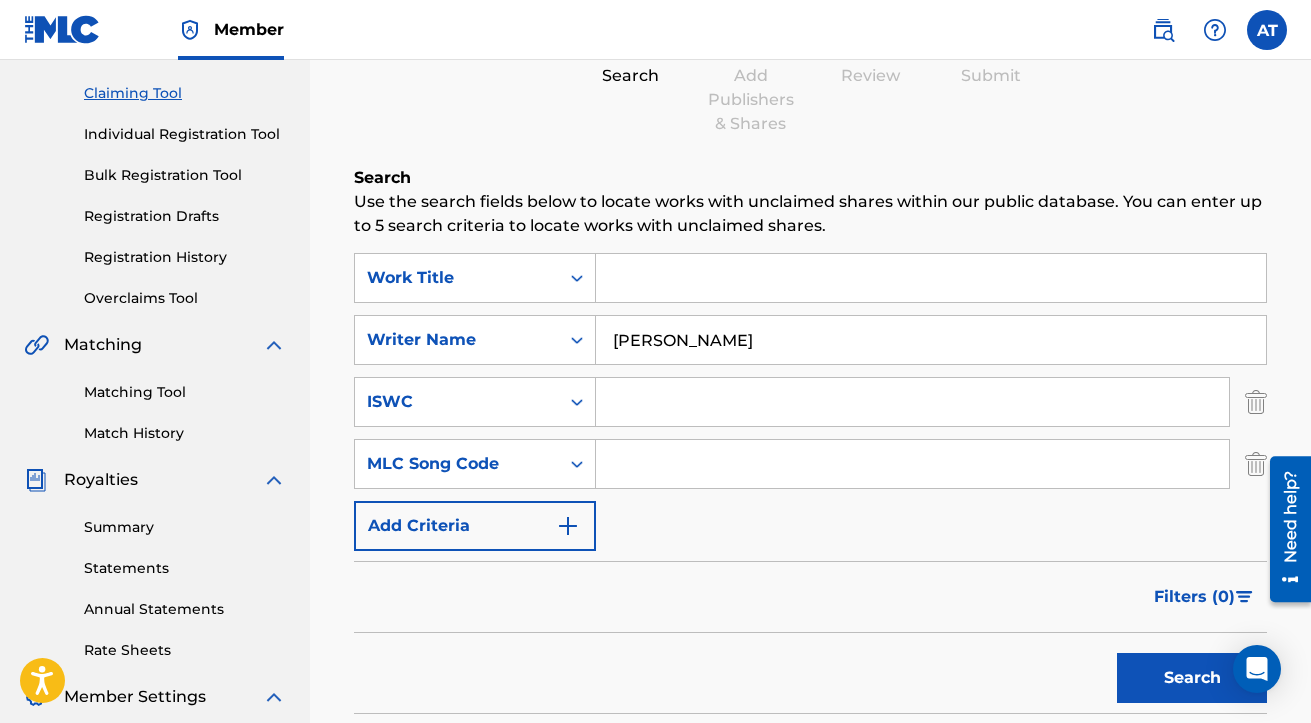 click at bounding box center [568, 526] 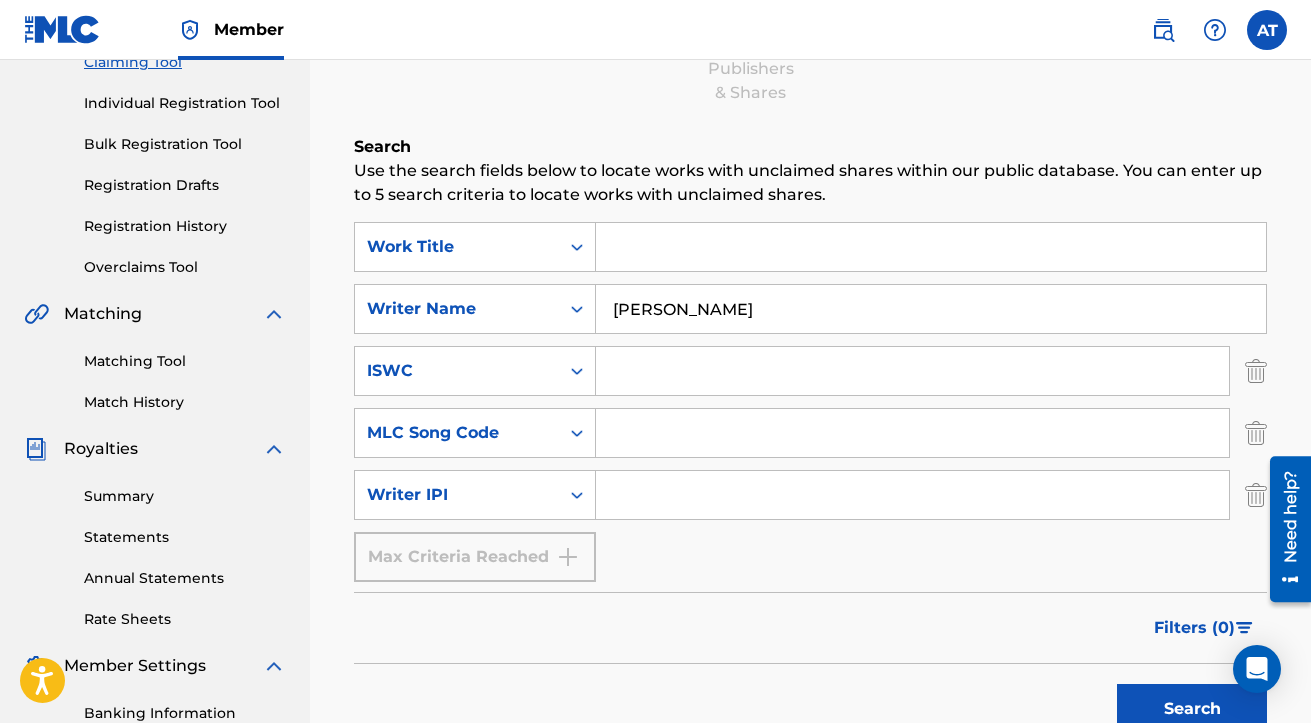 scroll, scrollTop: 246, scrollLeft: 0, axis: vertical 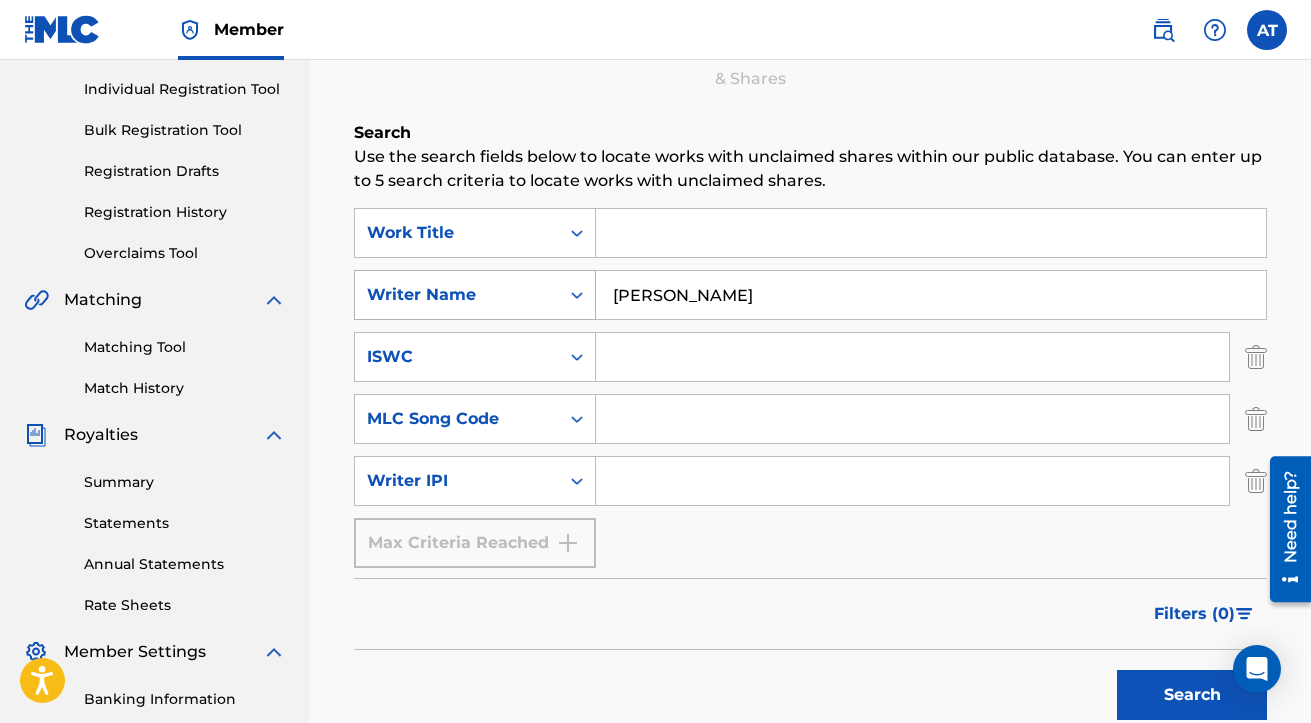 drag, startPoint x: 686, startPoint y: 297, endPoint x: 574, endPoint y: 279, distance: 113.43721 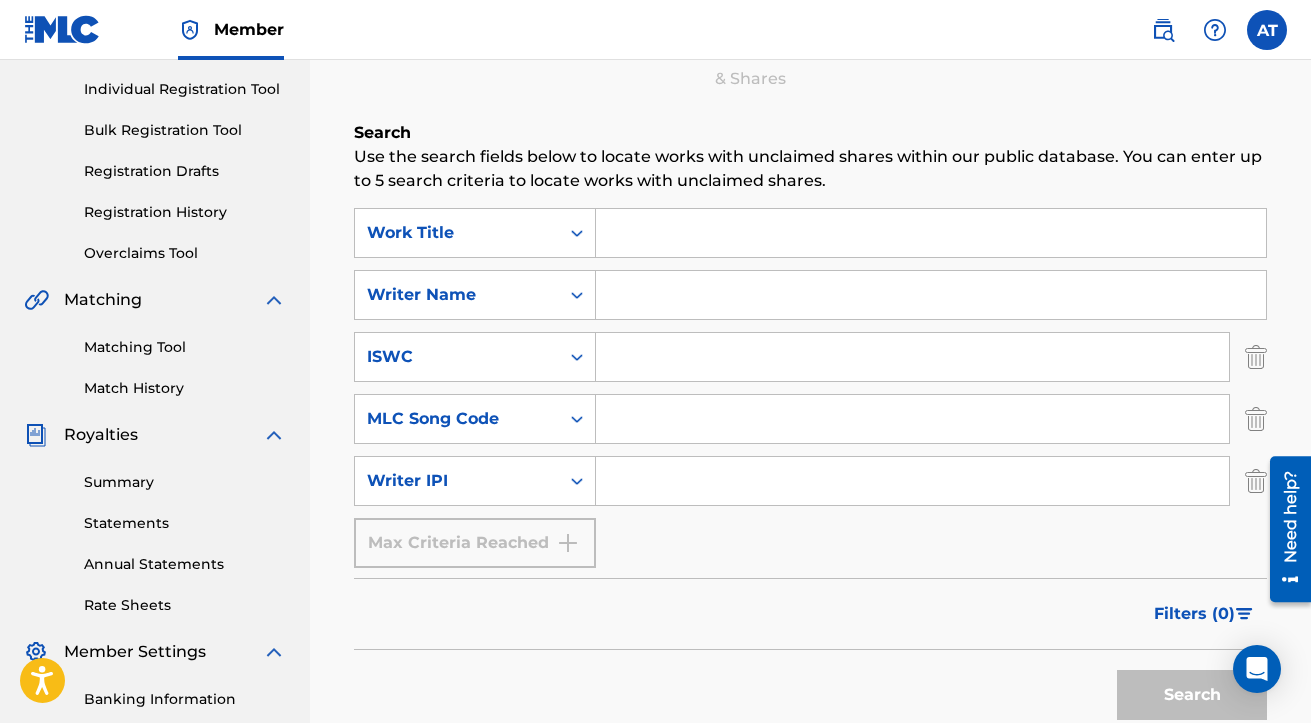 type 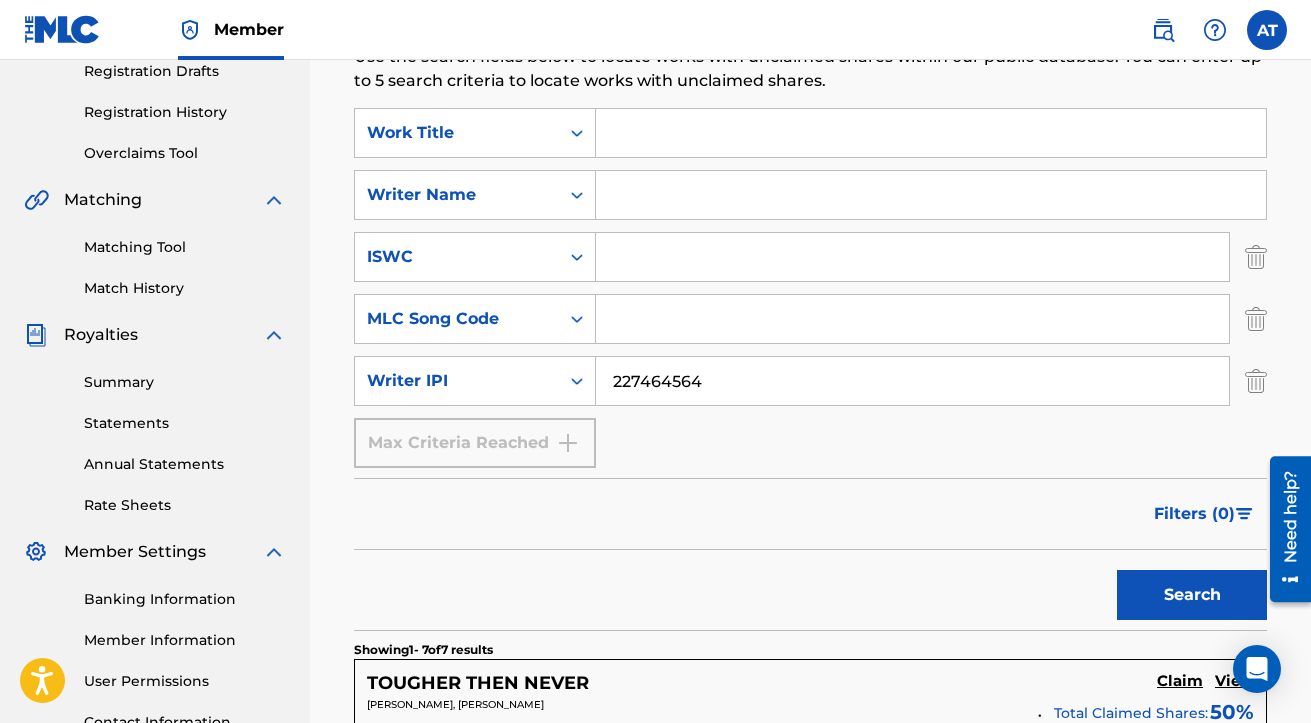 scroll, scrollTop: 355, scrollLeft: 0, axis: vertical 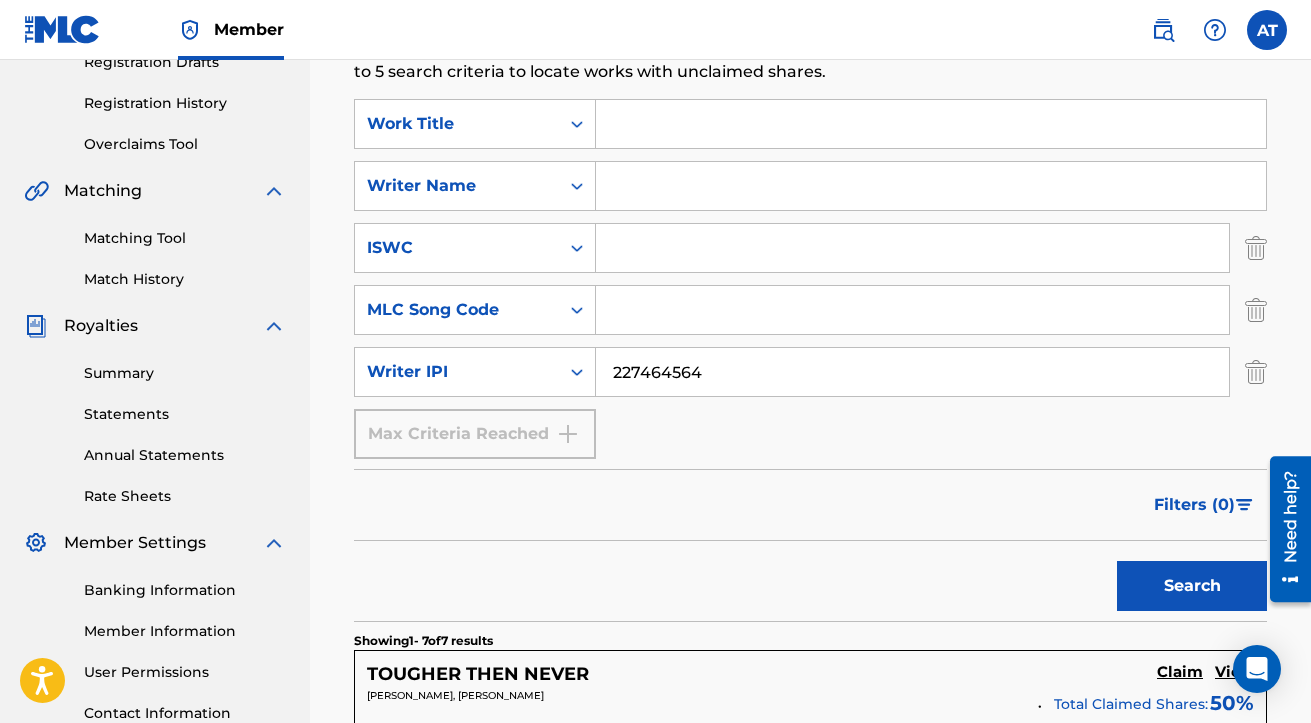 type on "227464564" 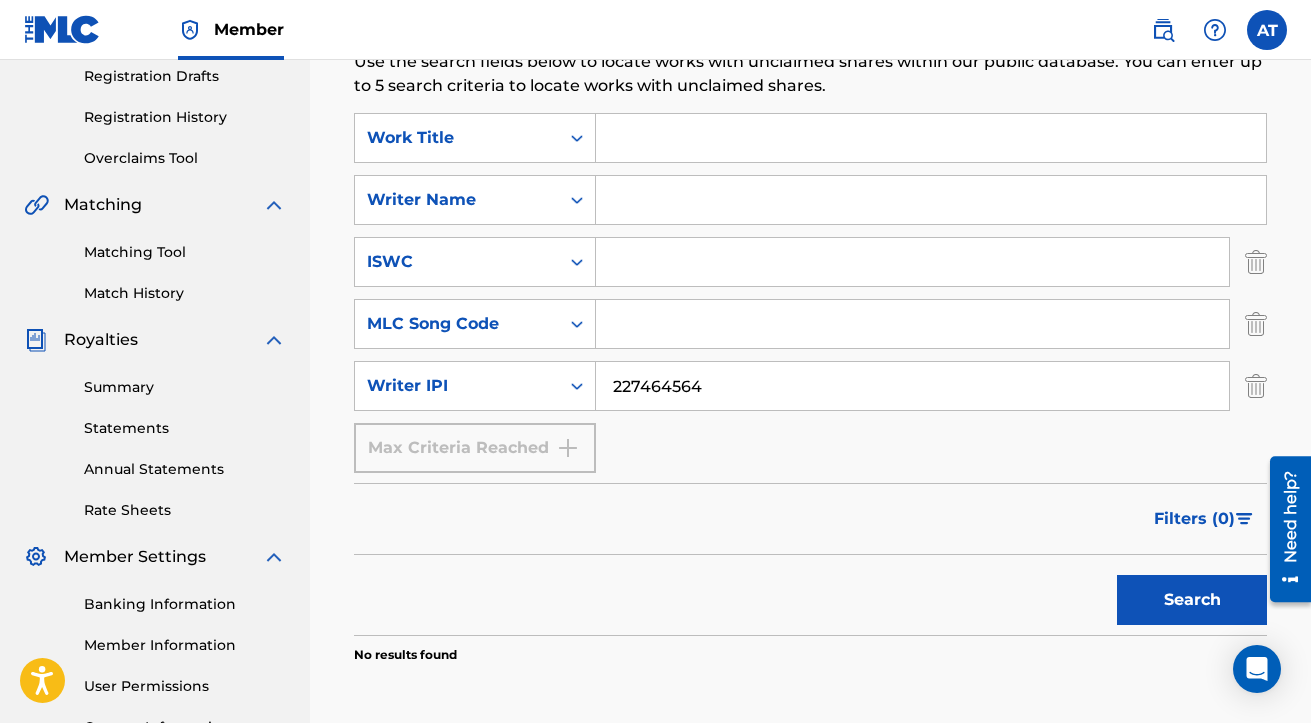 scroll, scrollTop: 342, scrollLeft: 0, axis: vertical 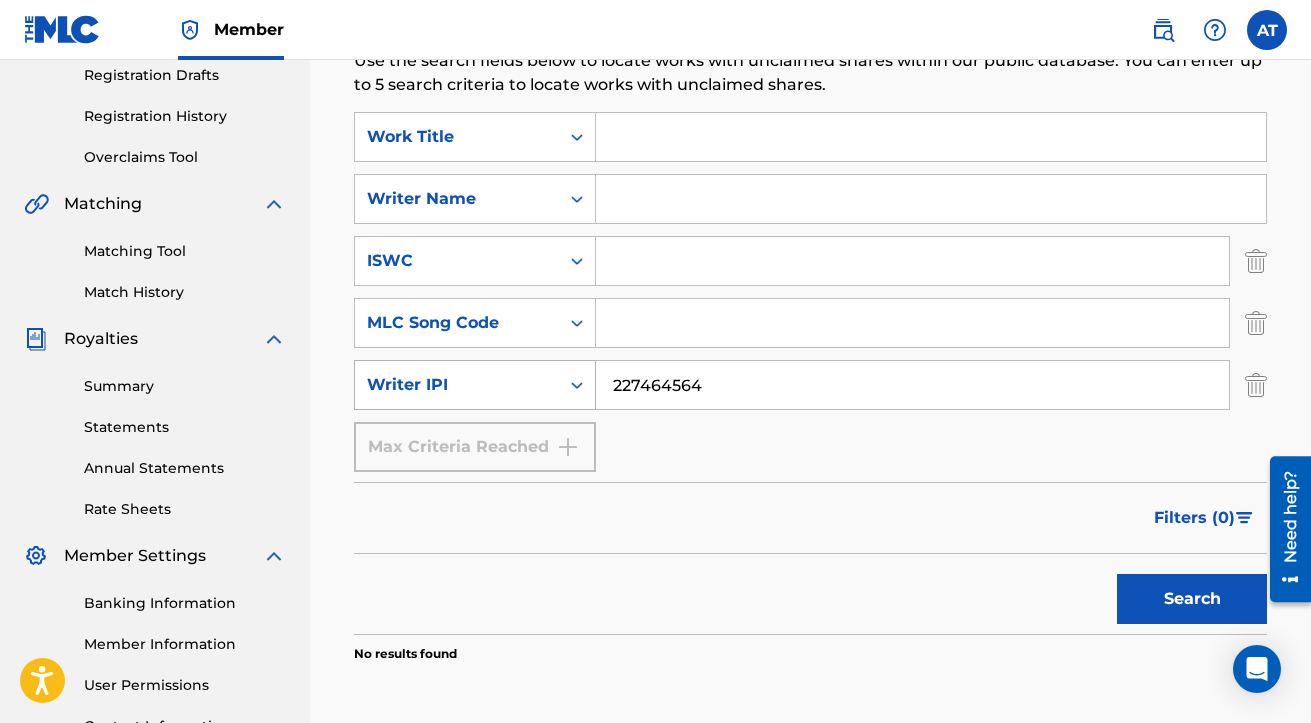 drag, startPoint x: 717, startPoint y: 387, endPoint x: 562, endPoint y: 359, distance: 157.50873 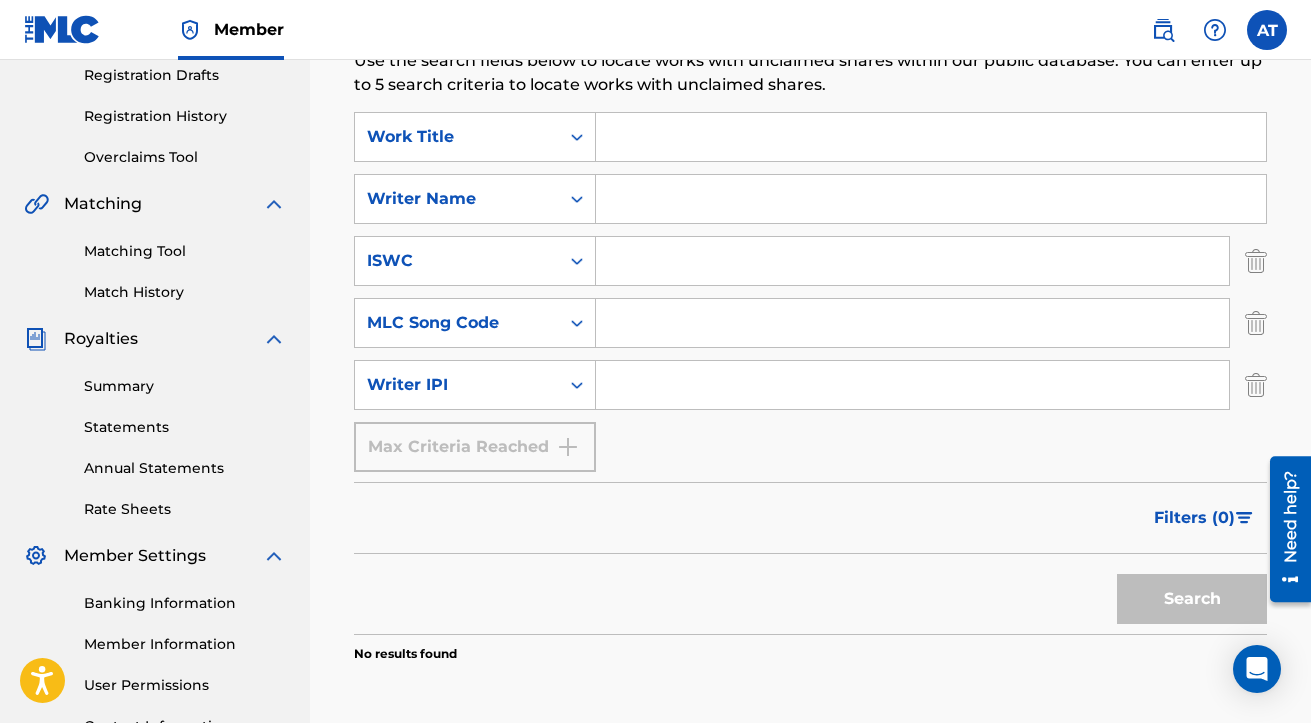 type 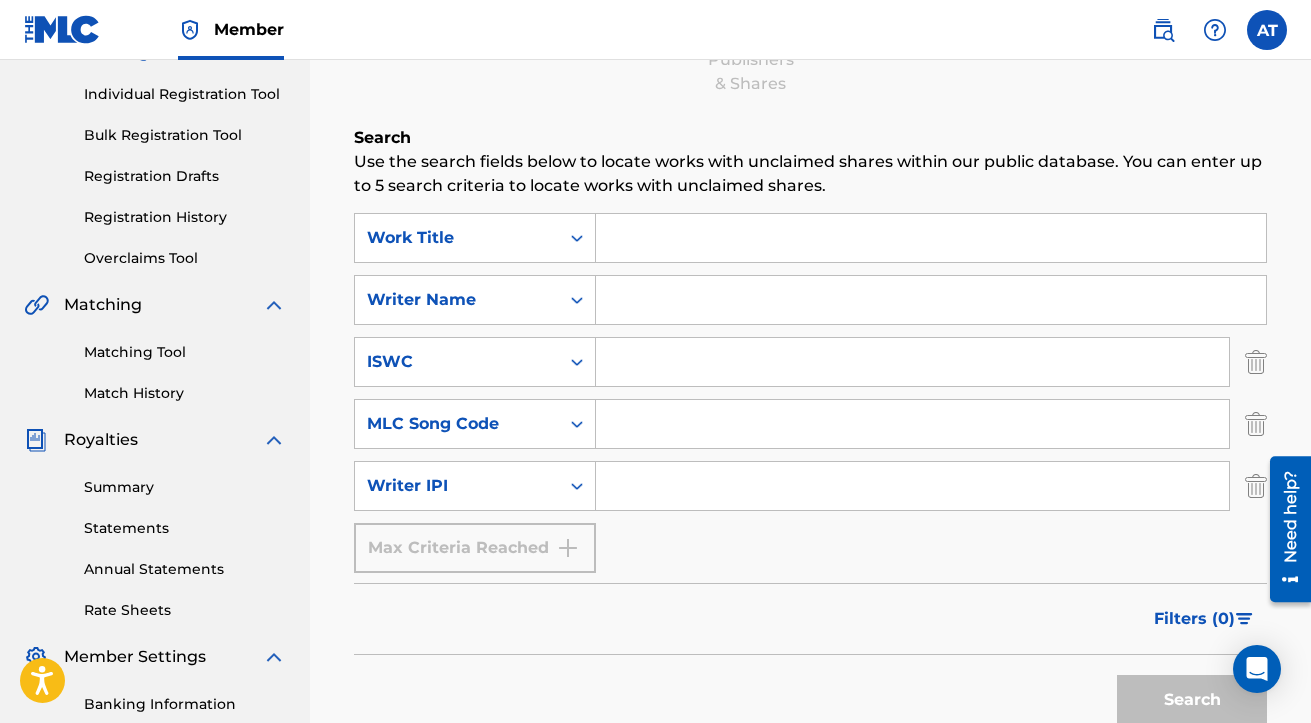 scroll, scrollTop: 247, scrollLeft: 0, axis: vertical 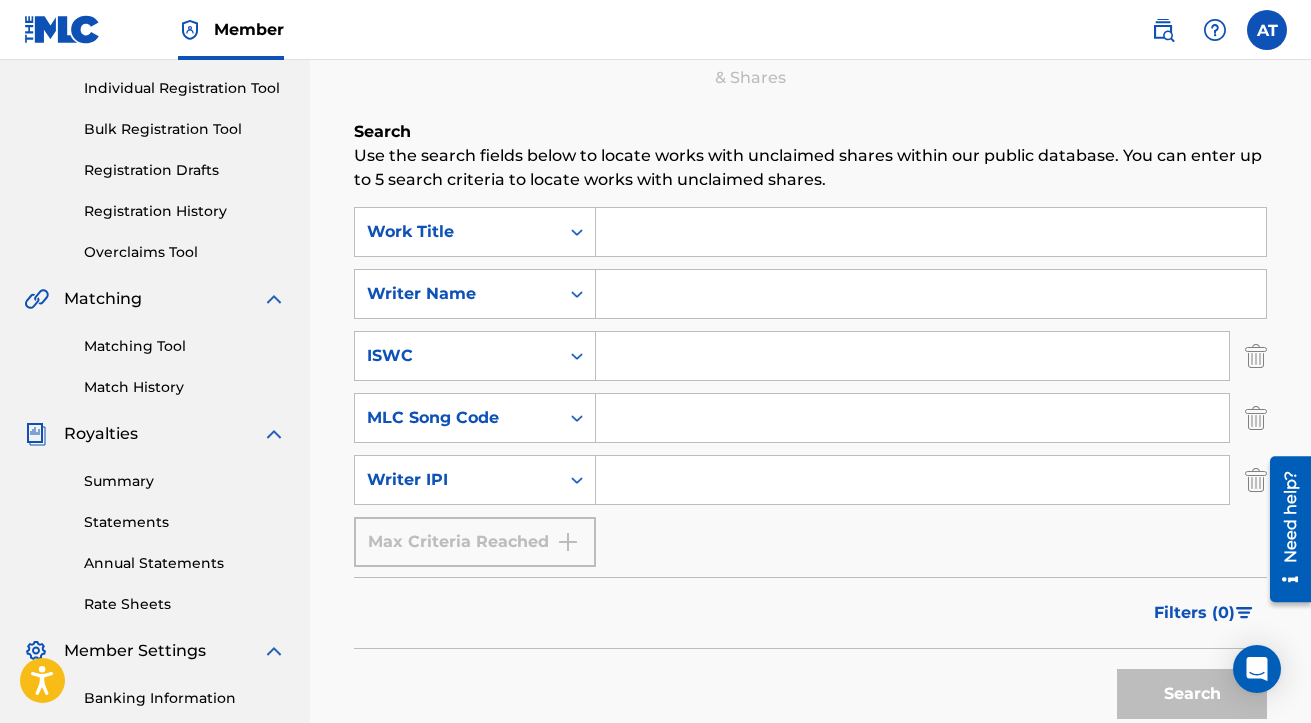 click at bounding box center (931, 232) 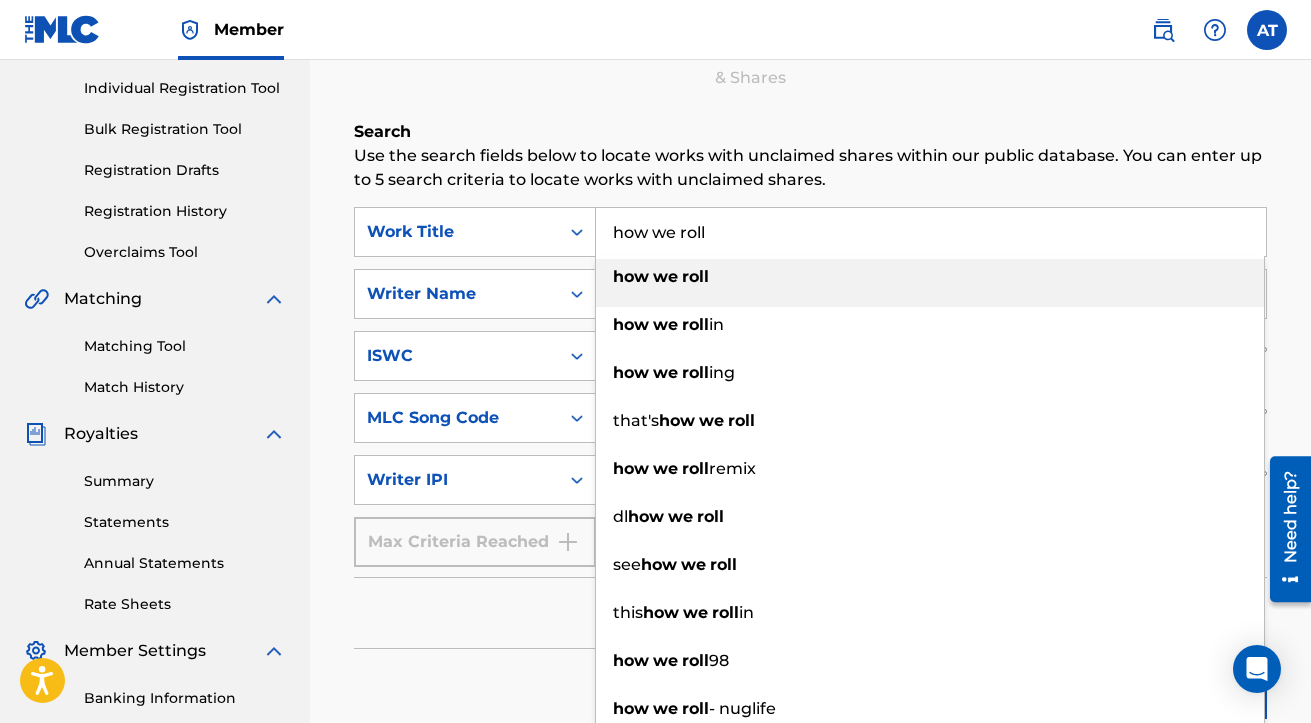type on "how we roll" 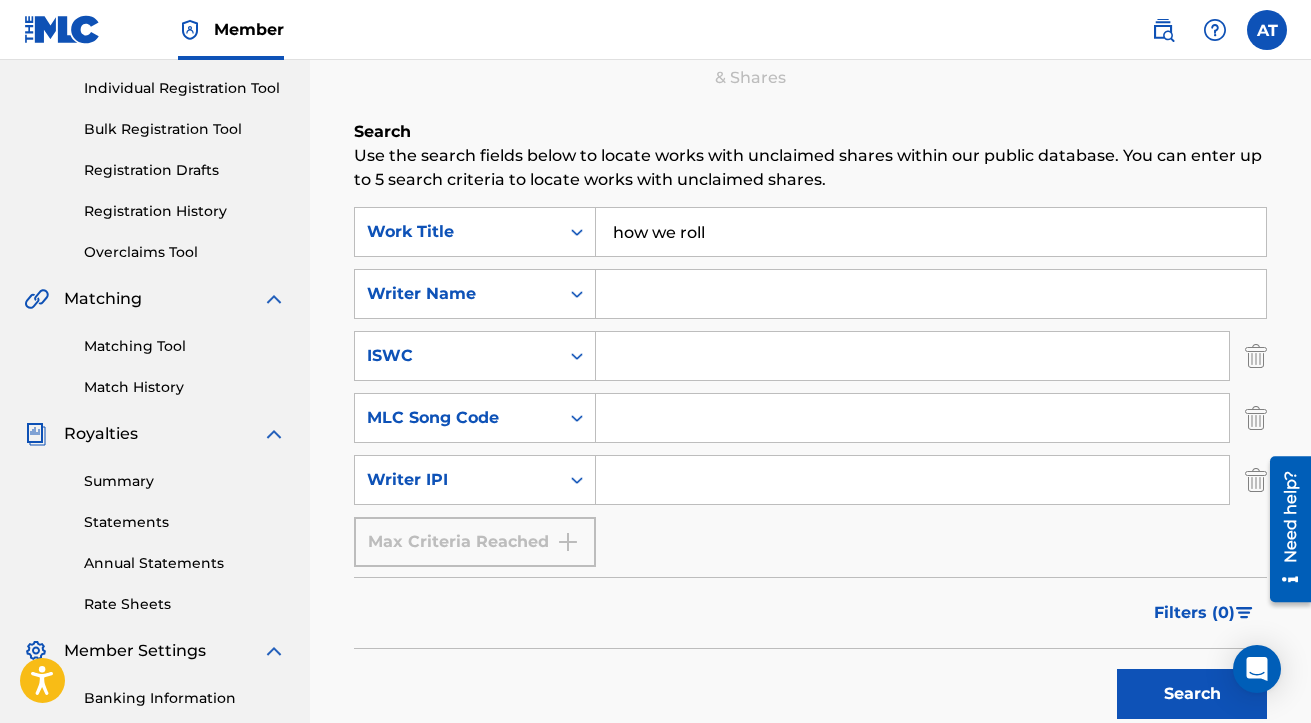 click on "Search" at bounding box center [1192, 694] 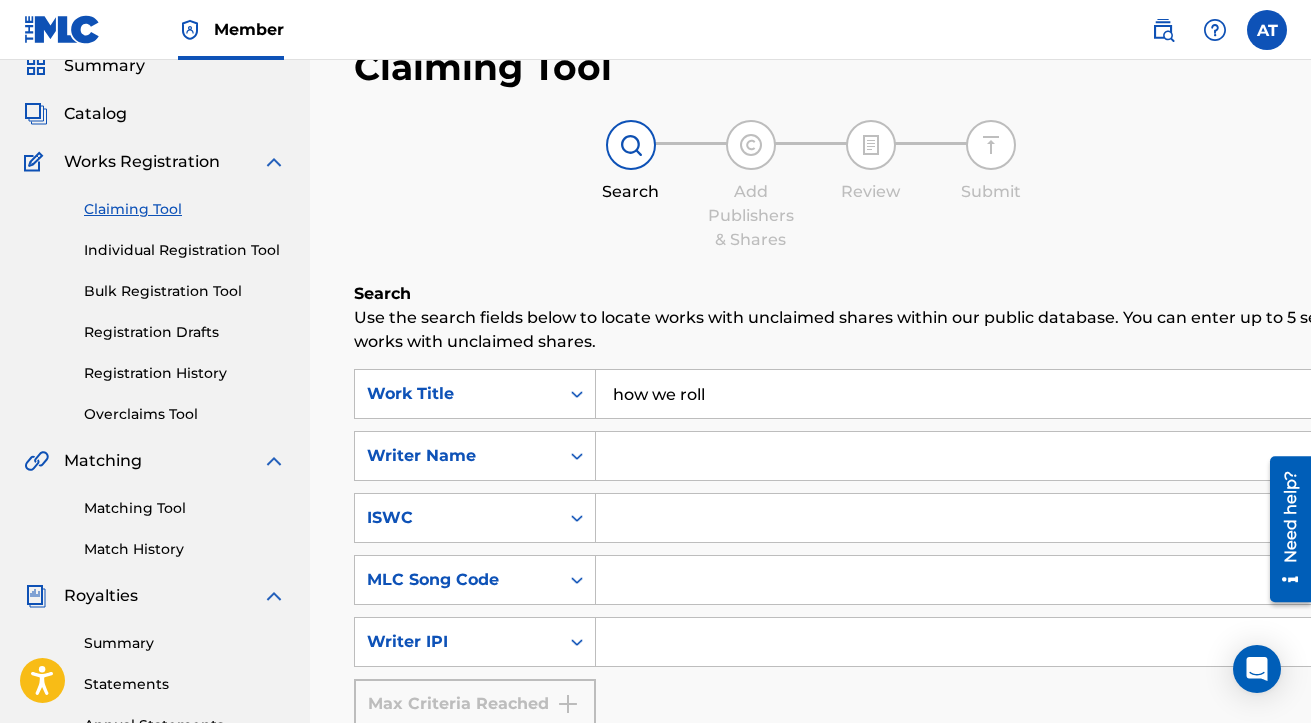scroll, scrollTop: 0, scrollLeft: 0, axis: both 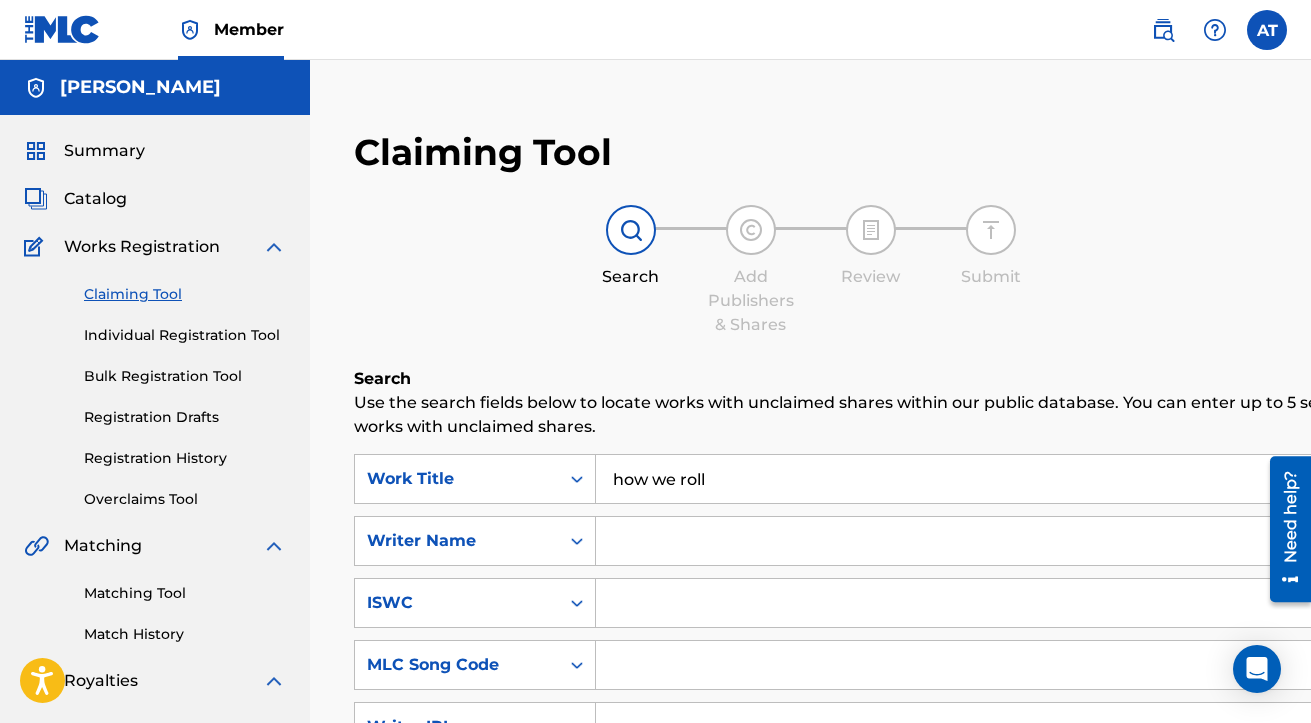 click on "Claiming Tool" at bounding box center [185, 294] 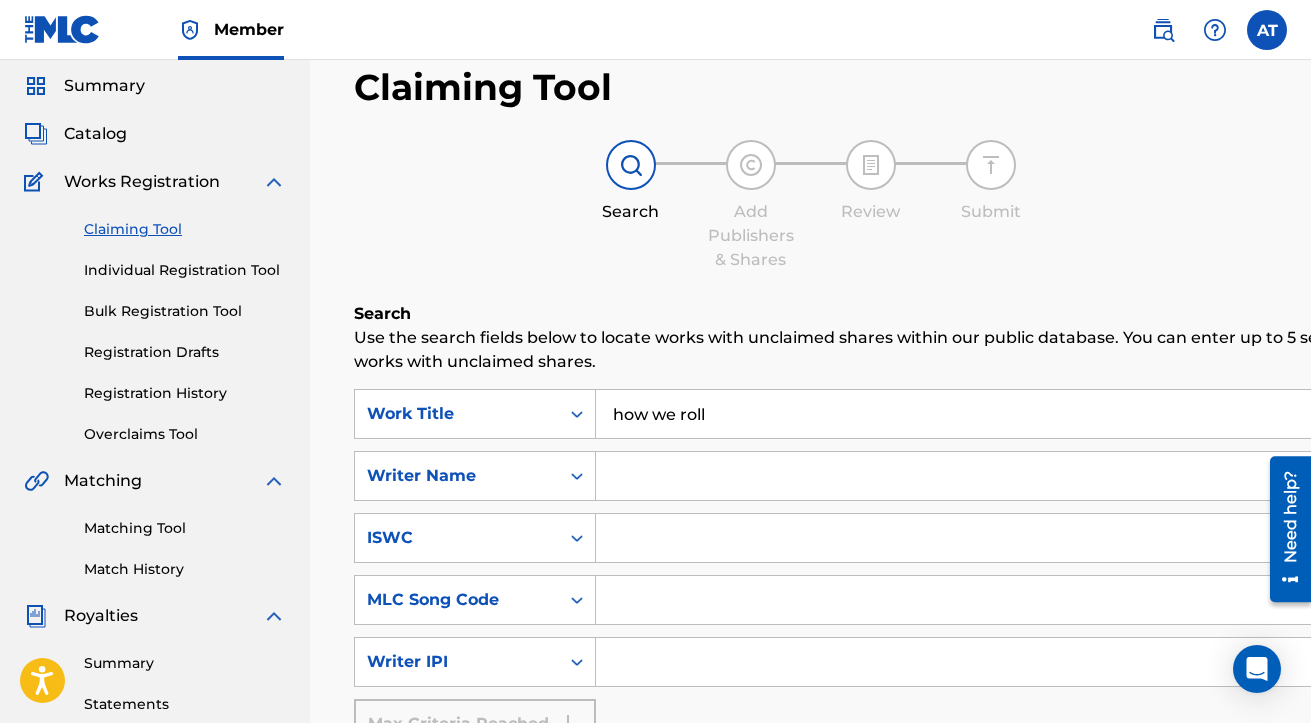 scroll, scrollTop: 67, scrollLeft: 0, axis: vertical 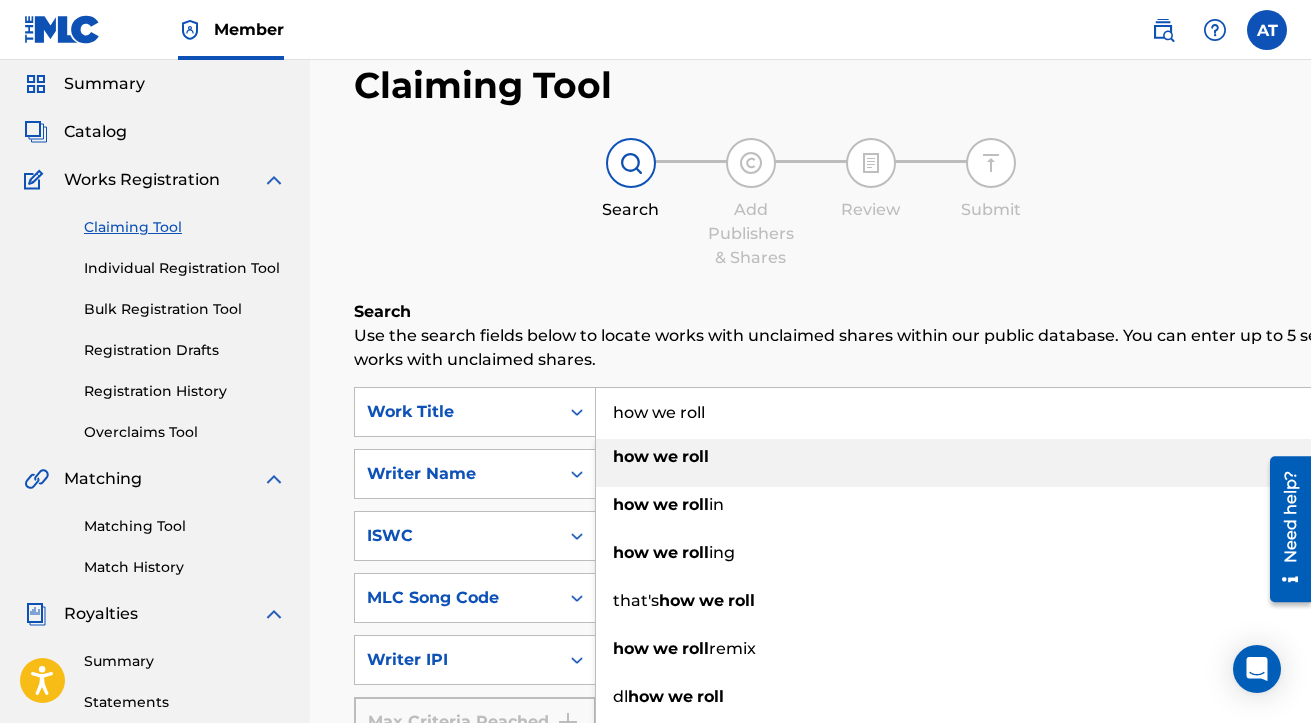 drag, startPoint x: 735, startPoint y: 403, endPoint x: 506, endPoint y: 375, distance: 230.70544 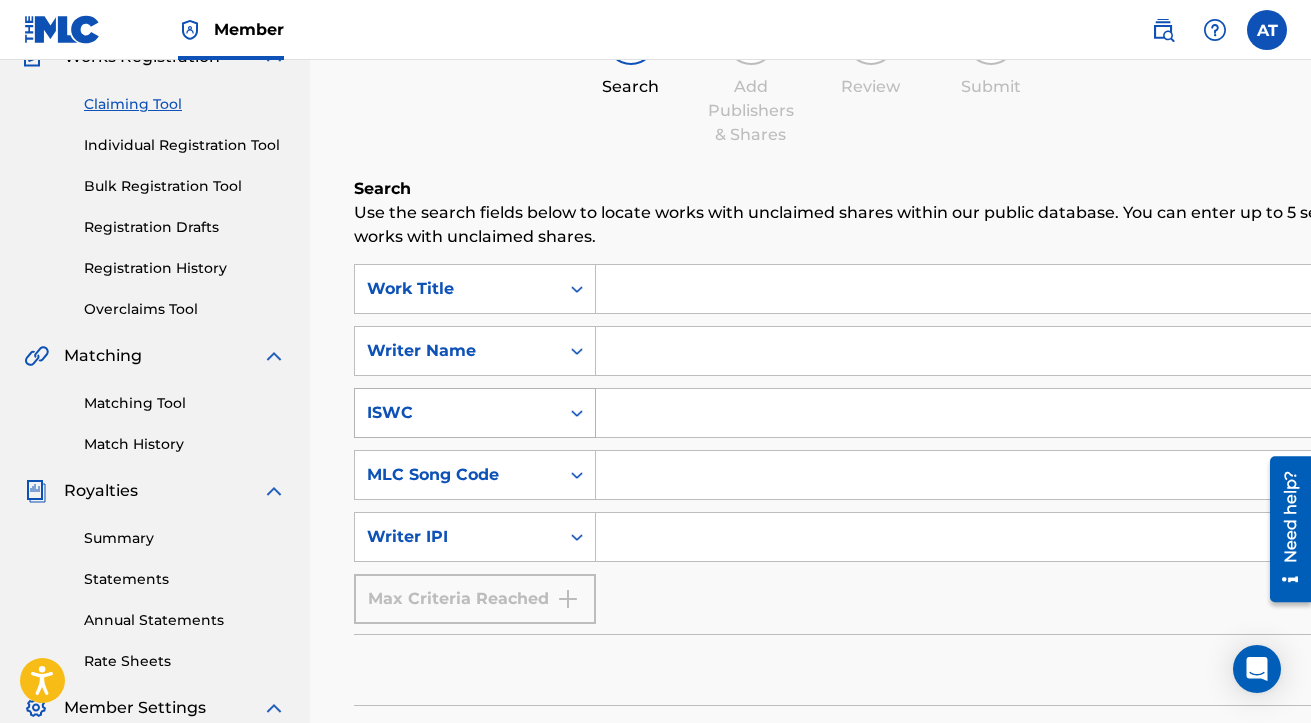 scroll, scrollTop: 187, scrollLeft: 0, axis: vertical 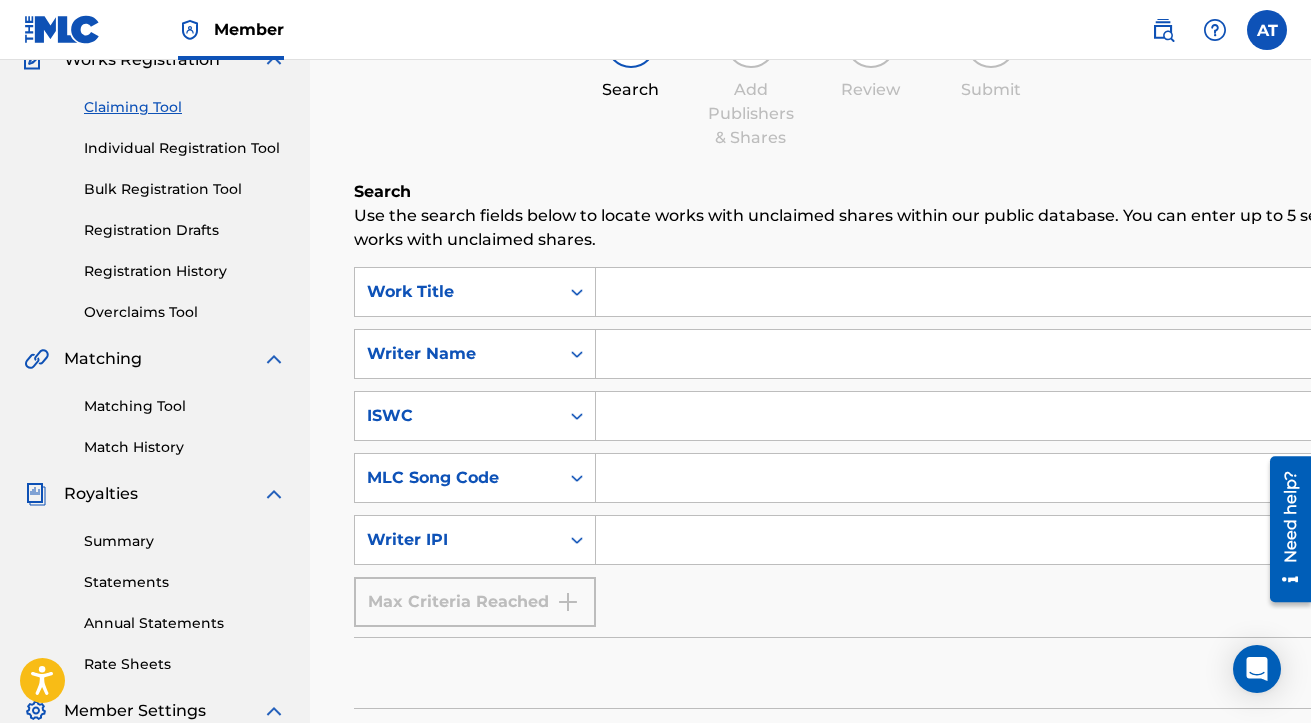 type 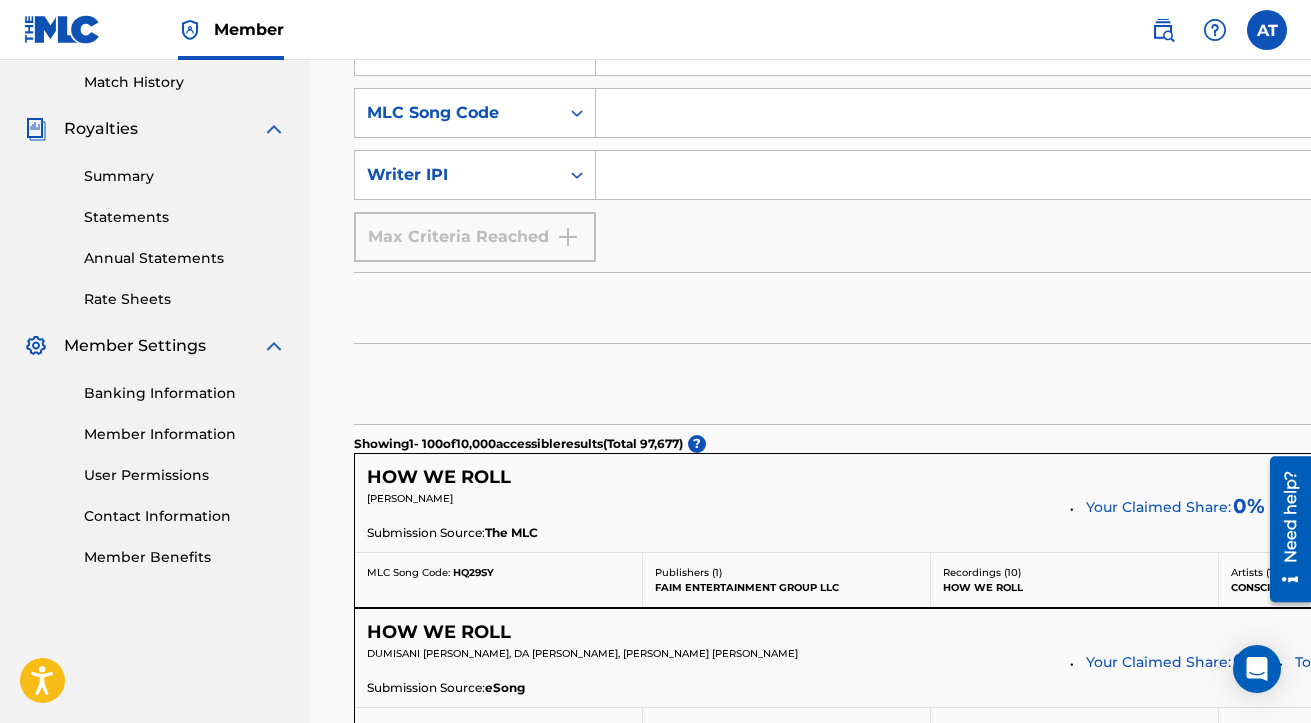scroll, scrollTop: 563, scrollLeft: 0, axis: vertical 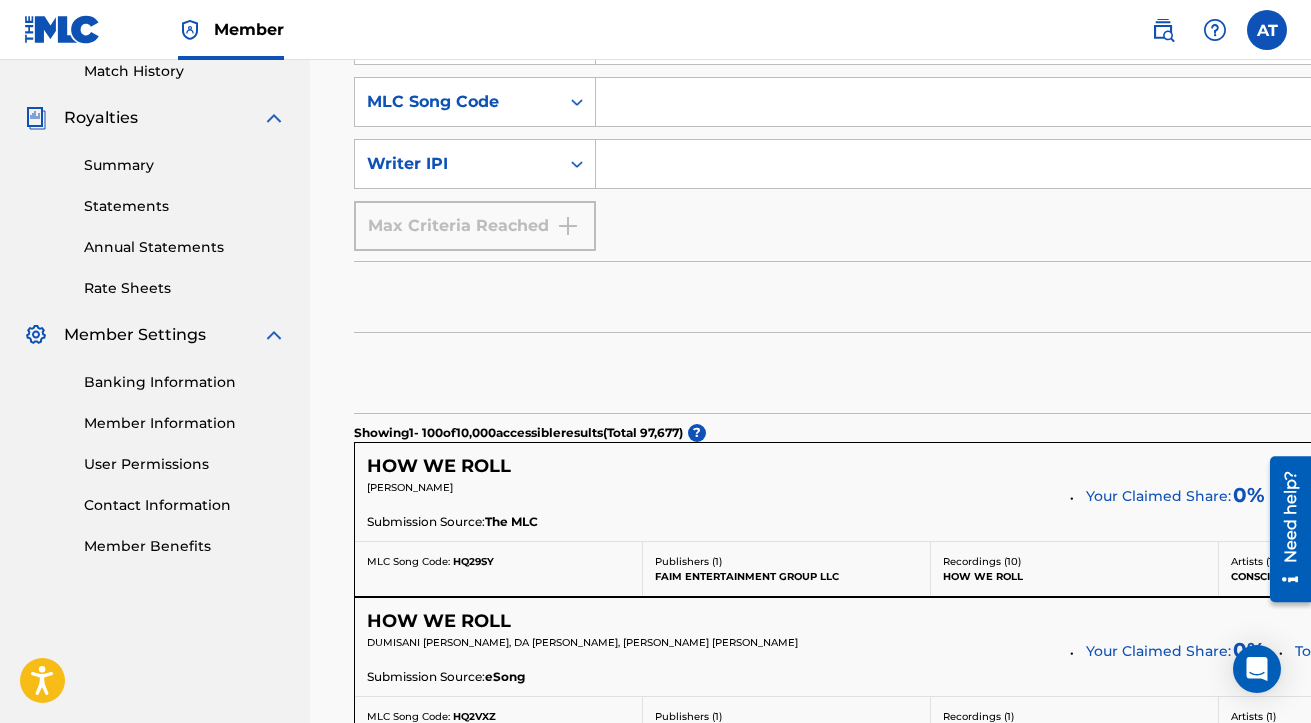 click on "Search" at bounding box center [1433, 378] 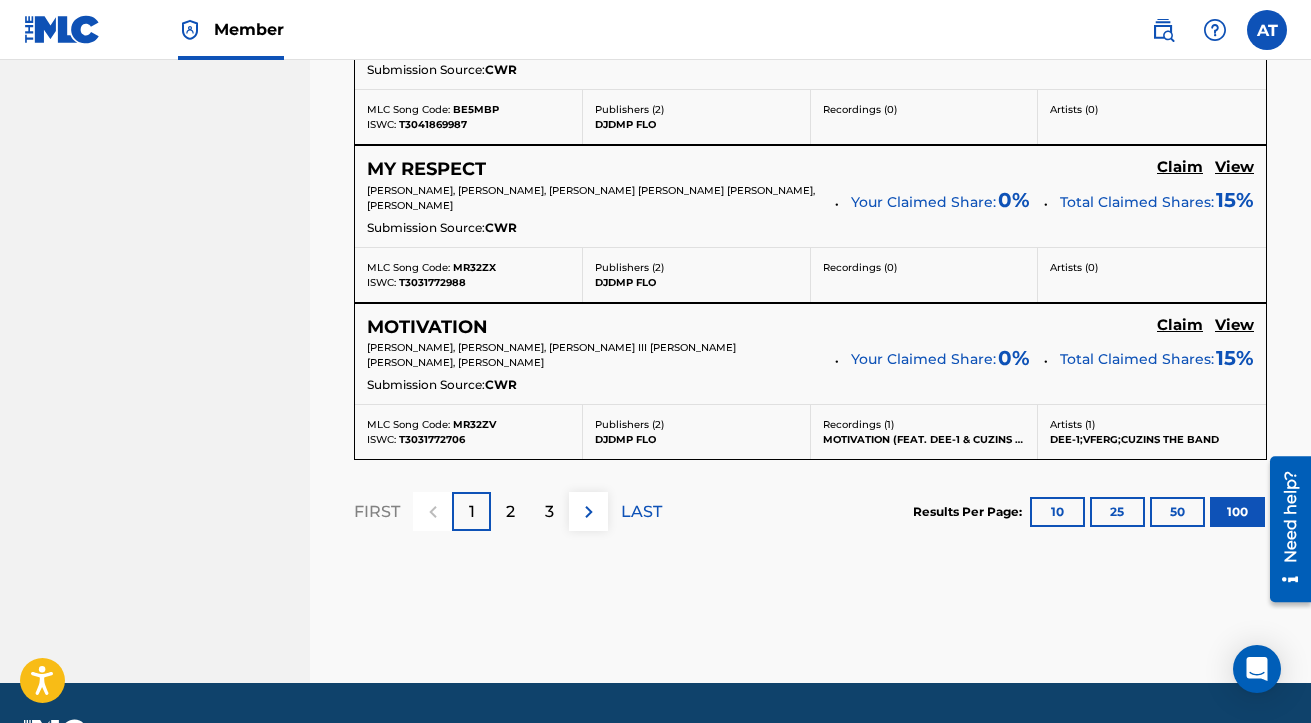 scroll, scrollTop: 16601, scrollLeft: 0, axis: vertical 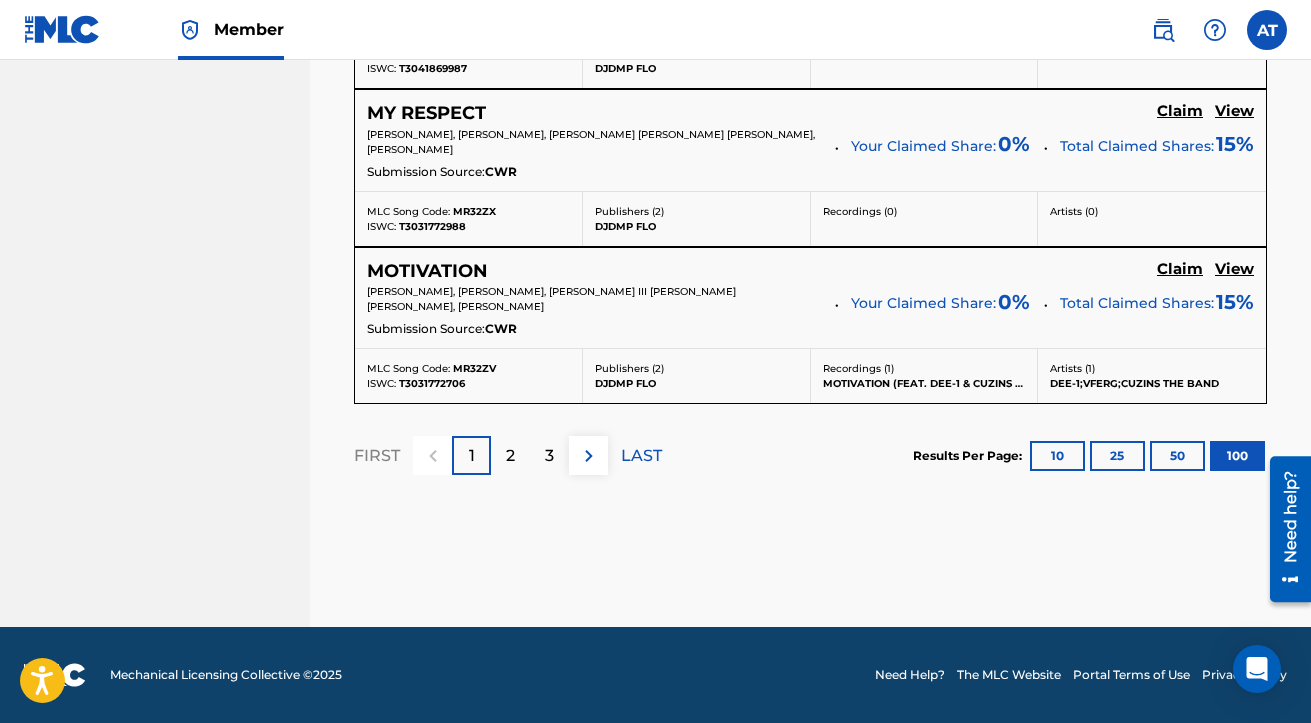 click on "3" at bounding box center [549, 455] 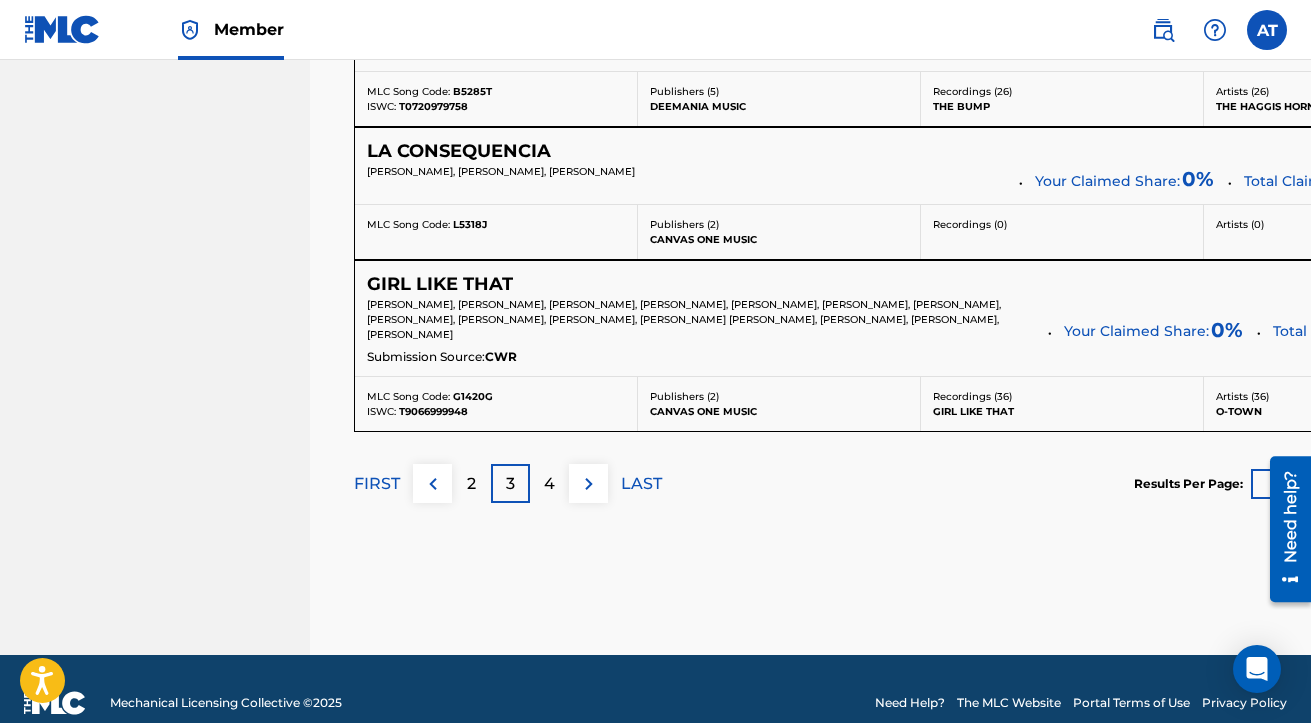 scroll, scrollTop: 15571, scrollLeft: 0, axis: vertical 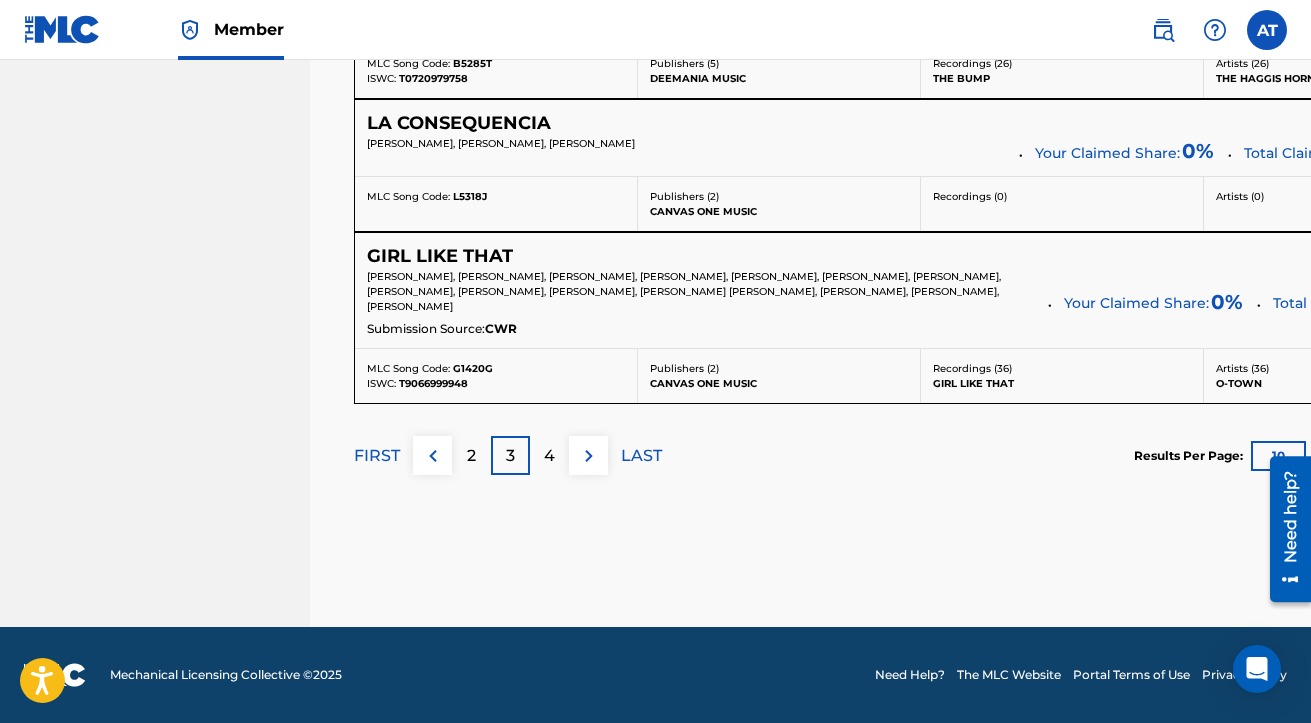 click on "4" at bounding box center [549, 456] 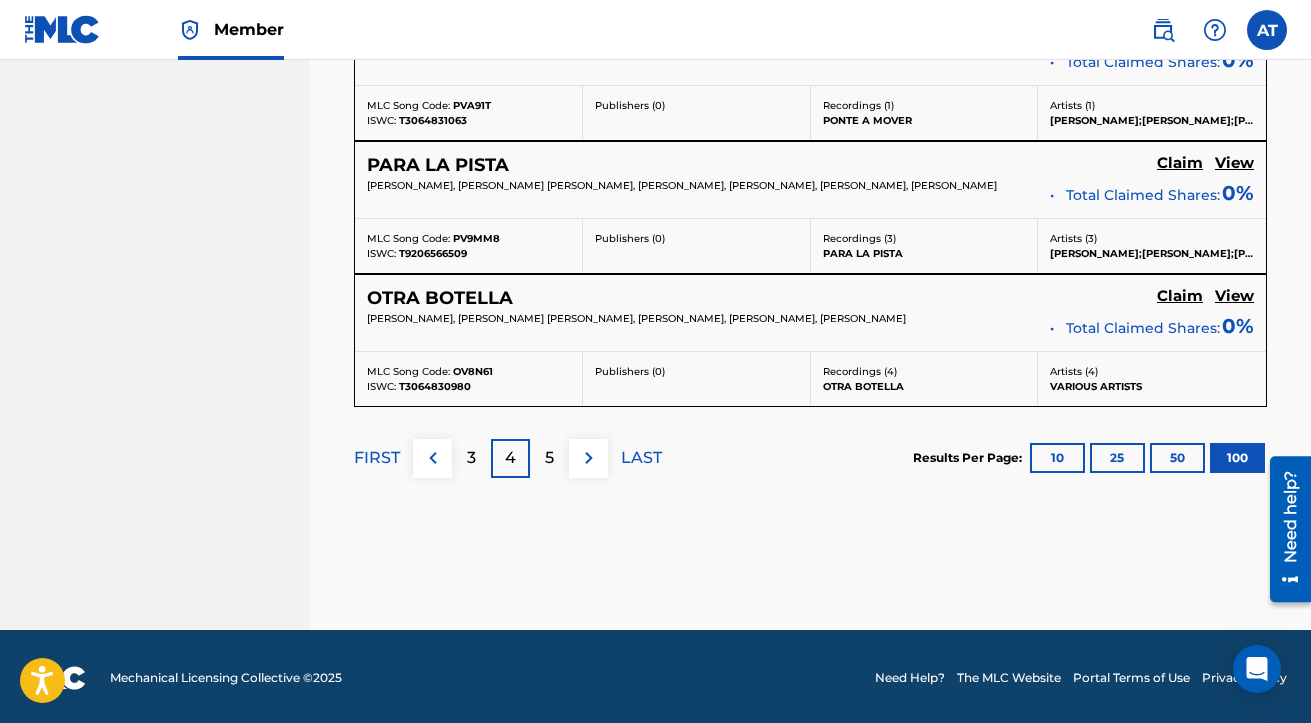 scroll, scrollTop: 14972, scrollLeft: 0, axis: vertical 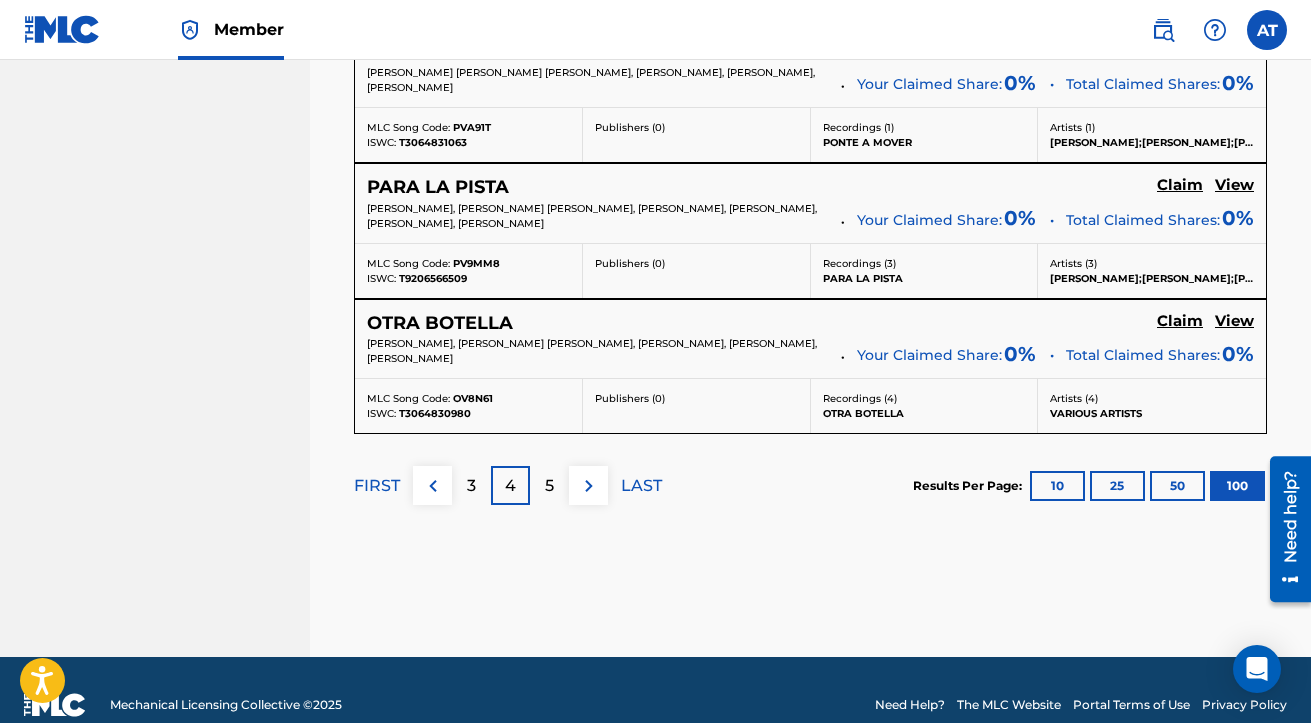 click on "LAST" at bounding box center [641, 486] 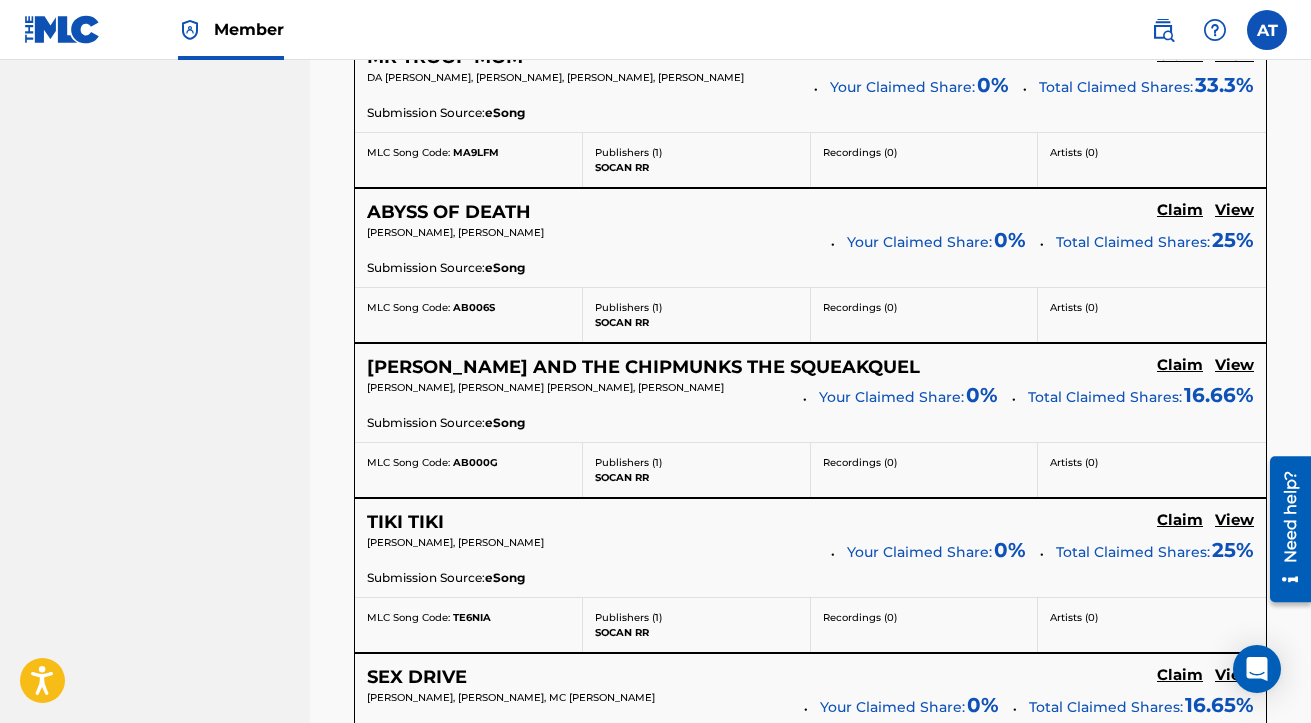 scroll, scrollTop: 10954, scrollLeft: 0, axis: vertical 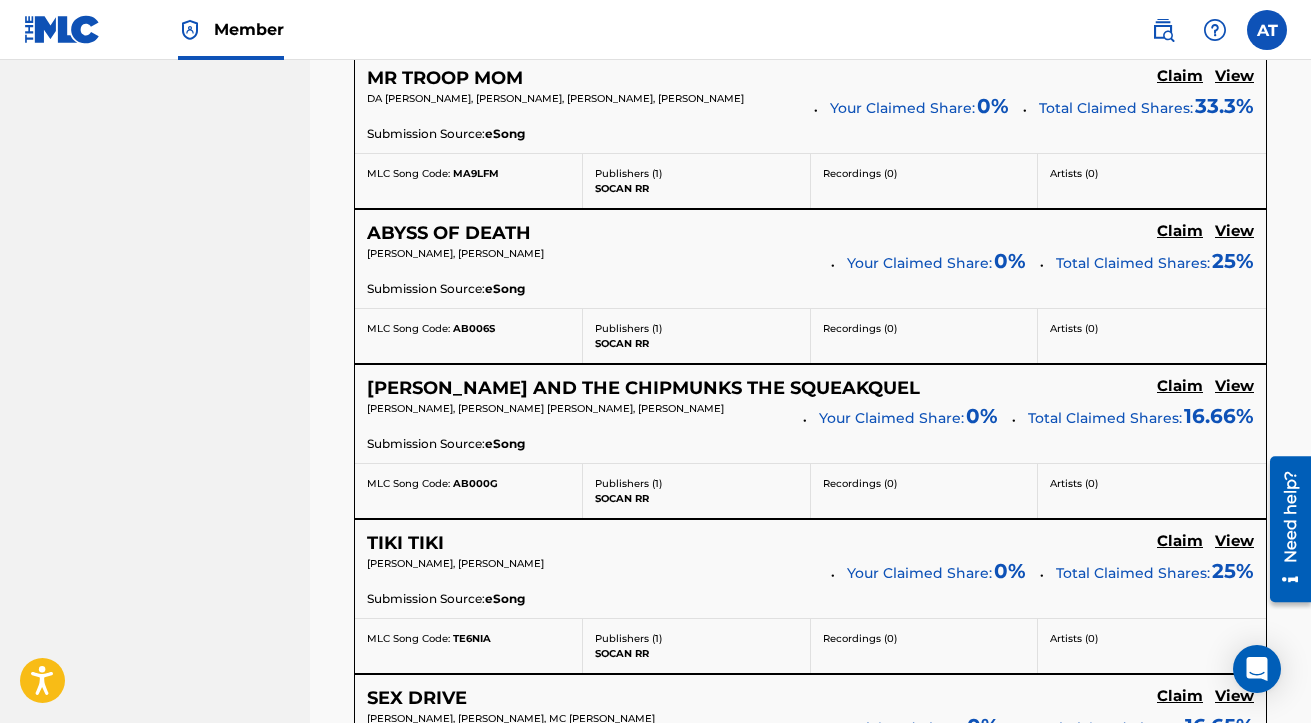click on "Claim" at bounding box center (1180, -9927) 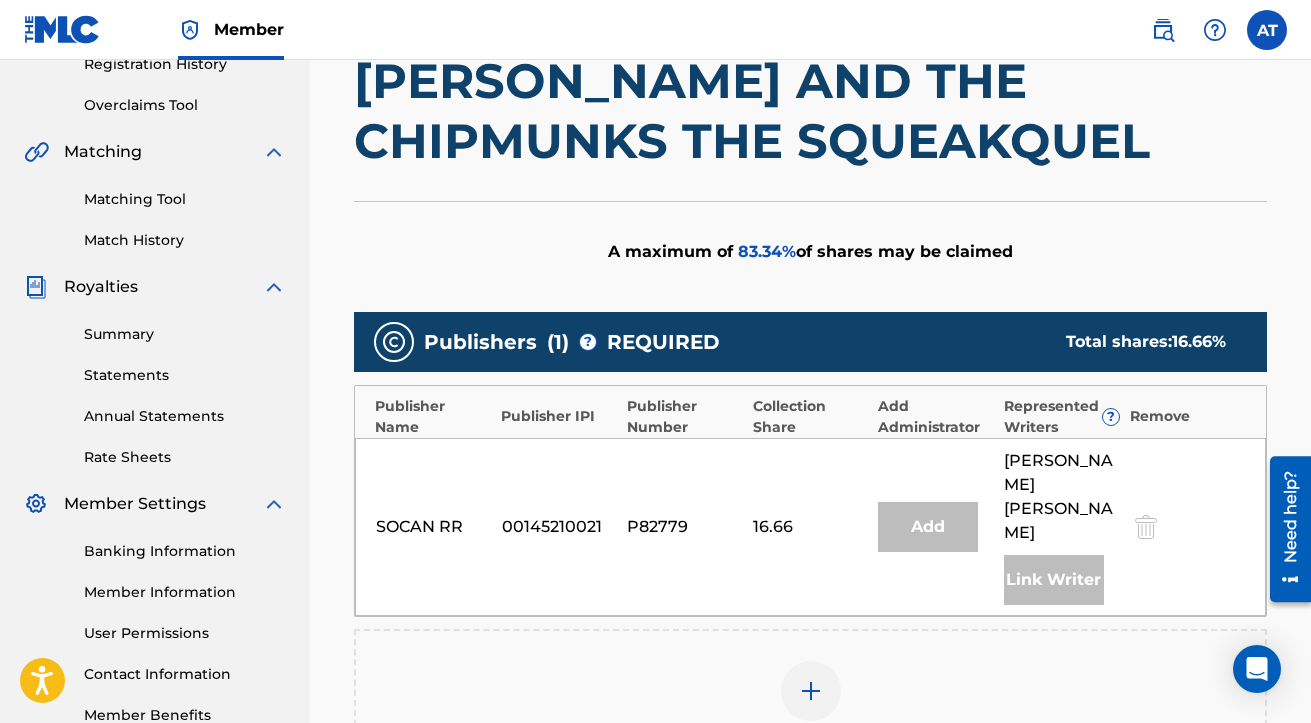 scroll, scrollTop: 422, scrollLeft: 0, axis: vertical 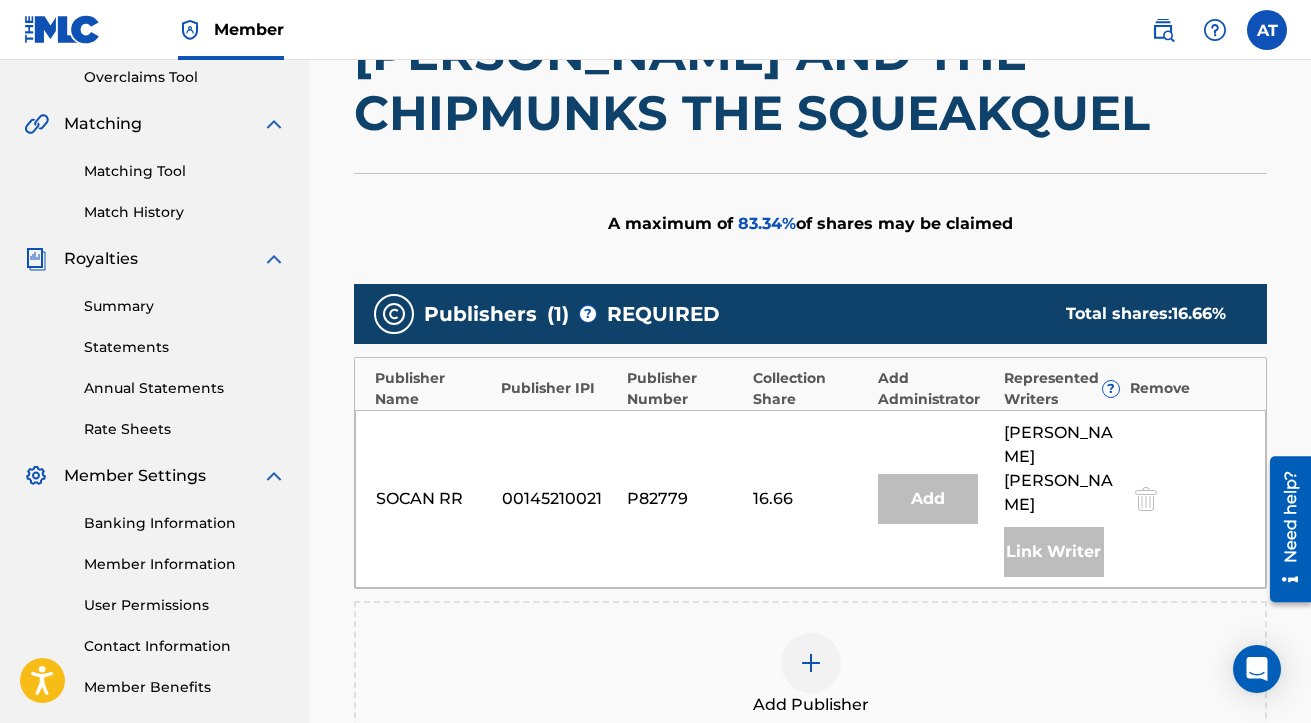 click at bounding box center [811, 663] 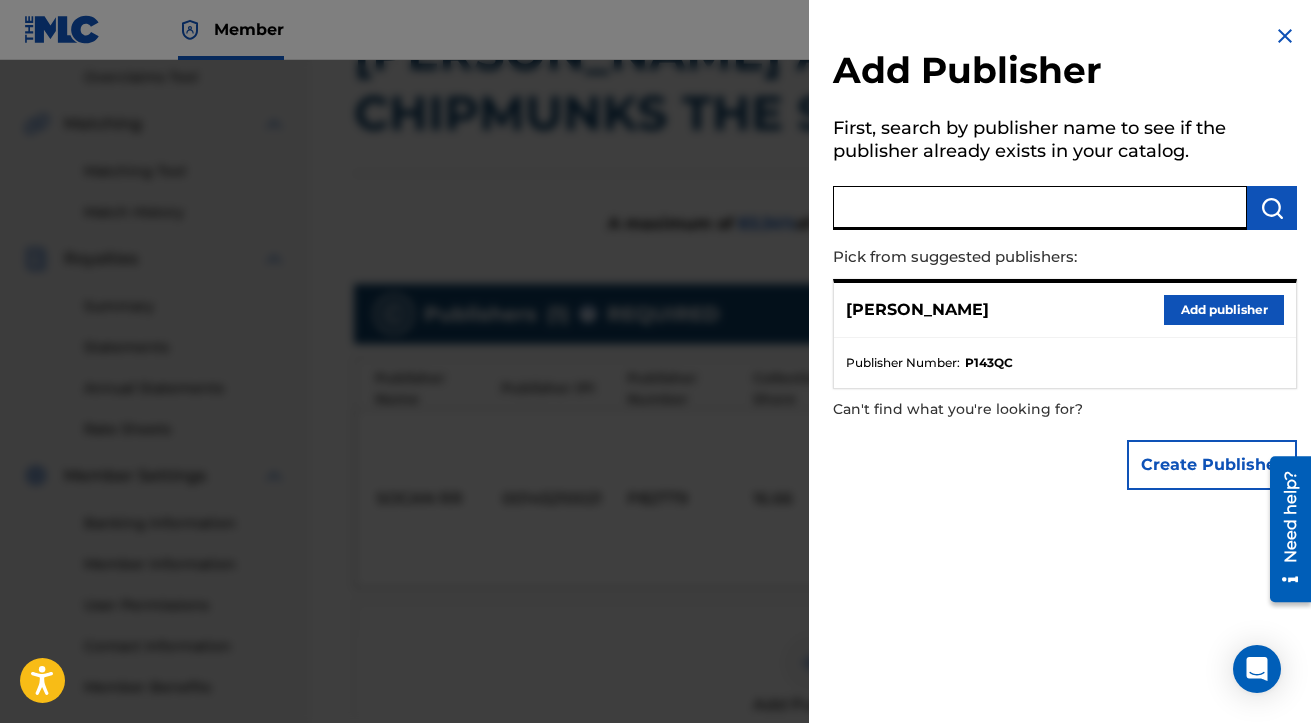click at bounding box center [1040, 208] 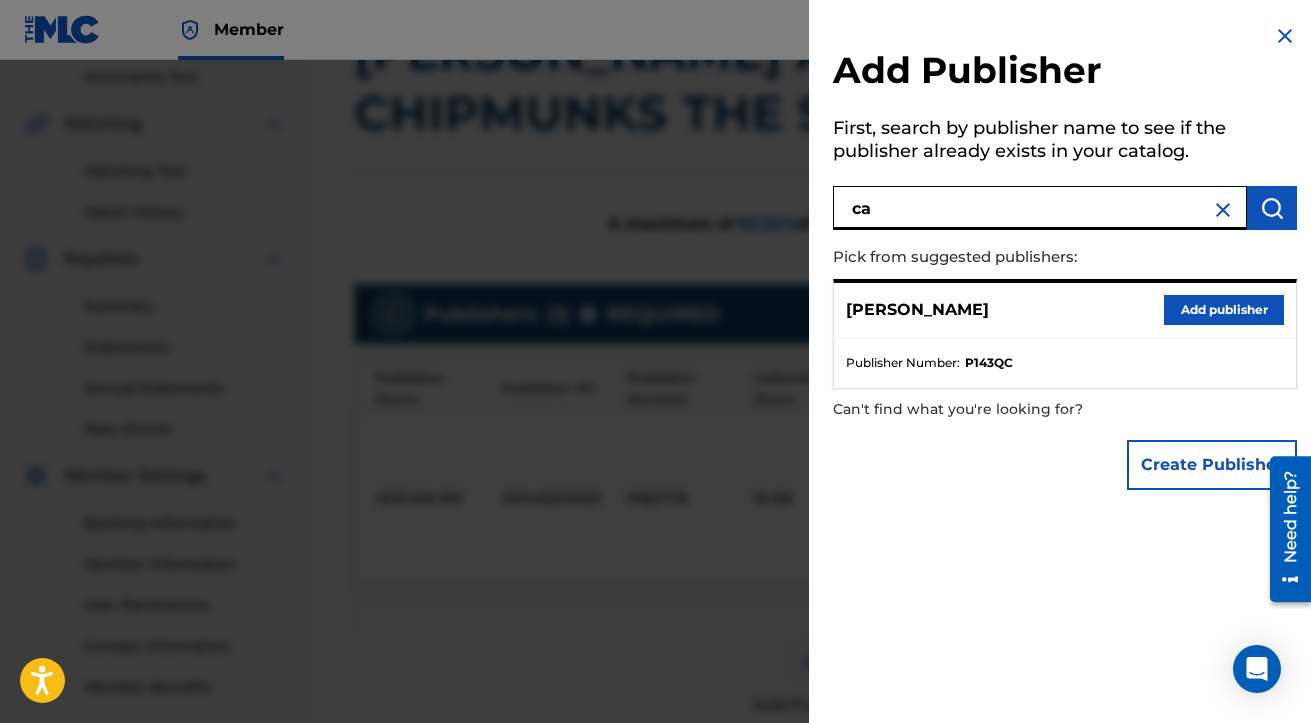 type on "c" 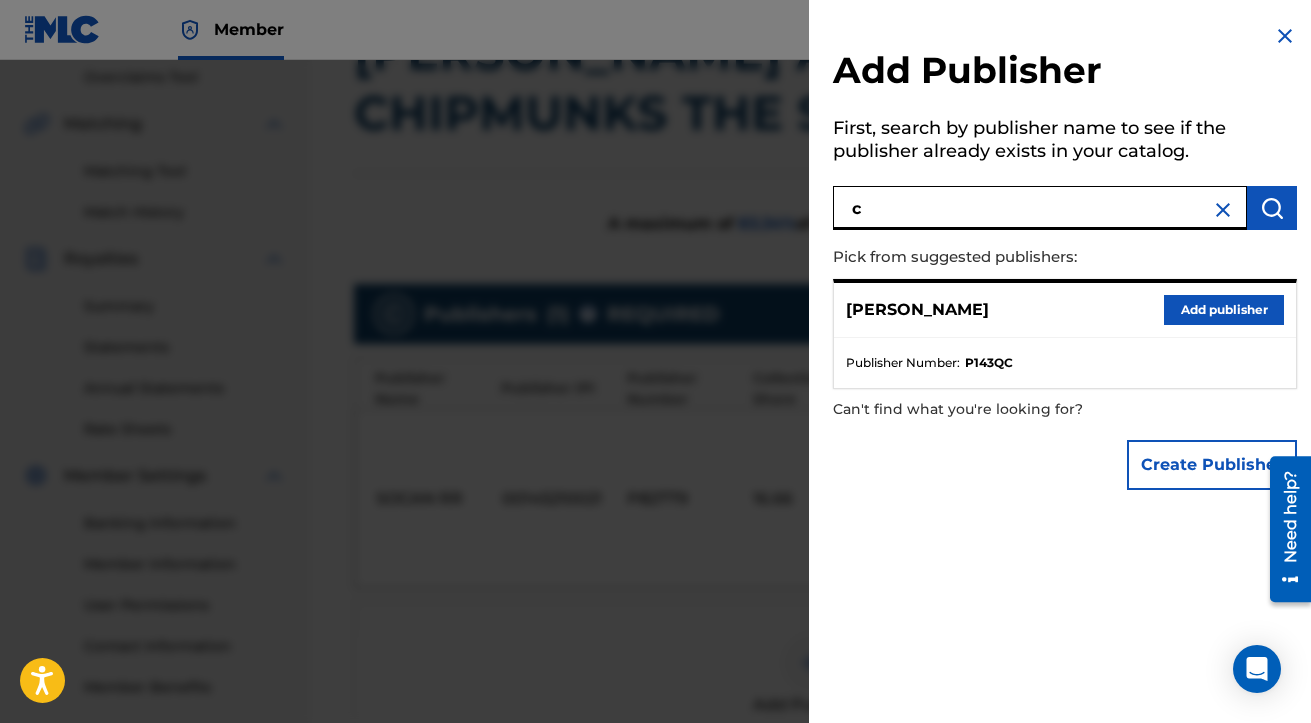 type 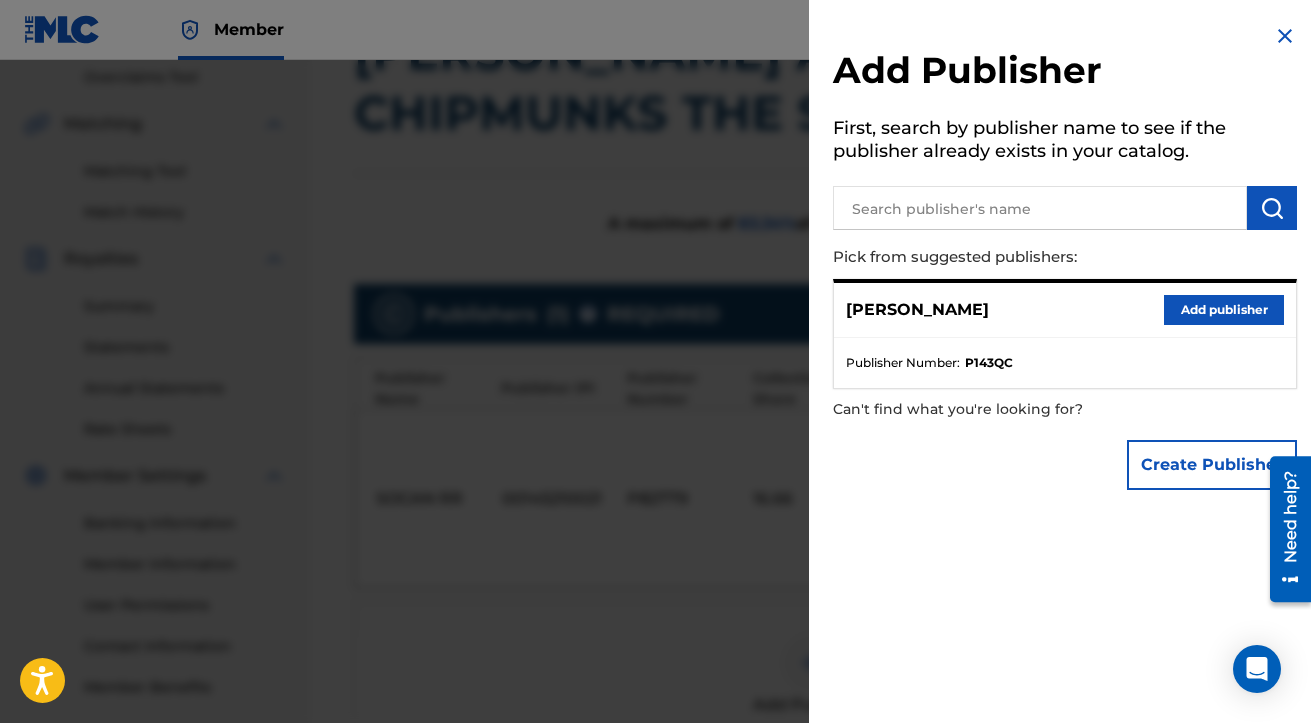 click at bounding box center (655, 421) 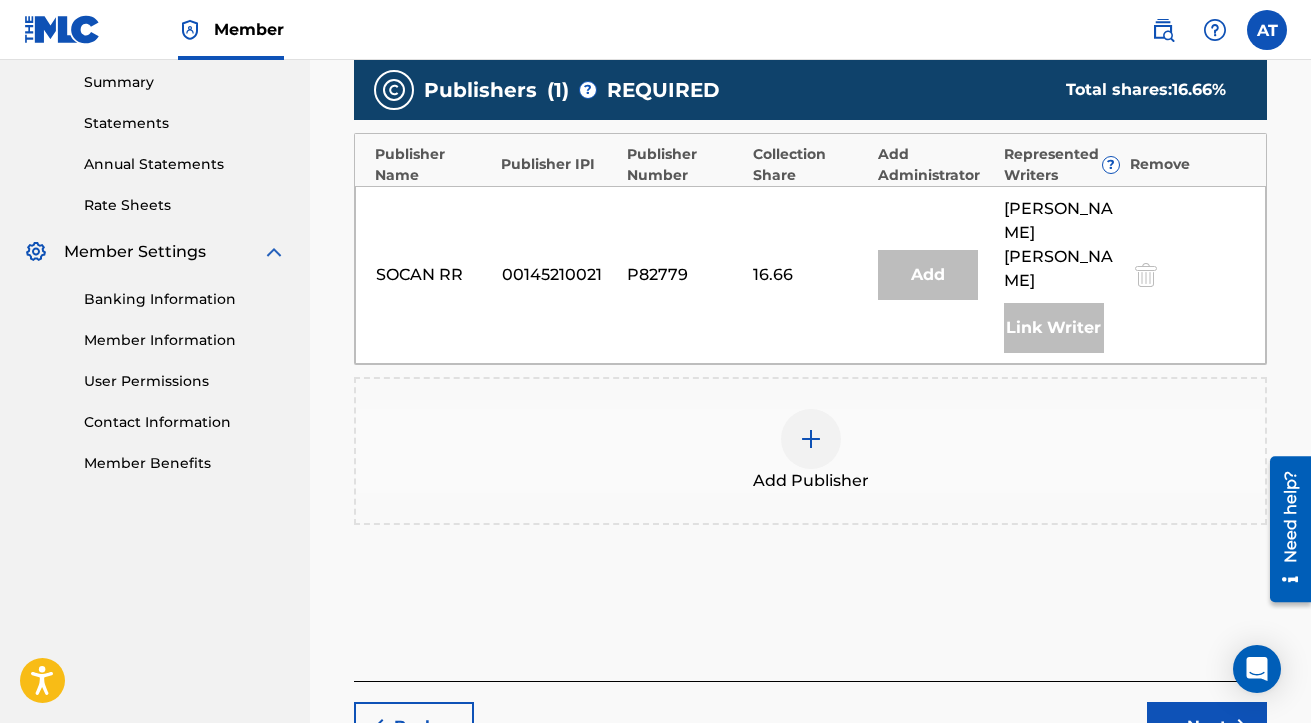scroll, scrollTop: 743, scrollLeft: 0, axis: vertical 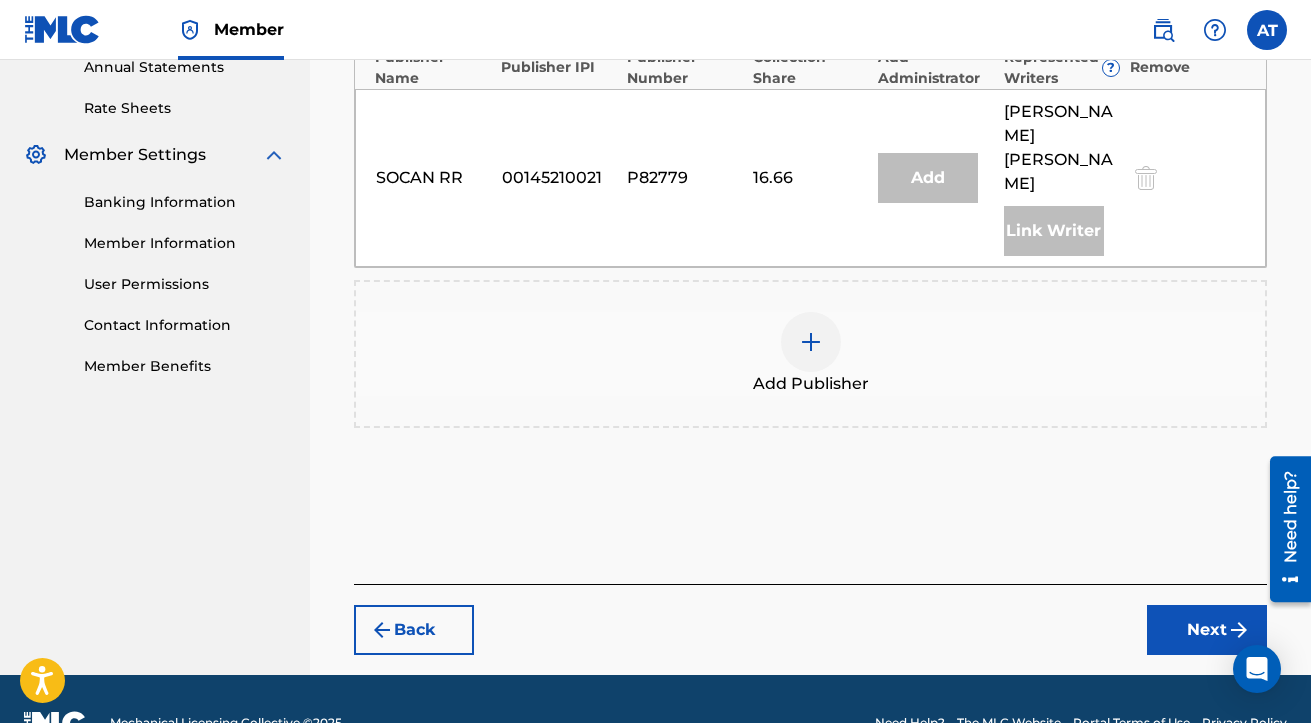 click on "Back" at bounding box center [414, 630] 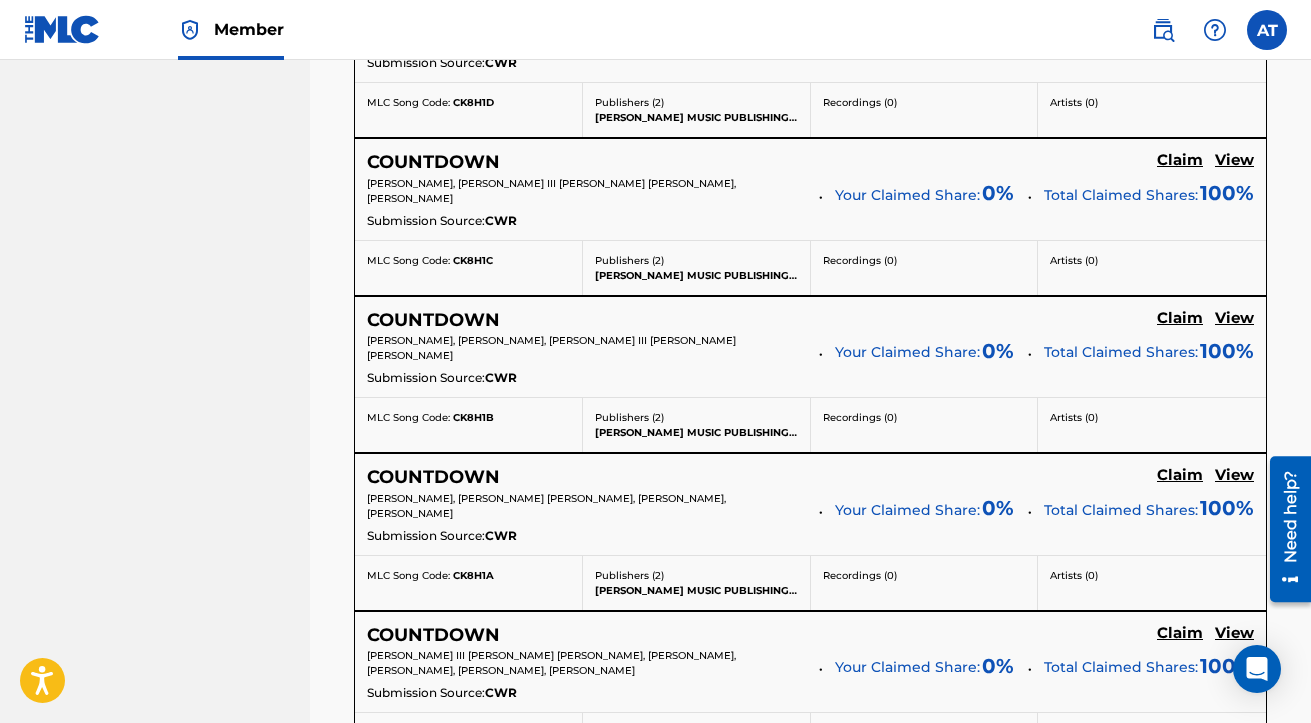 scroll, scrollTop: 7389, scrollLeft: 0, axis: vertical 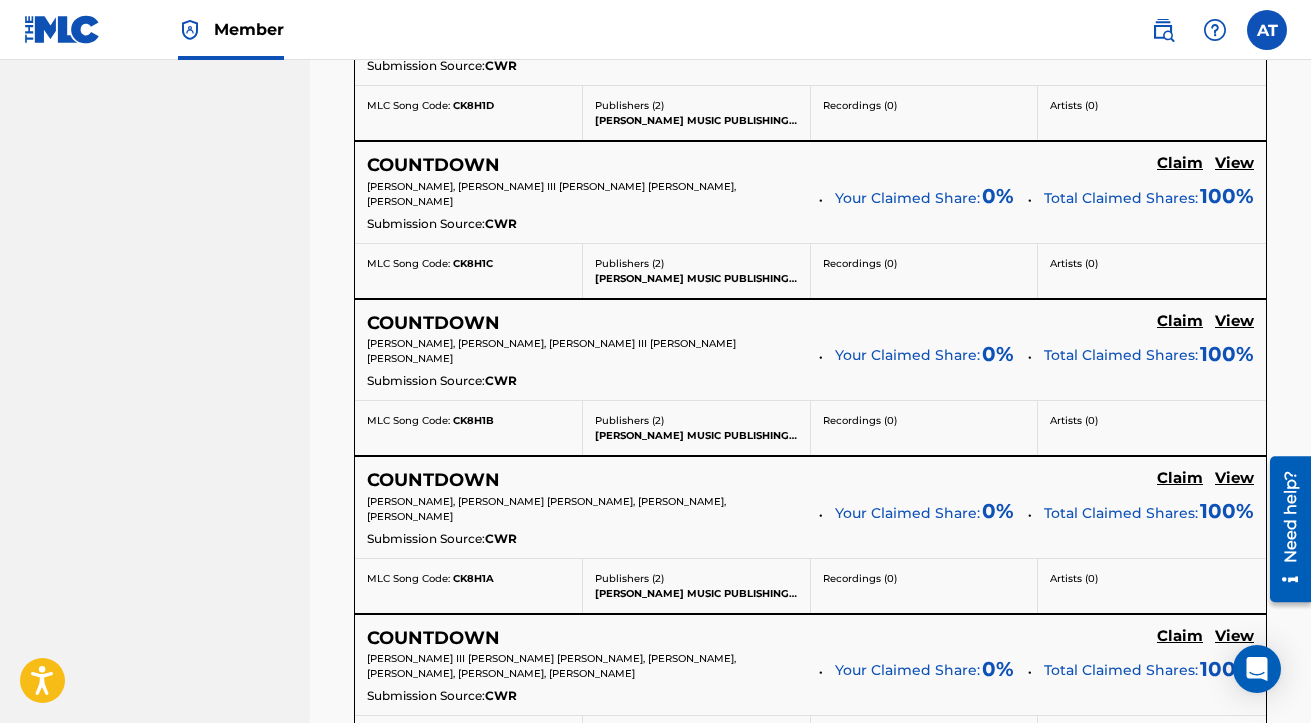 click on "Claim" at bounding box center [1180, -6362] 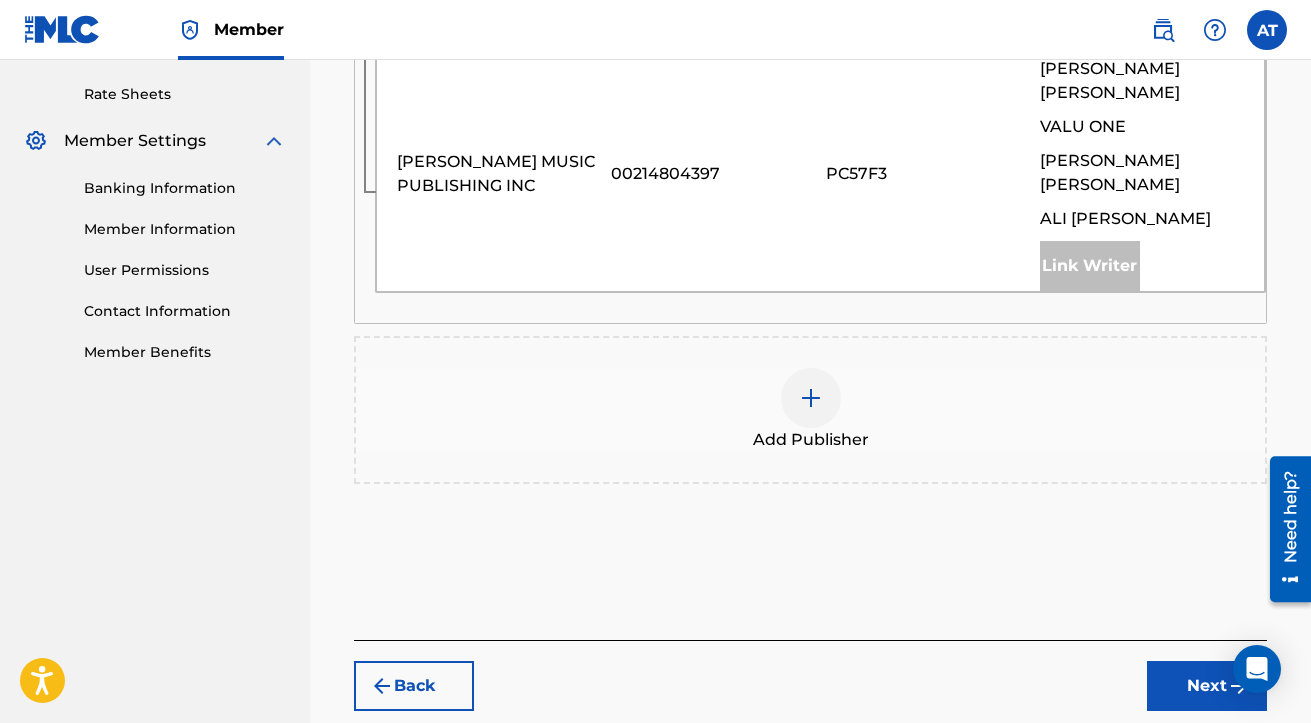 scroll, scrollTop: 792, scrollLeft: 0, axis: vertical 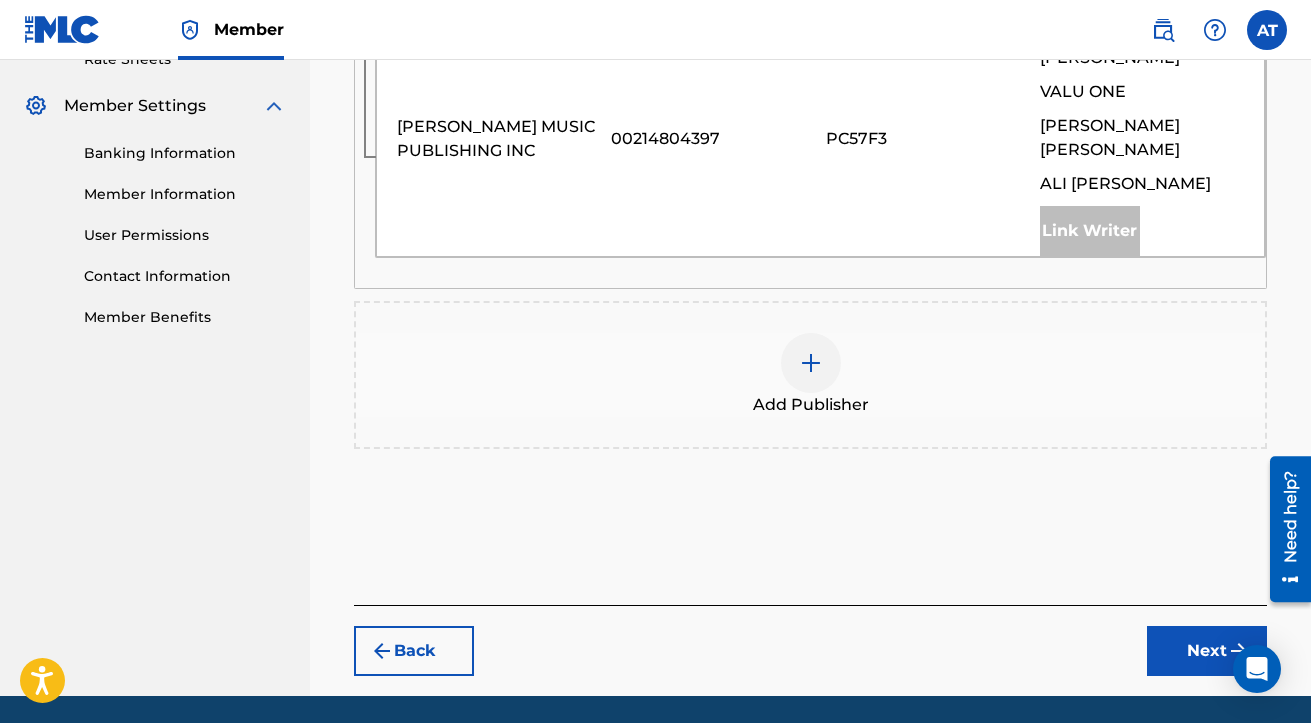 click on "Back" at bounding box center [414, 651] 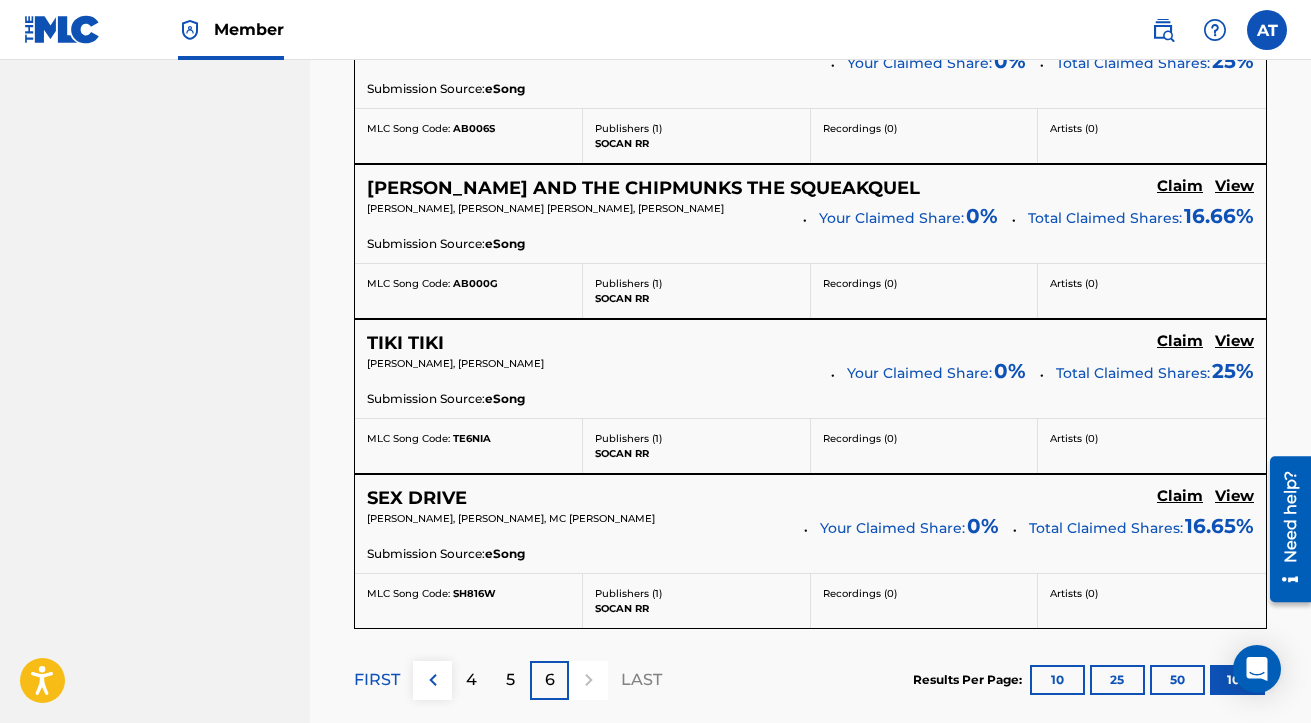 scroll, scrollTop: 11313, scrollLeft: 0, axis: vertical 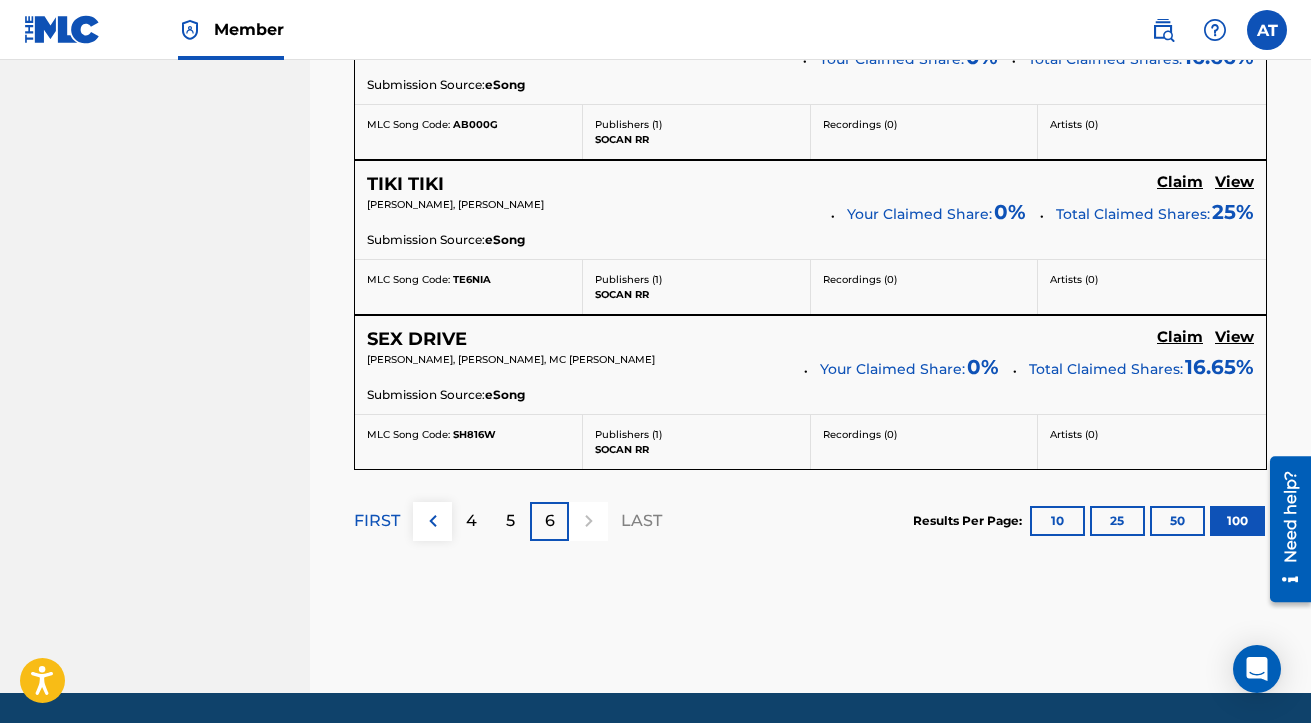 click on "4" at bounding box center [471, 521] 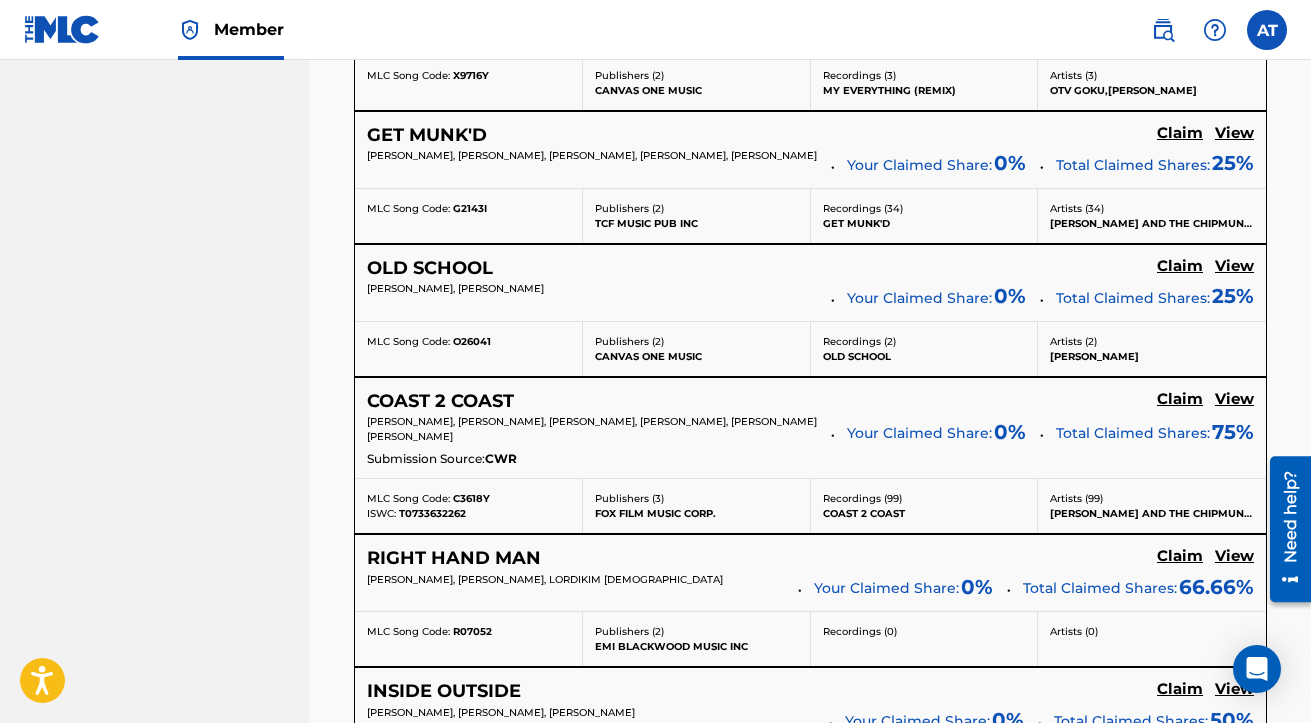 scroll, scrollTop: 10624, scrollLeft: 0, axis: vertical 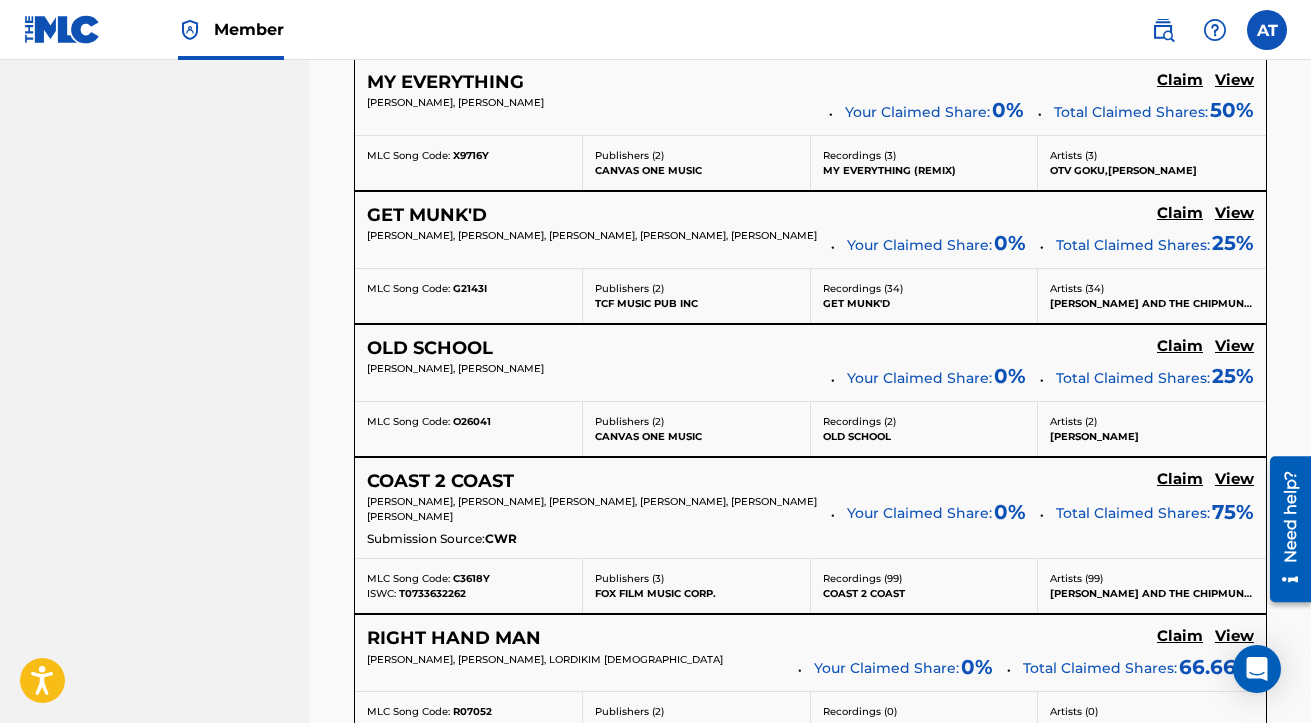 click on "Claim" at bounding box center (1180, -9597) 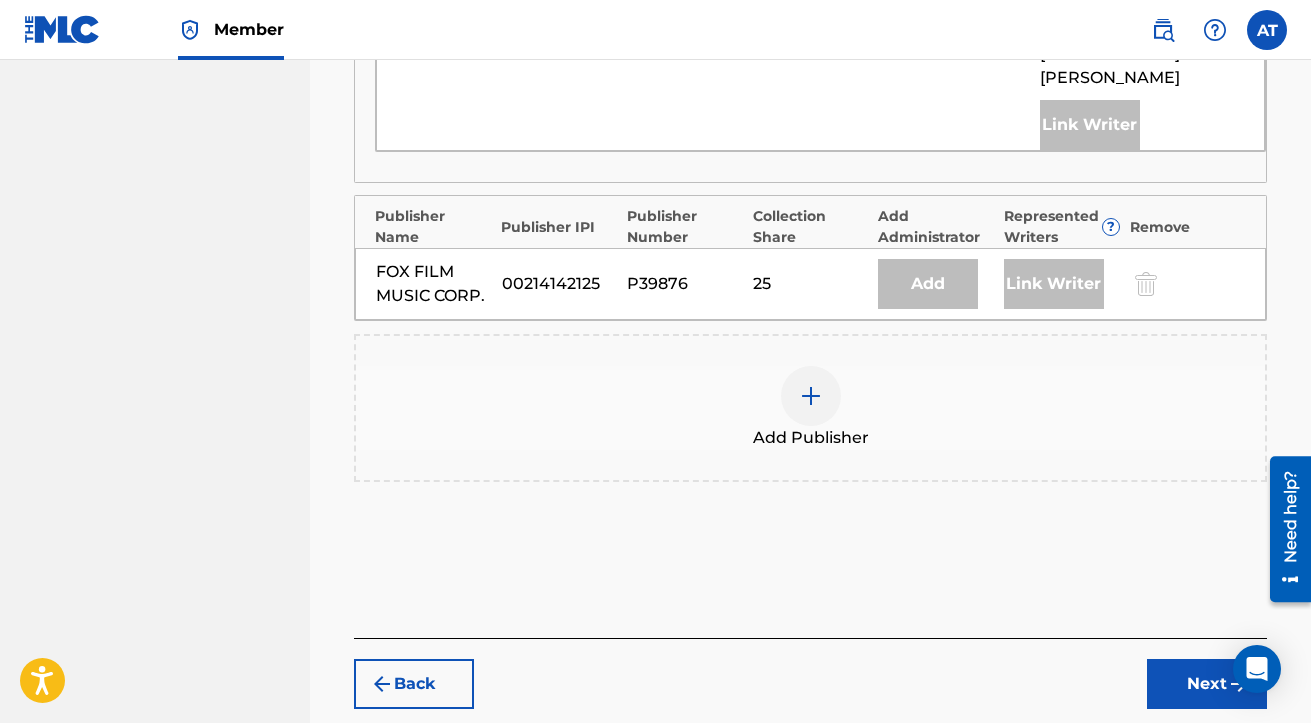 scroll, scrollTop: 1065, scrollLeft: 0, axis: vertical 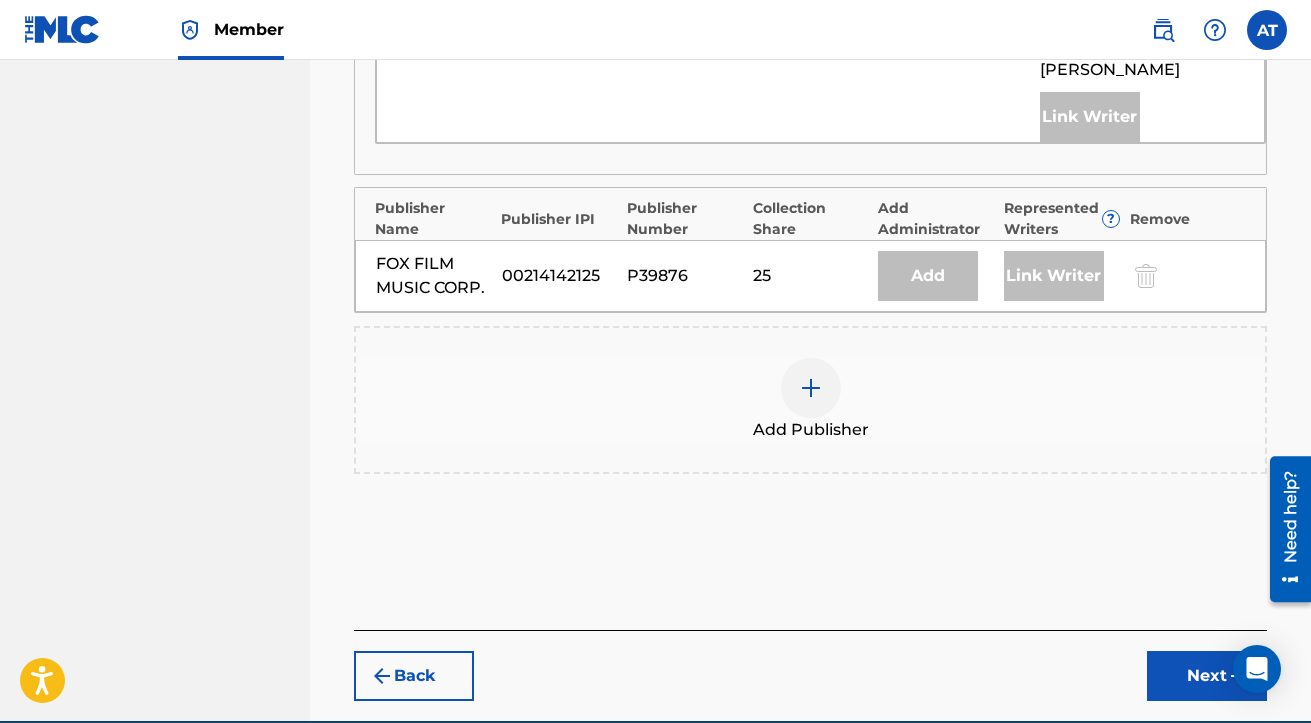 click on "Next" at bounding box center (1207, 676) 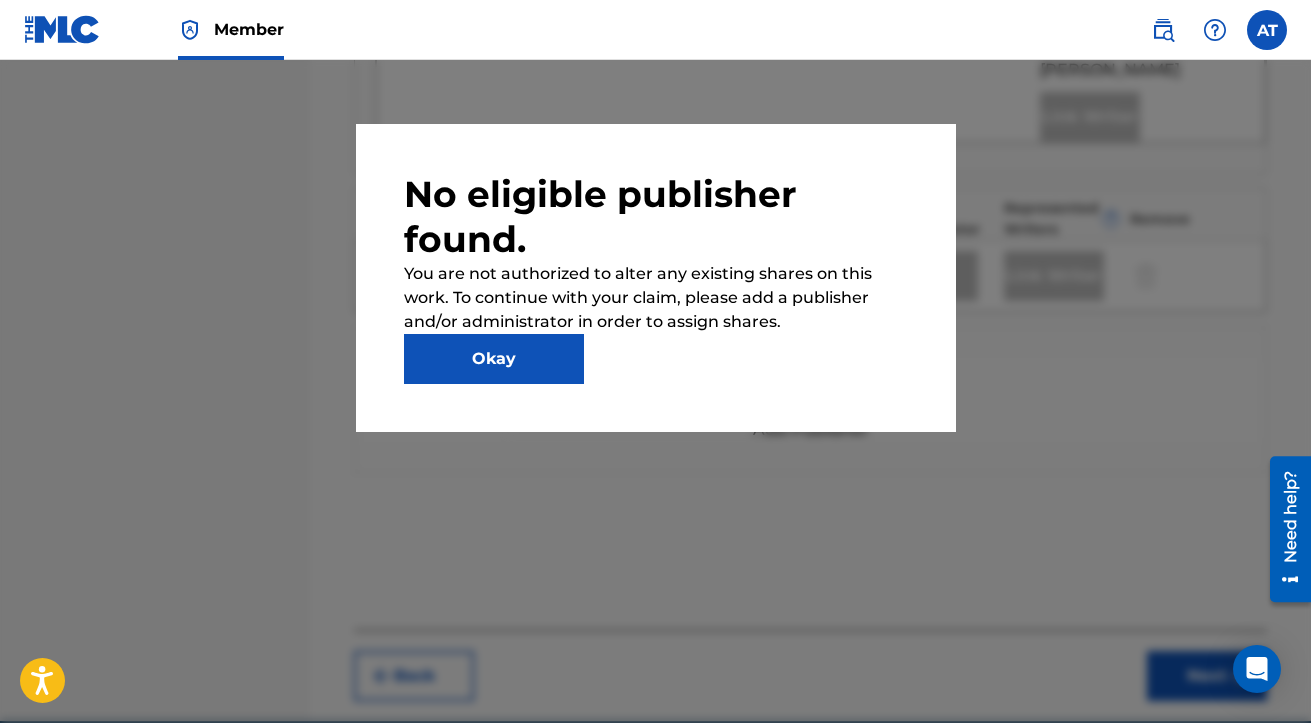 click on "Okay" at bounding box center [494, 359] 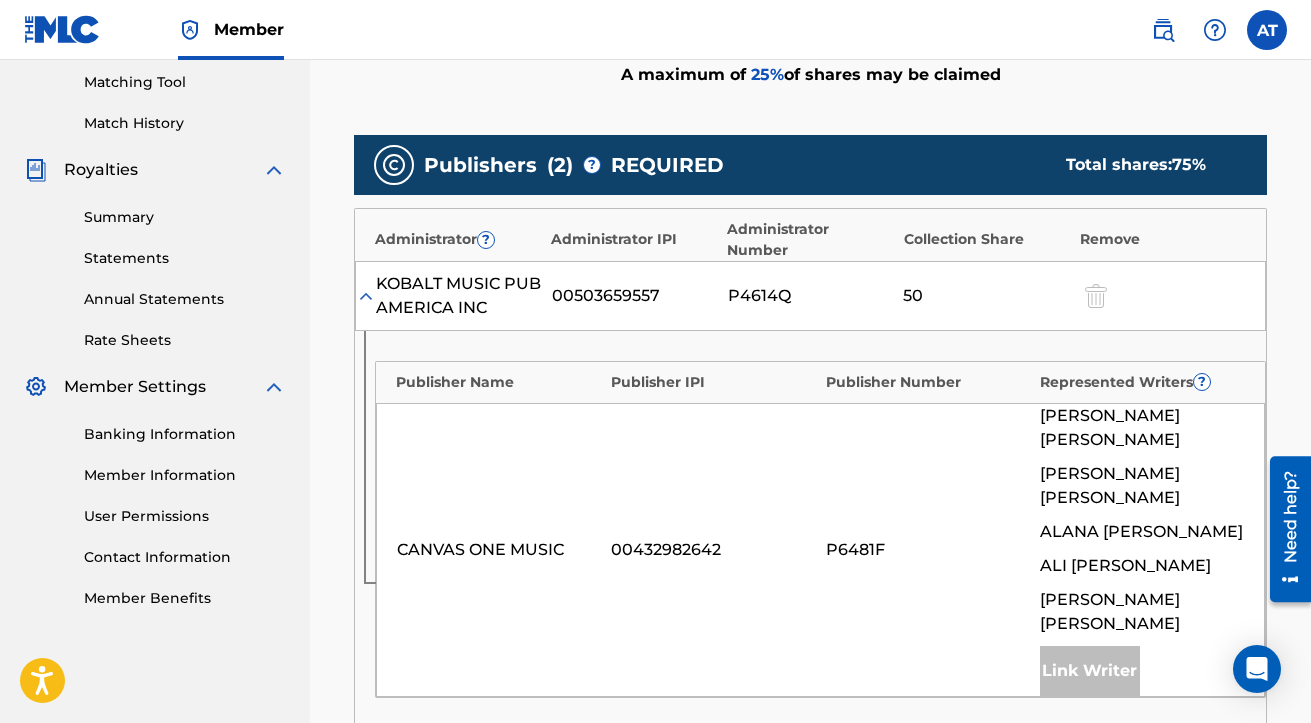 scroll, scrollTop: 502, scrollLeft: 0, axis: vertical 